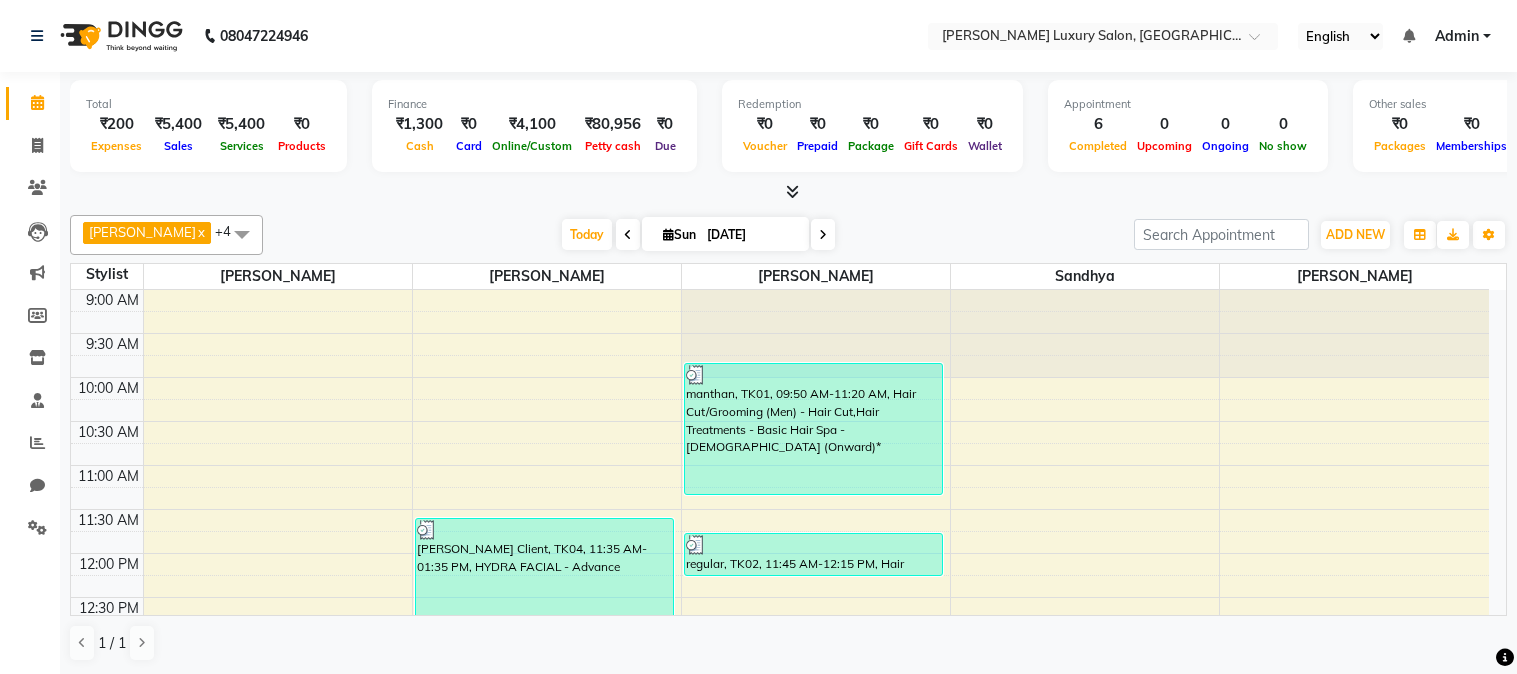 scroll, scrollTop: 0, scrollLeft: 0, axis: both 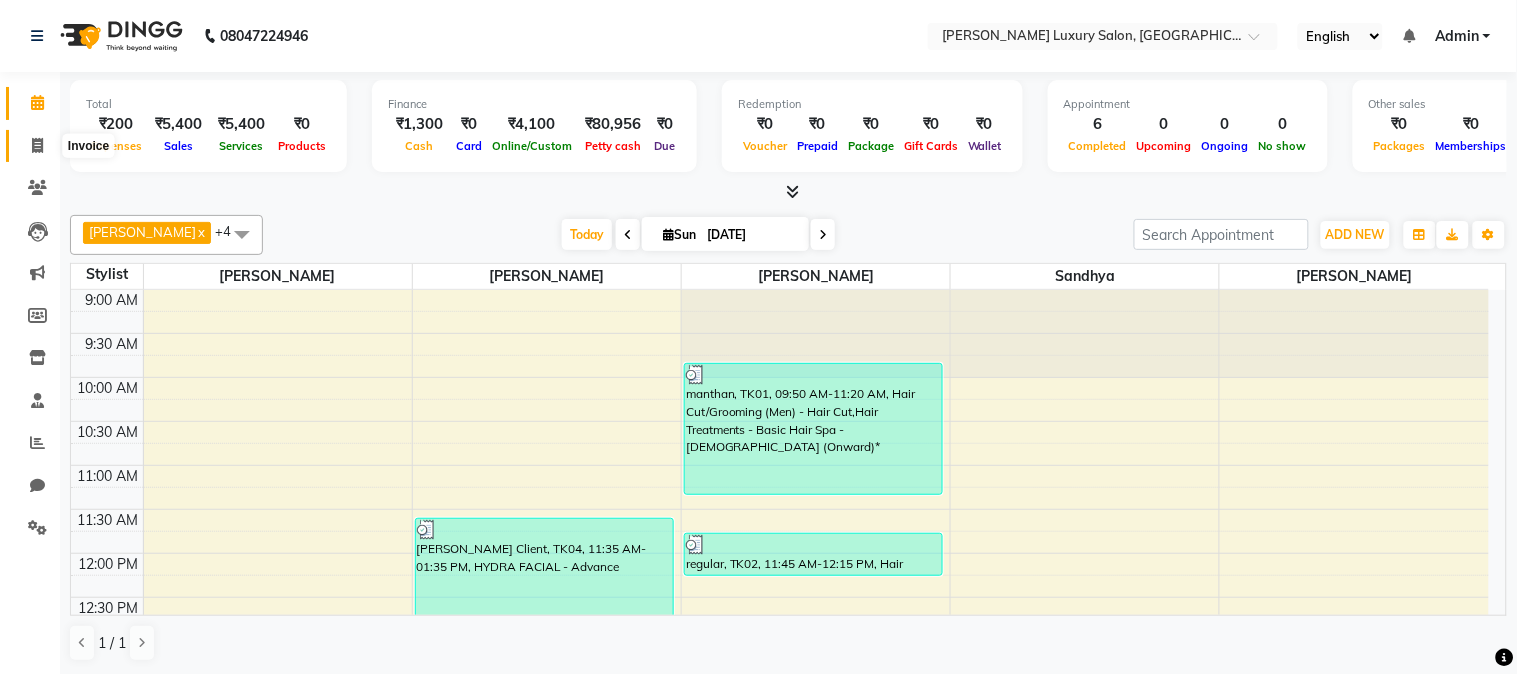 click 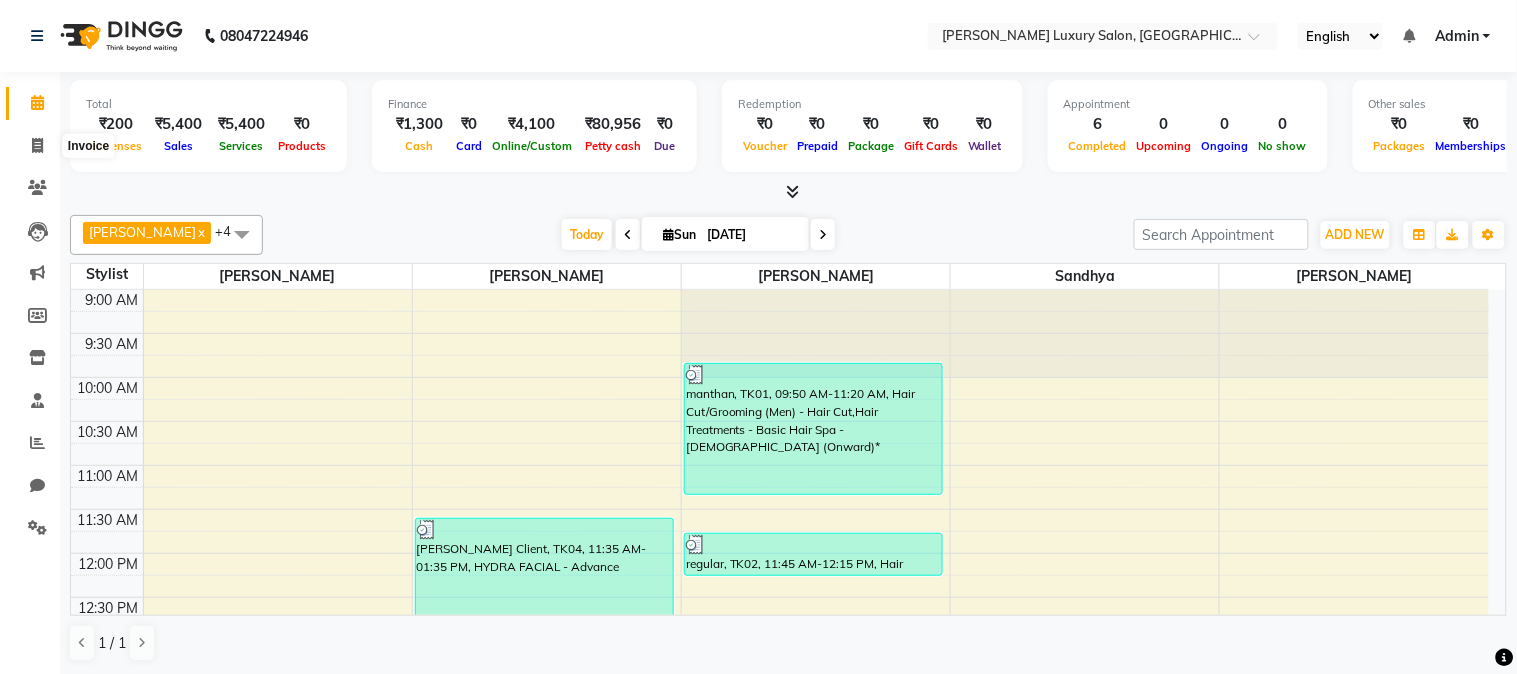 select on "service" 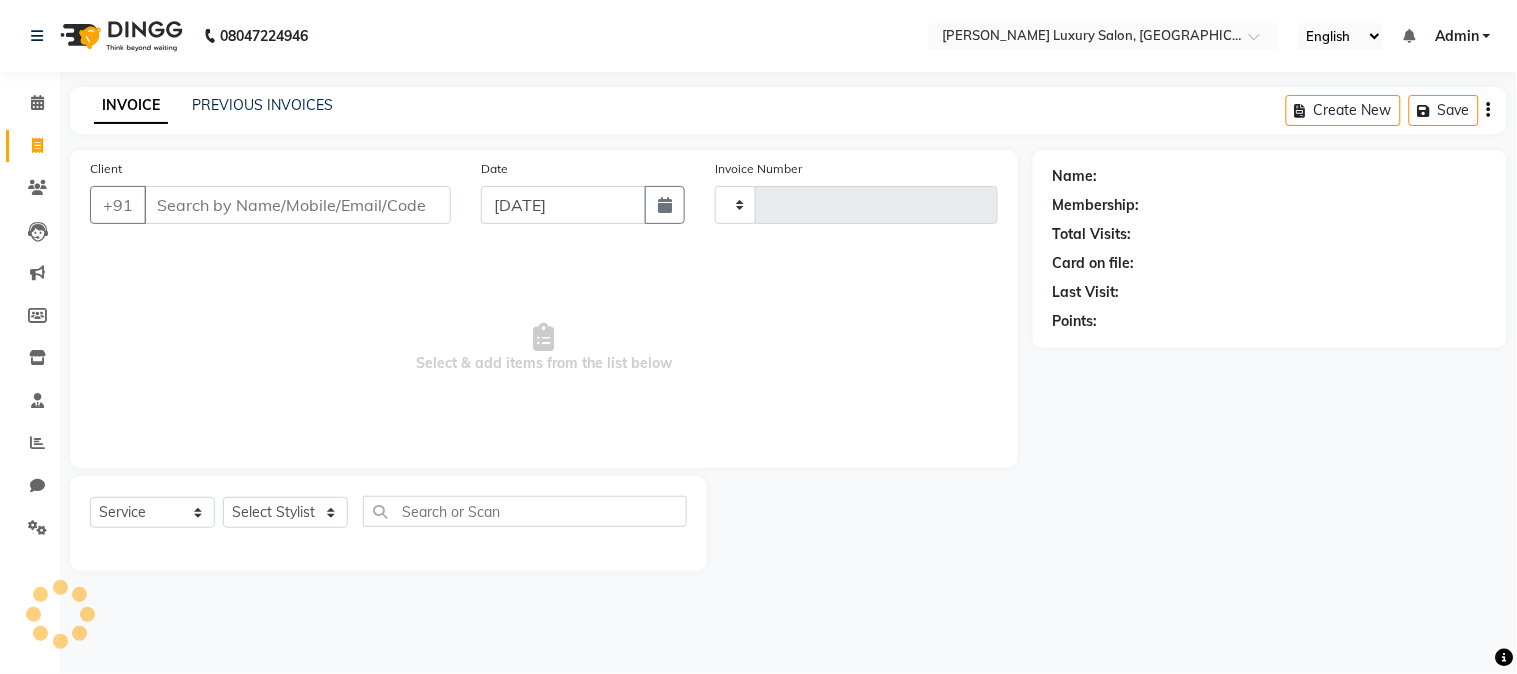 type on "1297" 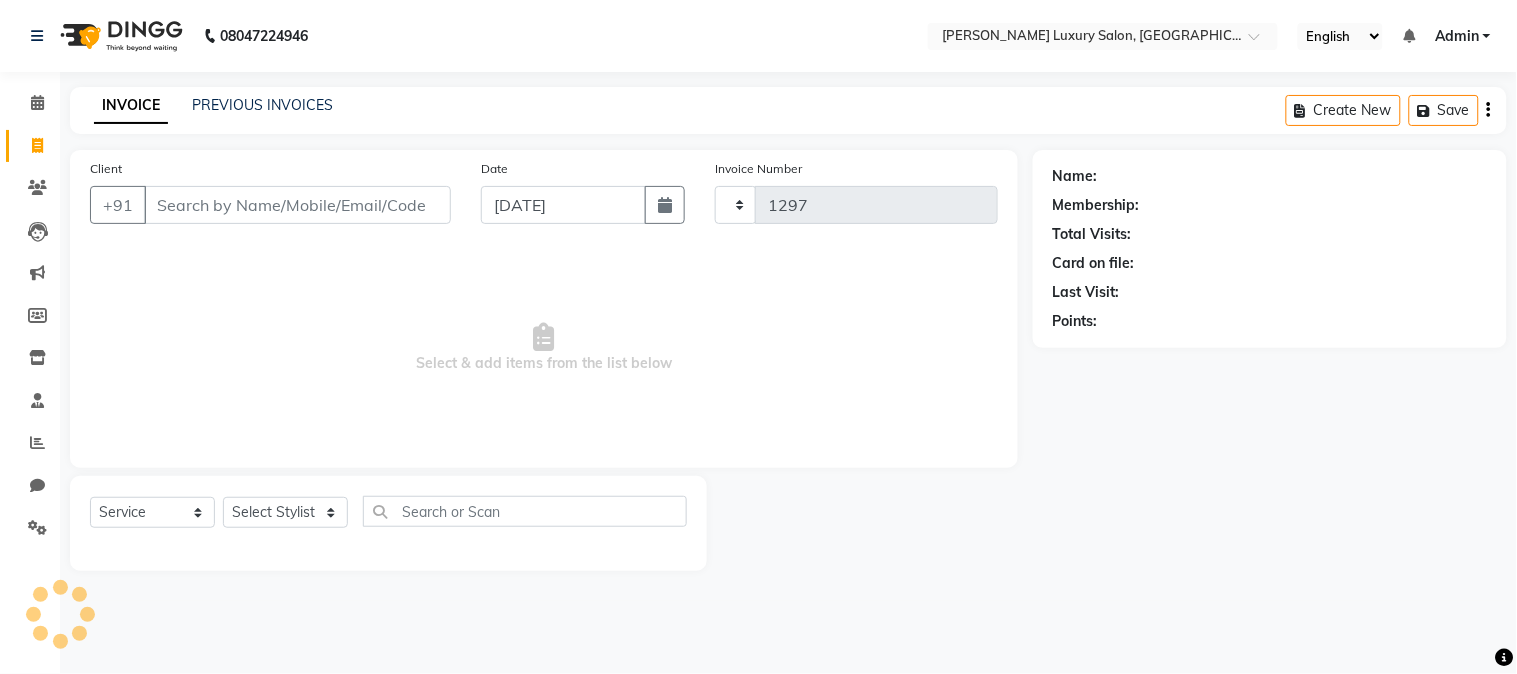 select on "7752" 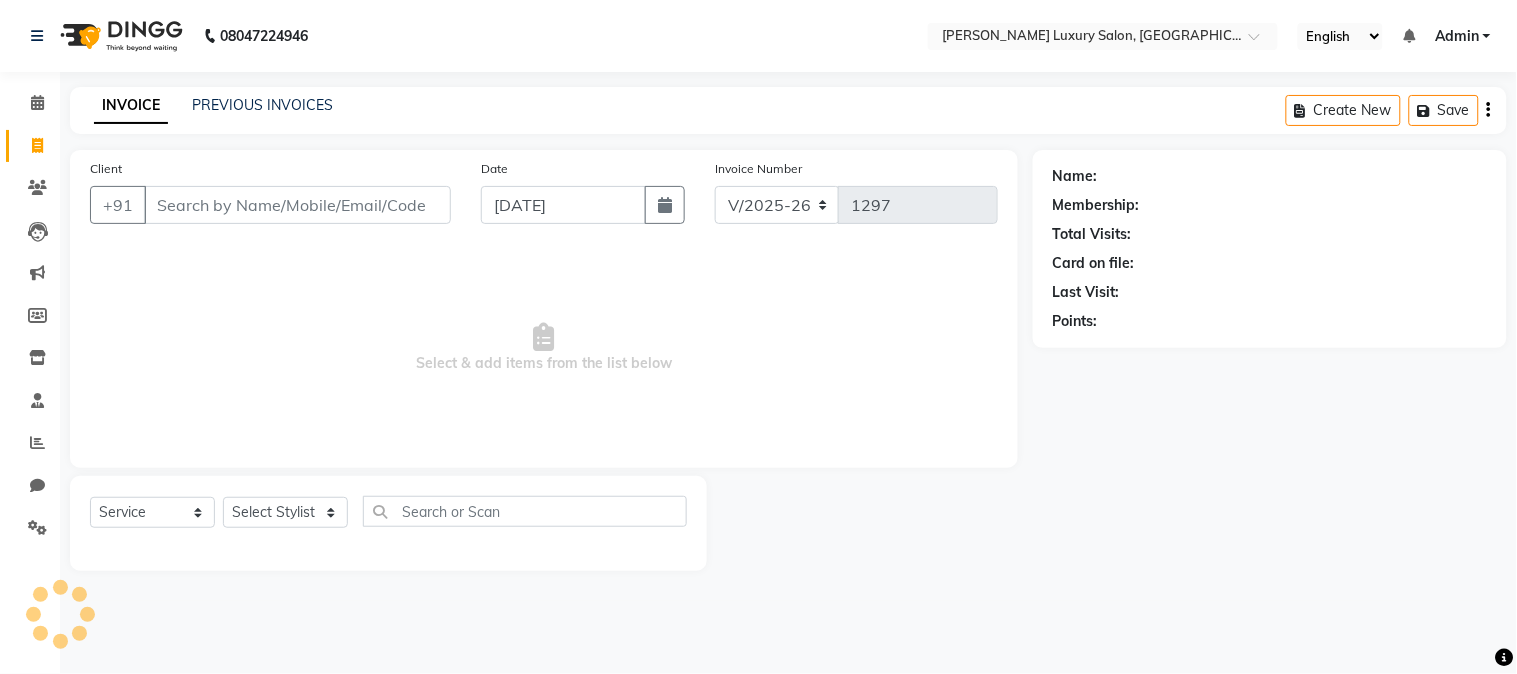 click on "Client" at bounding box center (297, 205) 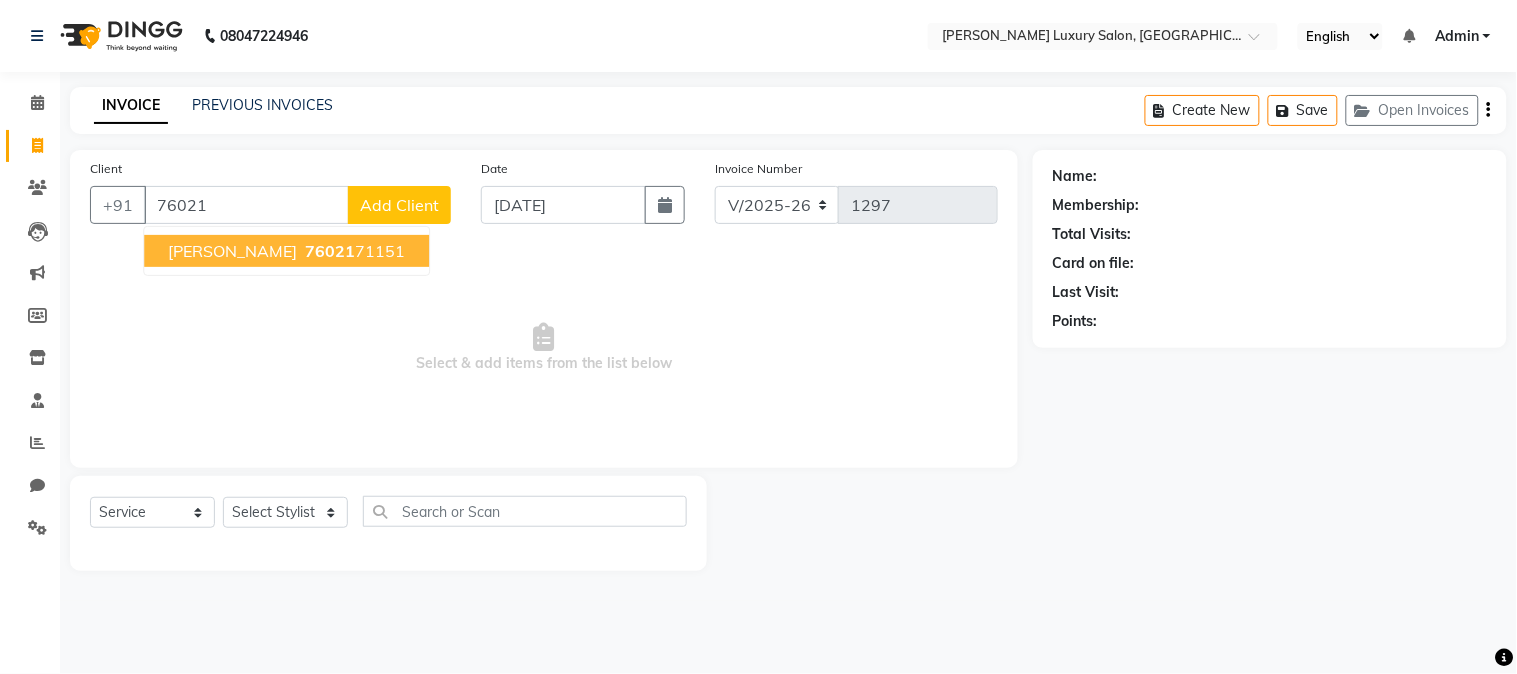click on "76021 71151" at bounding box center (353, 251) 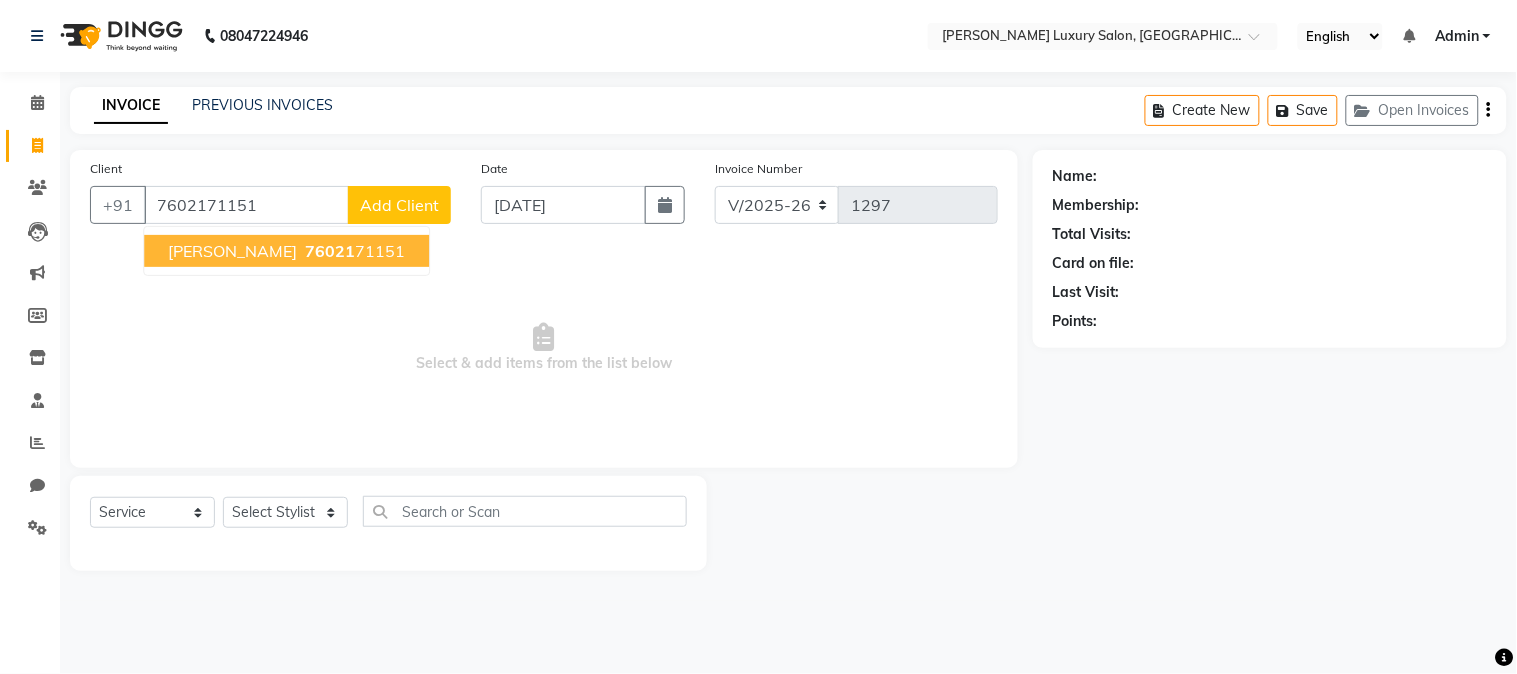 type on "7602171151" 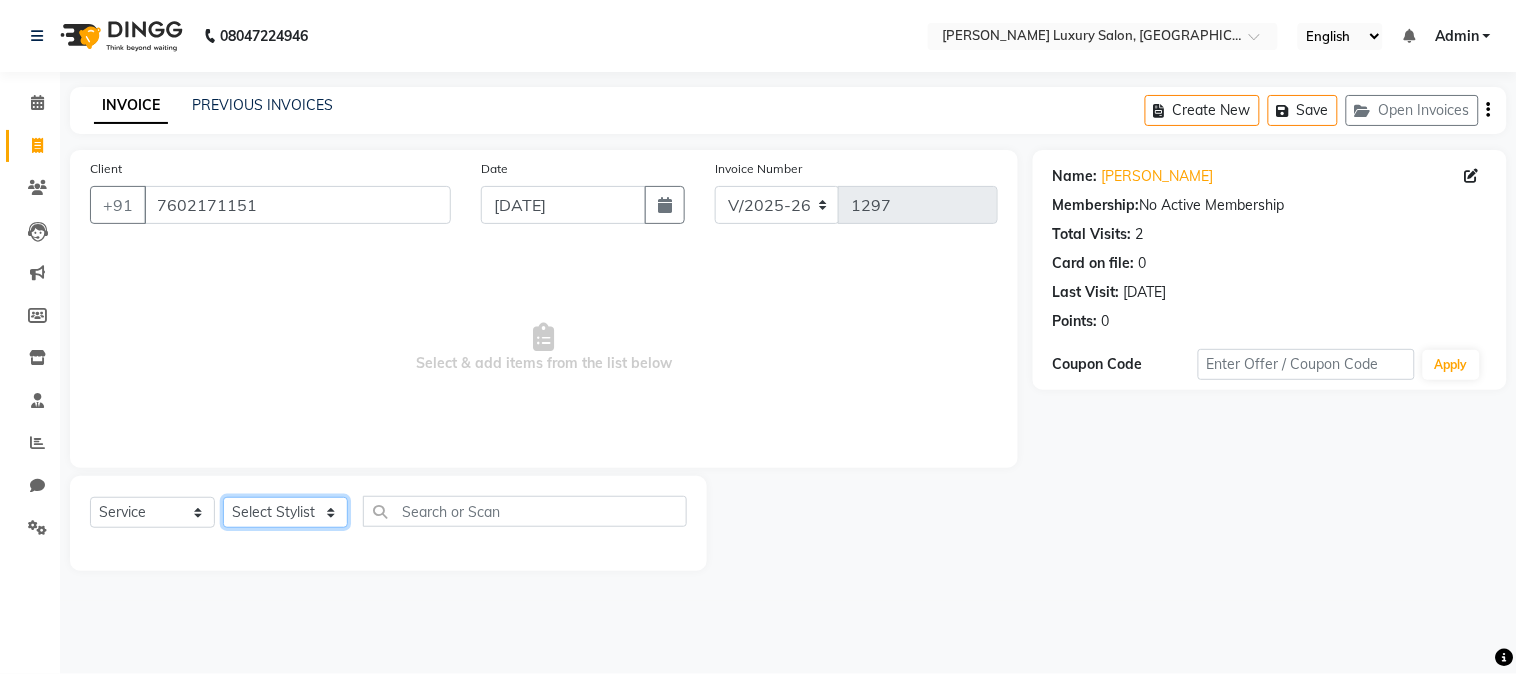 click on "Select Stylist [PERSON_NAME] [PERSON_NAME] neha [PERSON_NAME] Salon Sandhya [PERSON_NAME] [PERSON_NAME]" 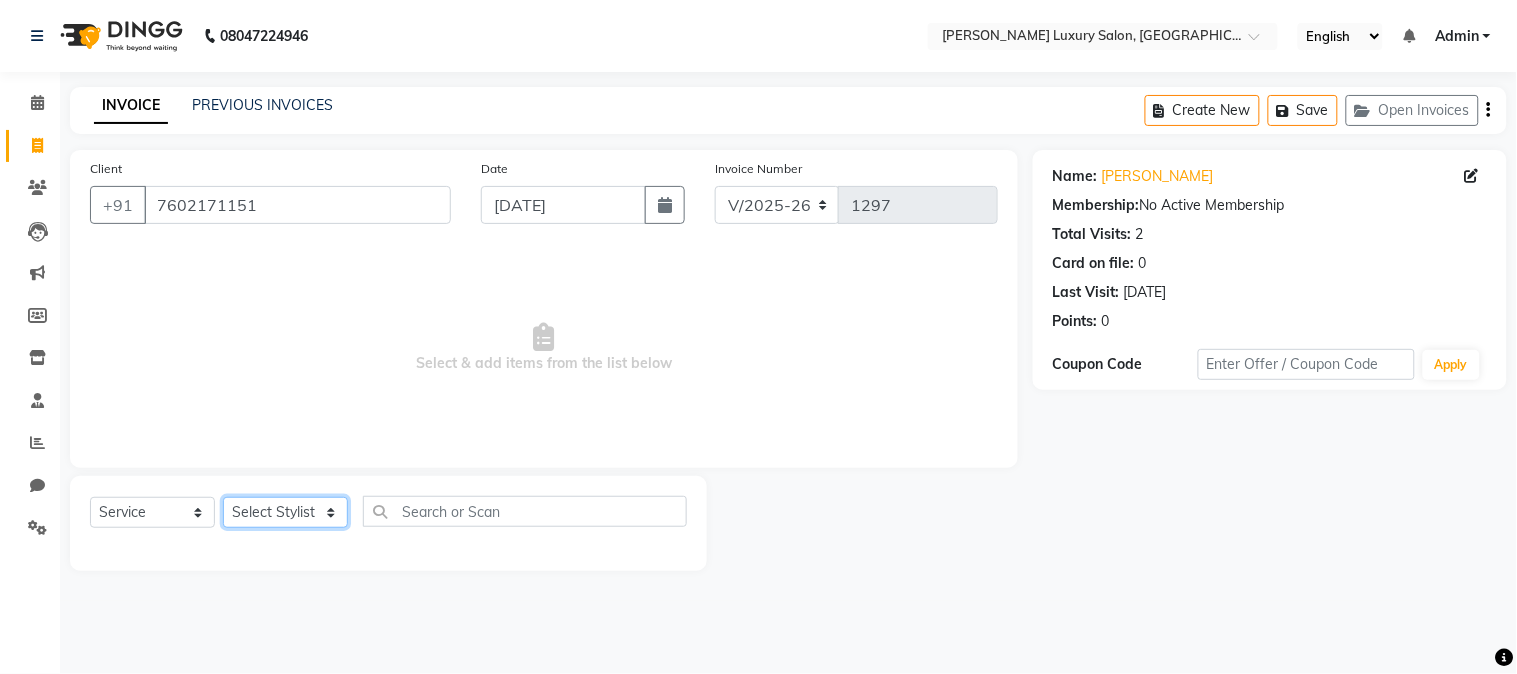 select on "69299" 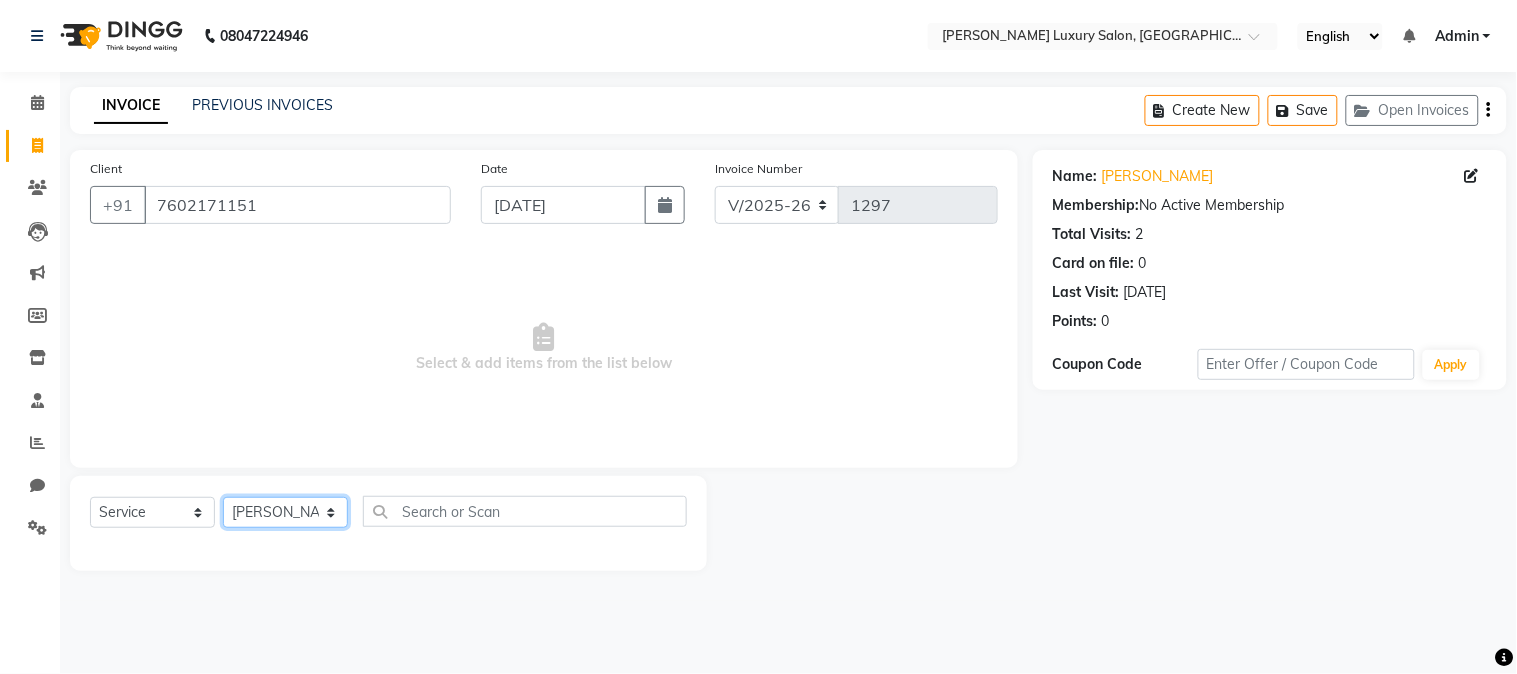 click on "Select Stylist [PERSON_NAME] [PERSON_NAME] neha [PERSON_NAME] Salon Sandhya [PERSON_NAME] [PERSON_NAME]" 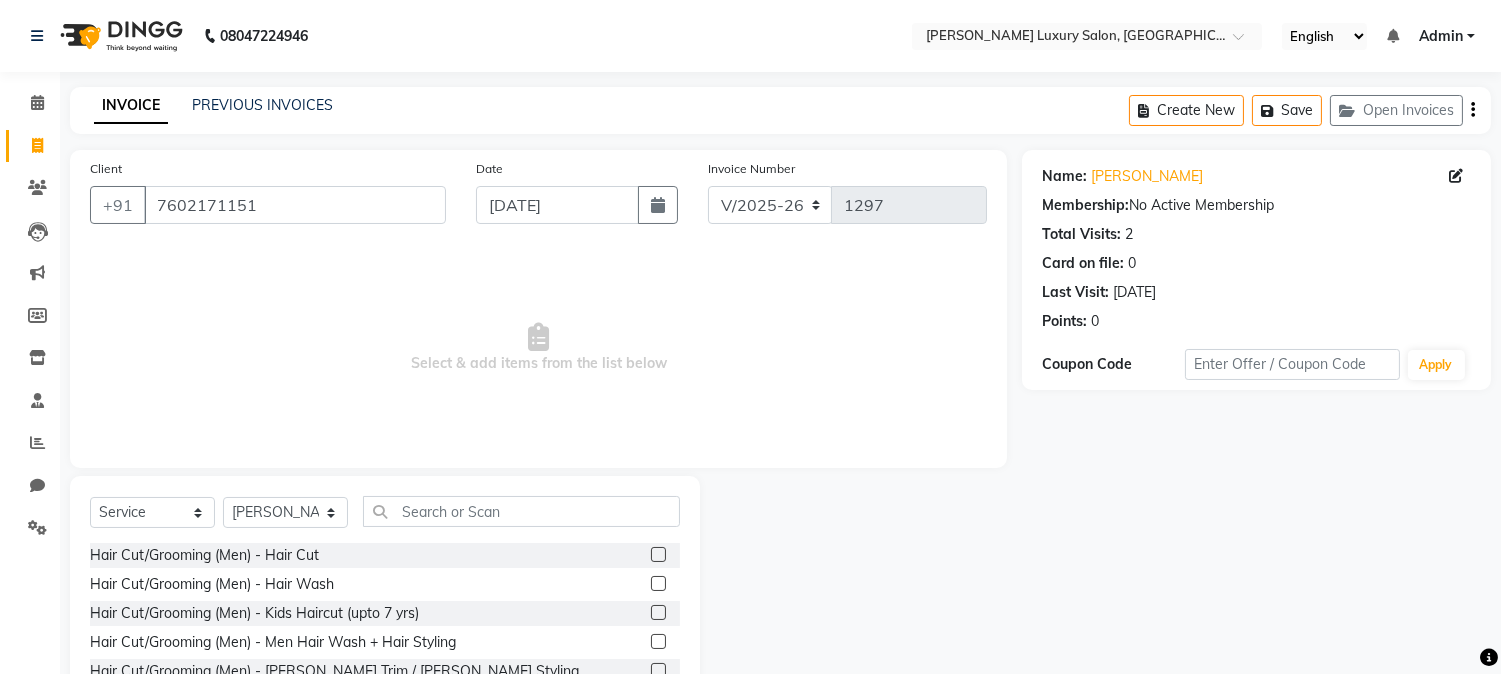 click 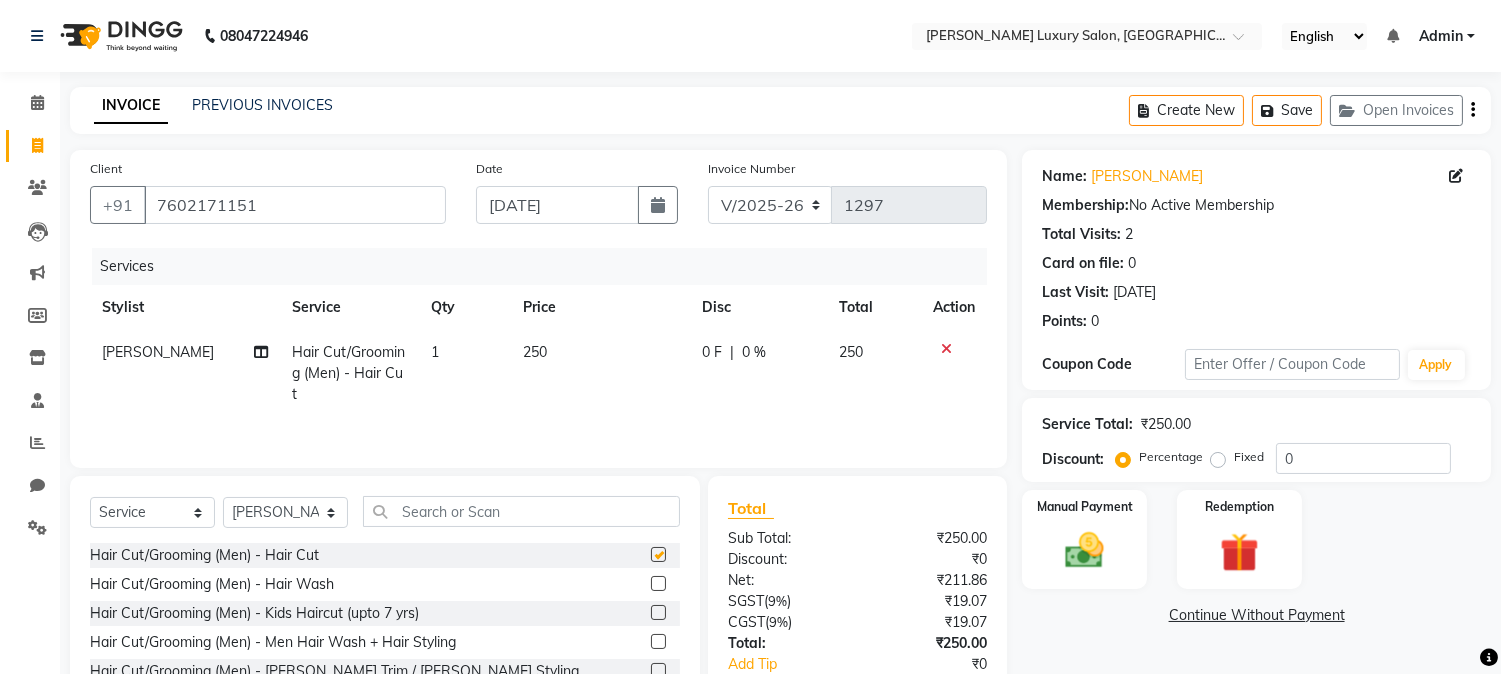 checkbox on "false" 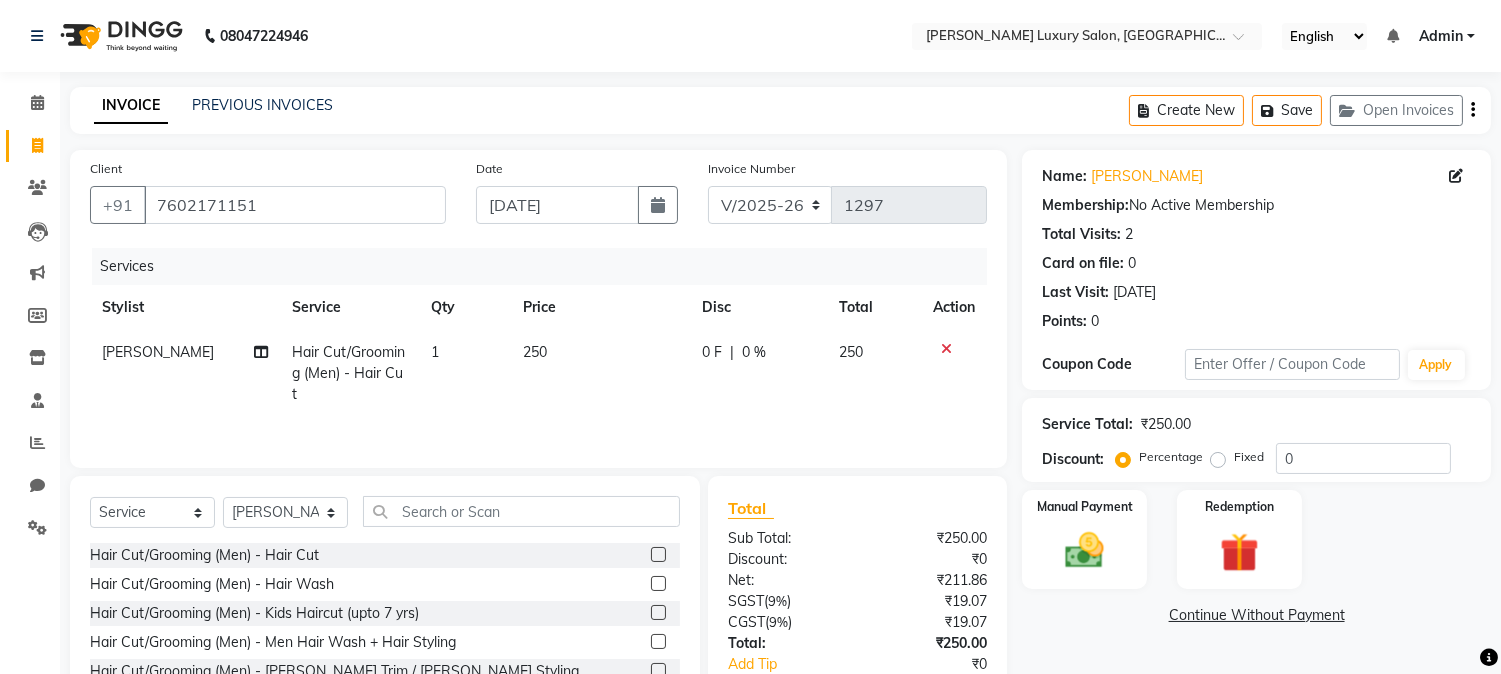 click 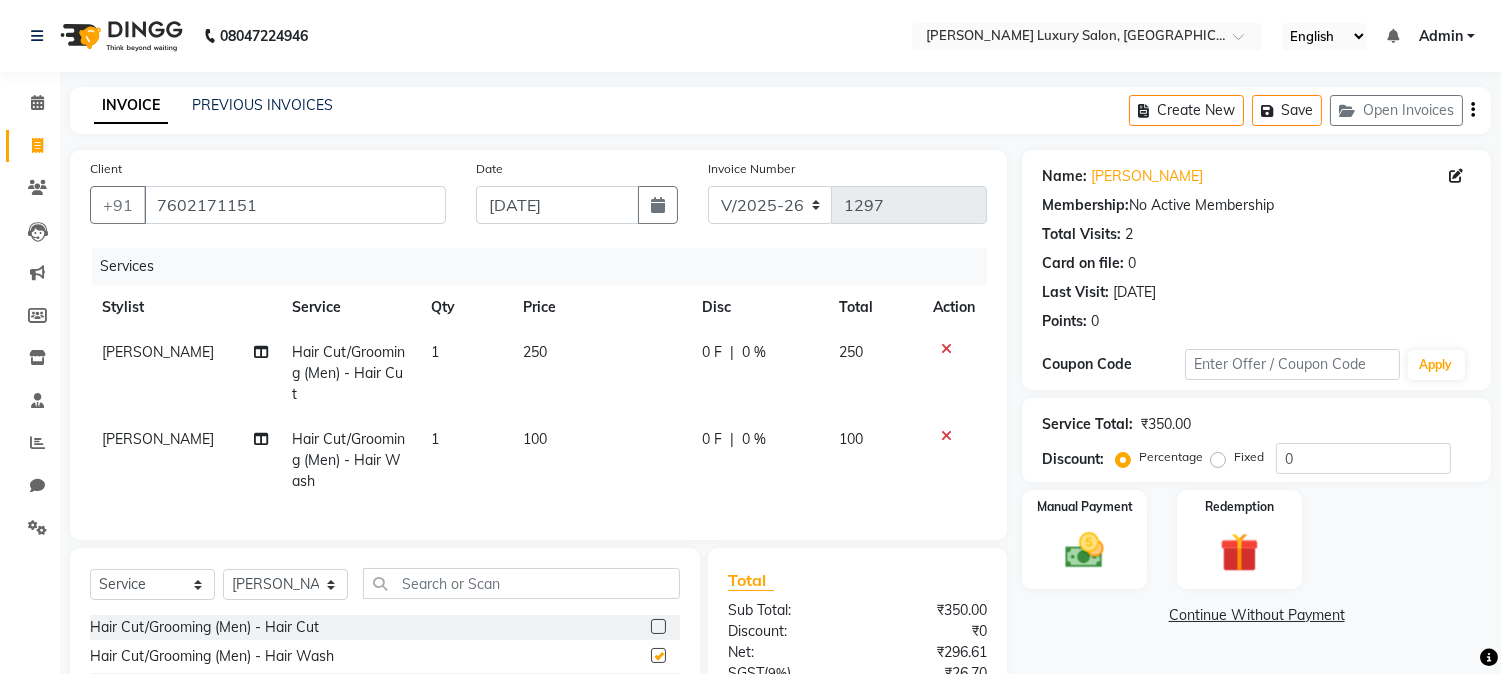 checkbox on "false" 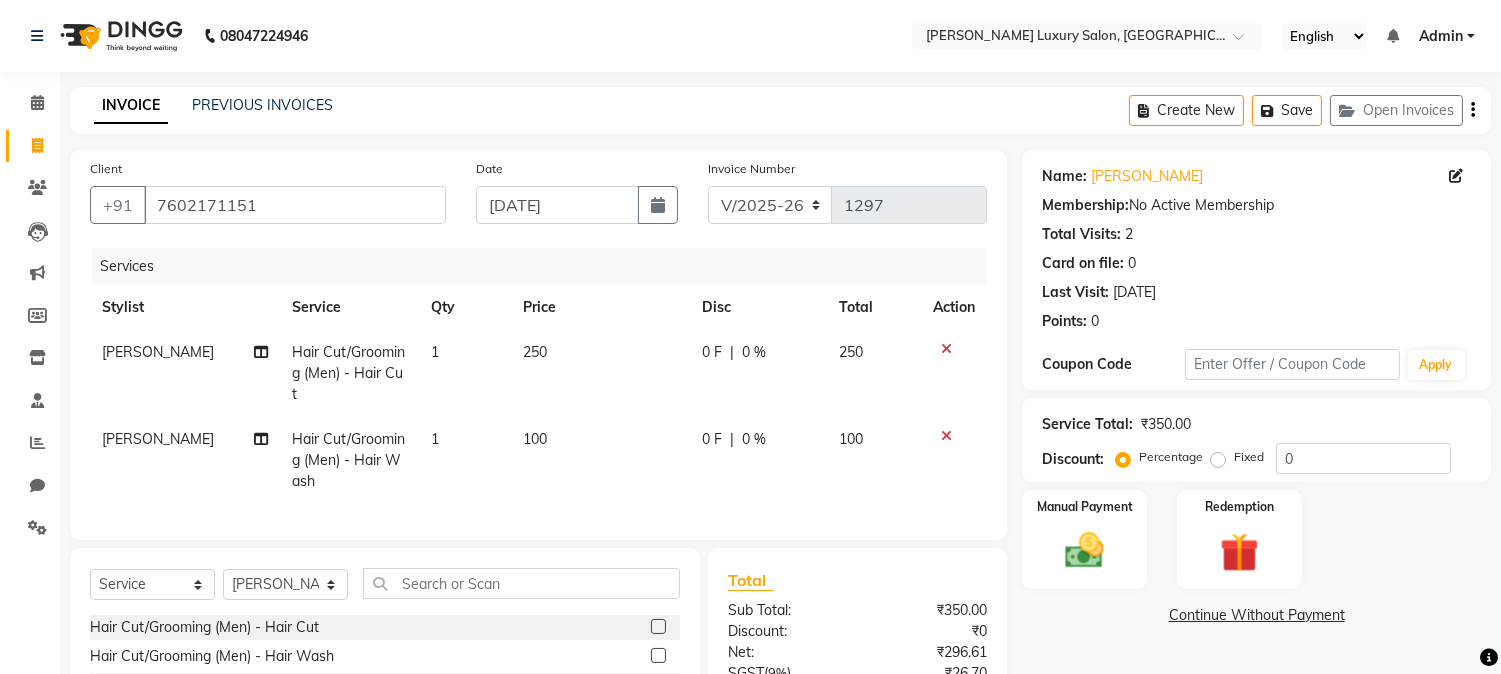 click on "100" 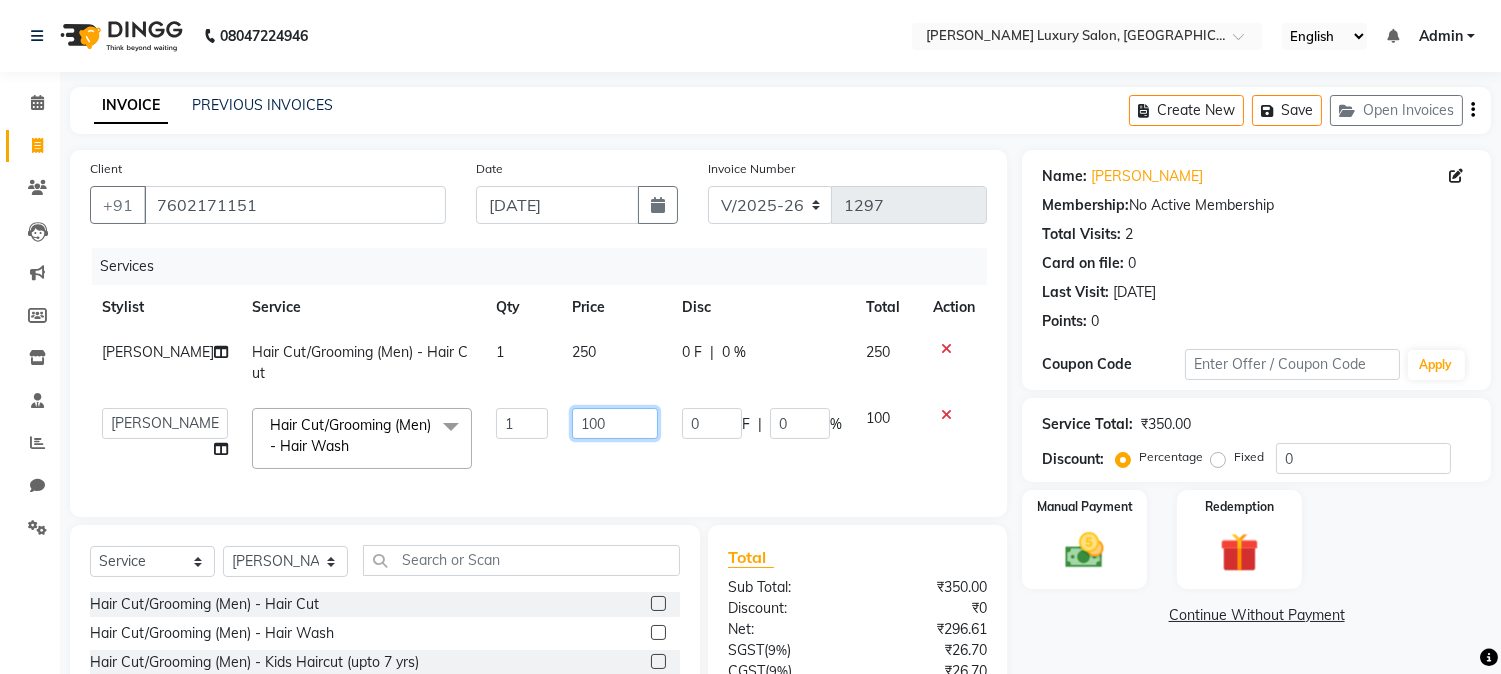 click on "100" 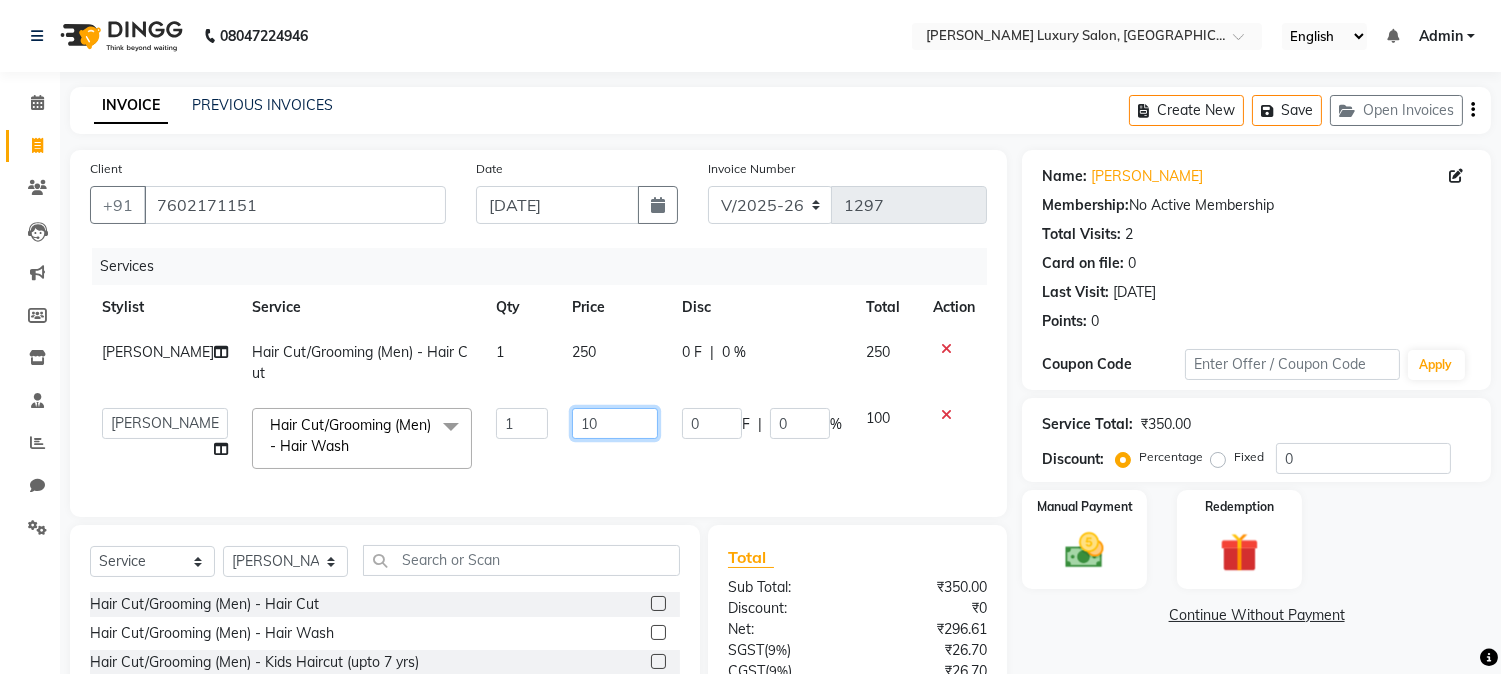 type on "150" 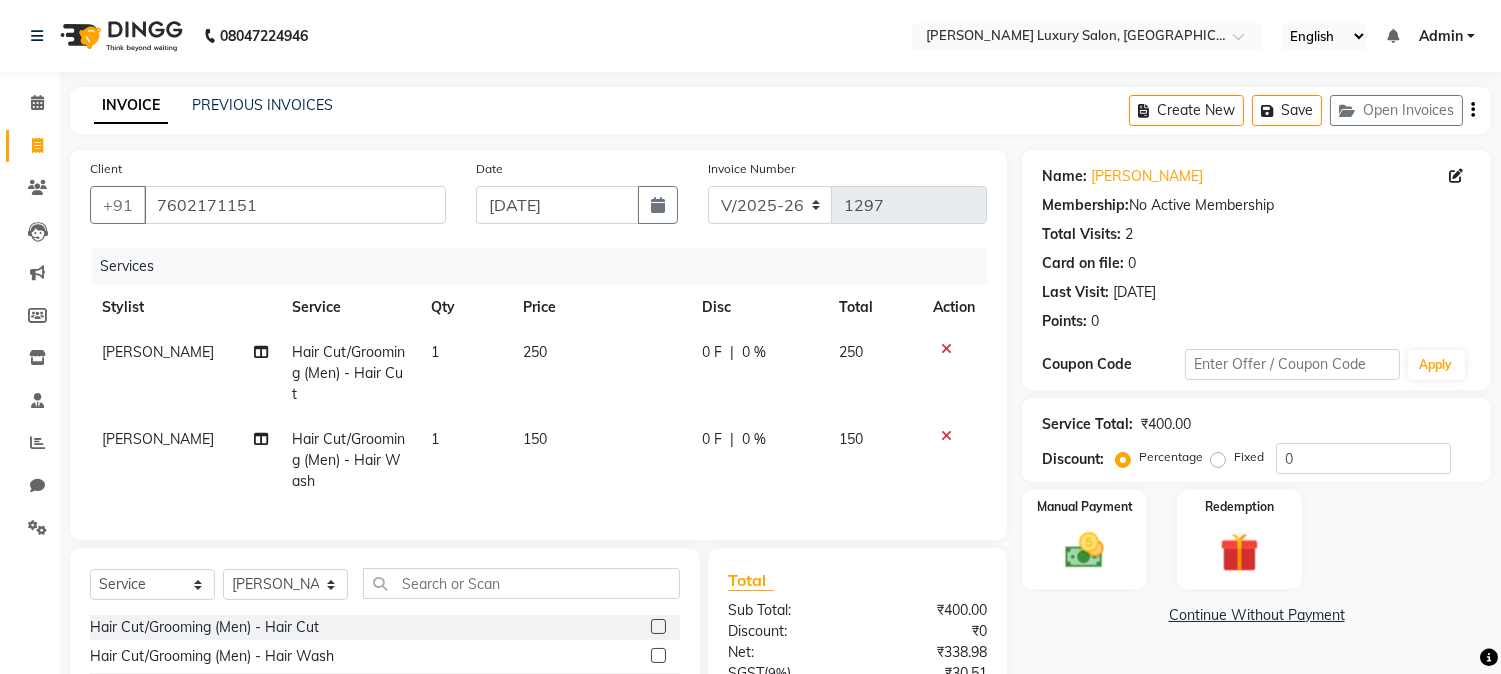click on "0 F | 0 %" 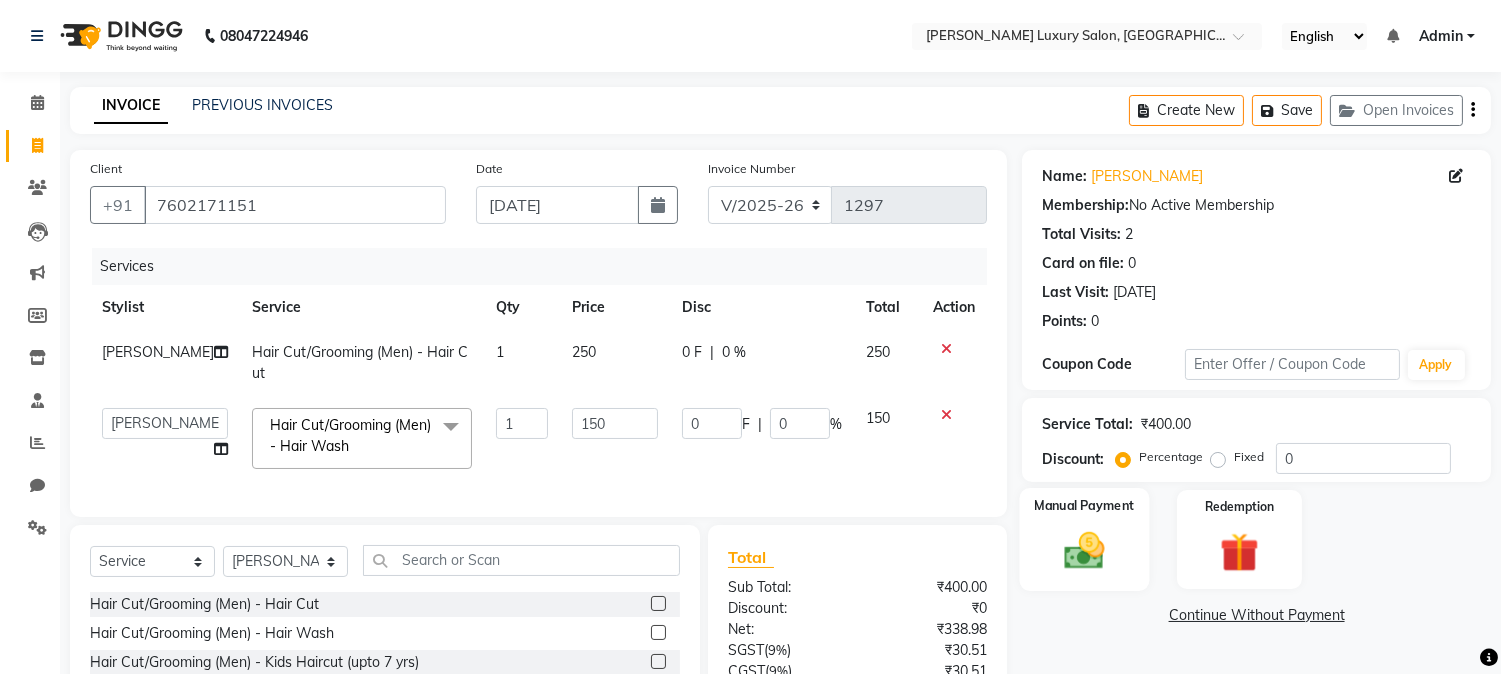 click 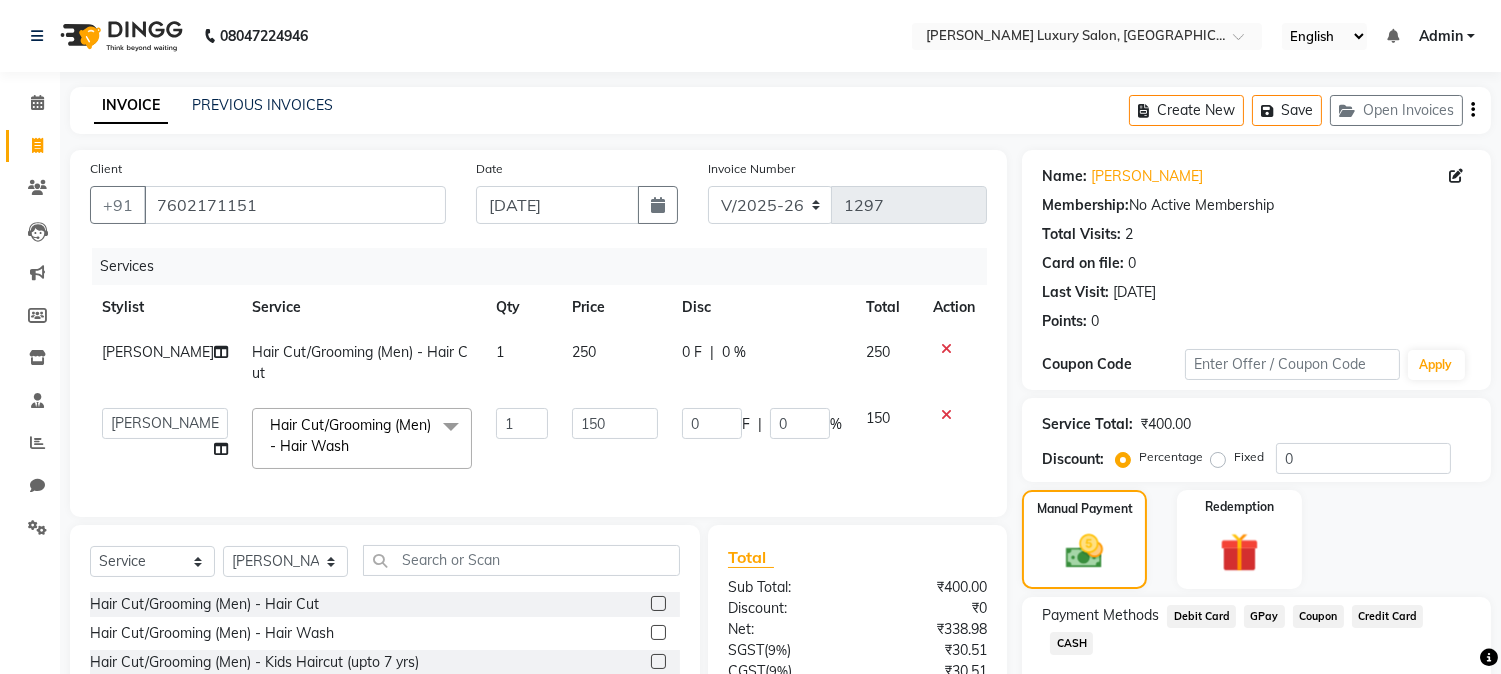 click on "GPay" 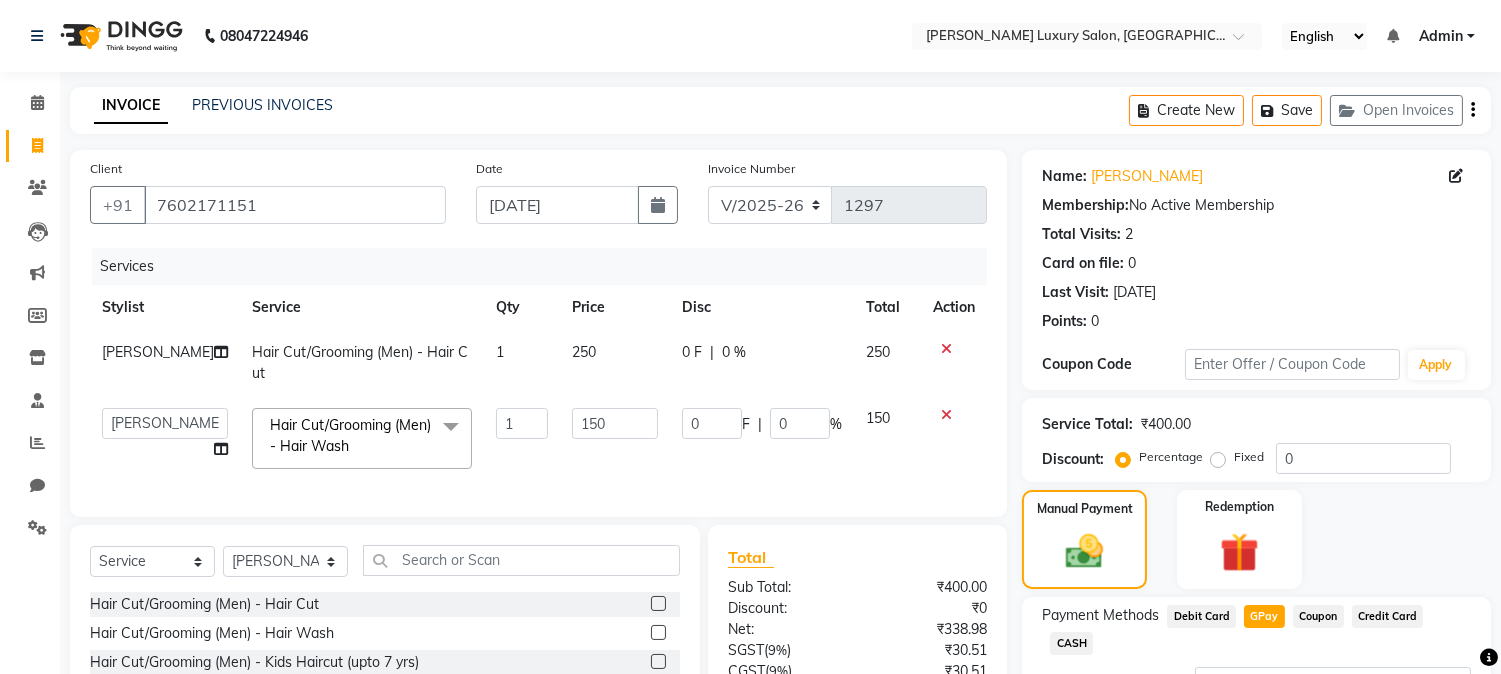 scroll, scrollTop: 192, scrollLeft: 0, axis: vertical 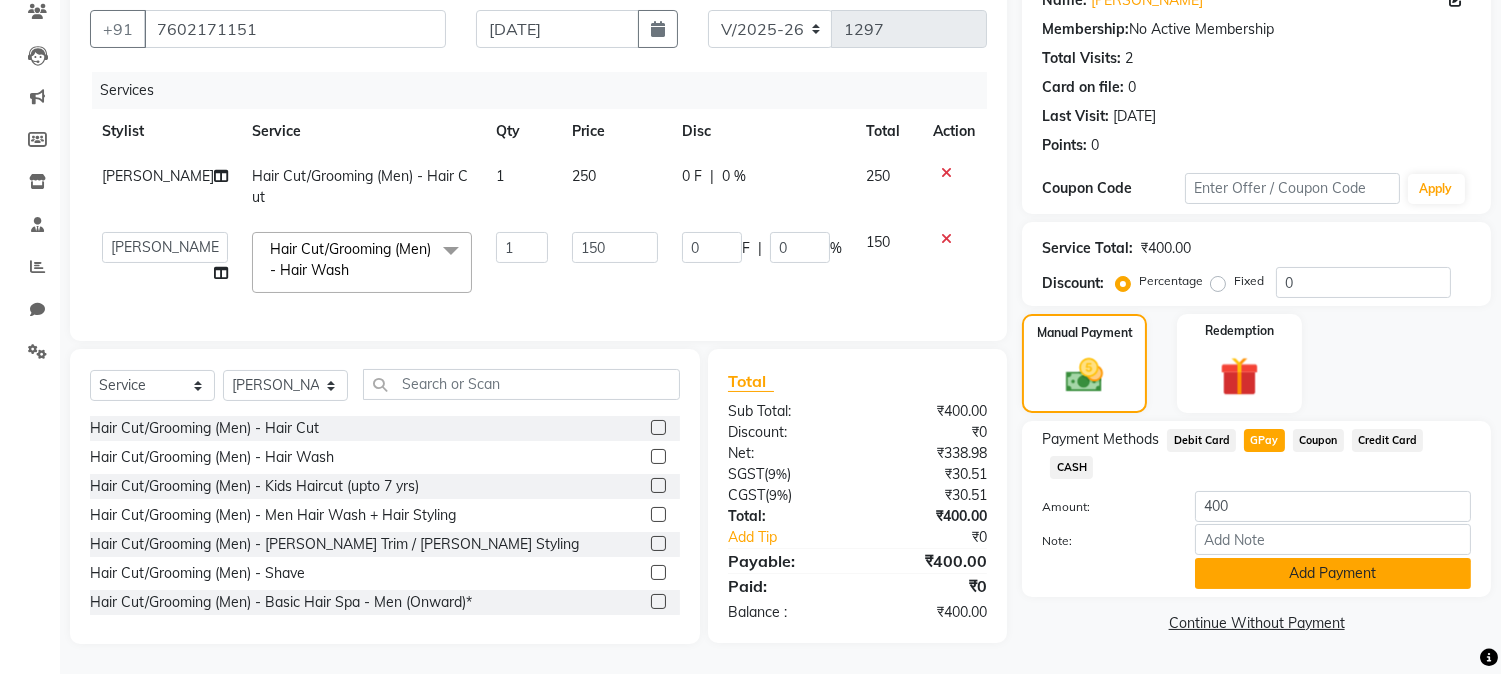 click on "Add Payment" 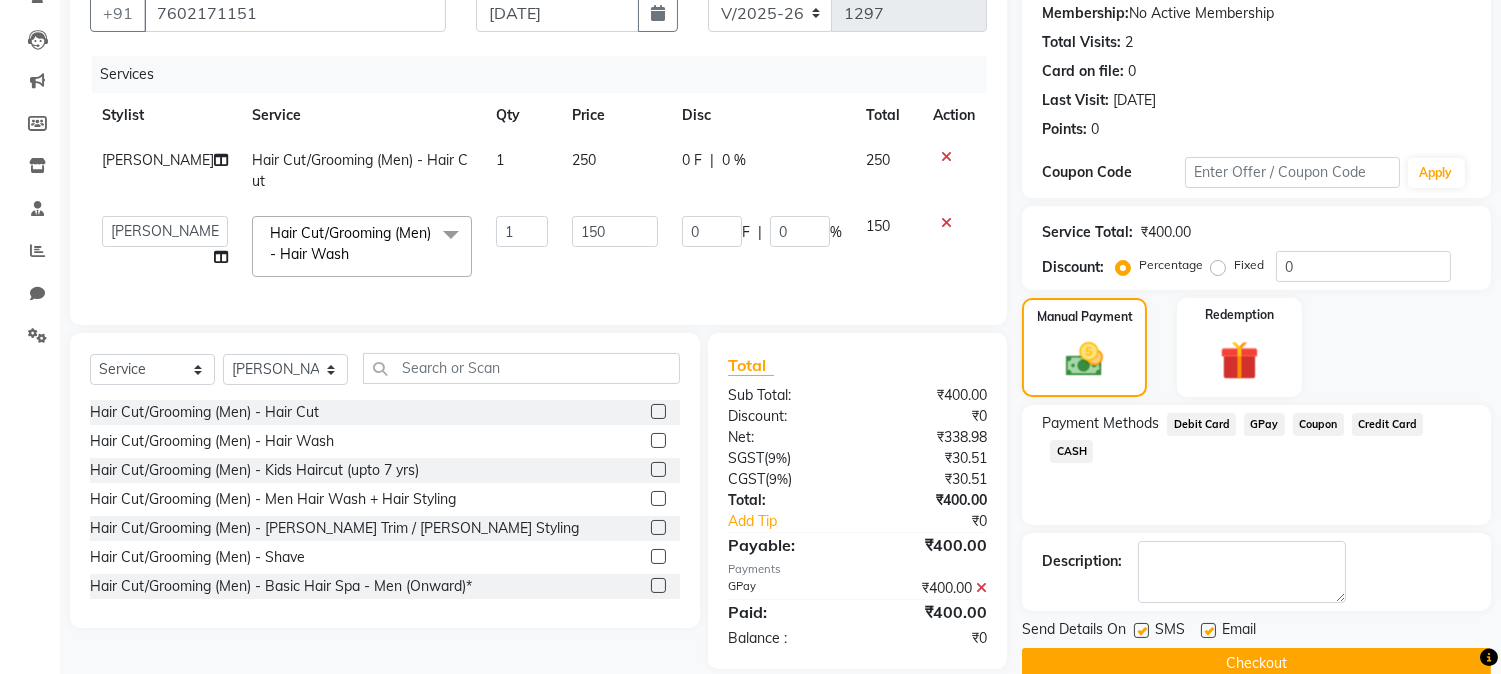 scroll, scrollTop: 233, scrollLeft: 0, axis: vertical 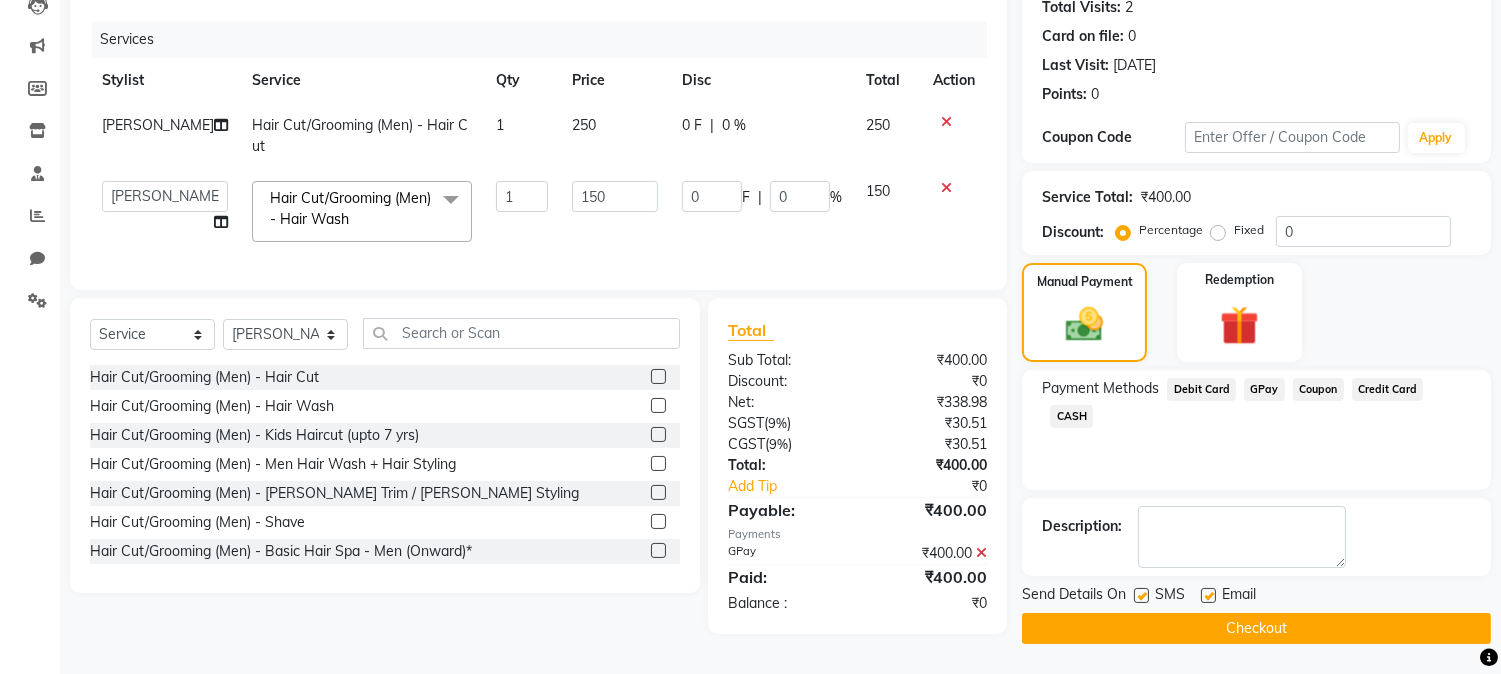 click on "Checkout" 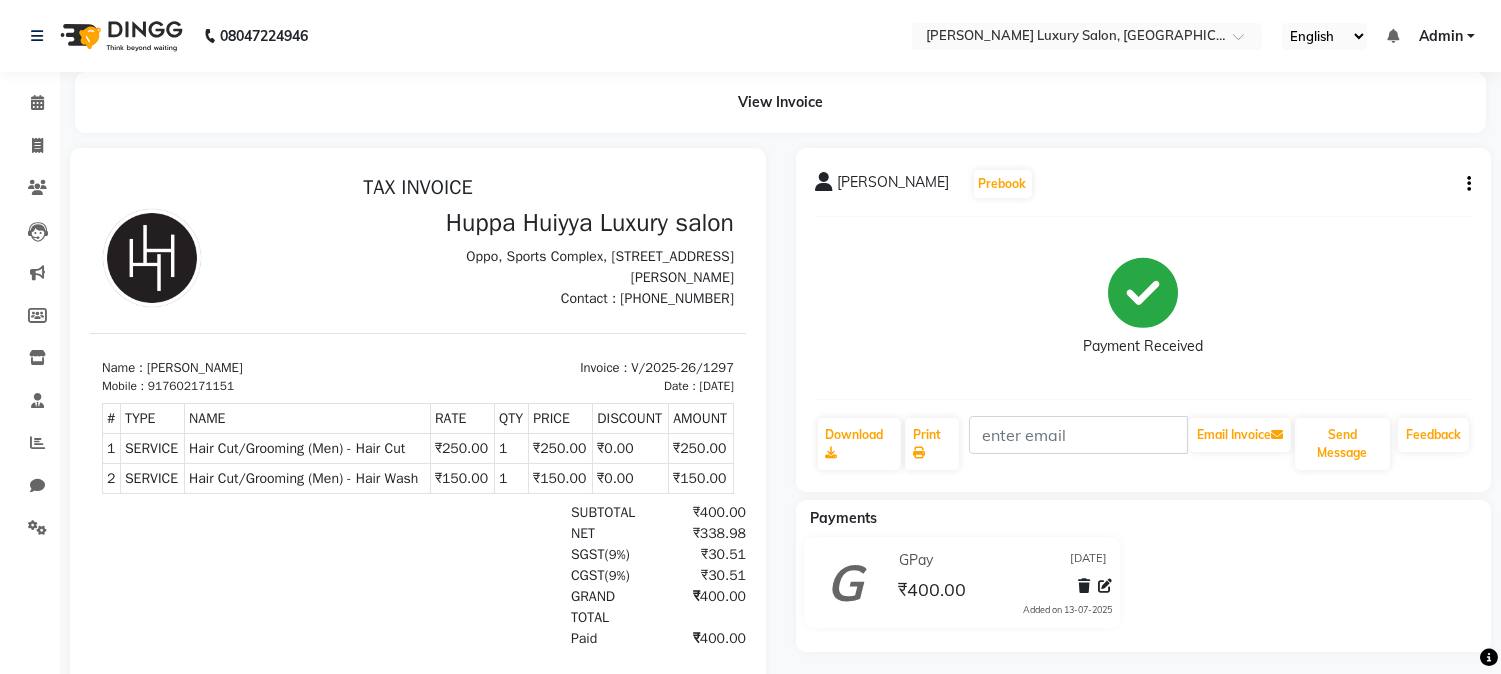 scroll, scrollTop: 201, scrollLeft: 0, axis: vertical 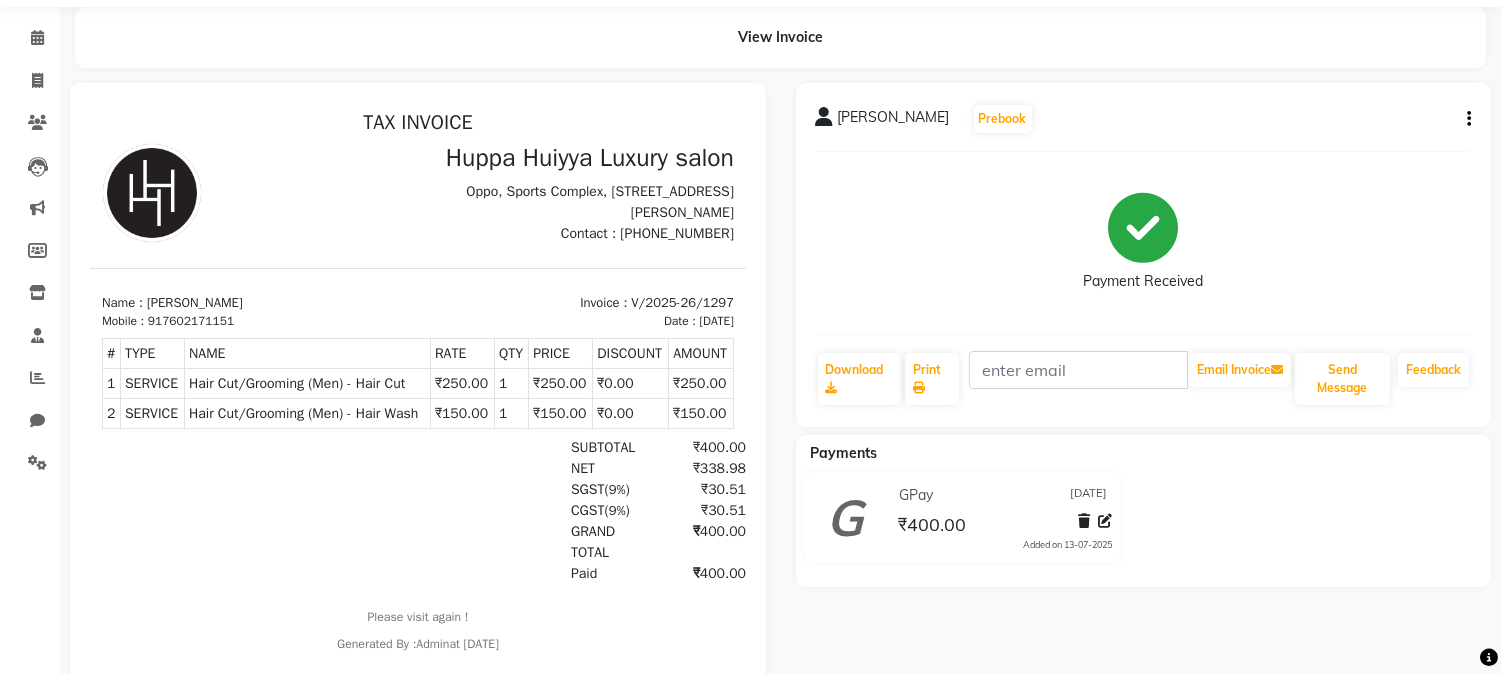 drag, startPoint x: 335, startPoint y: 283, endPoint x: 663, endPoint y: -187, distance: 573.13525 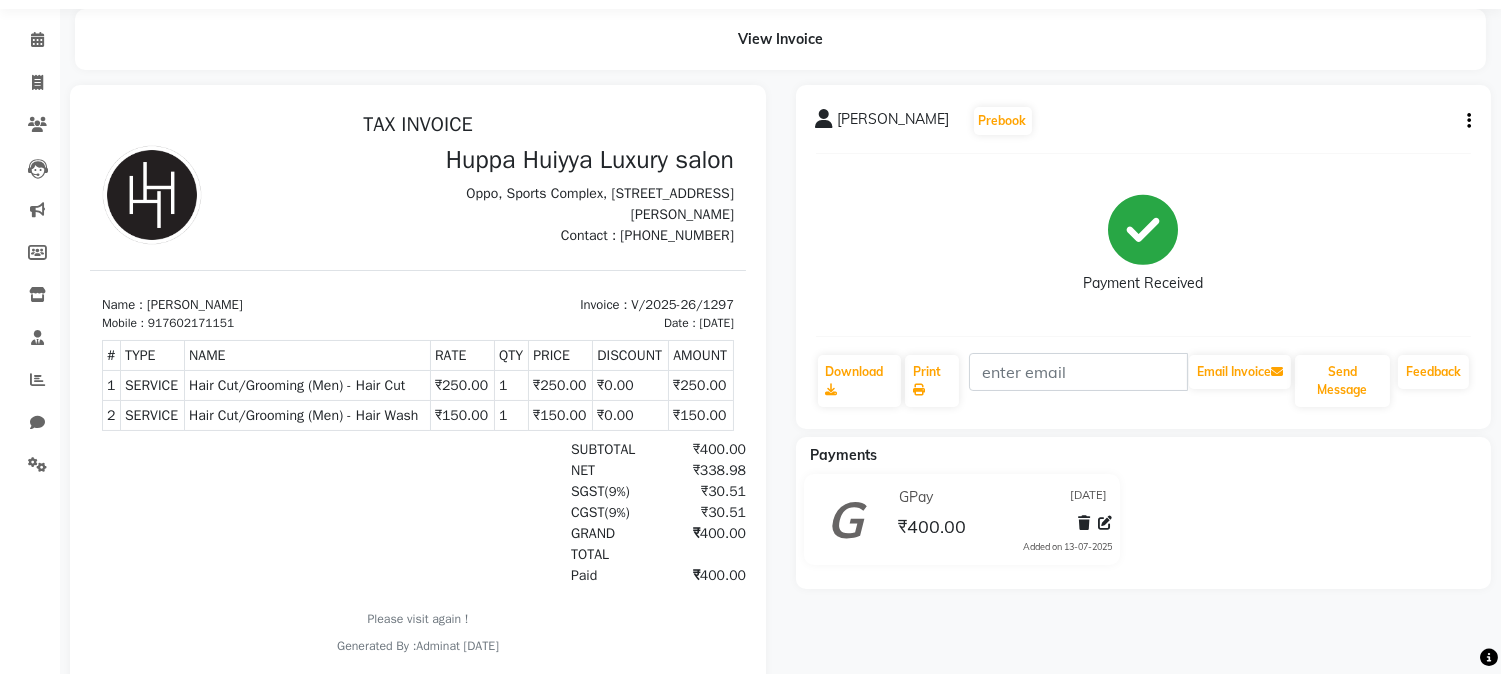 click on "TAX INVOICE
Huppa Huiyya Luxury salon
[STREET_ADDRESS][PERSON_NAME]
Contact : [PHONE_NUMBER]
#" at bounding box center (418, 384) 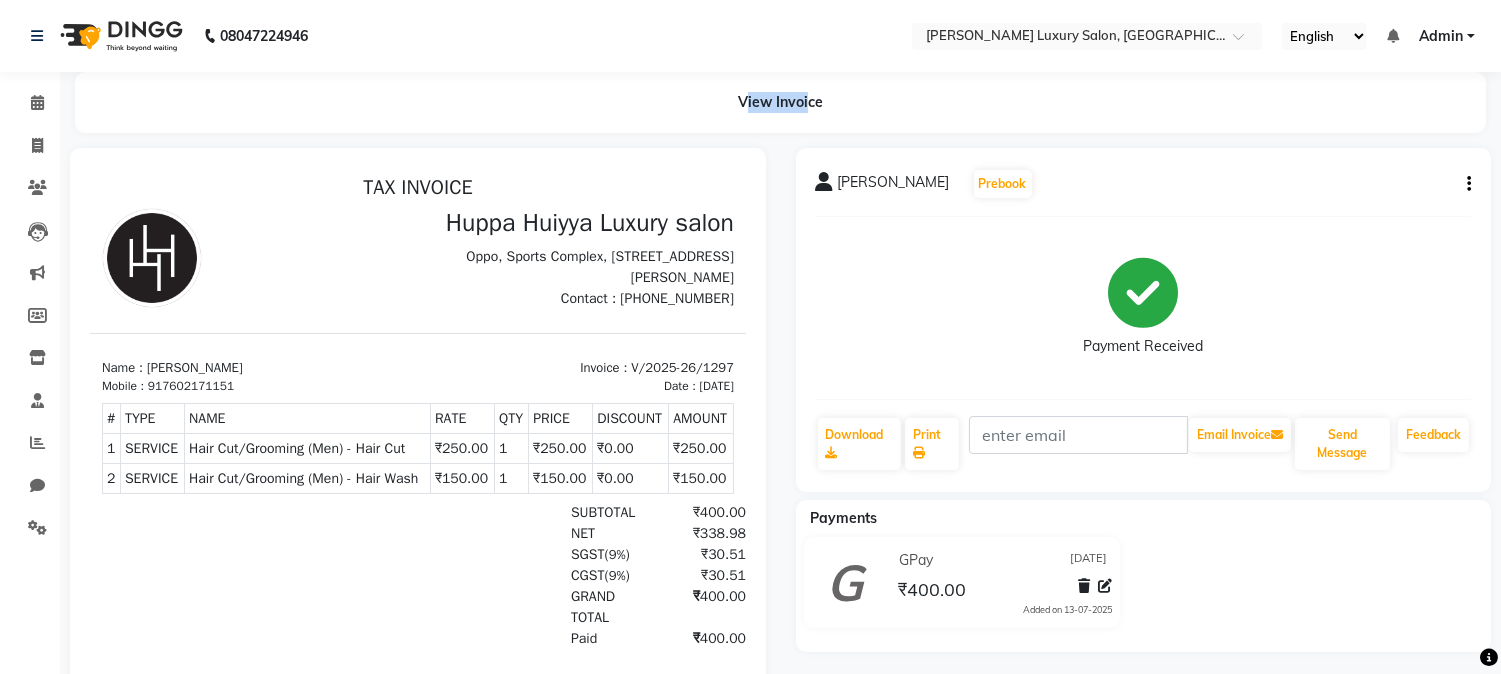 drag, startPoint x: 786, startPoint y: 123, endPoint x: 725, endPoint y: 83, distance: 72.94518 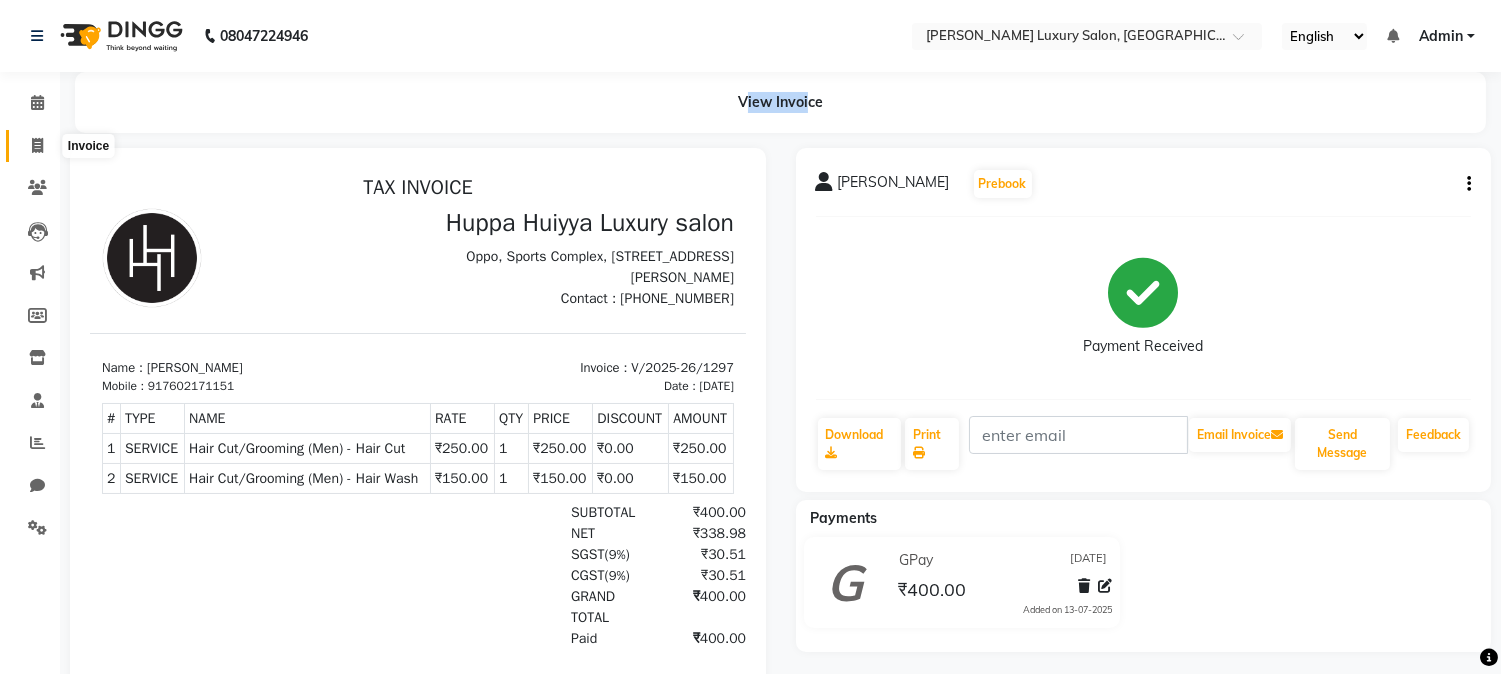 click 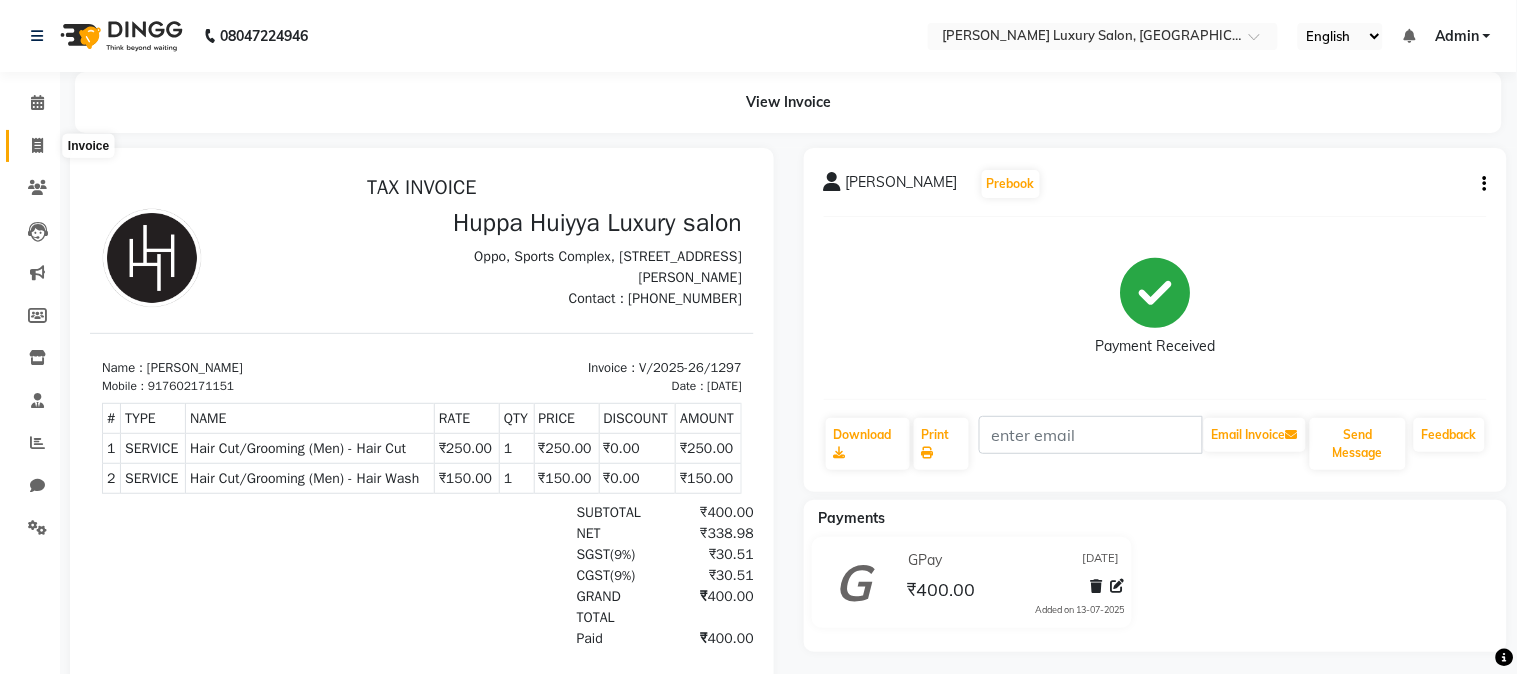 select on "service" 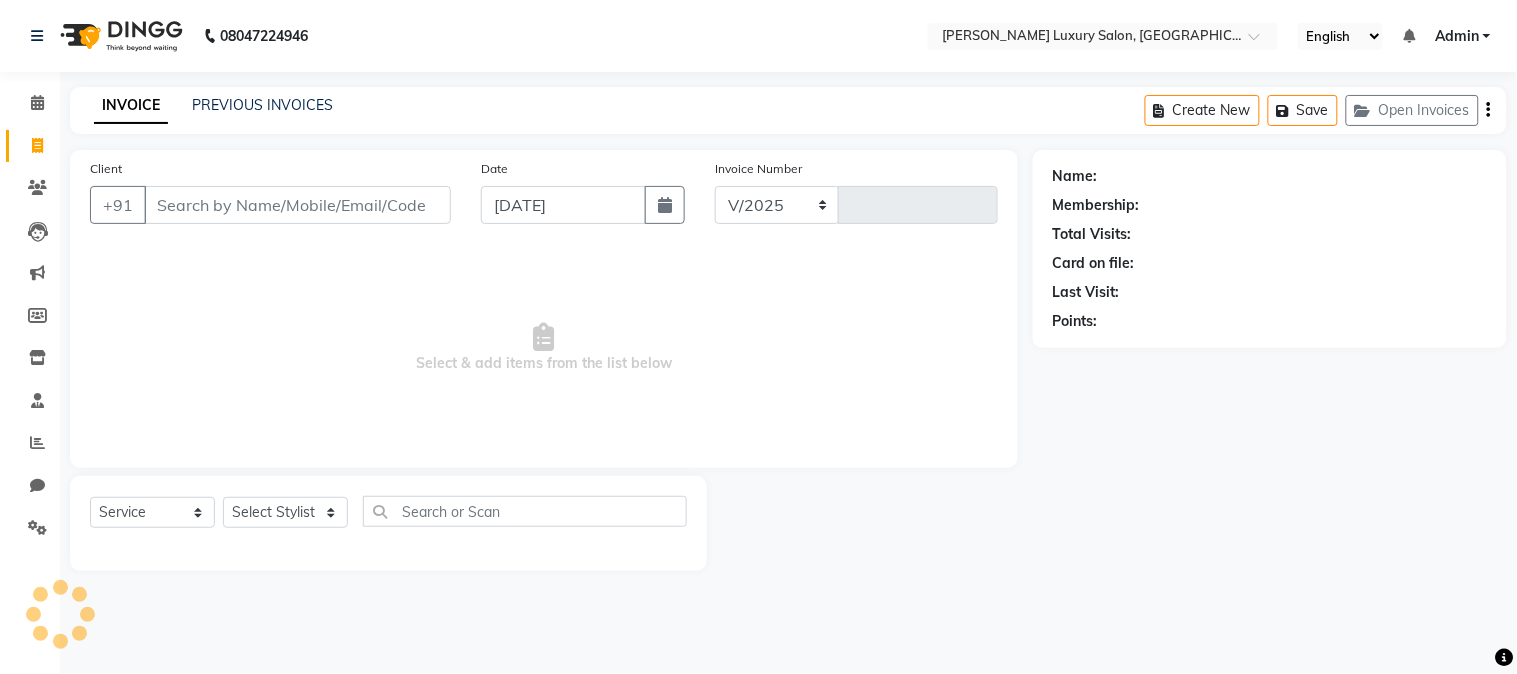 select on "7752" 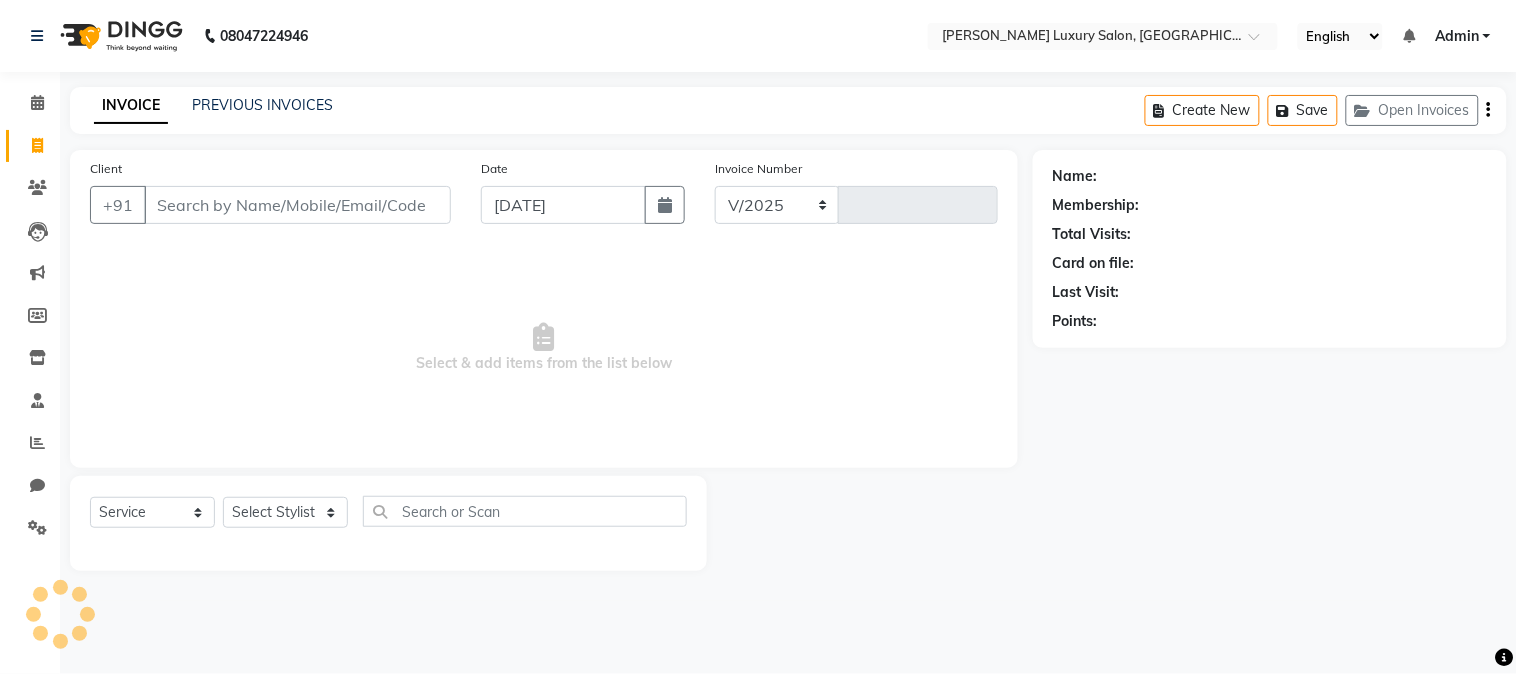 type on "1298" 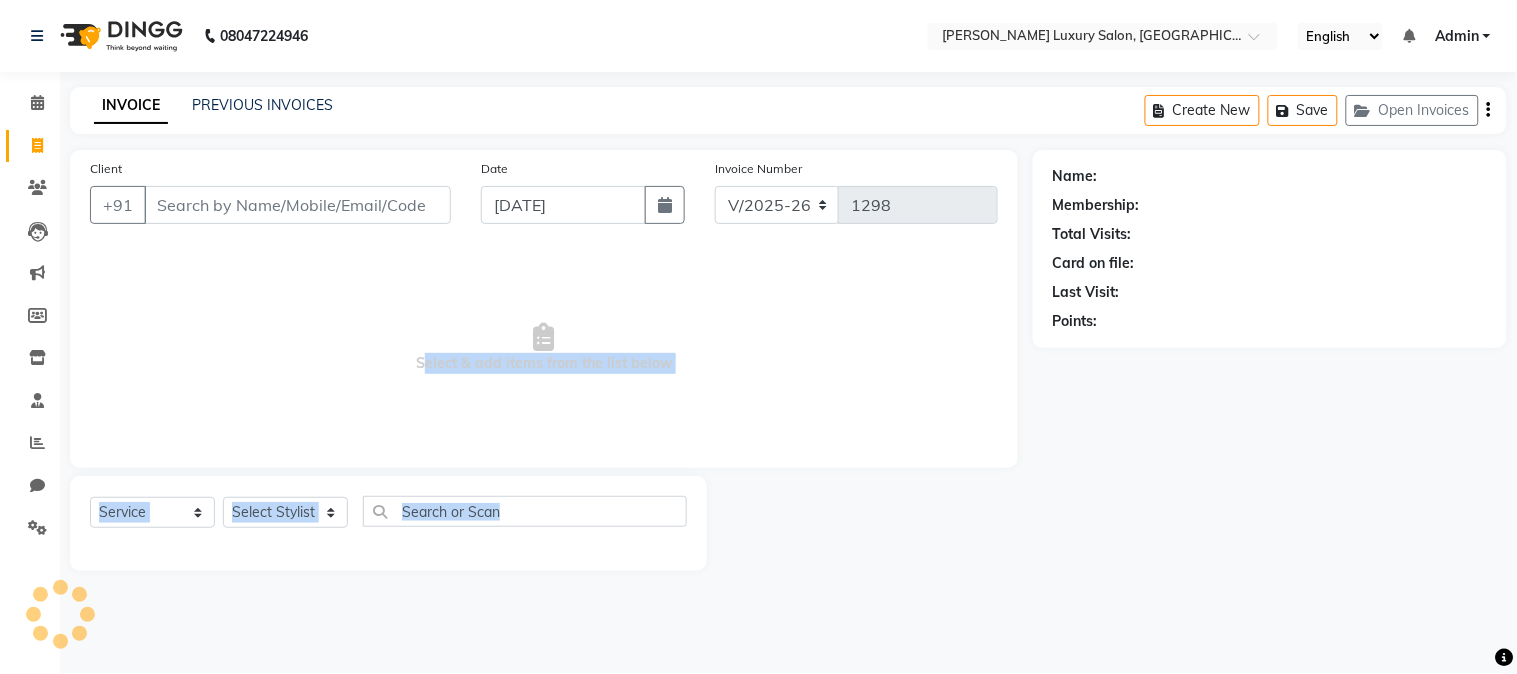 drag, startPoint x: 286, startPoint y: 466, endPoint x: 235, endPoint y: 546, distance: 94.873604 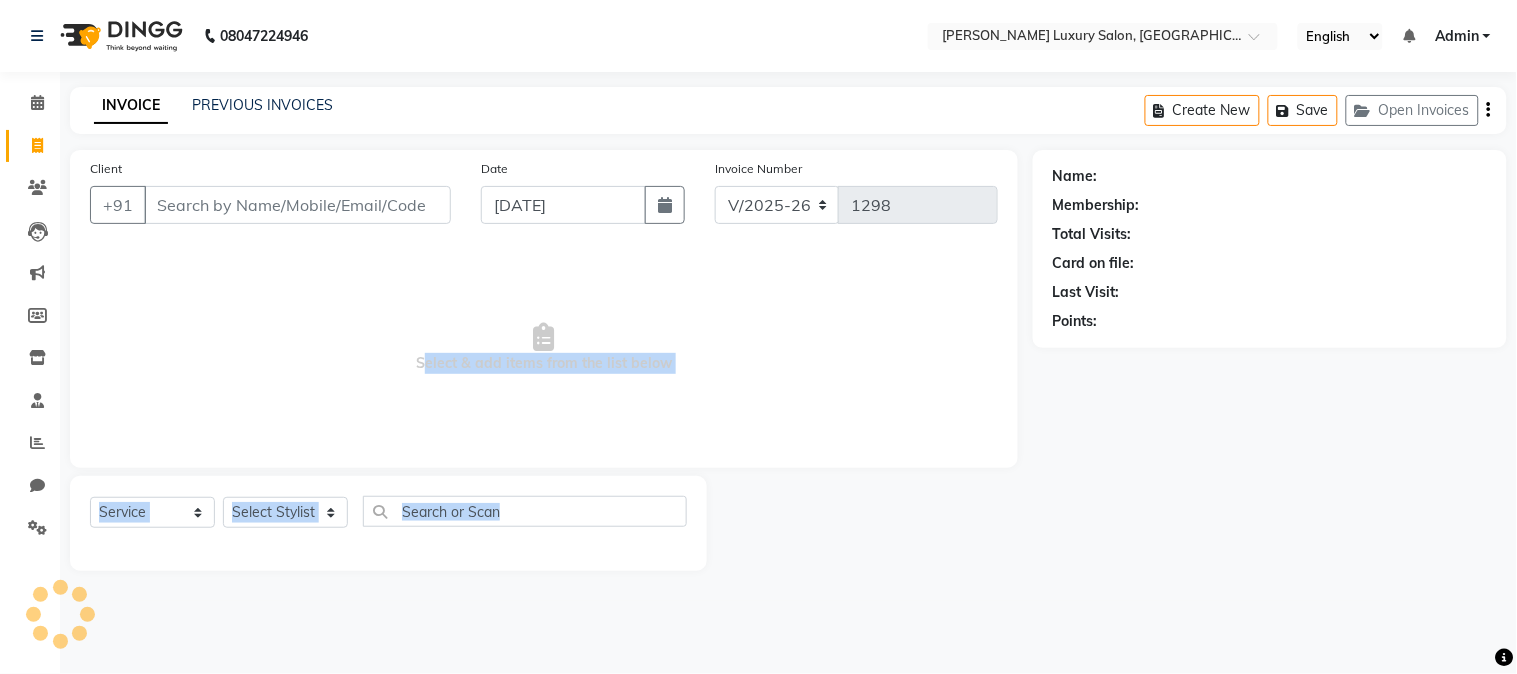click on "Client +91 Date [DATE] Invoice Number V/2025 V/[PHONE_NUMBER]  Select & add items from the list below  Select  Service  Product  Membership  Package Voucher Prepaid Gift Card  Select Stylist" 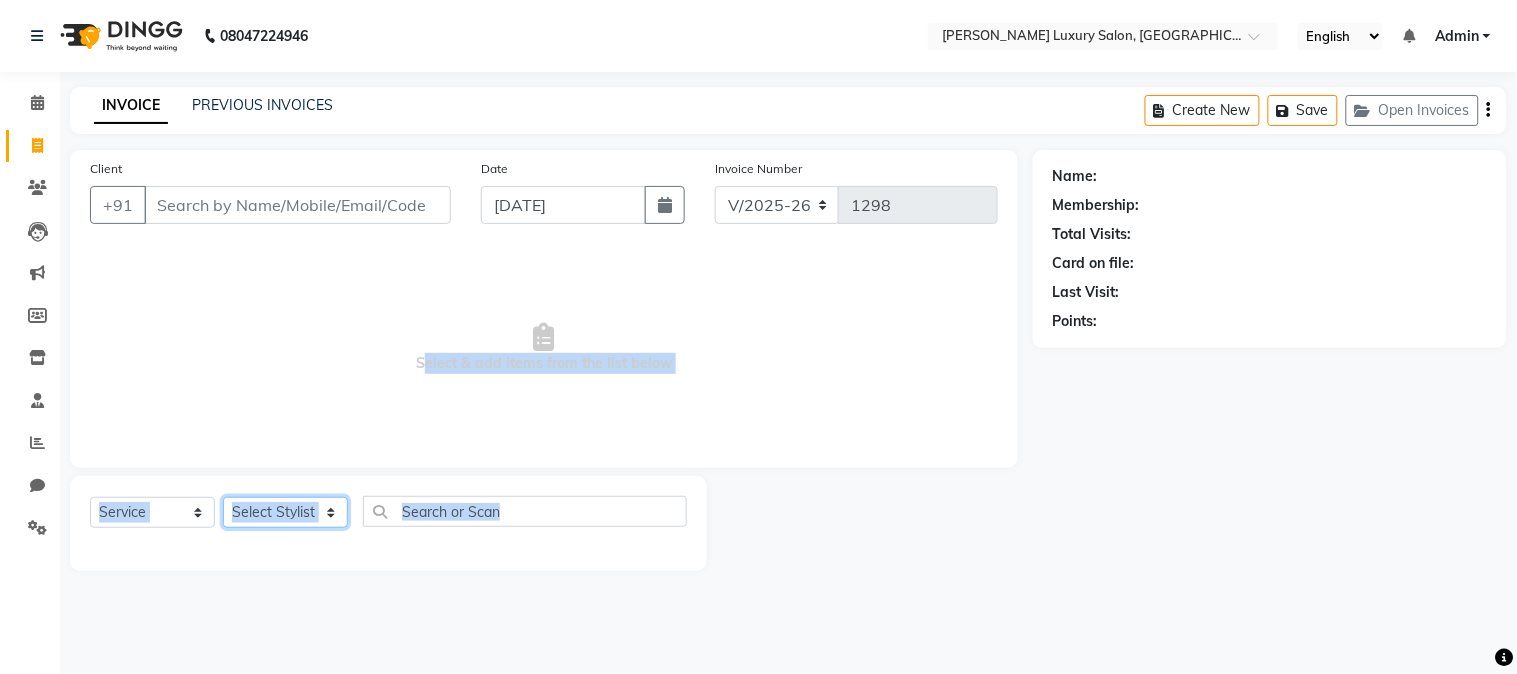 click on "Select Stylist [PERSON_NAME] [PERSON_NAME] neha [PERSON_NAME] Salon Sandhya [PERSON_NAME] [PERSON_NAME]" 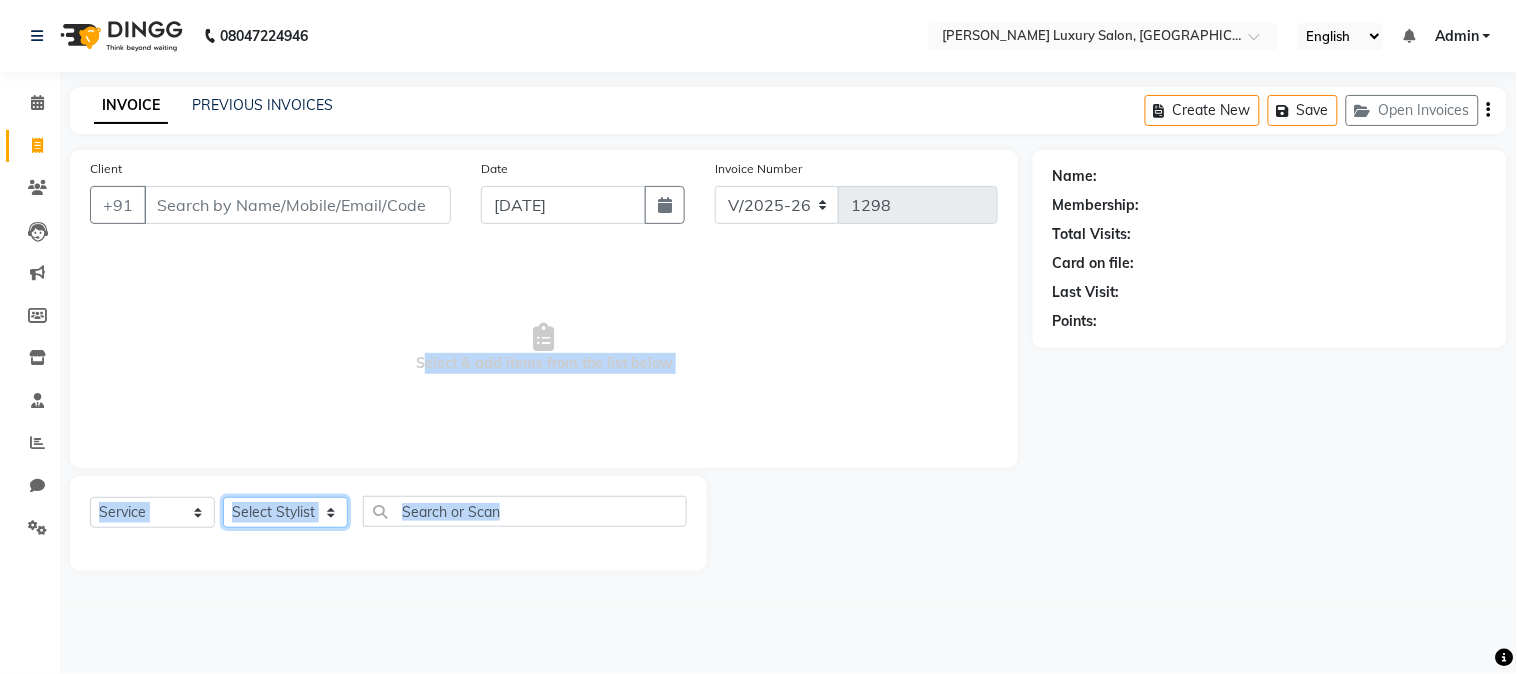 select on "69292" 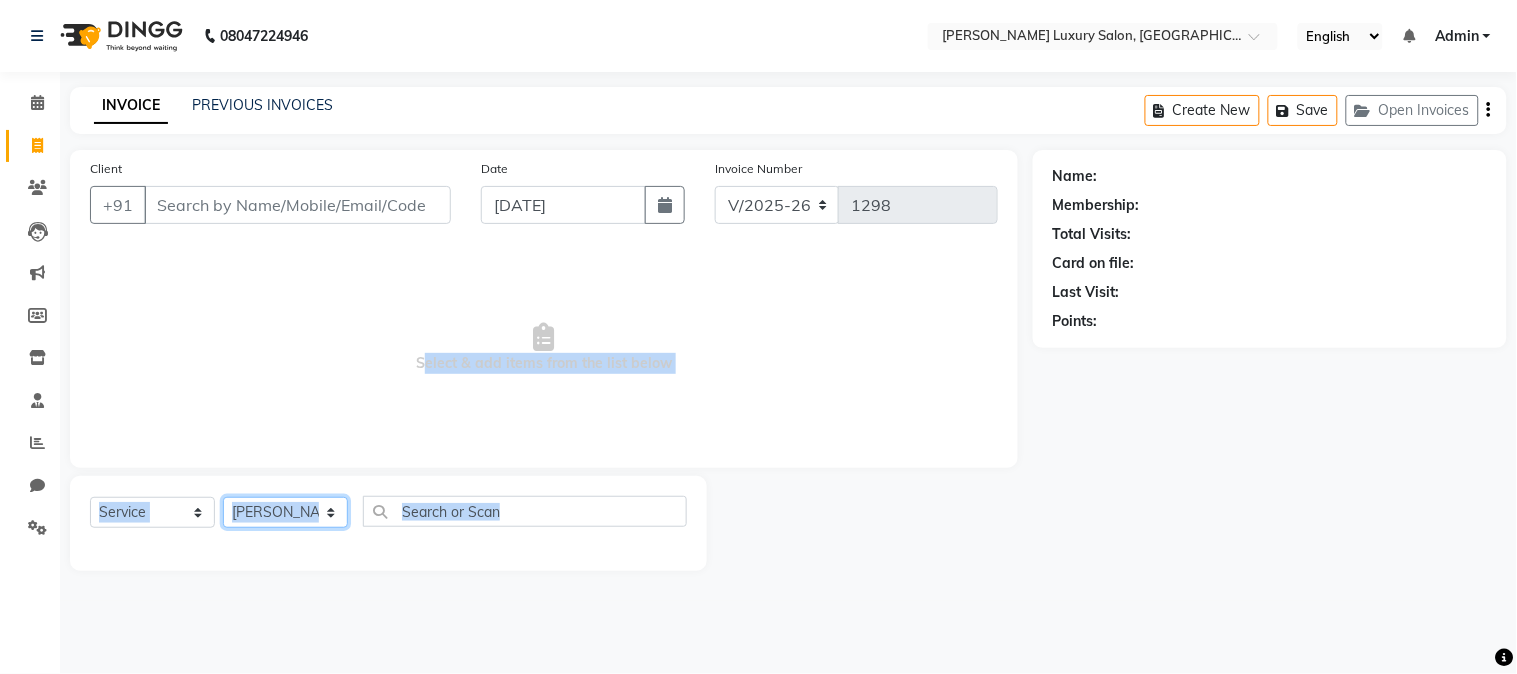 click on "Select Stylist [PERSON_NAME] [PERSON_NAME] neha [PERSON_NAME] Salon Sandhya [PERSON_NAME] [PERSON_NAME]" 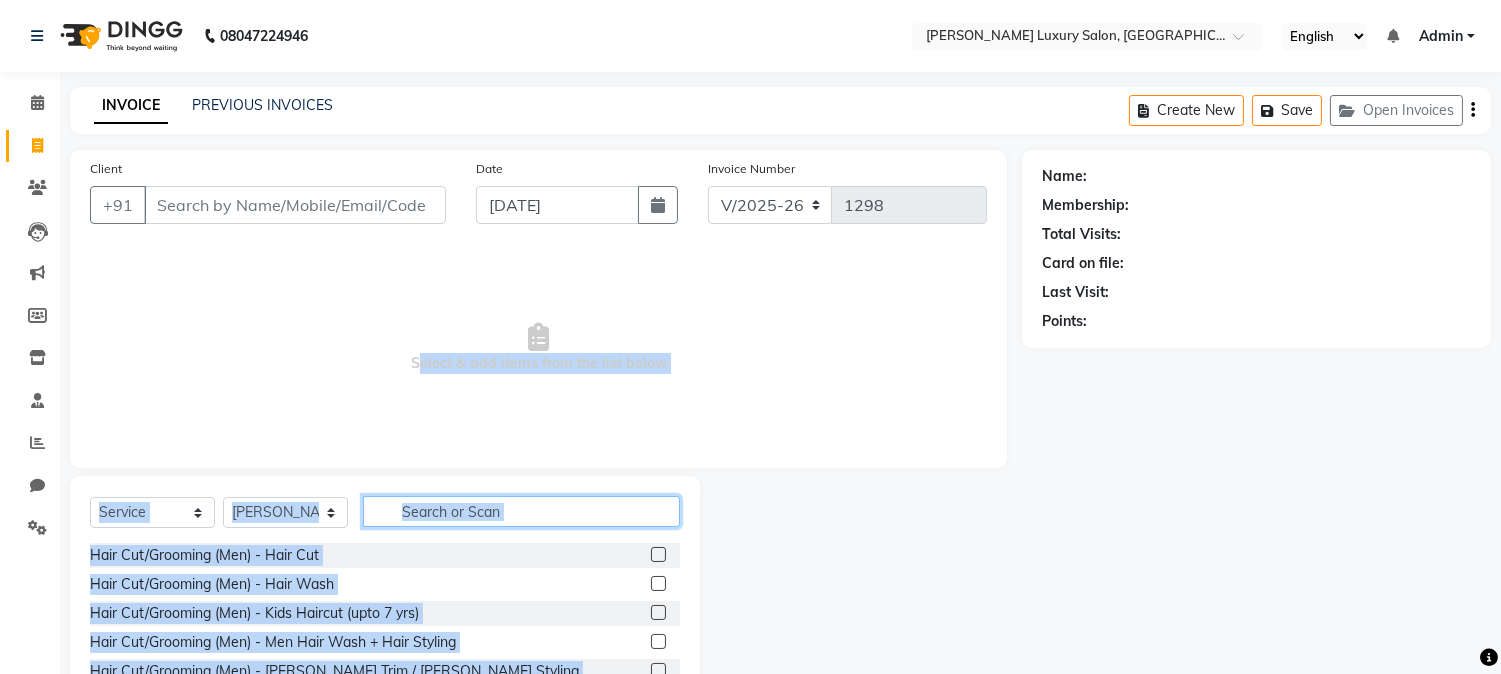click 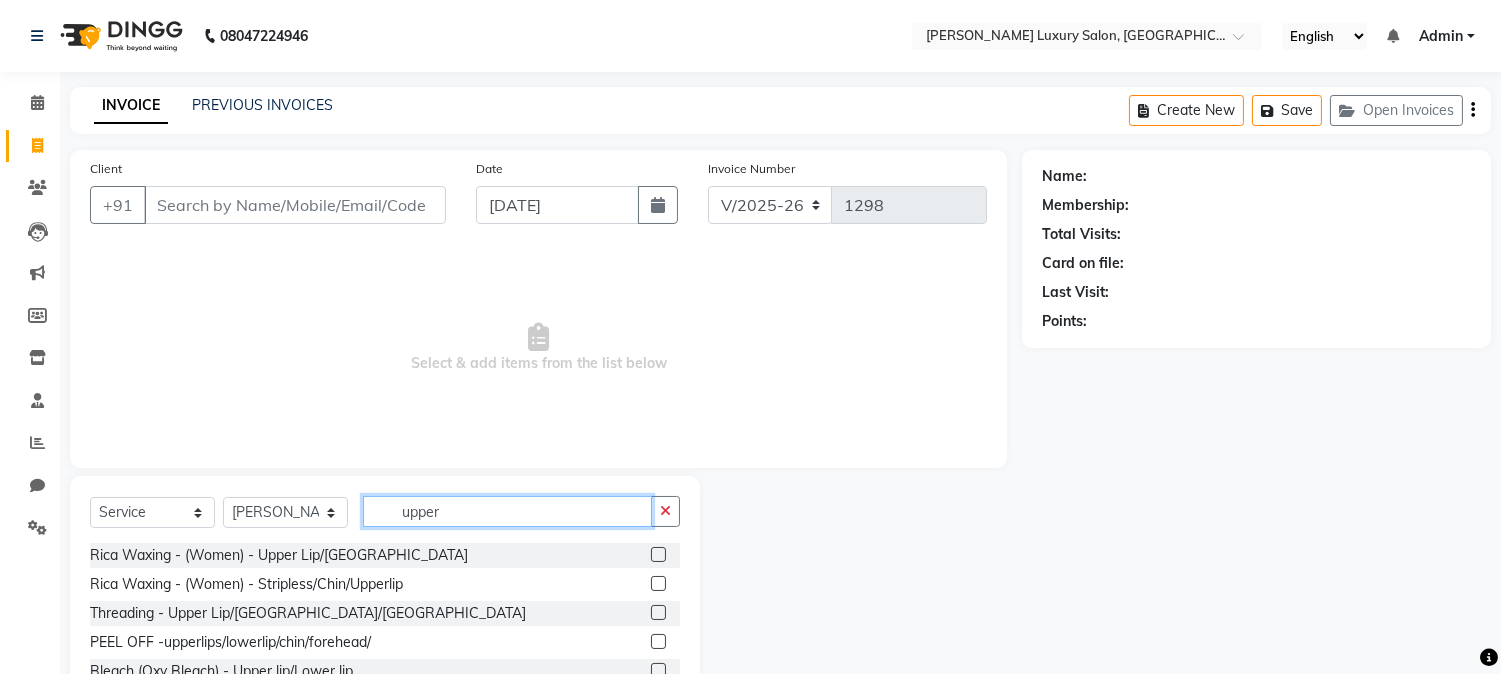scroll, scrollTop: 72, scrollLeft: 0, axis: vertical 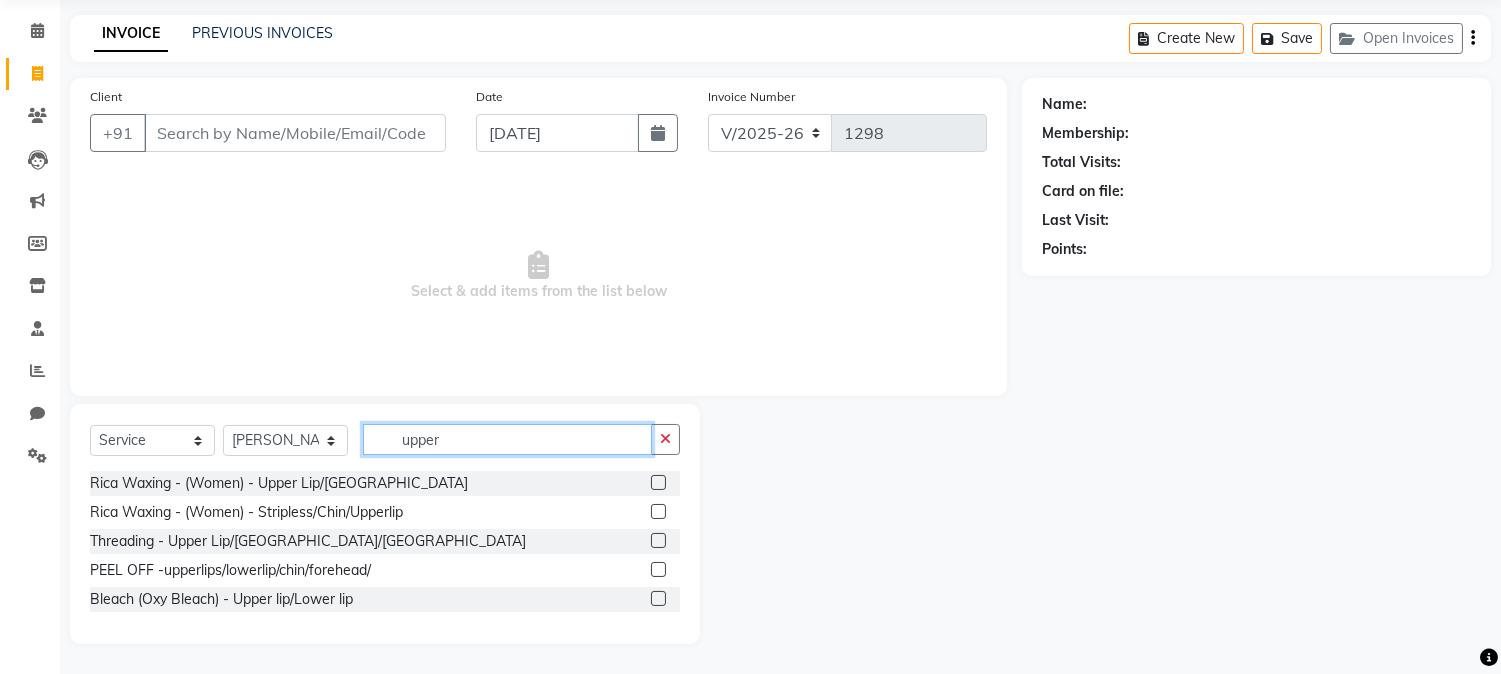 type on "upper" 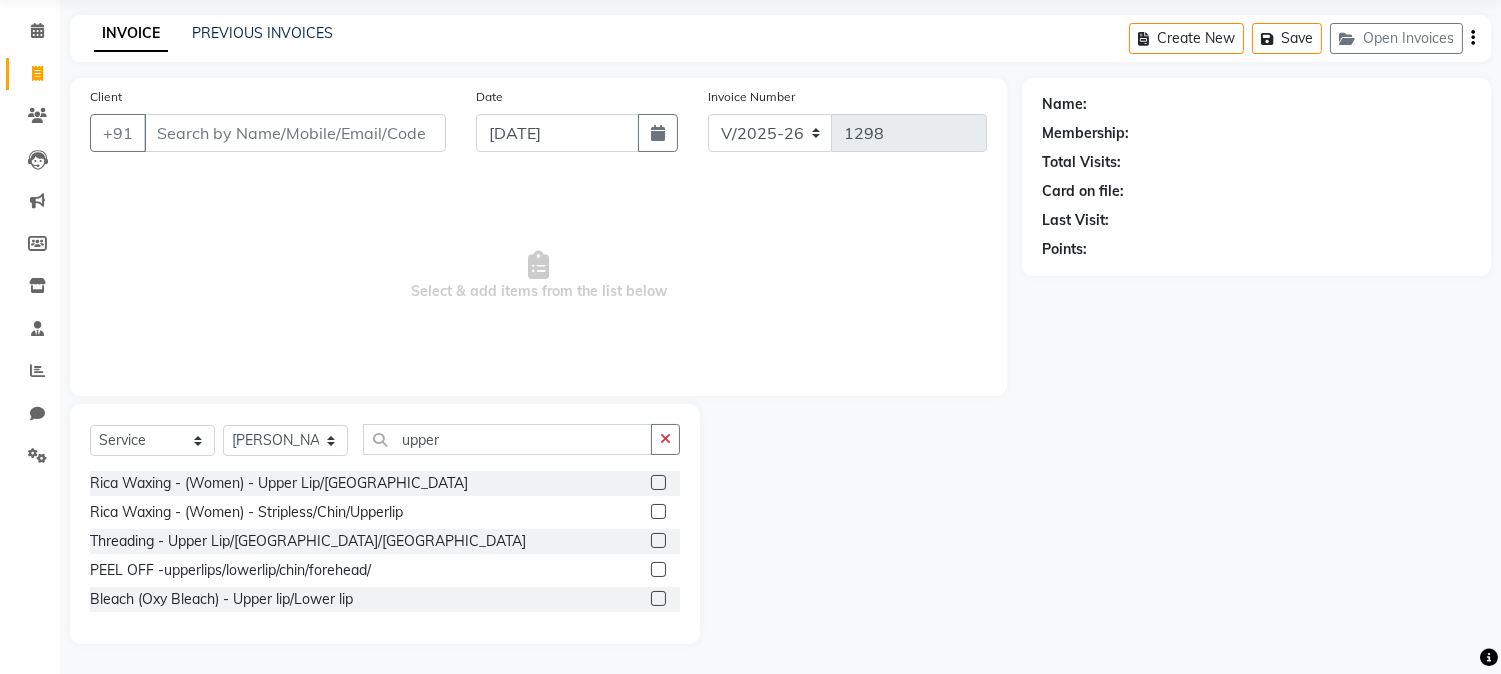 click 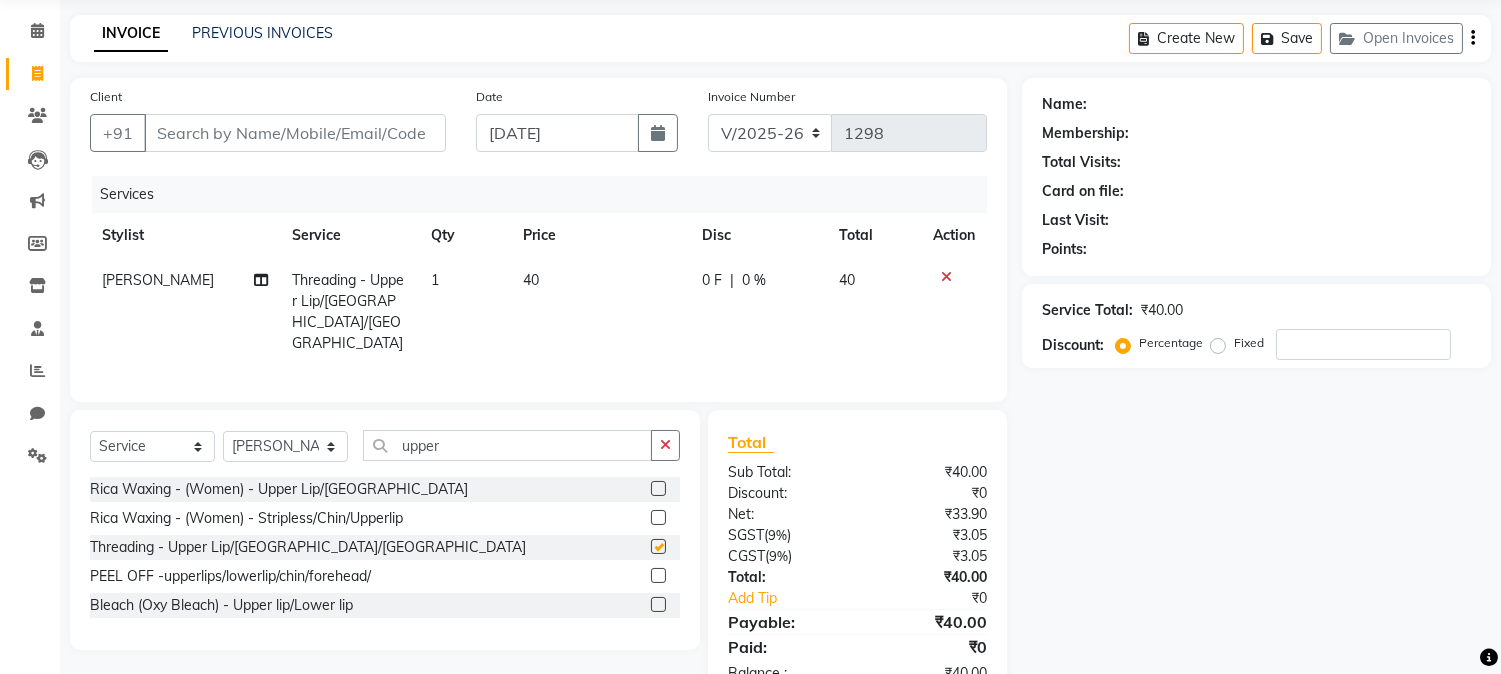 checkbox on "false" 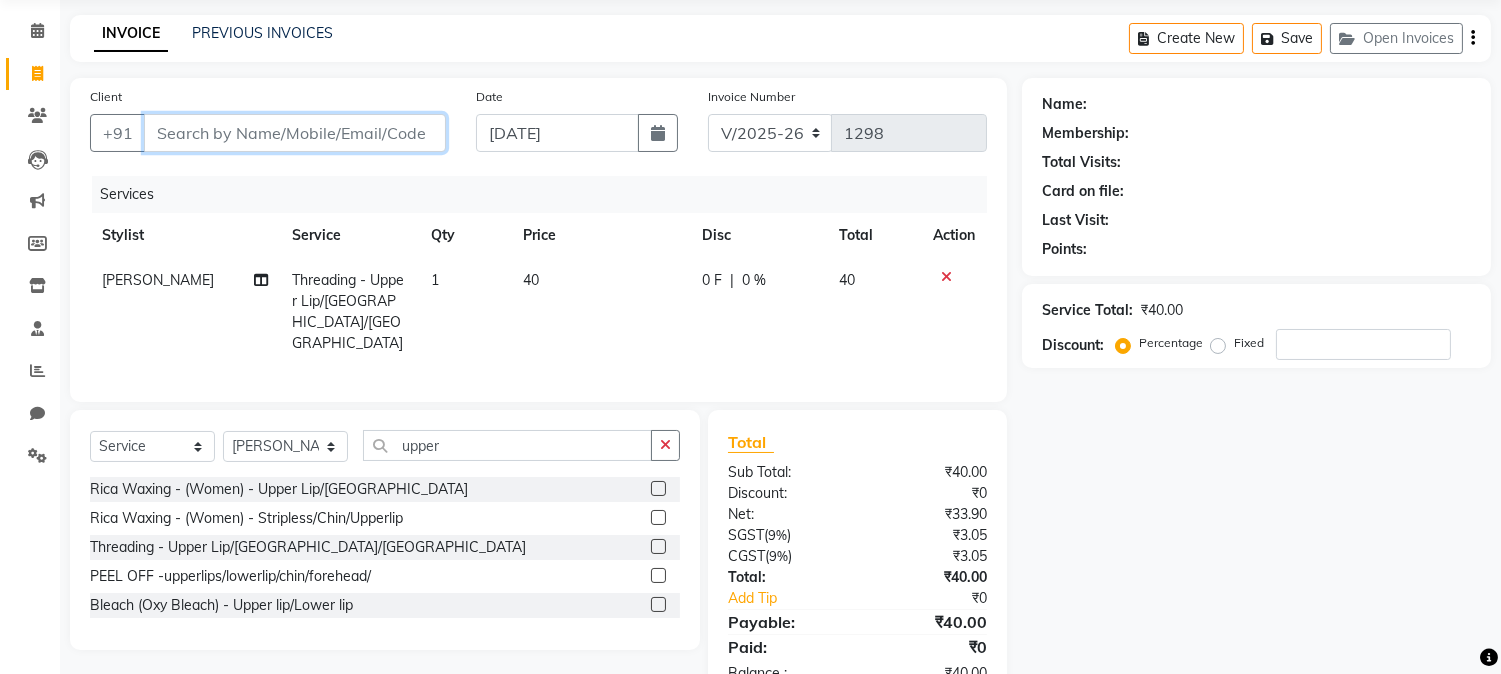 click on "Client" at bounding box center (295, 133) 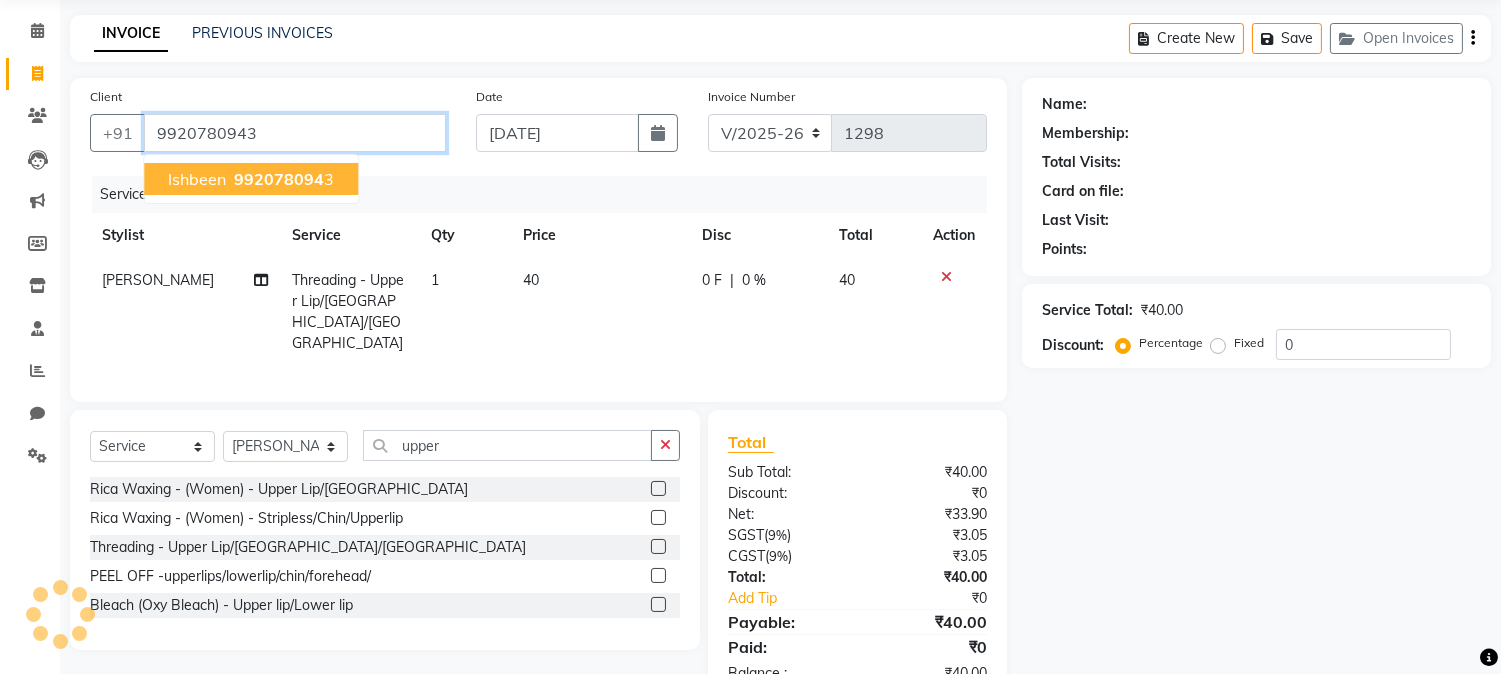 type on "9920780943" 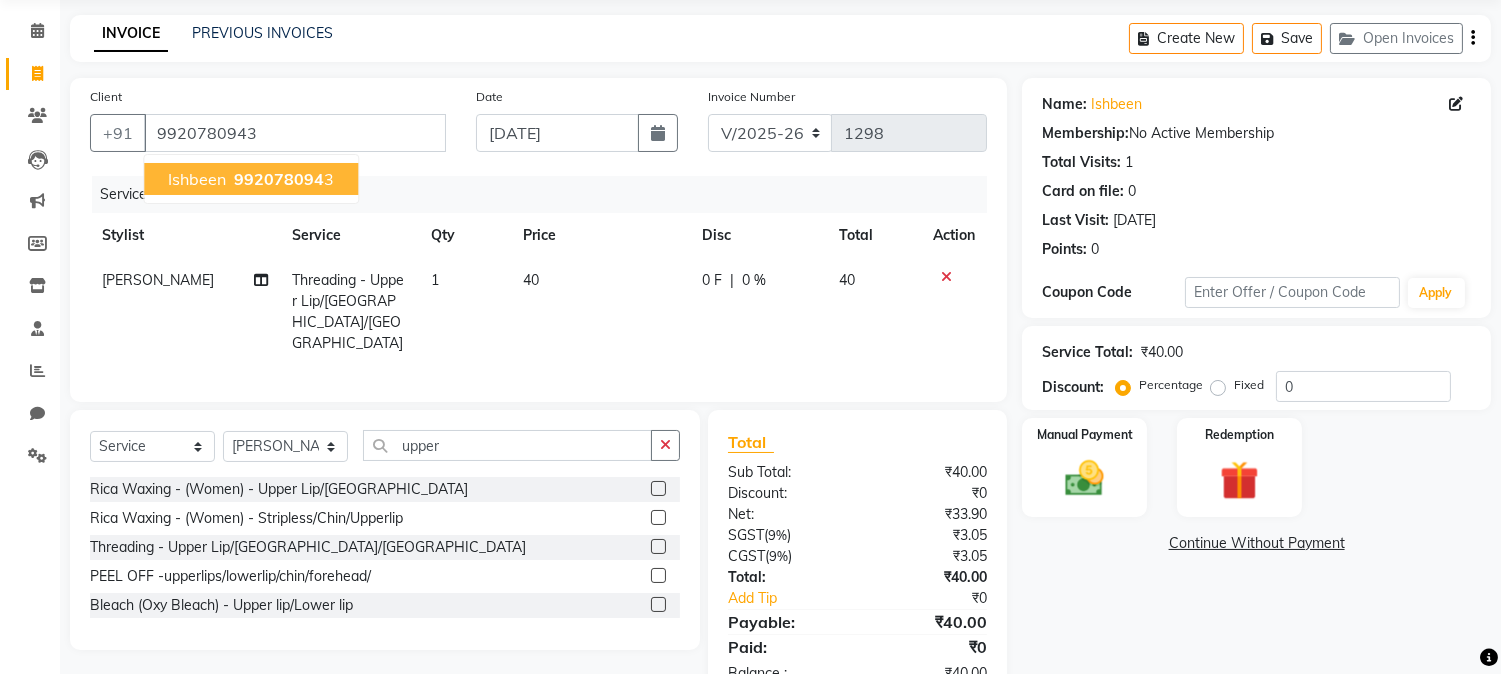 click on "ishbeen   992078094 3" at bounding box center (251, 179) 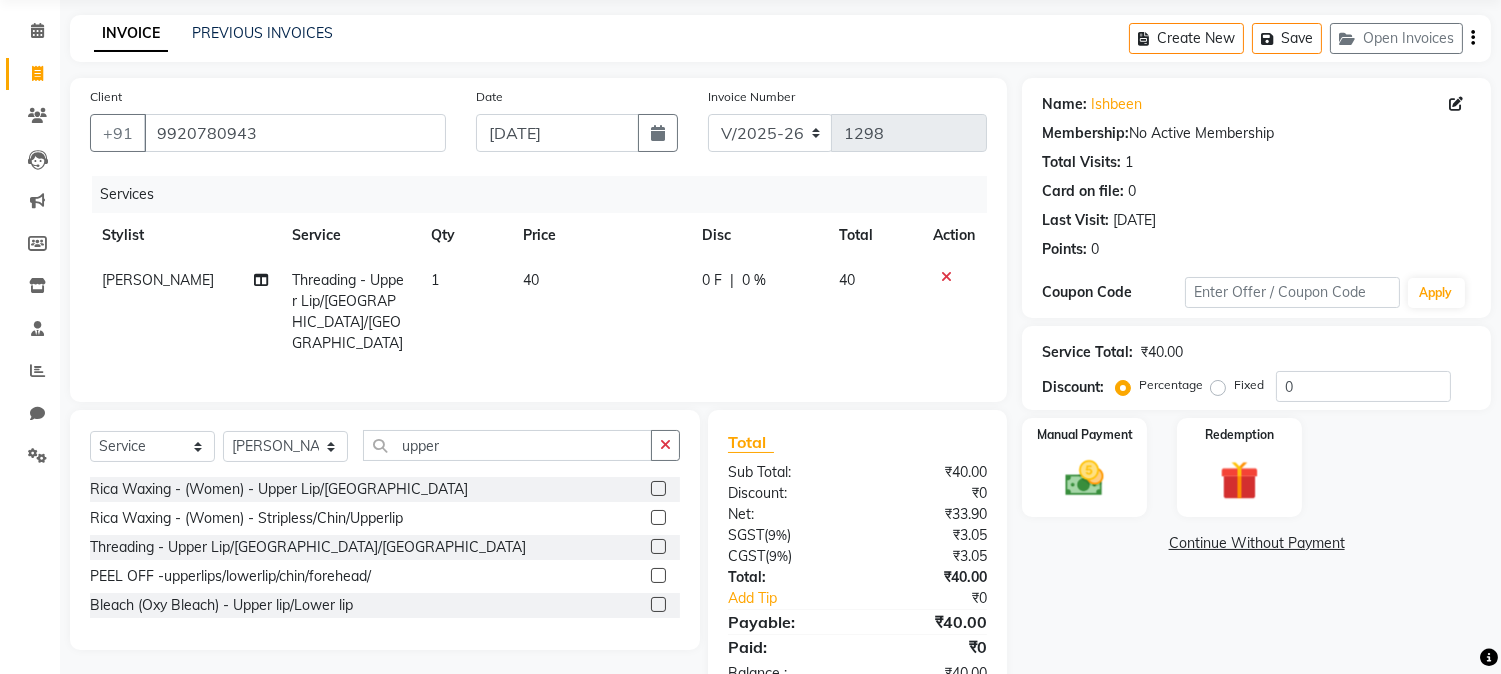 scroll, scrollTop: 127, scrollLeft: 0, axis: vertical 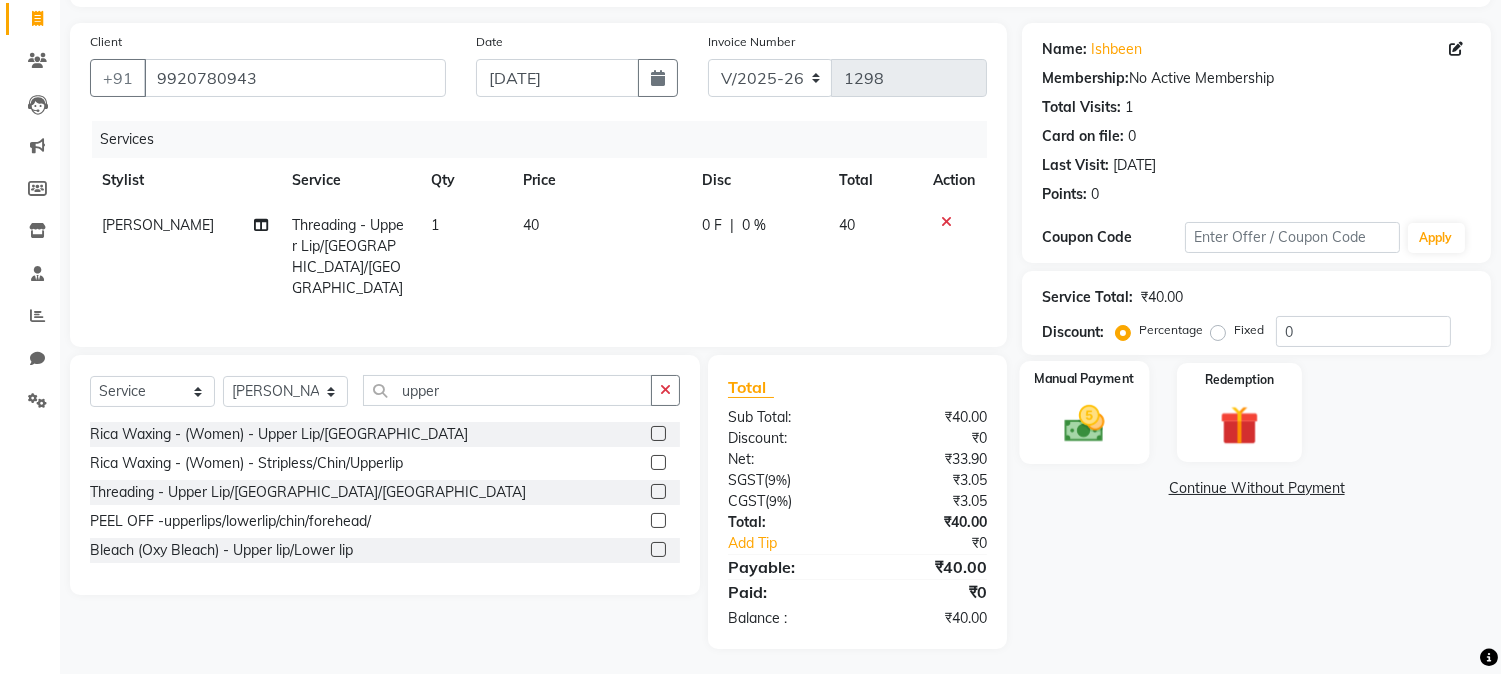click 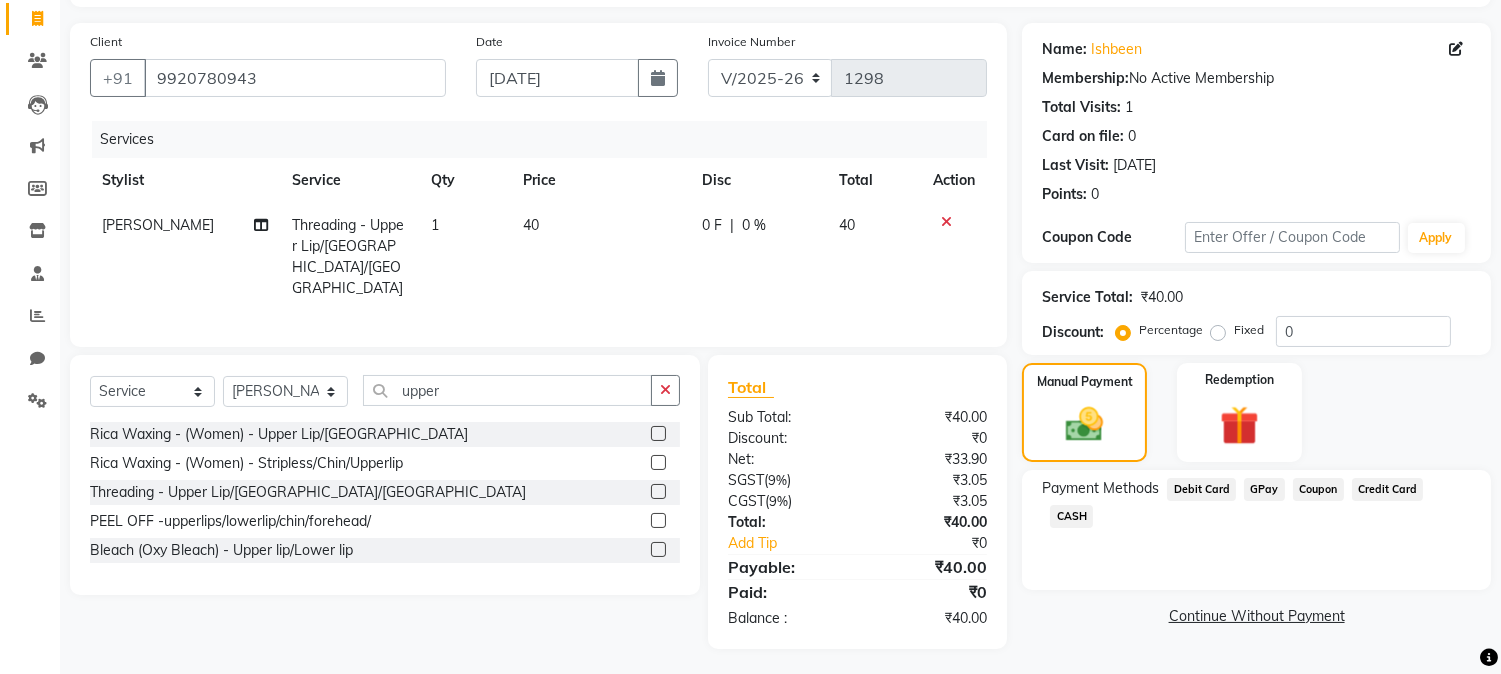 click on "GPay" 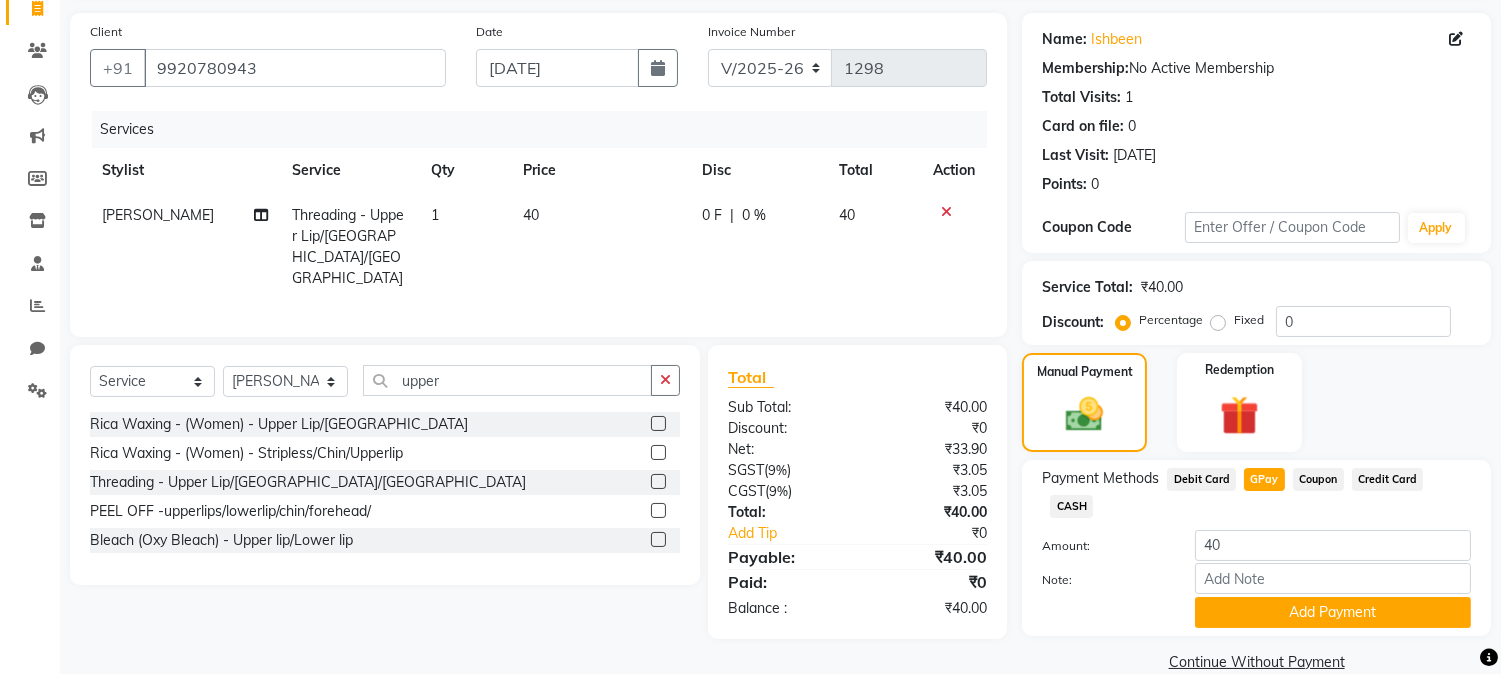 scroll, scrollTop: 142, scrollLeft: 0, axis: vertical 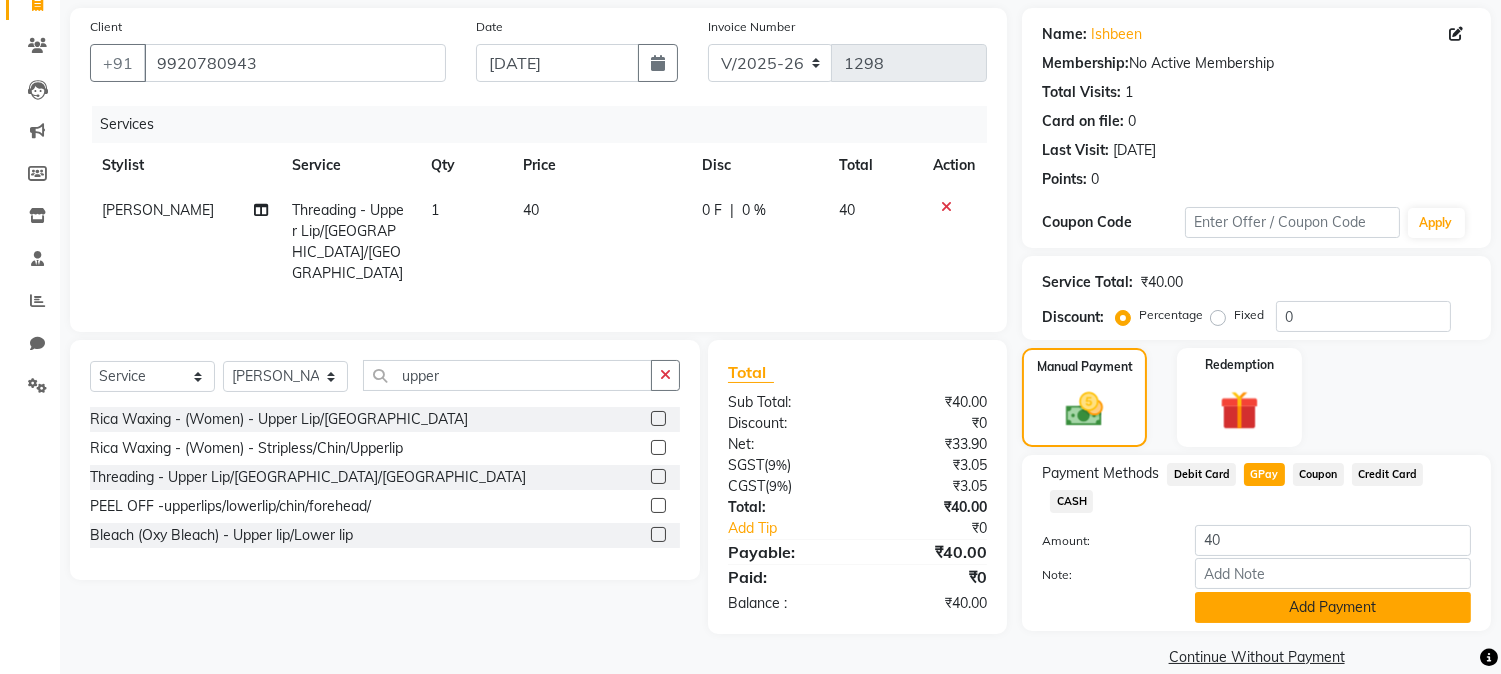 click on "Add Payment" 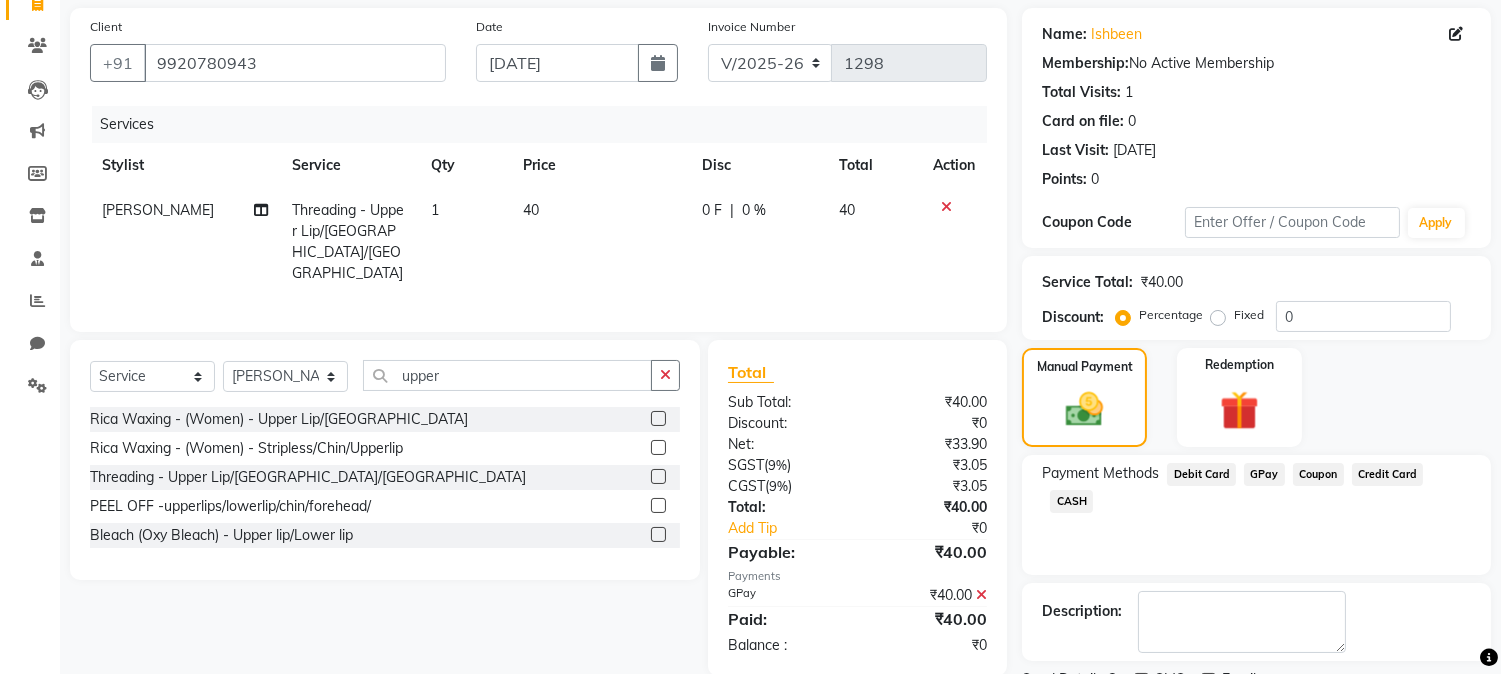 scroll, scrollTop: 225, scrollLeft: 0, axis: vertical 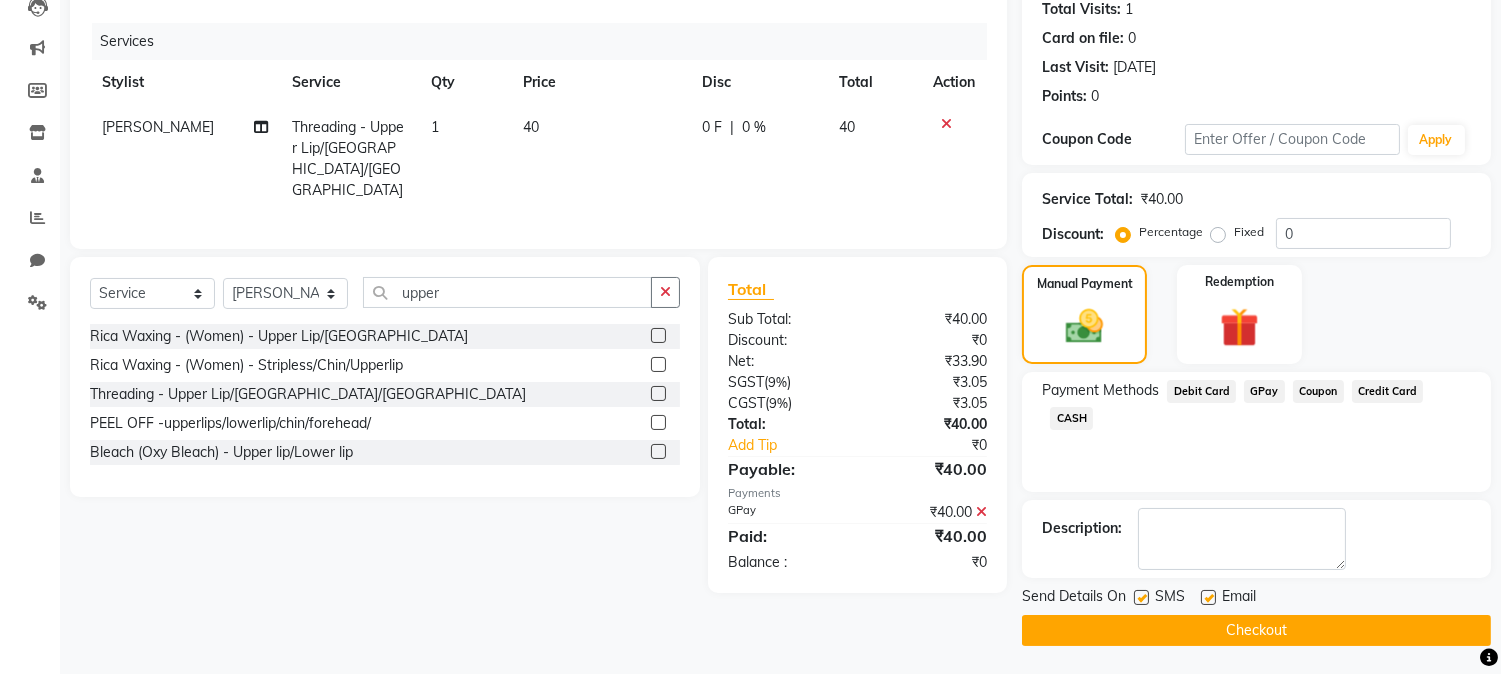click on "Checkout" 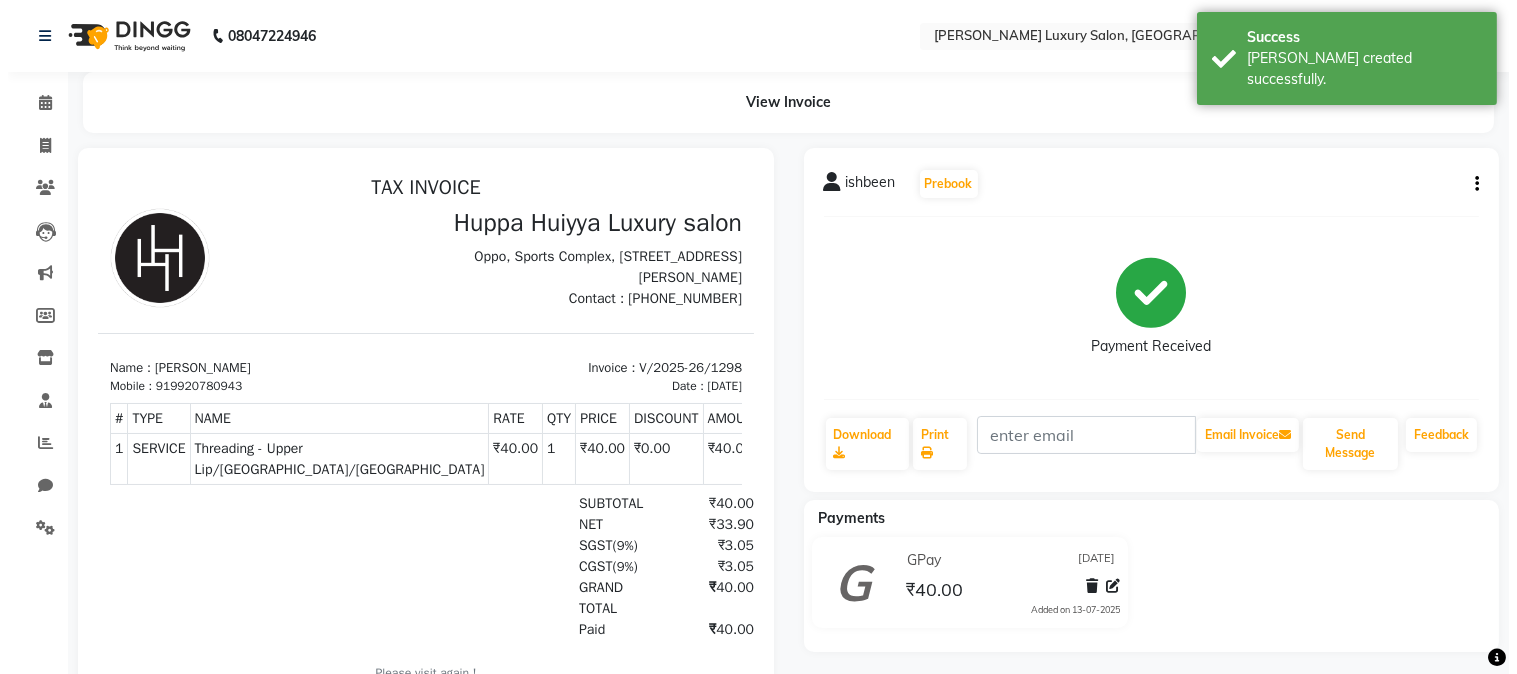 scroll, scrollTop: 0, scrollLeft: 0, axis: both 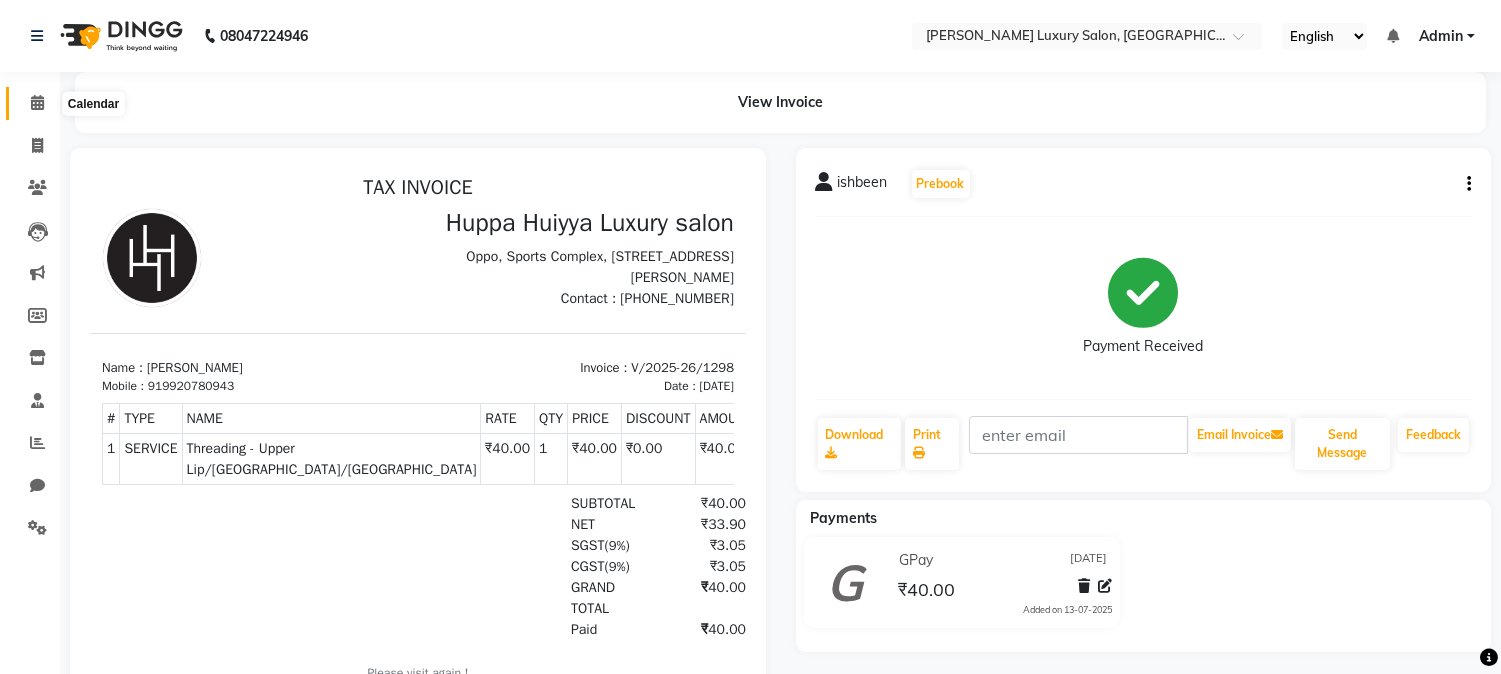 click 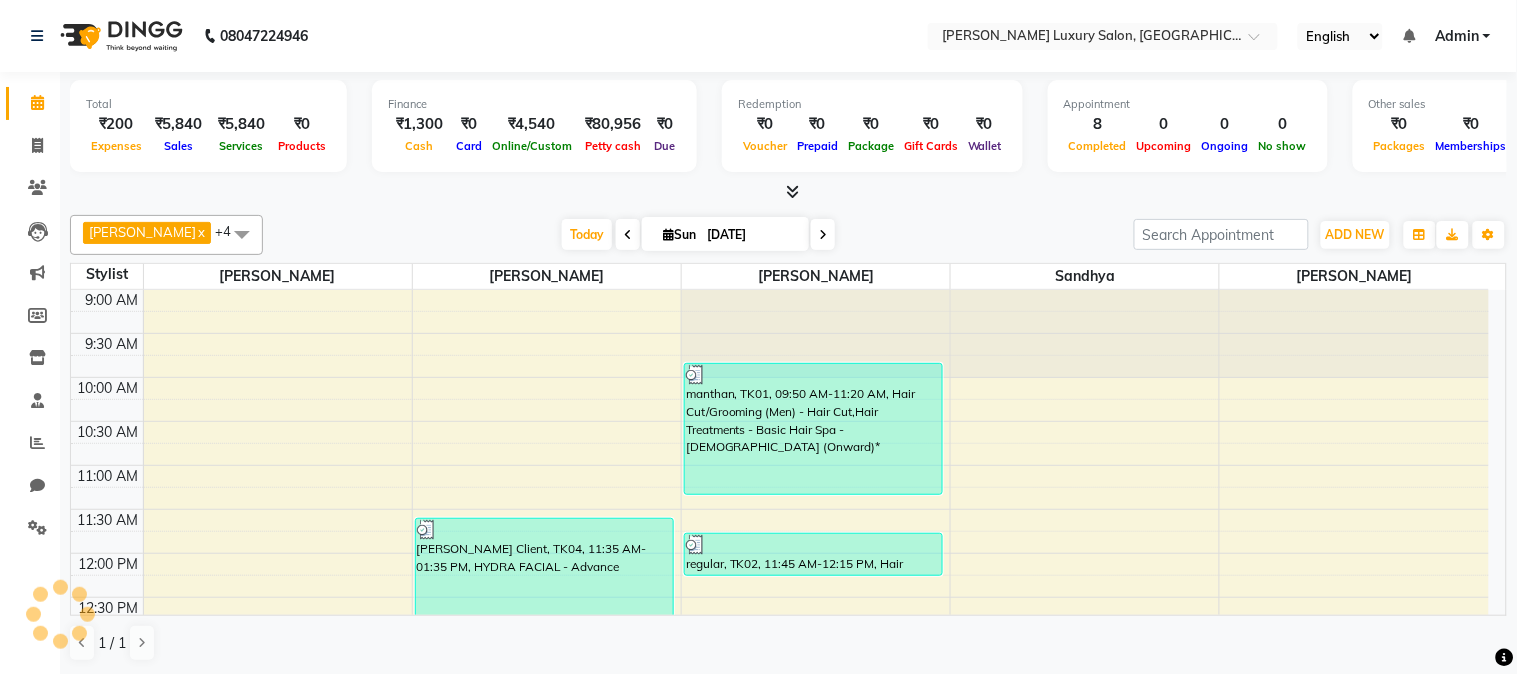 scroll, scrollTop: 0, scrollLeft: 0, axis: both 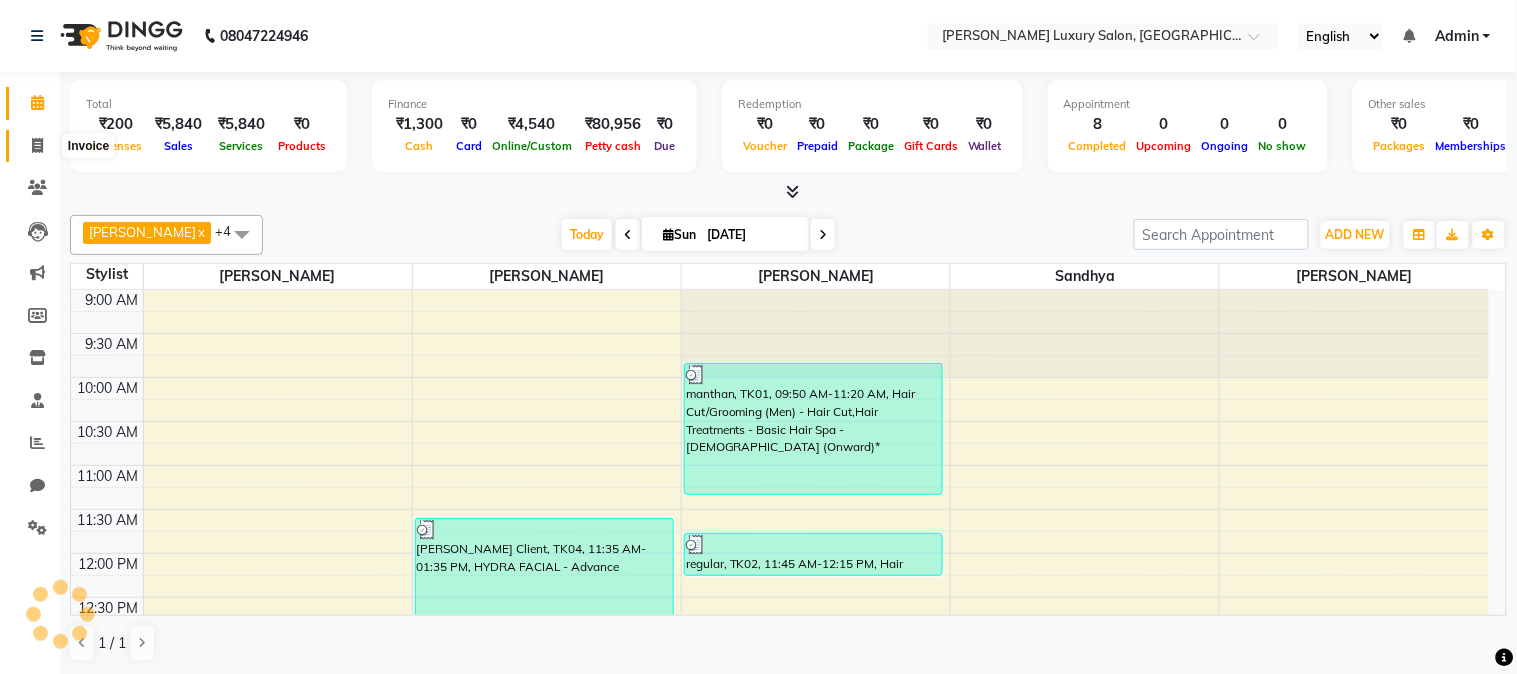click 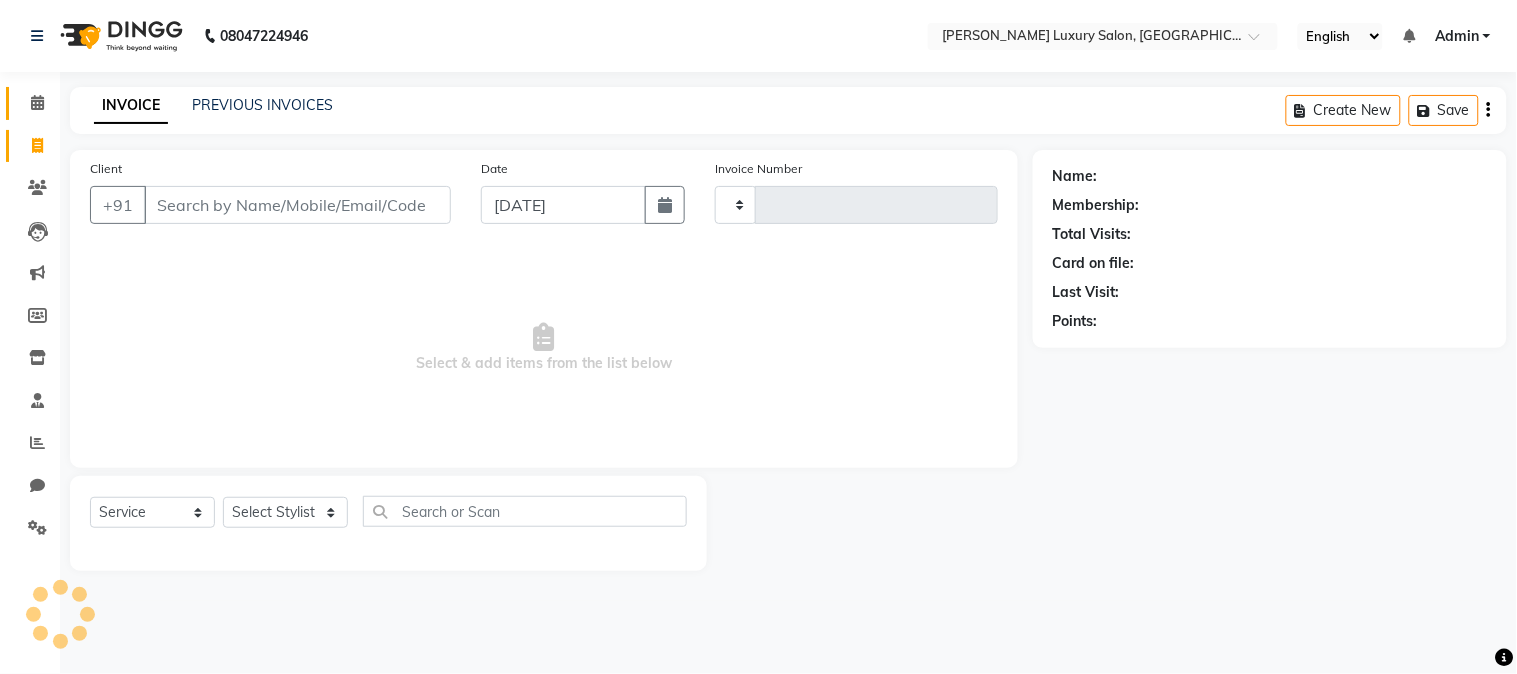 type on "1299" 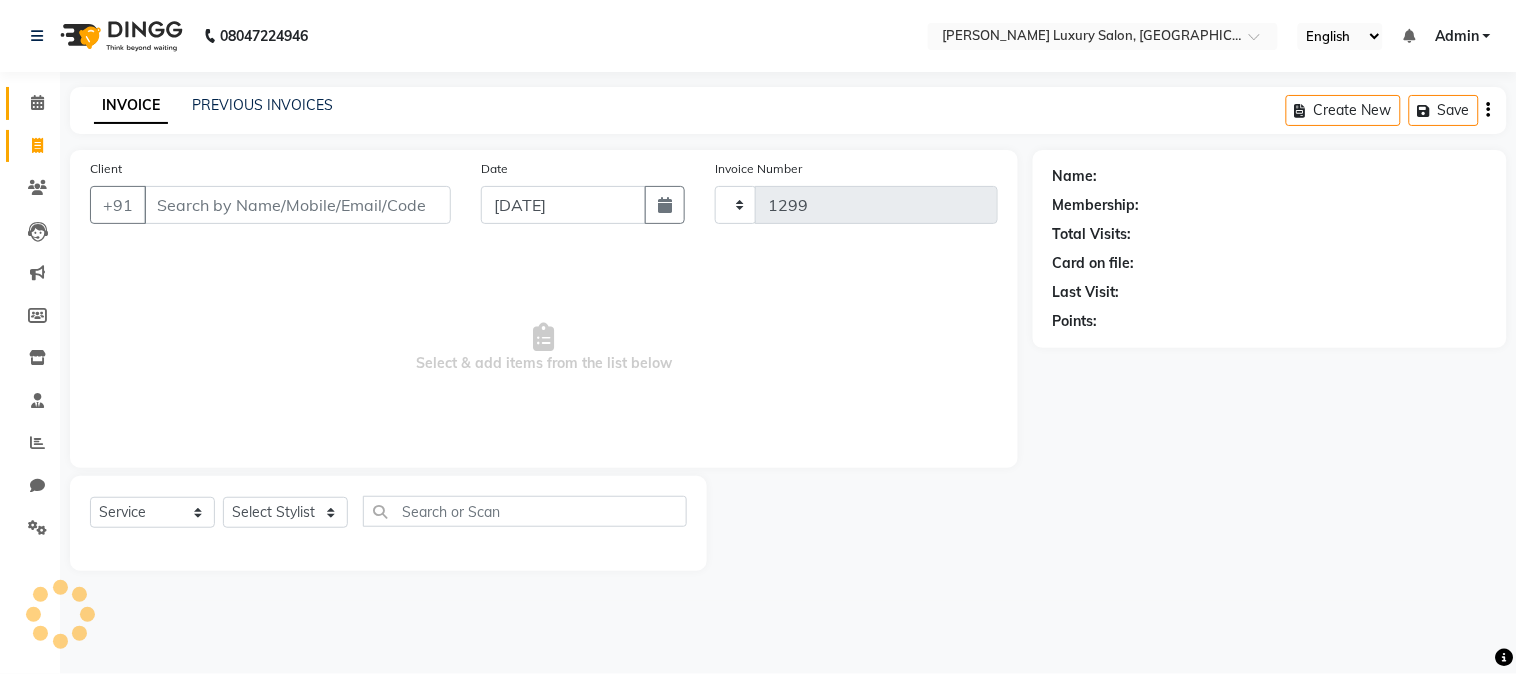 select on "7752" 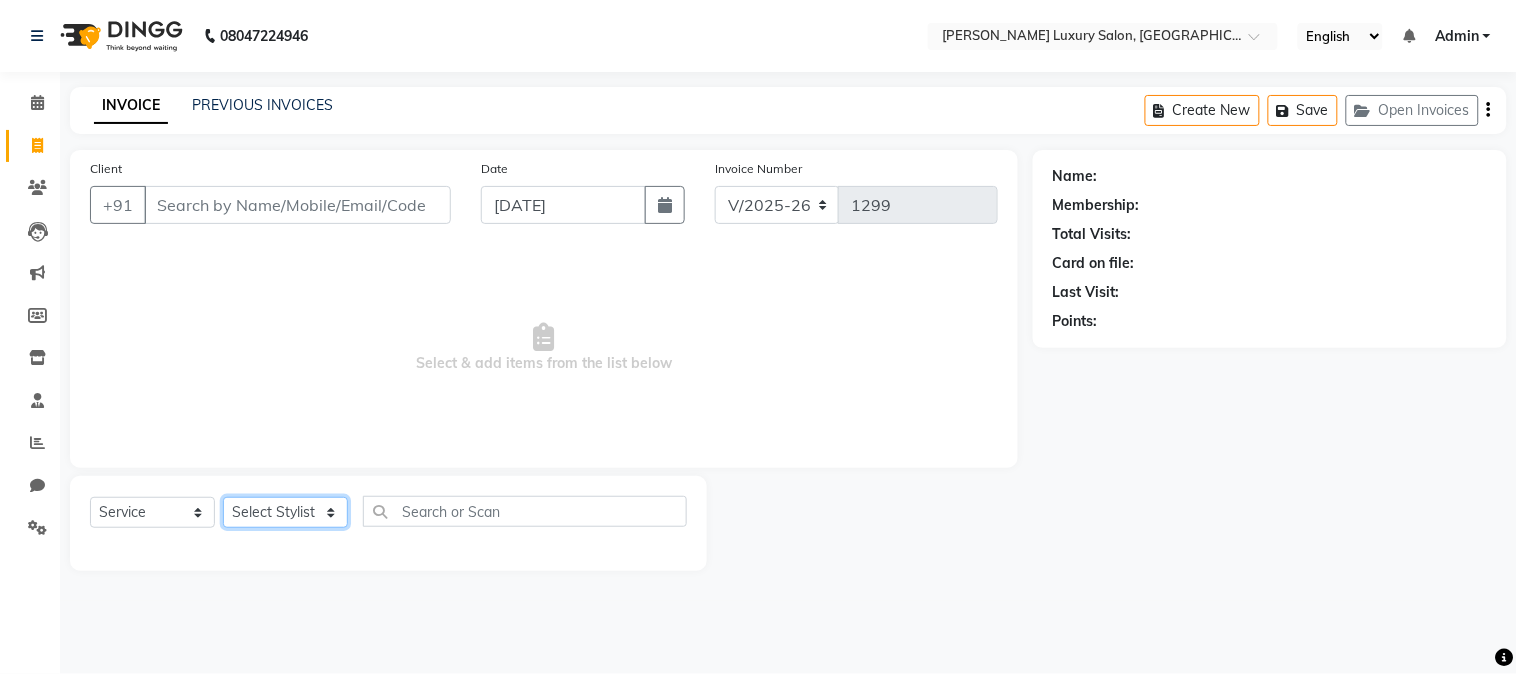 click on "Select Stylist [PERSON_NAME] [PERSON_NAME] neha [PERSON_NAME] Salon Sandhya [PERSON_NAME] [PERSON_NAME]" 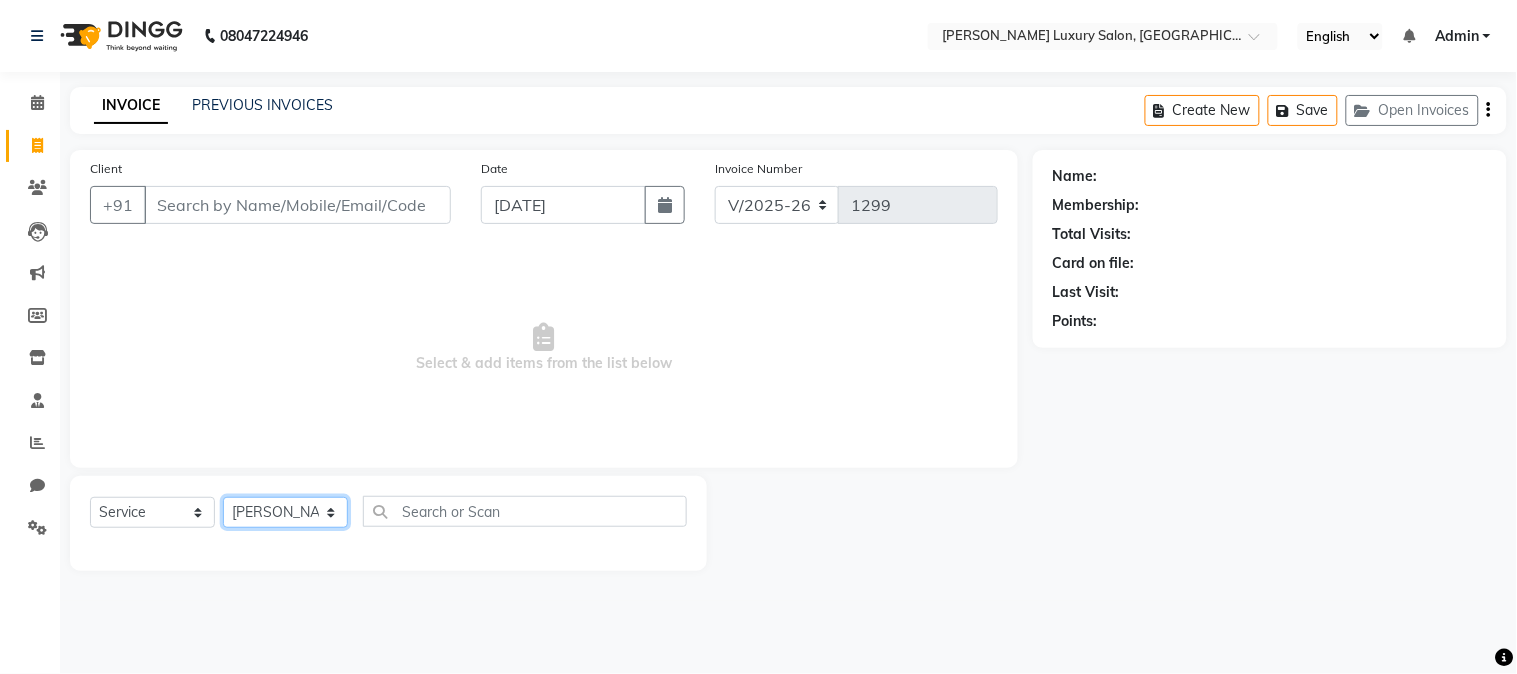 click on "Select Stylist [PERSON_NAME] [PERSON_NAME] neha [PERSON_NAME] Salon Sandhya [PERSON_NAME] [PERSON_NAME]" 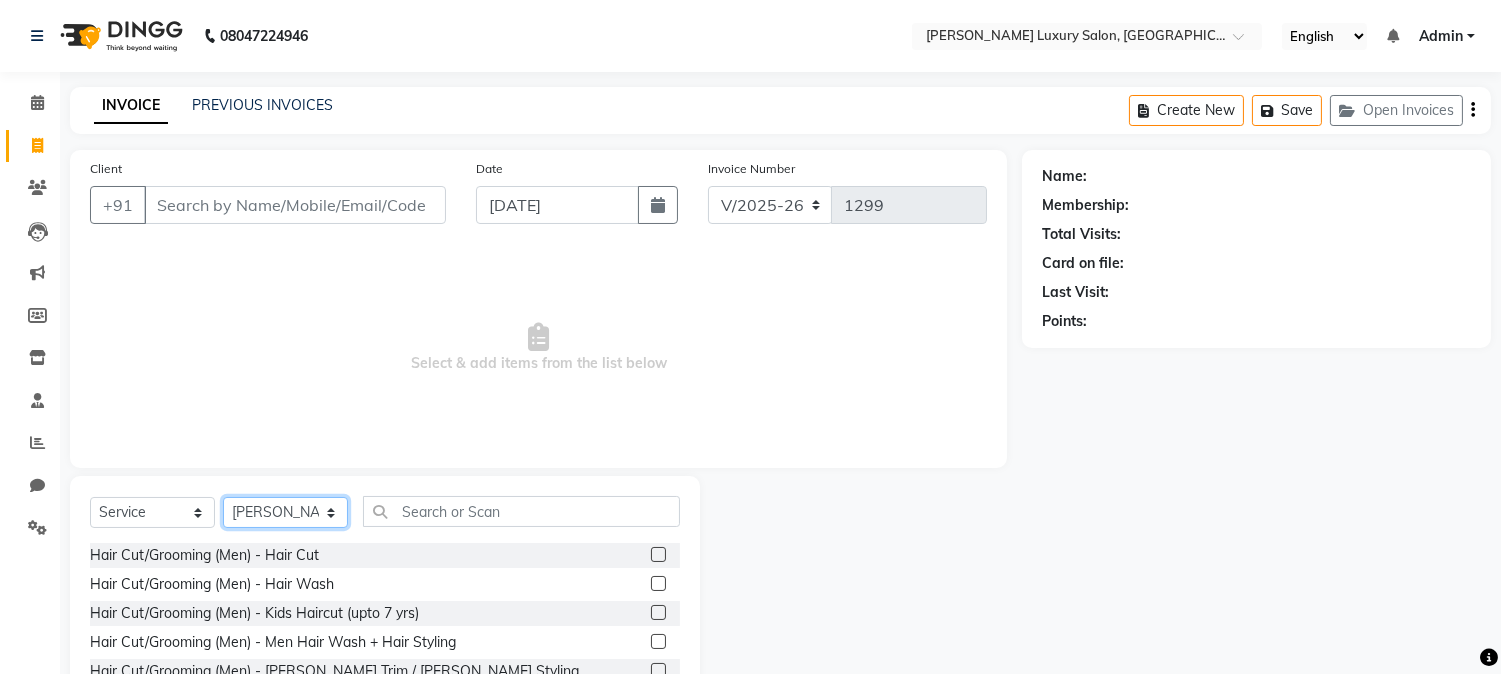click on "Select Stylist [PERSON_NAME] [PERSON_NAME] neha [PERSON_NAME] Salon Sandhya [PERSON_NAME] [PERSON_NAME]" 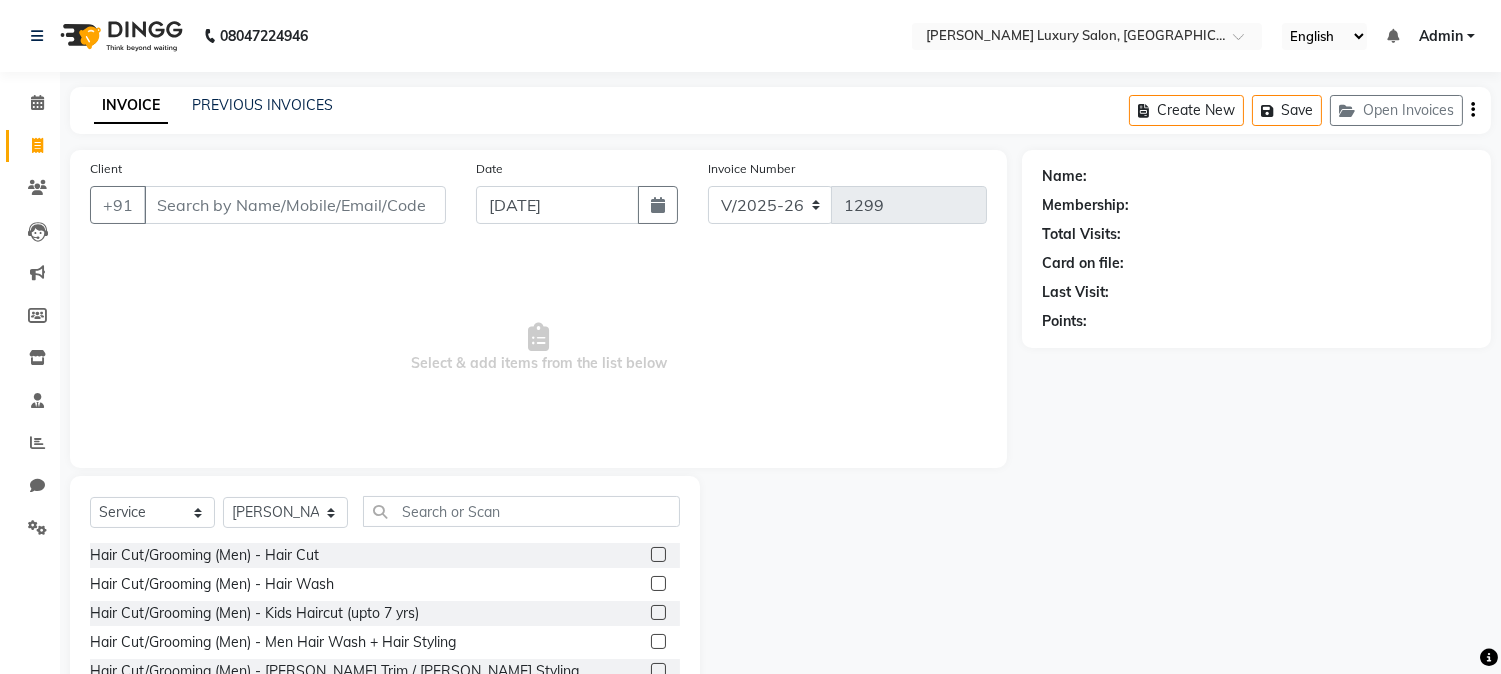 click 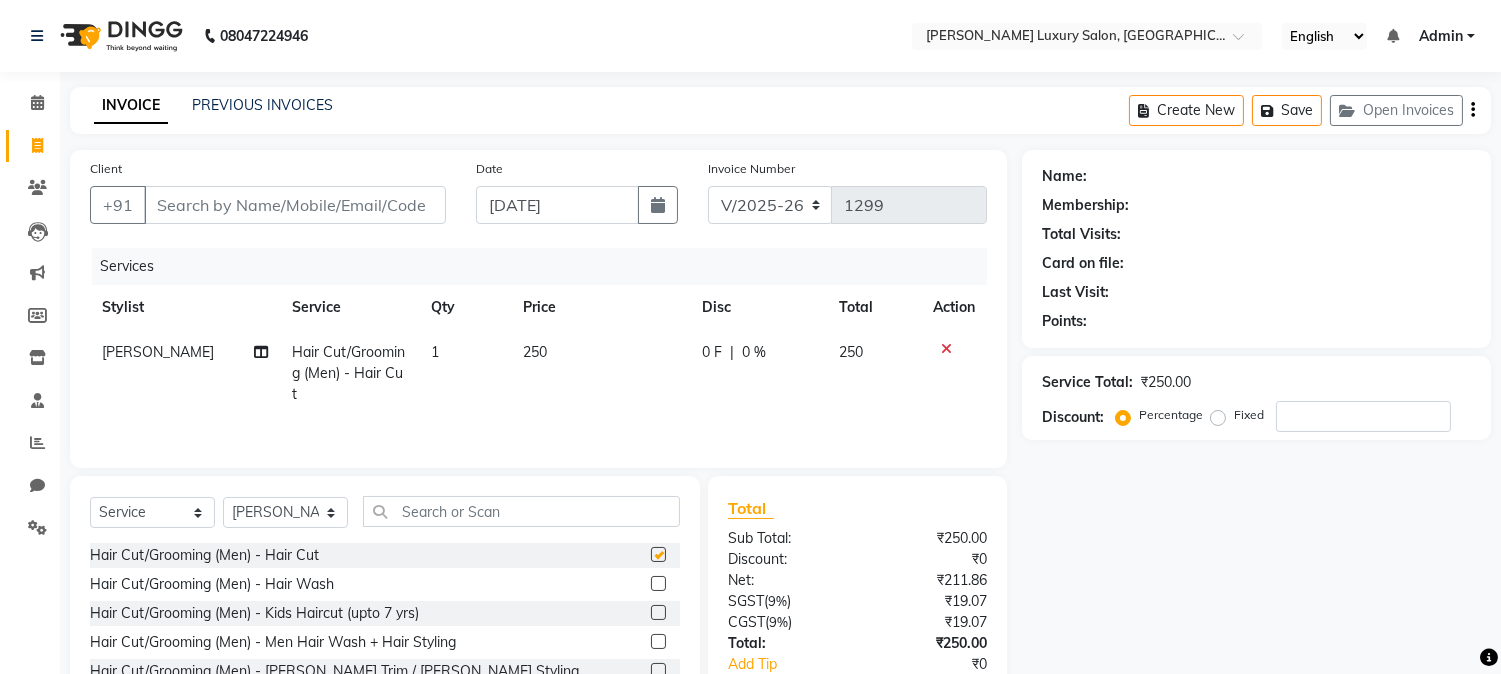 checkbox on "false" 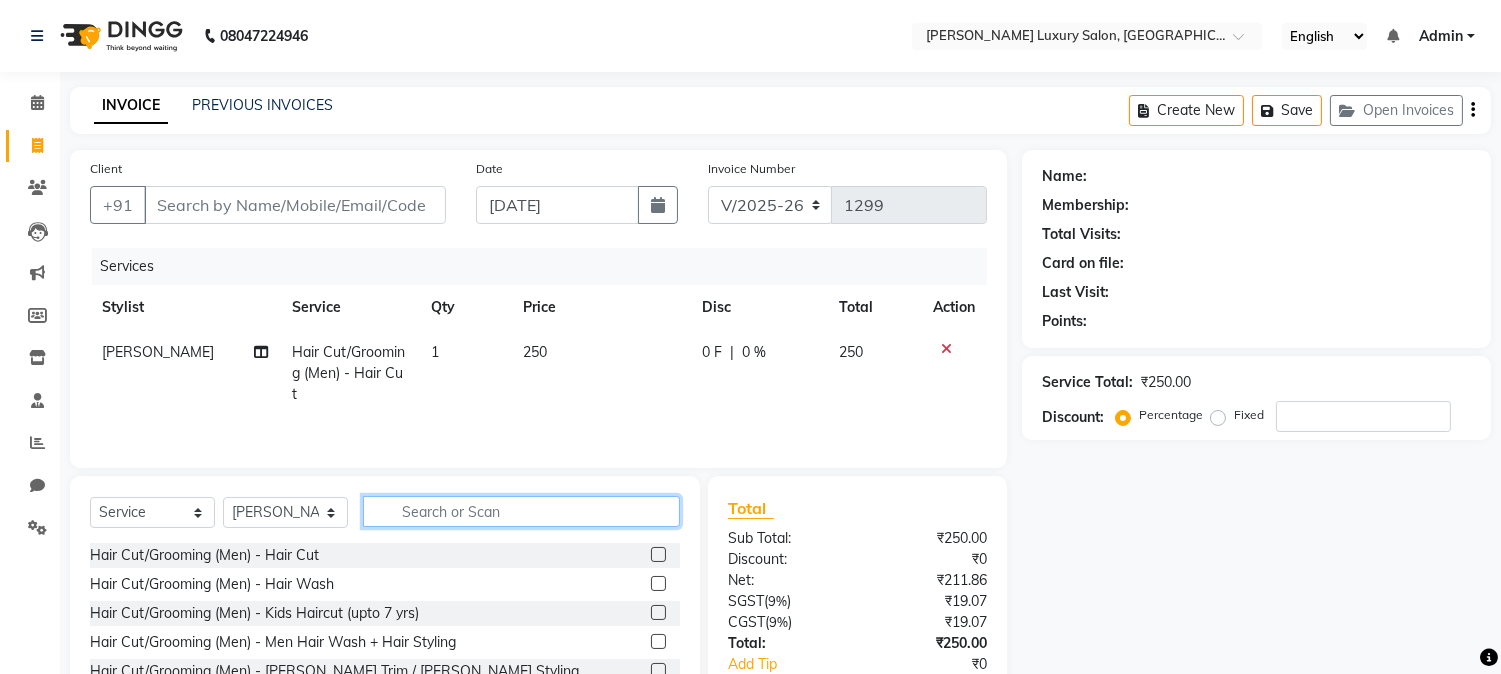 click 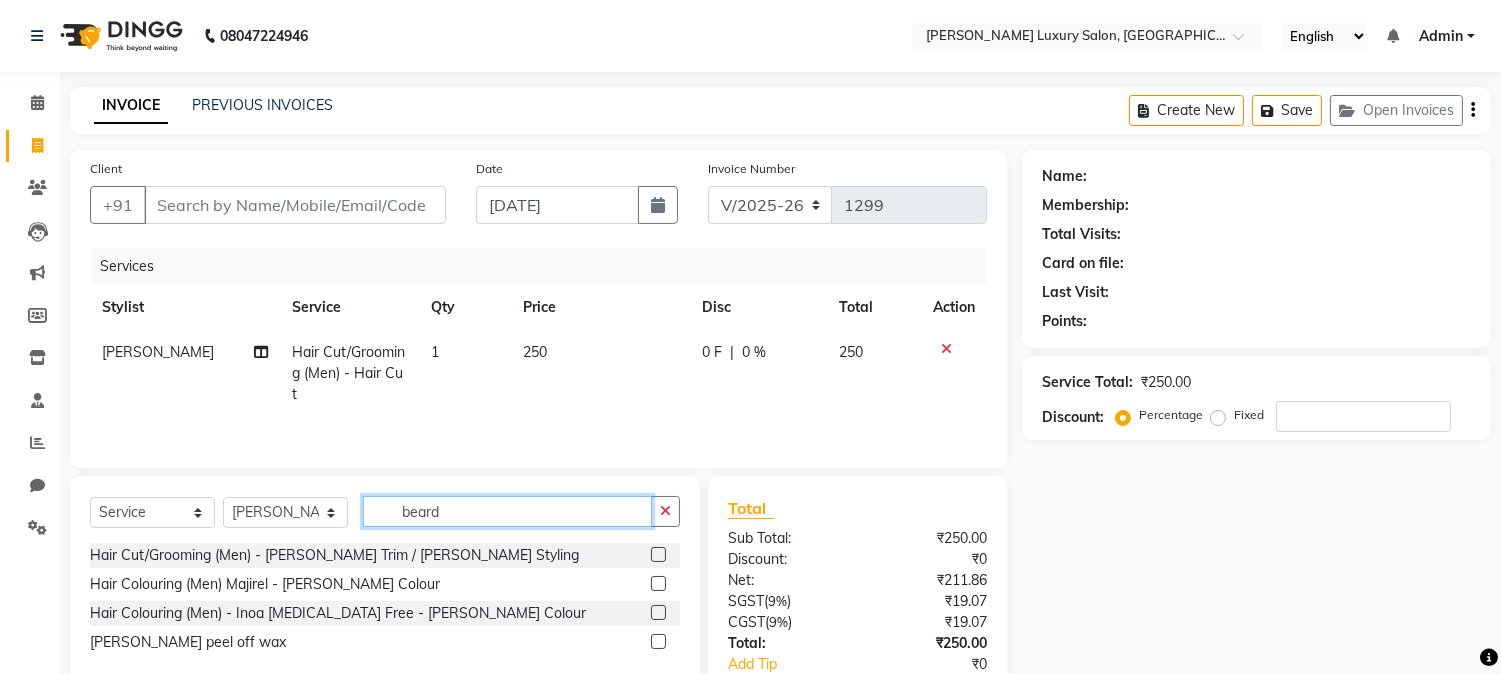 type on "beard" 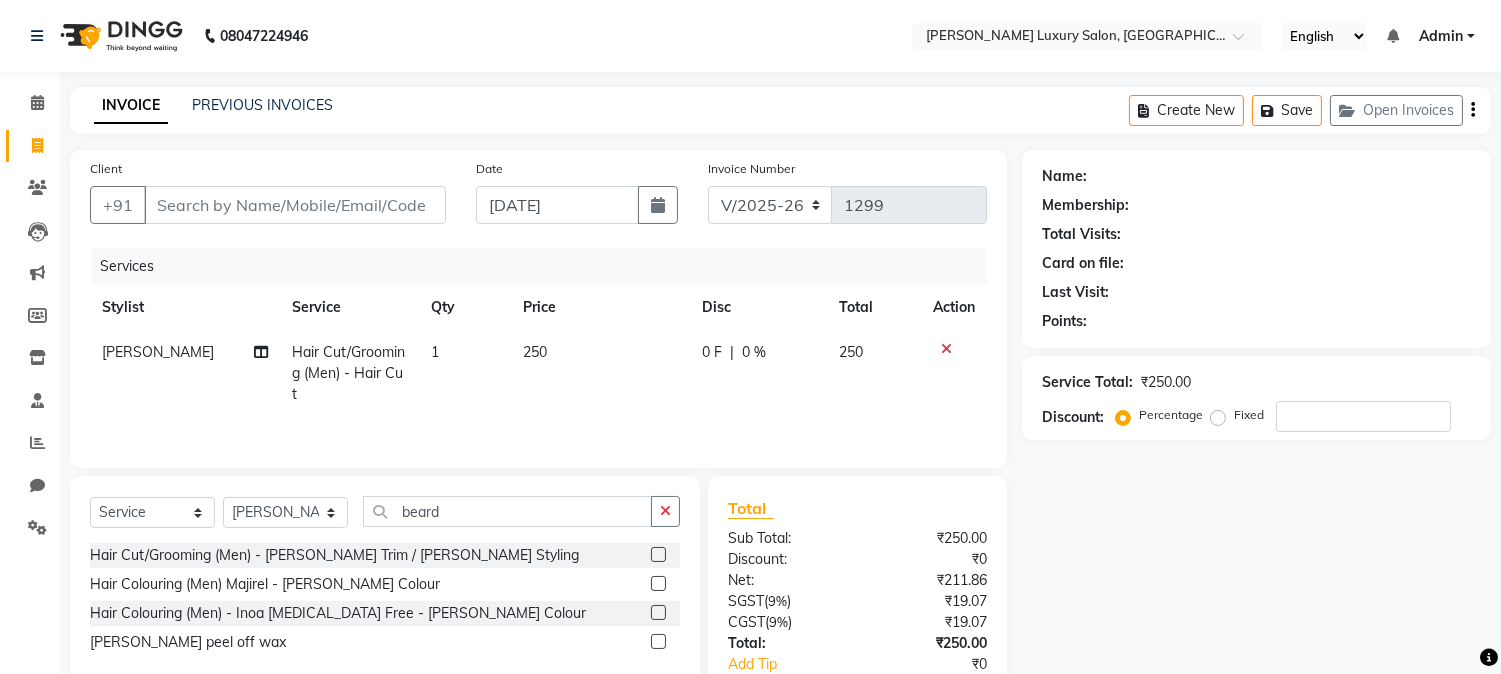 click 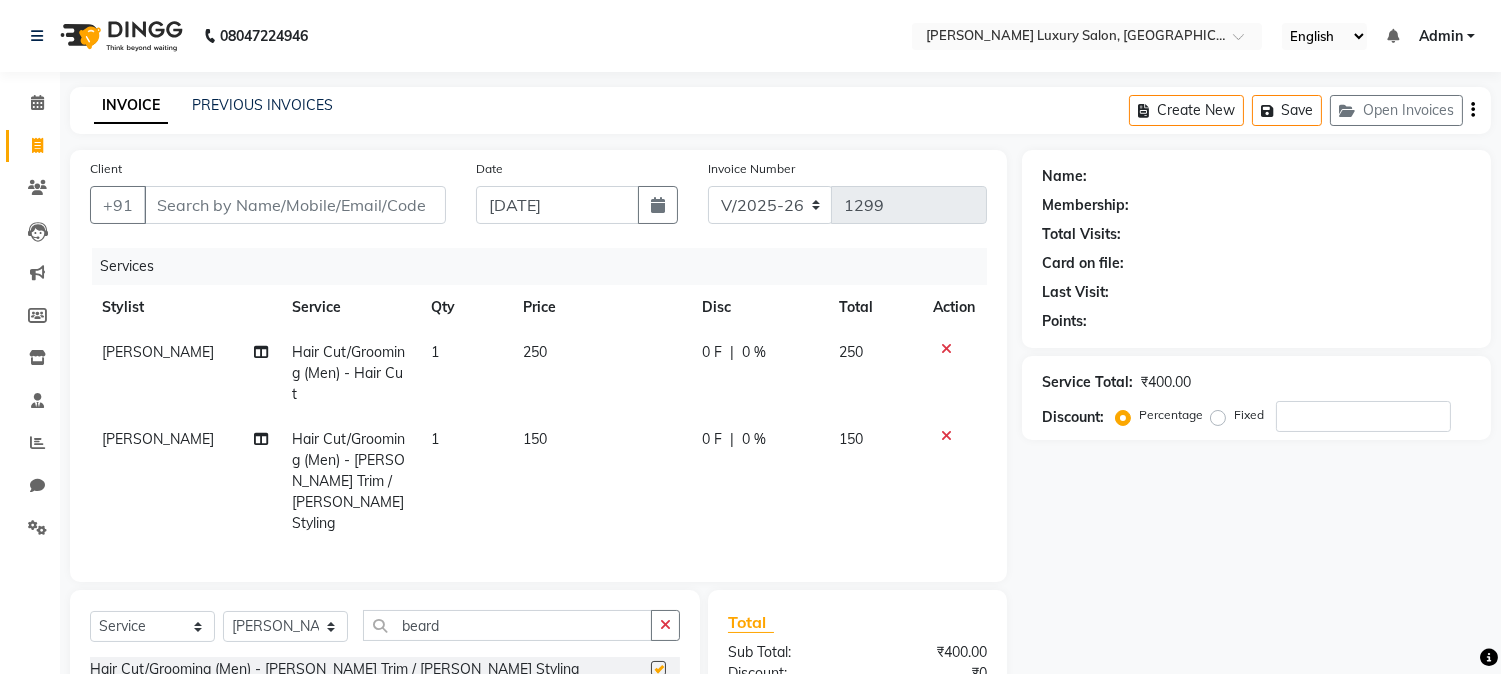 checkbox on "false" 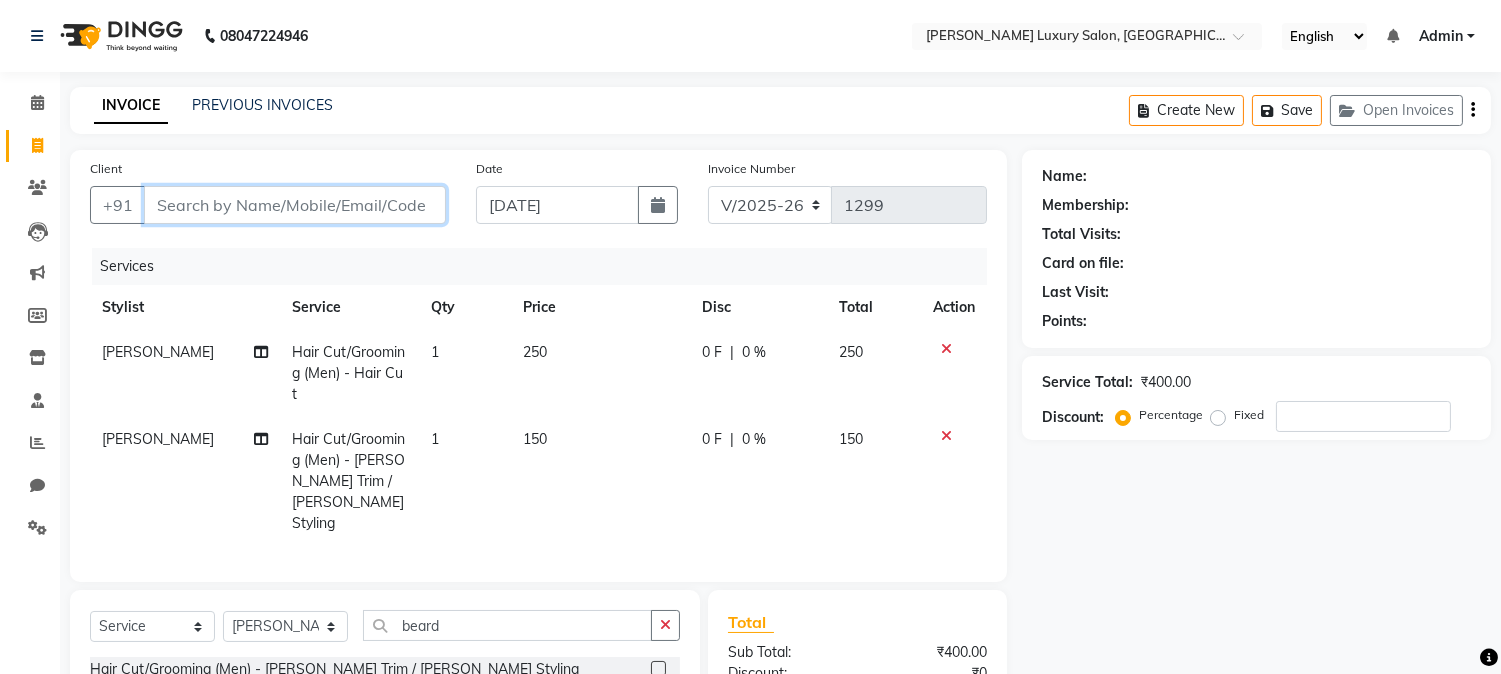click on "Client" at bounding box center (295, 205) 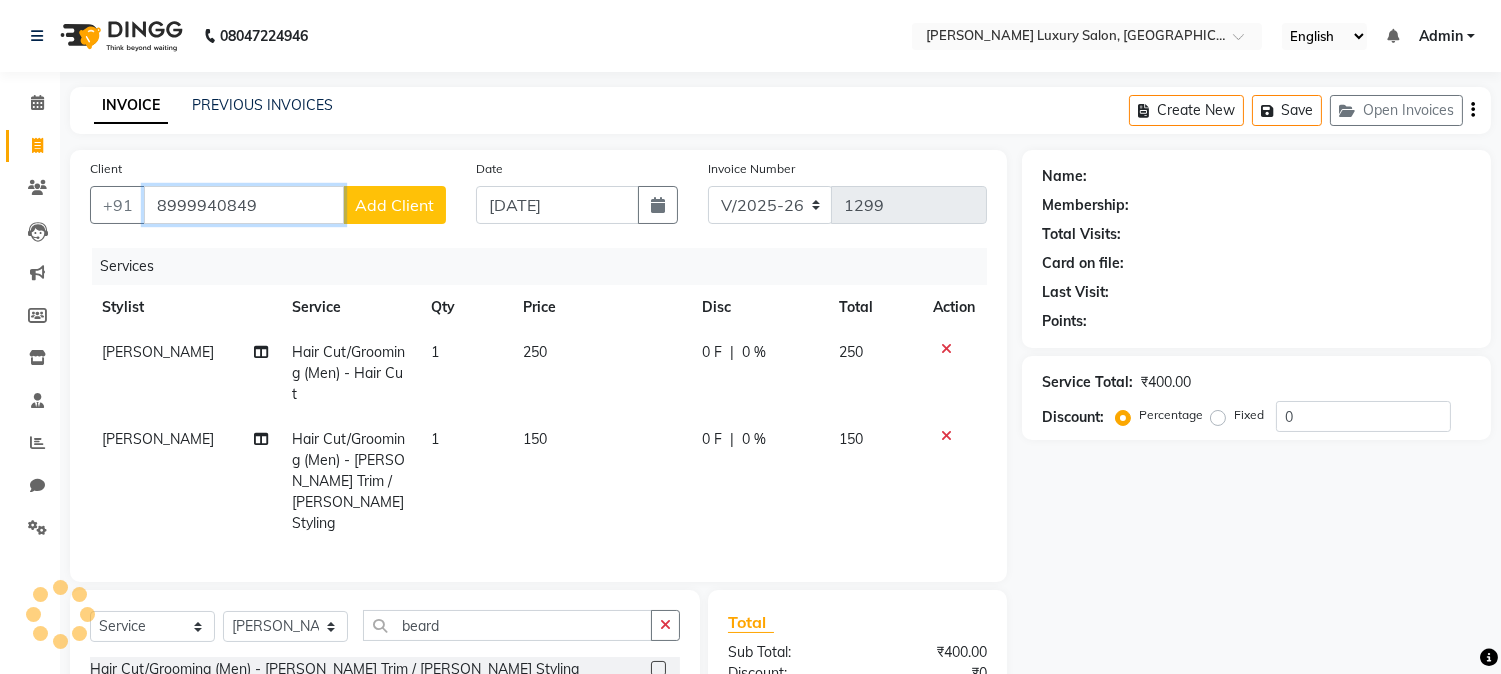 type on "8999940849" 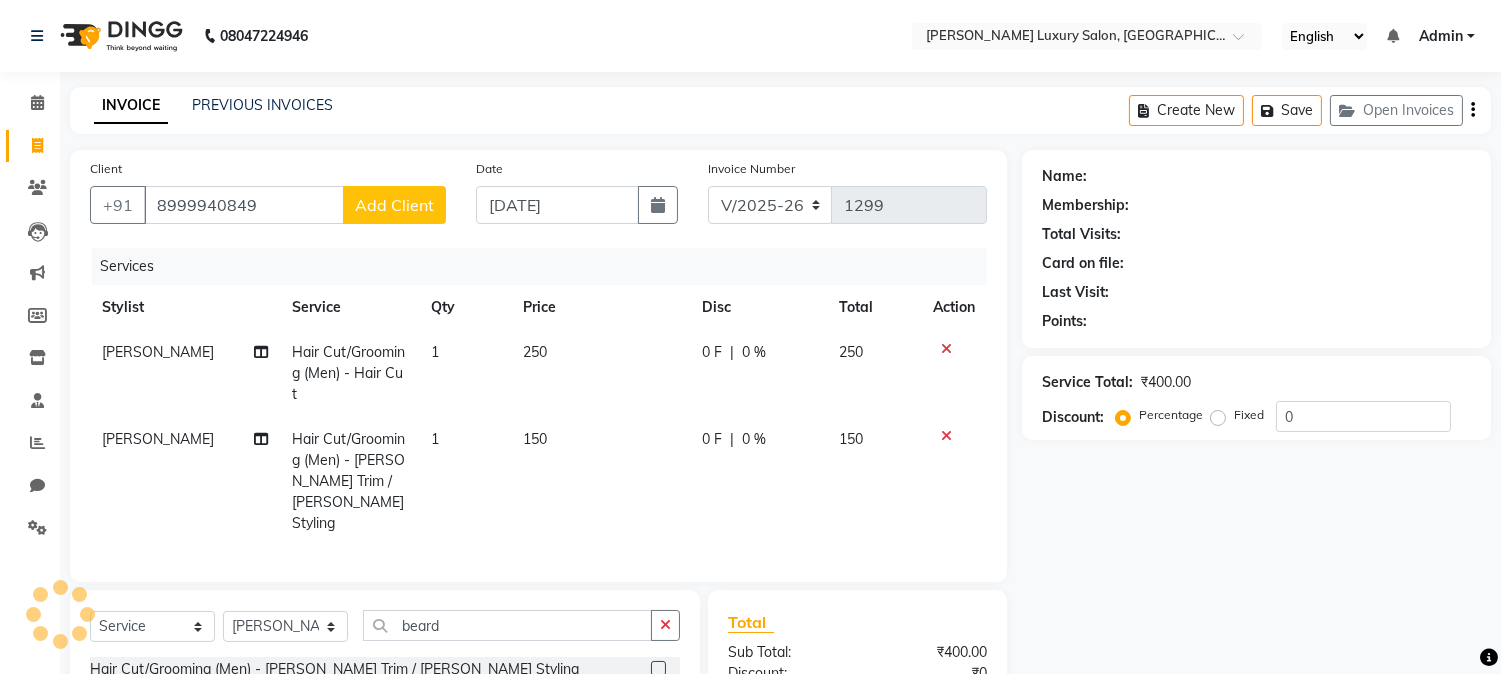 click on "Add Client" 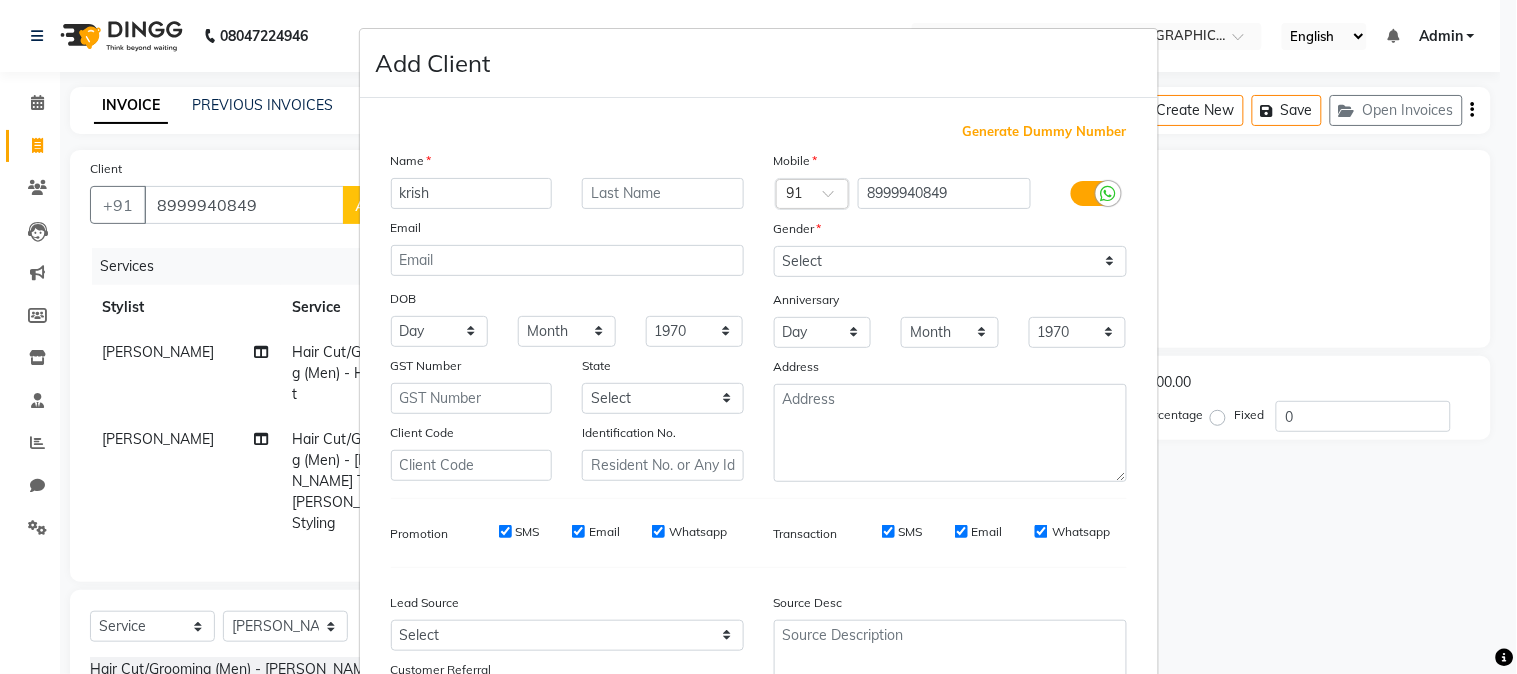 type on "krish" 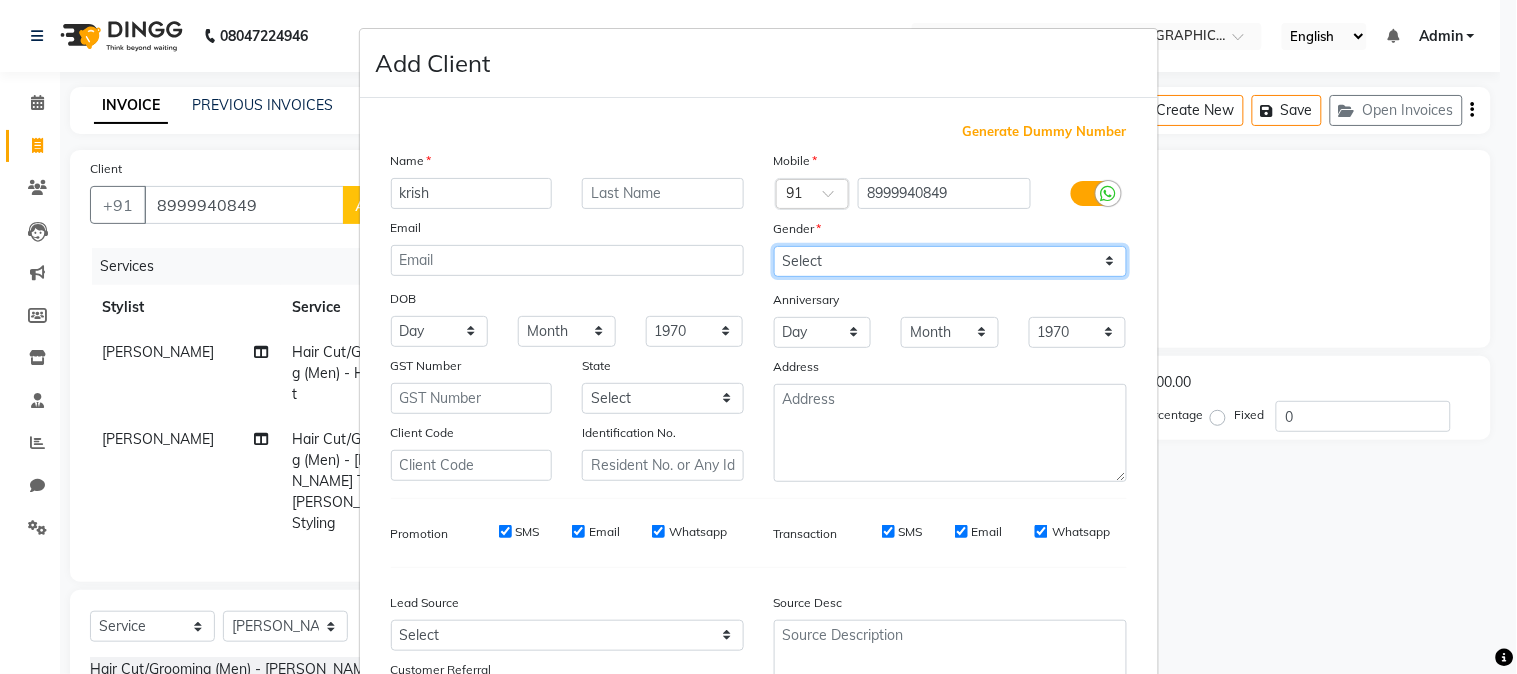 click on "Select [DEMOGRAPHIC_DATA] [DEMOGRAPHIC_DATA] Other Prefer Not To Say" at bounding box center [950, 261] 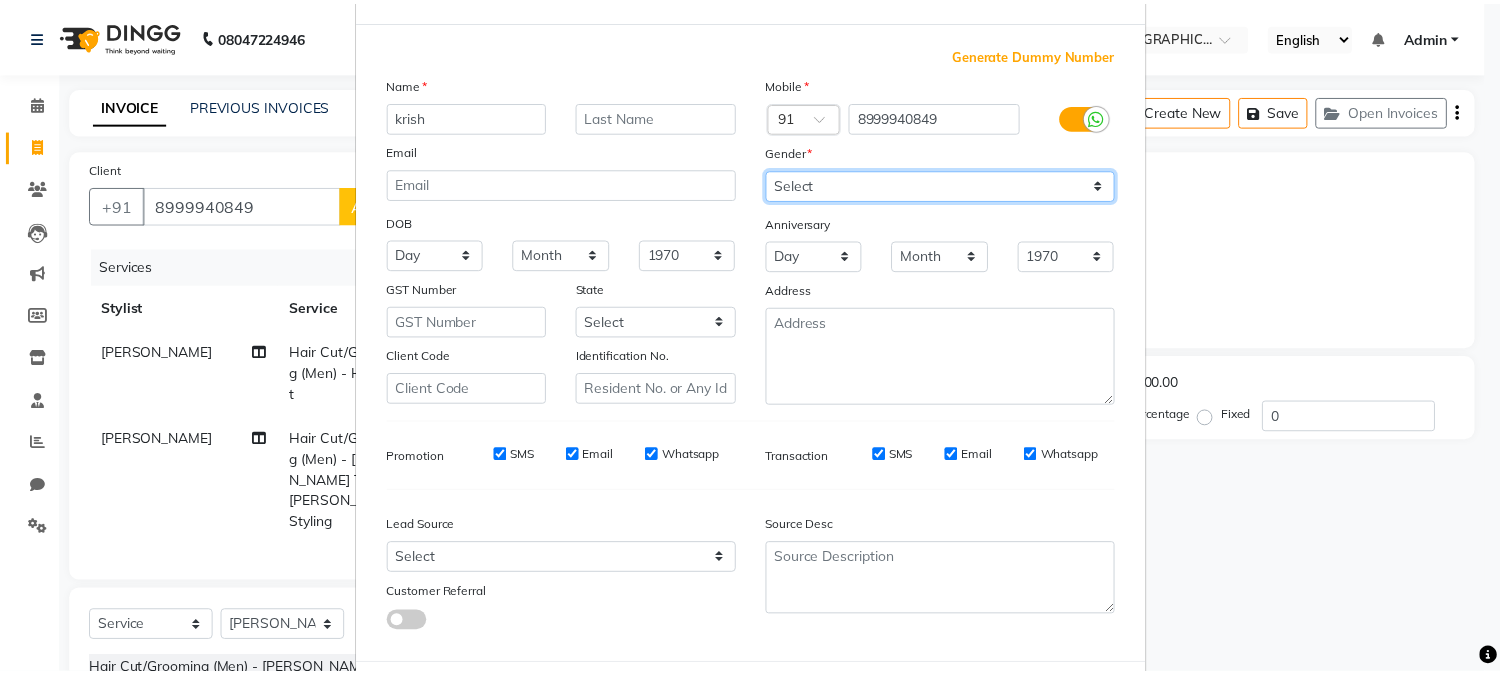 scroll, scrollTop: 176, scrollLeft: 0, axis: vertical 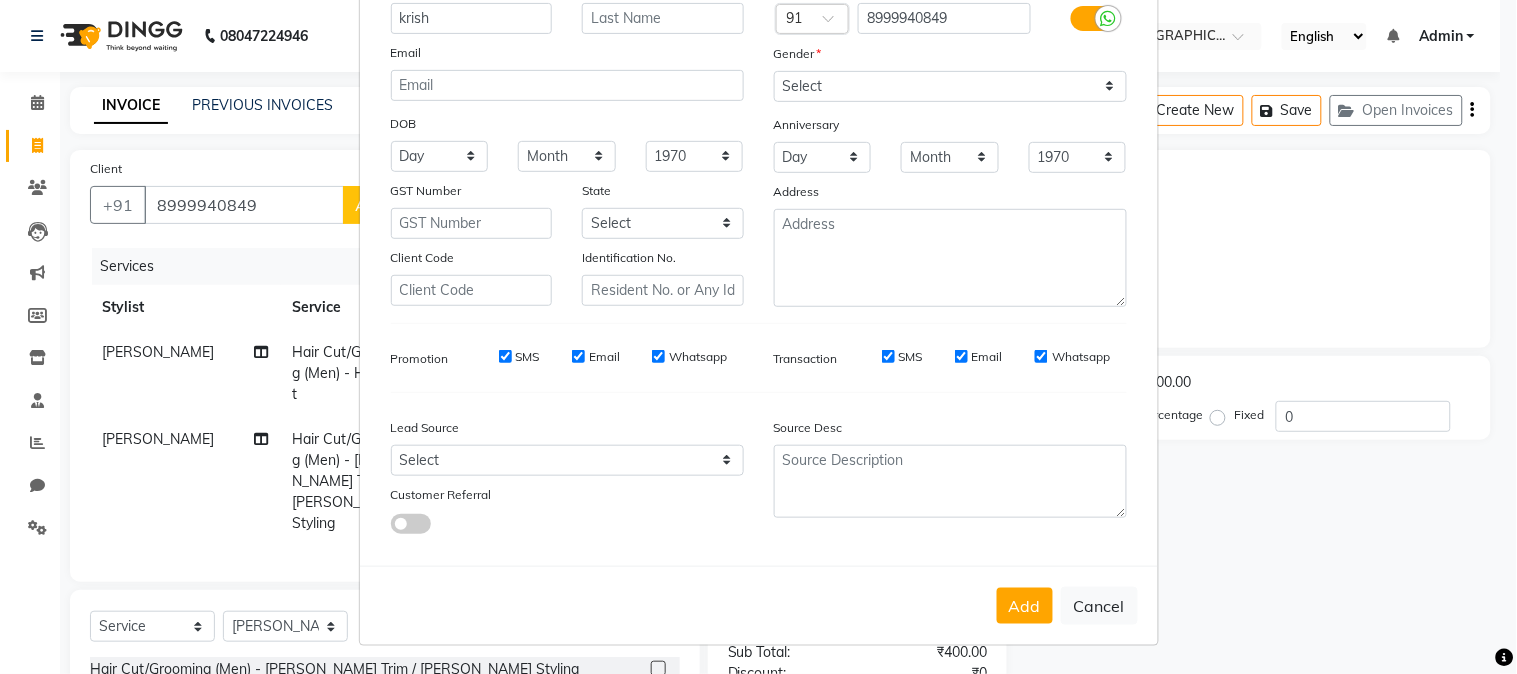 click on "Add" at bounding box center (1025, 606) 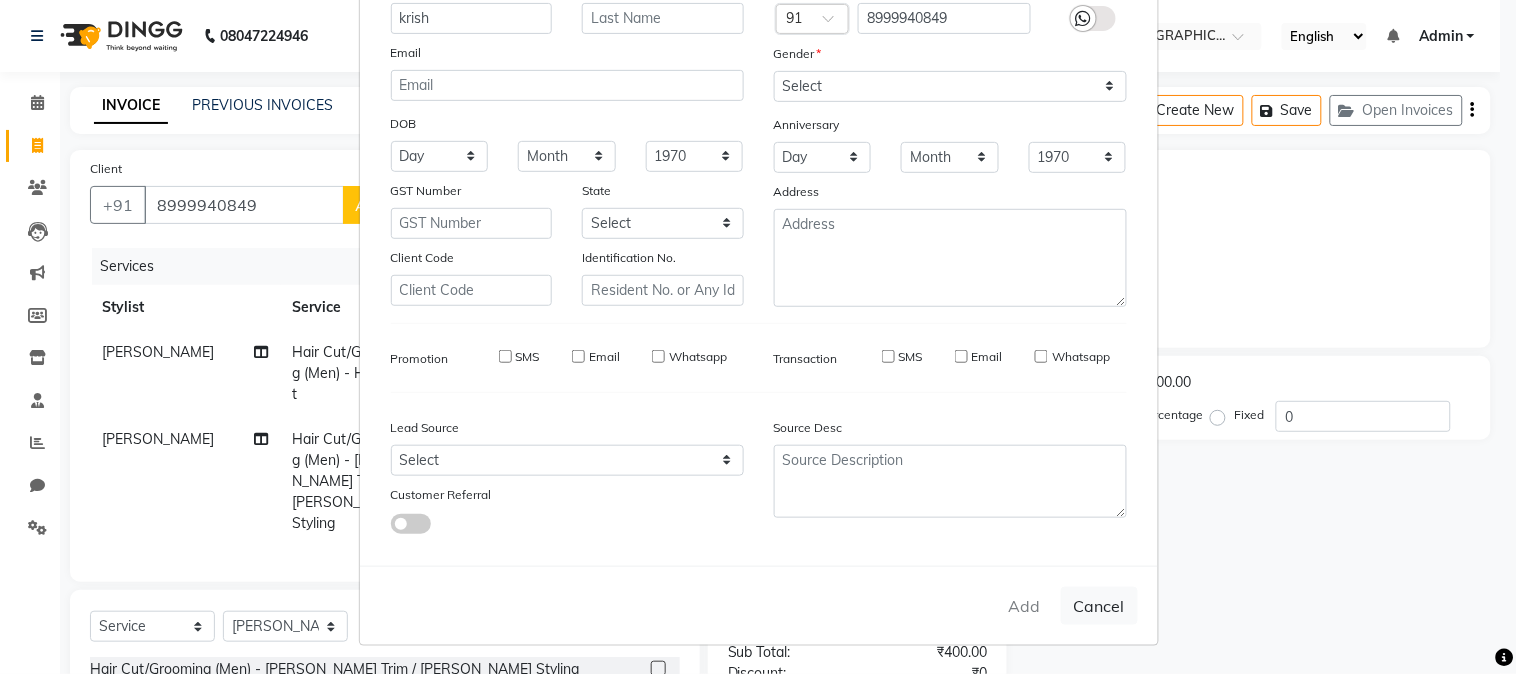 type 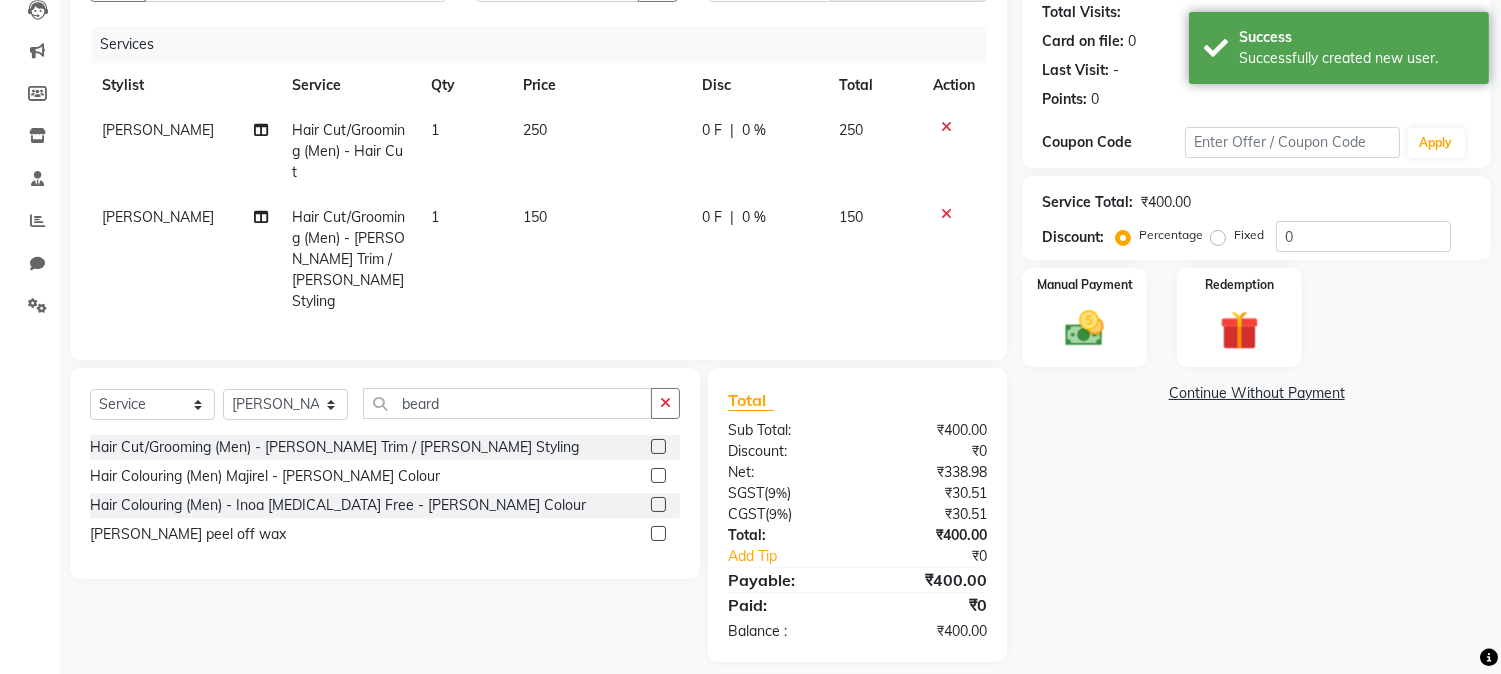 scroll, scrollTop: 235, scrollLeft: 0, axis: vertical 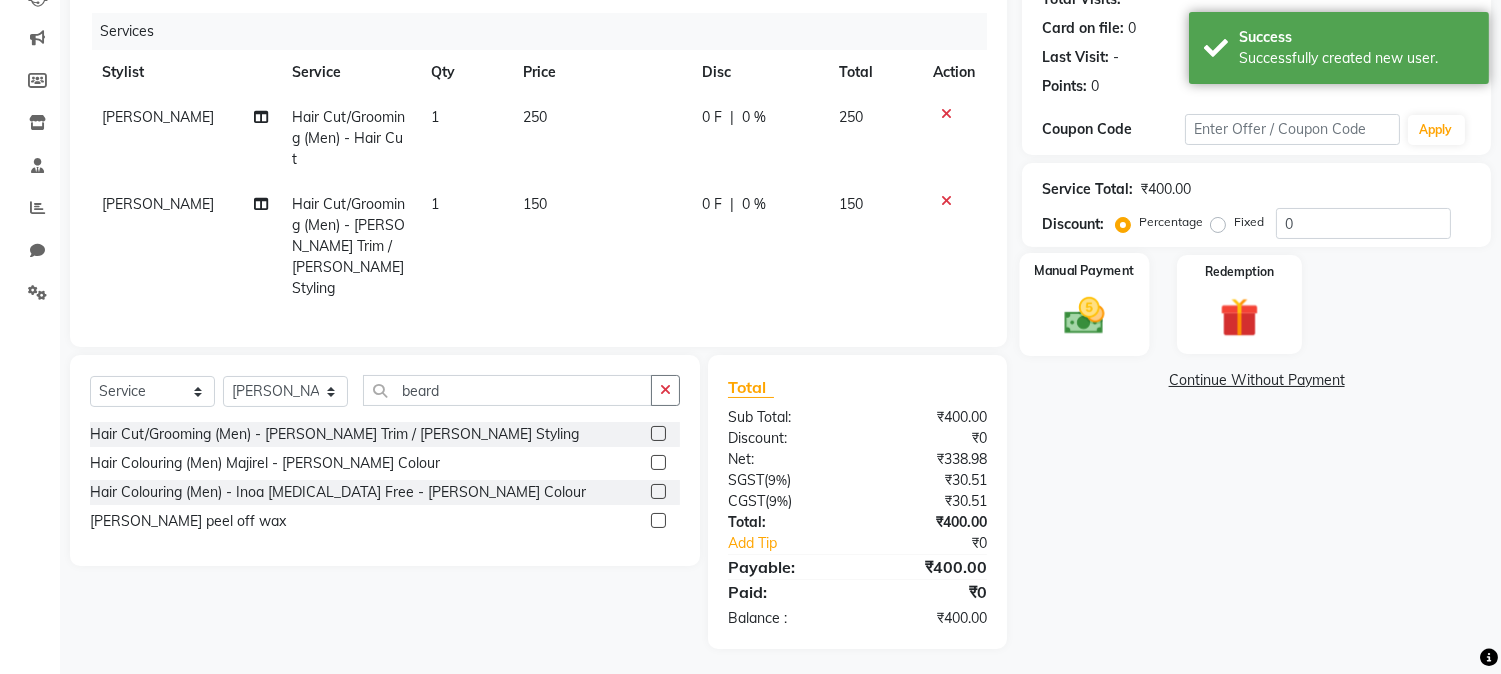click 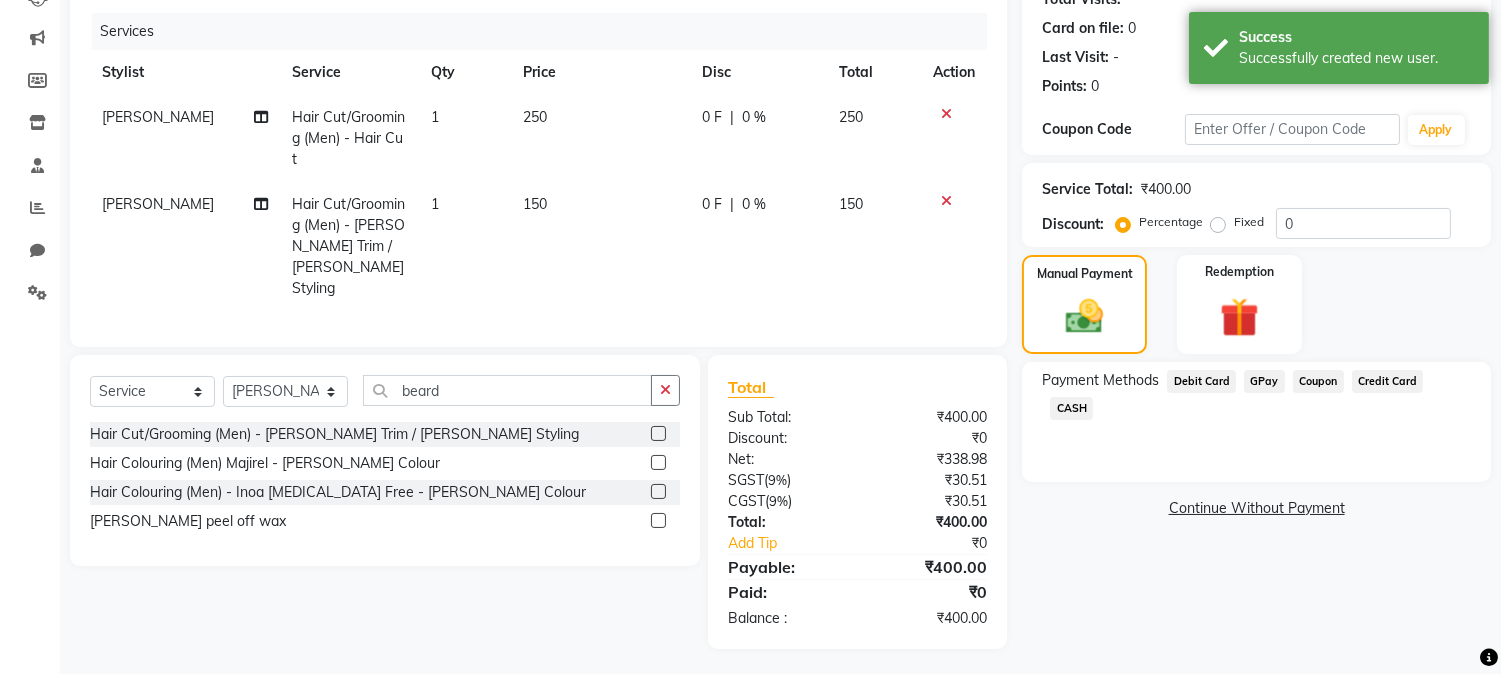click on "GPay" 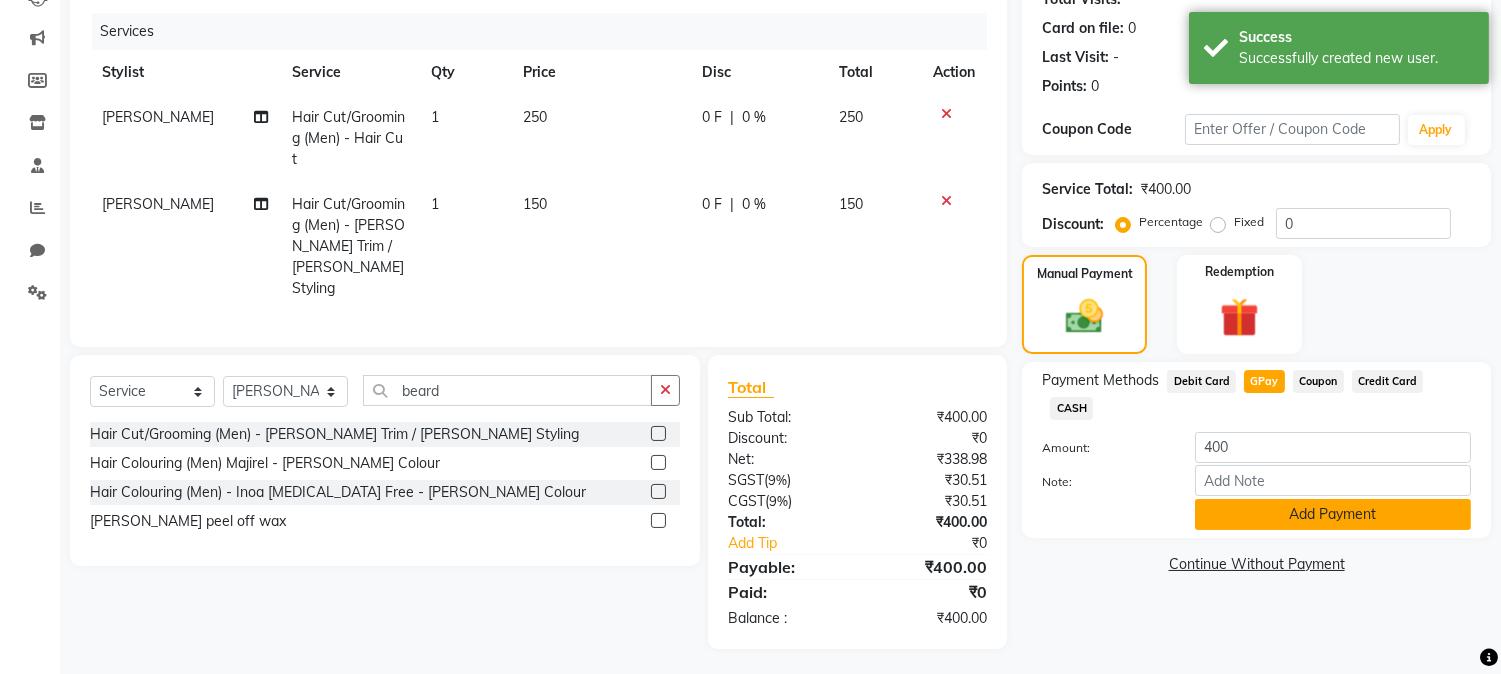 click on "Add Payment" 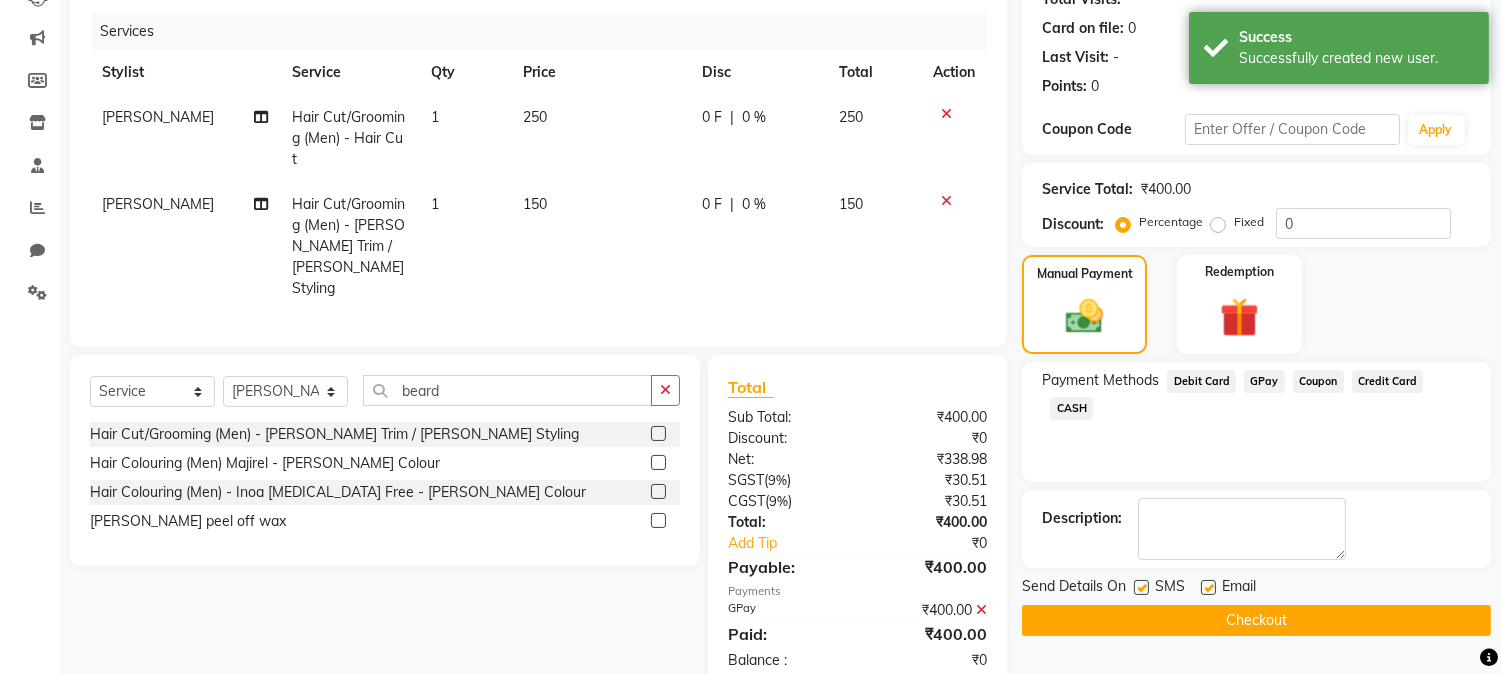 click on "Checkout" 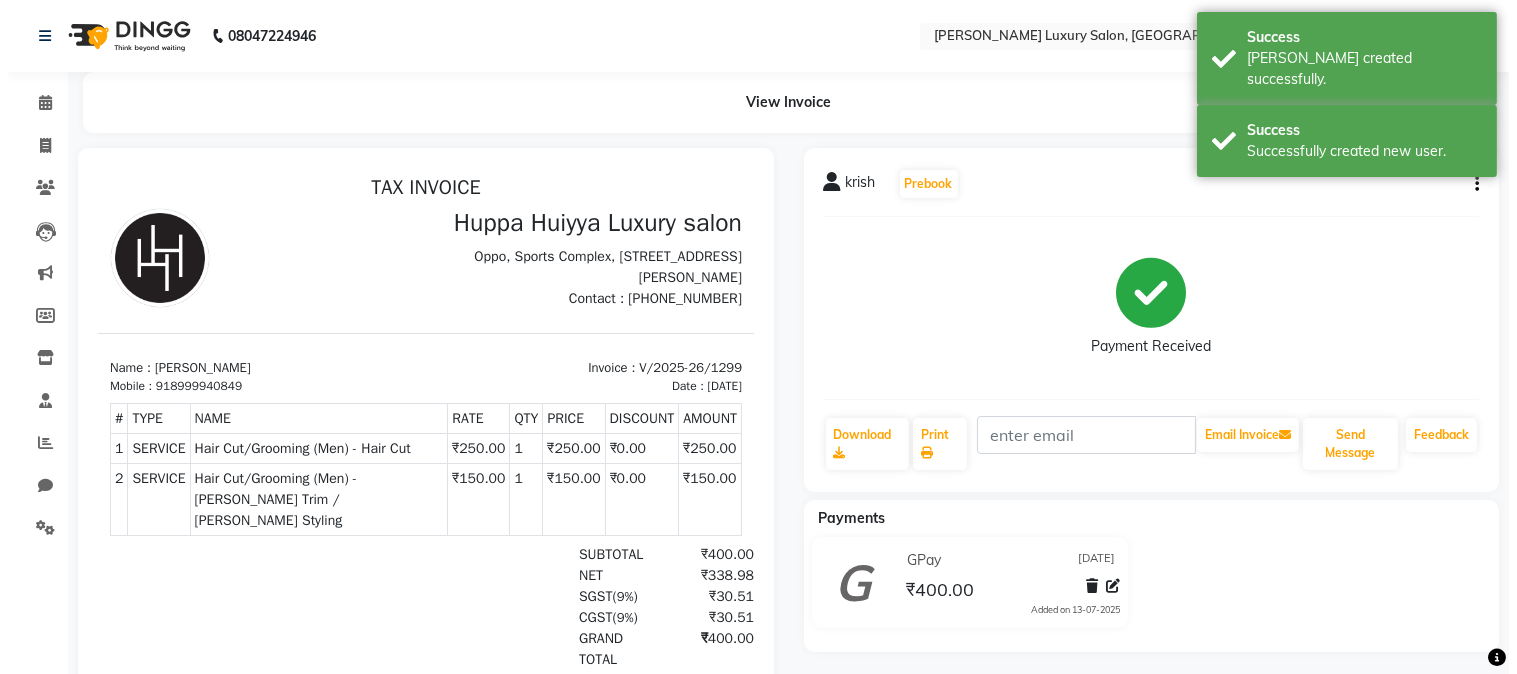 scroll, scrollTop: 0, scrollLeft: 0, axis: both 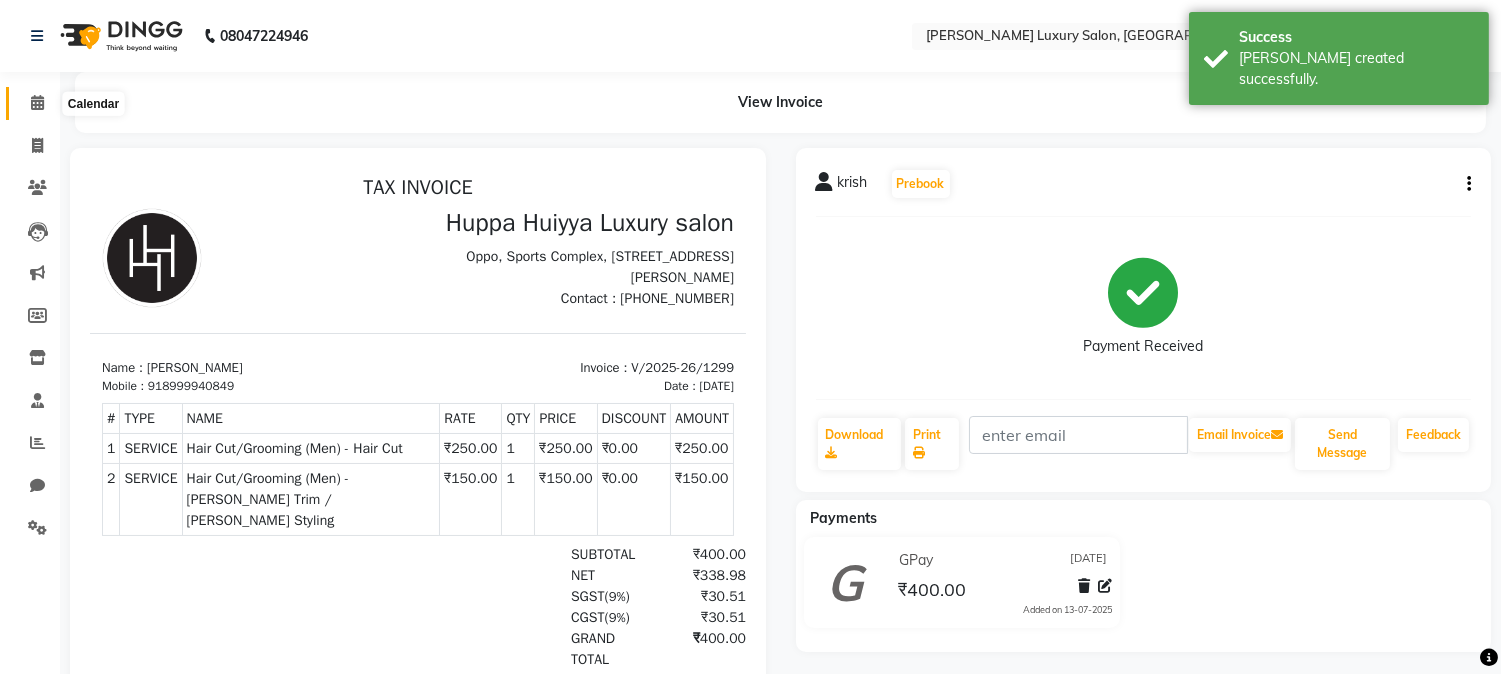 click 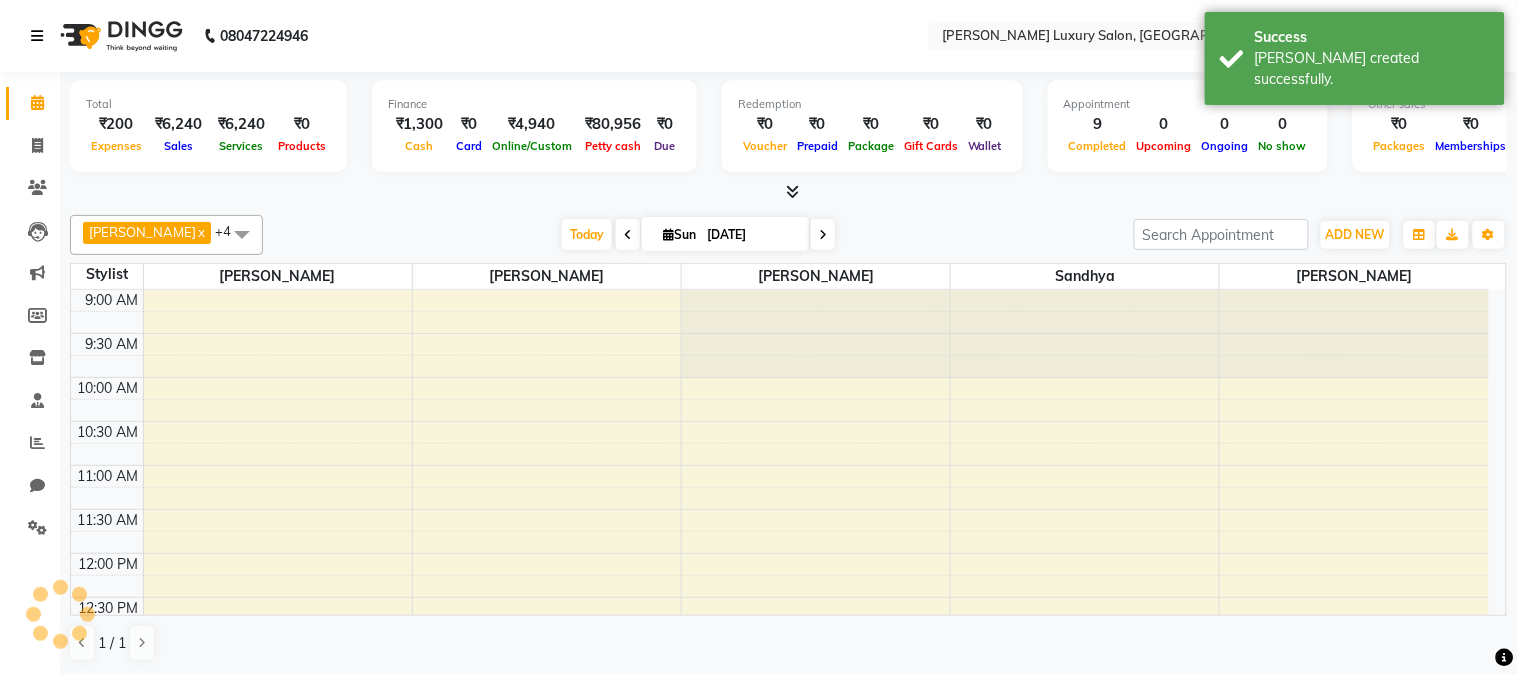 scroll, scrollTop: 0, scrollLeft: 0, axis: both 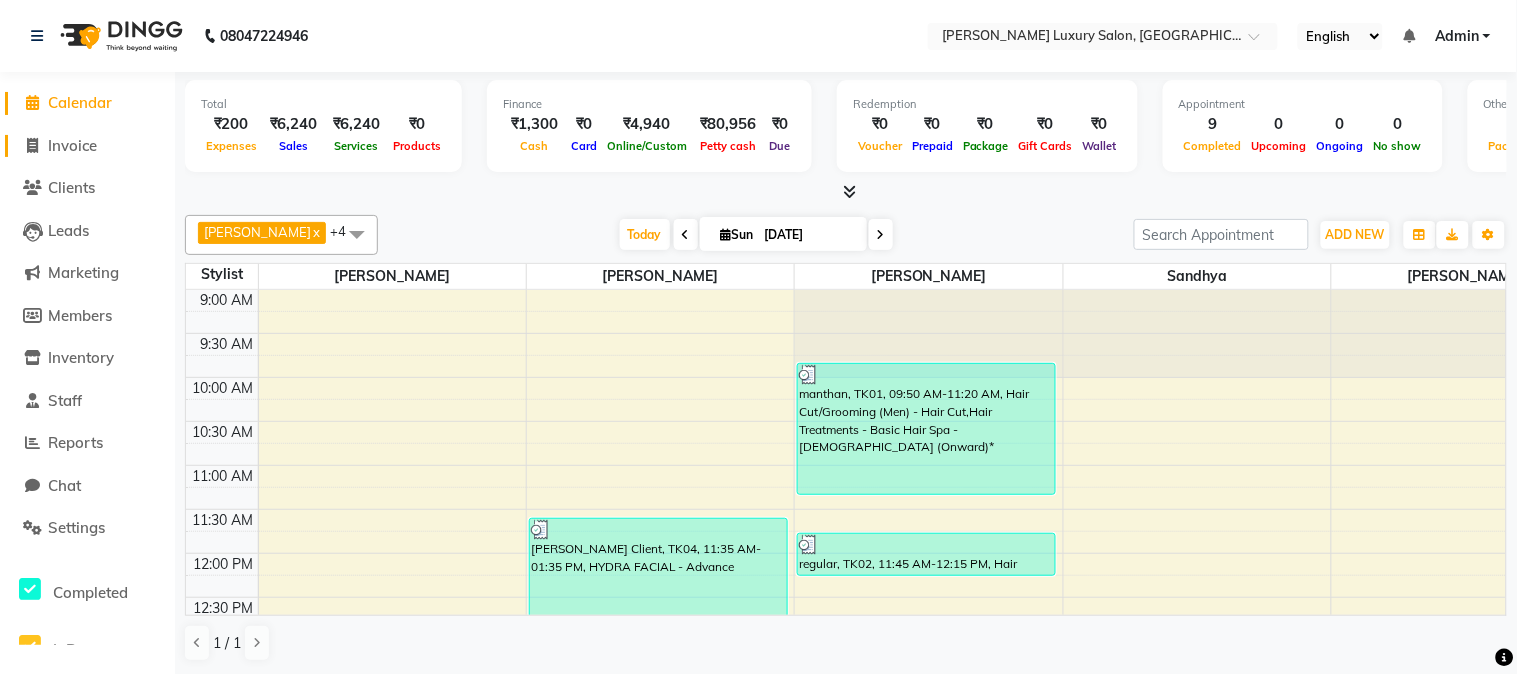 click on "Invoice" 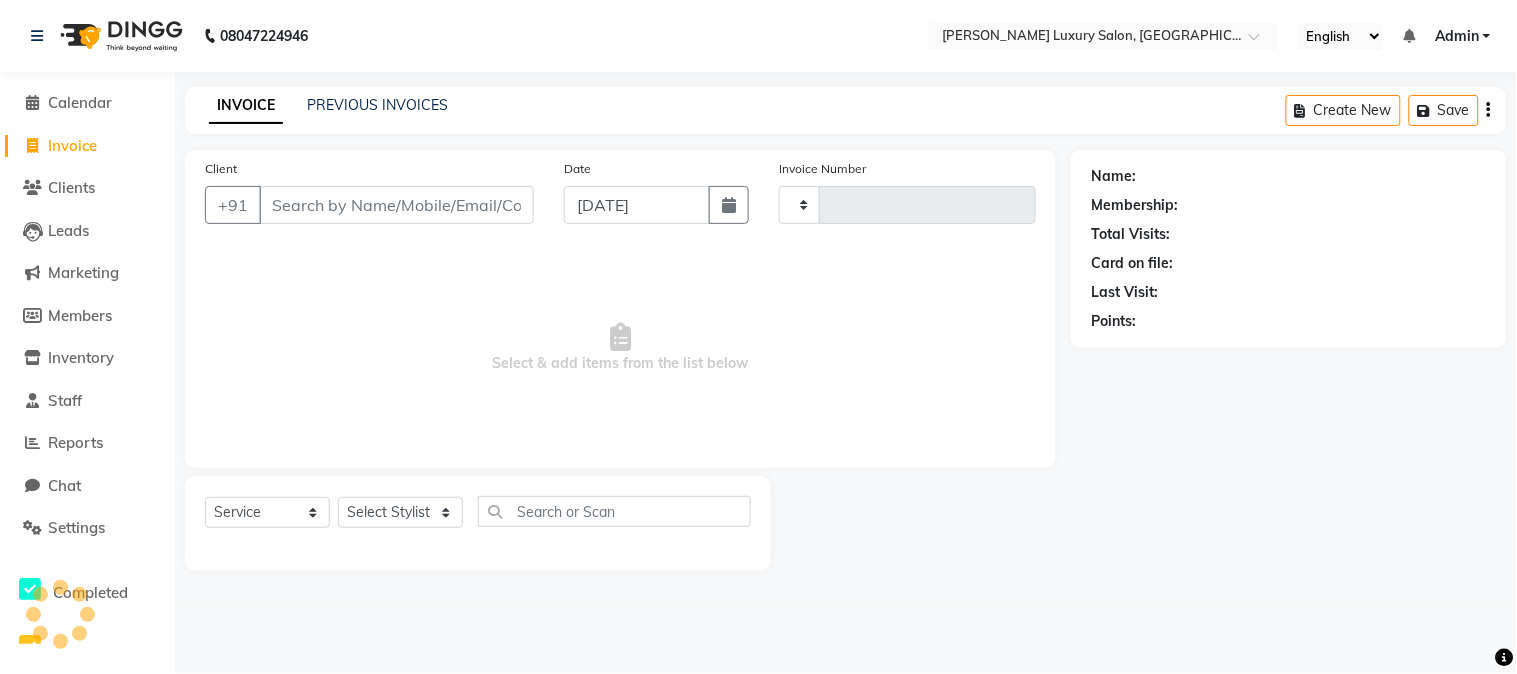 type on "1300" 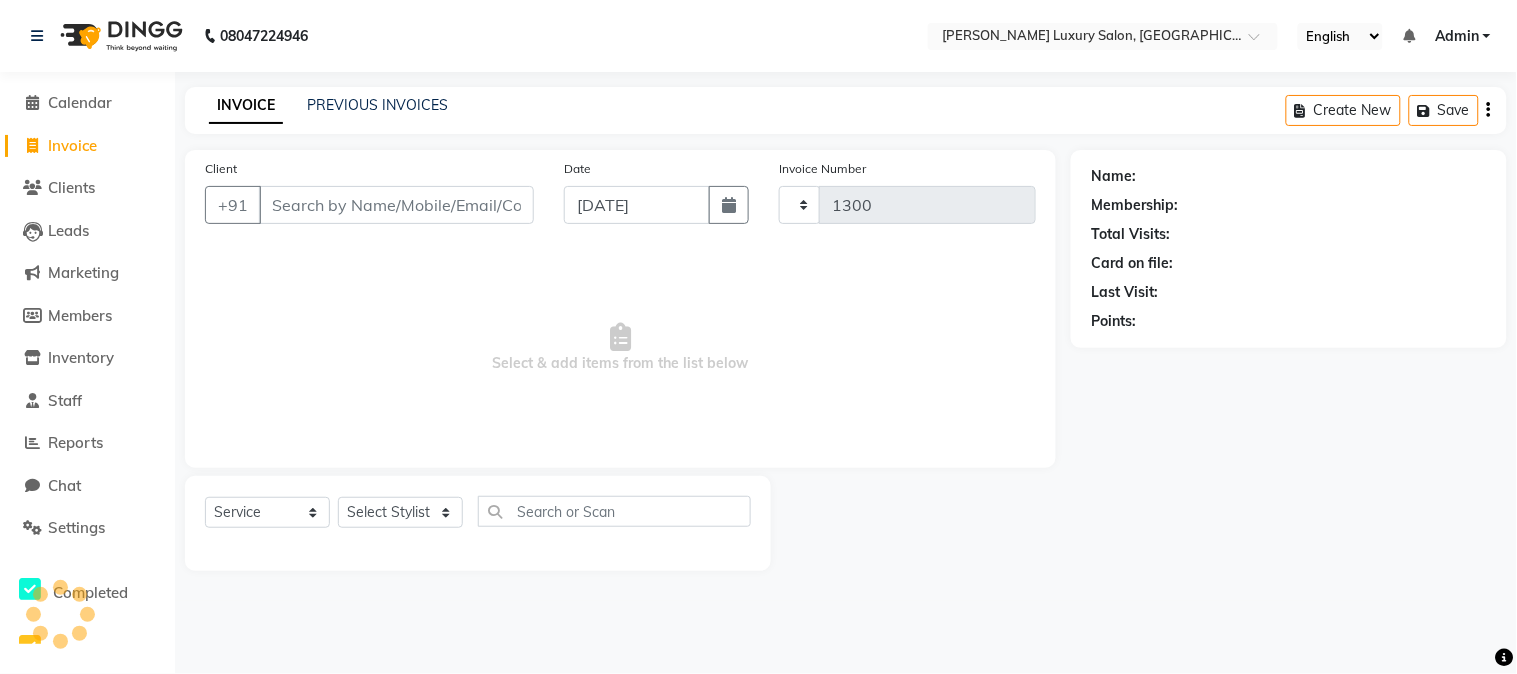 select on "7752" 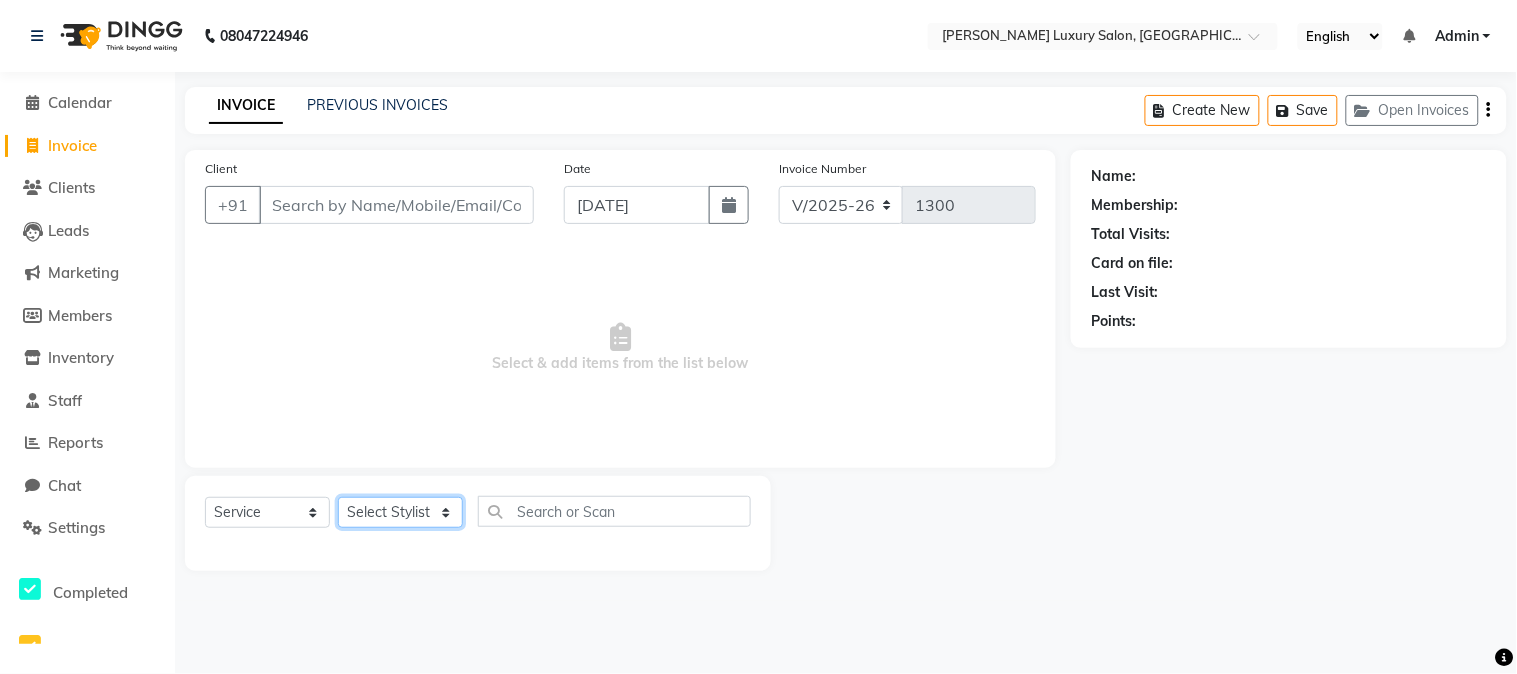 click on "Select Stylist [PERSON_NAME] [PERSON_NAME] neha [PERSON_NAME] Salon Sandhya [PERSON_NAME] [PERSON_NAME]" 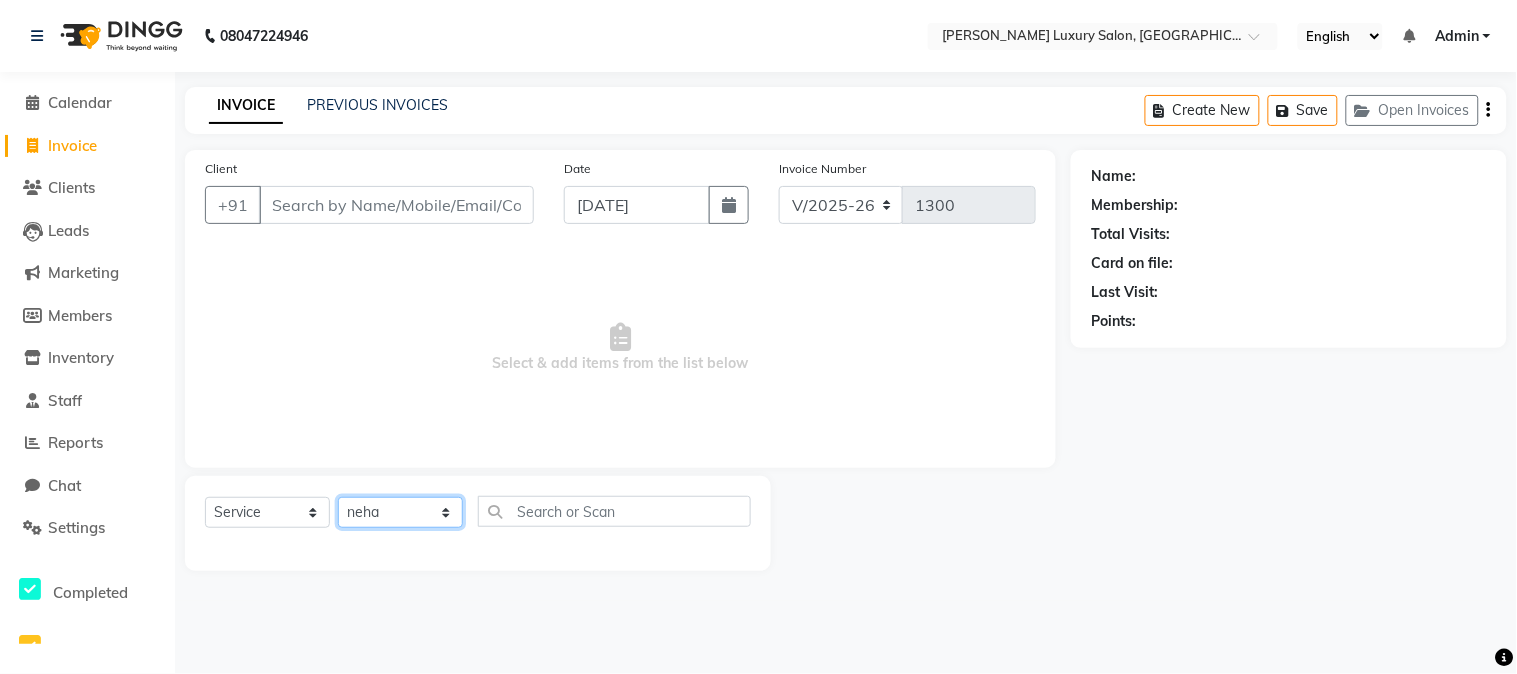click on "Select Stylist [PERSON_NAME] [PERSON_NAME] neha [PERSON_NAME] Salon Sandhya [PERSON_NAME] [PERSON_NAME]" 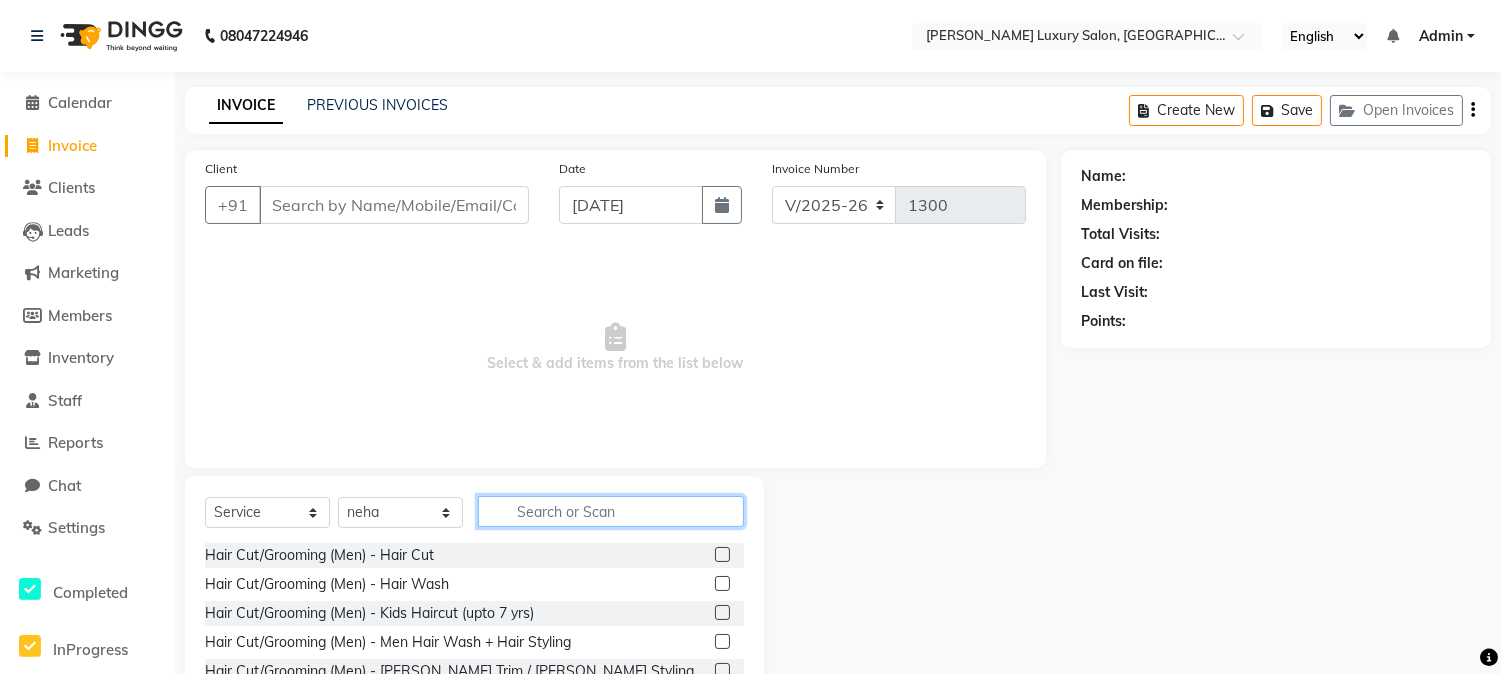click 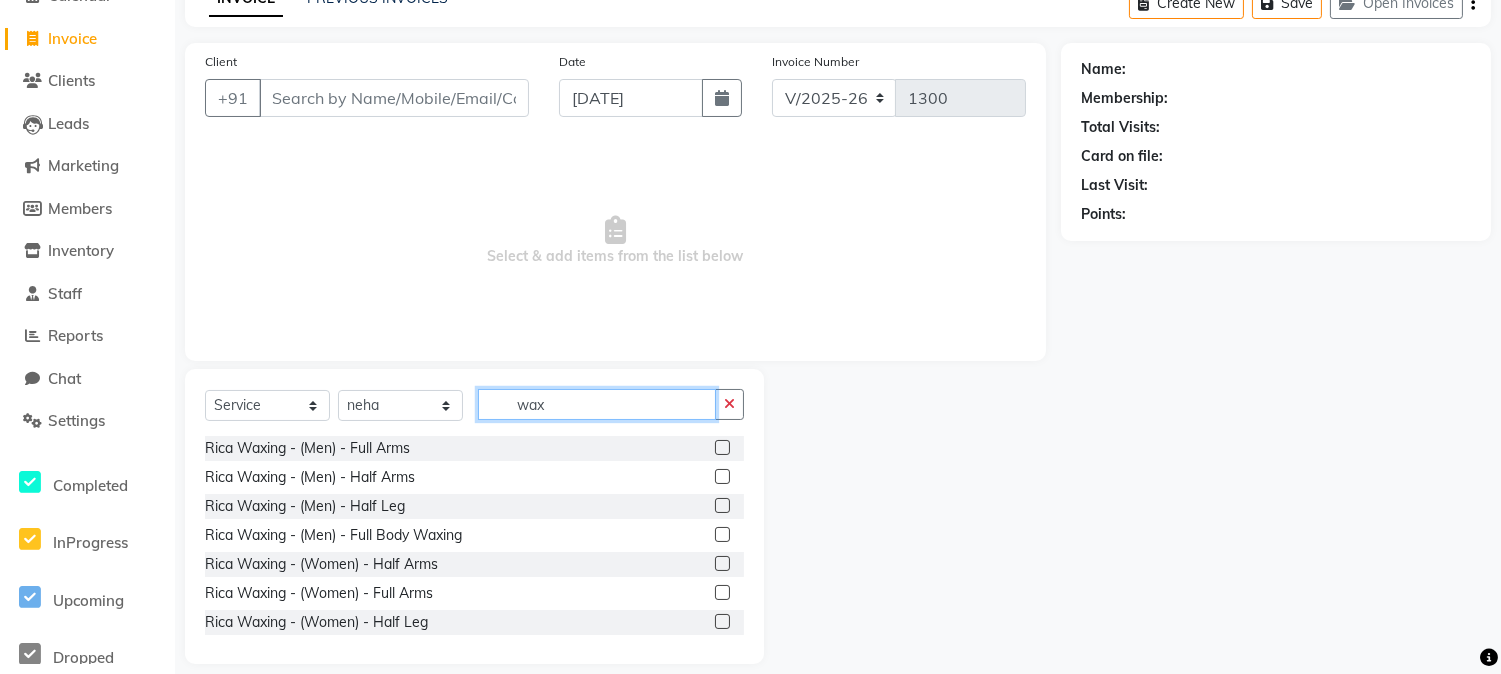 scroll, scrollTop: 111, scrollLeft: 0, axis: vertical 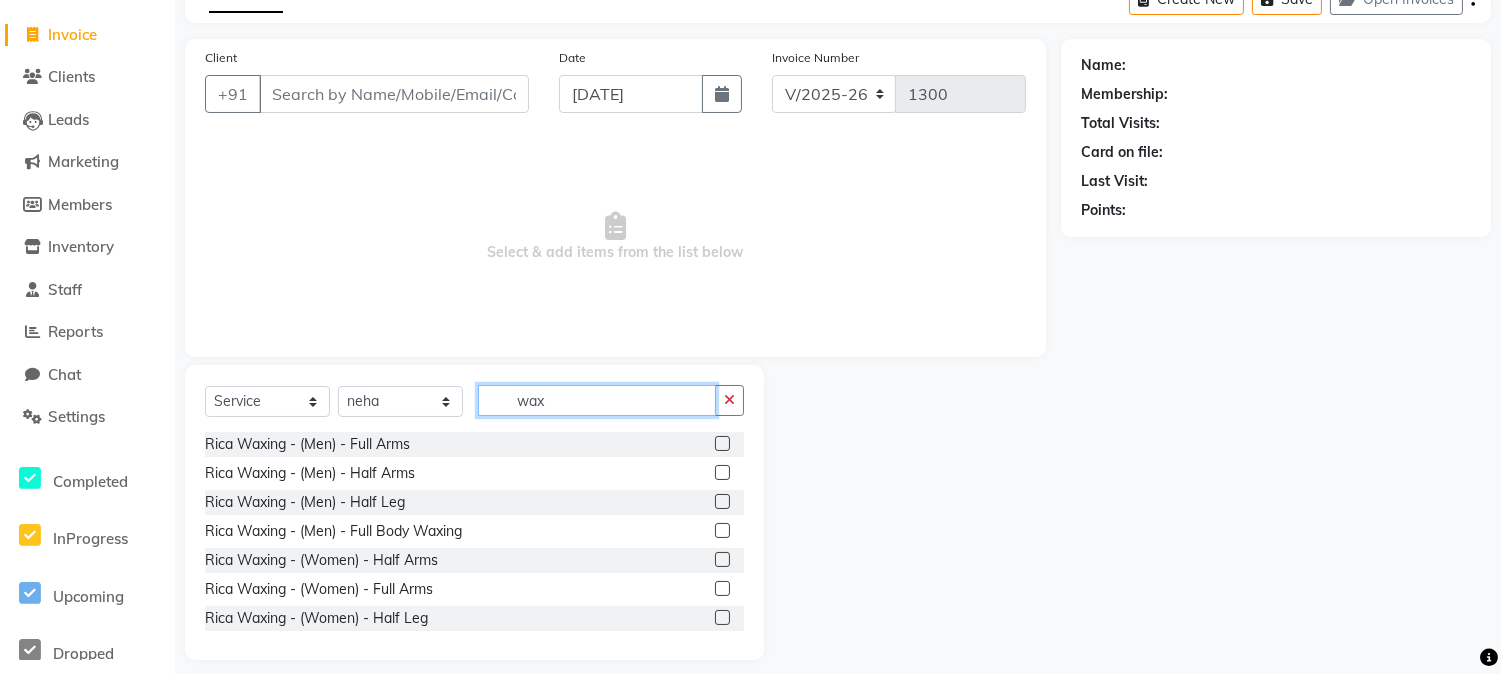 type on "wax" 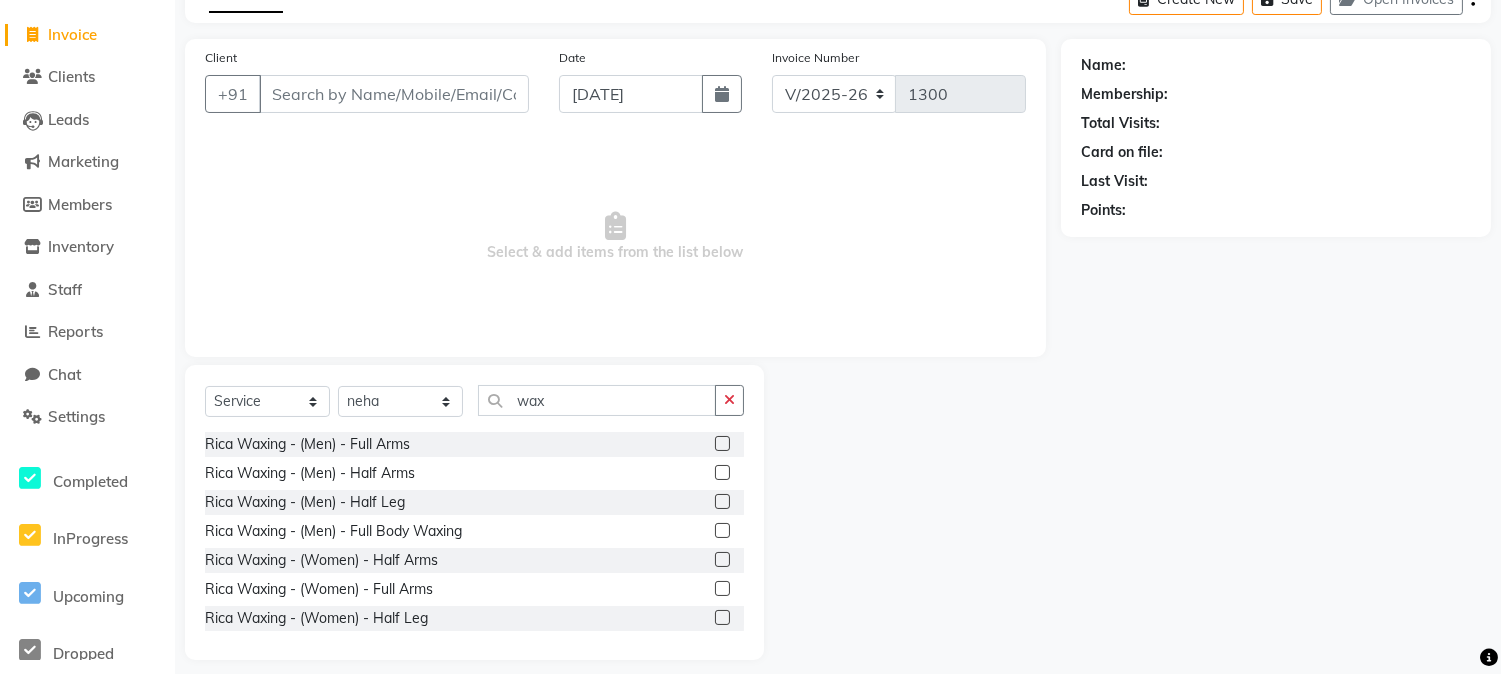 click 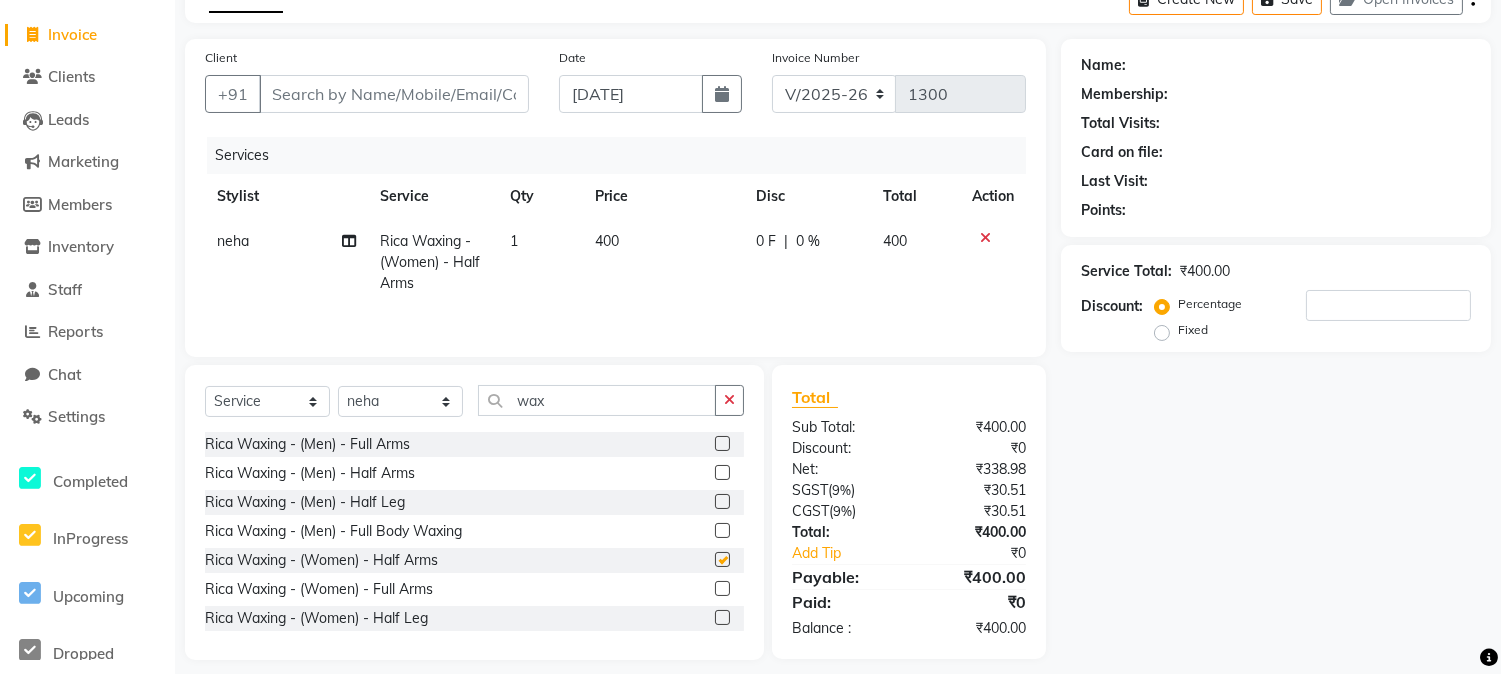 checkbox on "false" 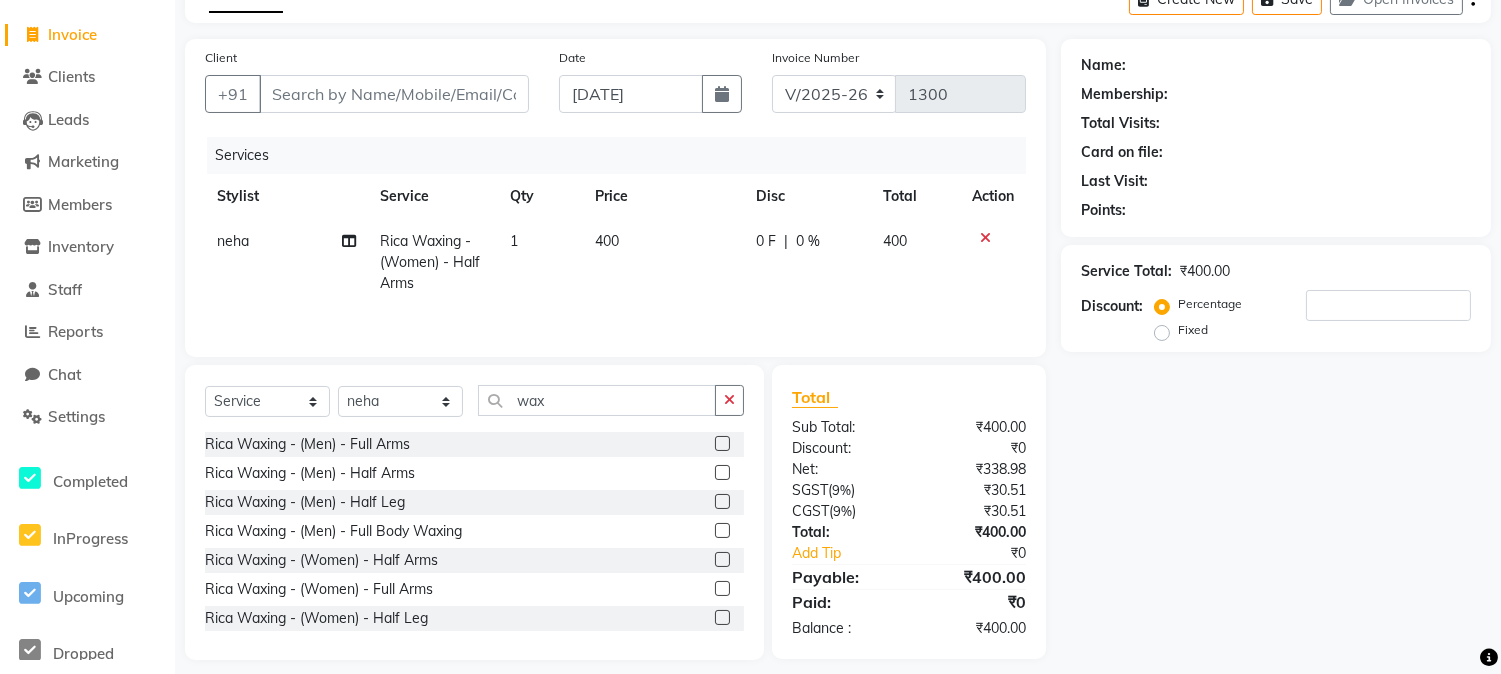 click 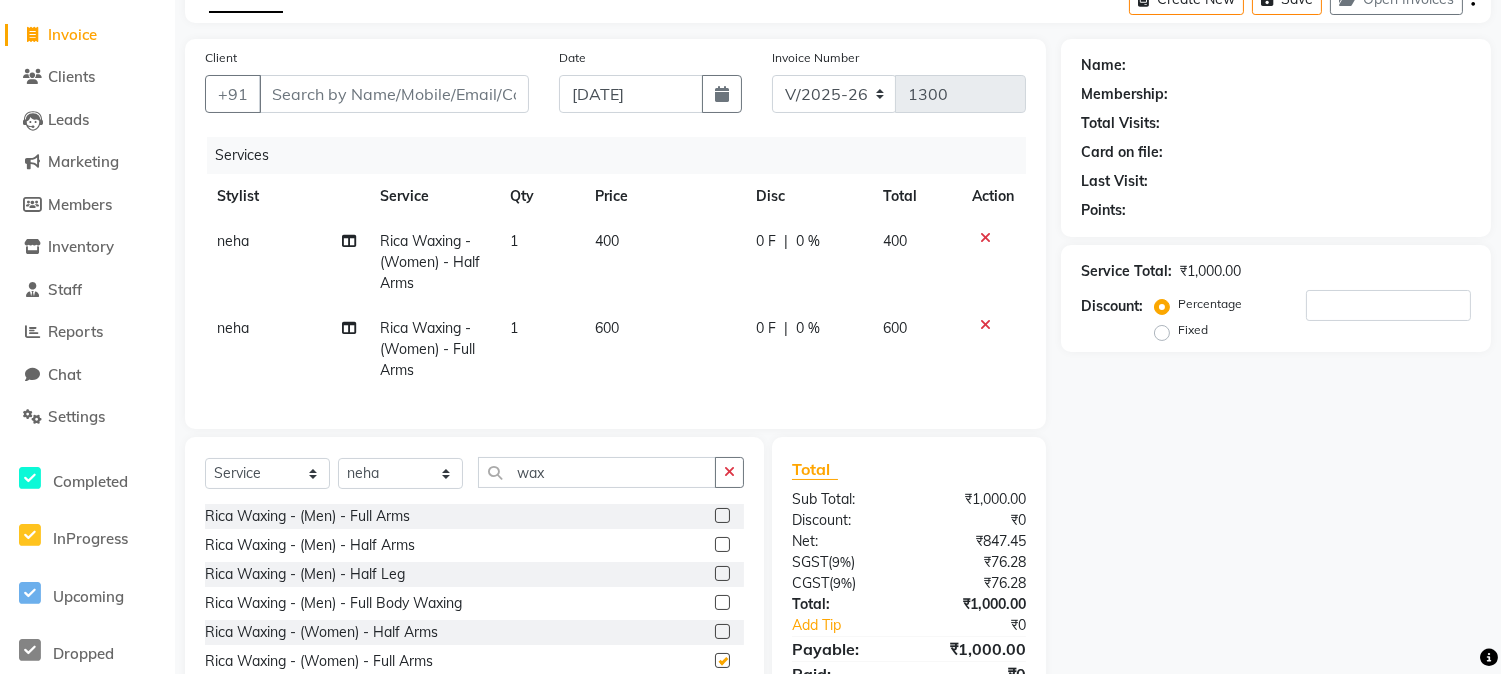 checkbox on "false" 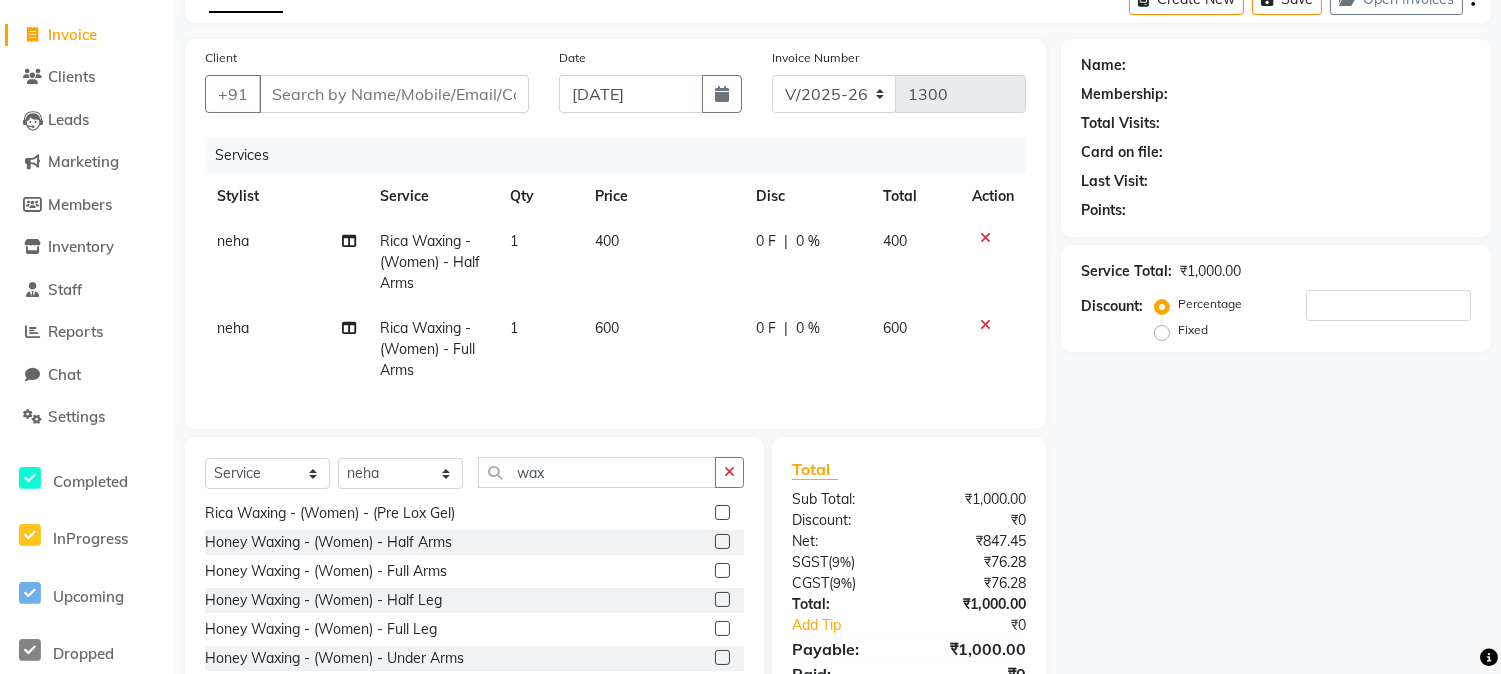scroll, scrollTop: 555, scrollLeft: 0, axis: vertical 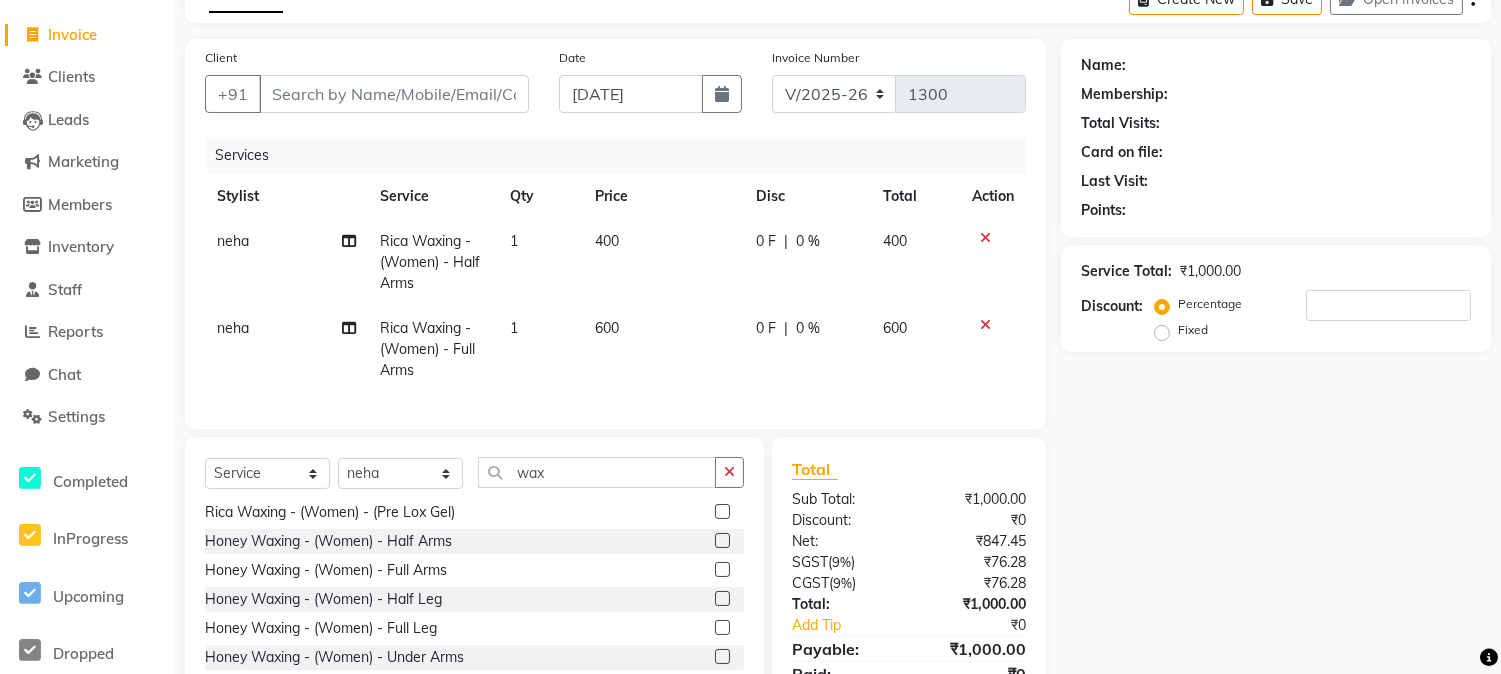 click 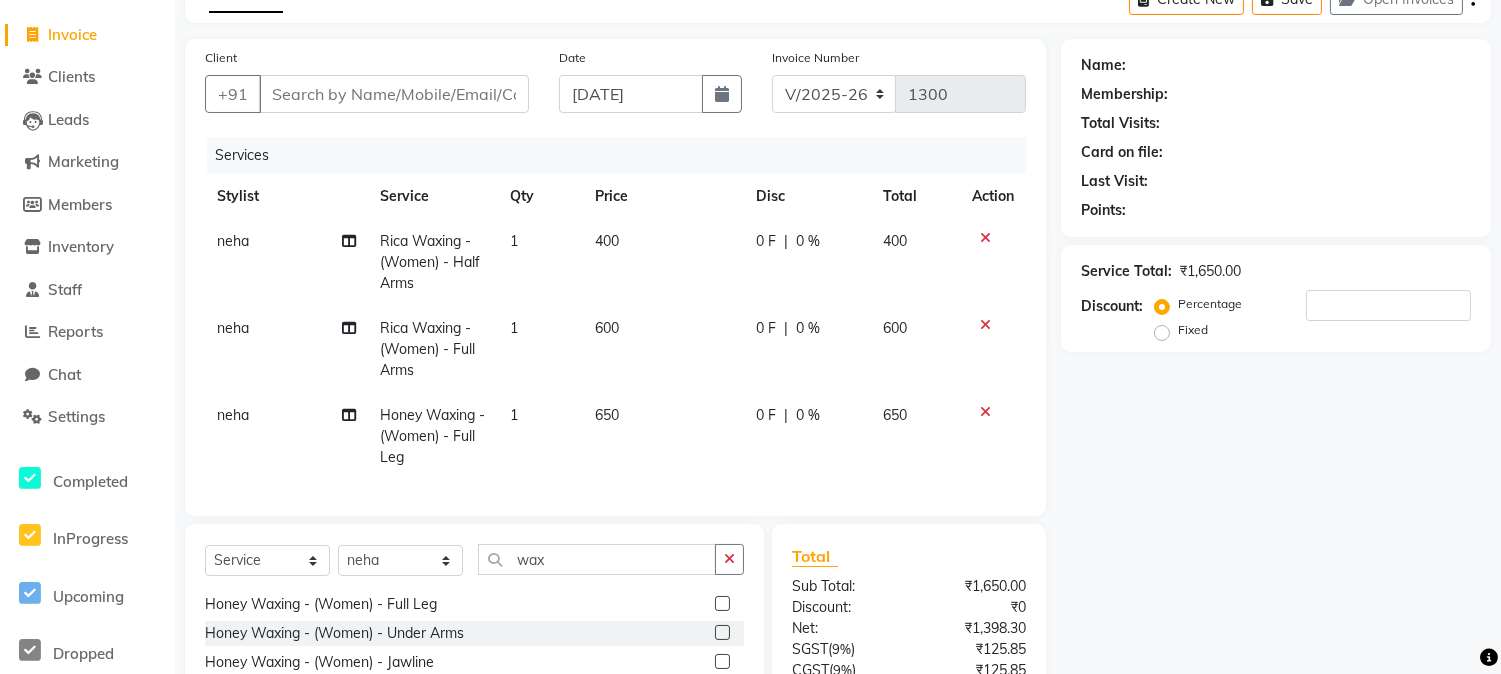 scroll, scrollTop: 668, scrollLeft: 0, axis: vertical 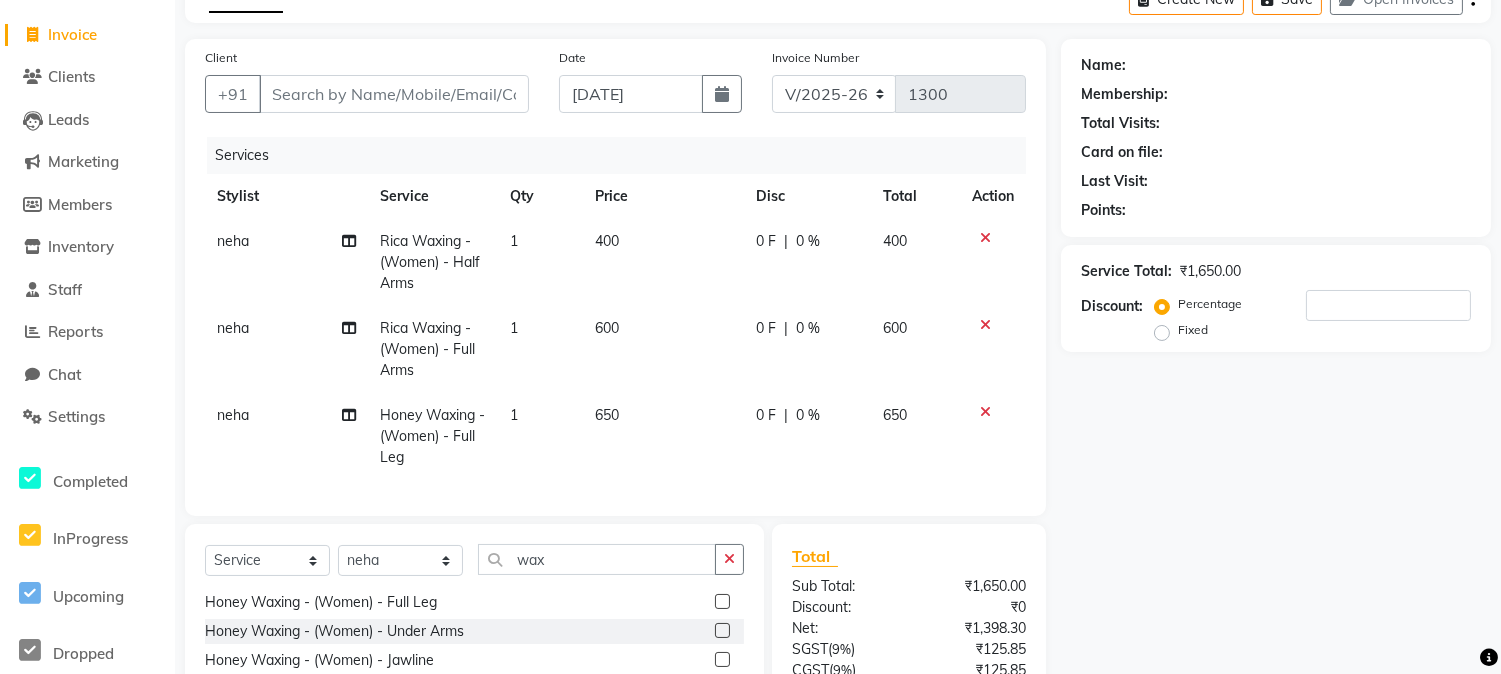 click 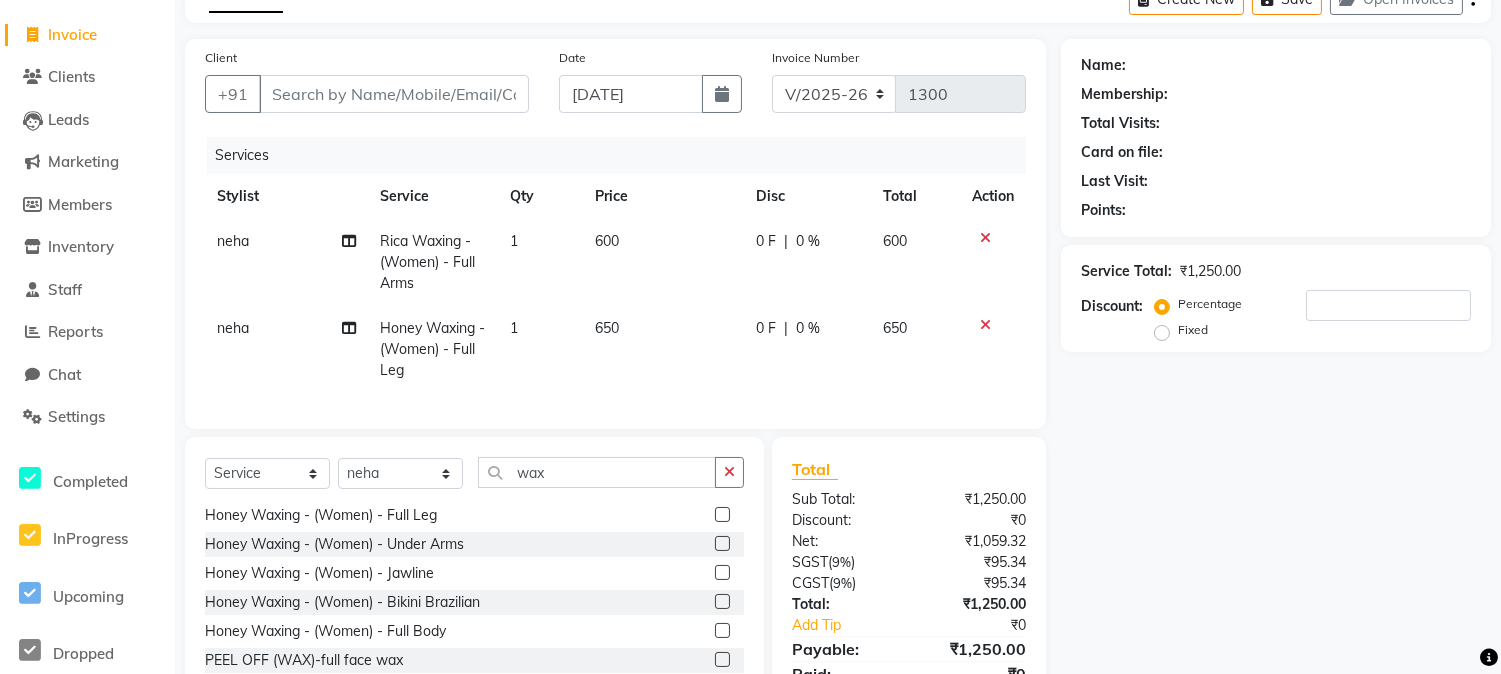 click 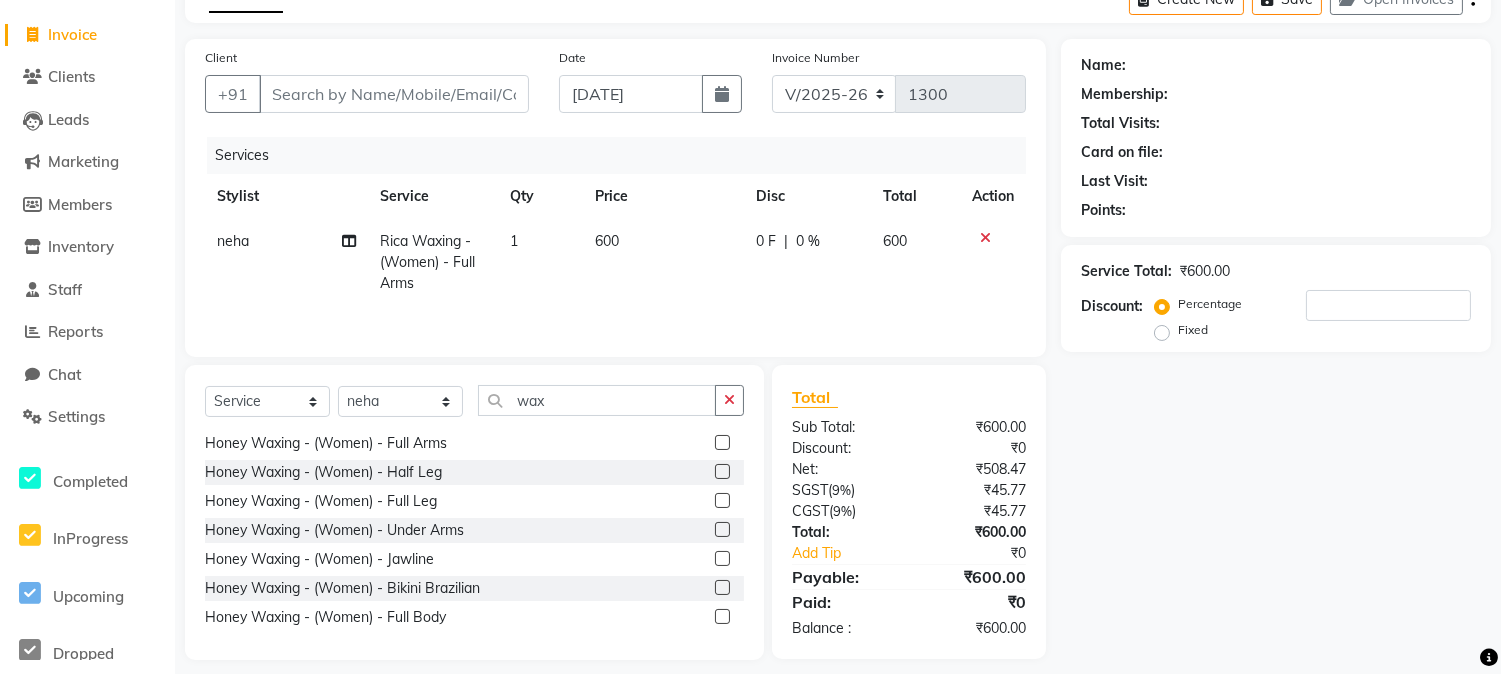 scroll, scrollTop: 557, scrollLeft: 0, axis: vertical 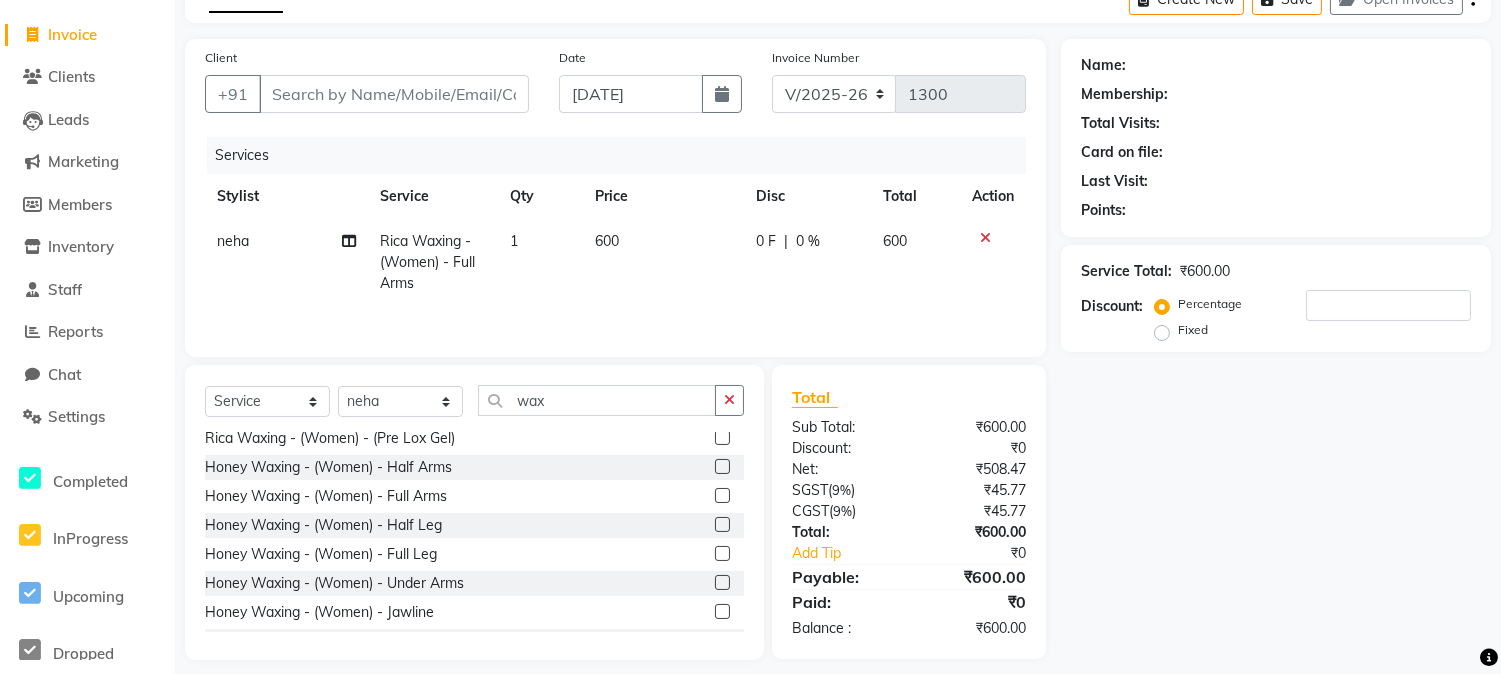 click 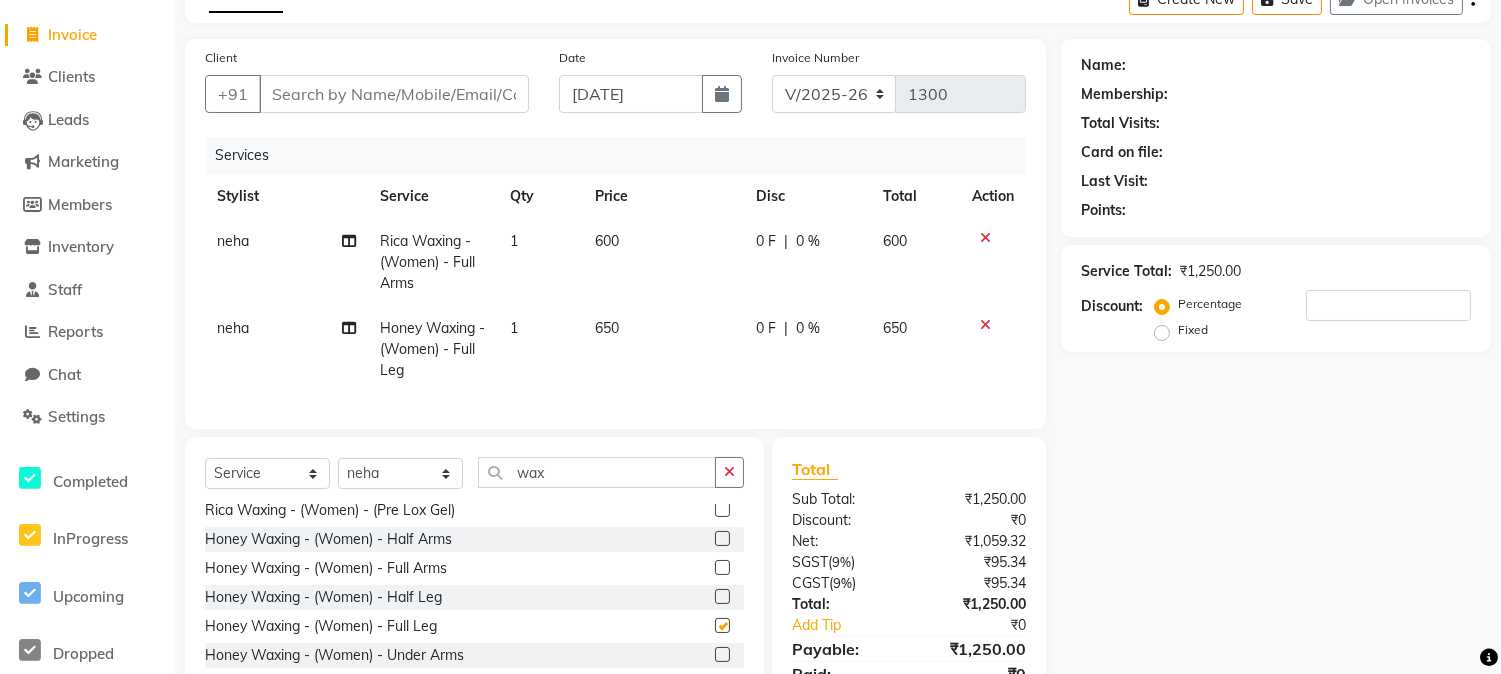 checkbox on "false" 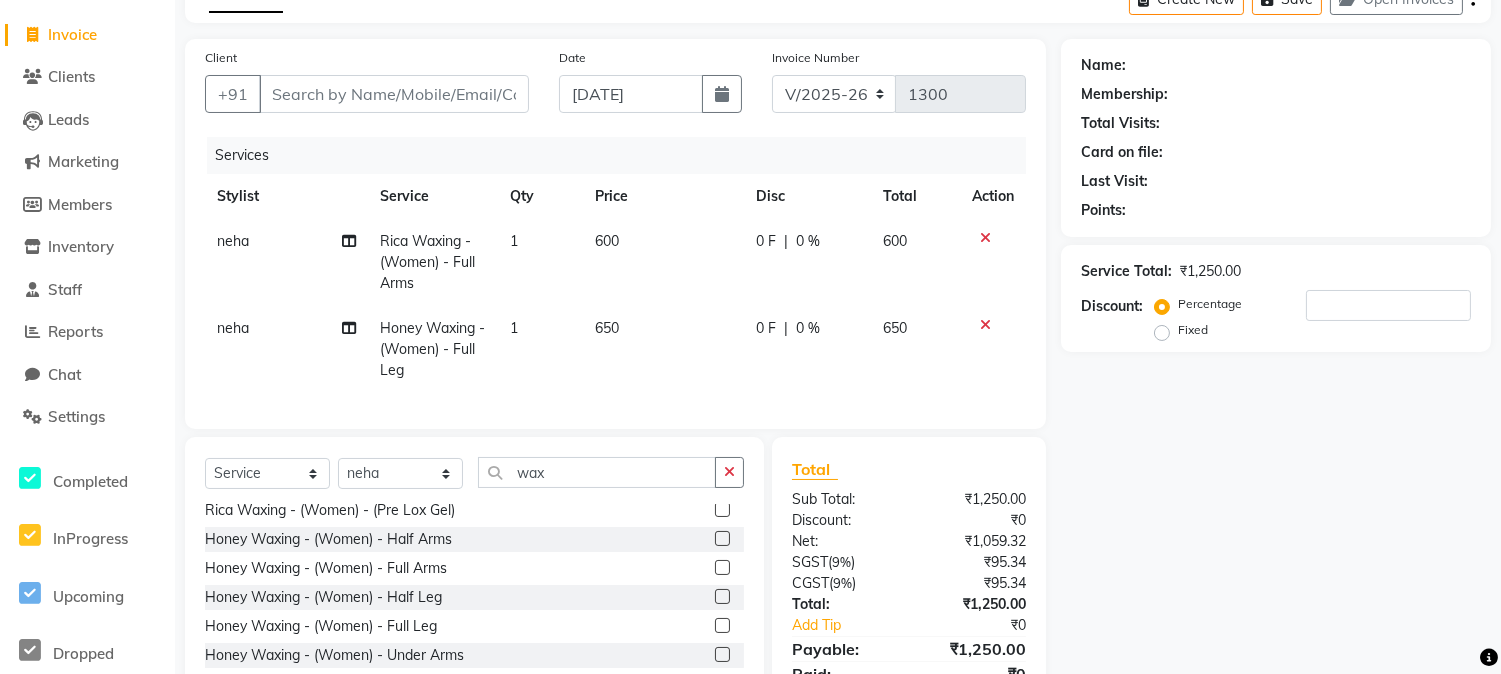 click 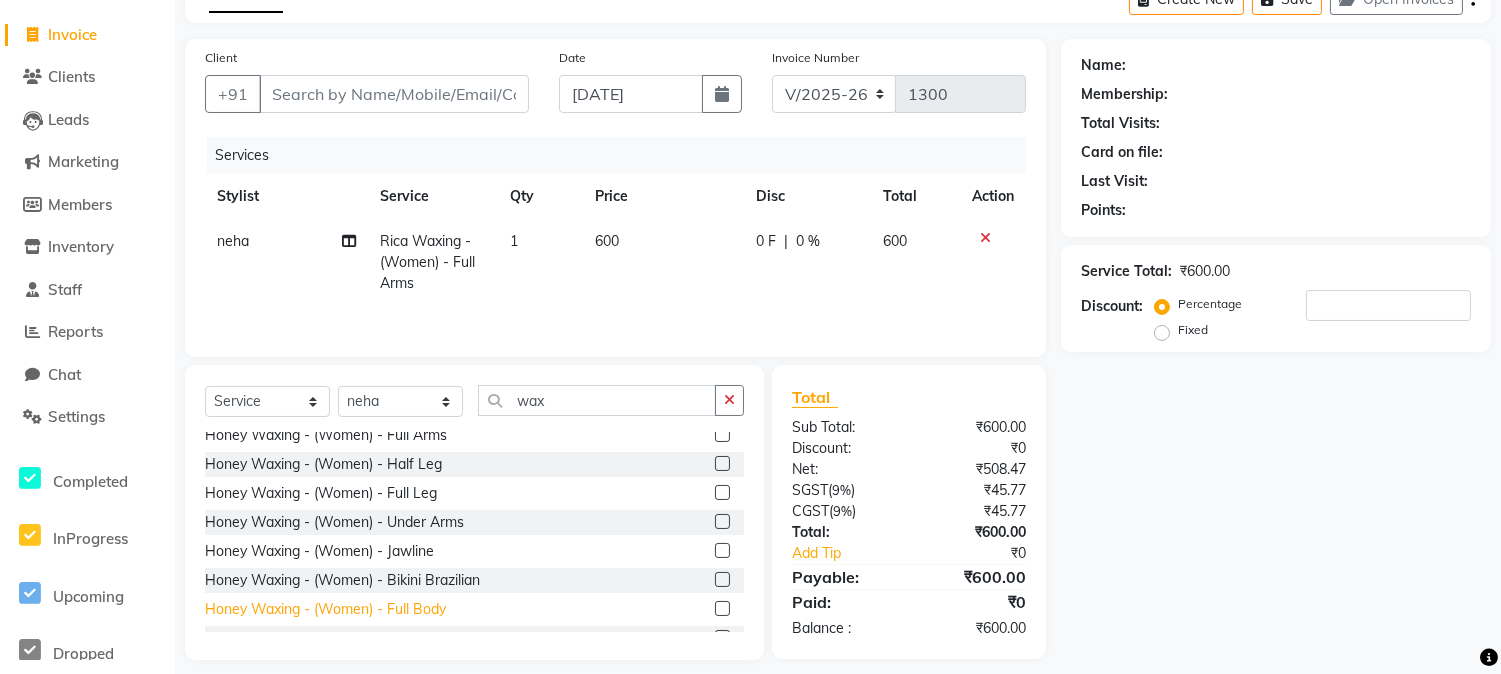 scroll, scrollTop: 668, scrollLeft: 0, axis: vertical 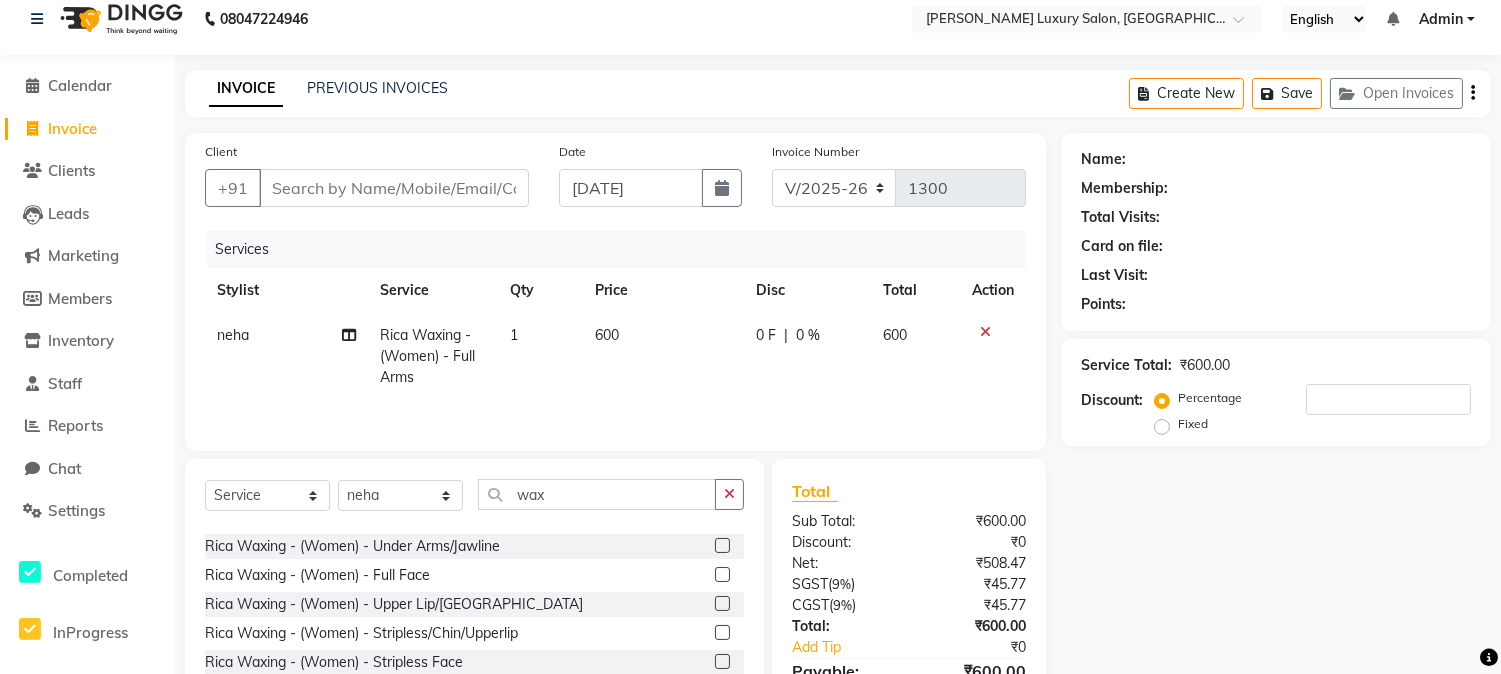 click 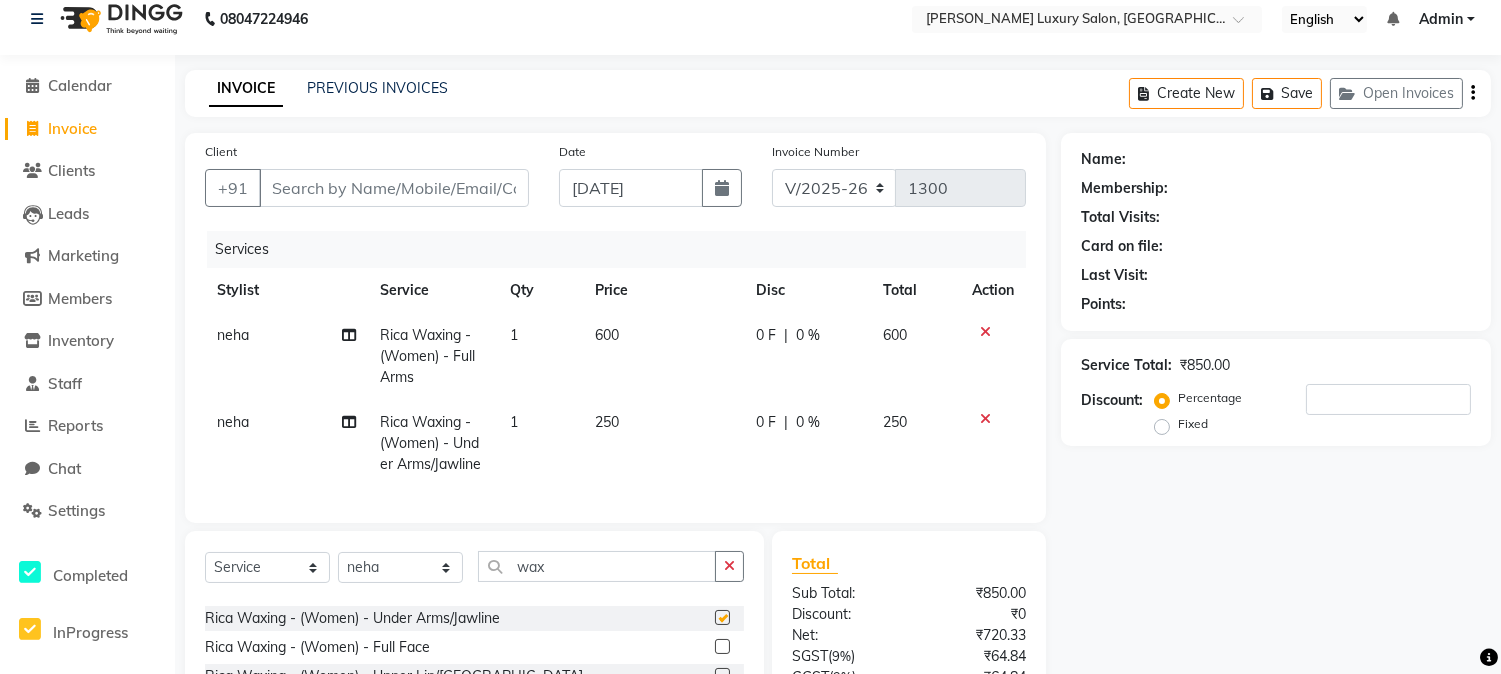 checkbox on "false" 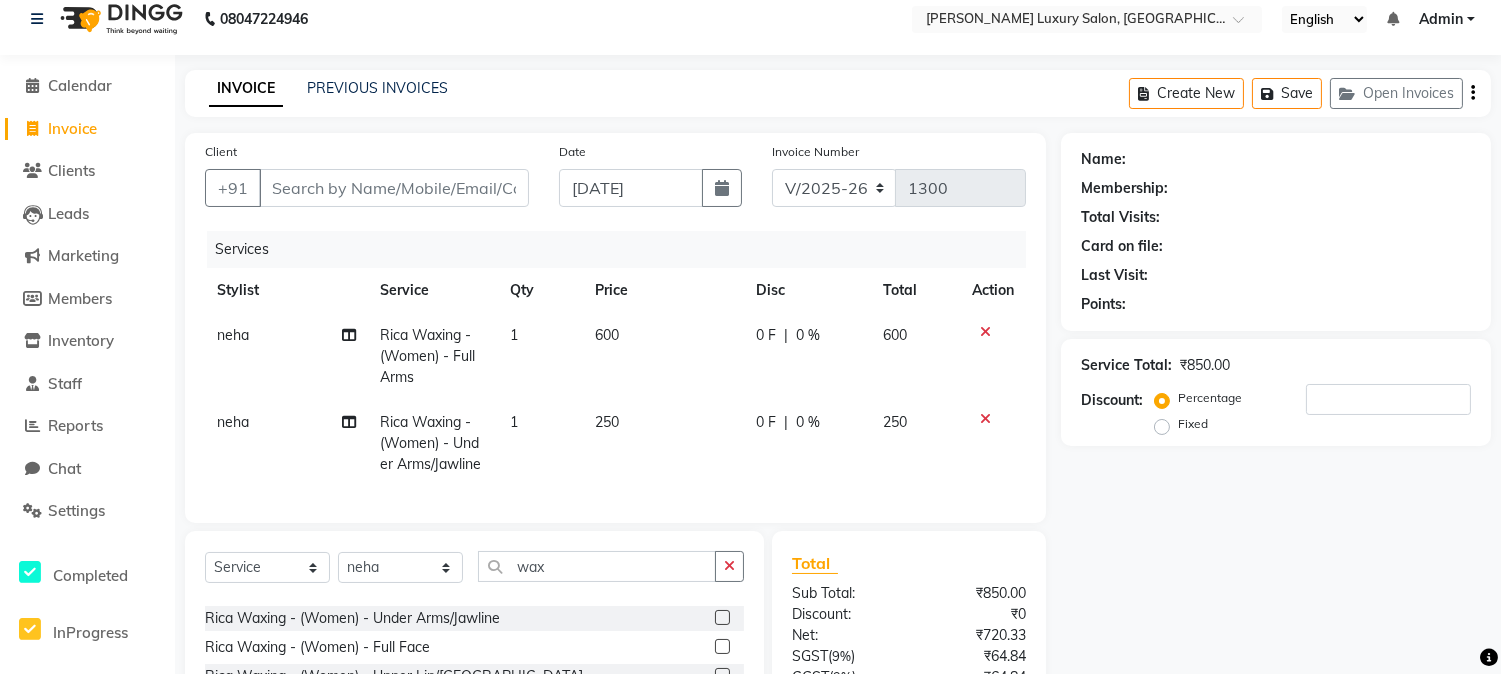 scroll, scrollTop: 113, scrollLeft: 0, axis: vertical 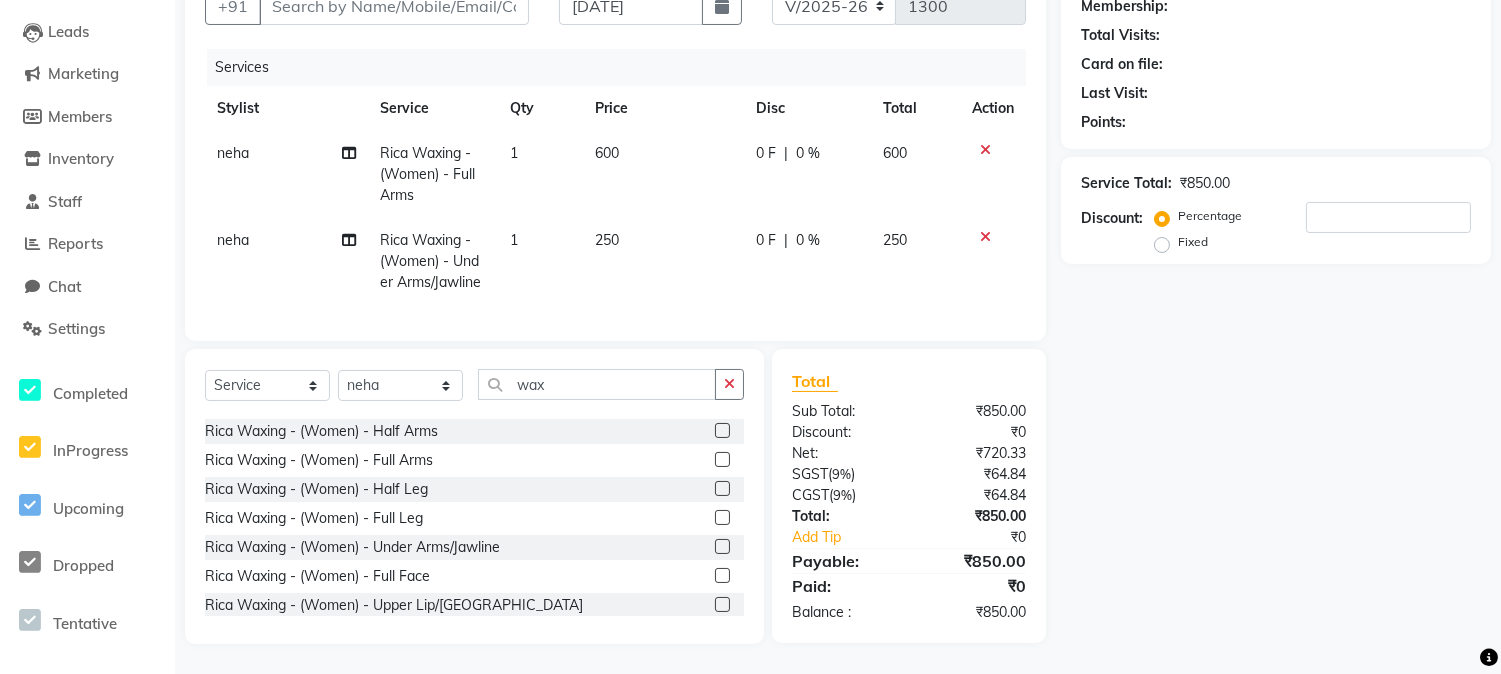 click 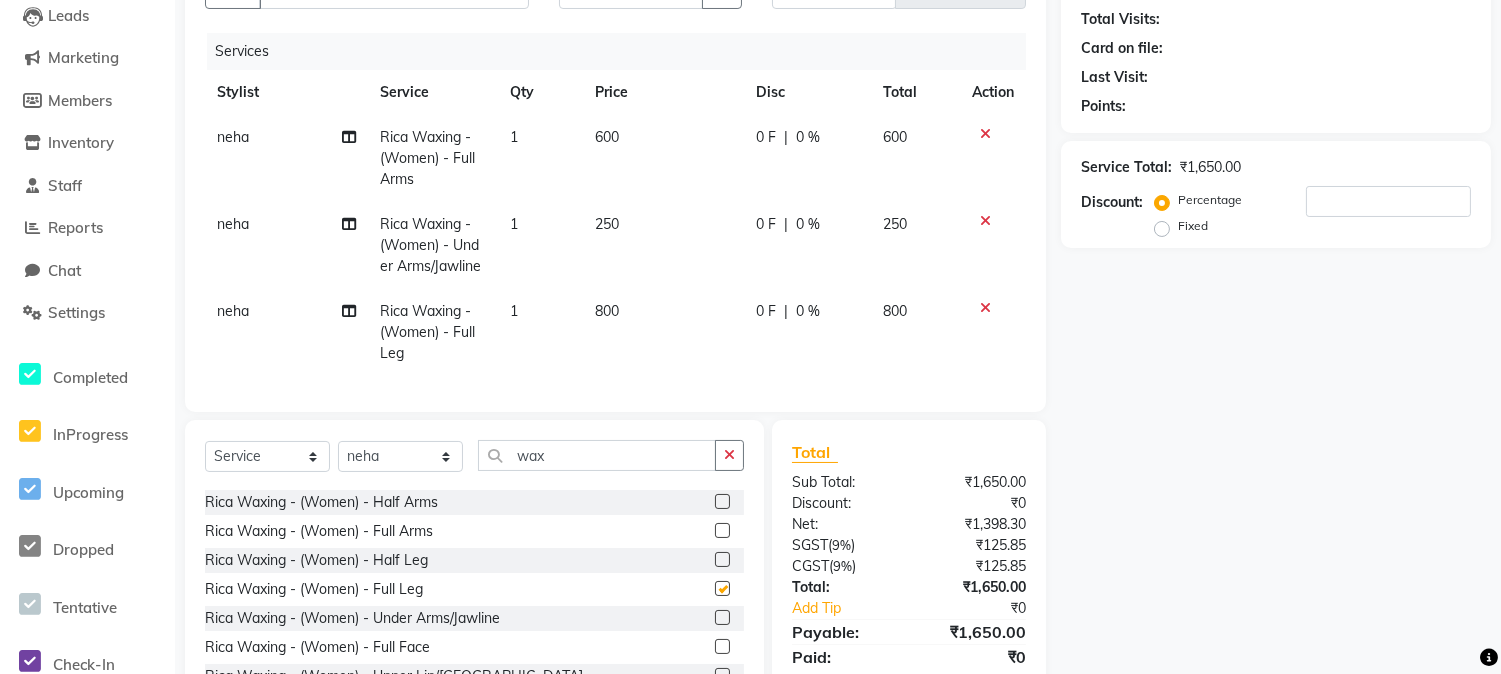 checkbox on "false" 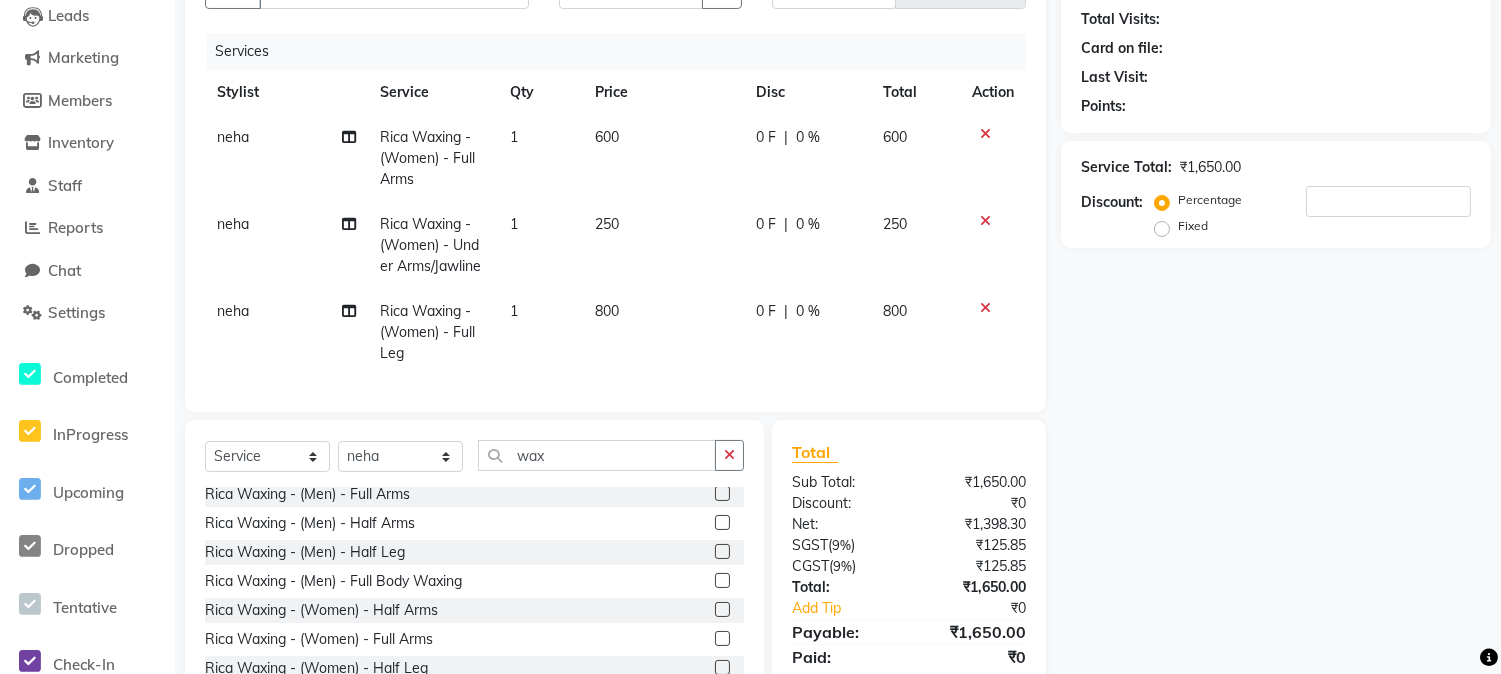 scroll, scrollTop: 0, scrollLeft: 0, axis: both 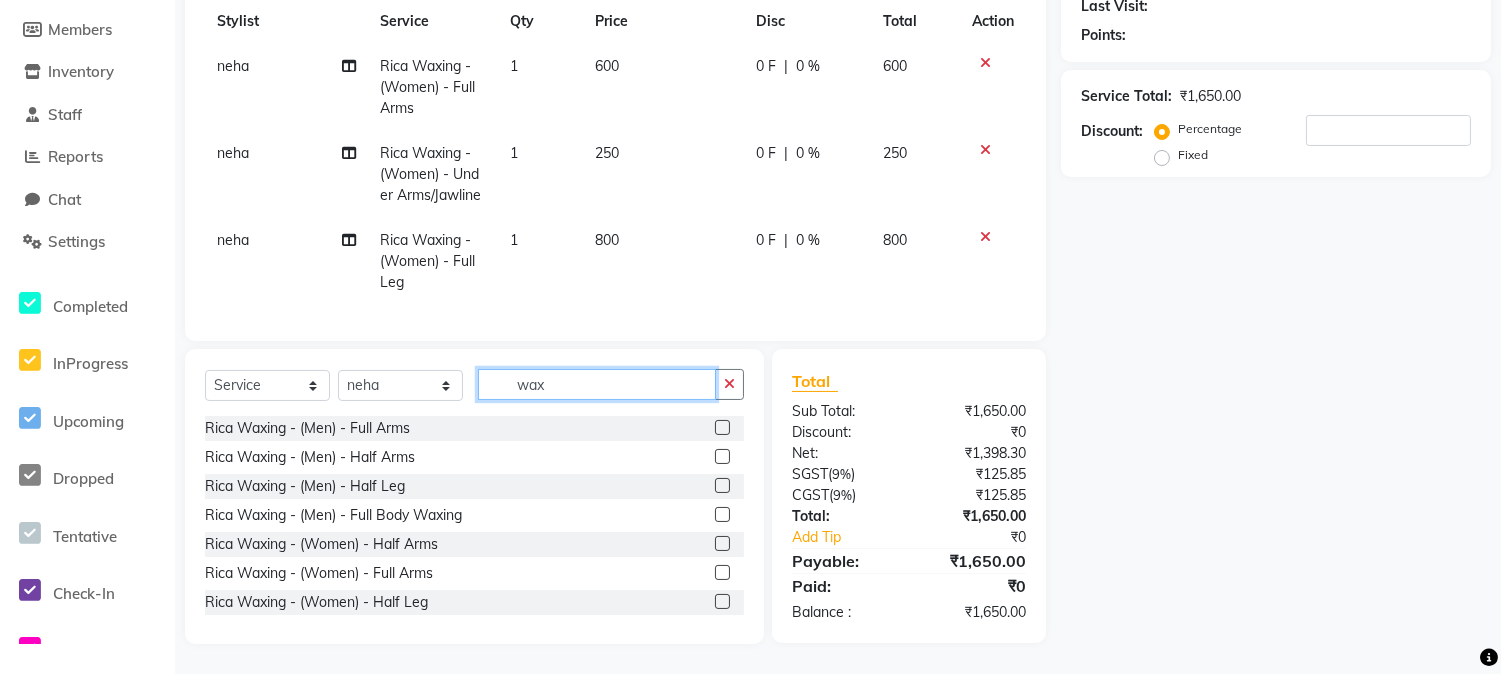 click on "wax" 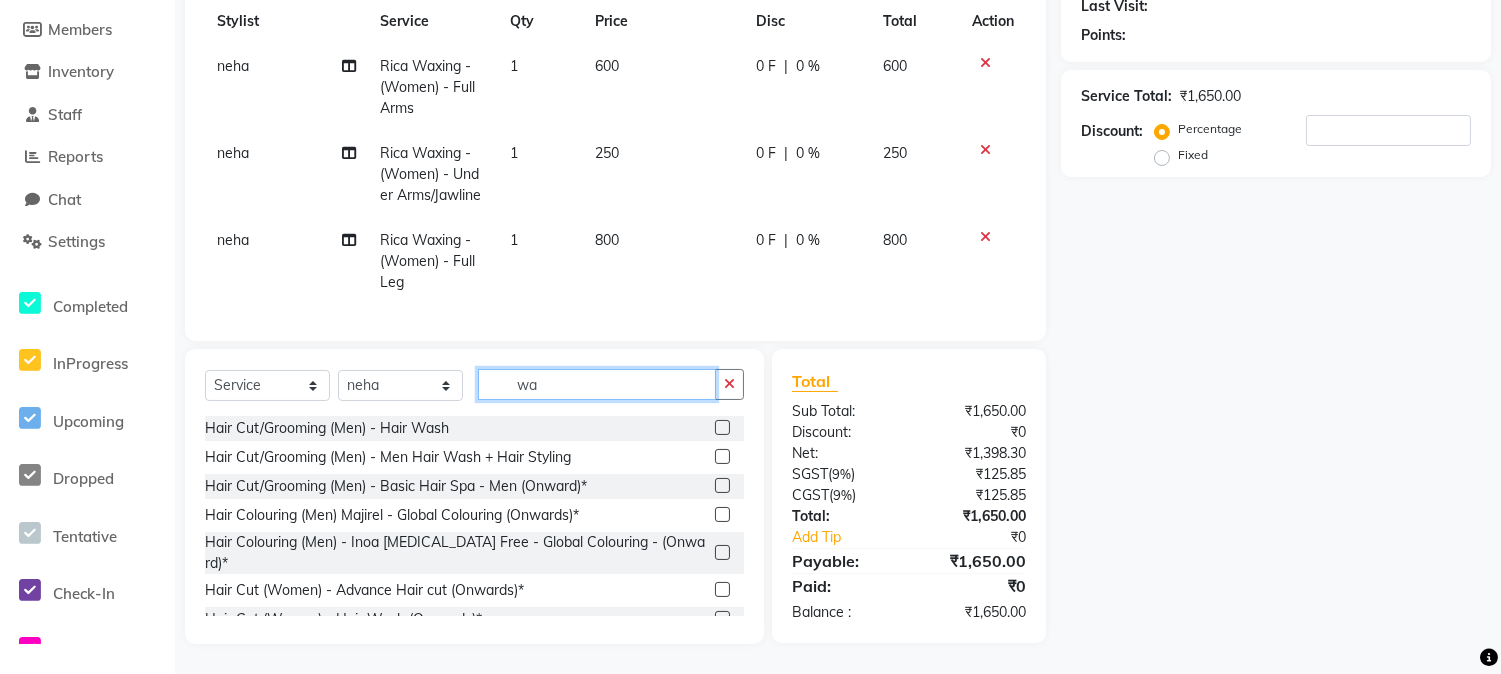 type on "w" 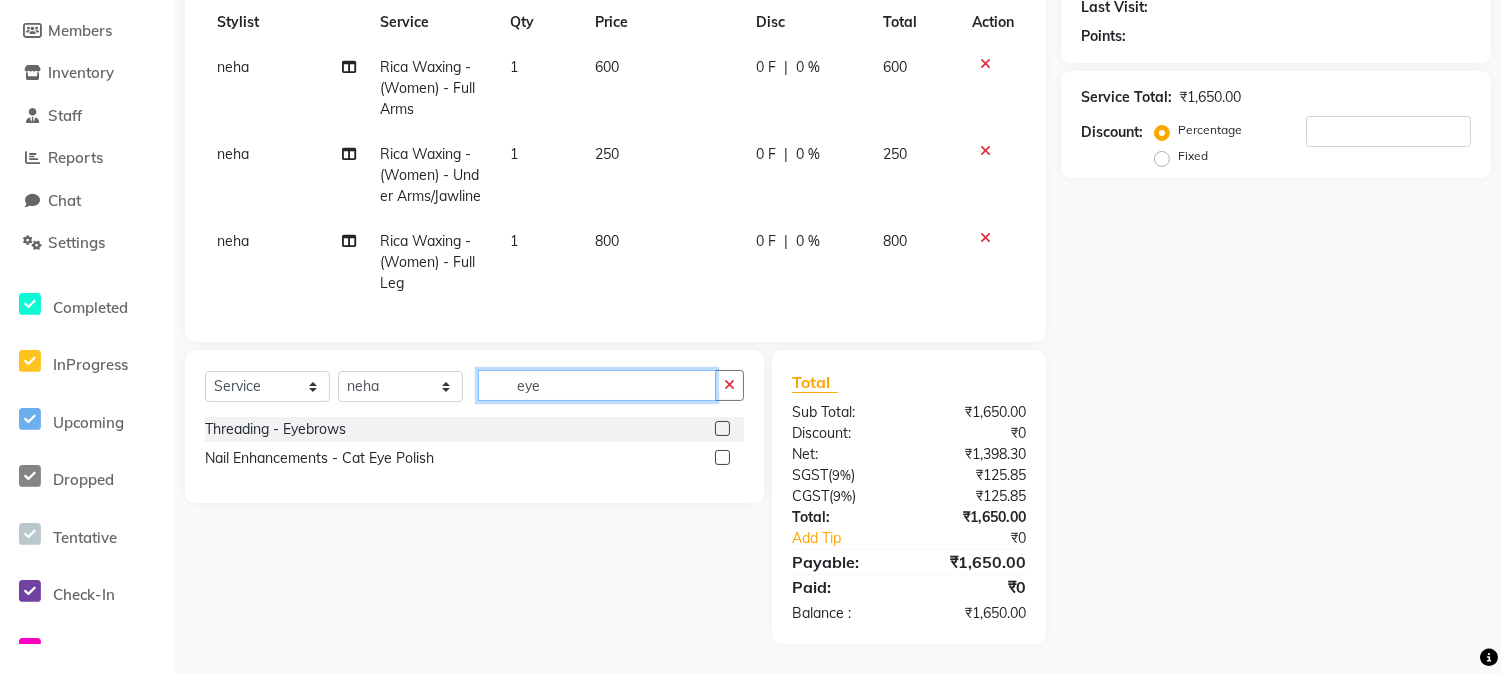 scroll, scrollTop: 301, scrollLeft: 0, axis: vertical 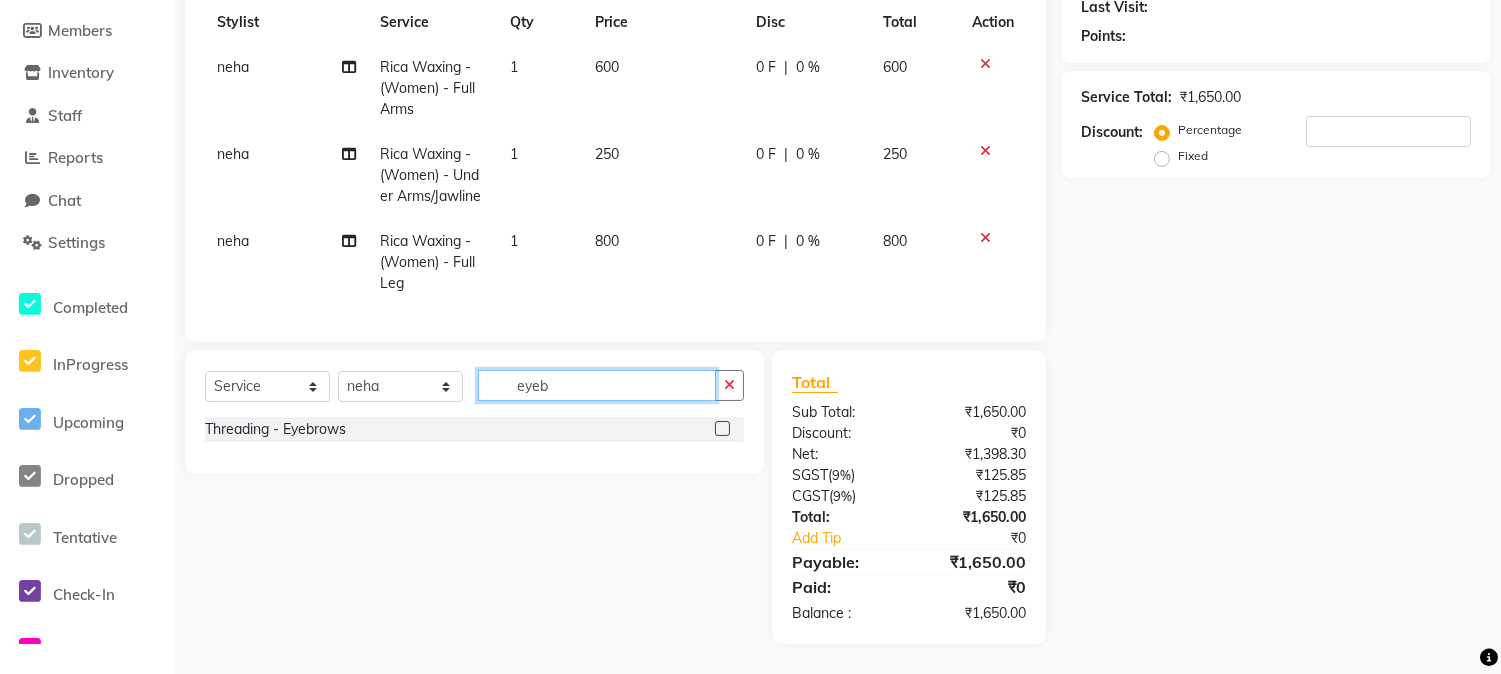 type on "eyeb" 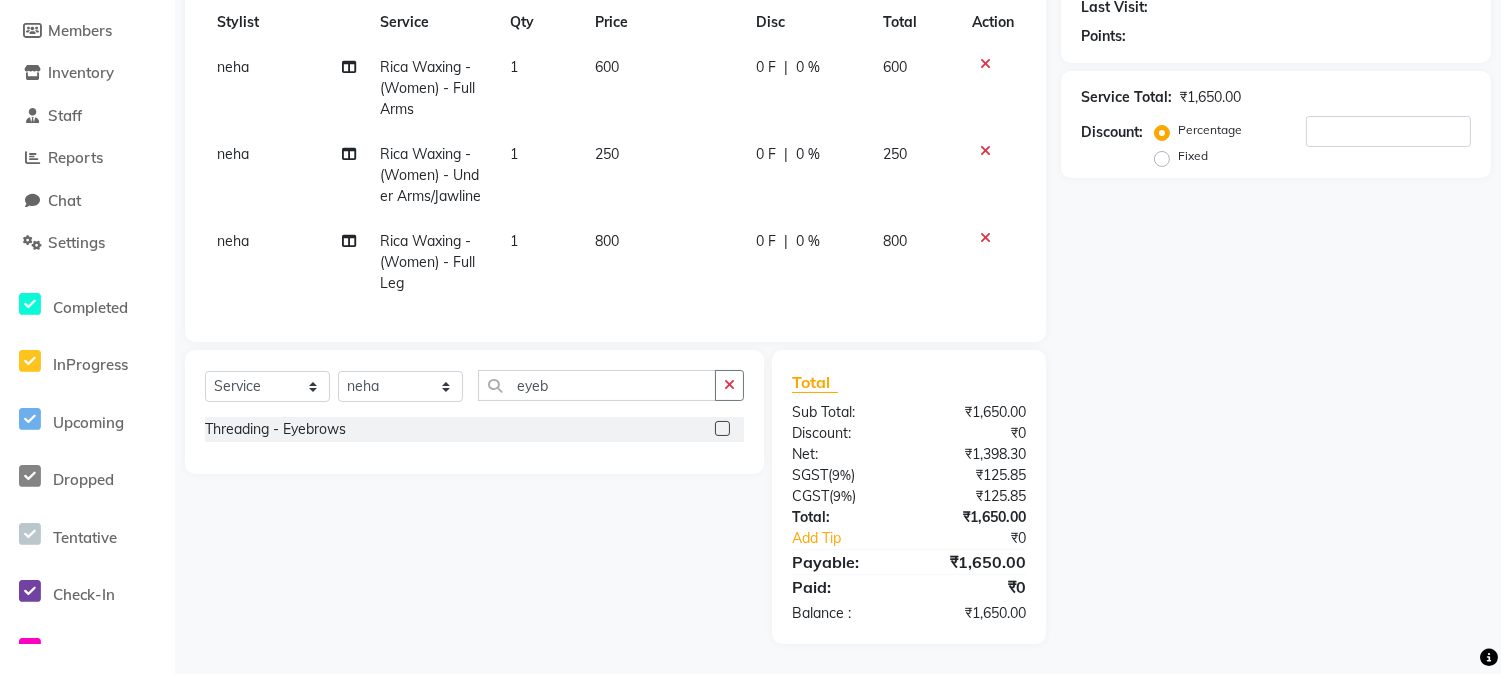 click 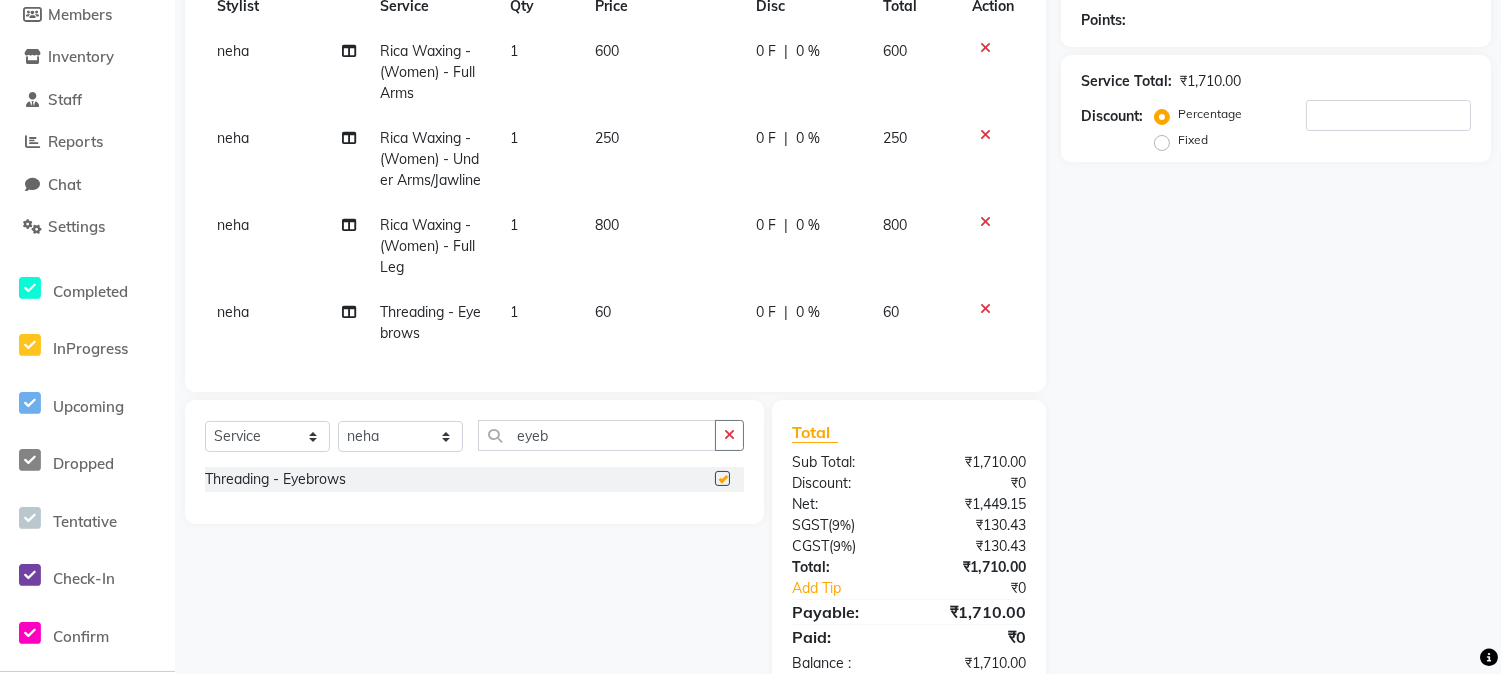 checkbox on "false" 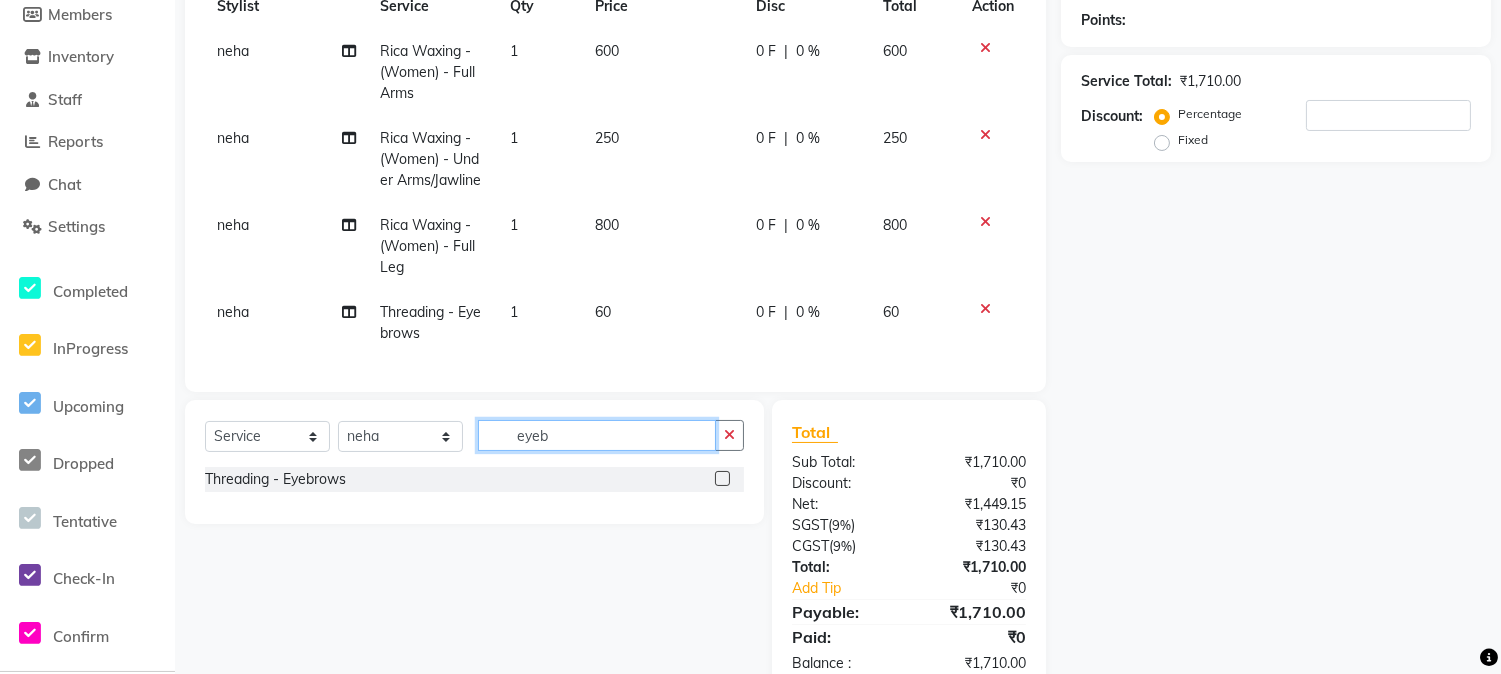 click on "eyeb" 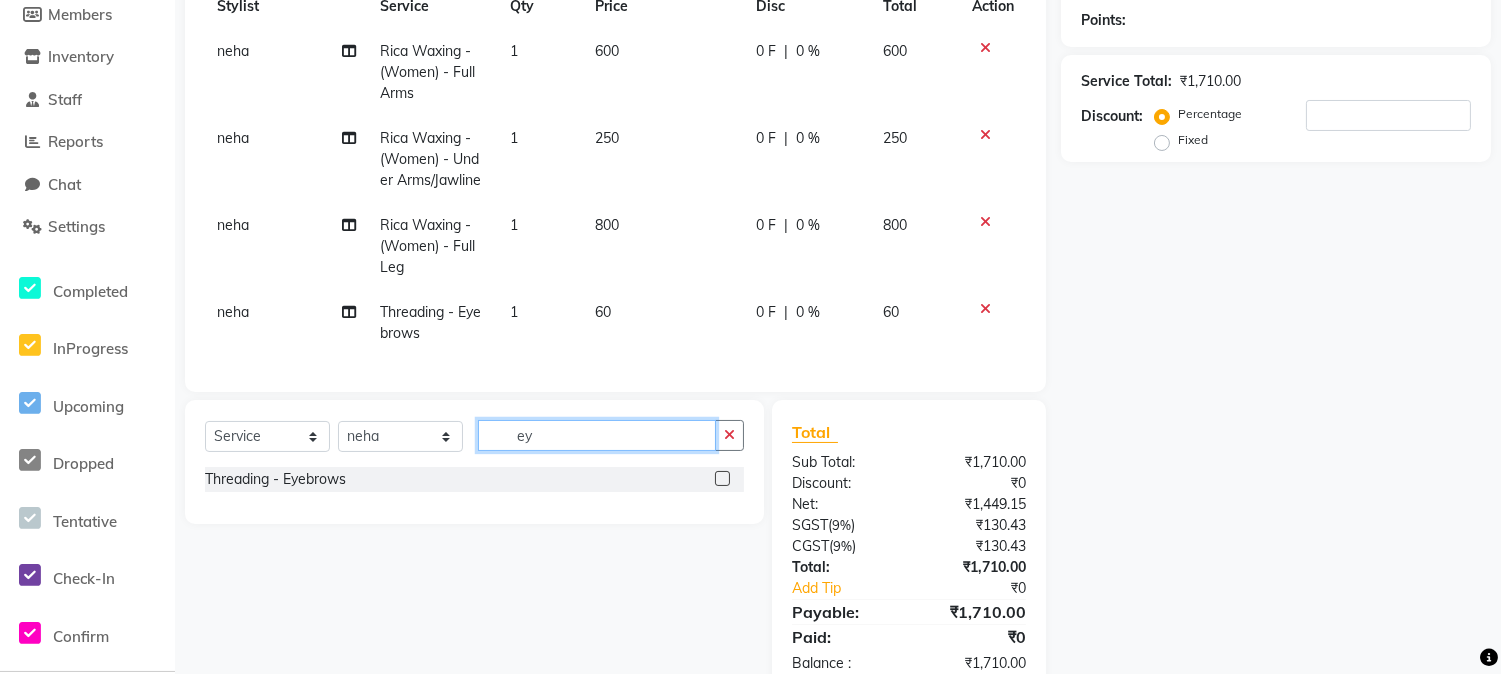 type on "e" 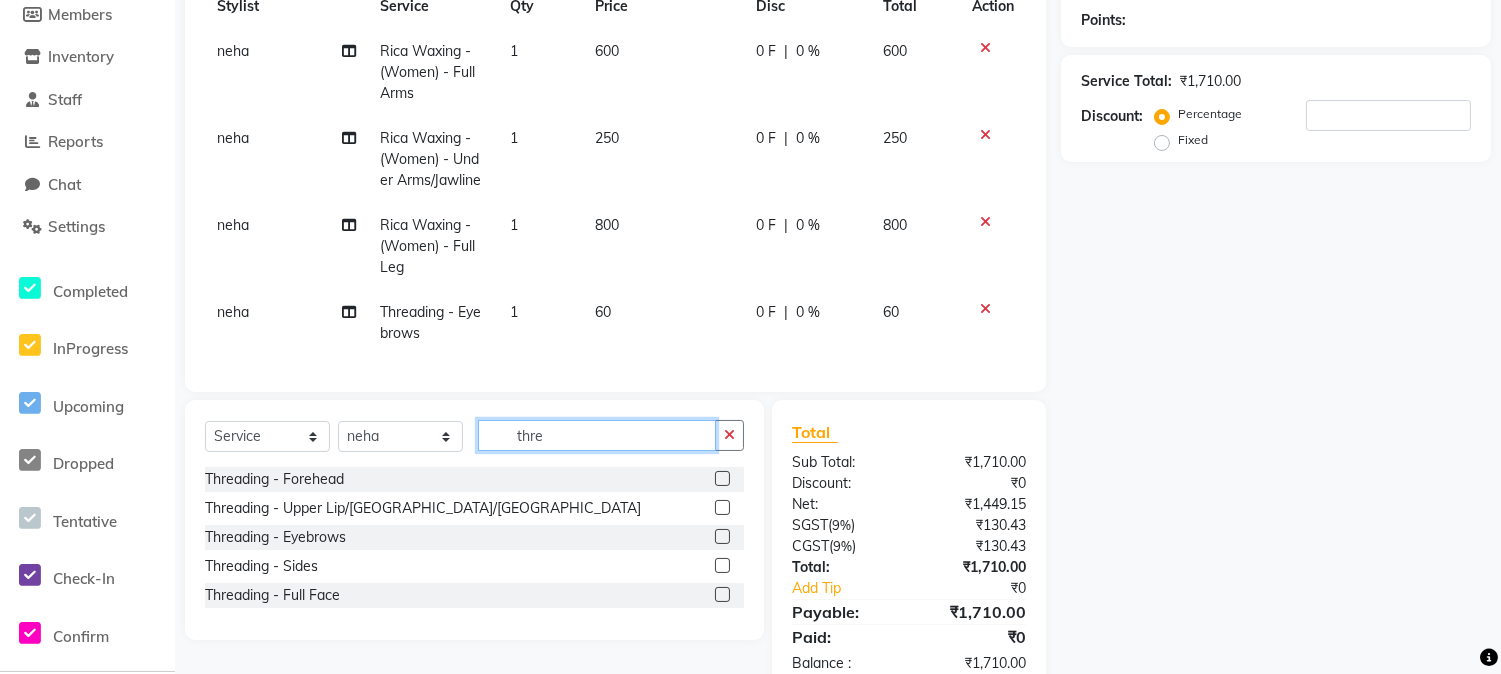 type on "thre" 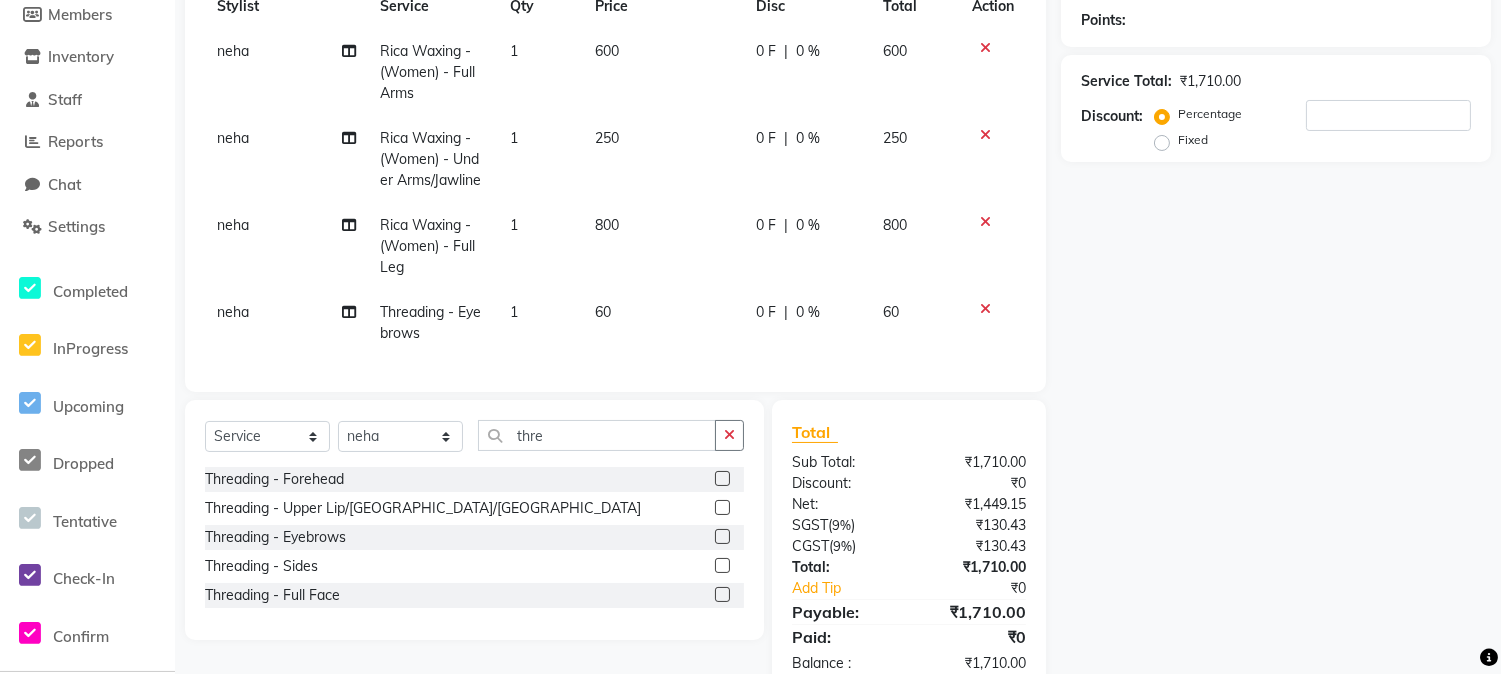 click 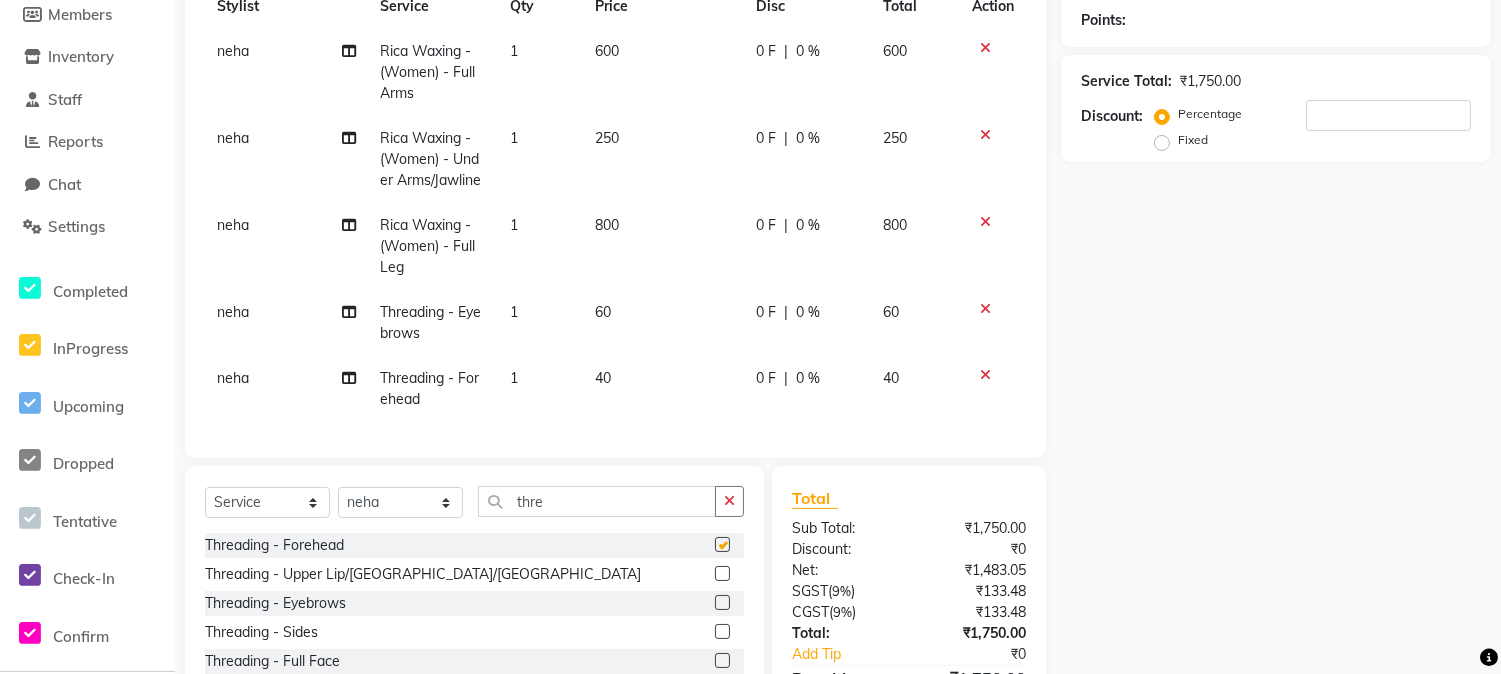 checkbox on "false" 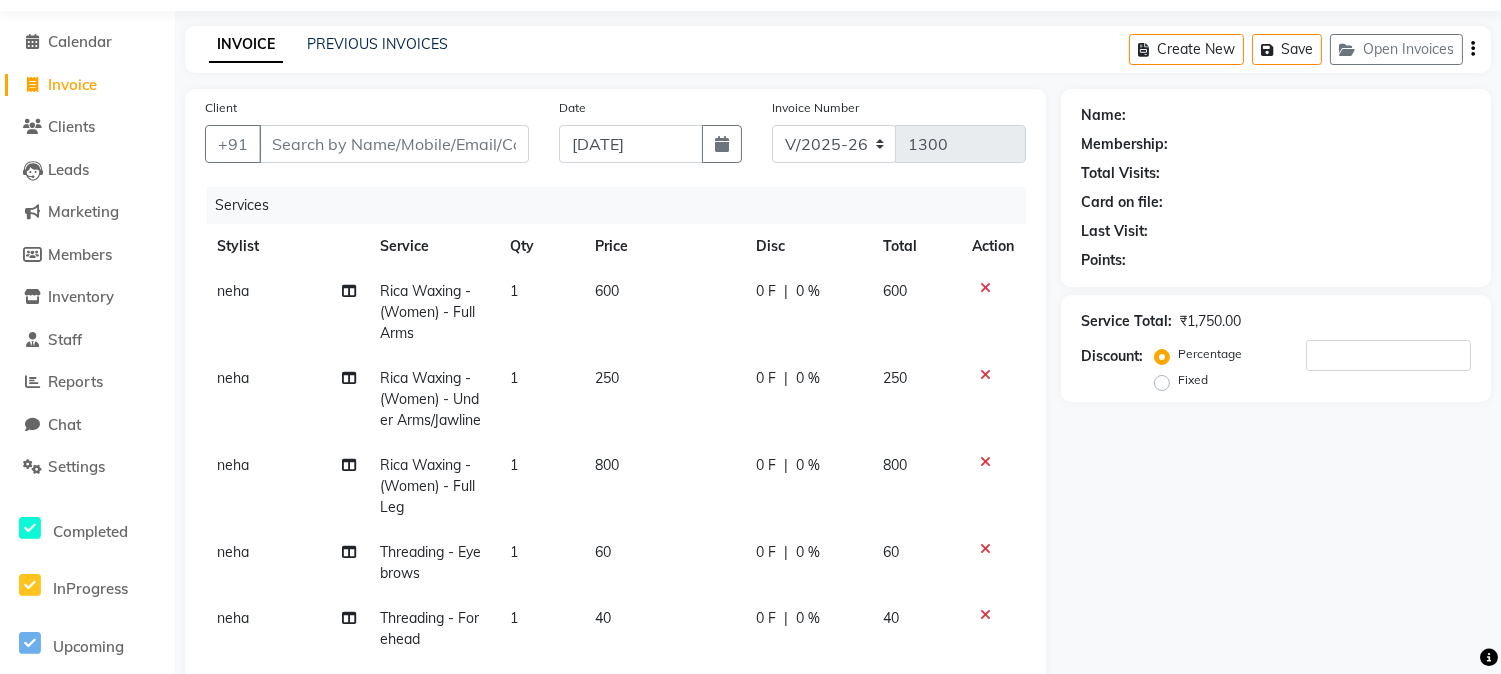 scroll, scrollTop: 425, scrollLeft: 0, axis: vertical 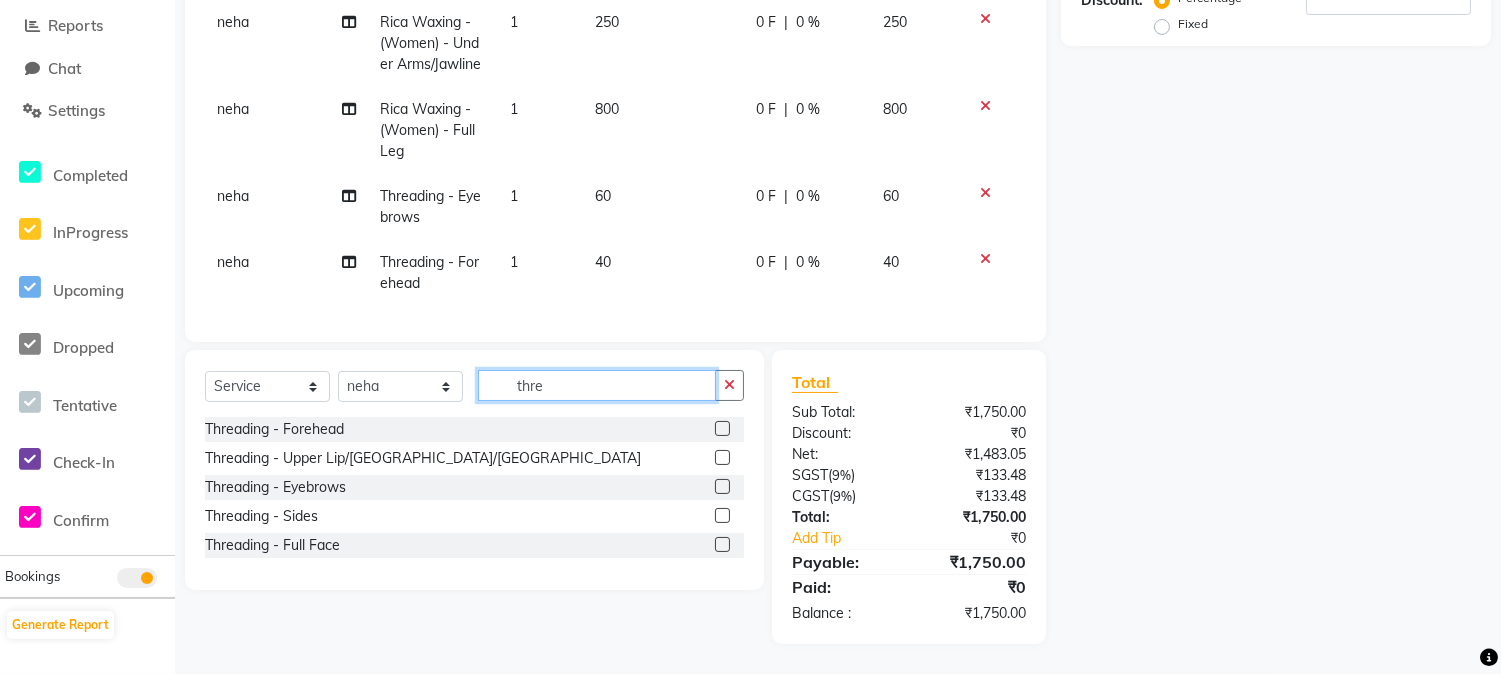 click on "thre" 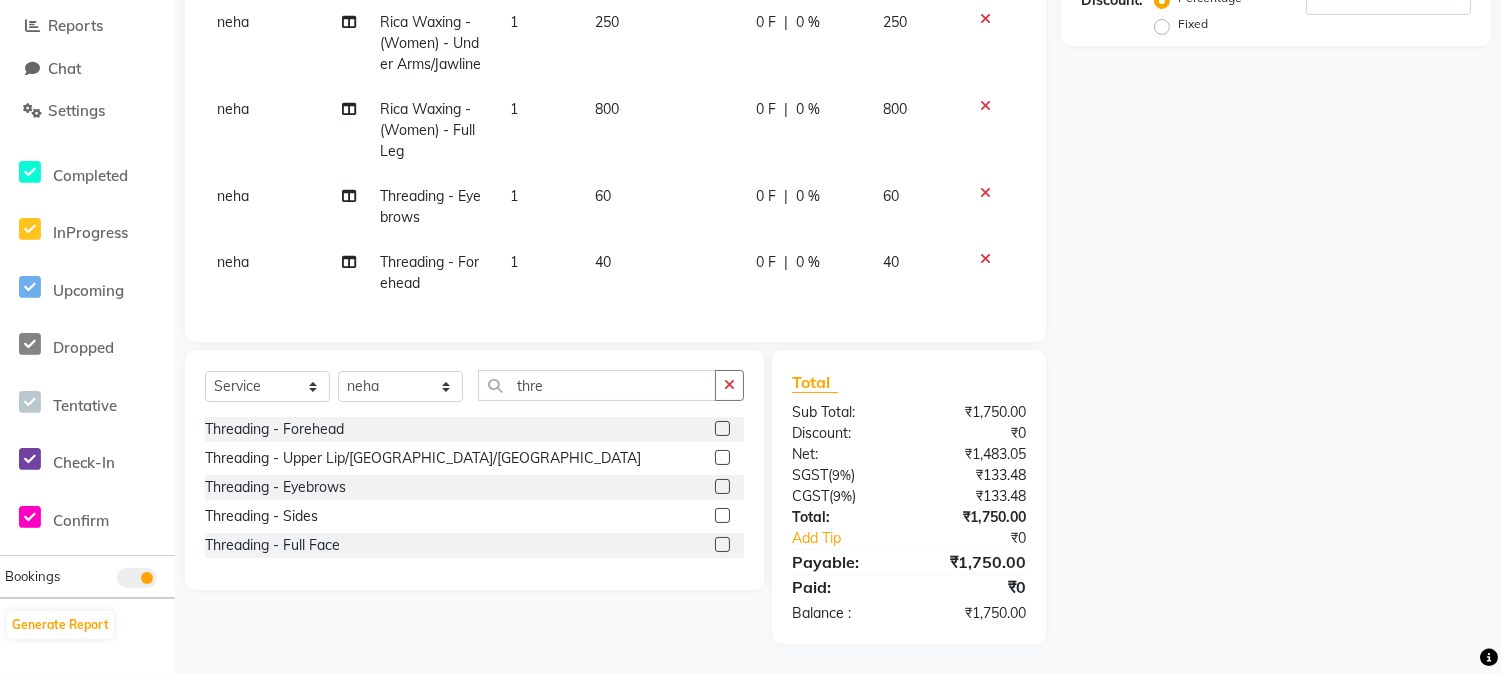 click 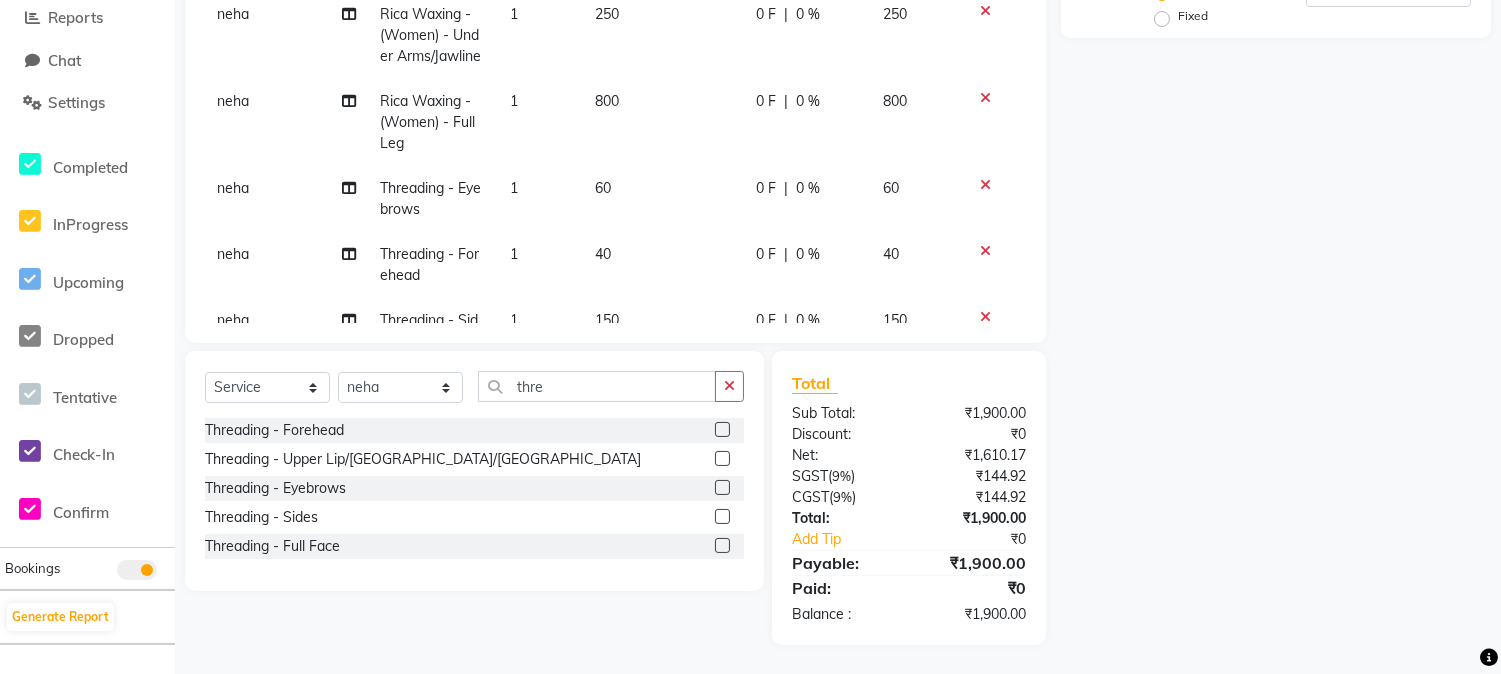 click 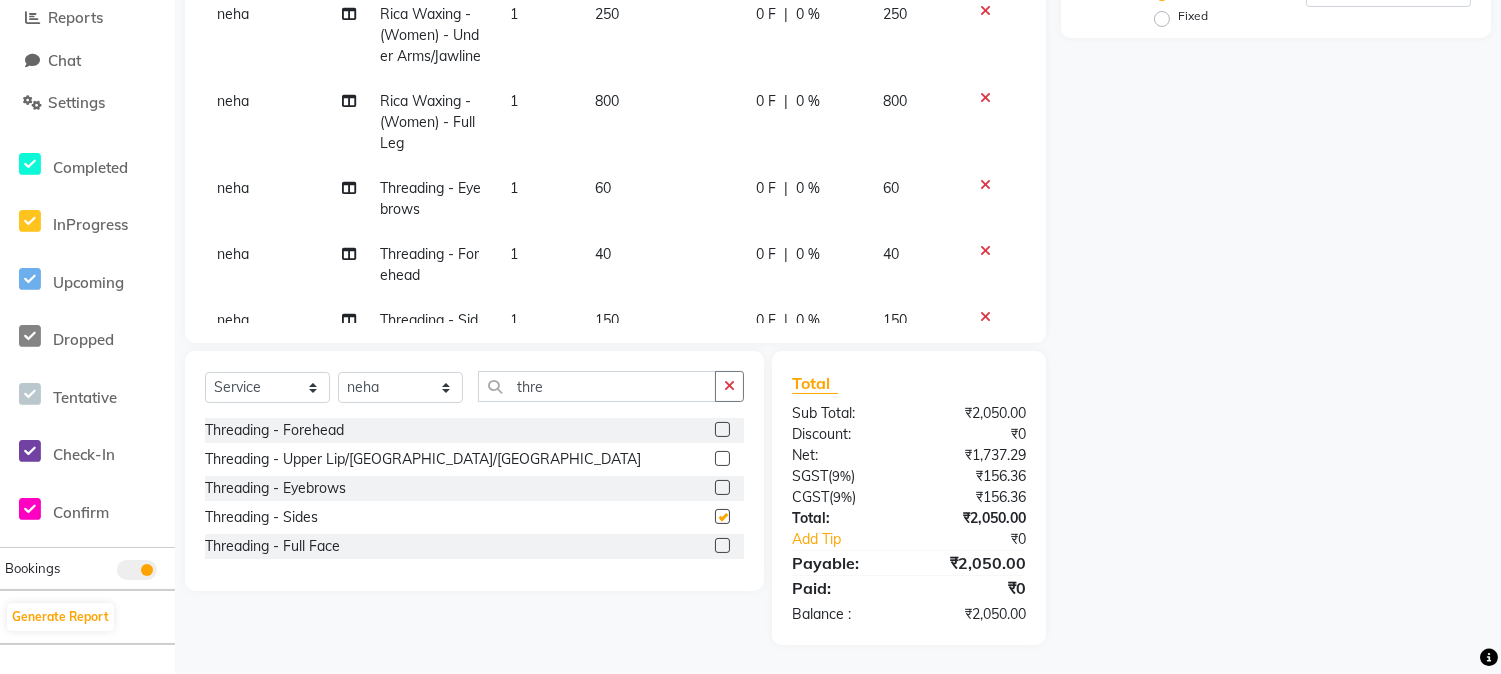 checkbox on "false" 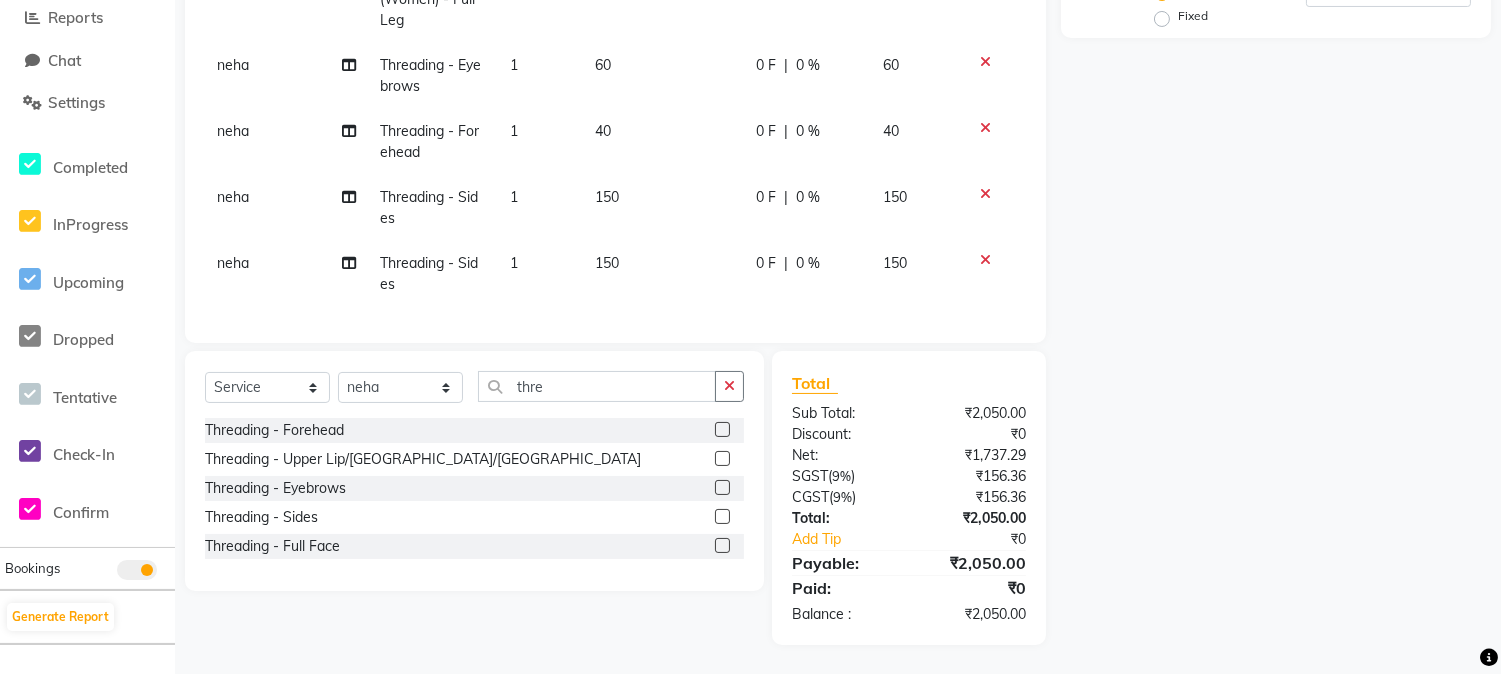 scroll, scrollTop: 138, scrollLeft: 0, axis: vertical 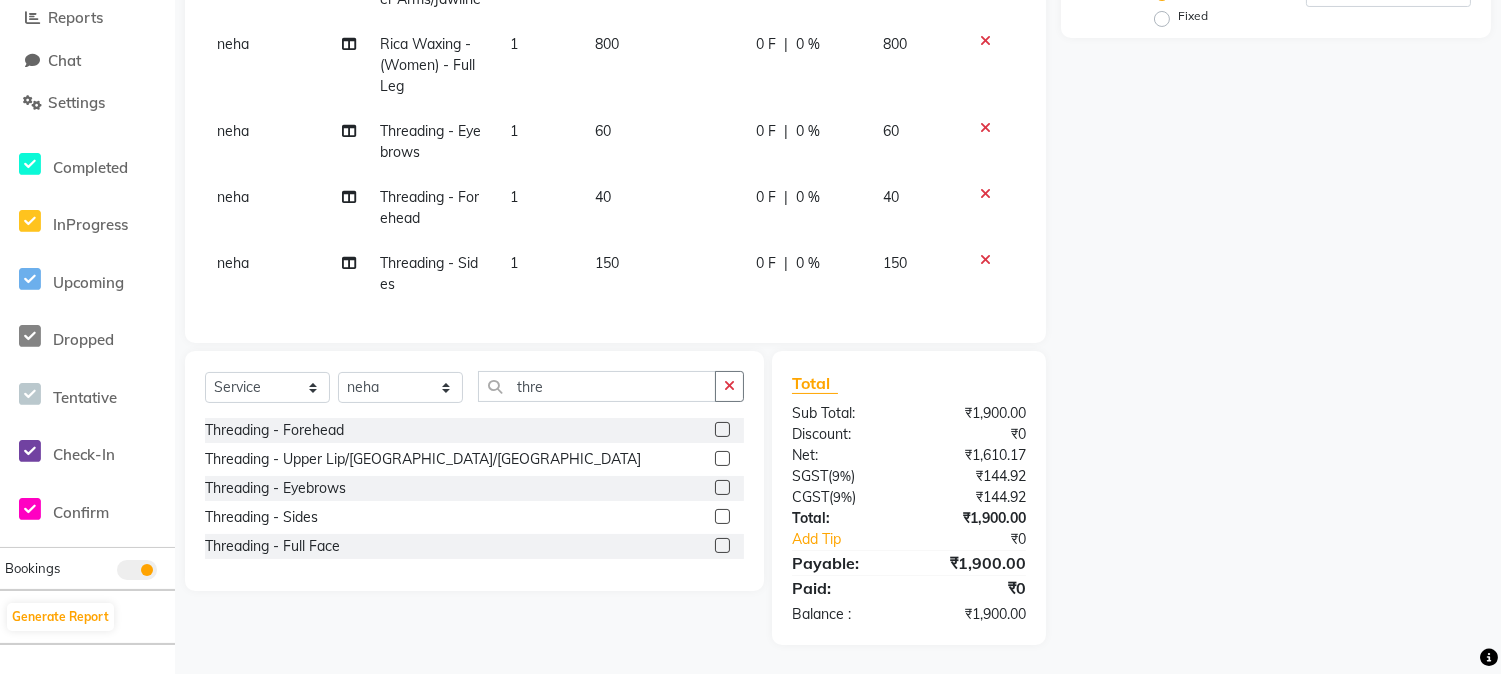 click on "150" 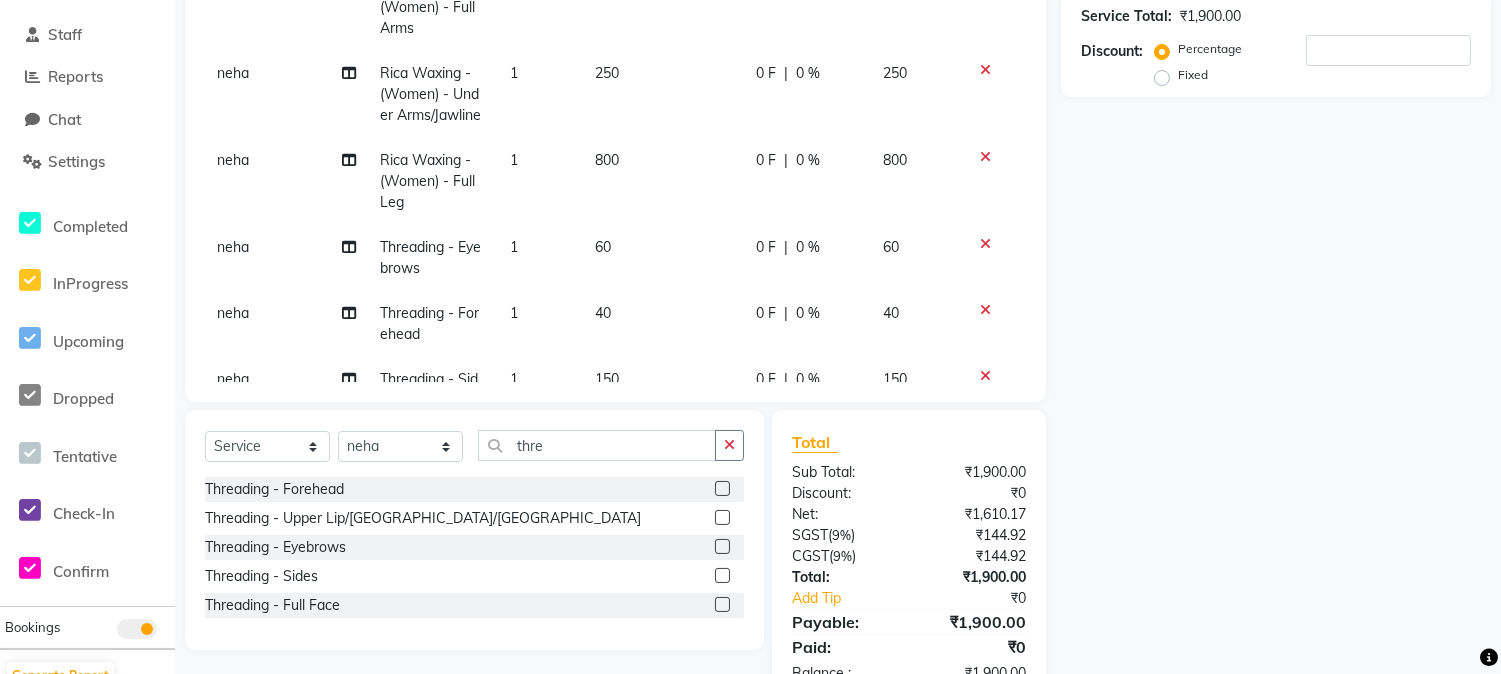 select on "75188" 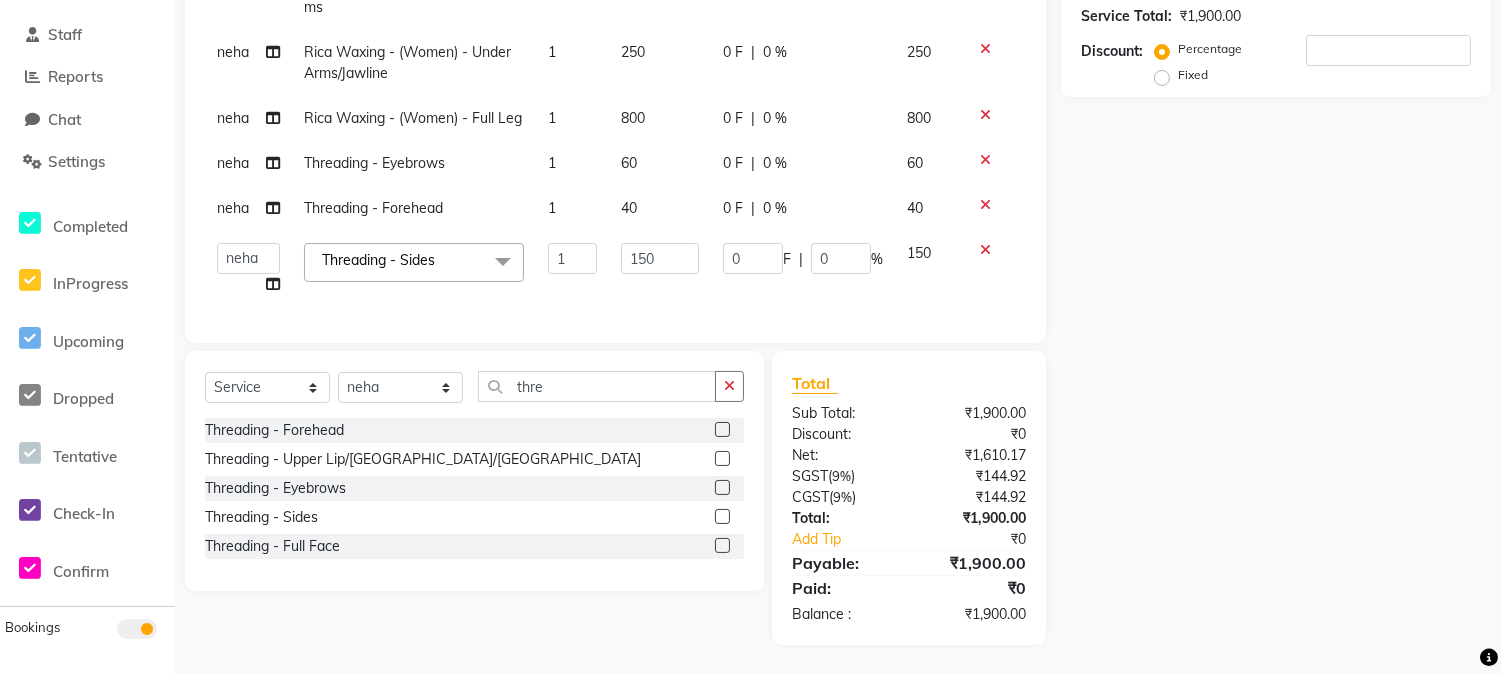 scroll, scrollTop: 383, scrollLeft: 0, axis: vertical 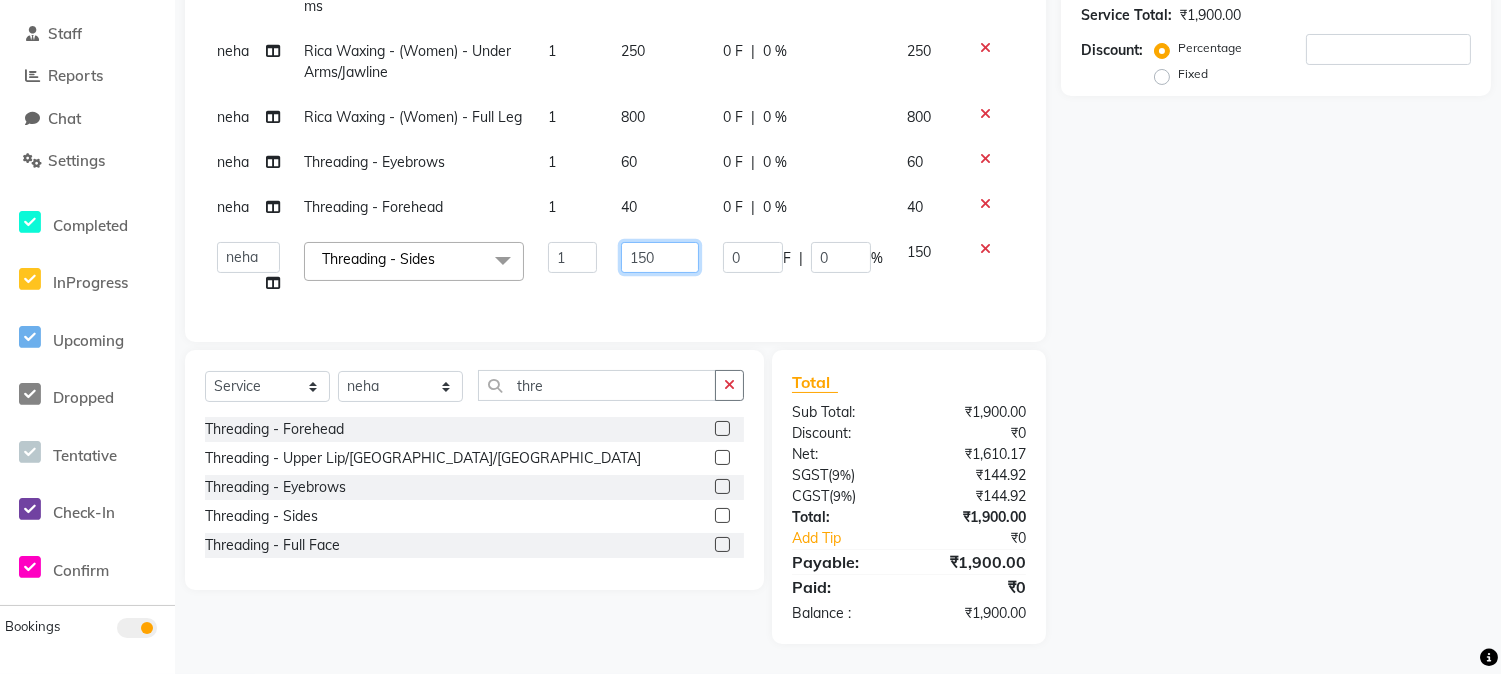 click on "150" 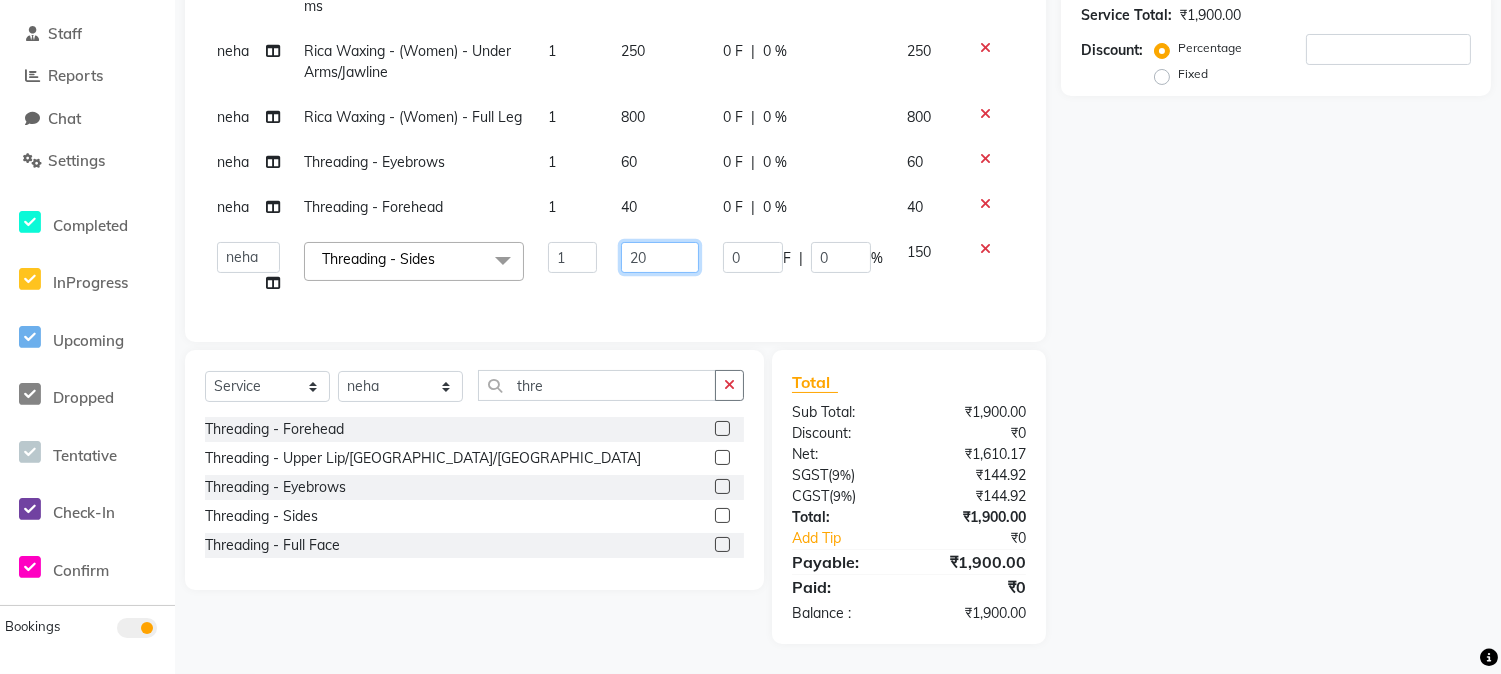 type on "200" 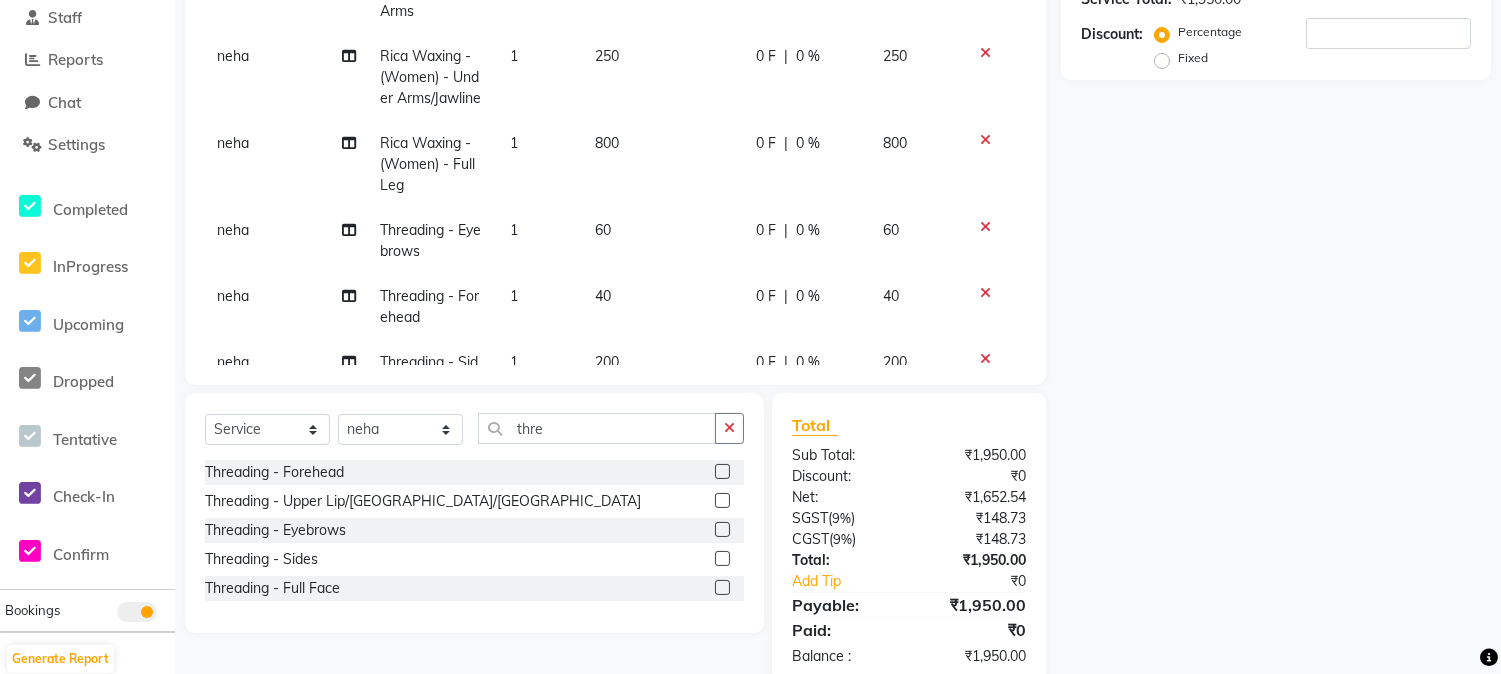 click on "neha Rica Waxing - (Women) - Full Arms 1 600 0 F | 0 % 600 neha Rica Waxing - (Women) - Under Arms/Jawline 1 250 0 F | 0 % 250 neha Rica Waxing - (Women) - Full Leg 1 800 0 F | 0 % 800 neha Threading - Eyebrows 1 60 0 F | 0 % 60 neha Threading - Forehead 1 40 0 F | 0 % 40 neha Threading - Sides 1 200 0 F | 0 % 200" 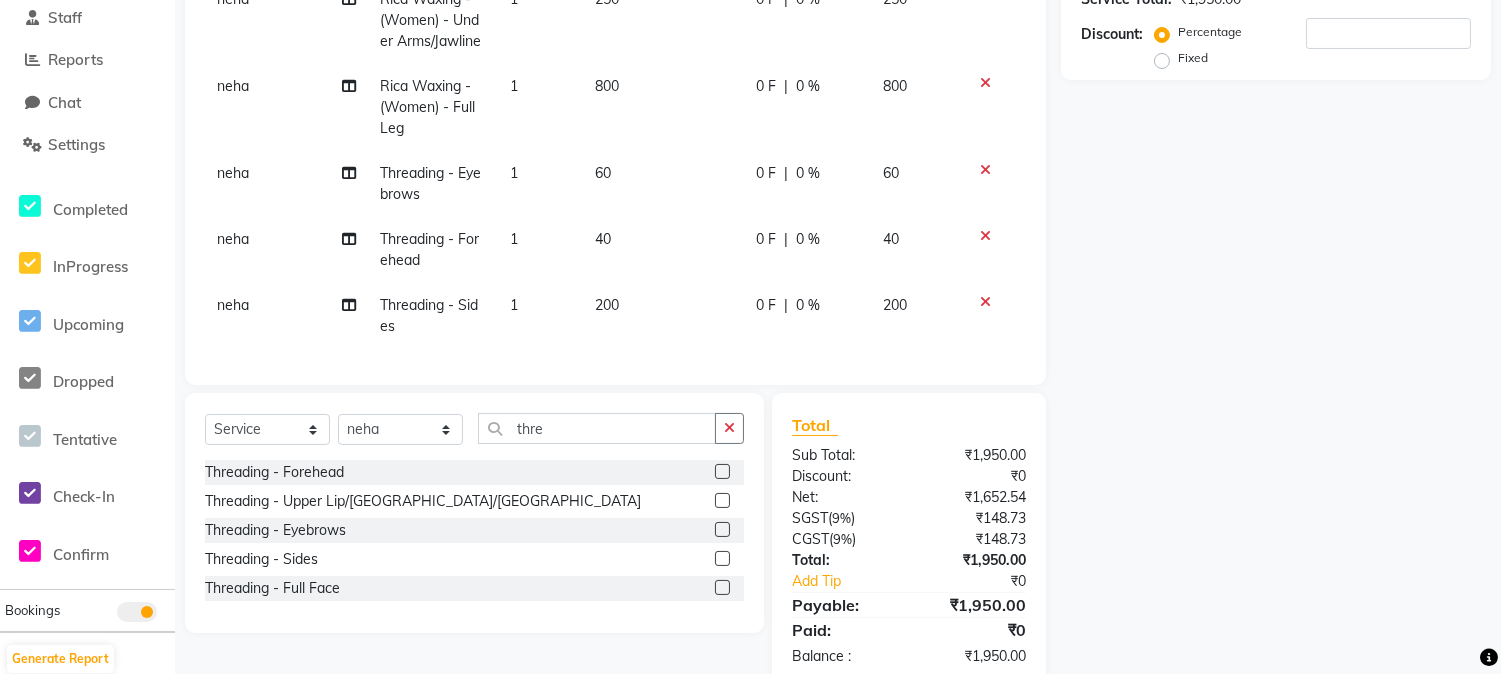 scroll, scrollTop: 425, scrollLeft: 0, axis: vertical 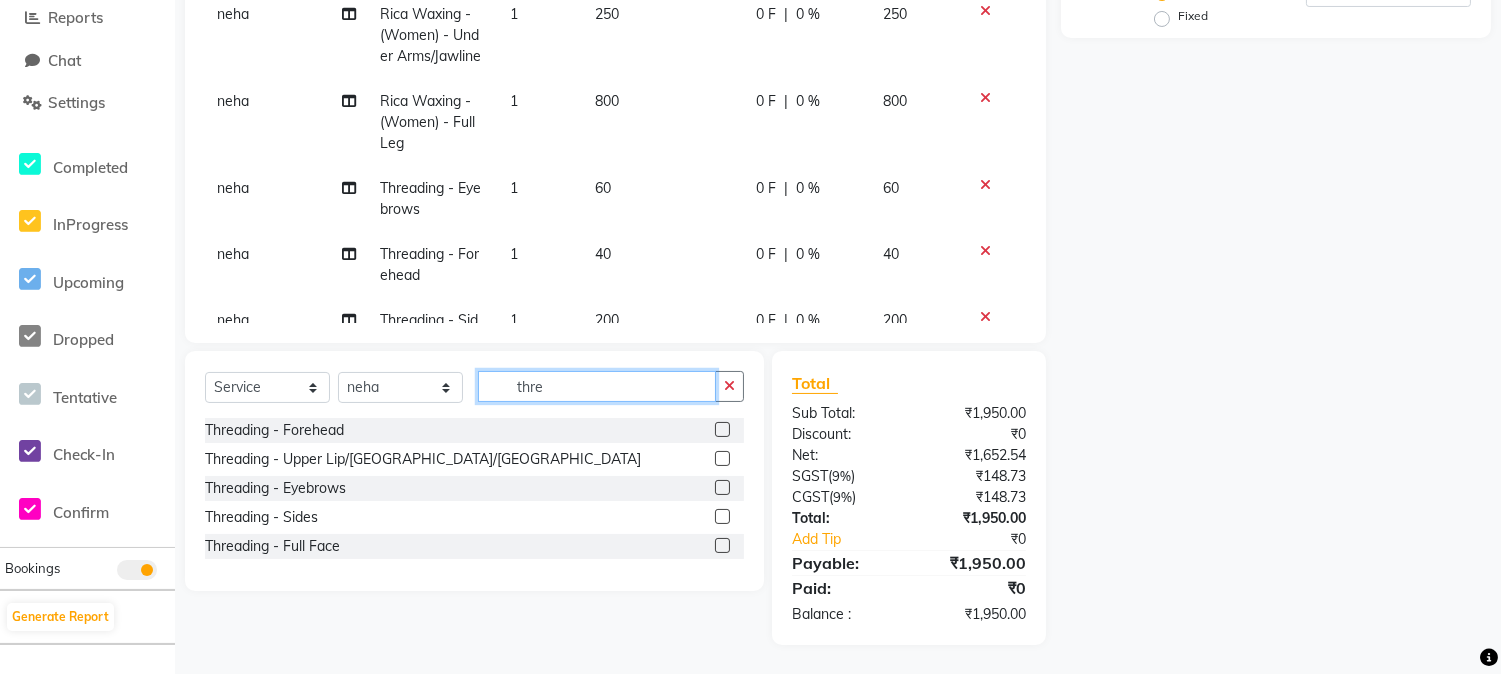 click on "thre" 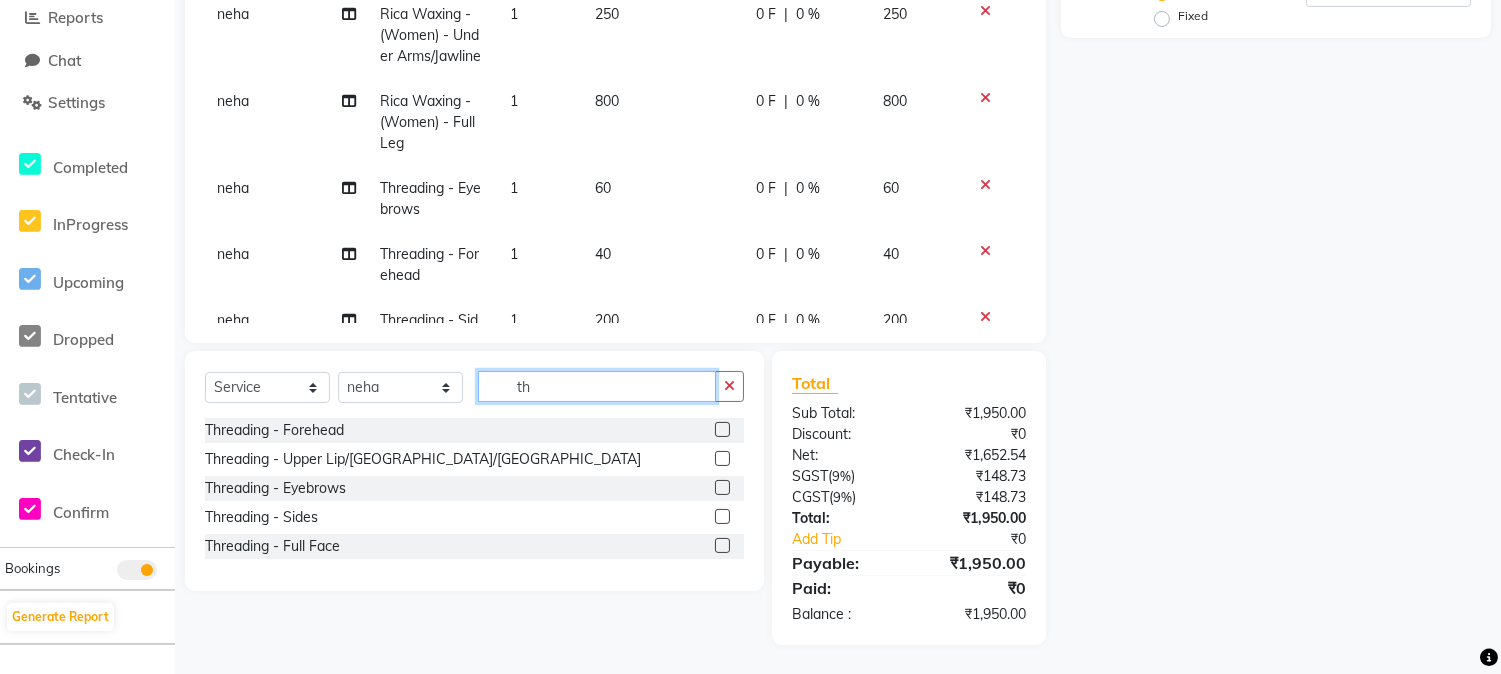 type on "t" 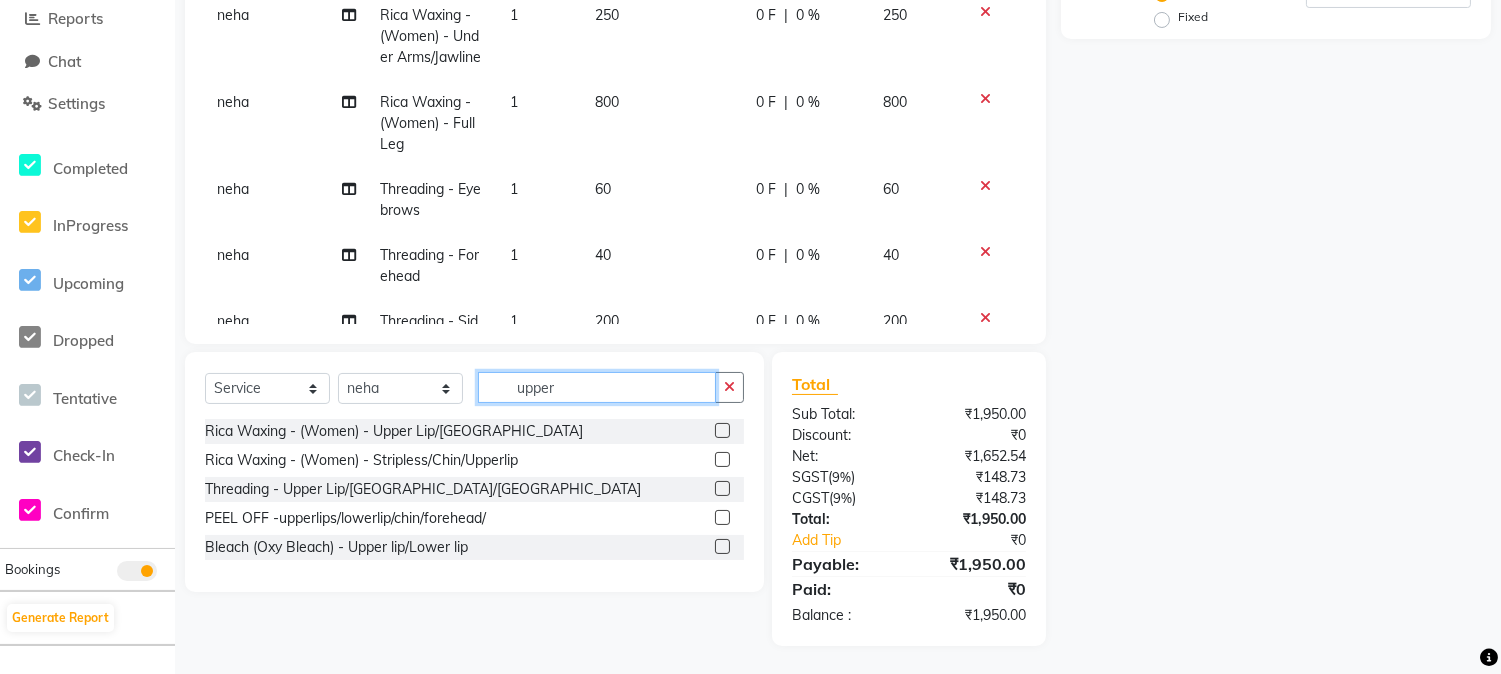 scroll, scrollTop: 425, scrollLeft: 0, axis: vertical 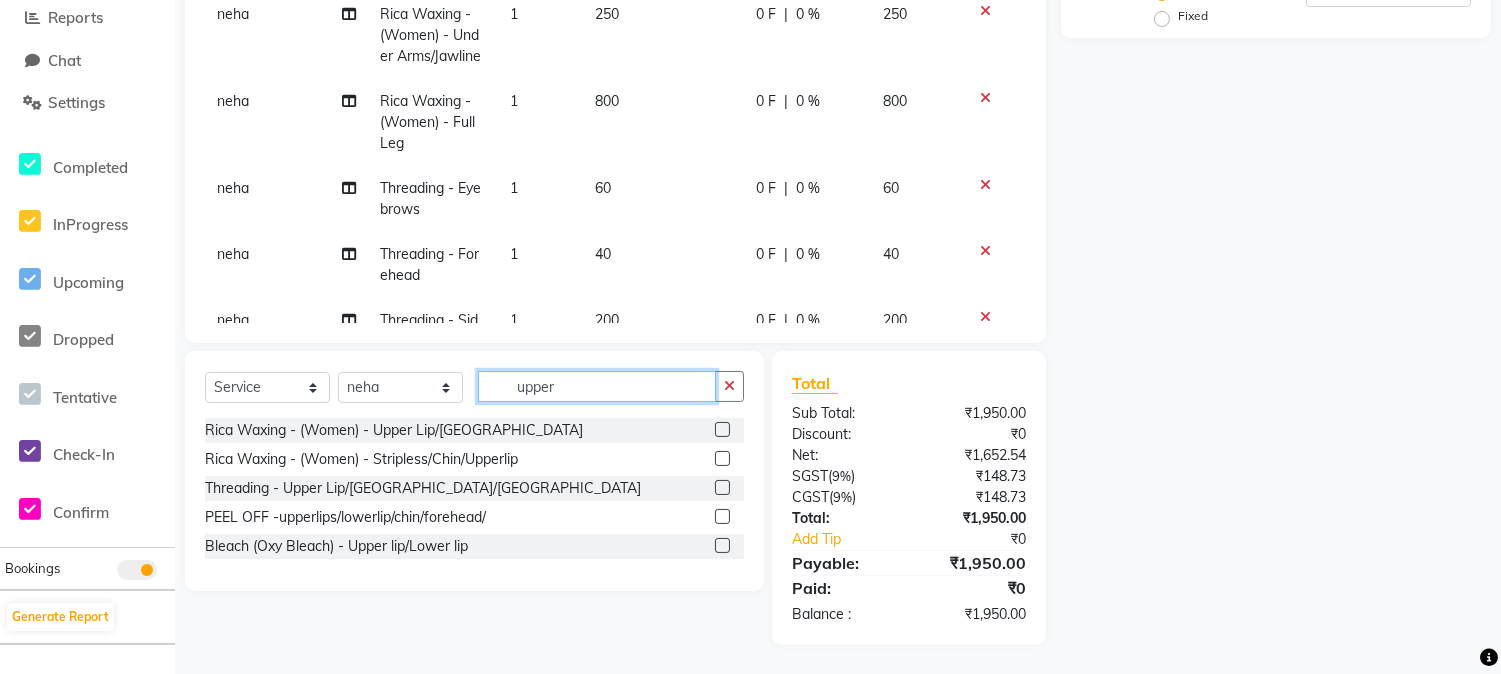 type on "upper" 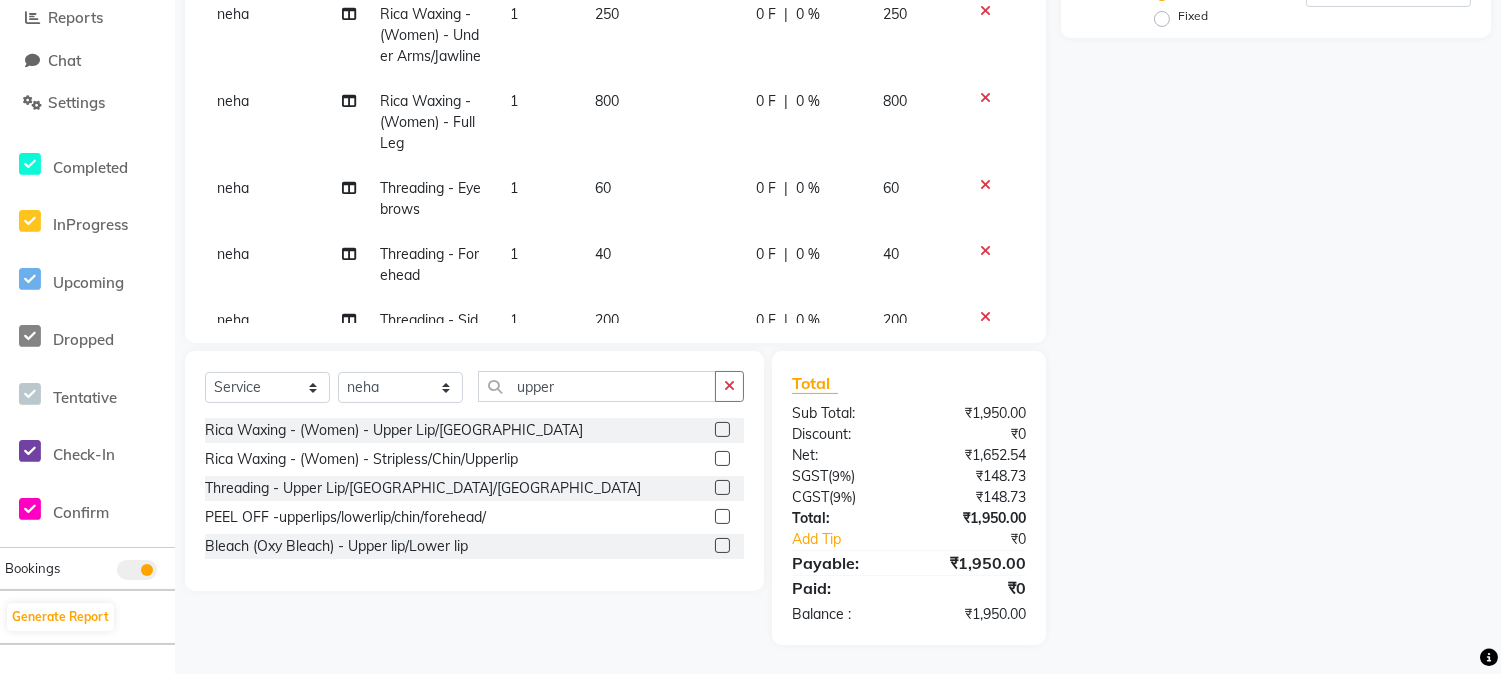 click 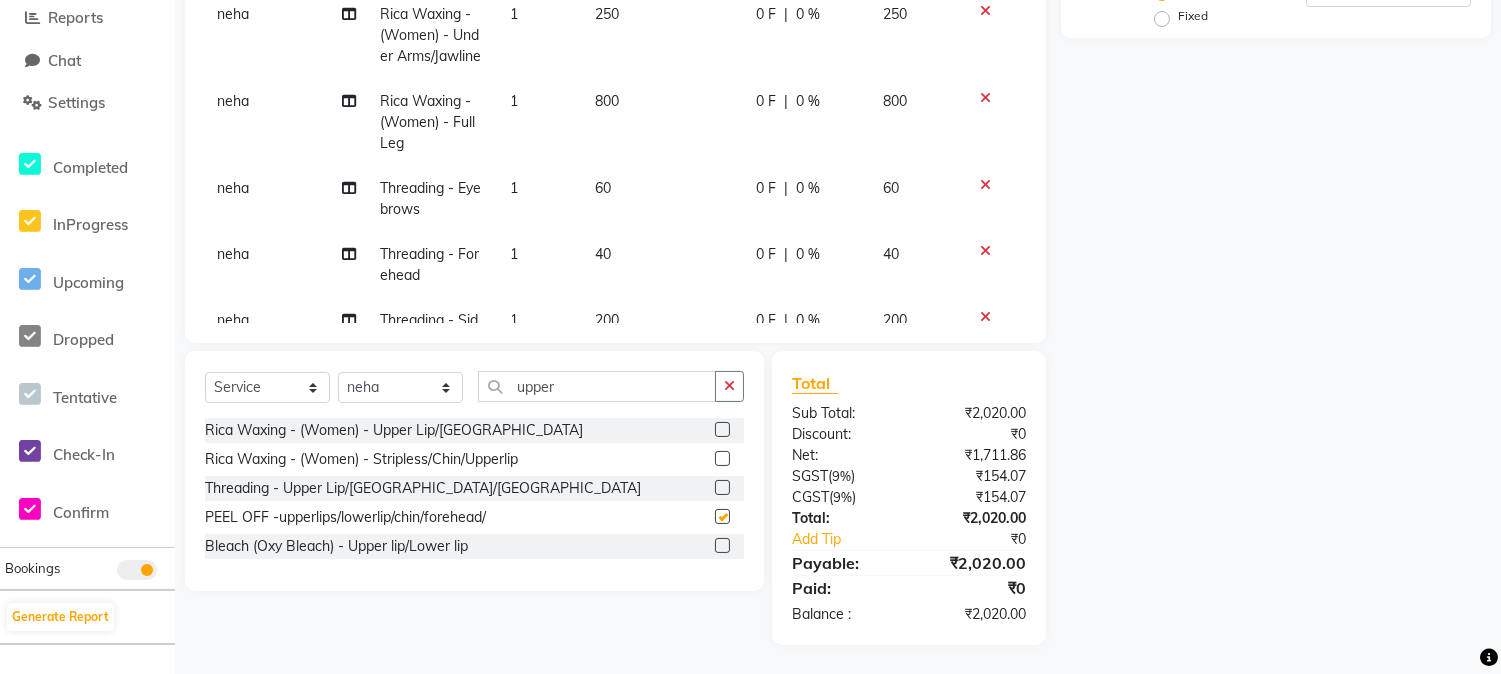 checkbox on "false" 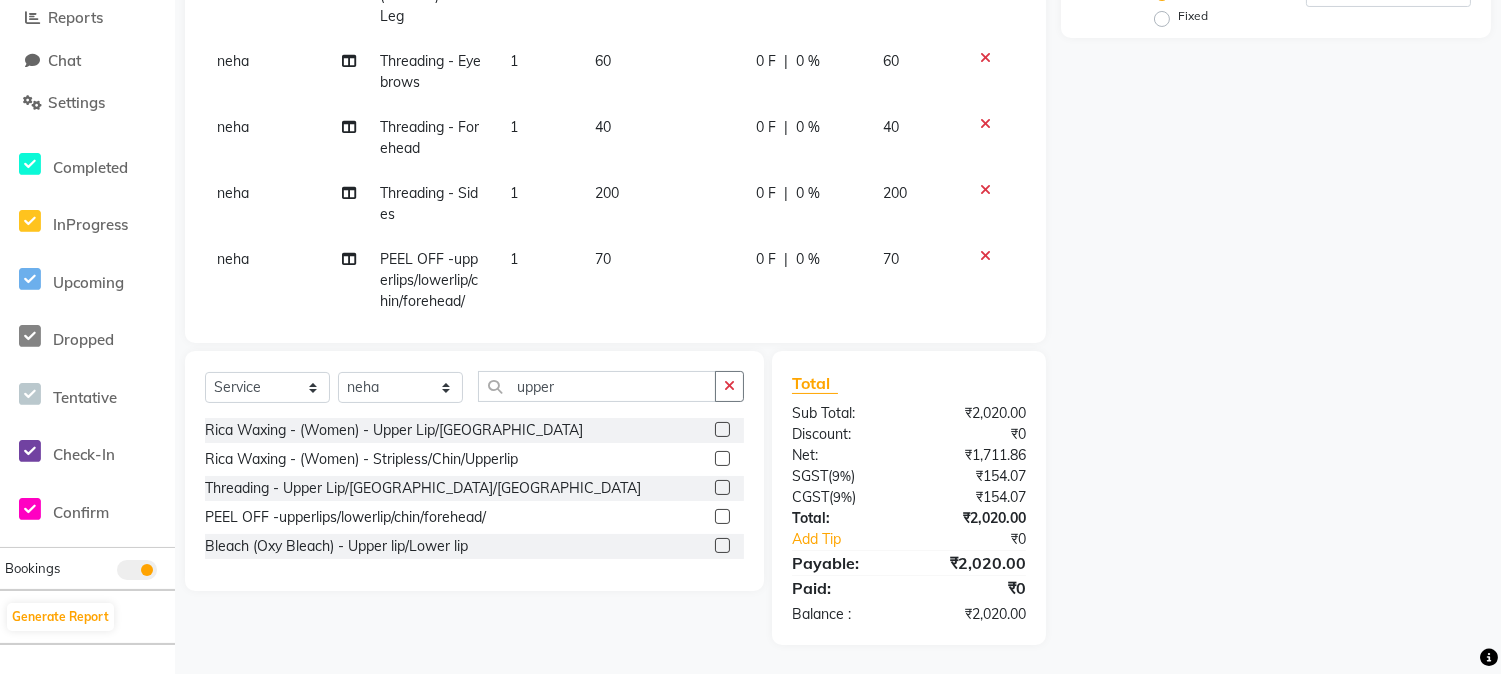 scroll, scrollTop: 160, scrollLeft: 0, axis: vertical 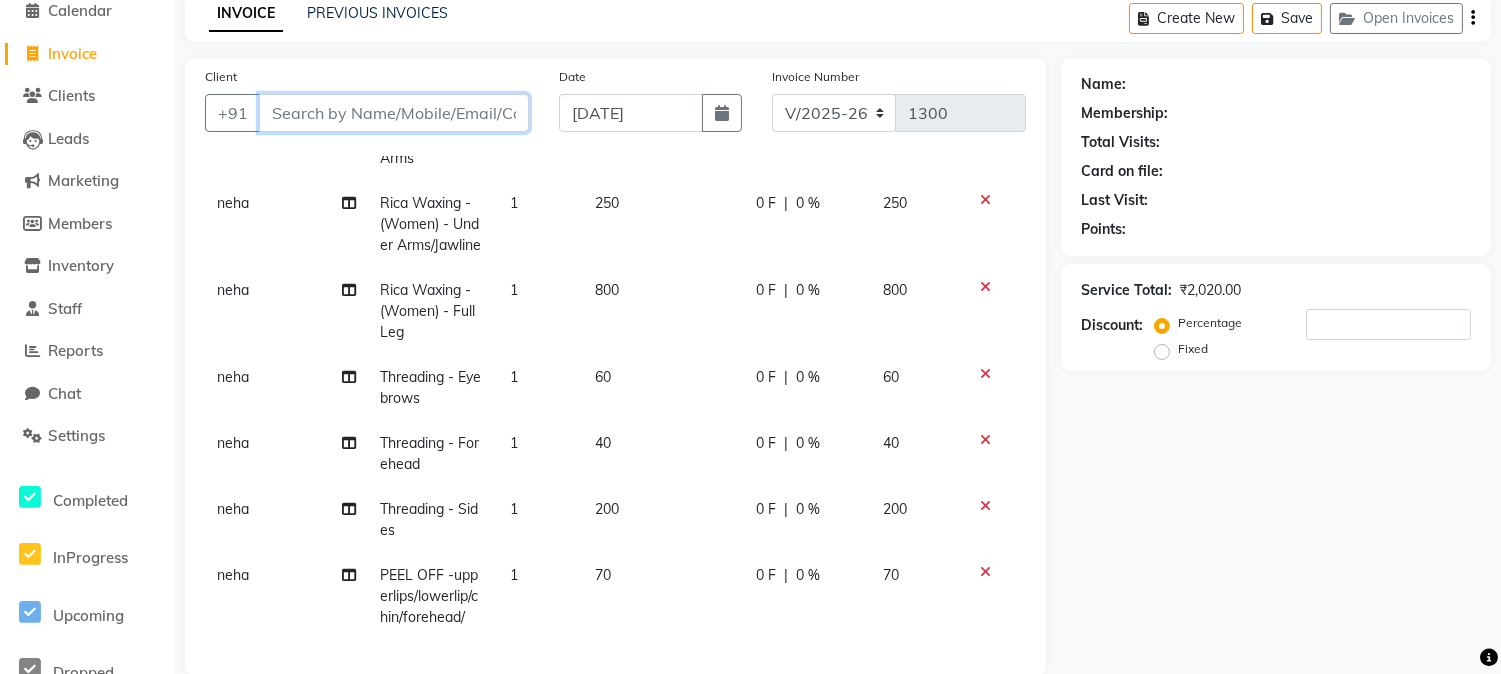 click on "Client" at bounding box center (394, 113) 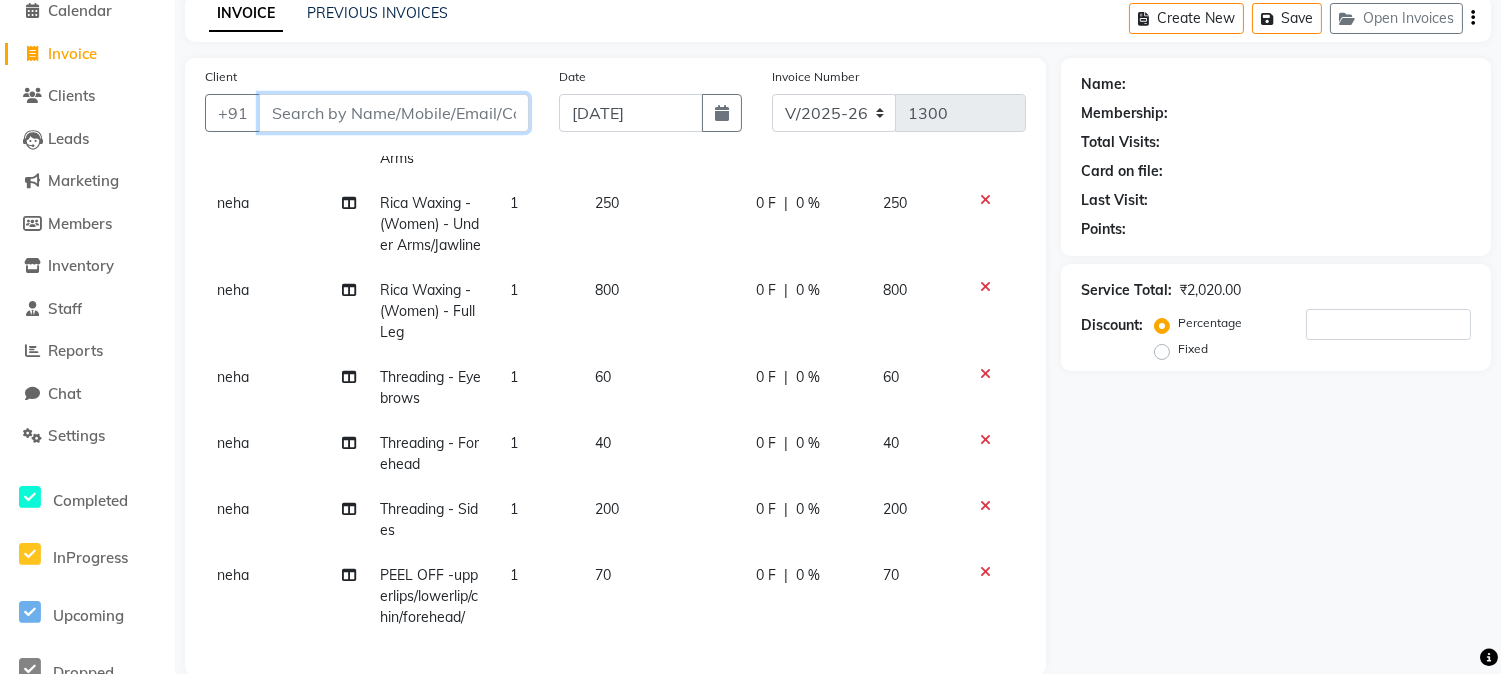 type on "j" 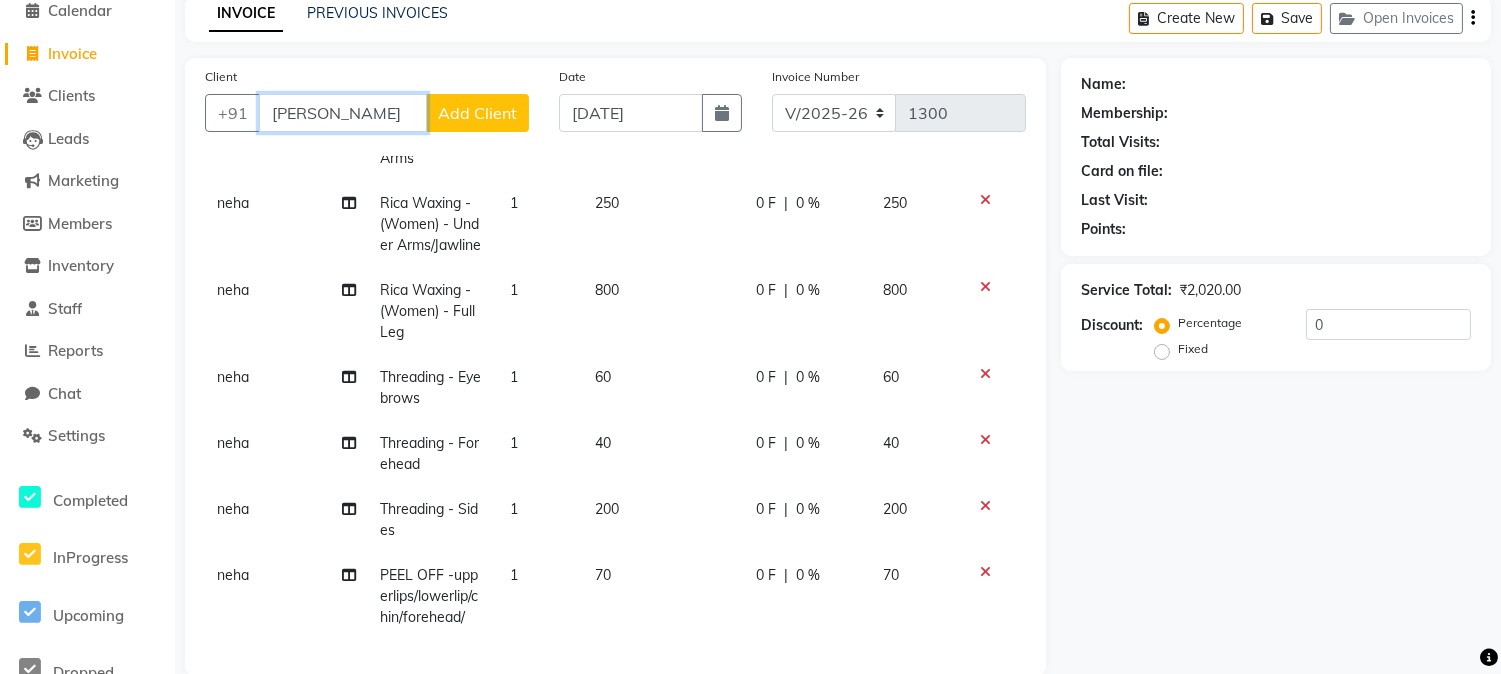 click on "[PERSON_NAME]" at bounding box center (343, 113) 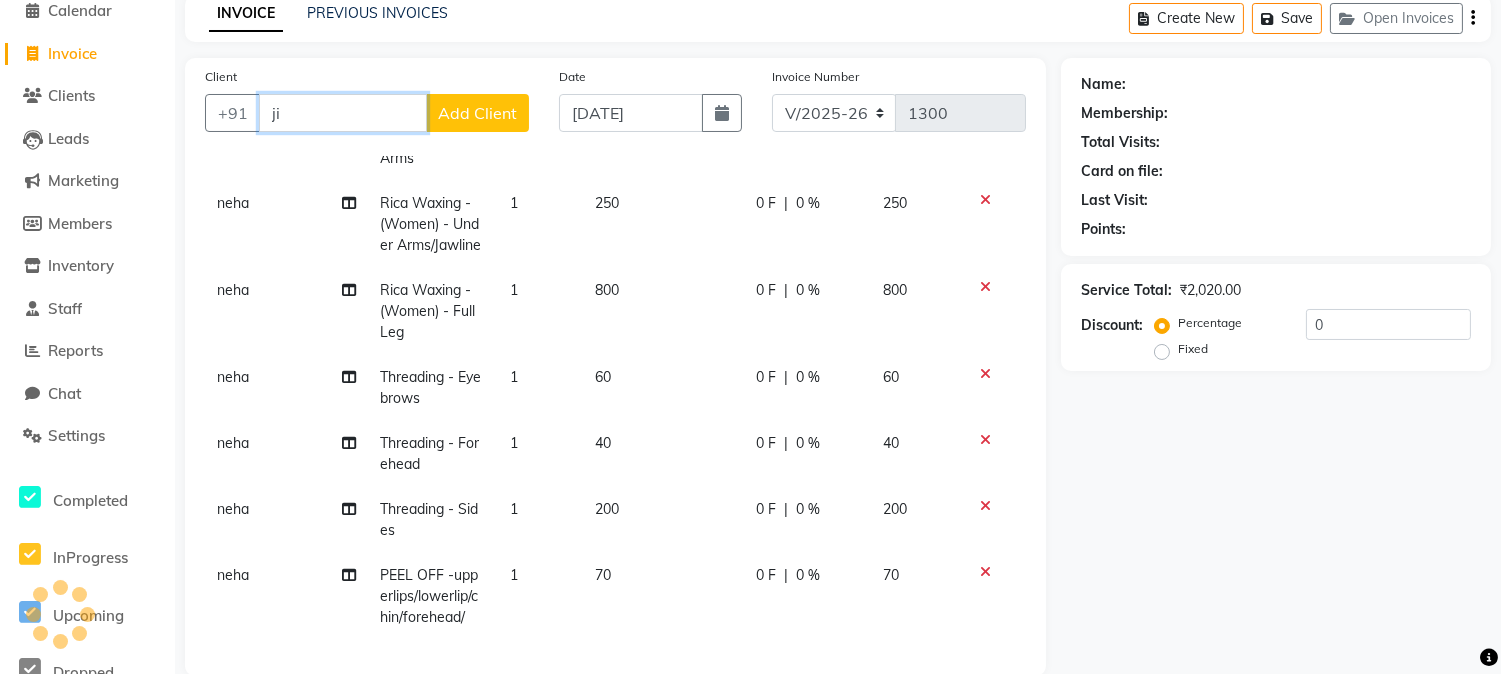 type on "j" 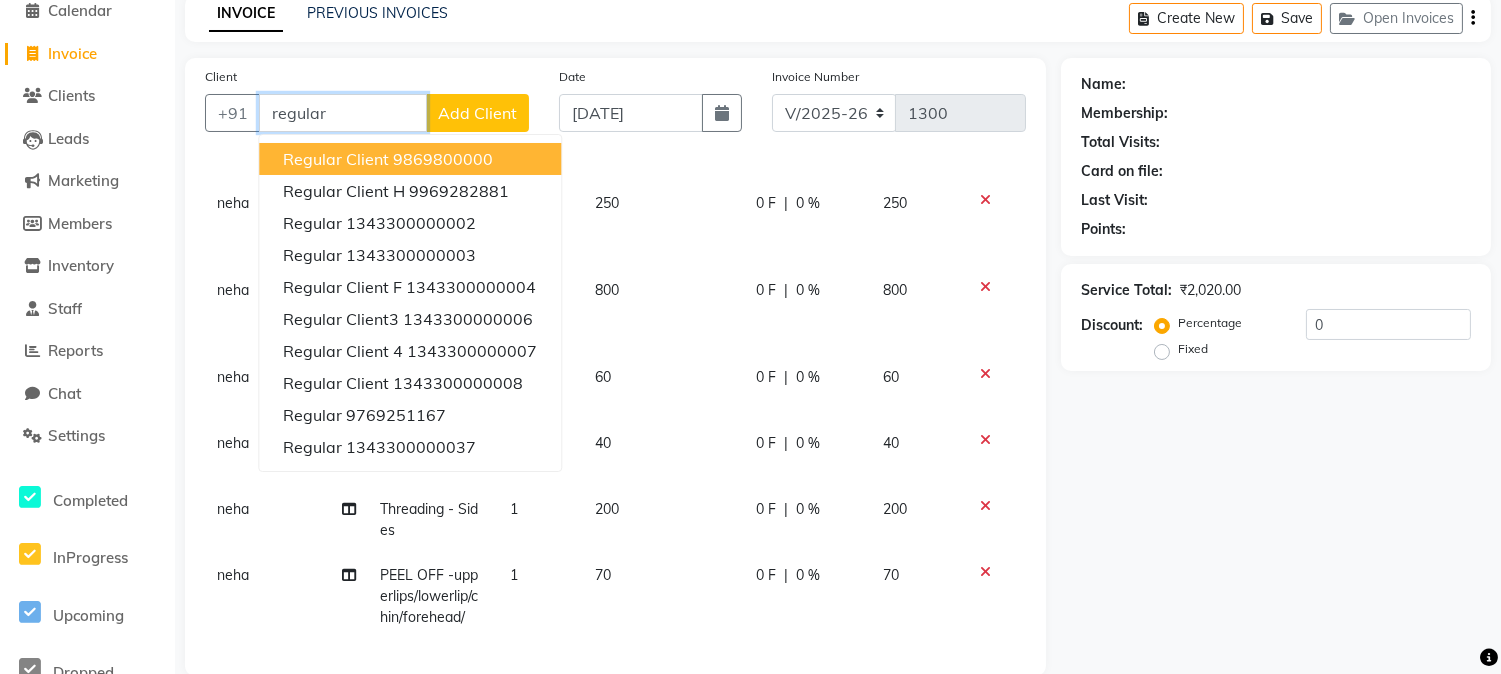 type on "regular" 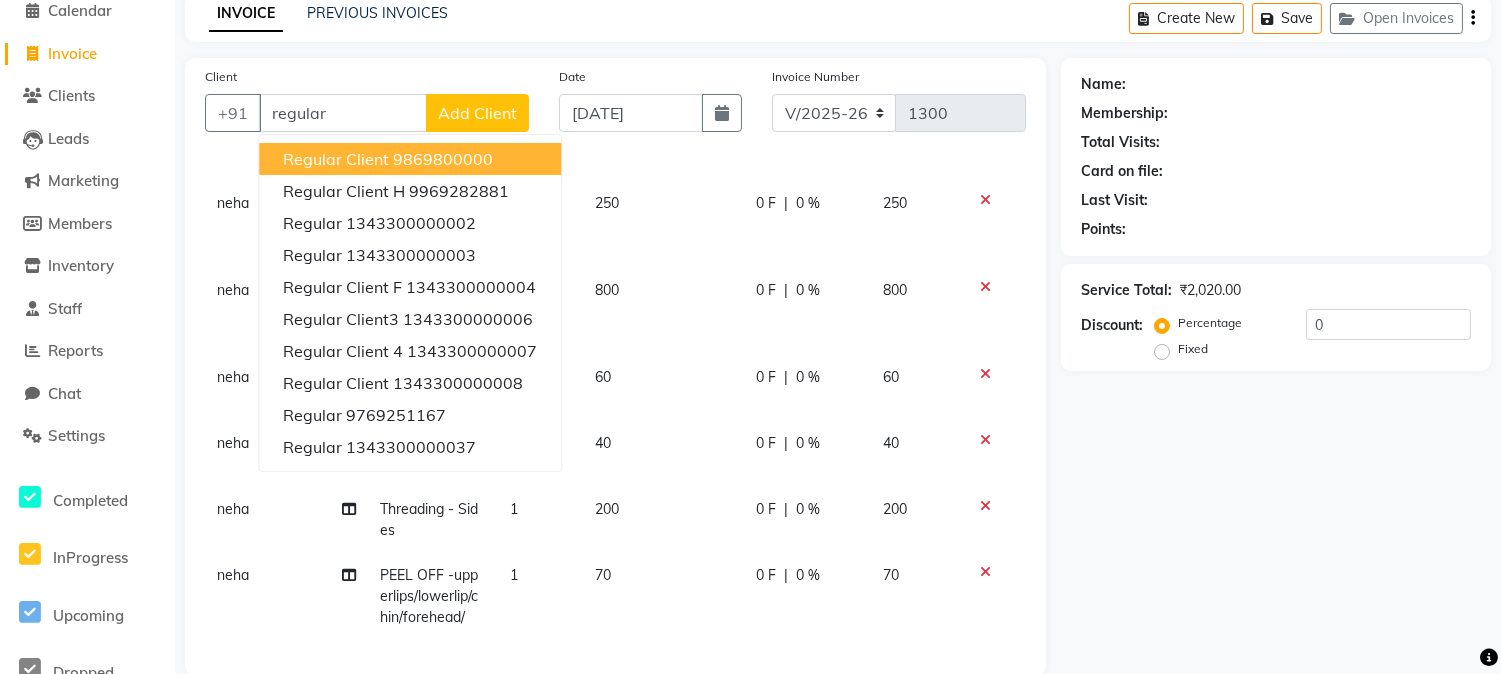 click on "Add Client" 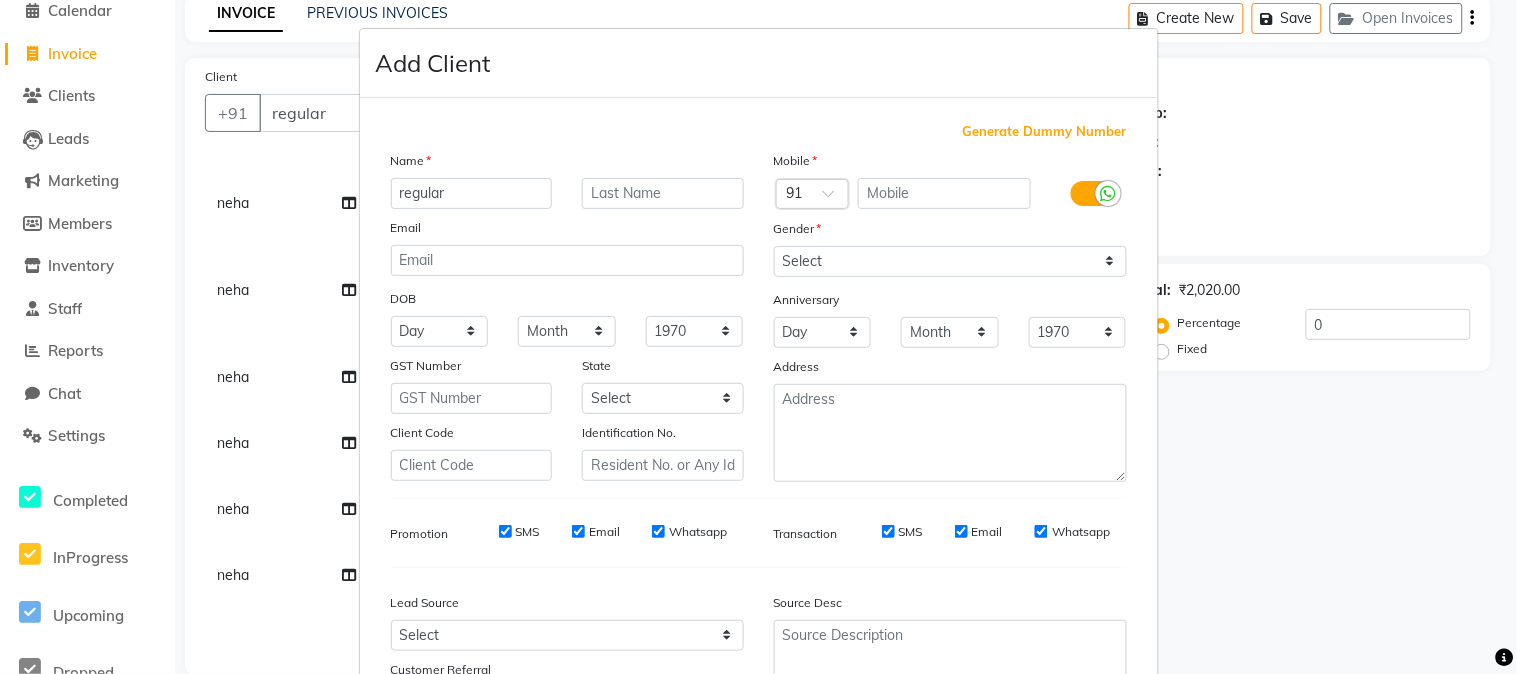 click on "regular" at bounding box center [472, 193] 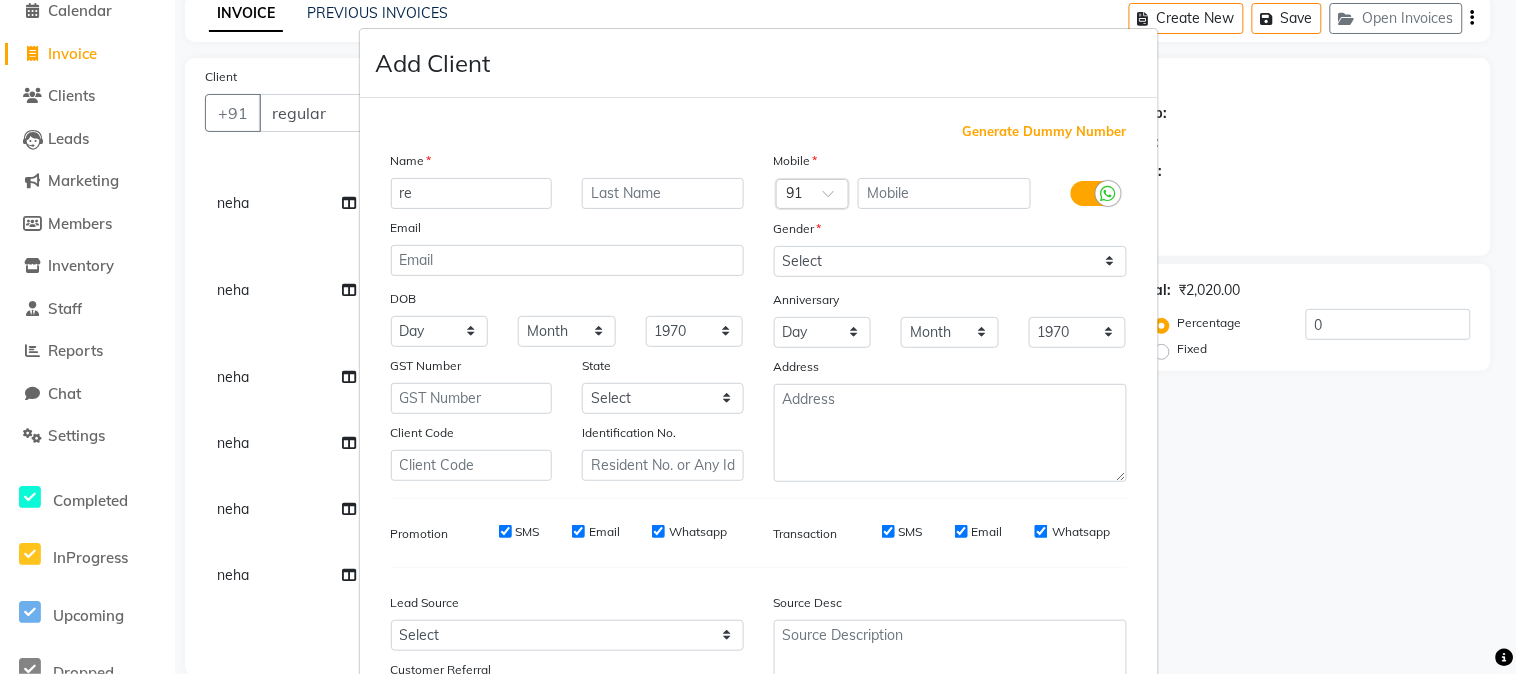 type on "r" 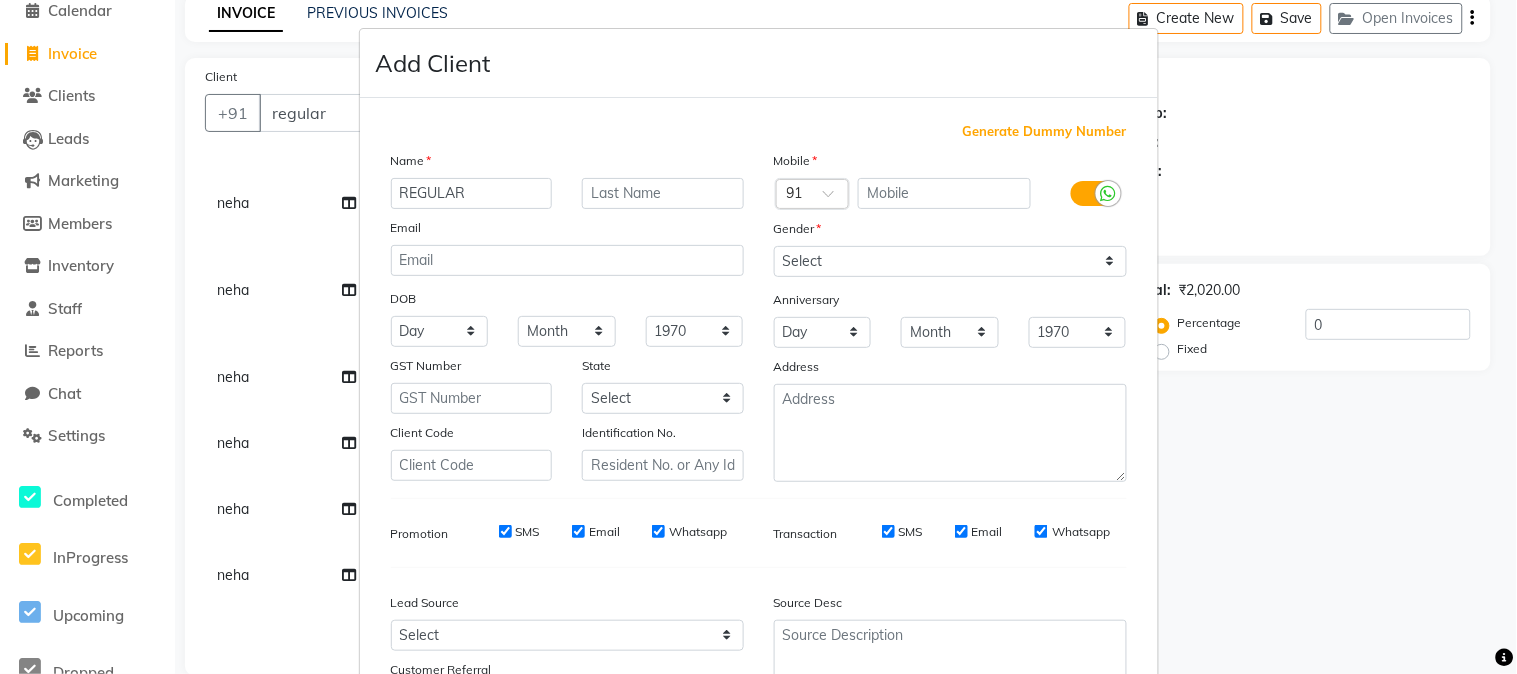 type on "REGULAR" 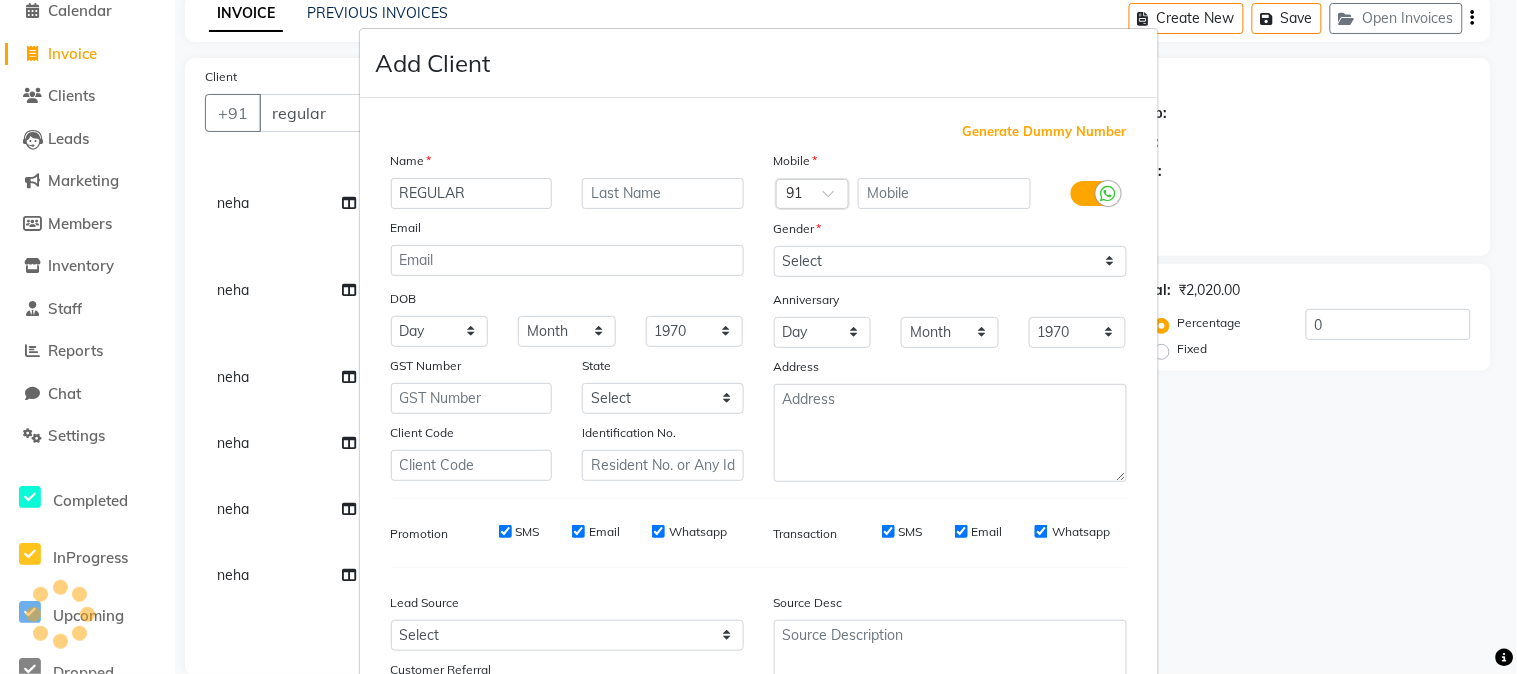 drag, startPoint x: 1081, startPoint y: 117, endPoint x: 1081, endPoint y: 132, distance: 15 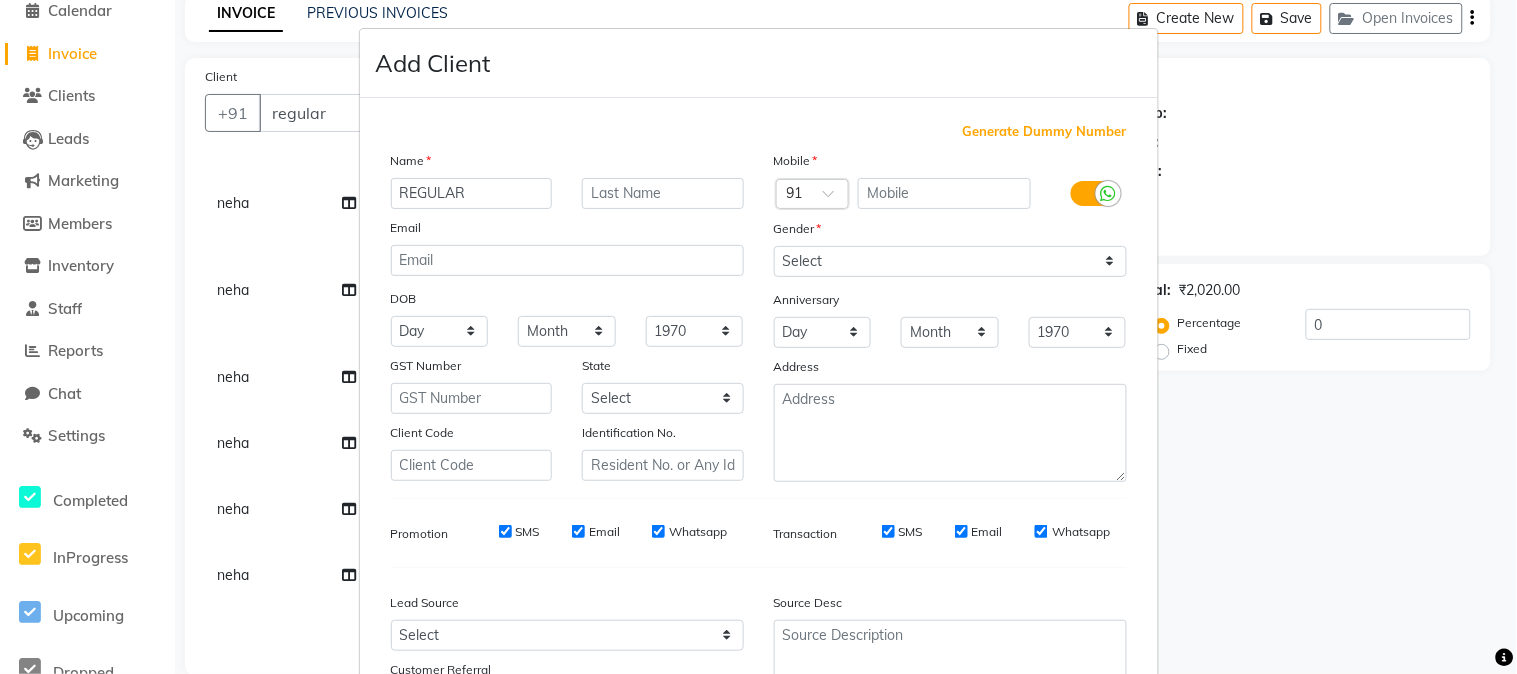 click on "Mobile" at bounding box center (950, 164) 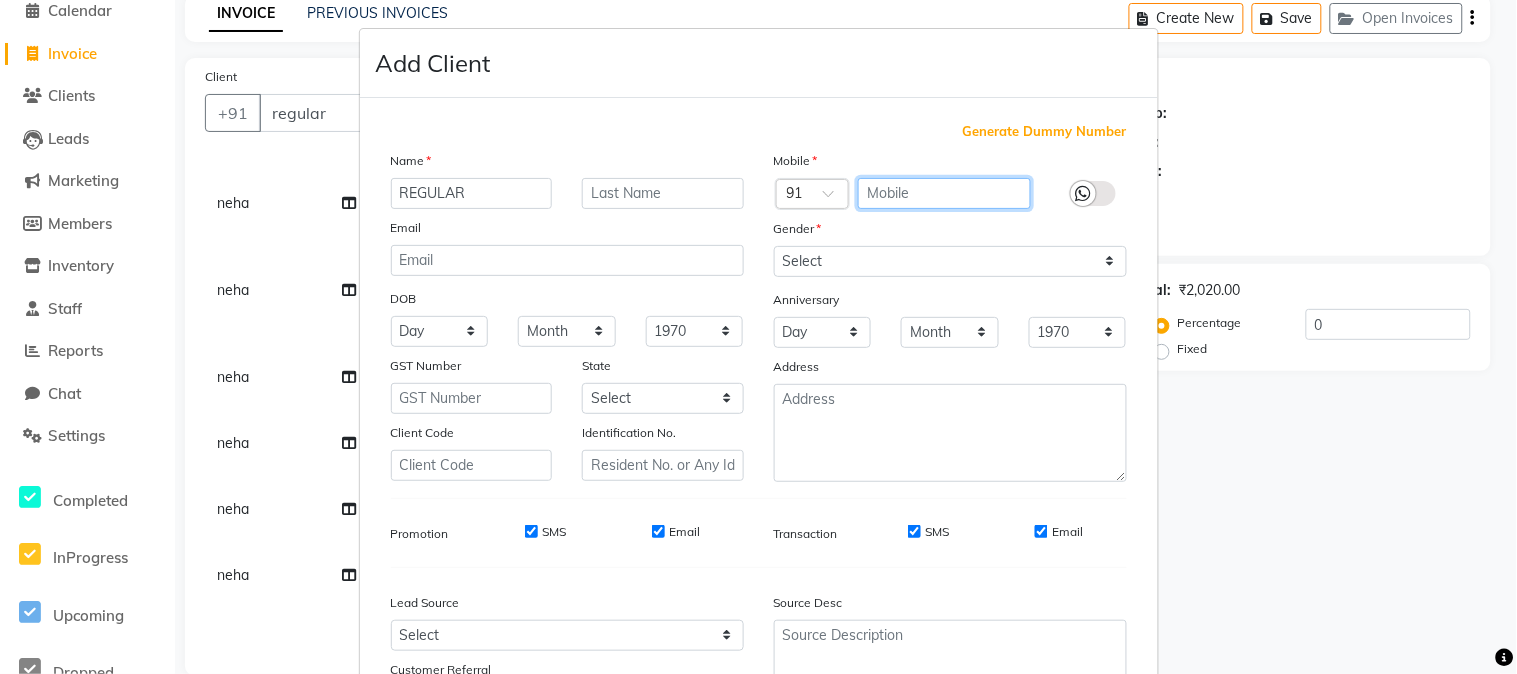 click at bounding box center [944, 193] 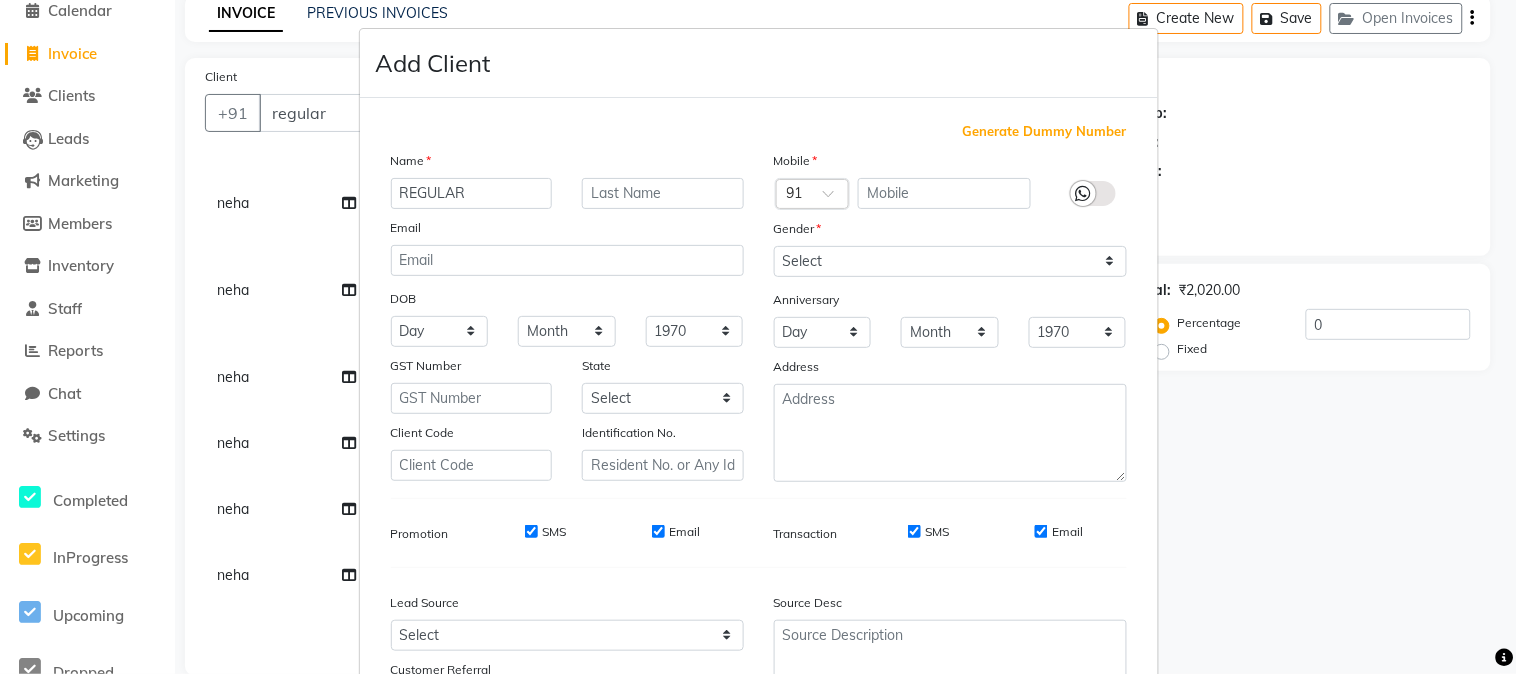 click on "Generate Dummy Number" at bounding box center (1045, 132) 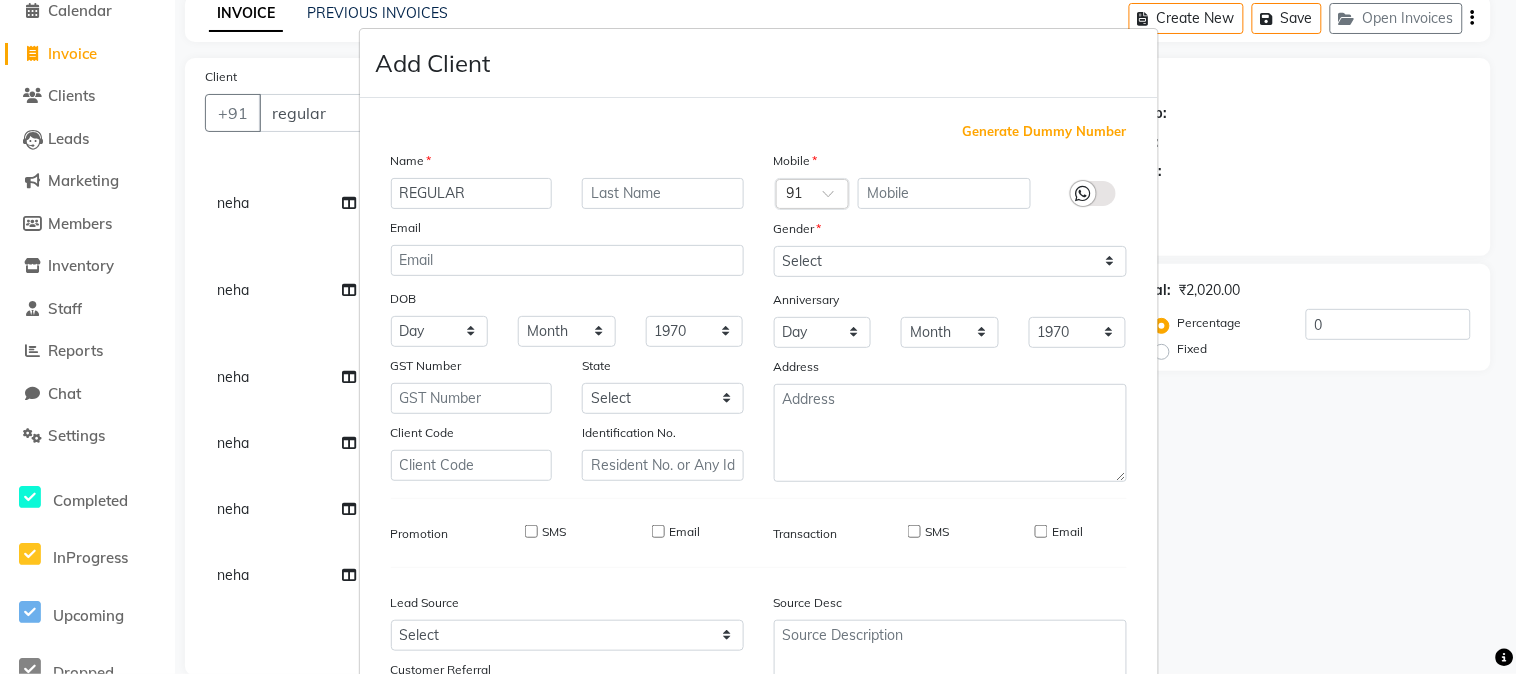 type on "1343300000154" 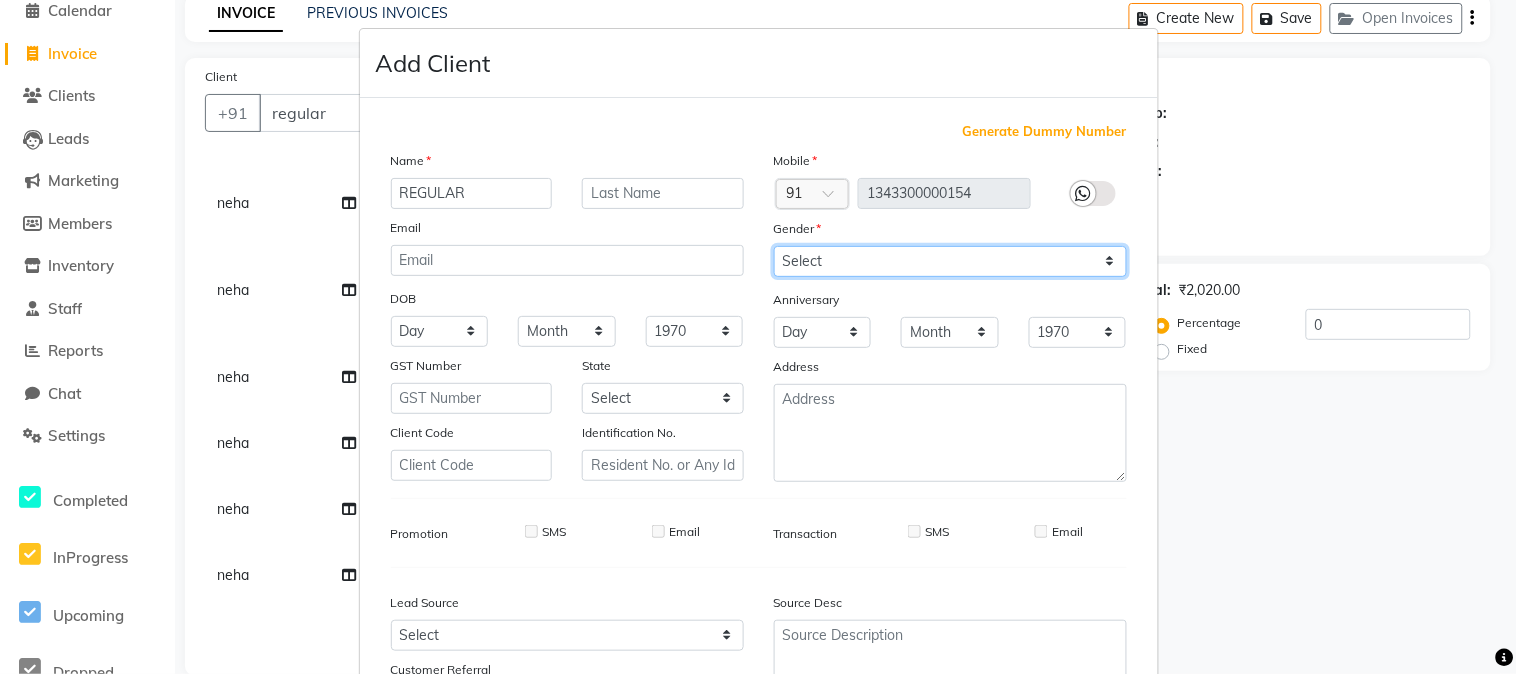 click on "Select [DEMOGRAPHIC_DATA] [DEMOGRAPHIC_DATA] Other Prefer Not To Say" at bounding box center (950, 261) 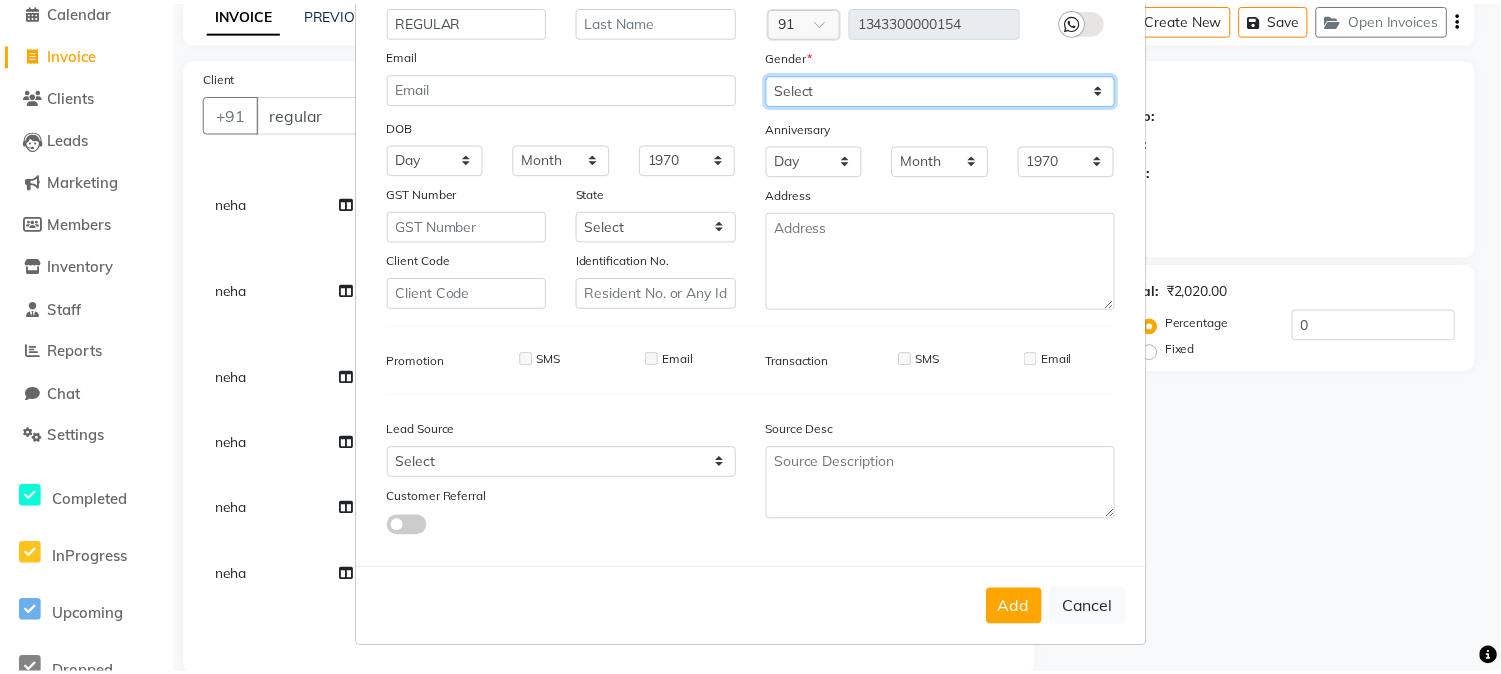 scroll, scrollTop: 176, scrollLeft: 0, axis: vertical 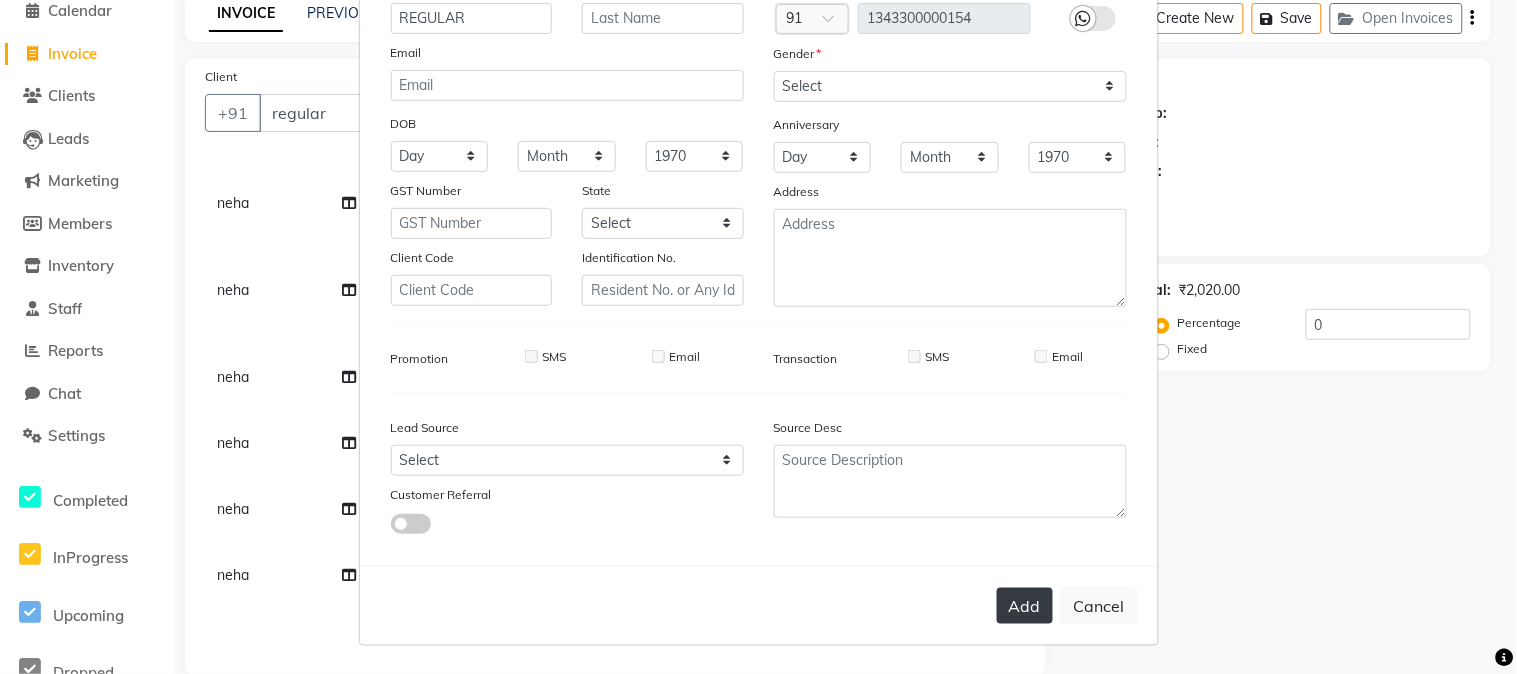 click on "Add" at bounding box center (1025, 606) 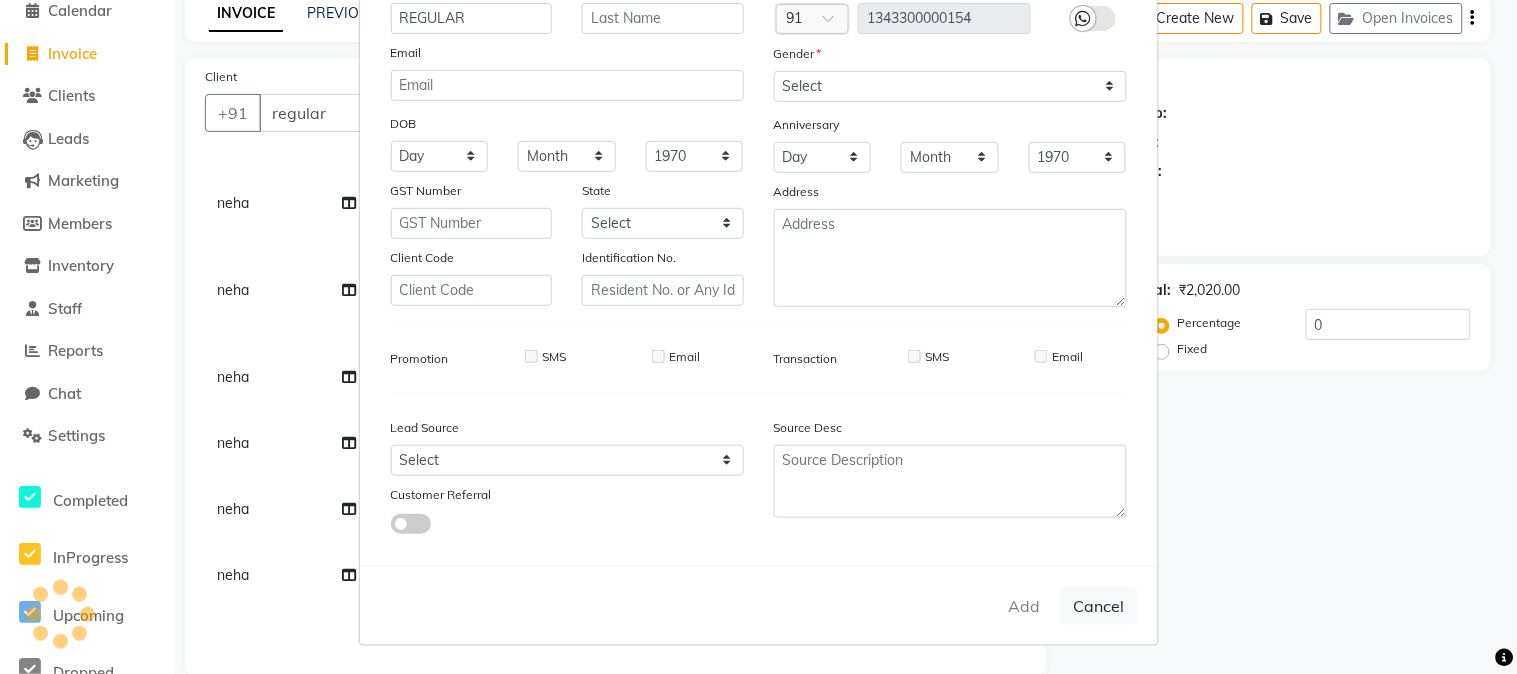 type on "1343300000154" 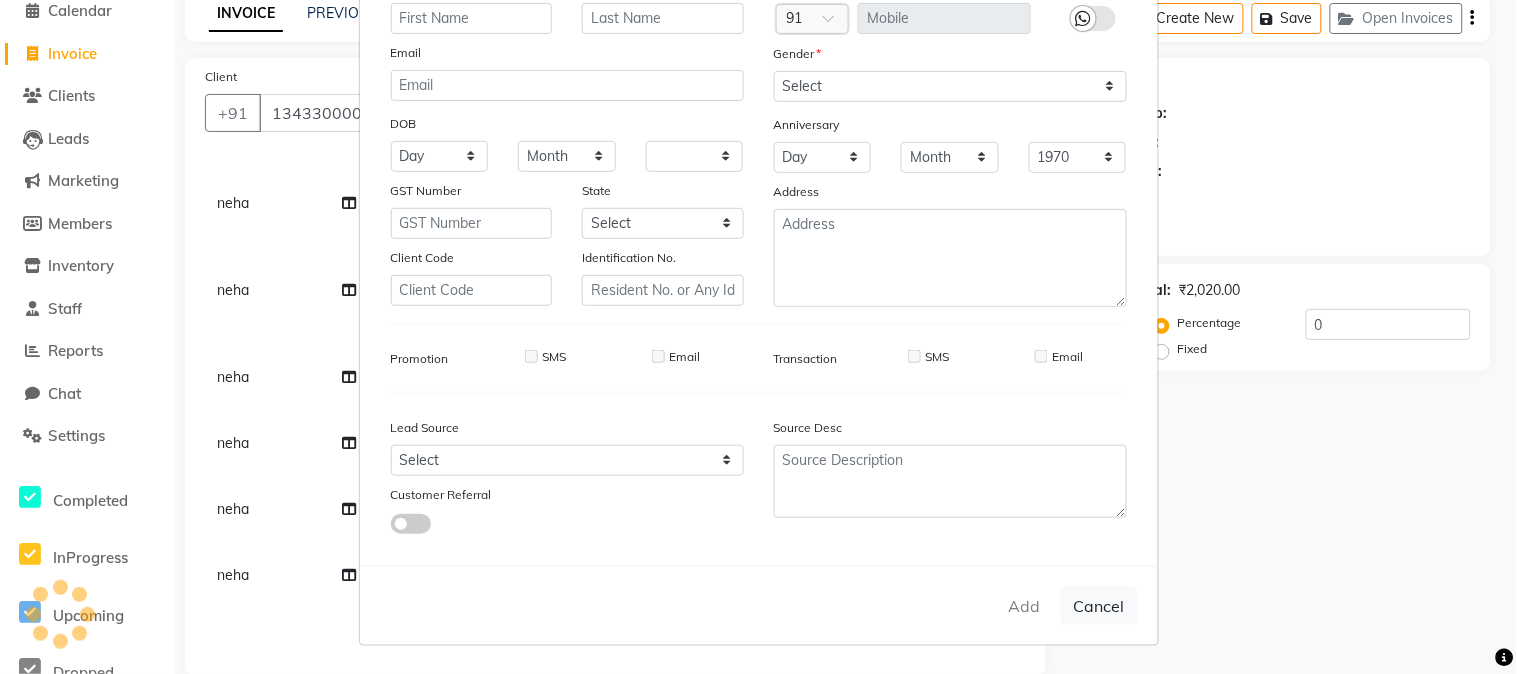 select 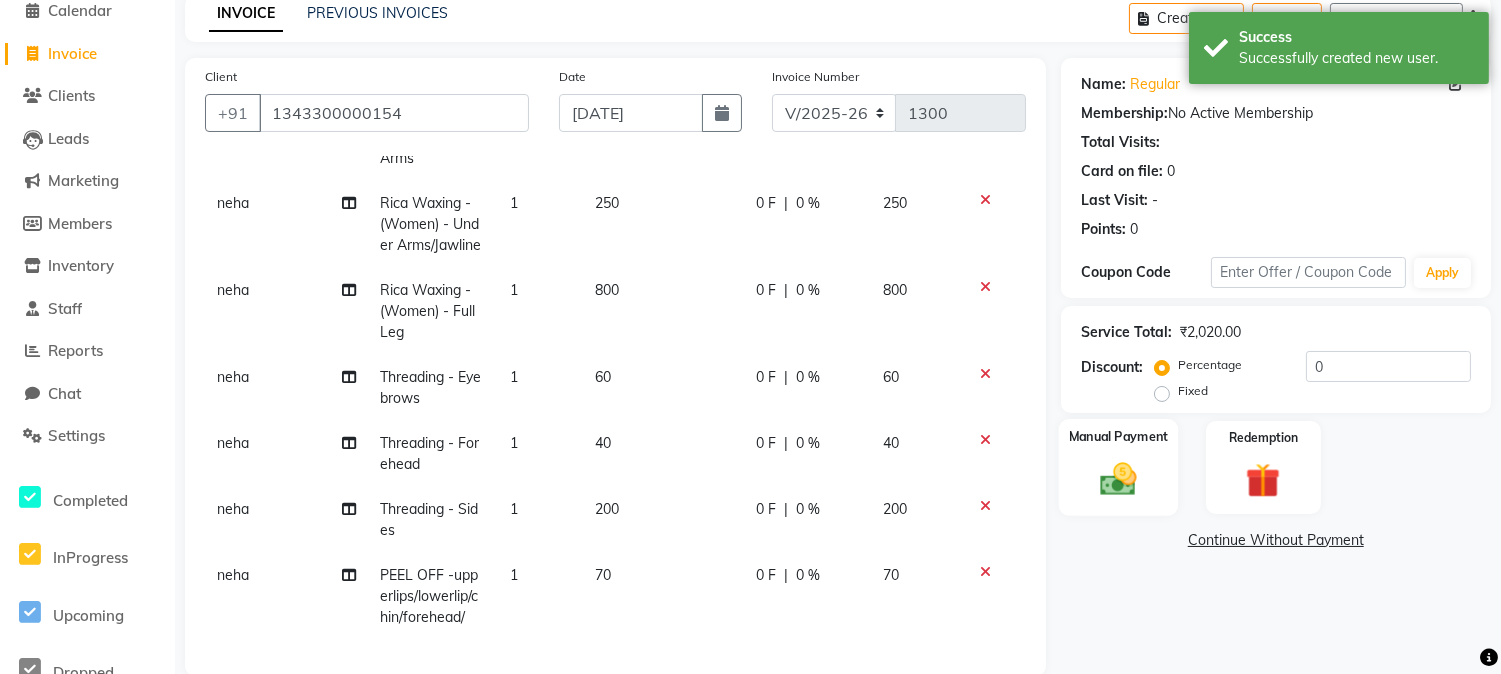 click 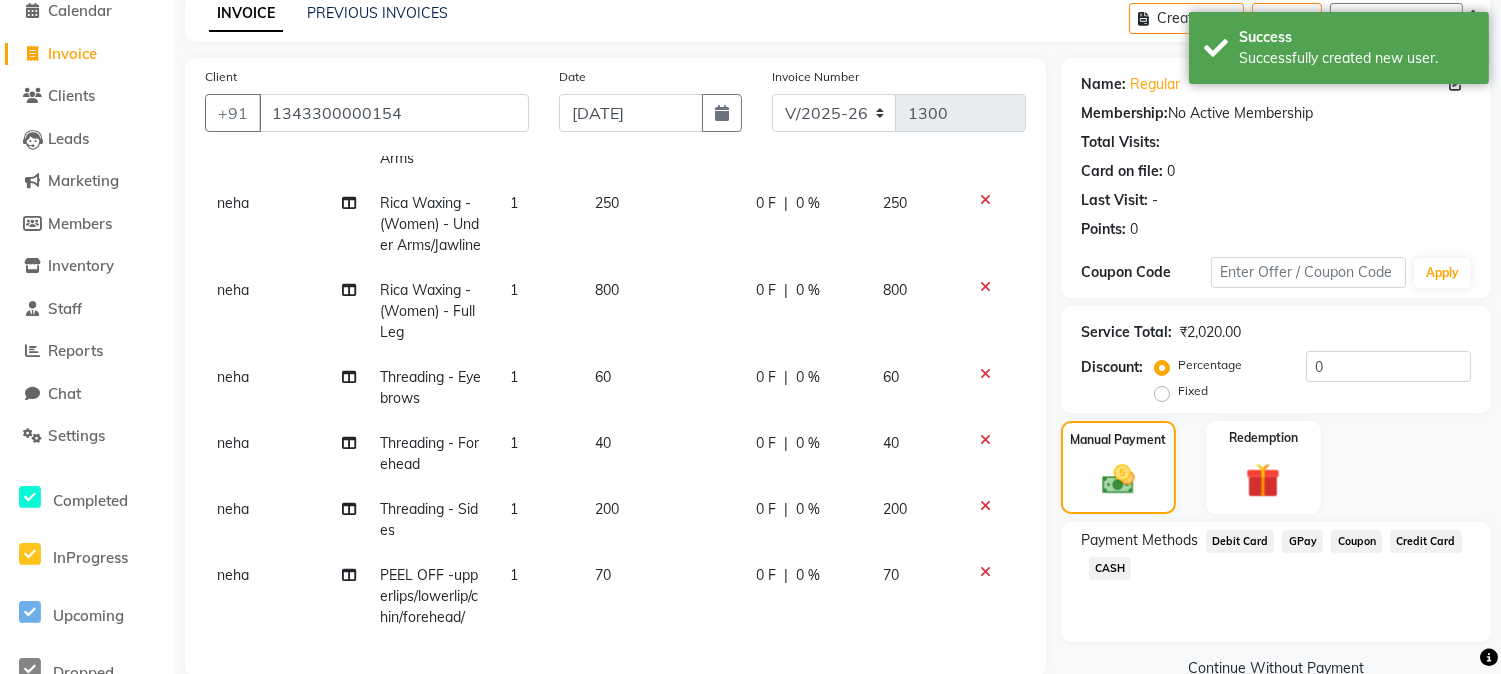 click on "GPay" 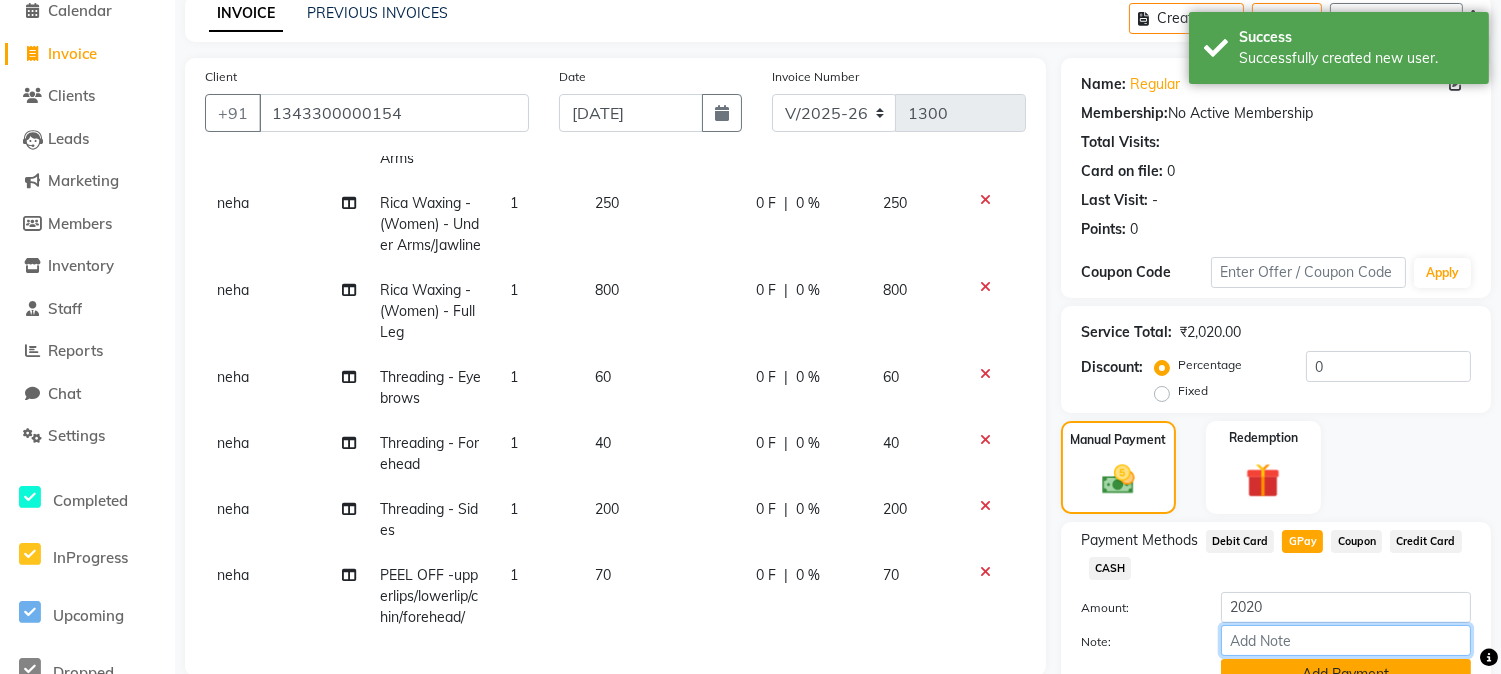 drag, startPoint x: 1271, startPoint y: 655, endPoint x: 1263, endPoint y: 662, distance: 10.630146 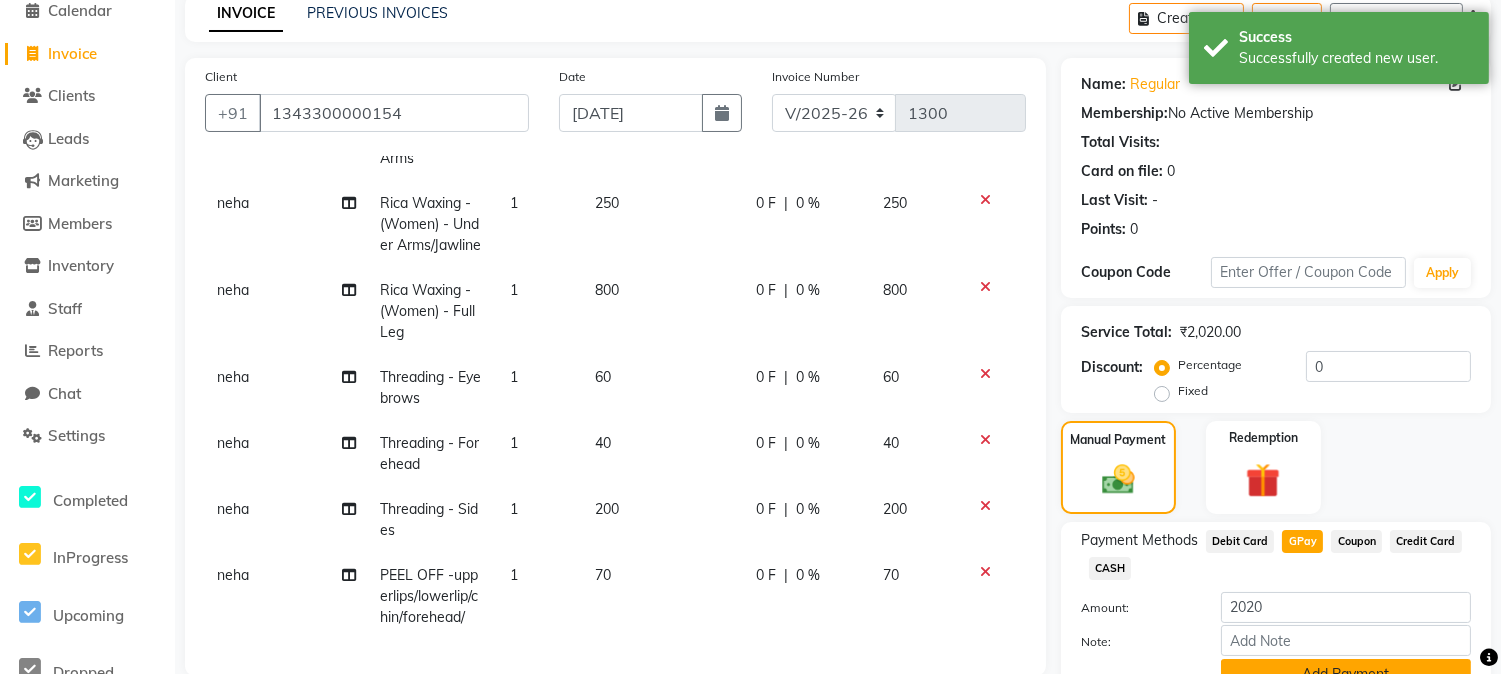 click on "Add Payment" 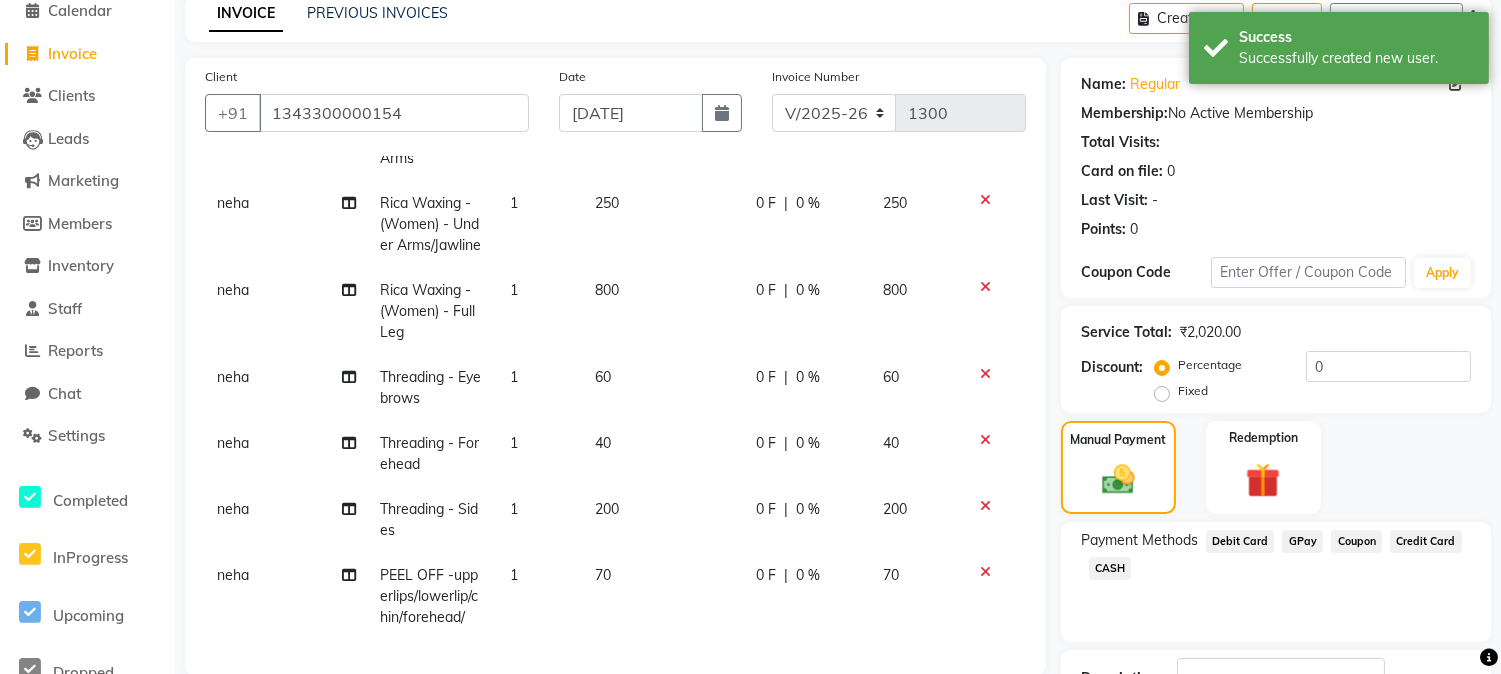 scroll, scrollTop: 467, scrollLeft: 0, axis: vertical 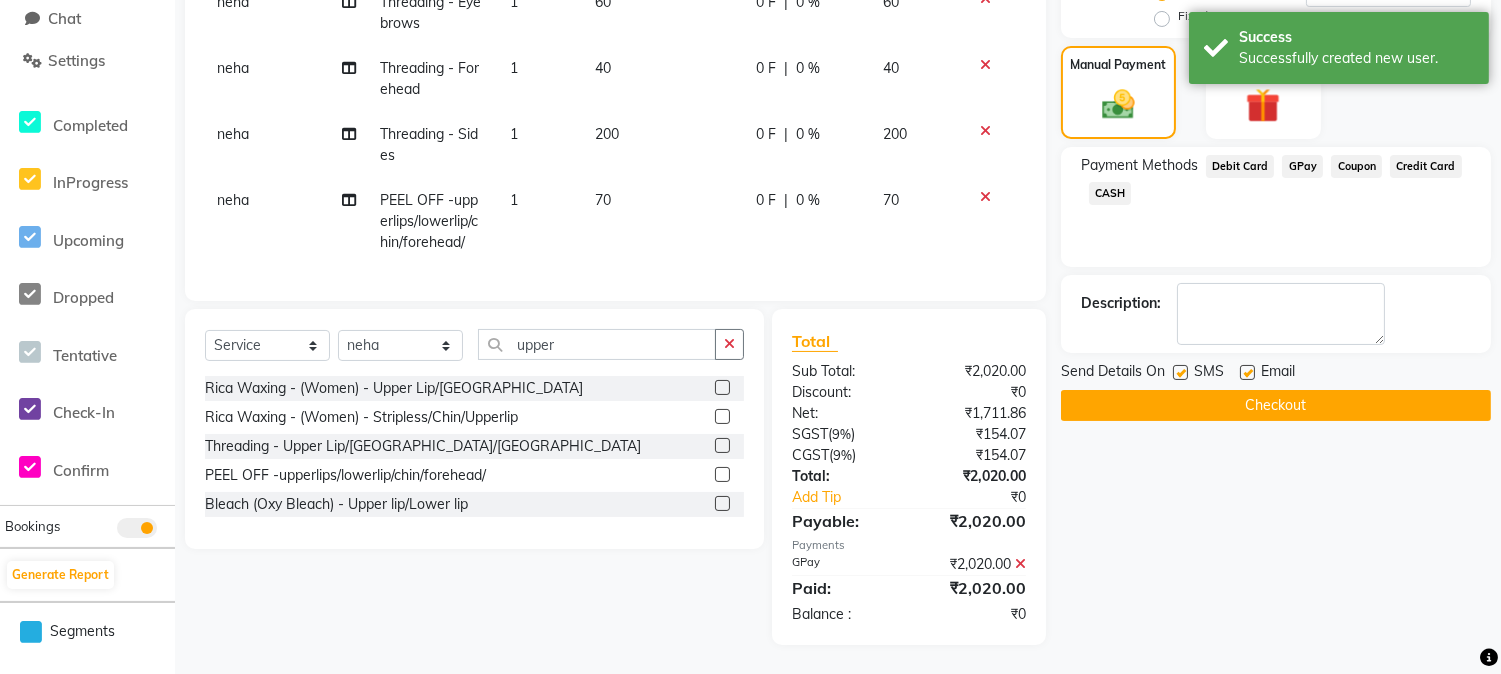 click on "Checkout" 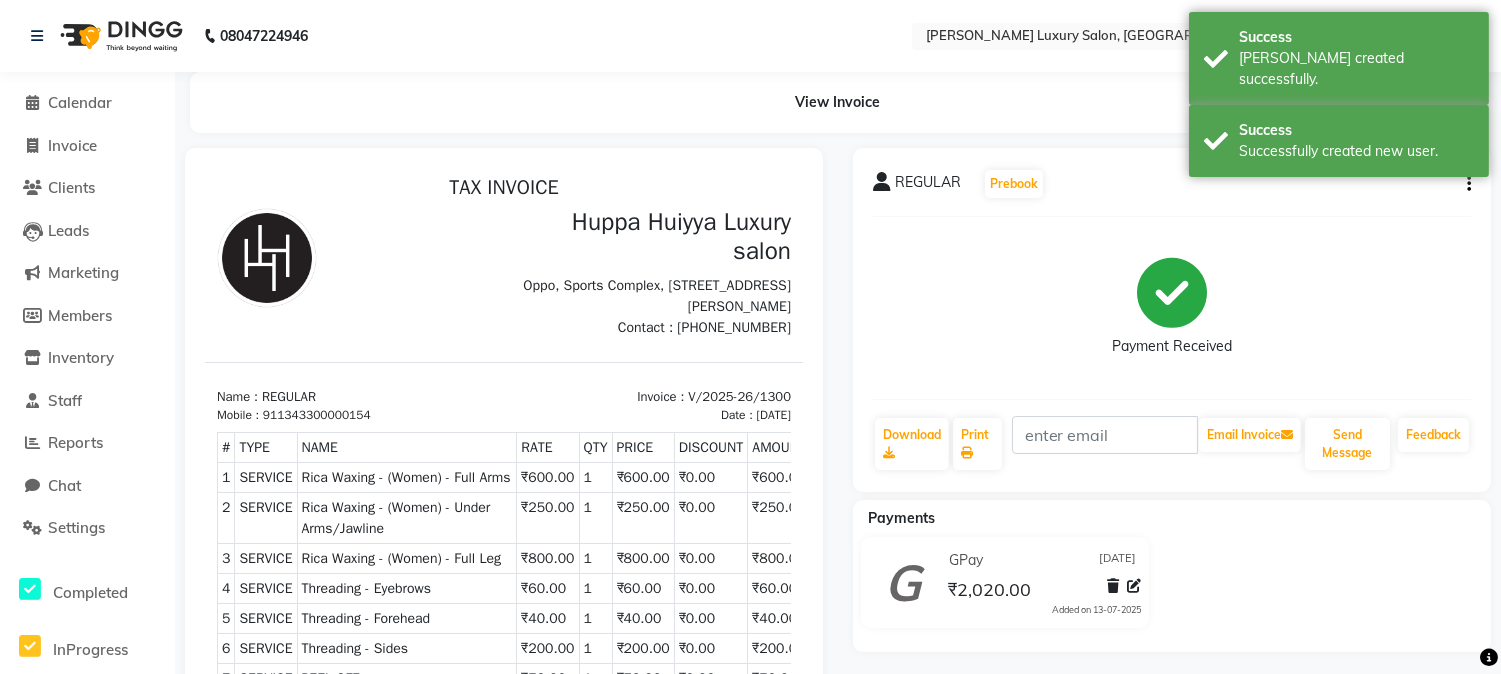 scroll, scrollTop: 0, scrollLeft: 0, axis: both 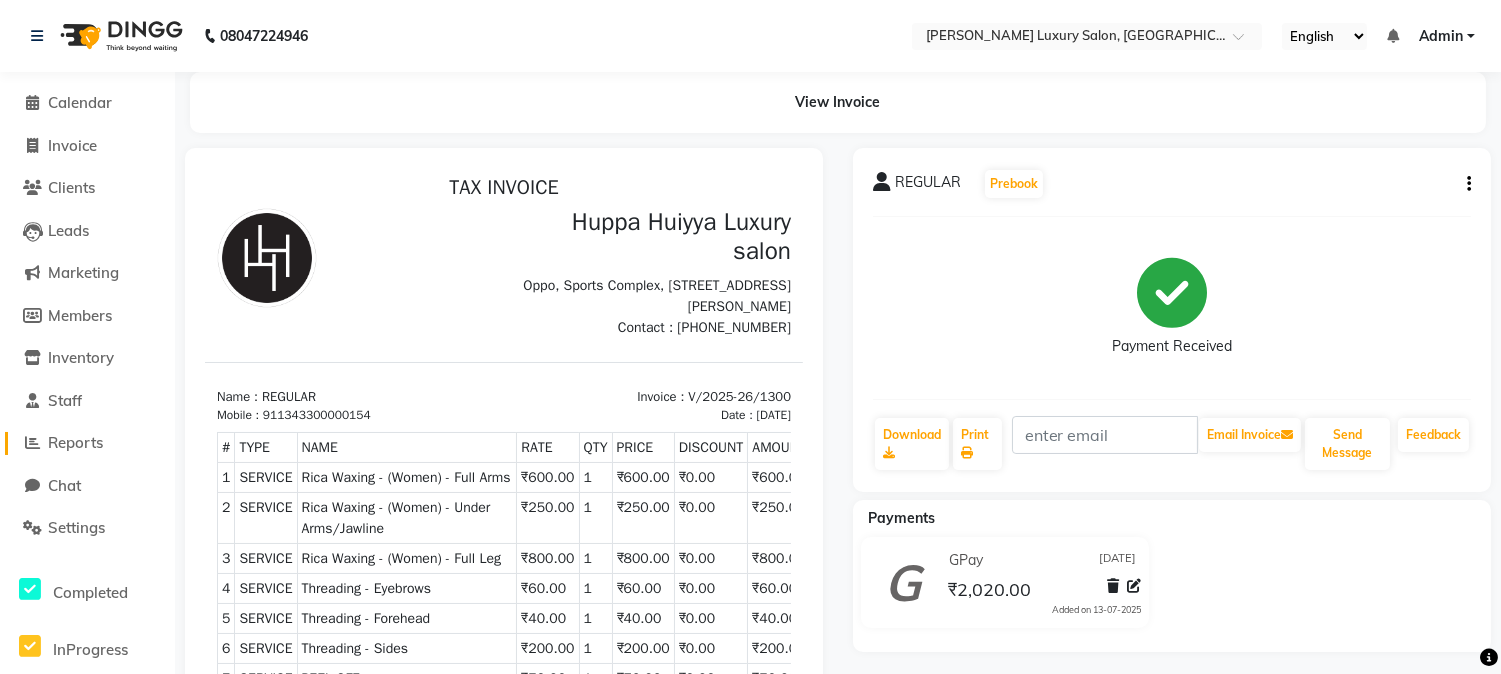 click on "Reports" 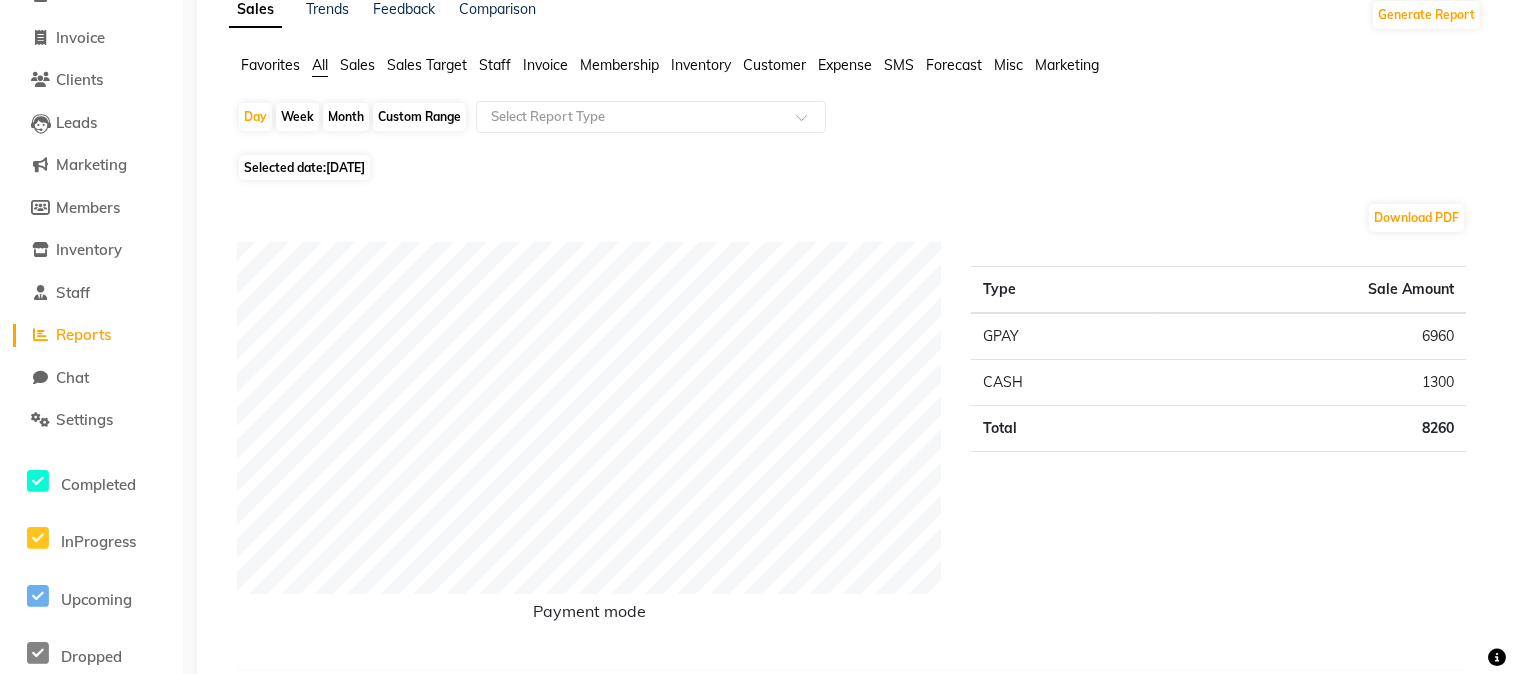 scroll, scrollTop: 0, scrollLeft: 0, axis: both 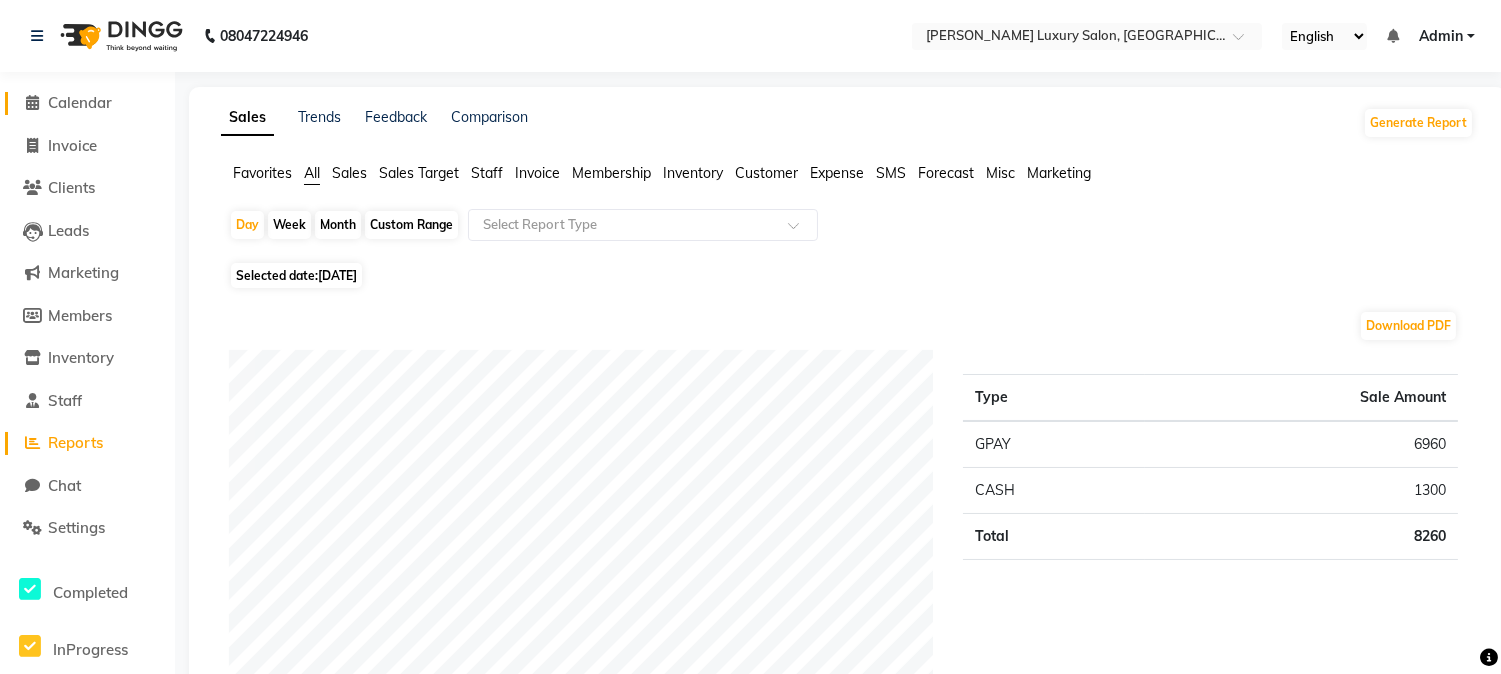 click on "Calendar" 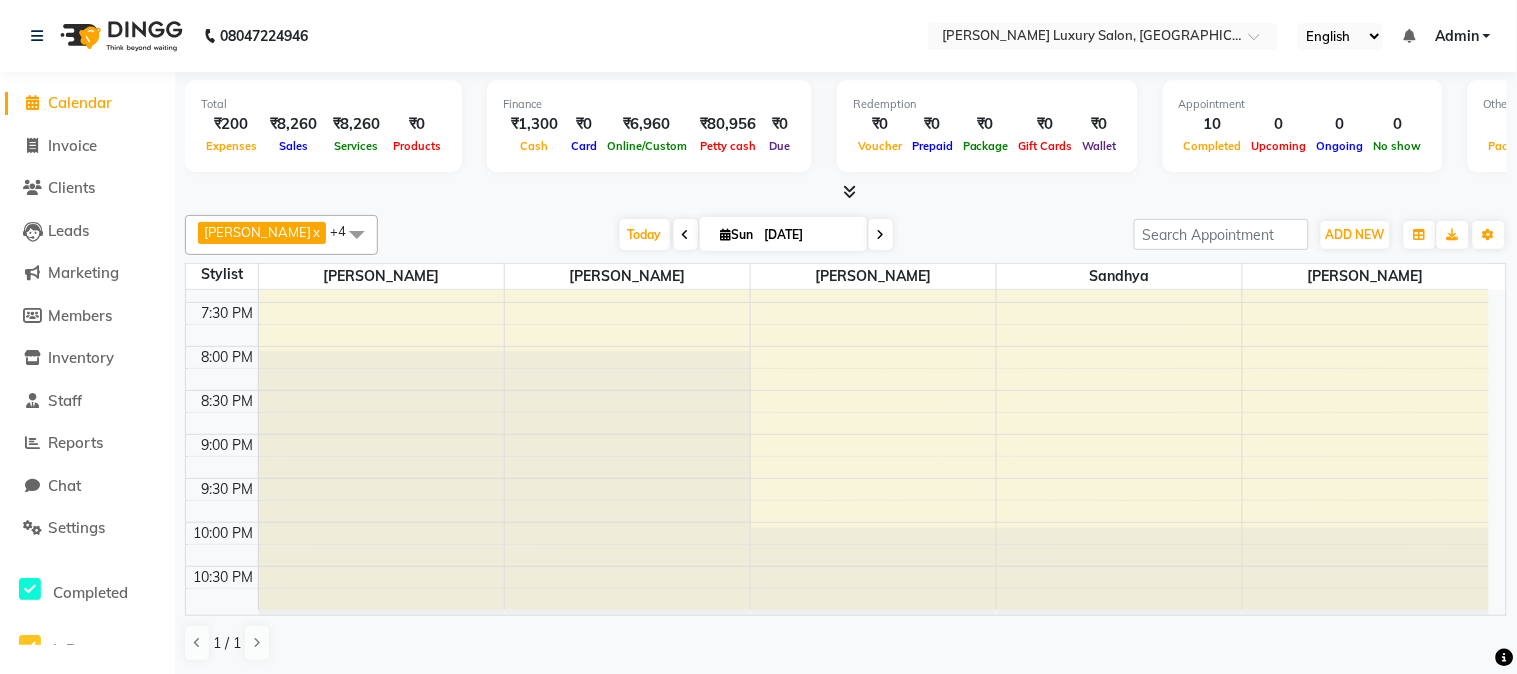 scroll, scrollTop: 578, scrollLeft: 0, axis: vertical 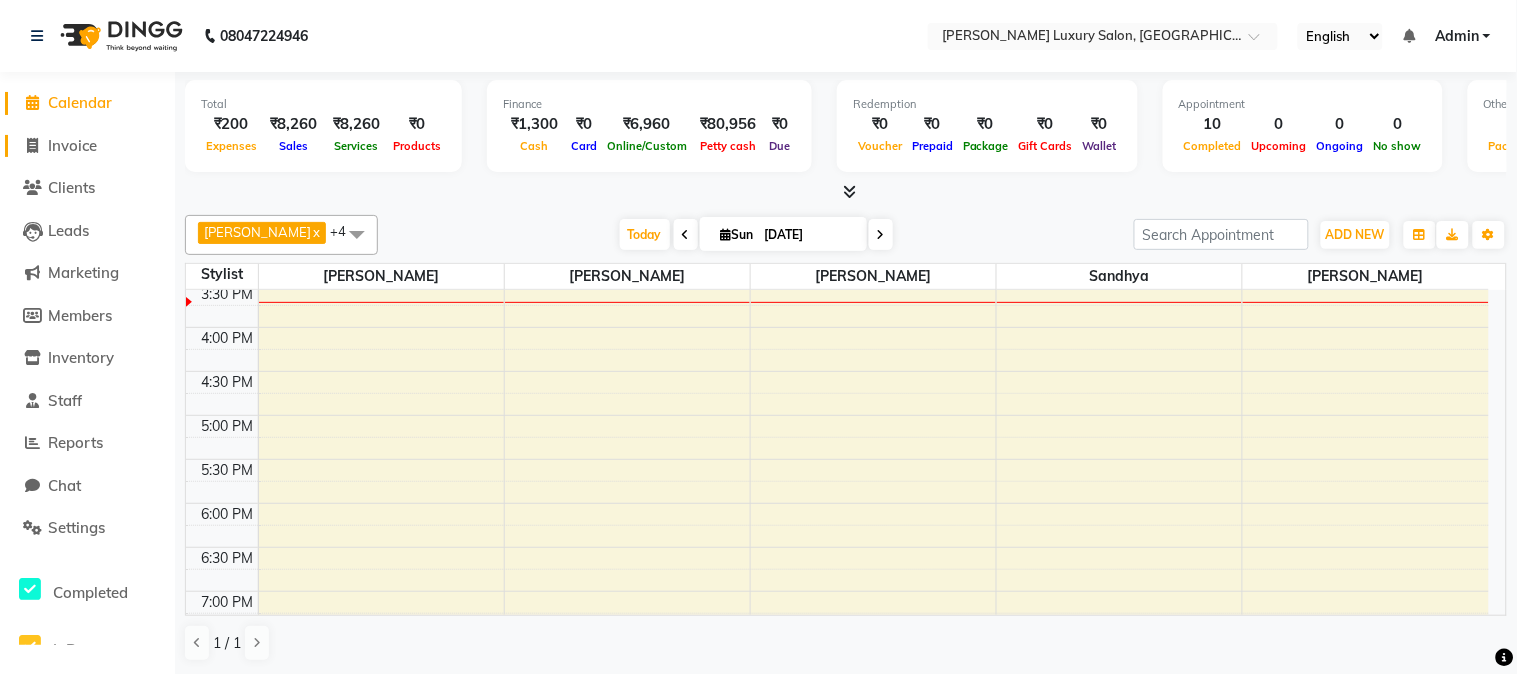 click on "Invoice" 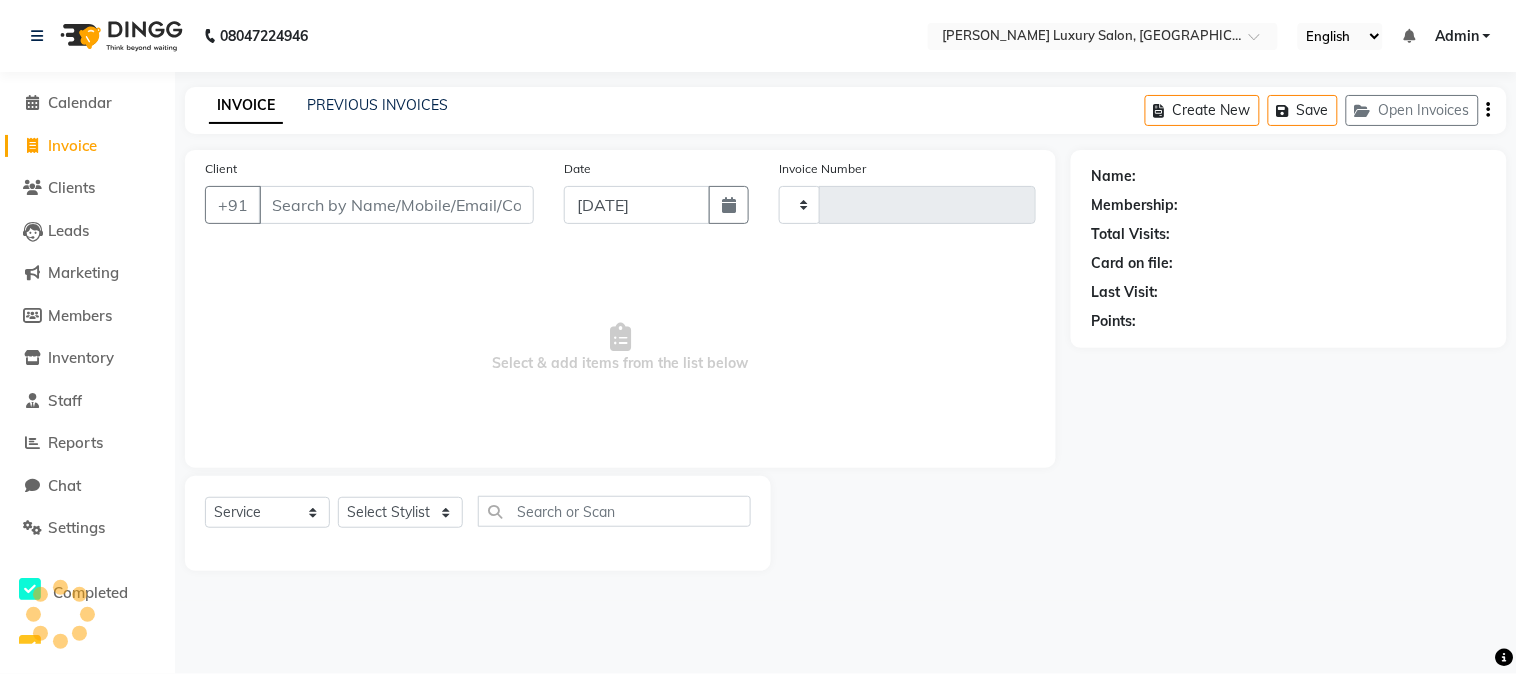 type on "1301" 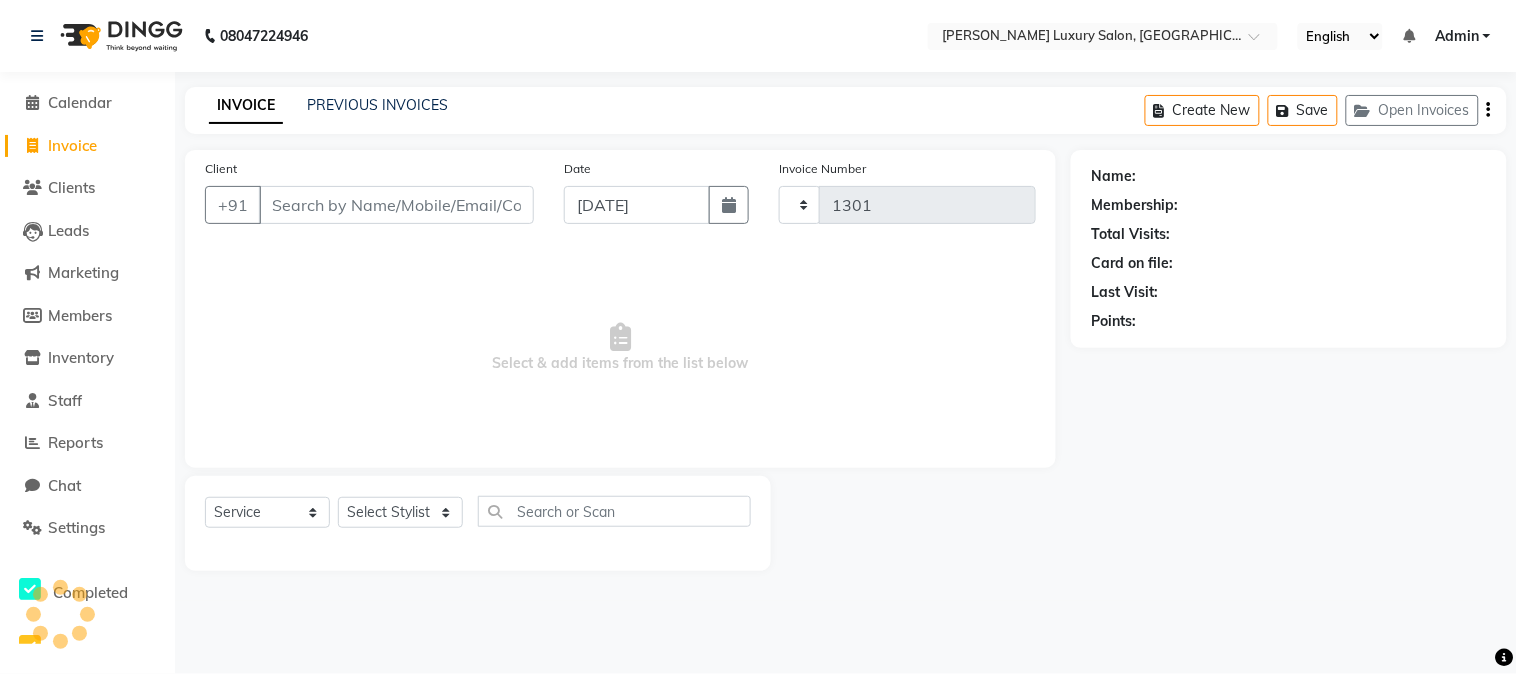 select on "7752" 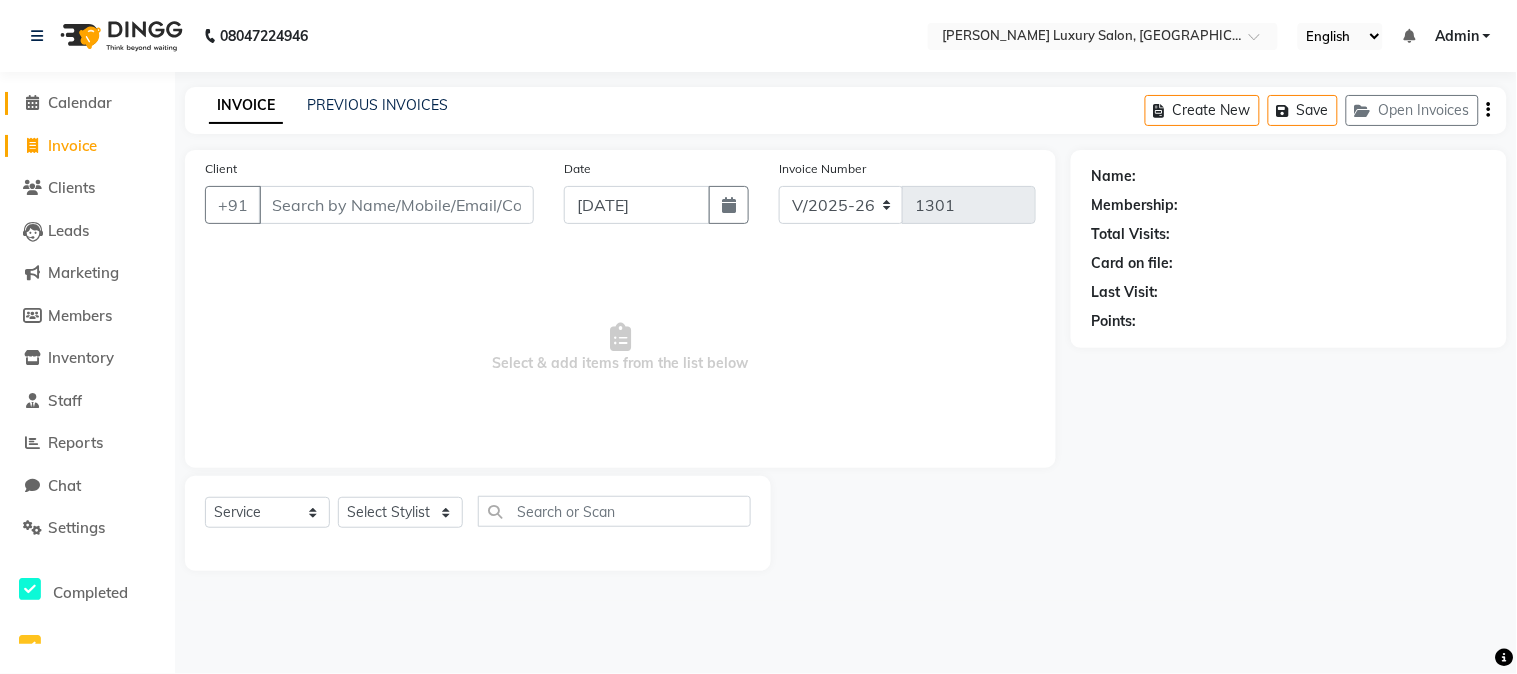 click on "Calendar" 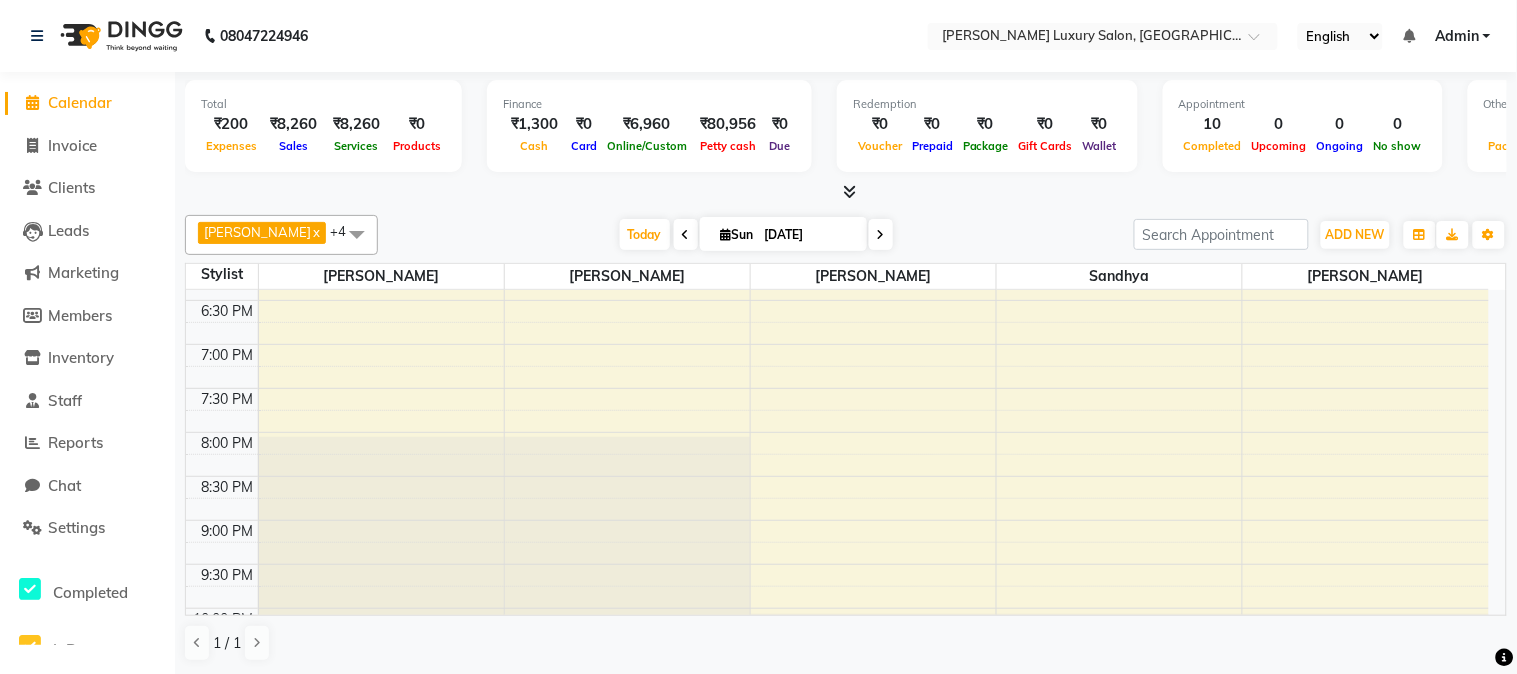 scroll, scrollTop: 801, scrollLeft: 0, axis: vertical 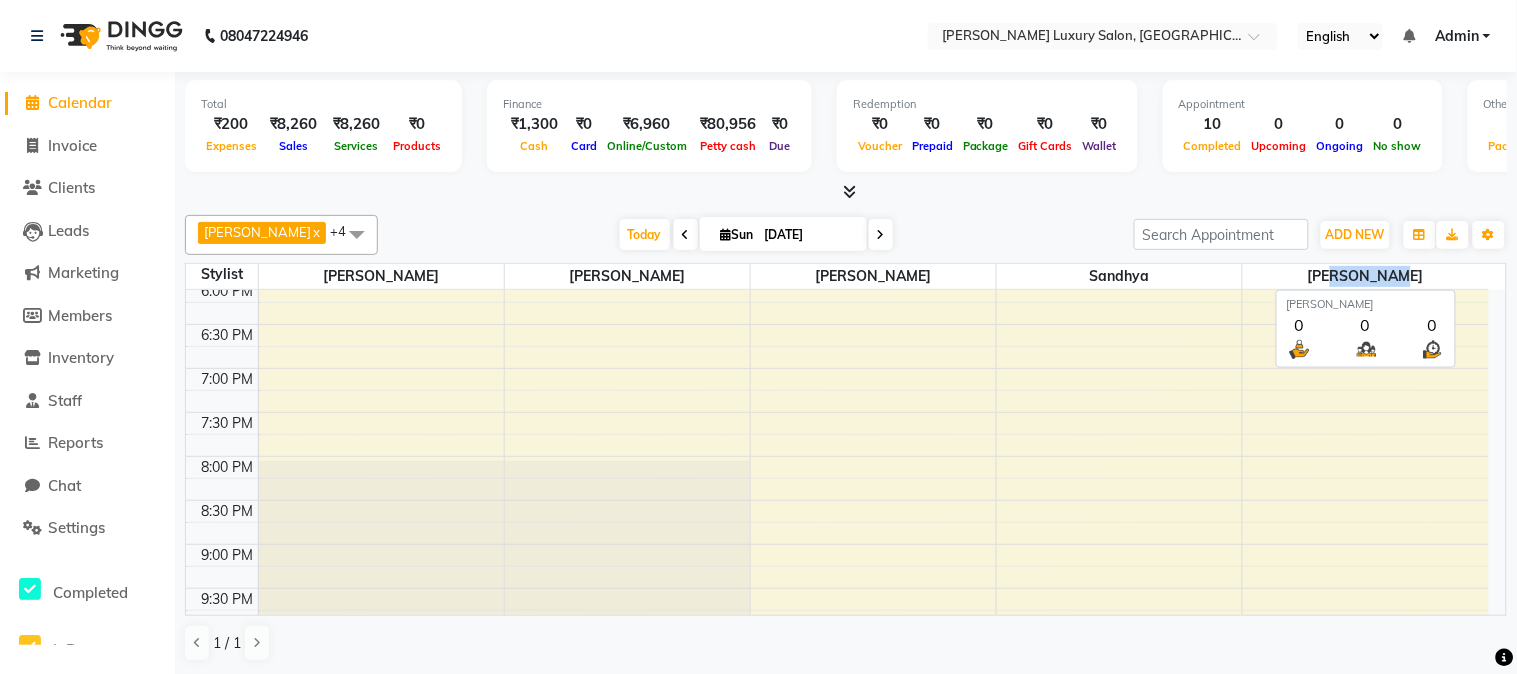 drag, startPoint x: 1340, startPoint y: 280, endPoint x: 1410, endPoint y: 263, distance: 72.03471 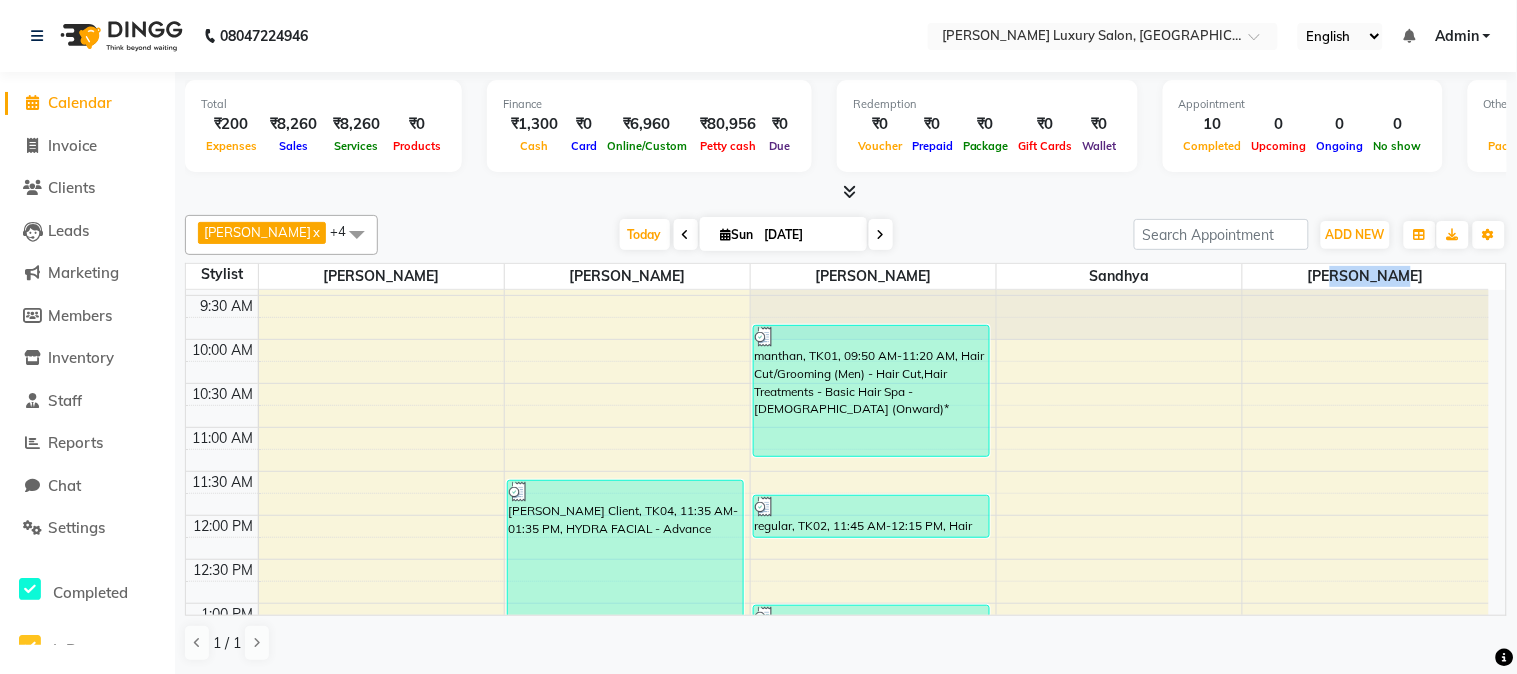 scroll, scrollTop: 0, scrollLeft: 0, axis: both 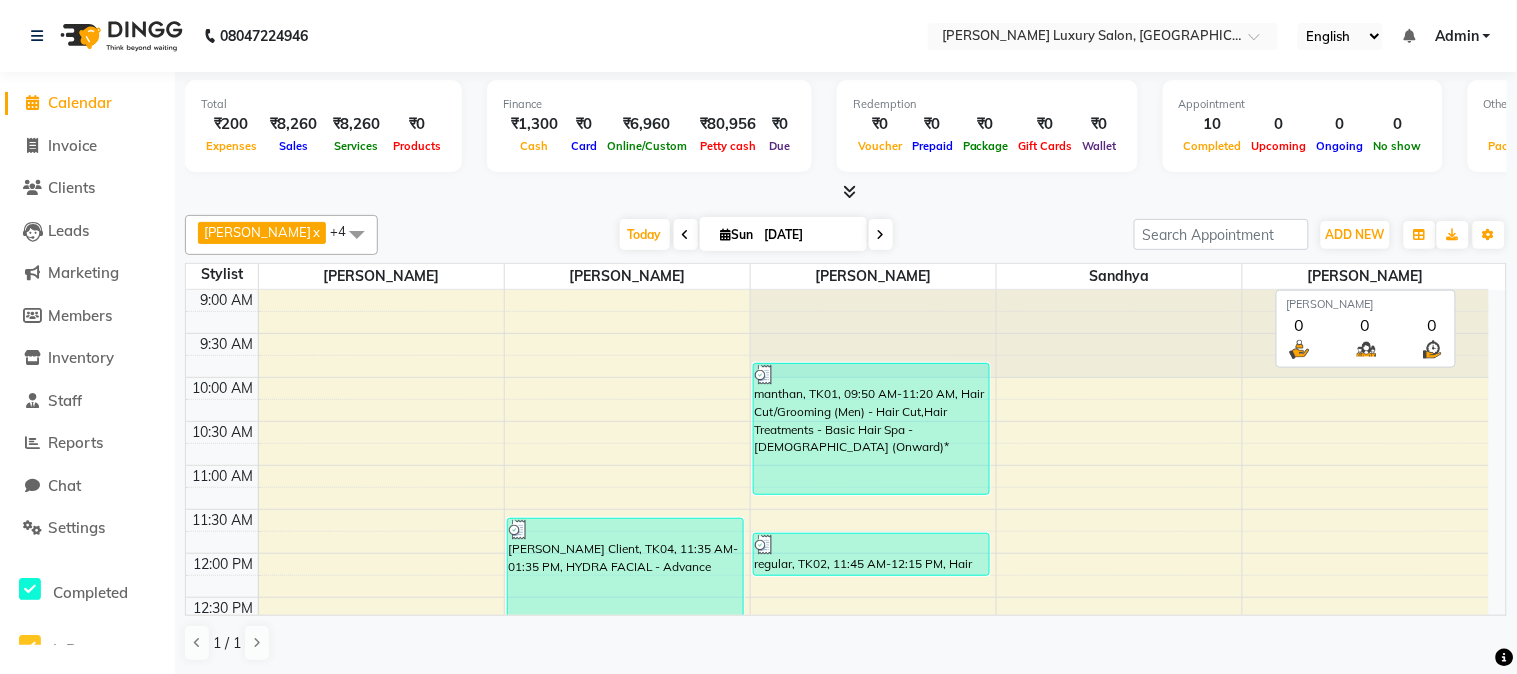 click on "[PERSON_NAME]" at bounding box center (1366, 276) 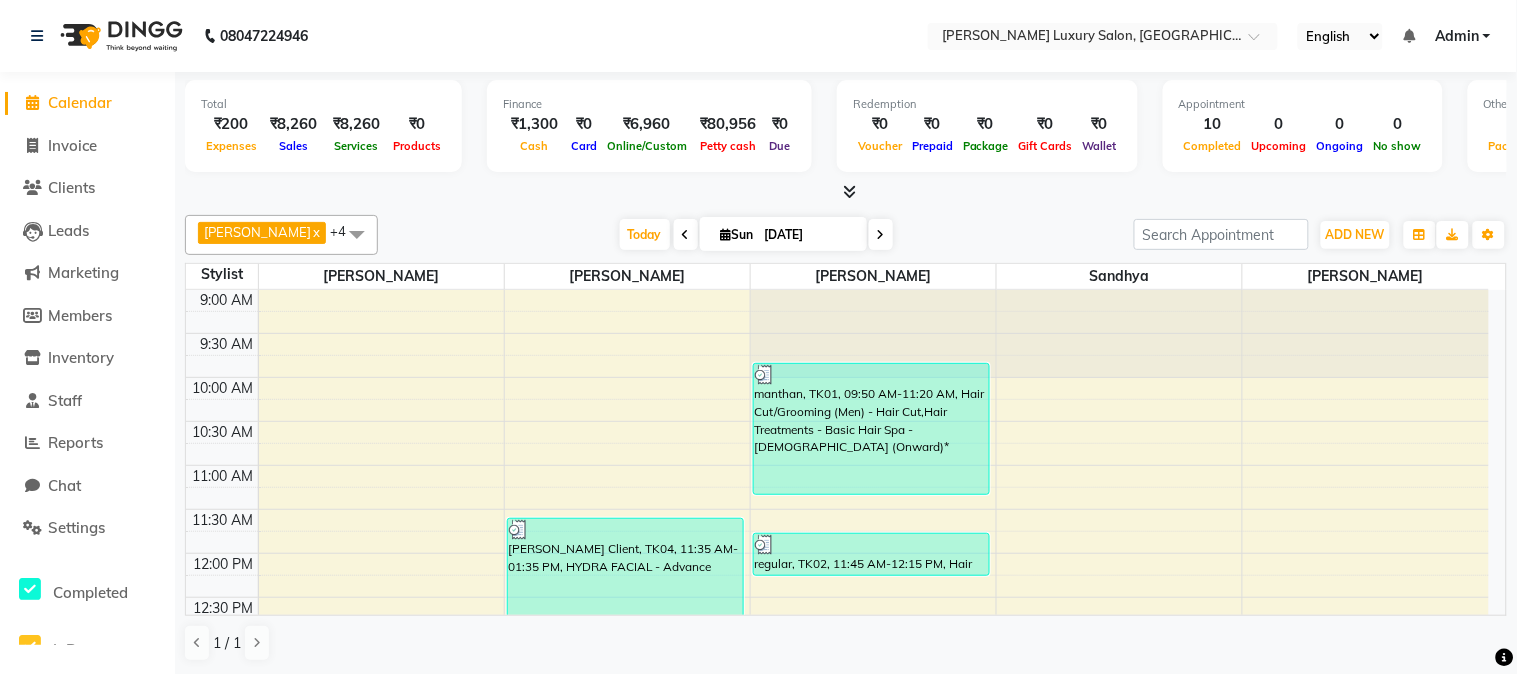 click on "Stylist [PERSON_NAME] [PERSON_NAME] [PERSON_NAME] Sandhya [PERSON_NAME]" at bounding box center (846, 277) 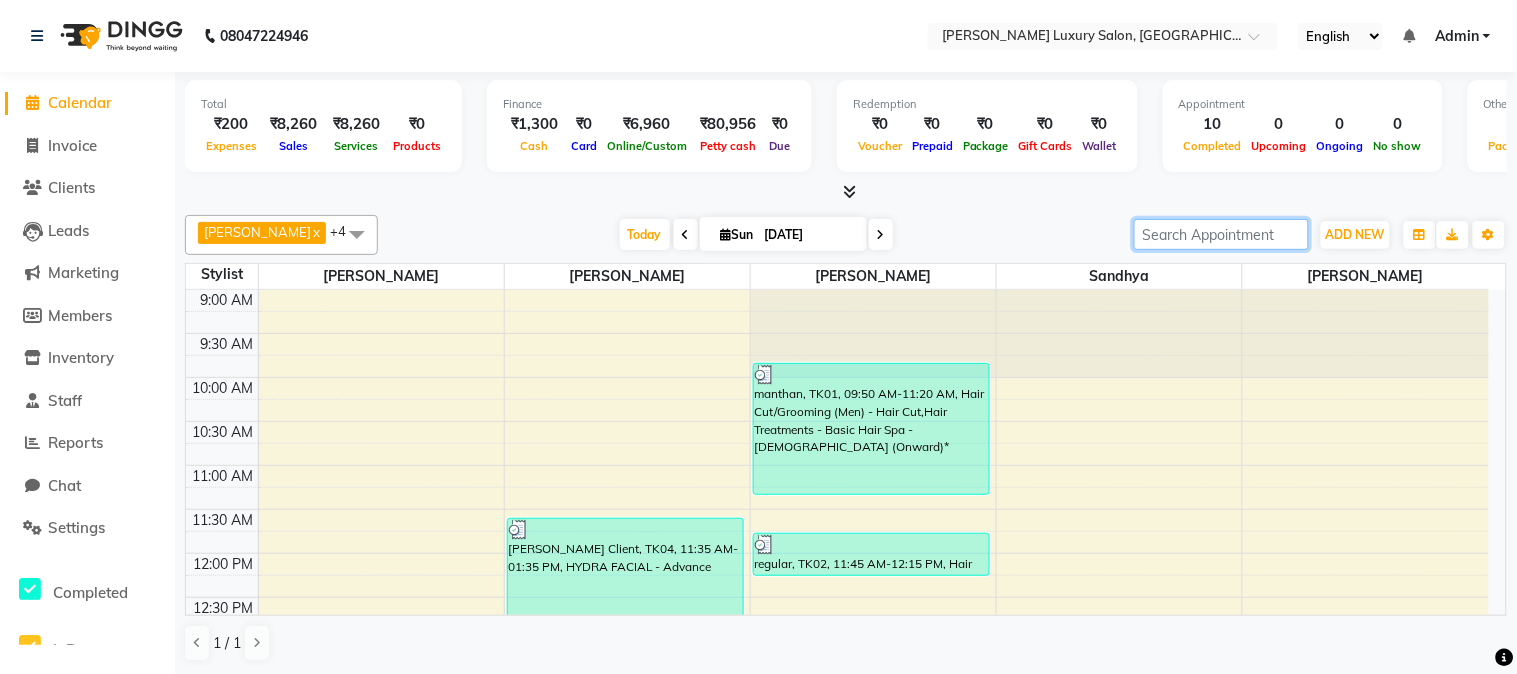 click at bounding box center [1221, 234] 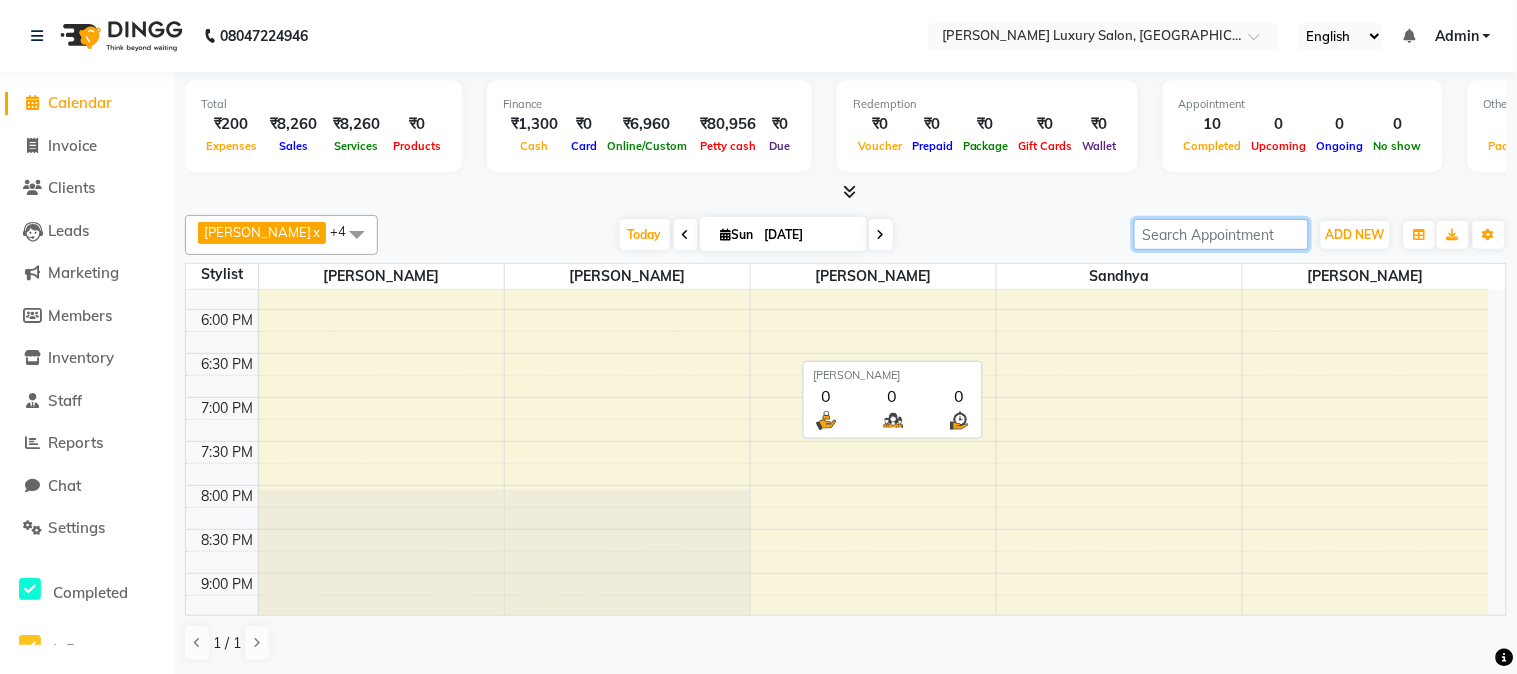 scroll, scrollTop: 911, scrollLeft: 0, axis: vertical 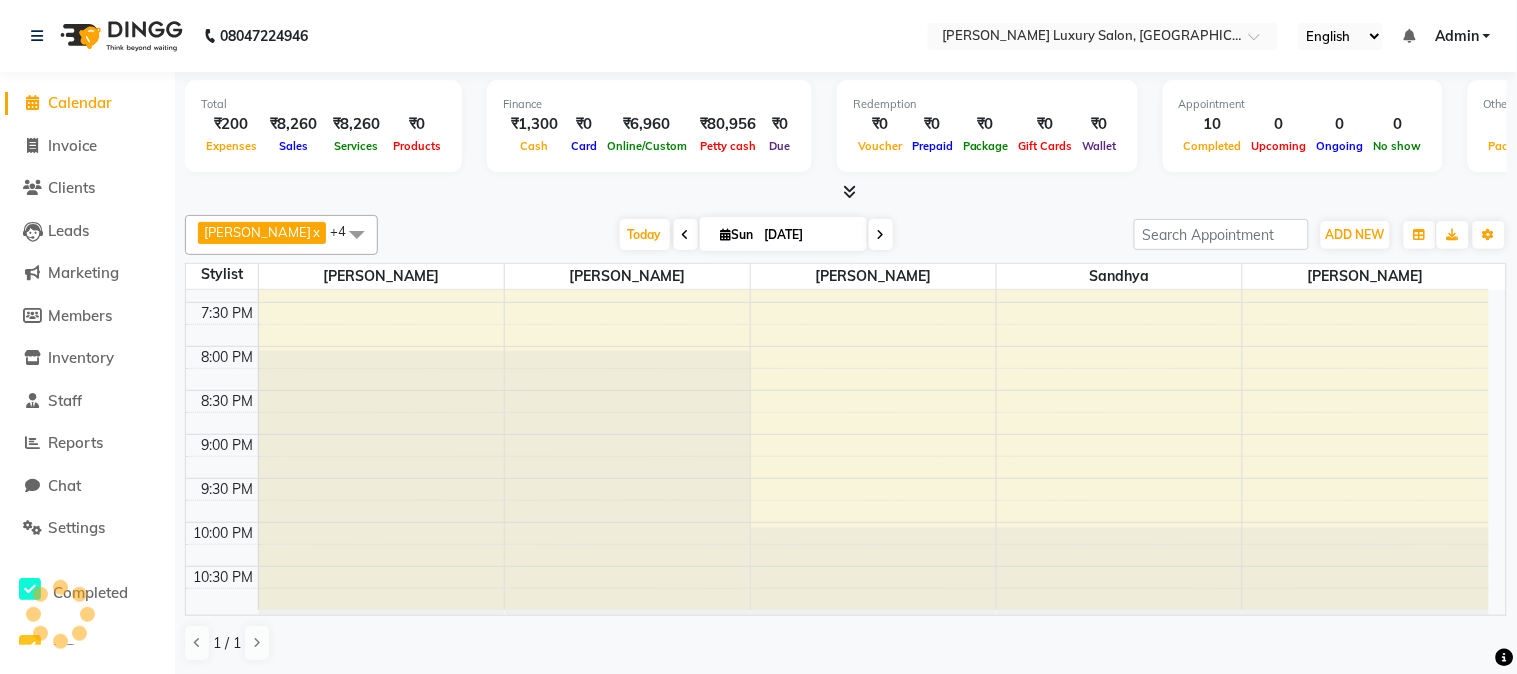 click on "Calendar" 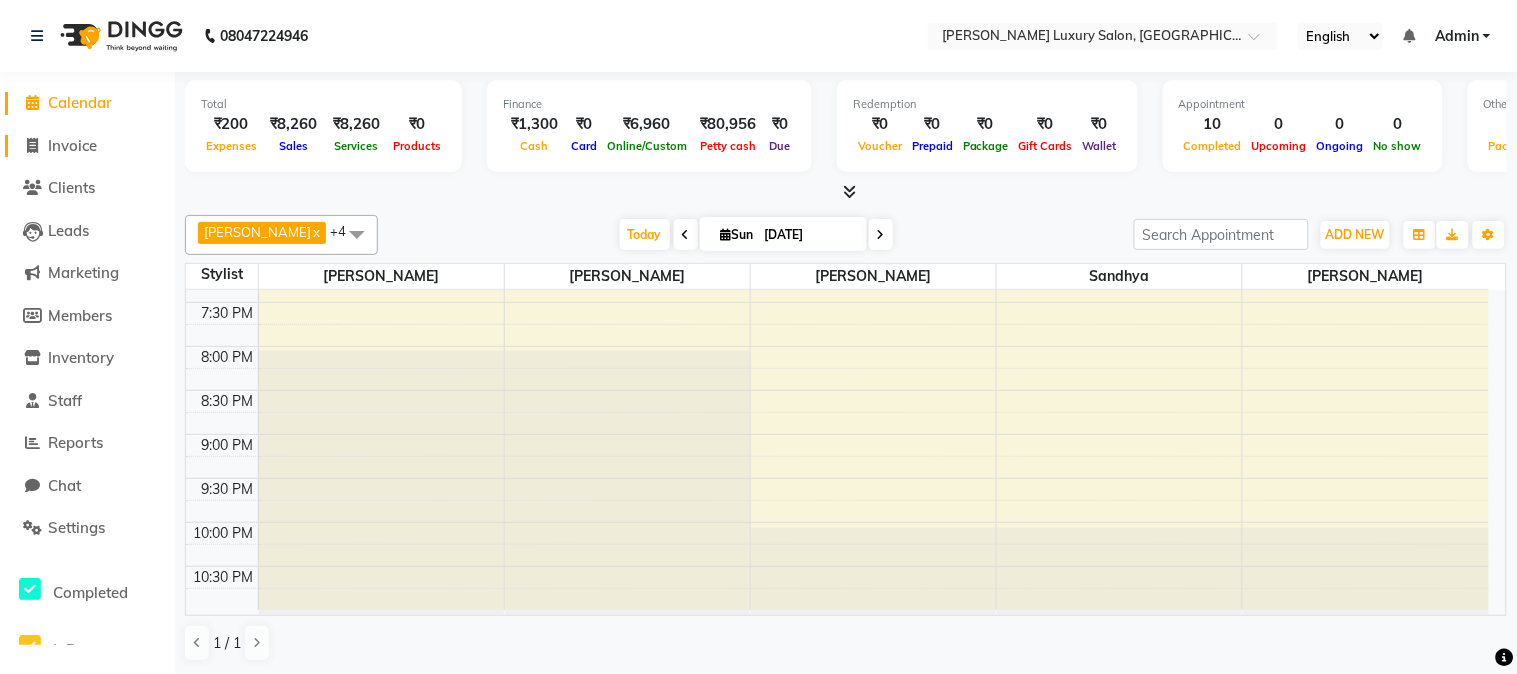 click 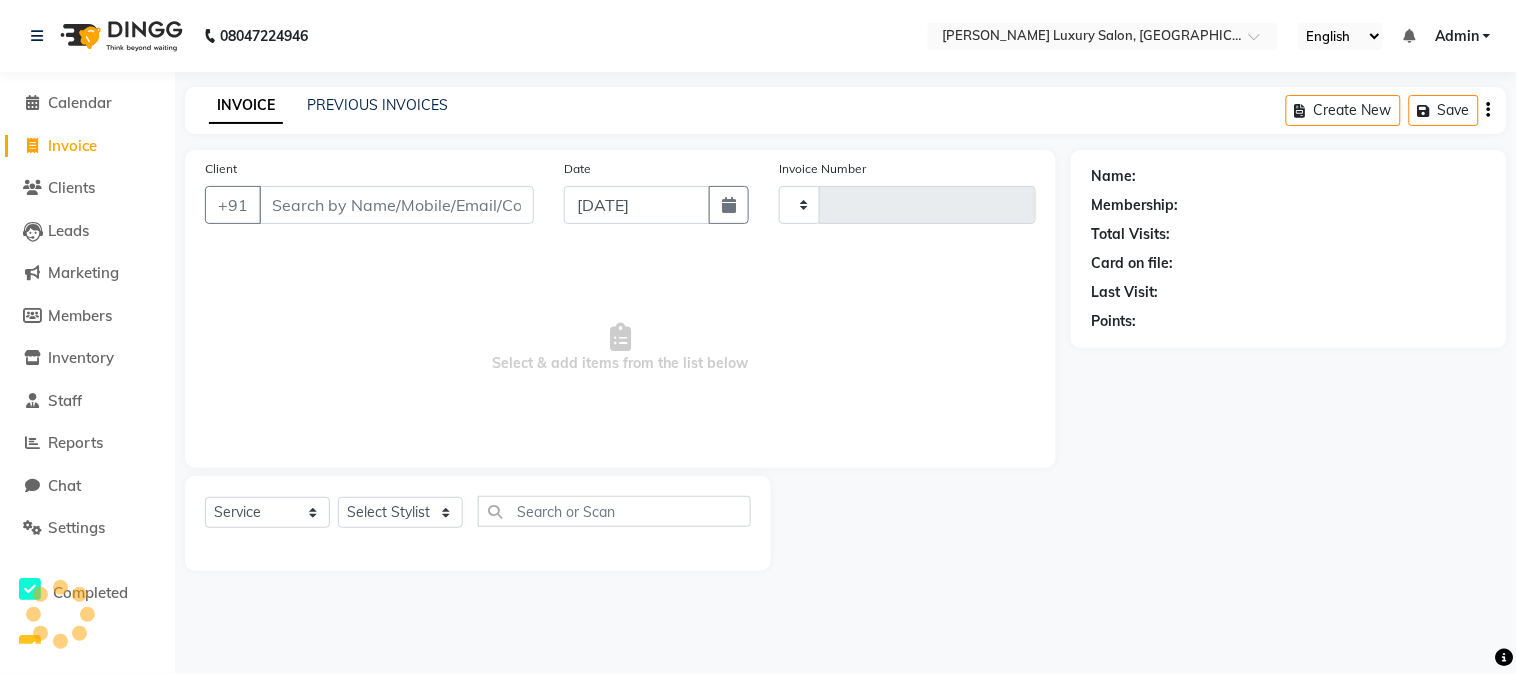 type on "1301" 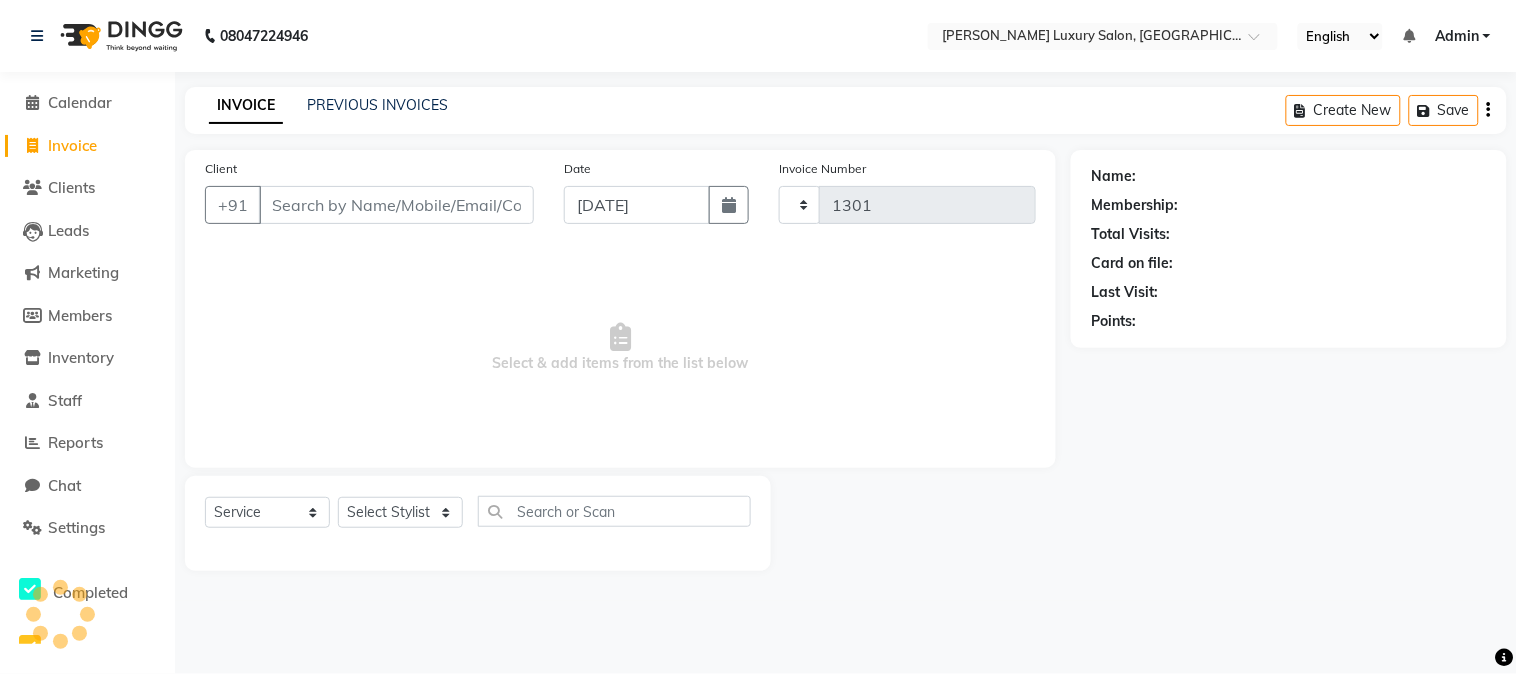 select on "7752" 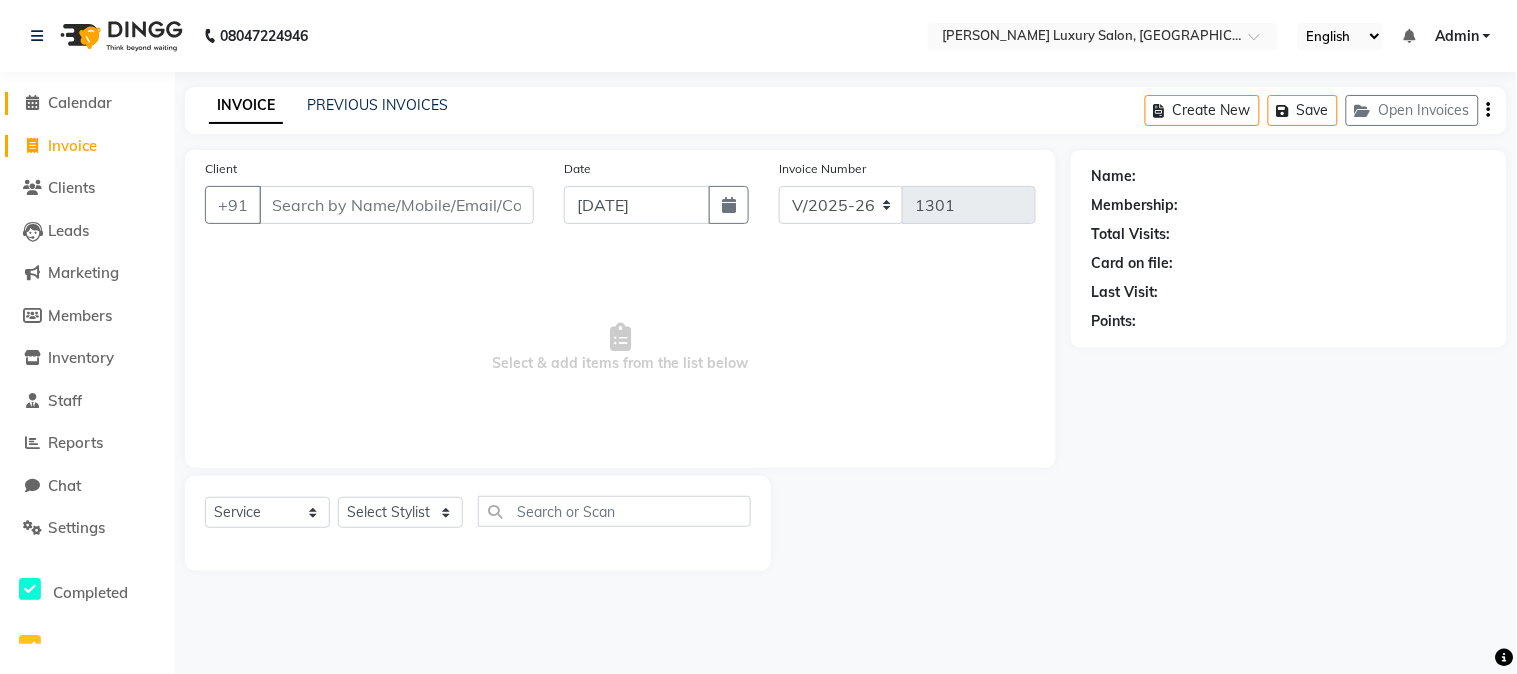 click on "Calendar" 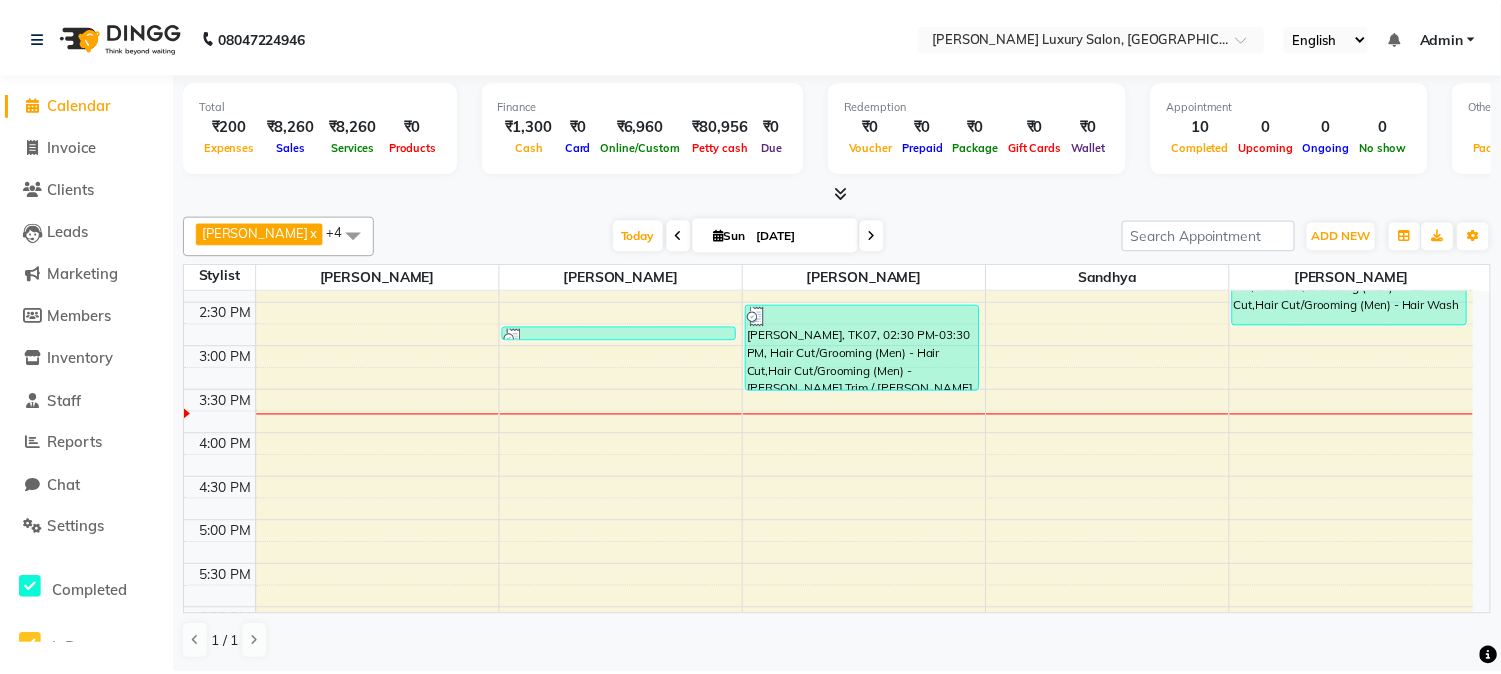 scroll, scrollTop: 333, scrollLeft: 0, axis: vertical 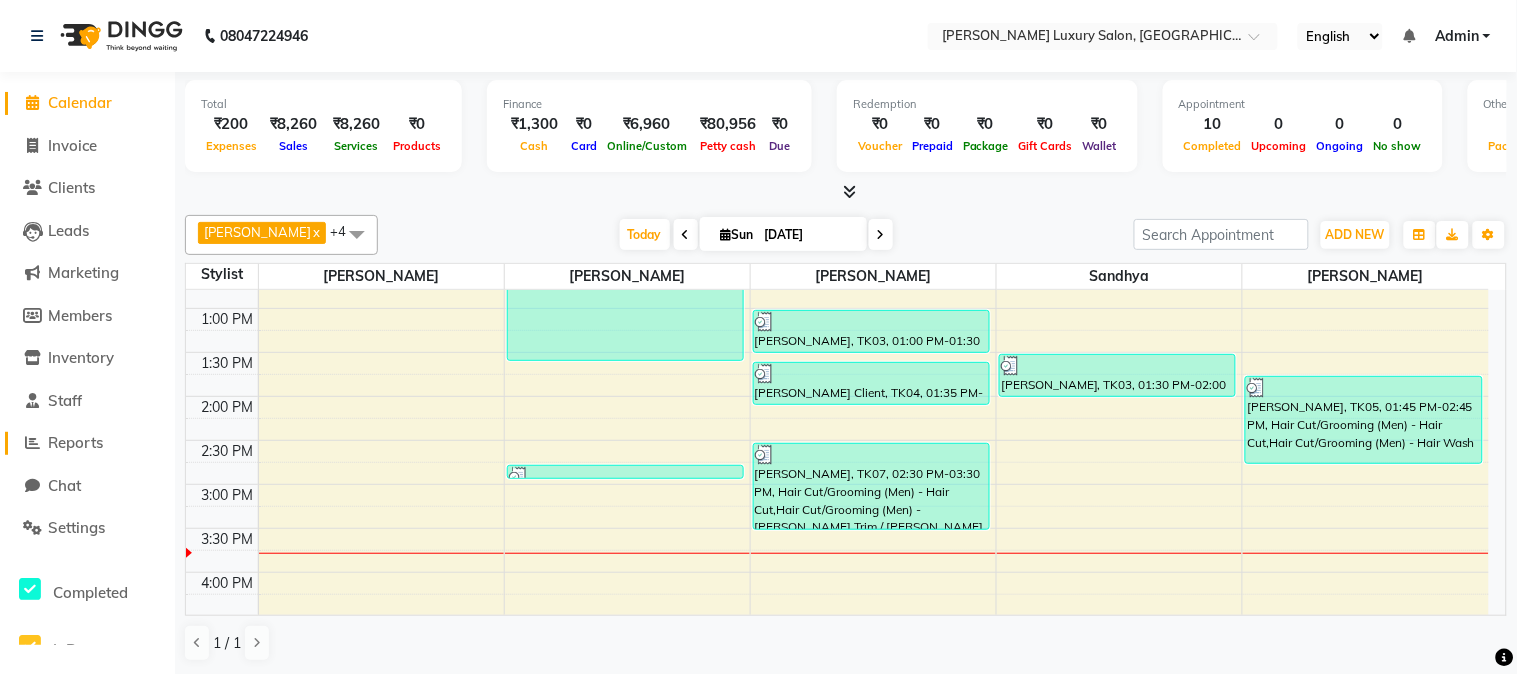 click on "Reports" 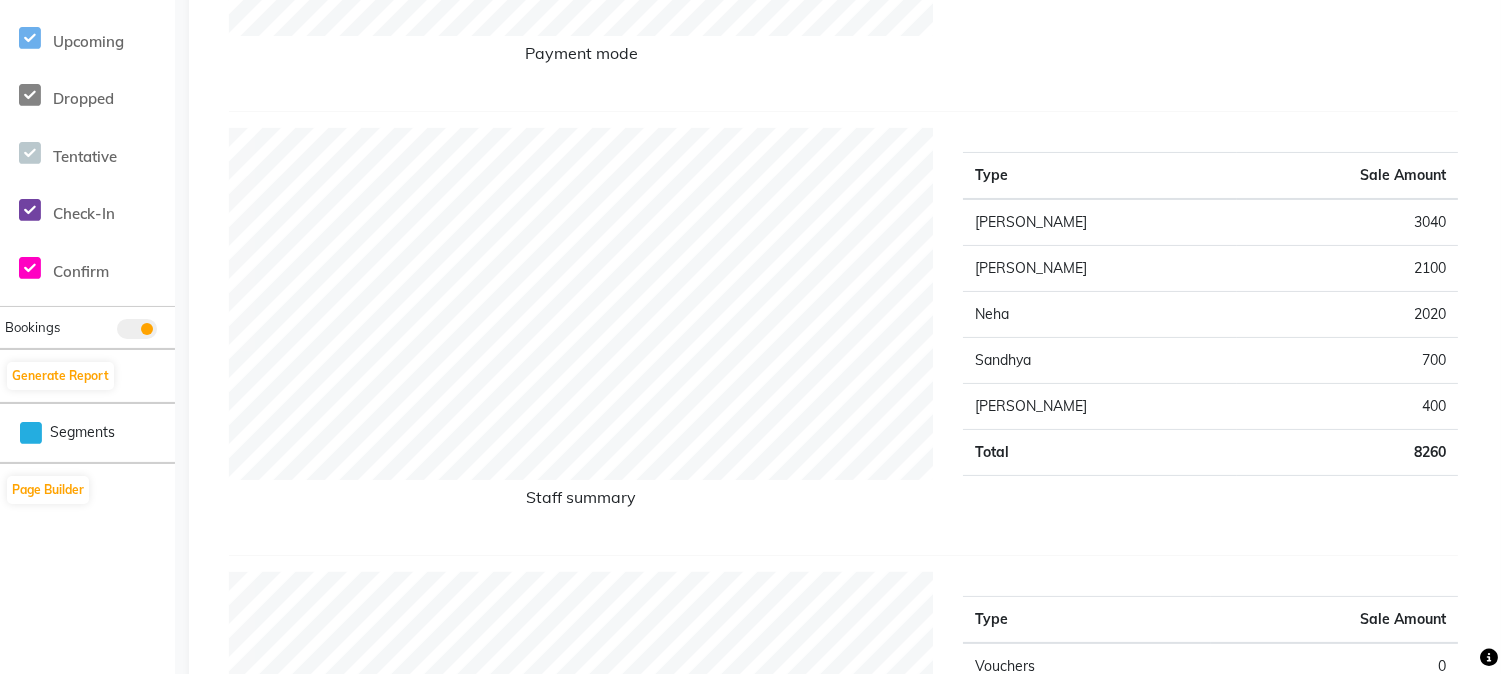 scroll, scrollTop: 777, scrollLeft: 0, axis: vertical 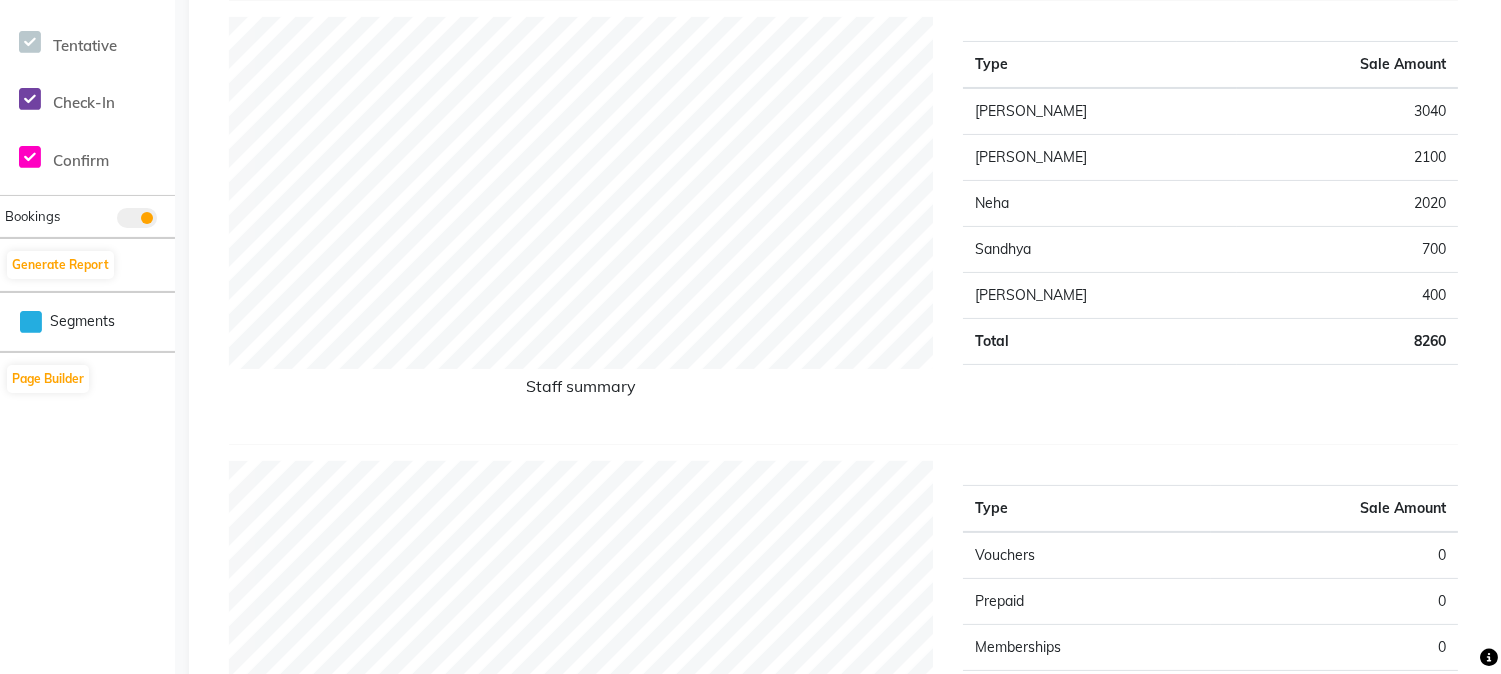 click on "Neha" 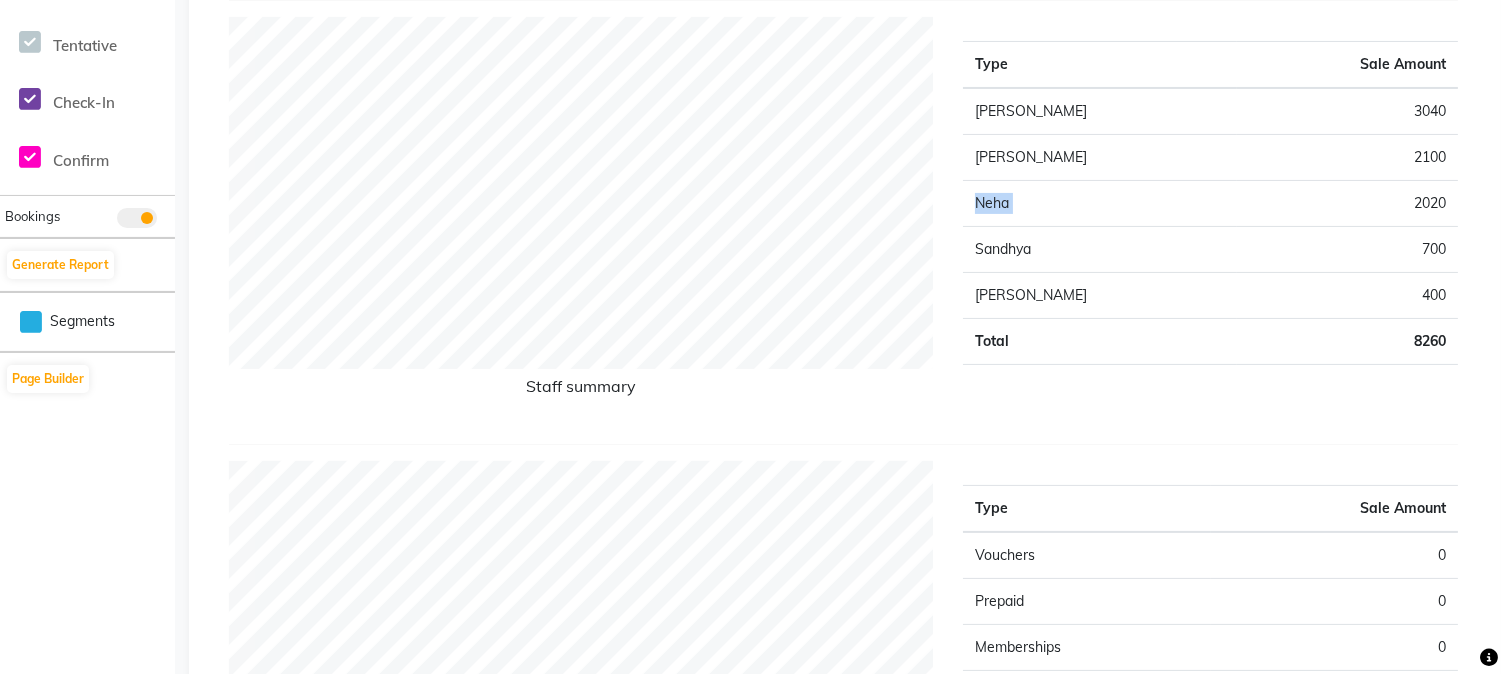 click on "Neha" 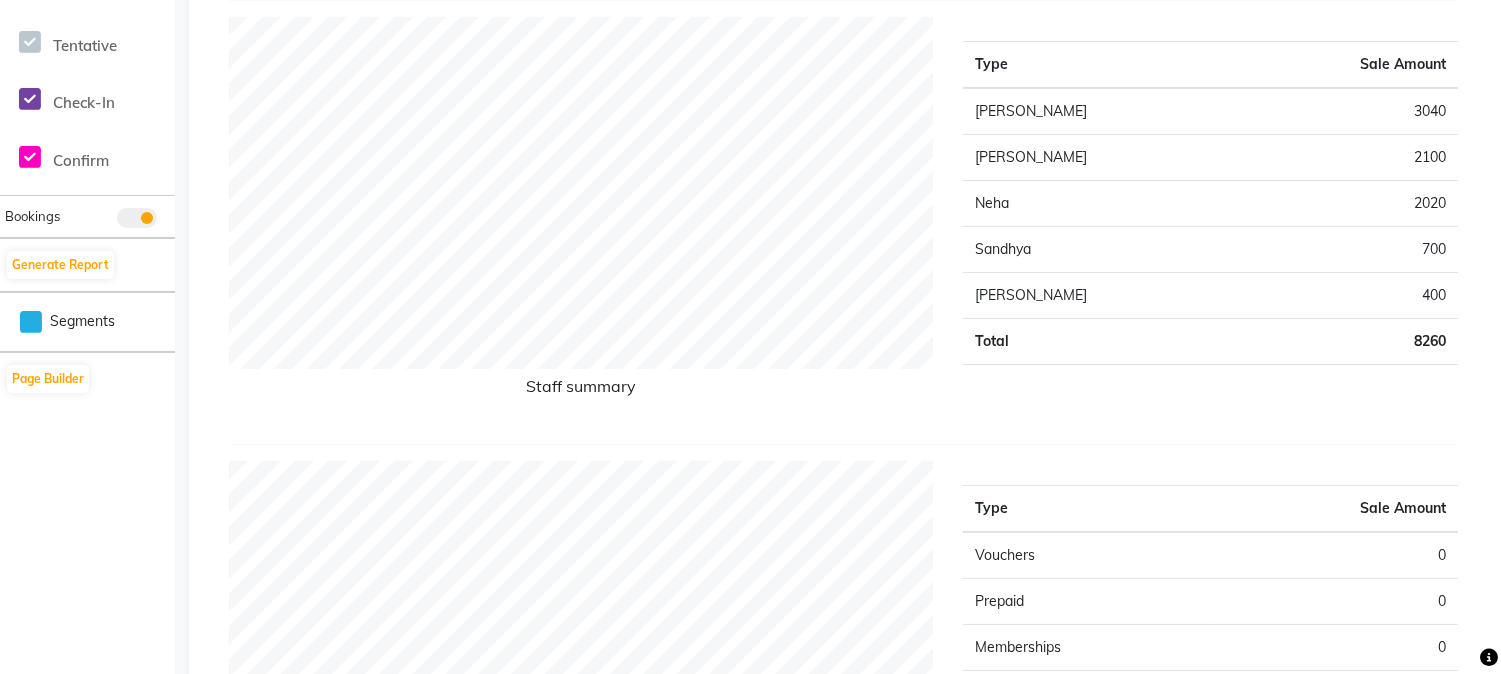 click on "2020" 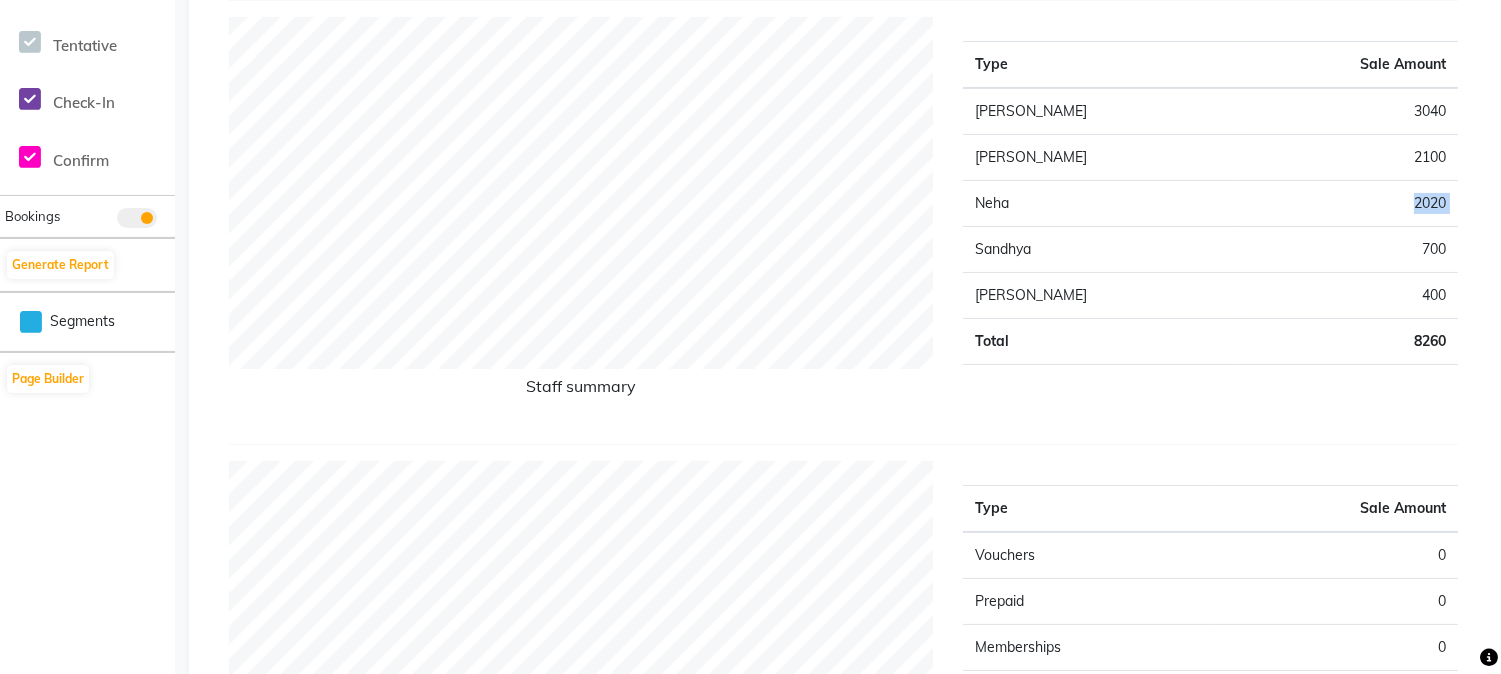 click on "2020" 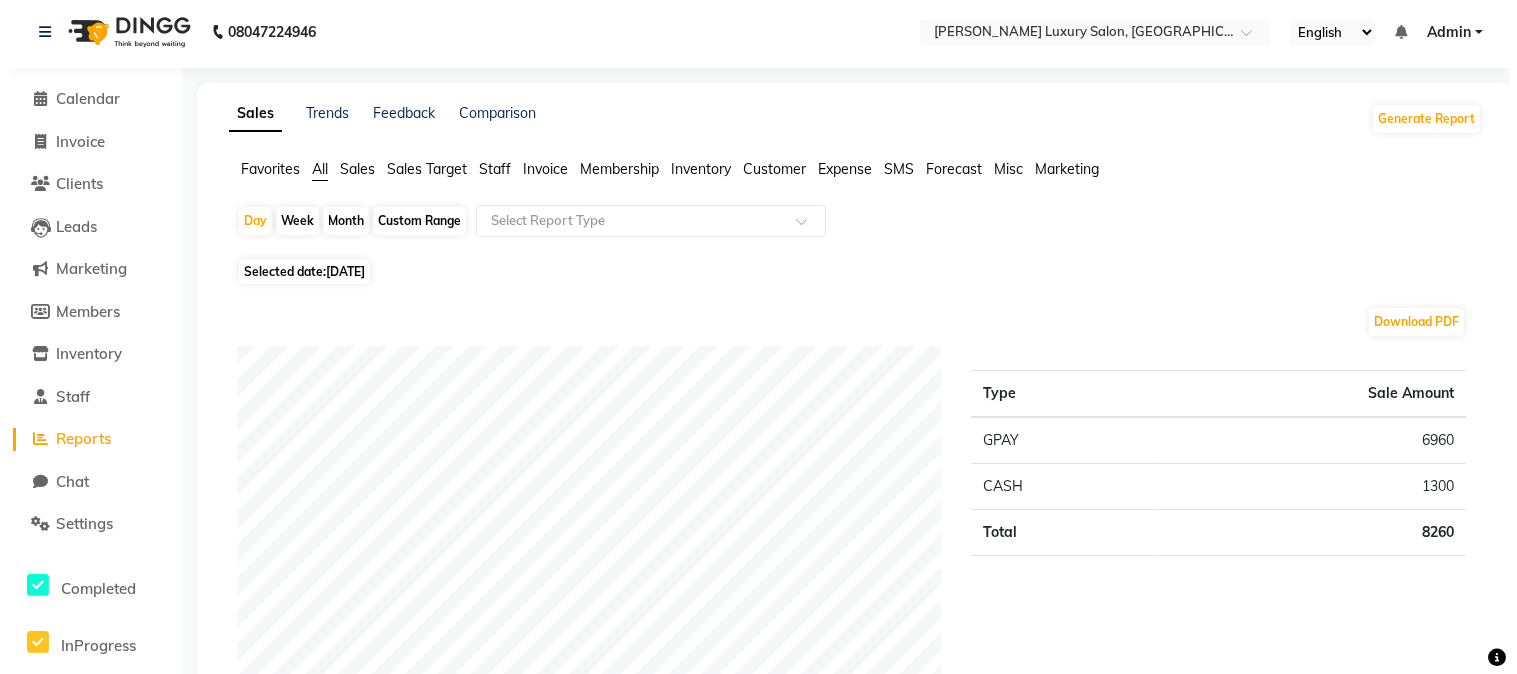 scroll, scrollTop: 0, scrollLeft: 0, axis: both 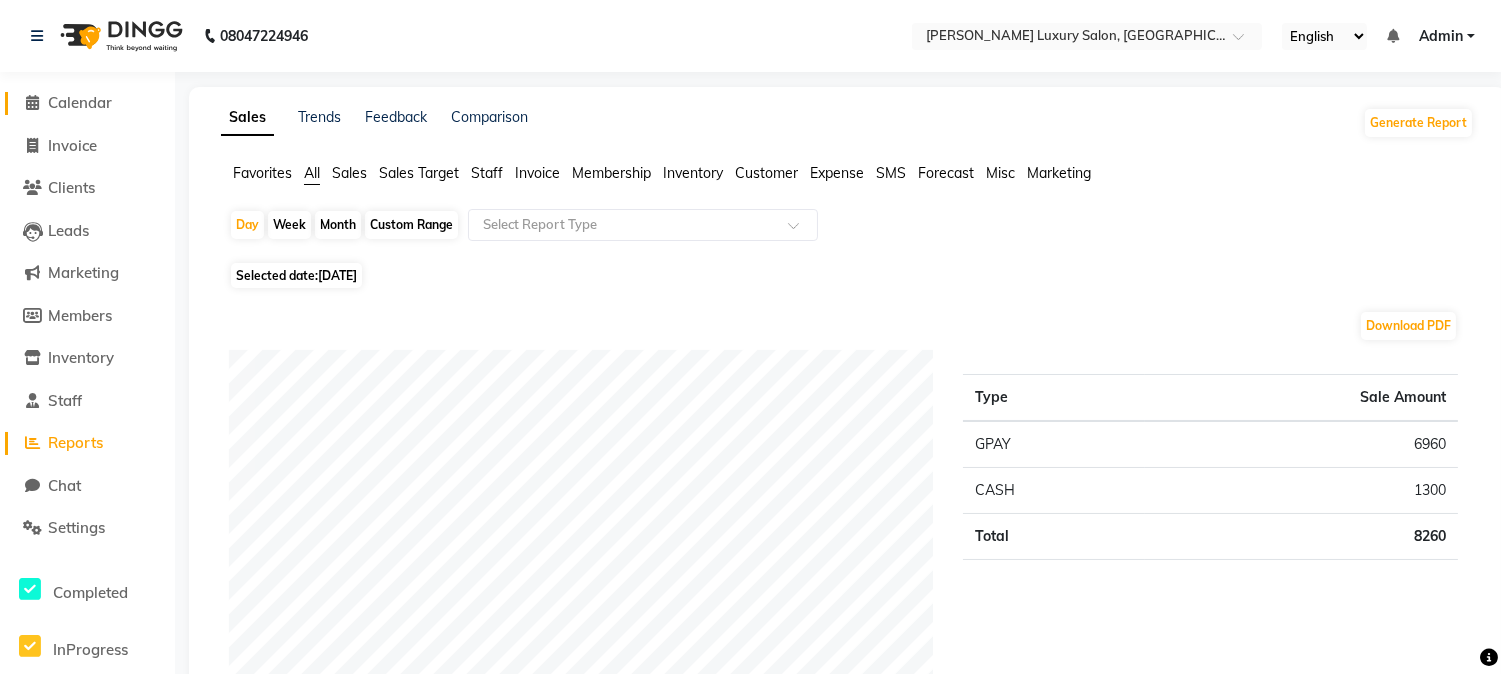click on "Calendar" 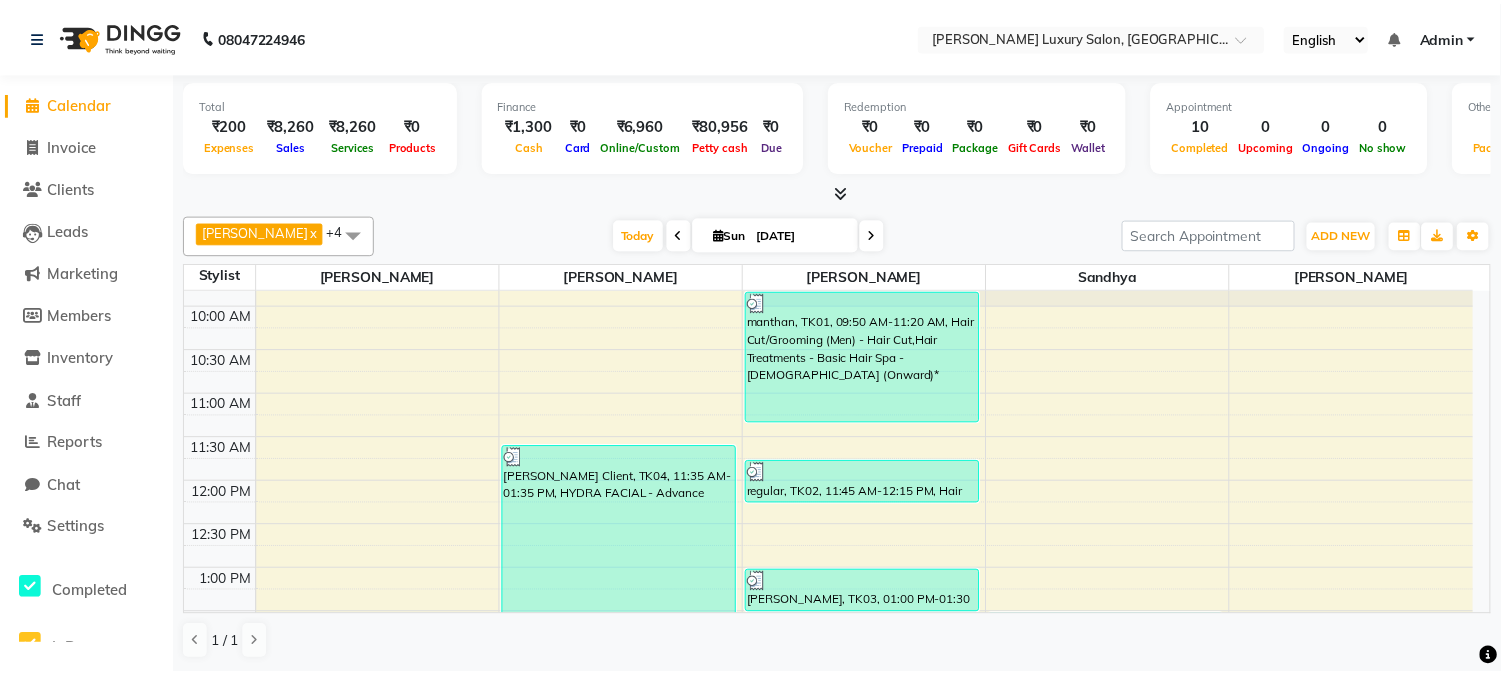 scroll, scrollTop: 0, scrollLeft: 0, axis: both 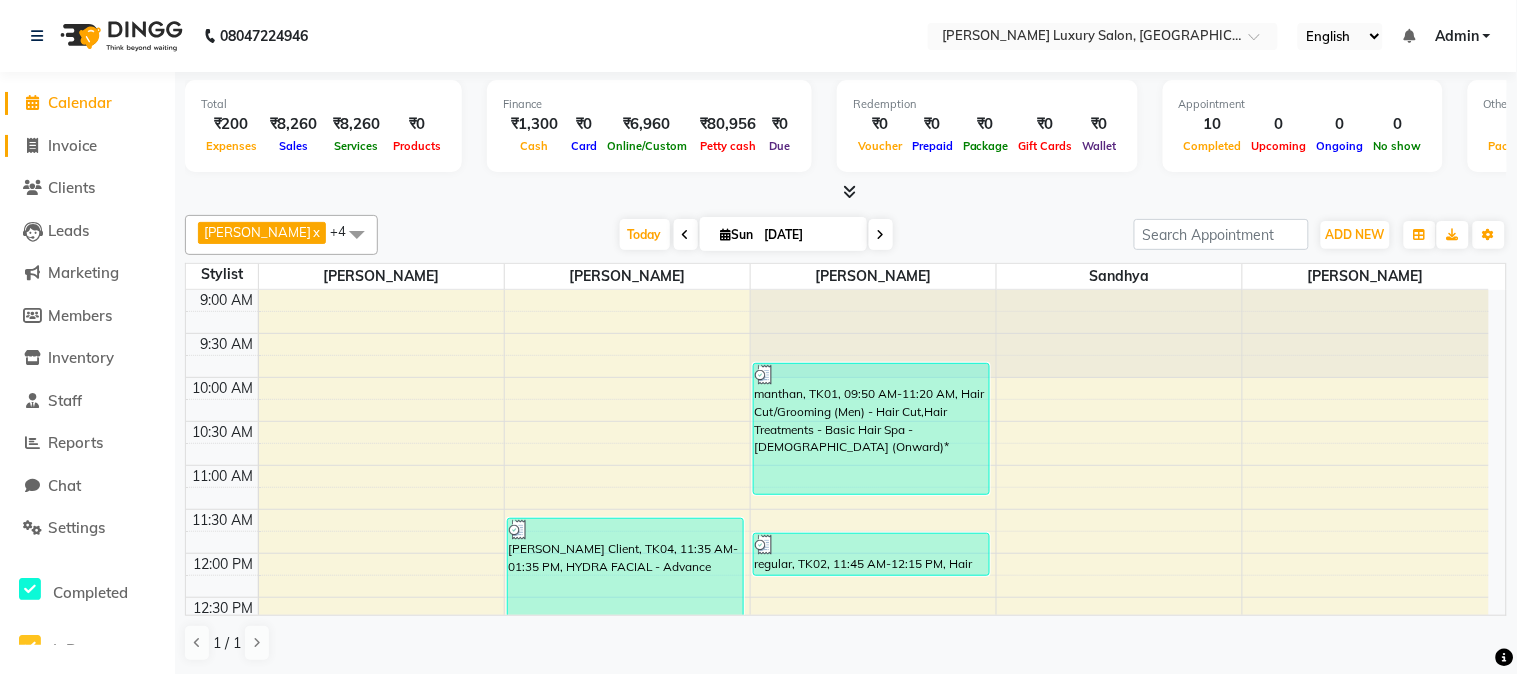 click on "Invoice" 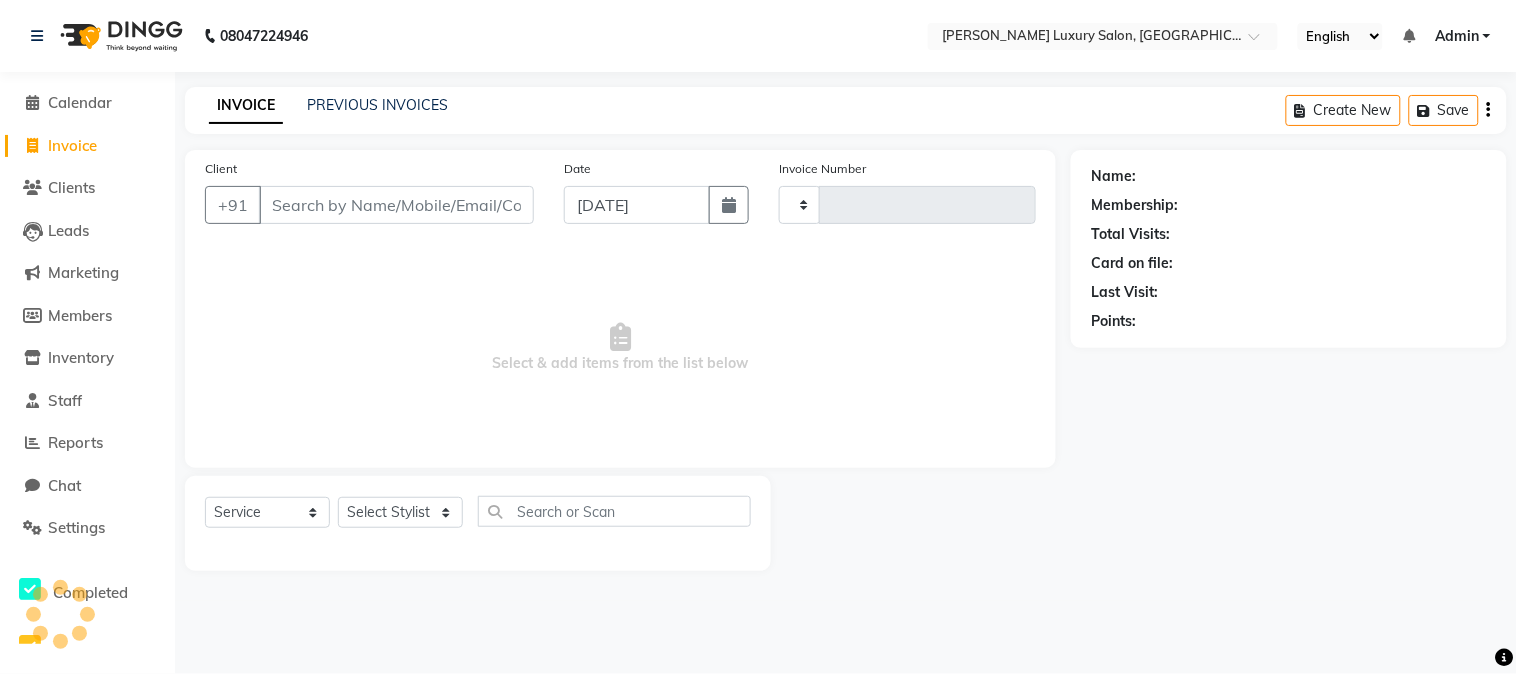 type on "1301" 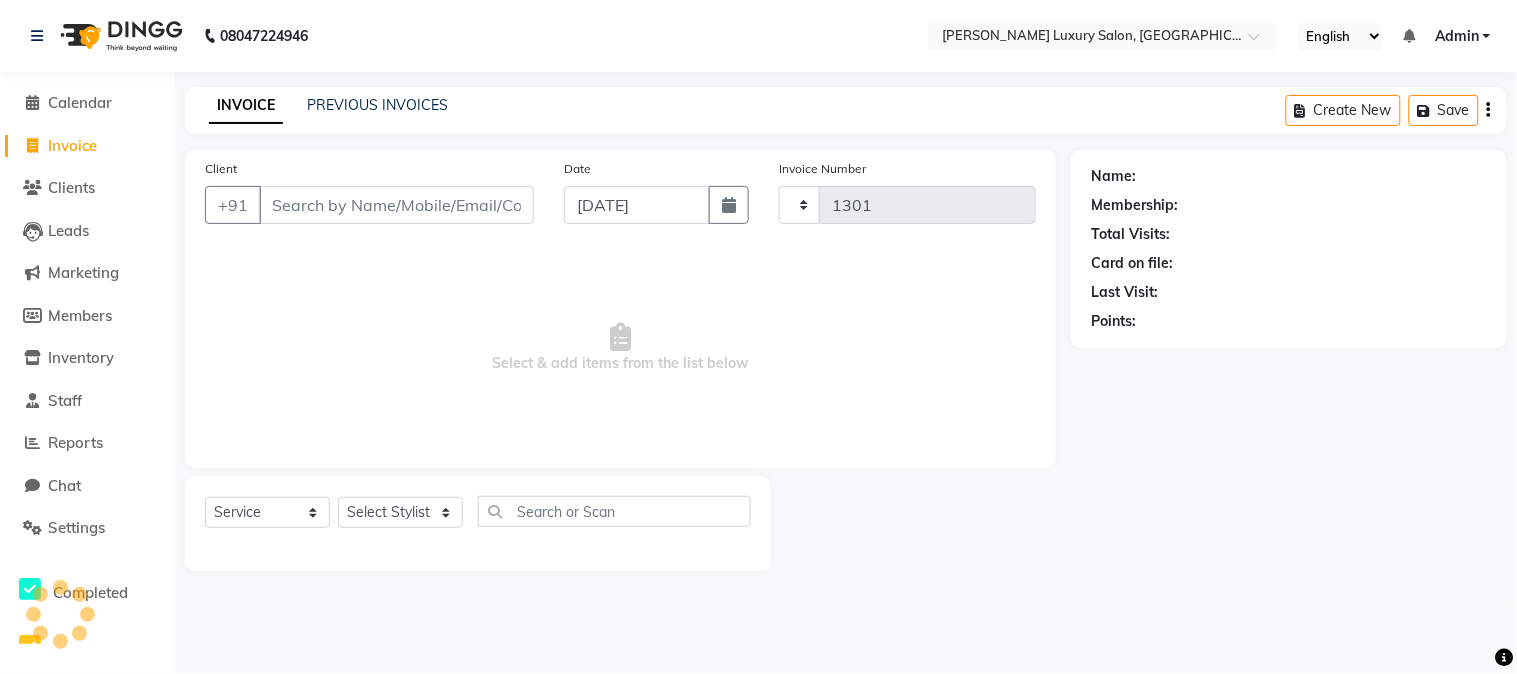 select on "7752" 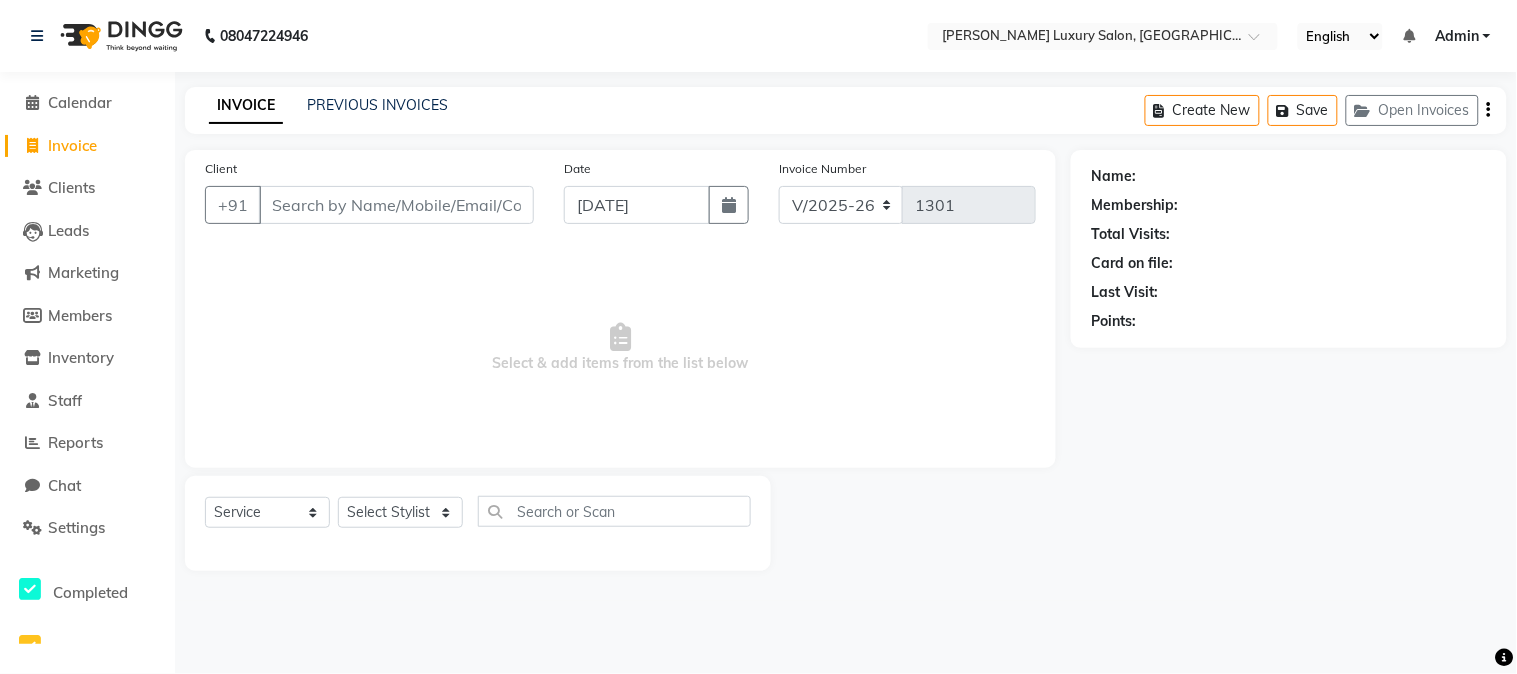 click on "Settings" 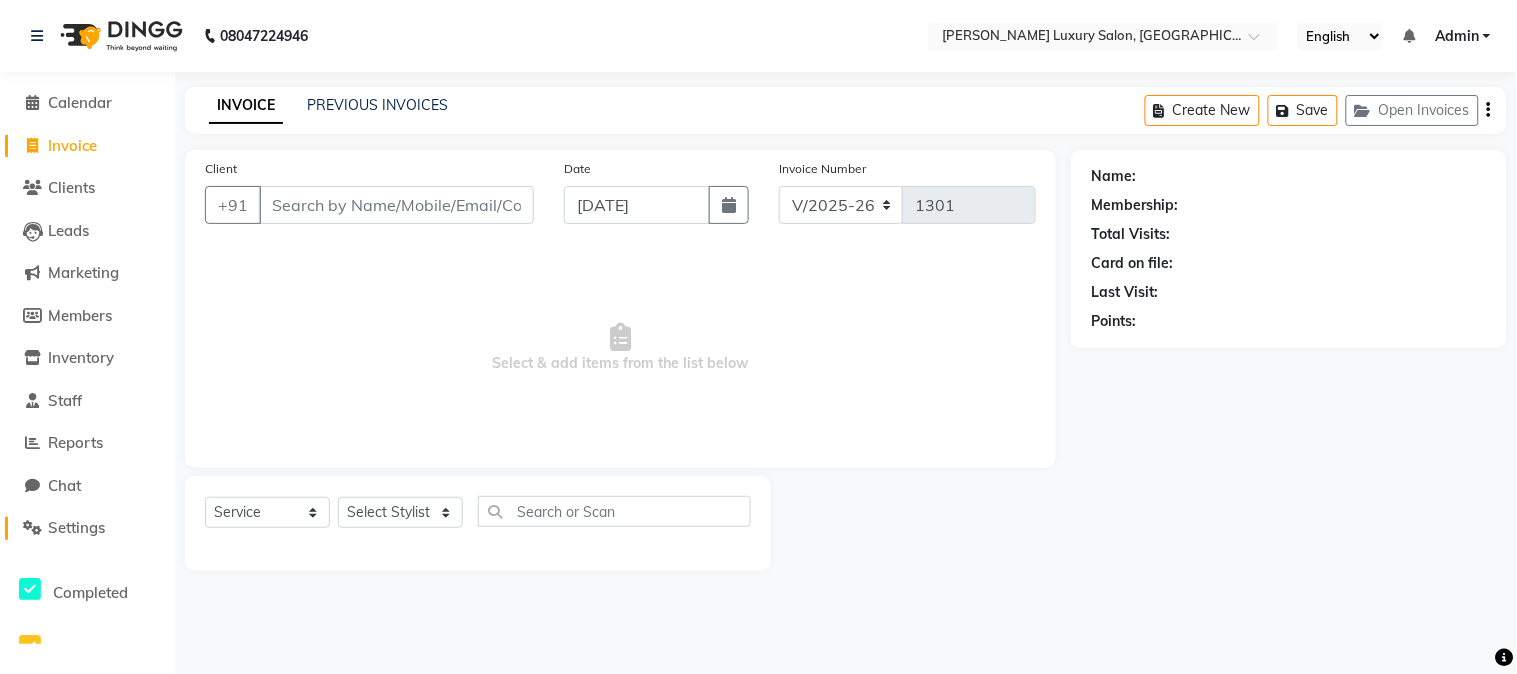 click on "Settings" 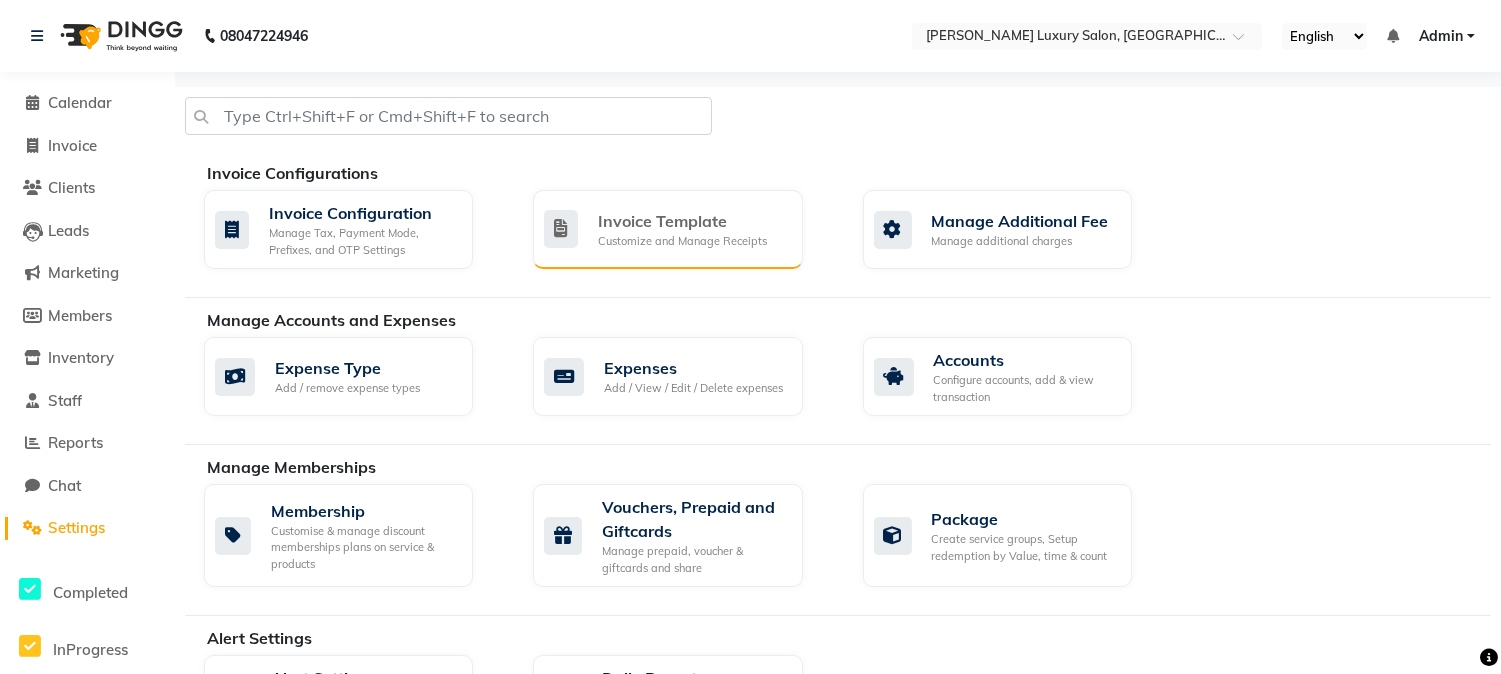 click on "Customize and Manage Receipts" 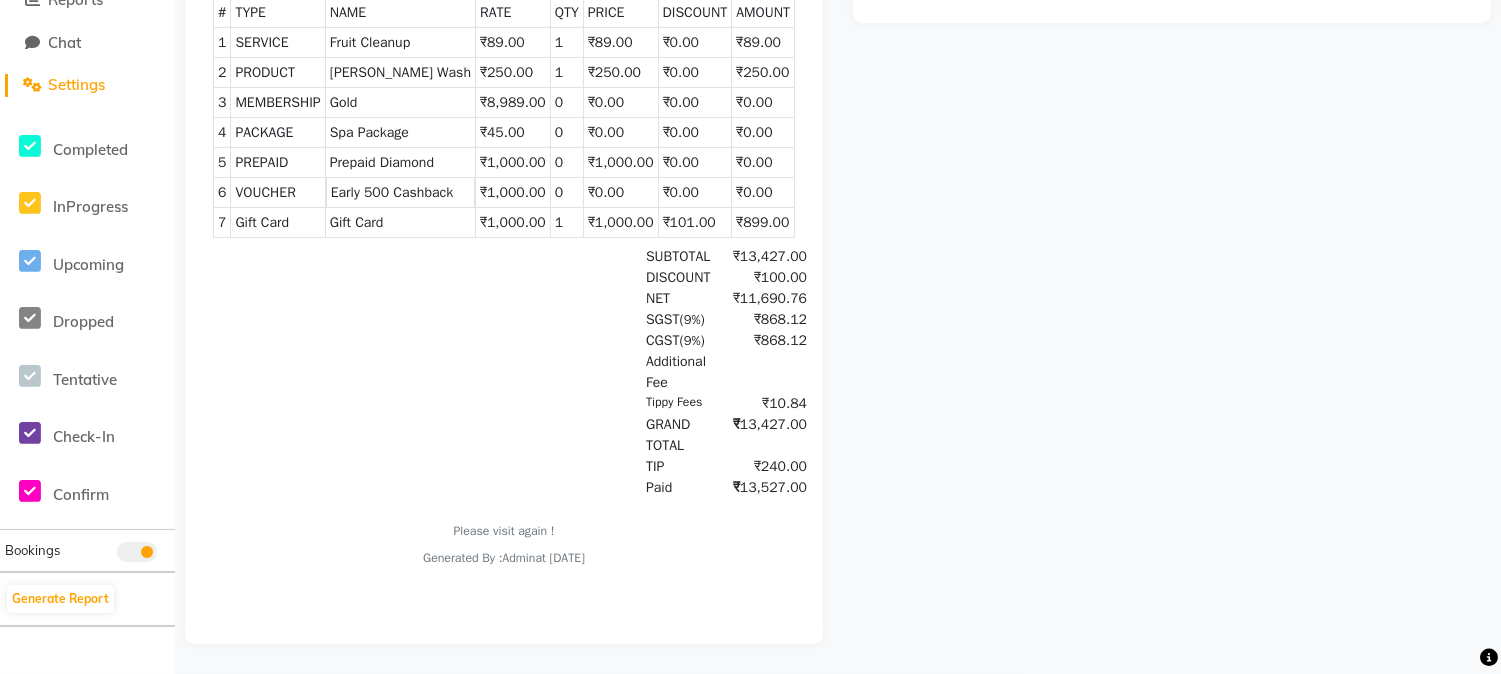 scroll, scrollTop: 0, scrollLeft: 0, axis: both 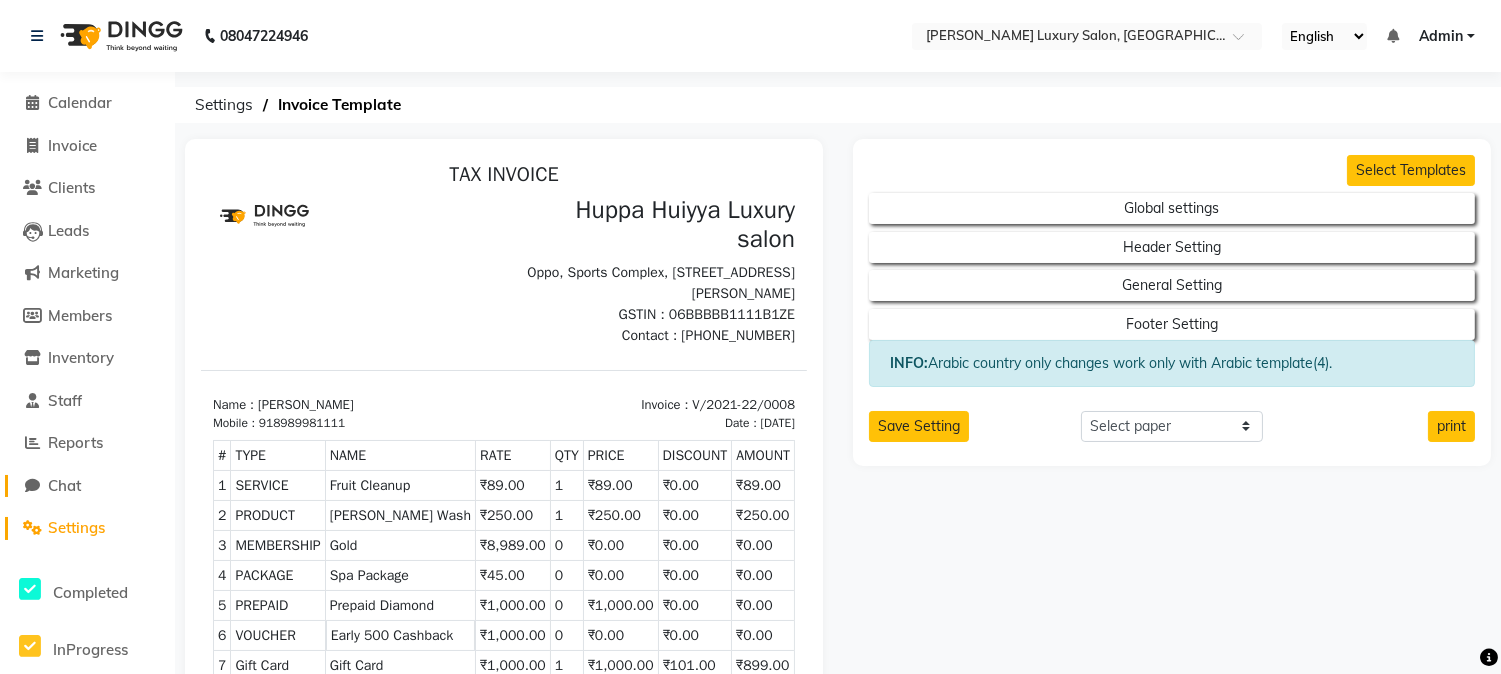 click on "Chat" 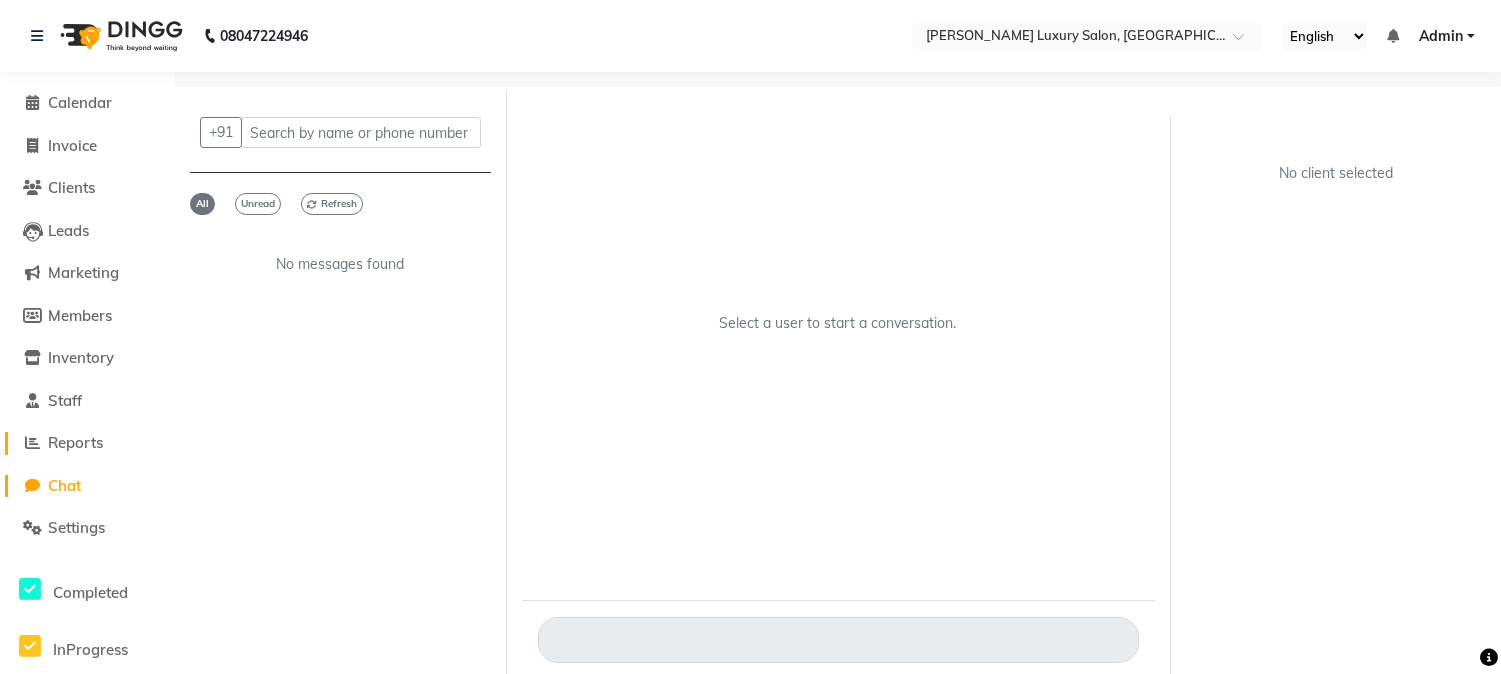 click on "Reports" 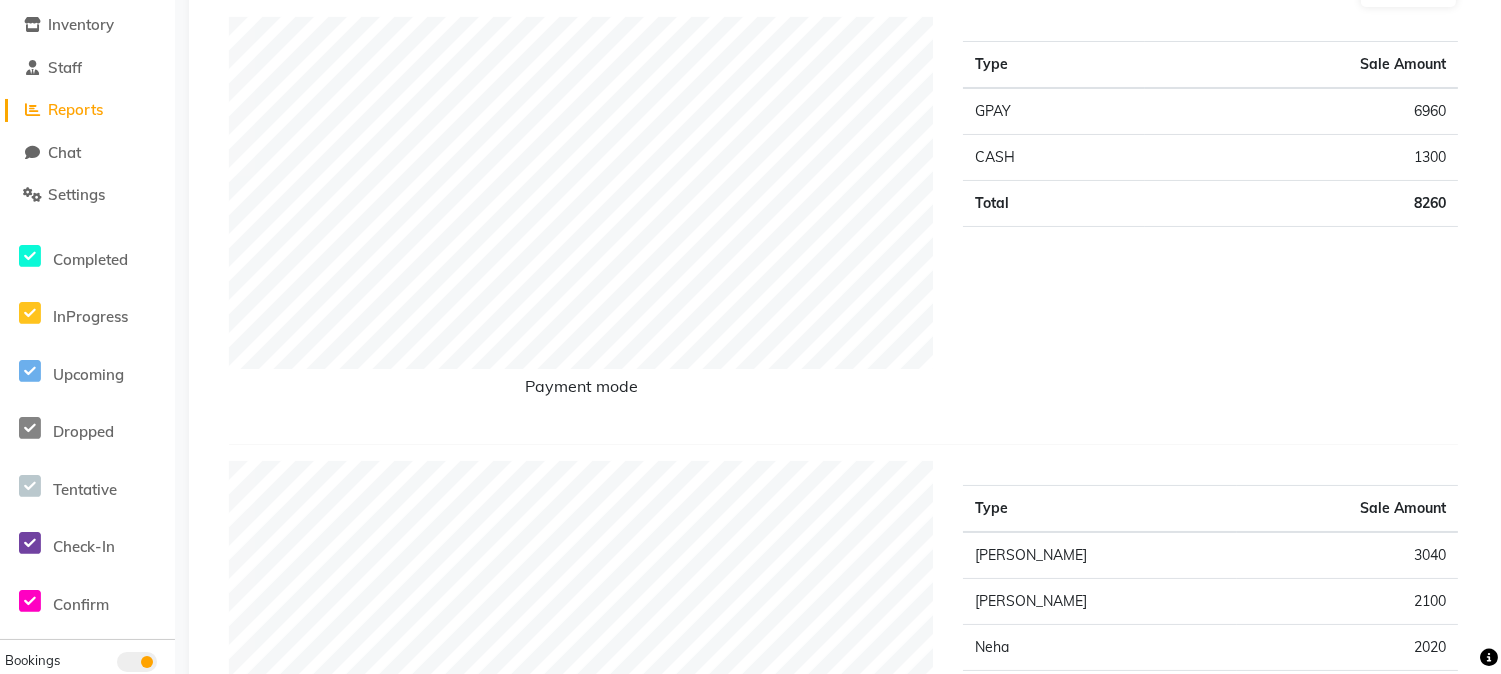 scroll, scrollTop: 555, scrollLeft: 0, axis: vertical 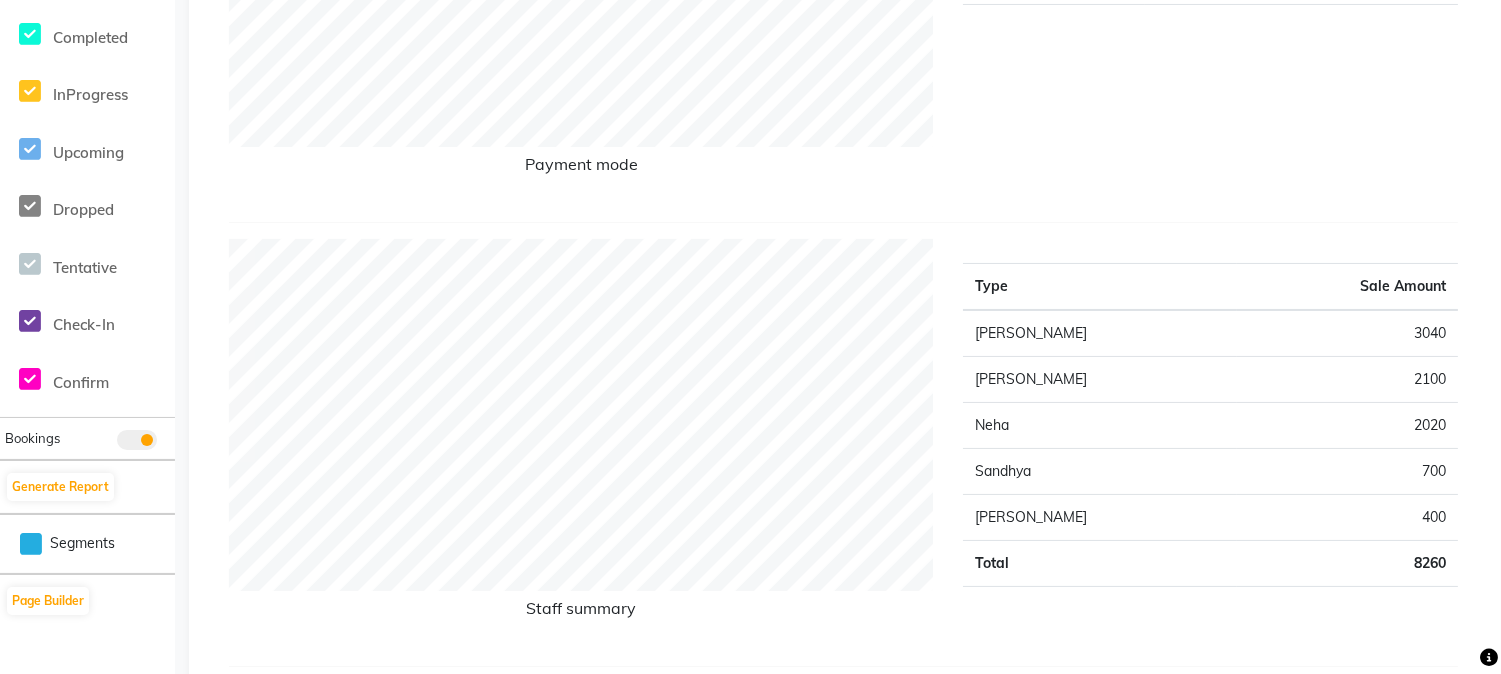 click on "Neha" 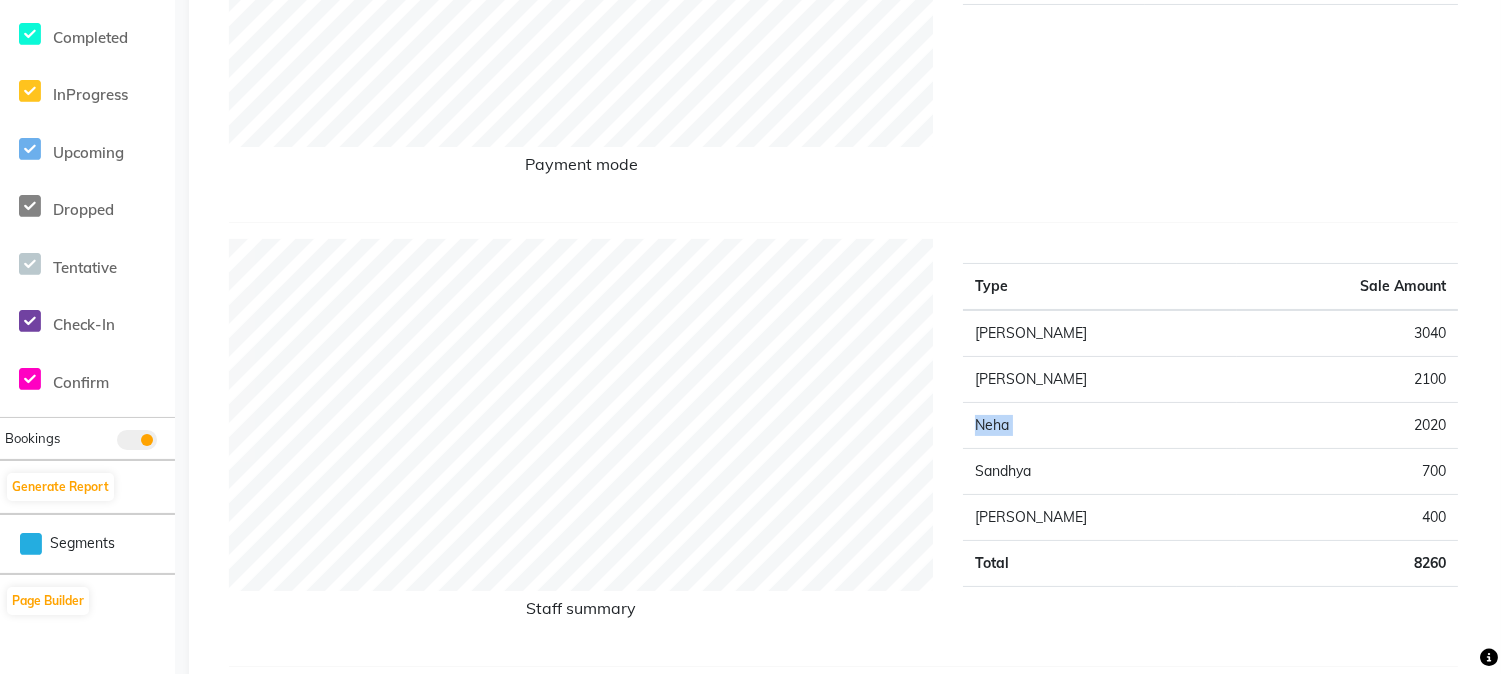 click on "Neha" 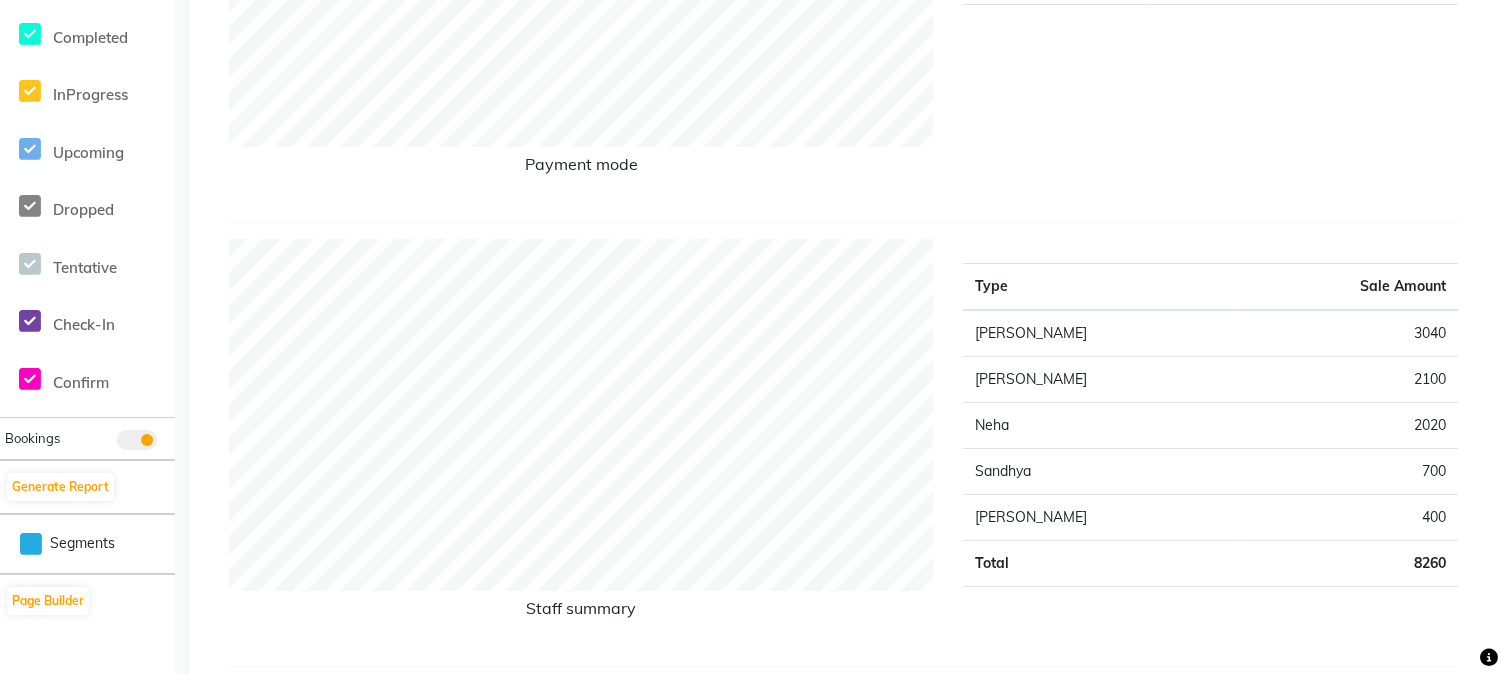 drag, startPoint x: 1451, startPoint y: 418, endPoint x: 1445, endPoint y: 427, distance: 10.816654 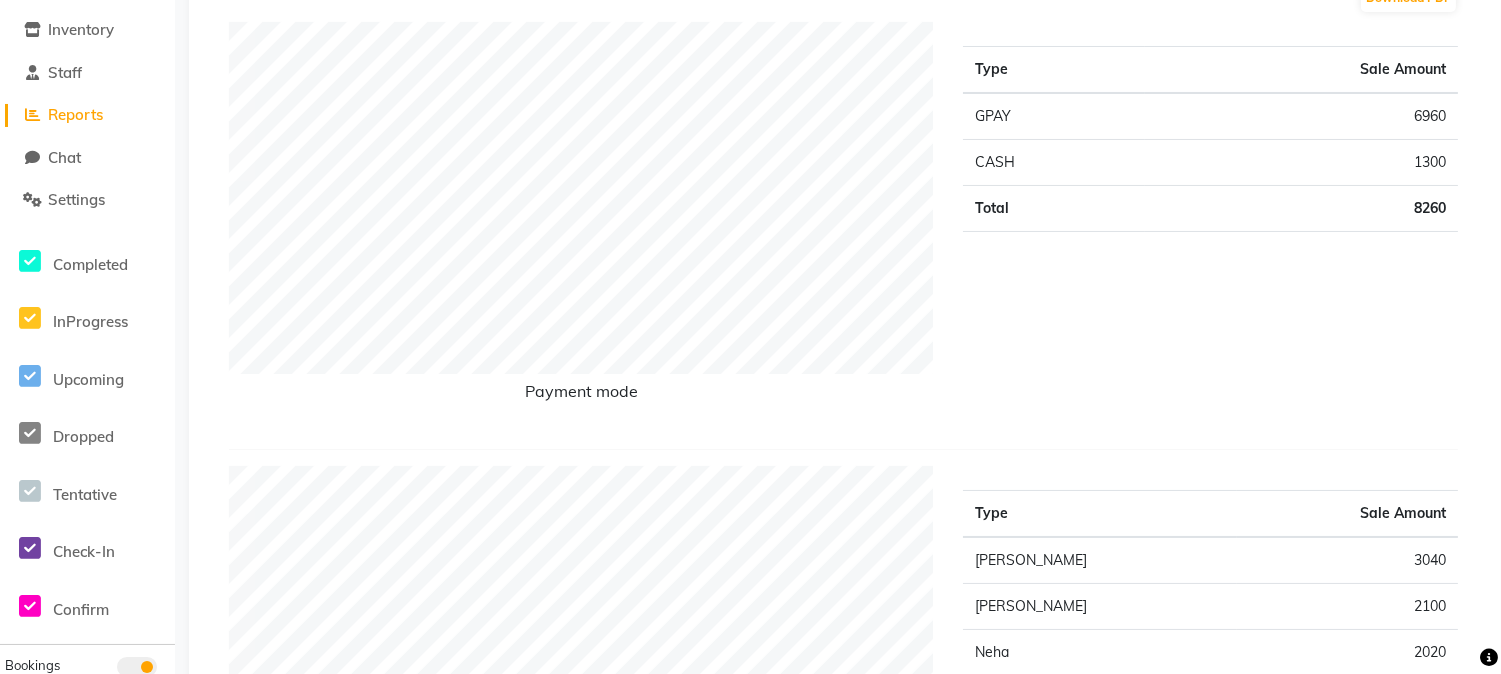 scroll, scrollTop: 662, scrollLeft: 0, axis: vertical 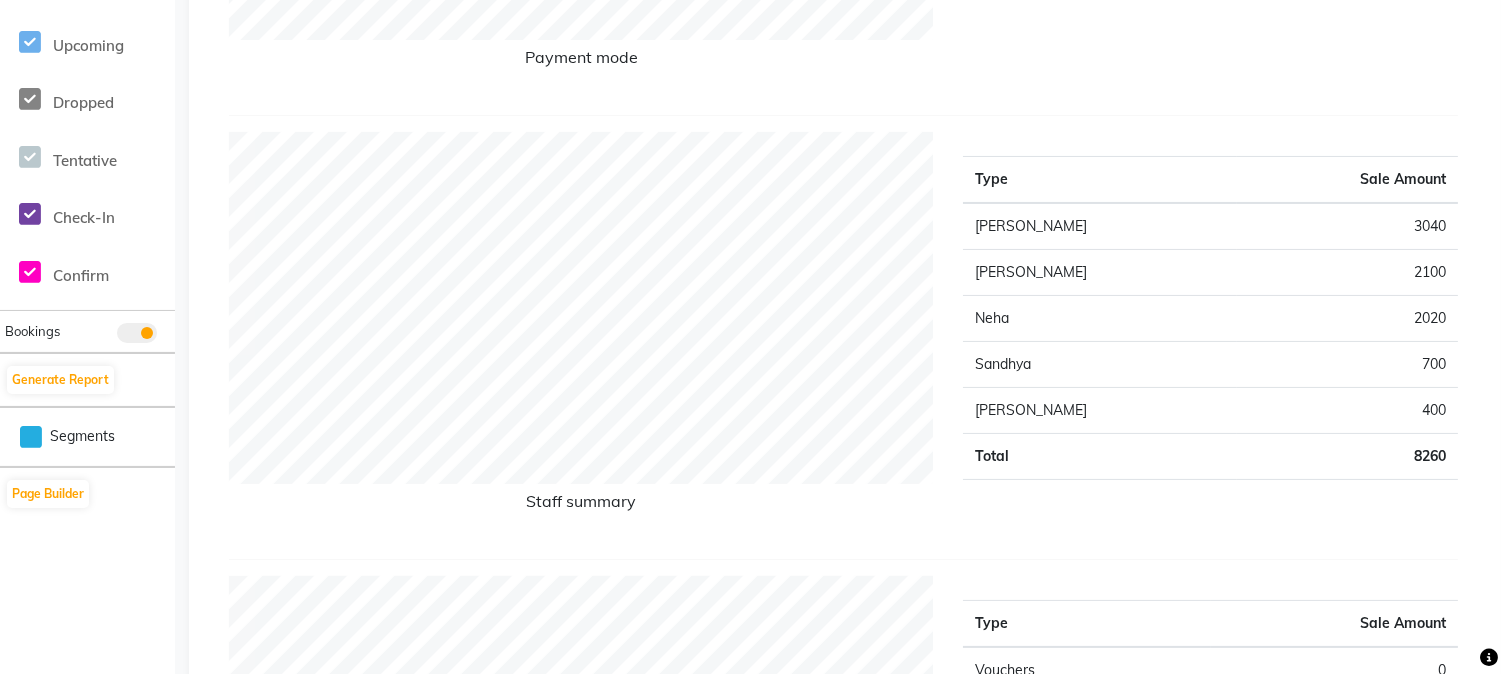 drag, startPoint x: 1033, startPoint y: 311, endPoint x: 1008, endPoint y: 317, distance: 25.70992 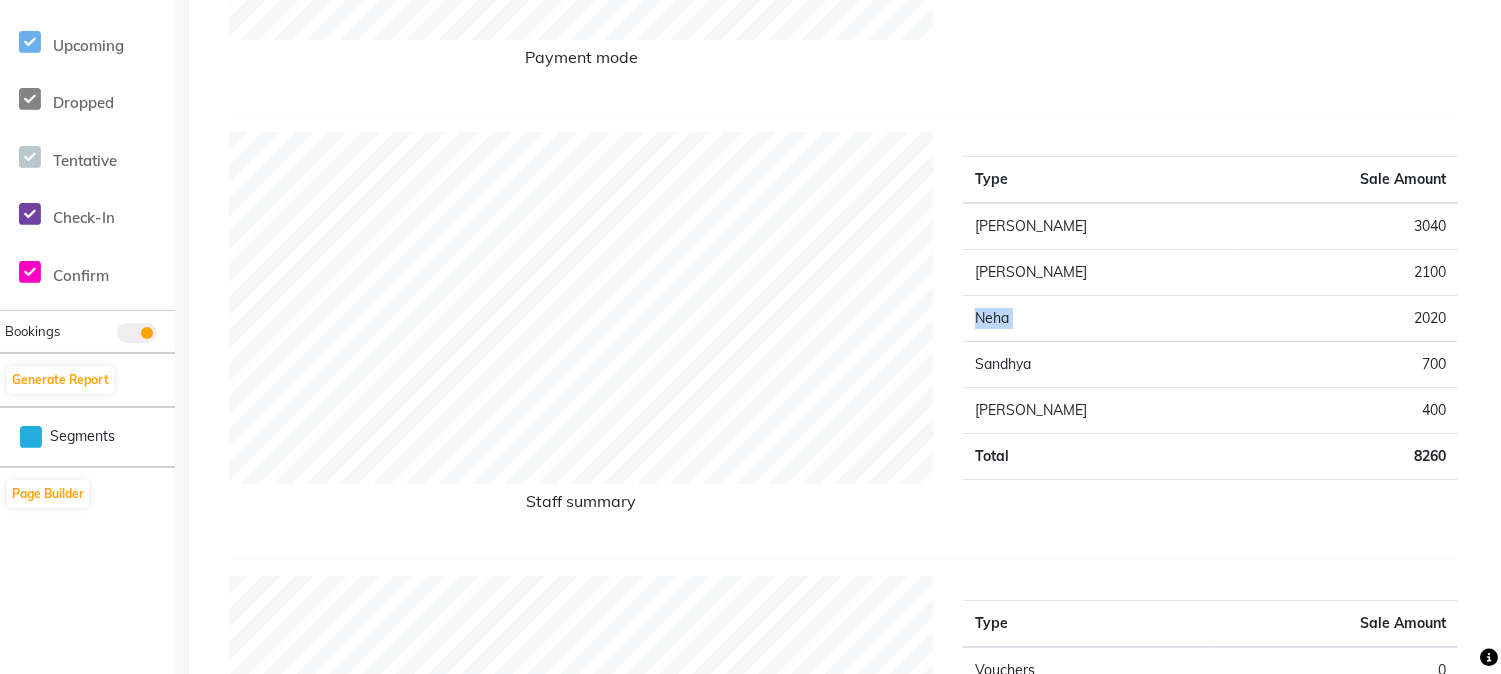 click on "Neha" 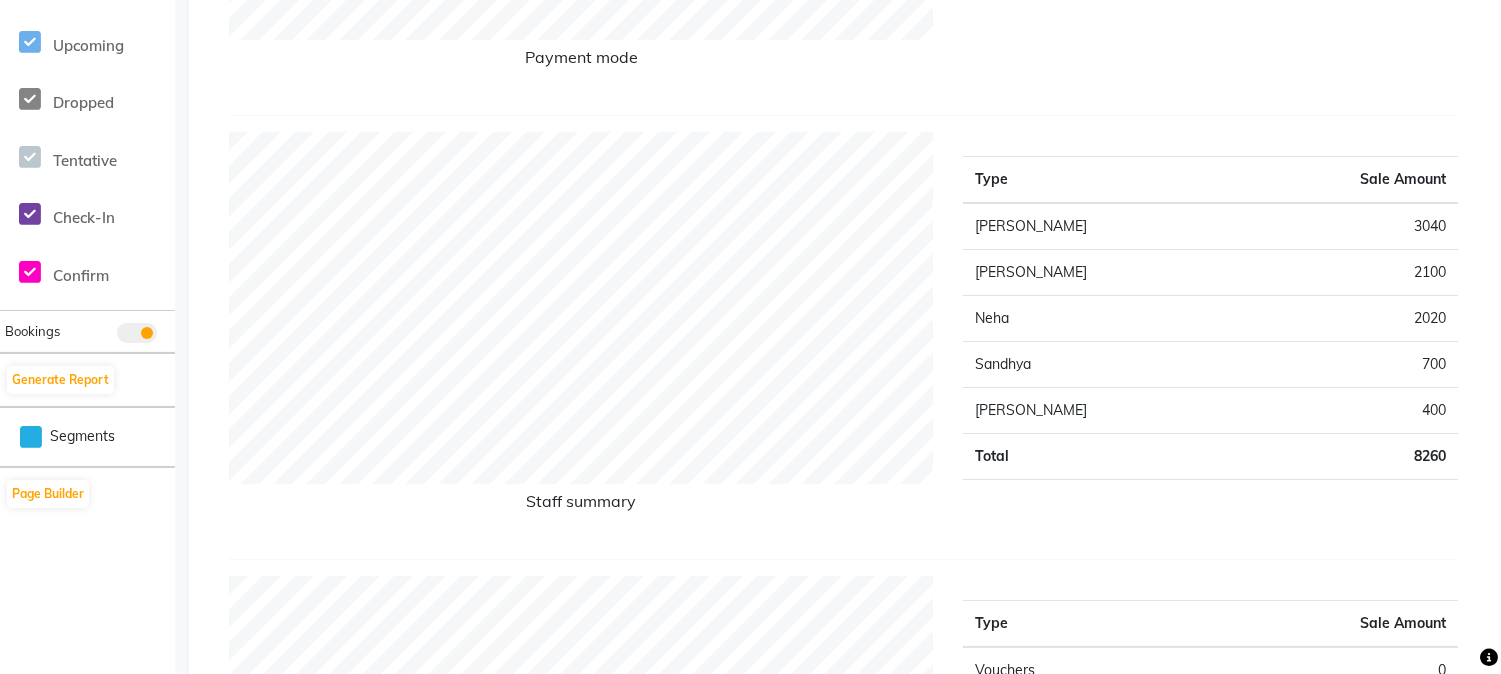 click on "2020" 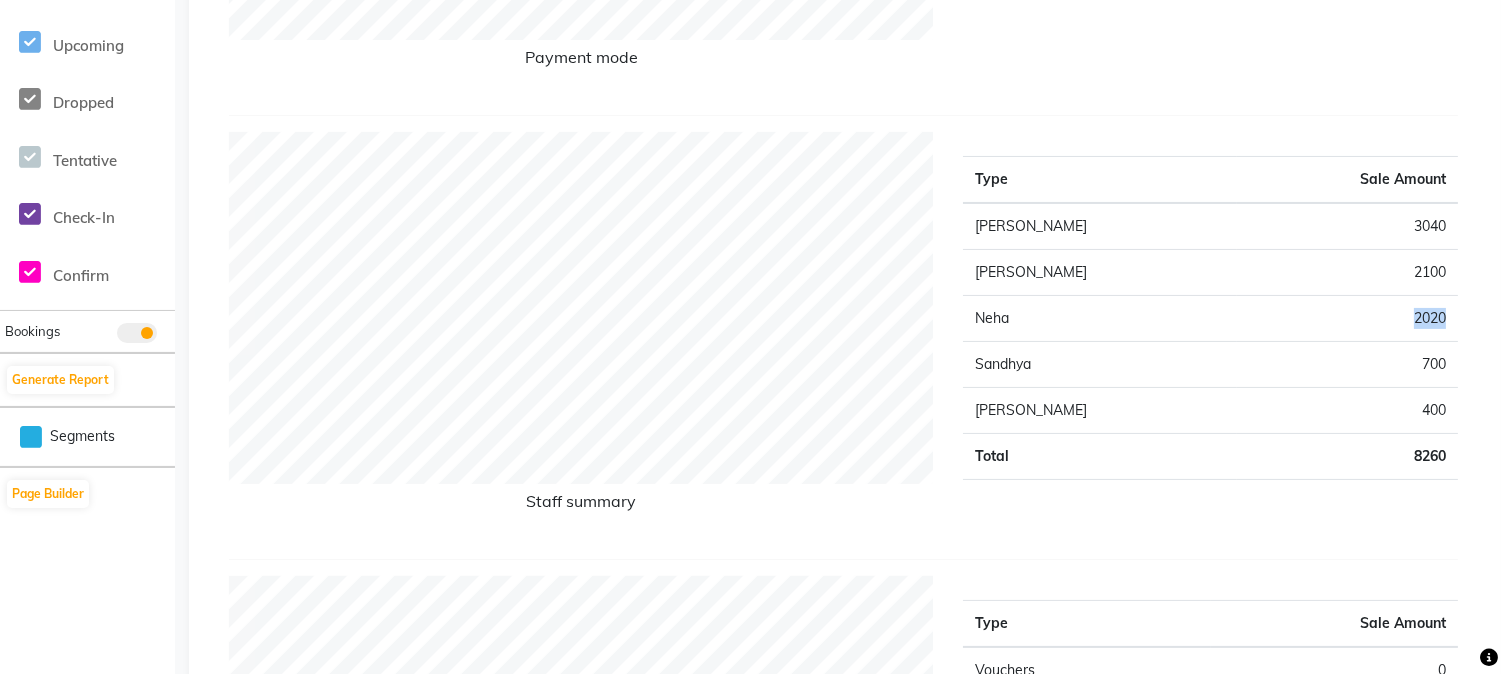 click on "2020" 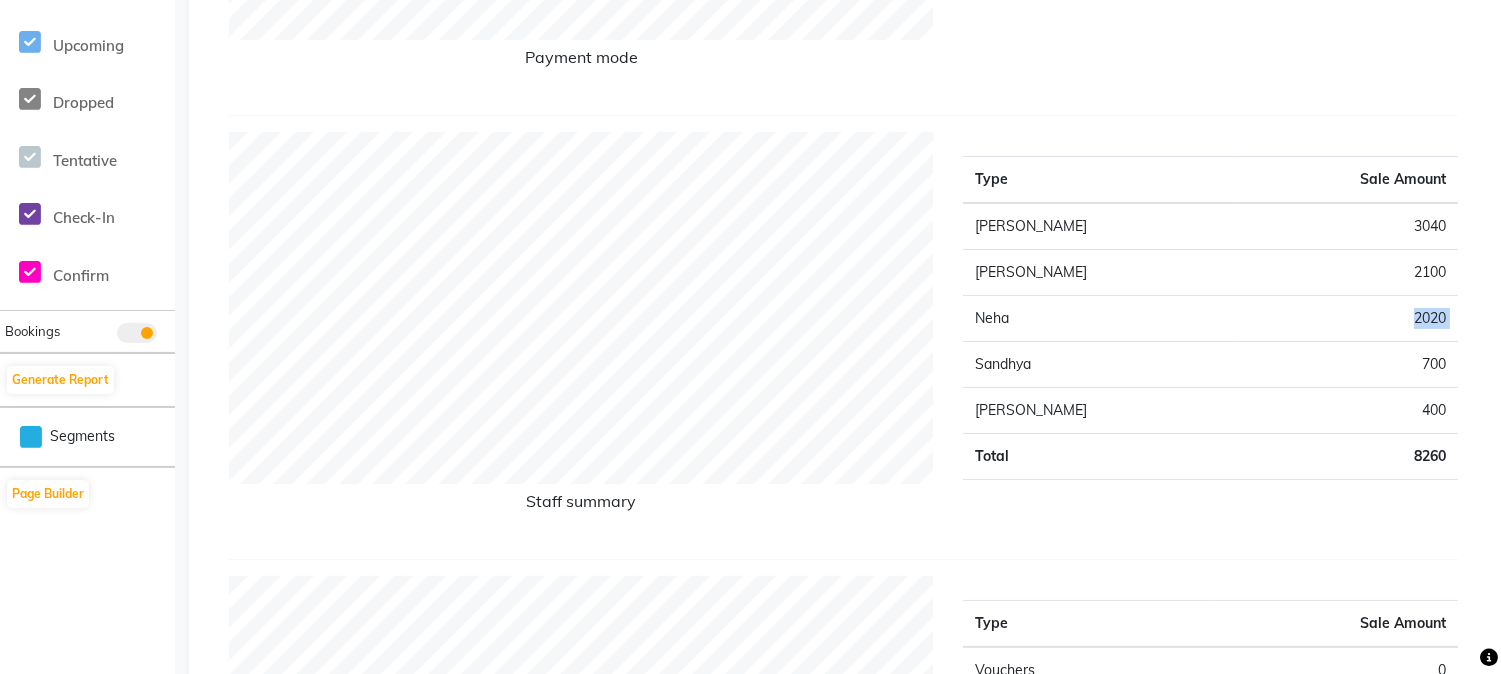 click on "2020" 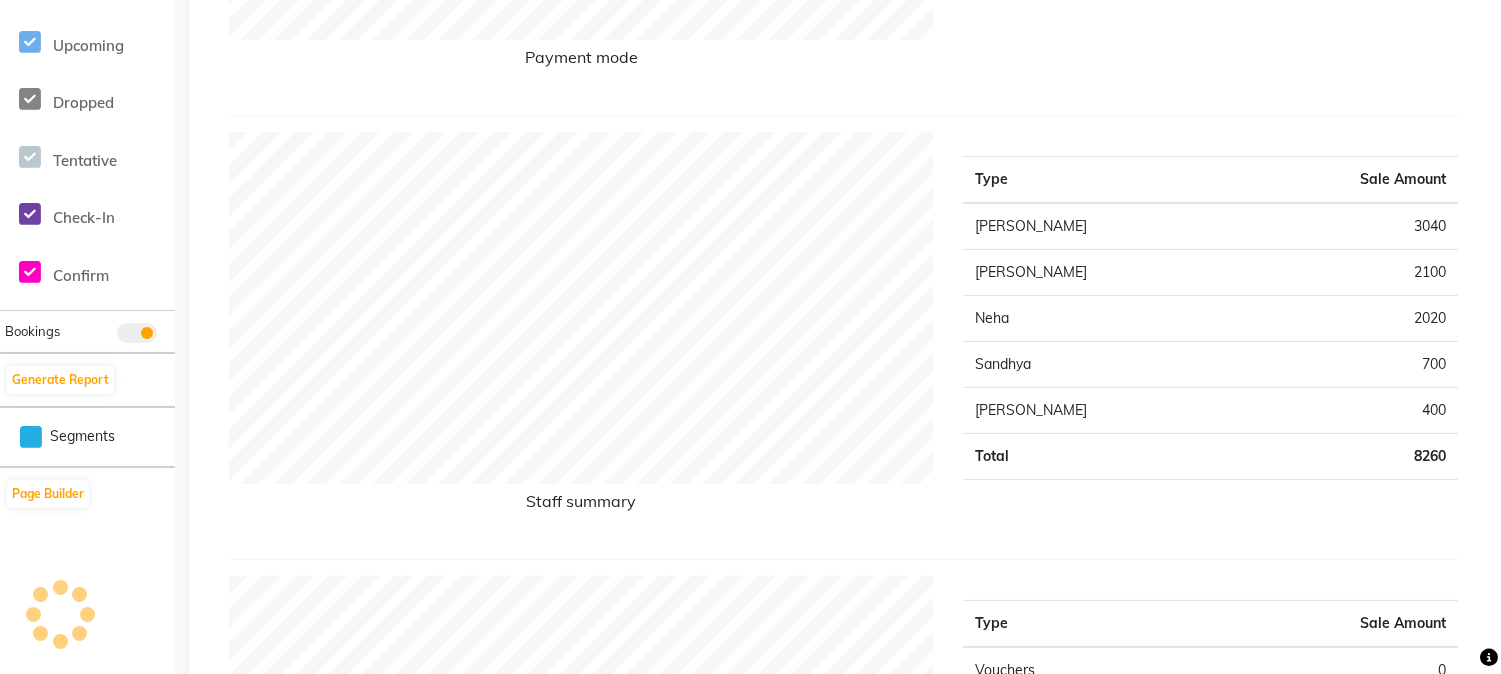 click on "Neha" 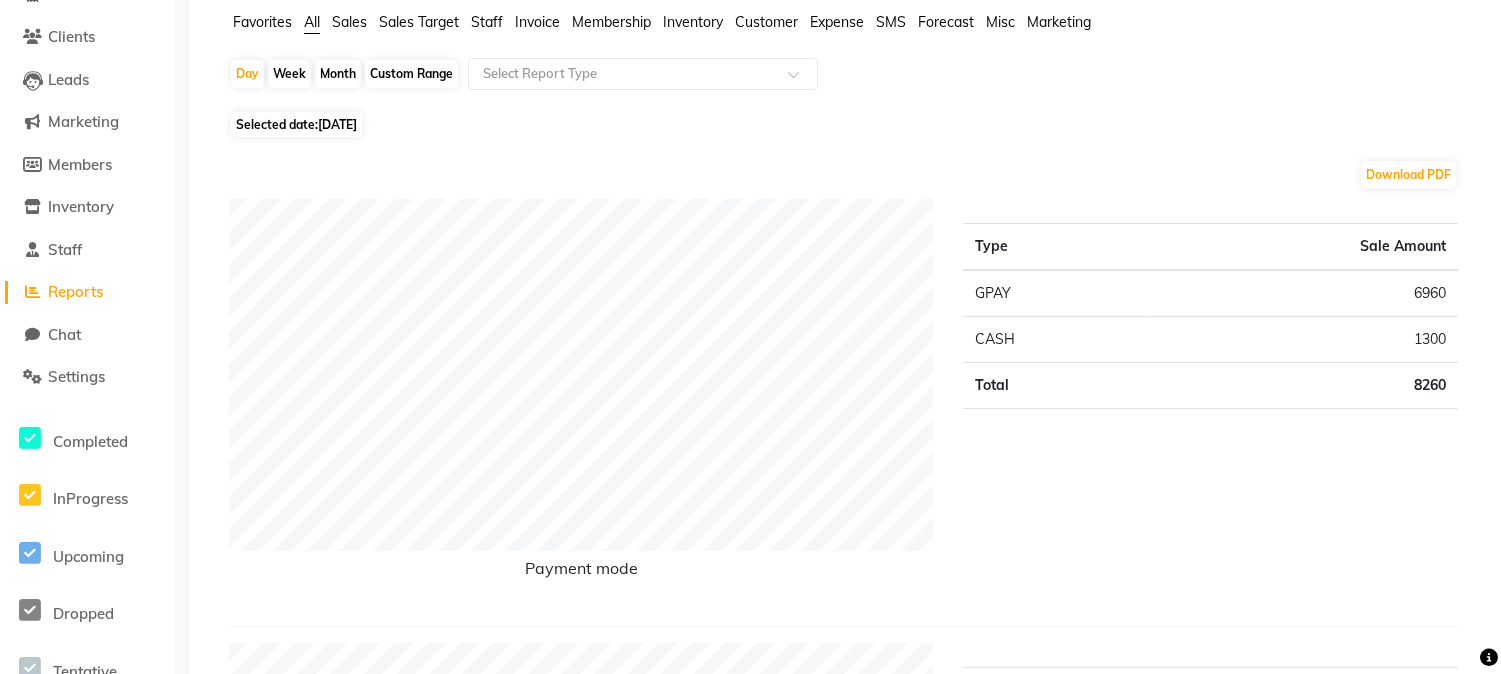 scroll, scrollTop: 0, scrollLeft: 0, axis: both 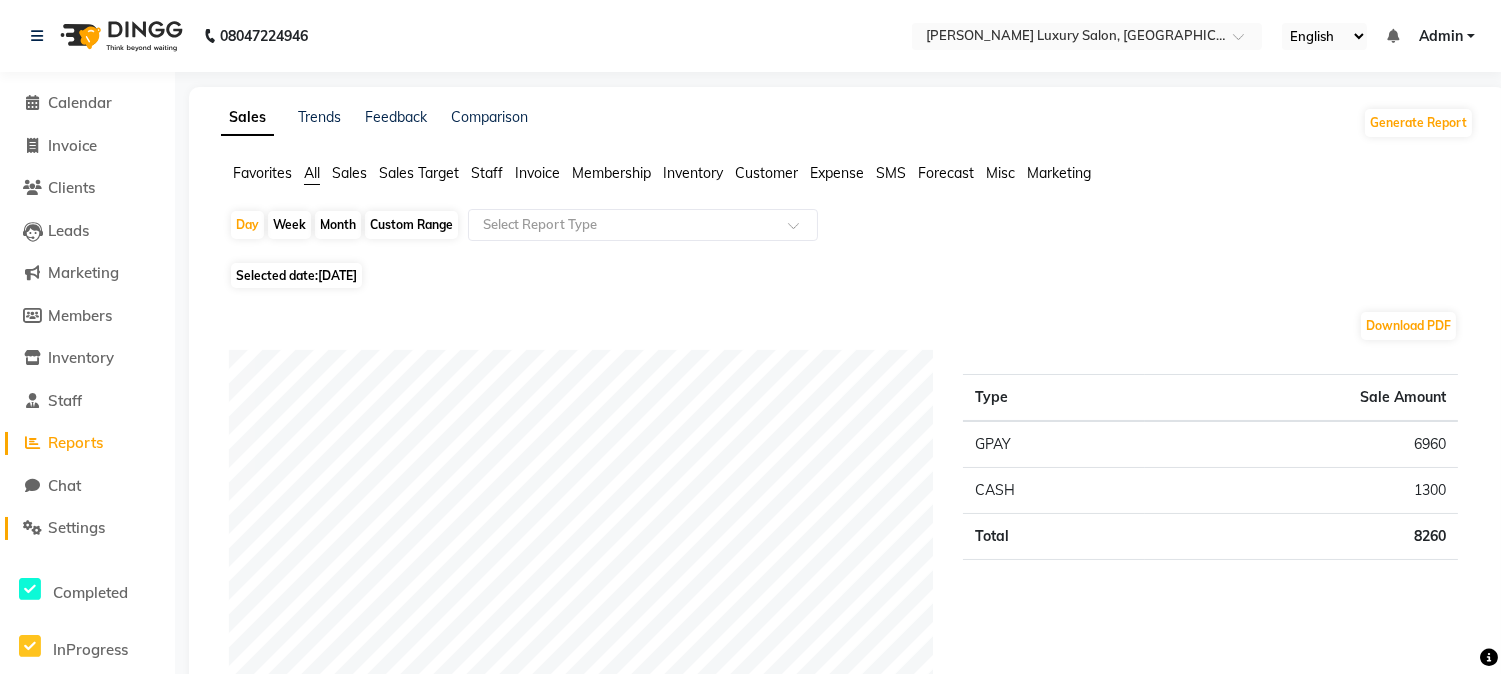 click on "Settings" 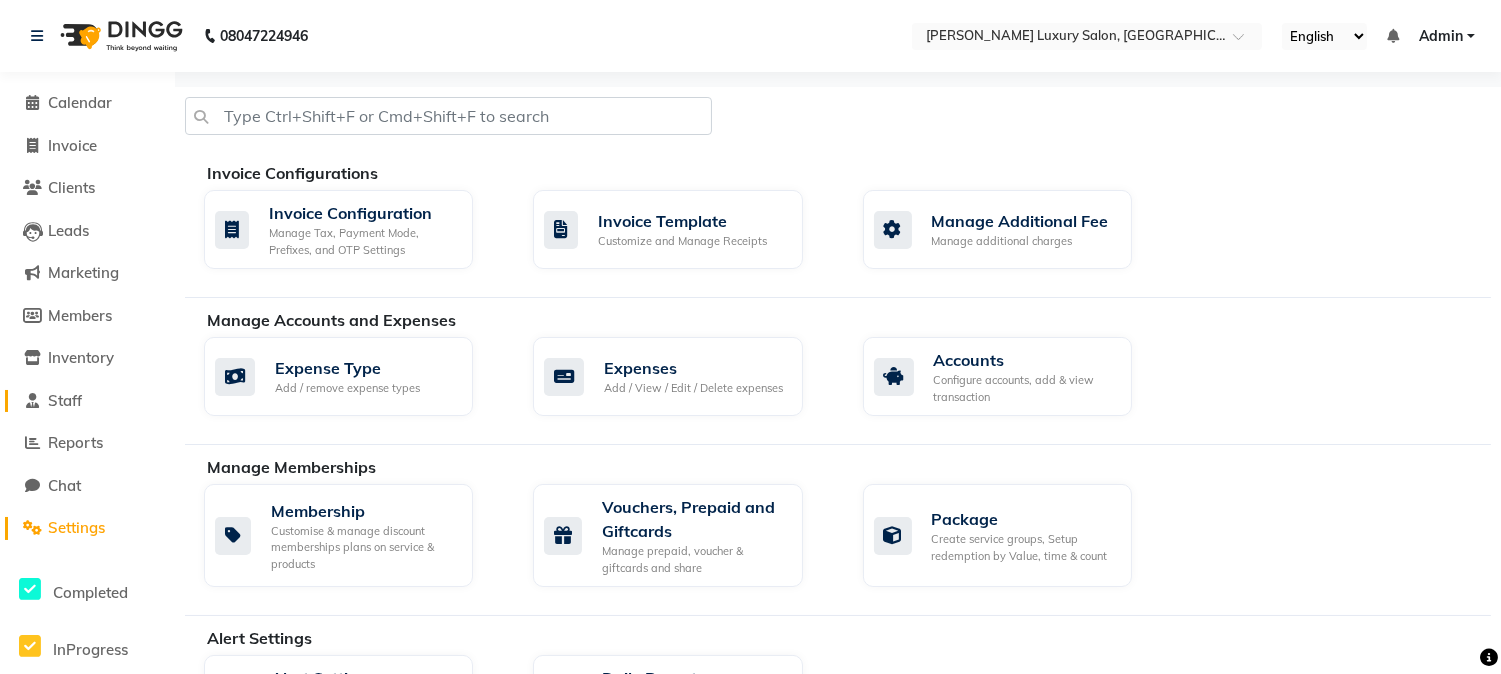 click on "Staff" 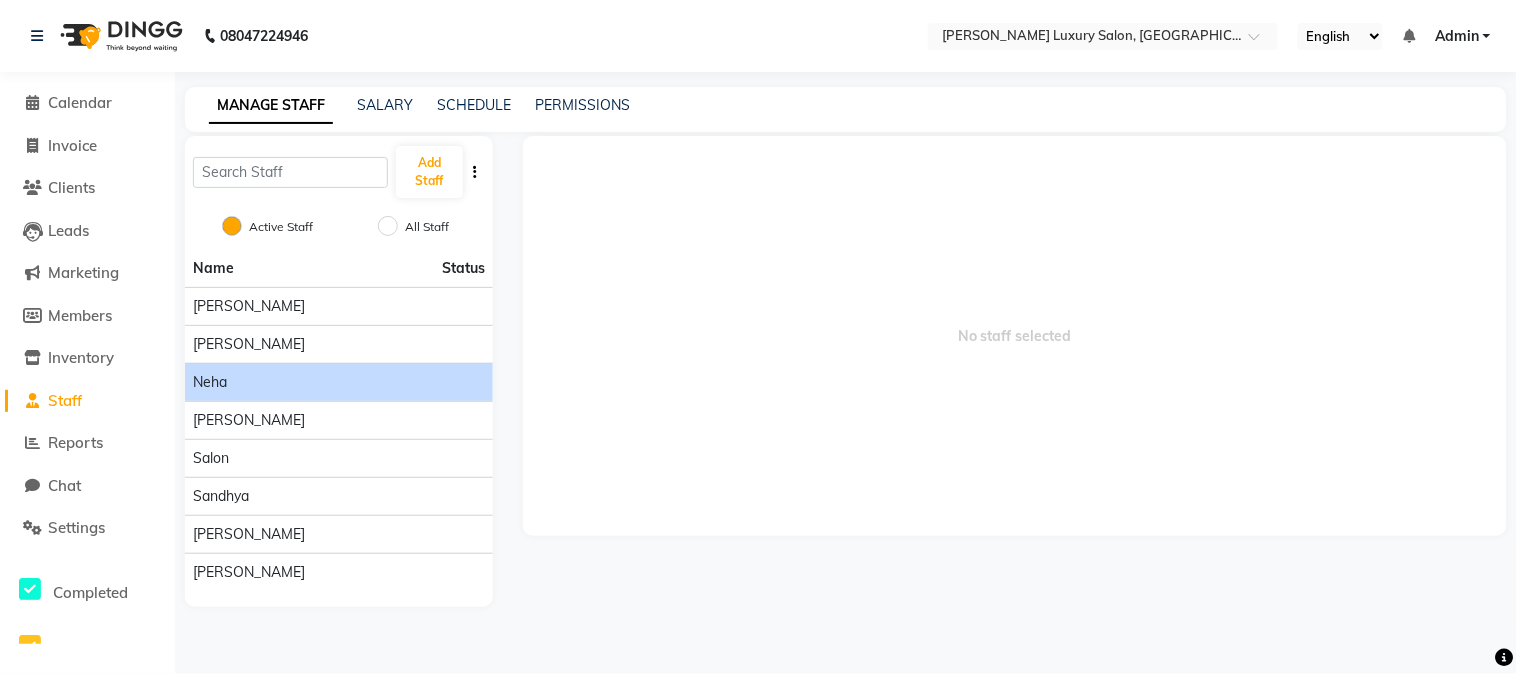 click on "neha" 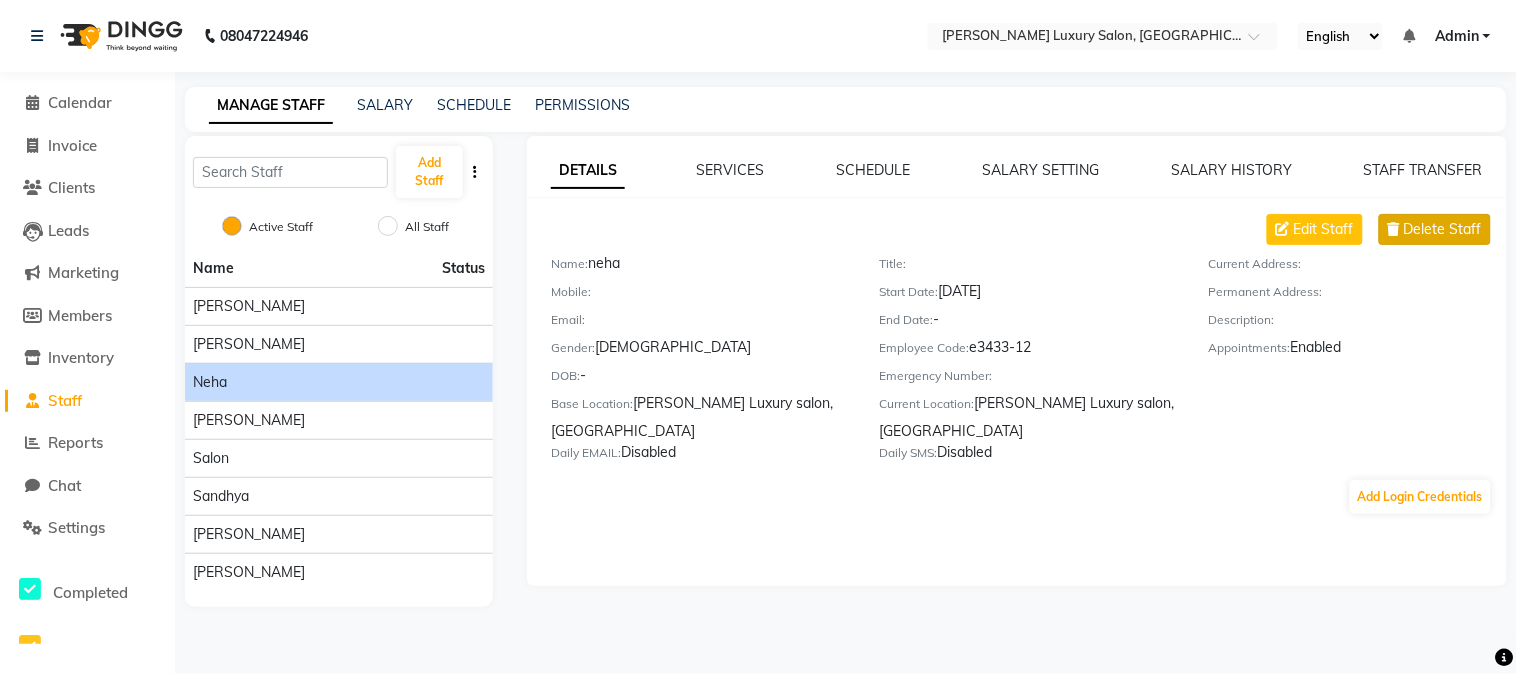 click on "Delete Staff" 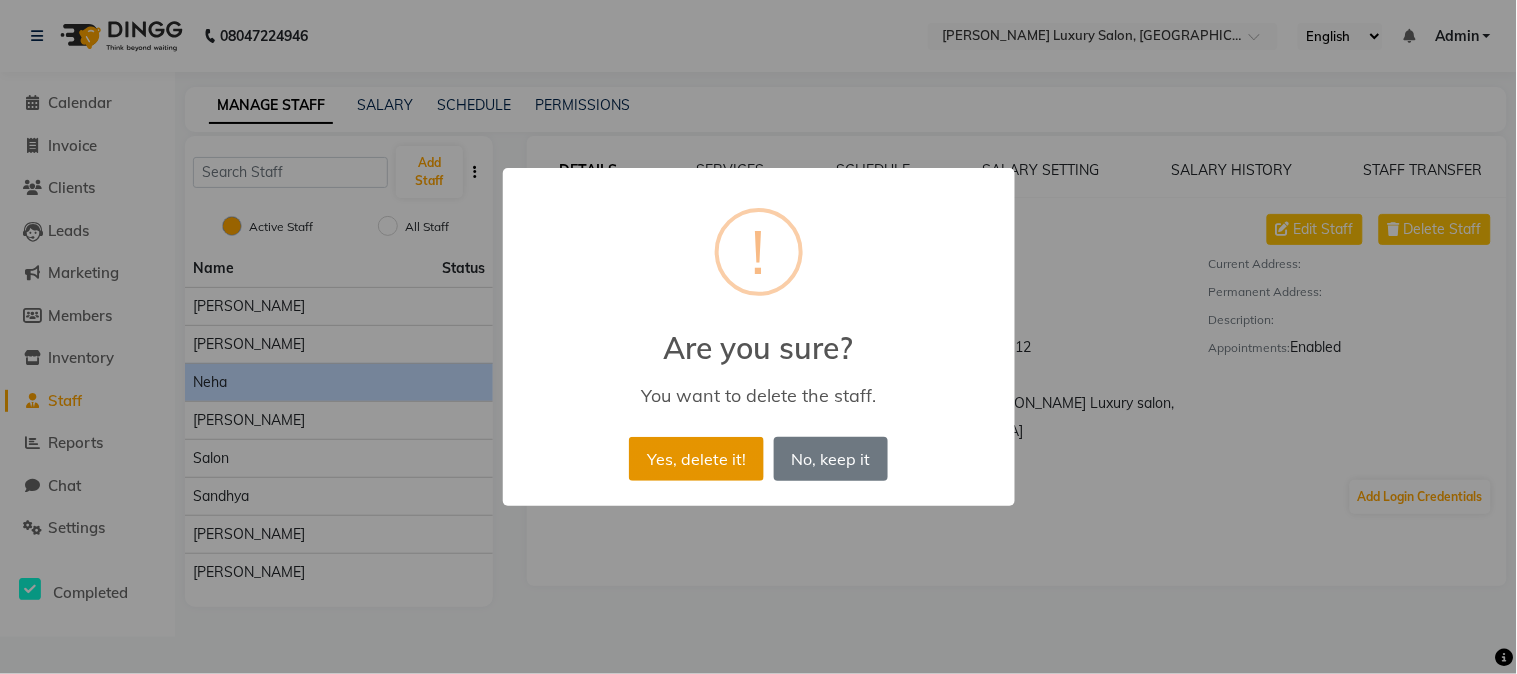 click on "Yes, delete it!" at bounding box center [696, 459] 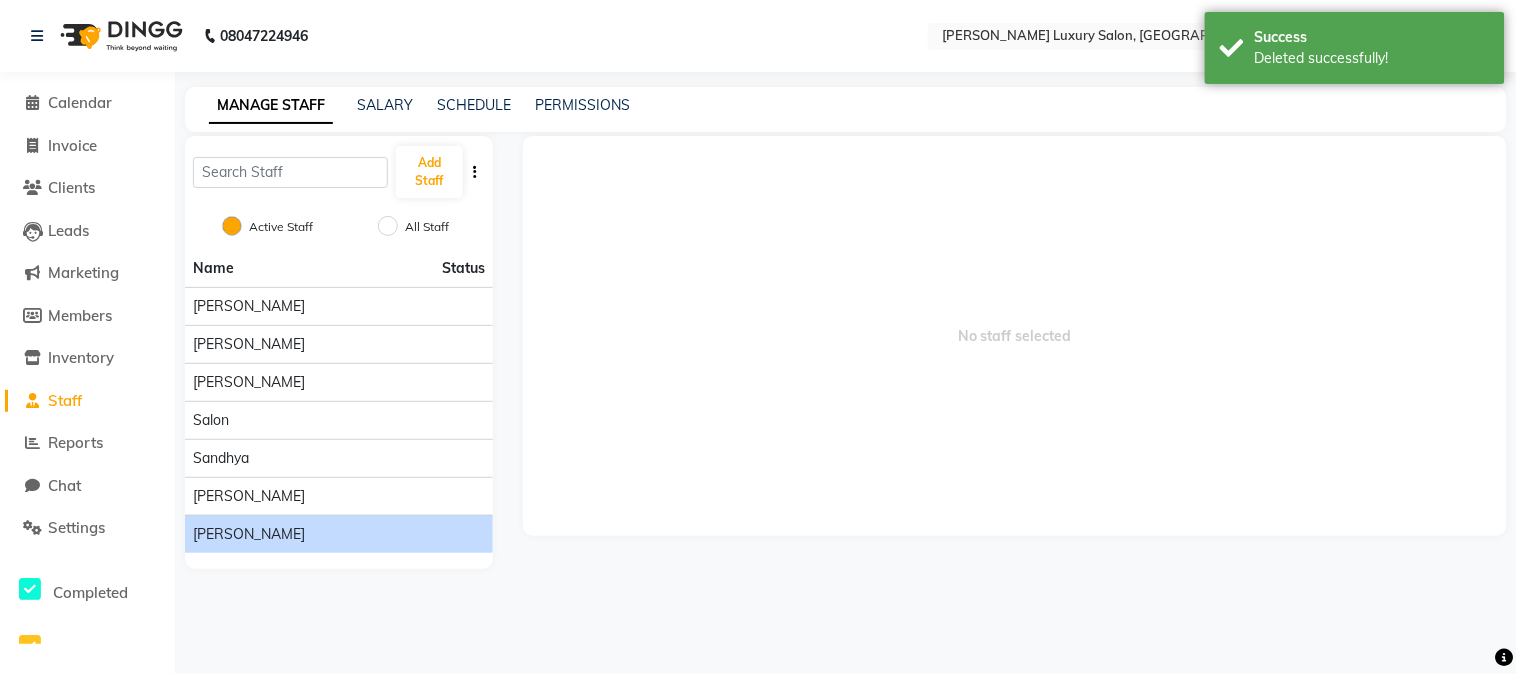 click on "[PERSON_NAME]" 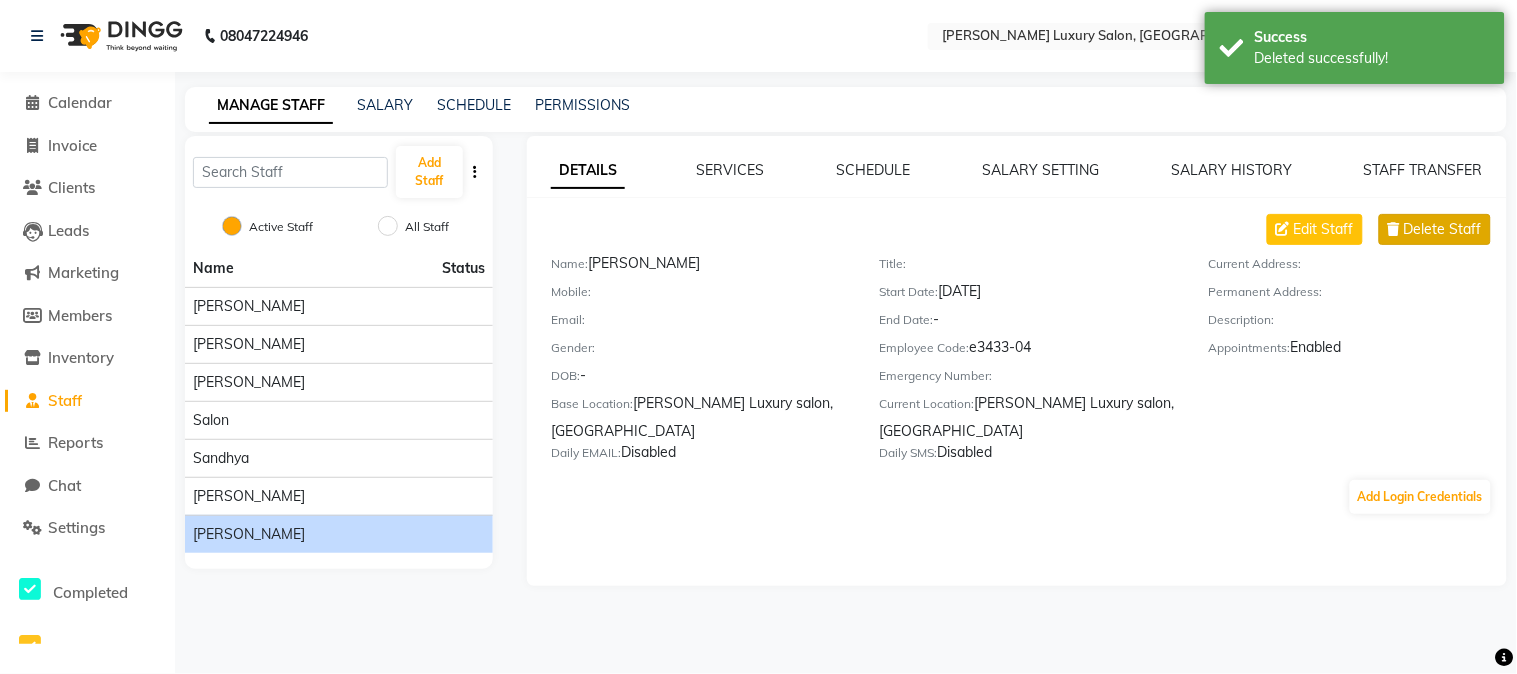 click on "Delete Staff" 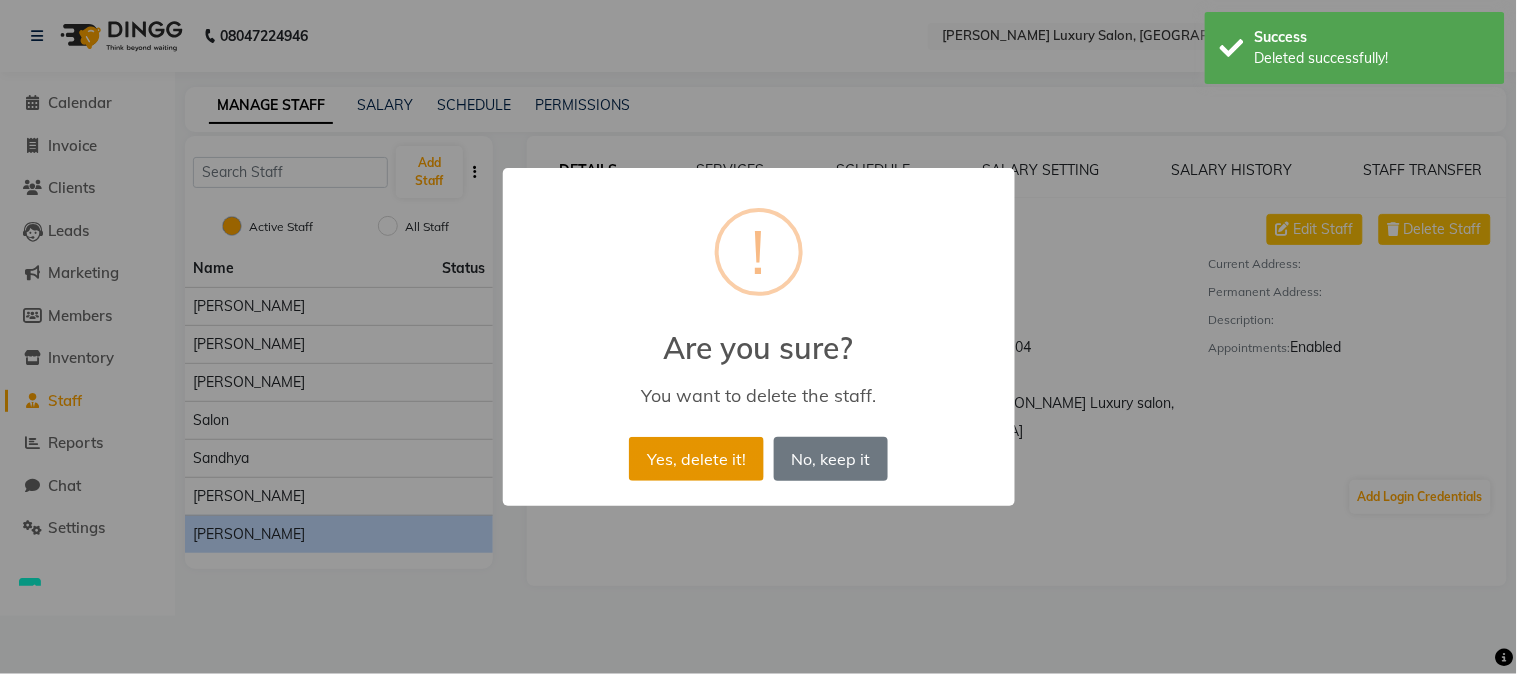 click on "Yes, delete it!" at bounding box center [696, 459] 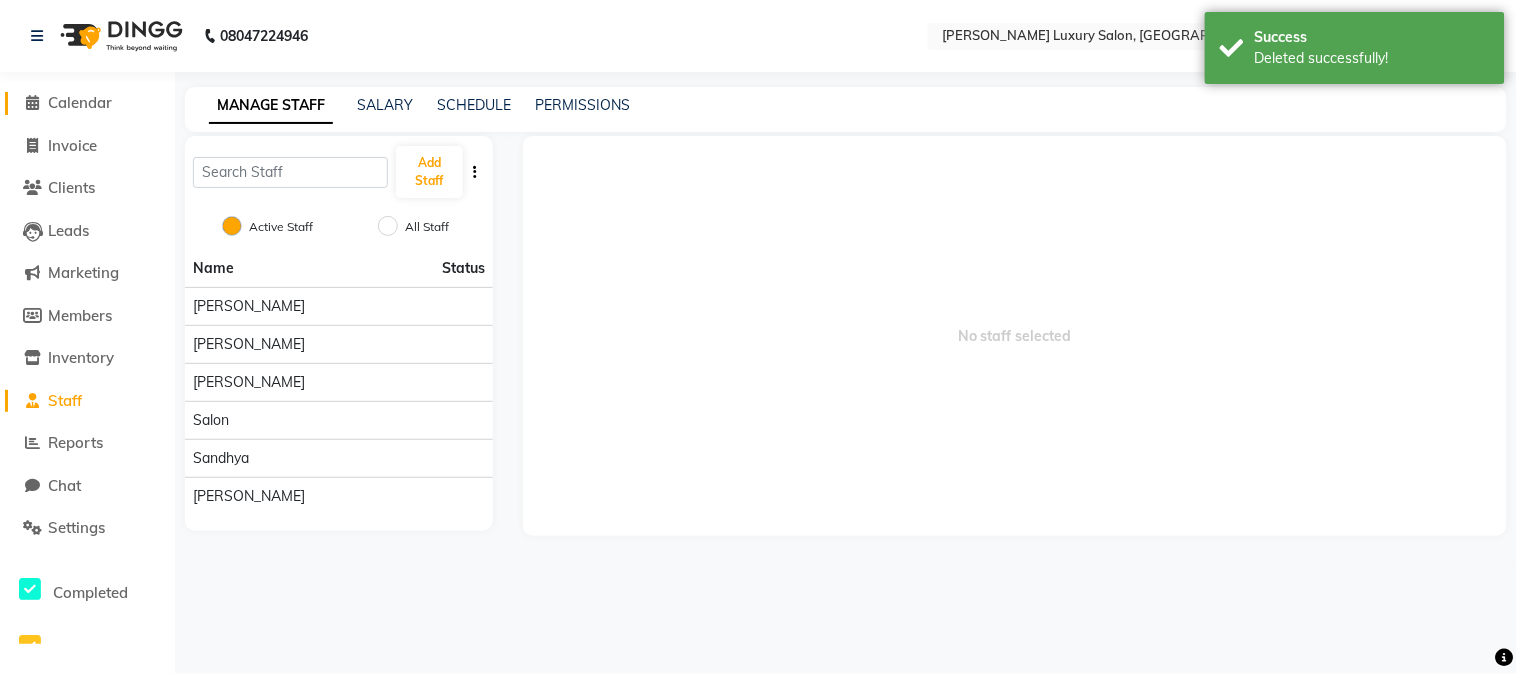 click on "Calendar" 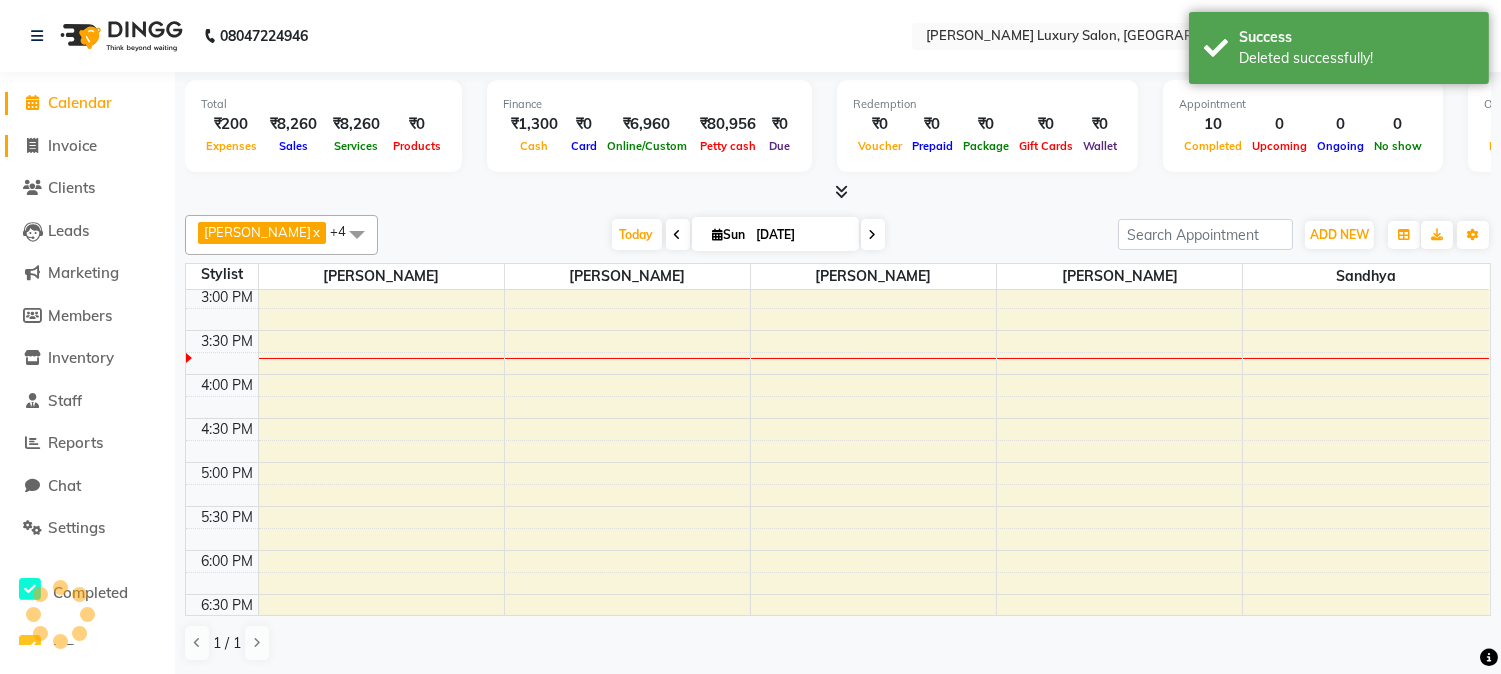 scroll, scrollTop: 0, scrollLeft: 0, axis: both 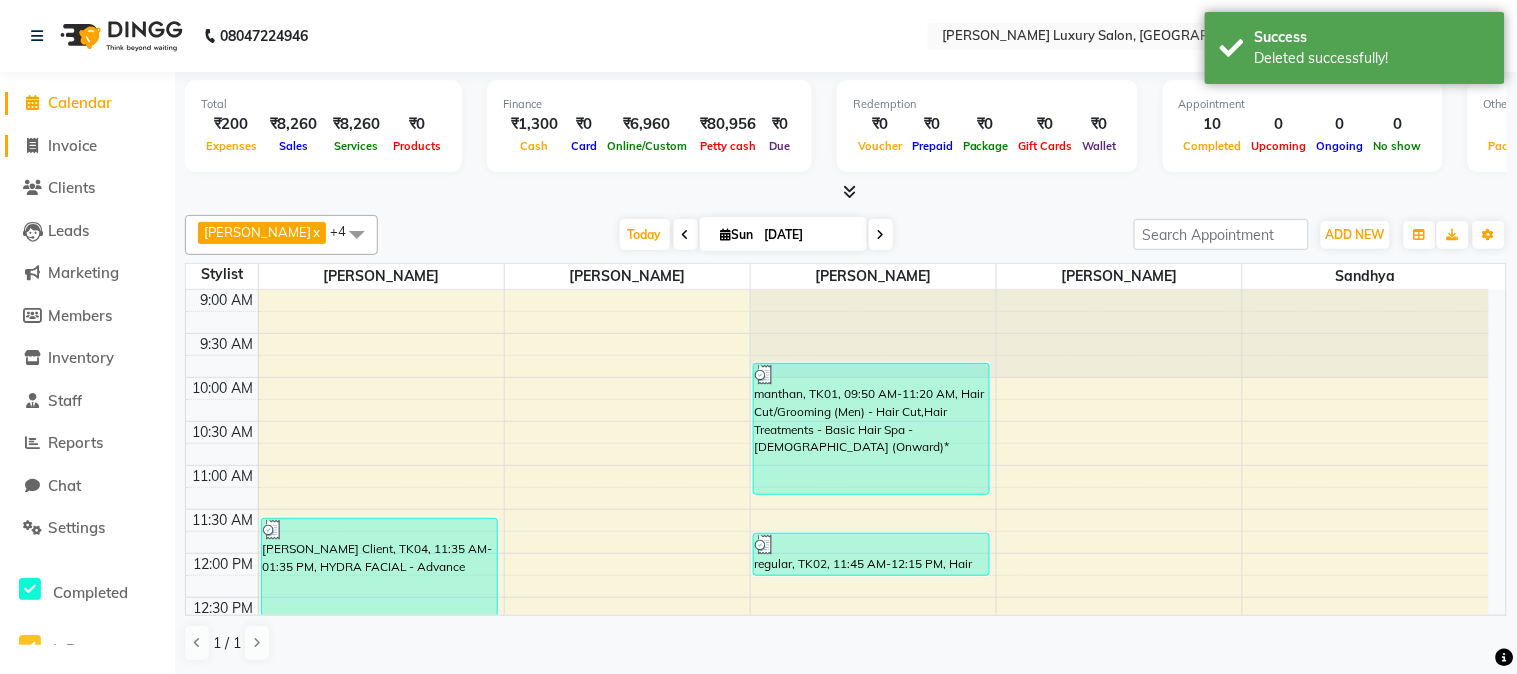 click on "Invoice" 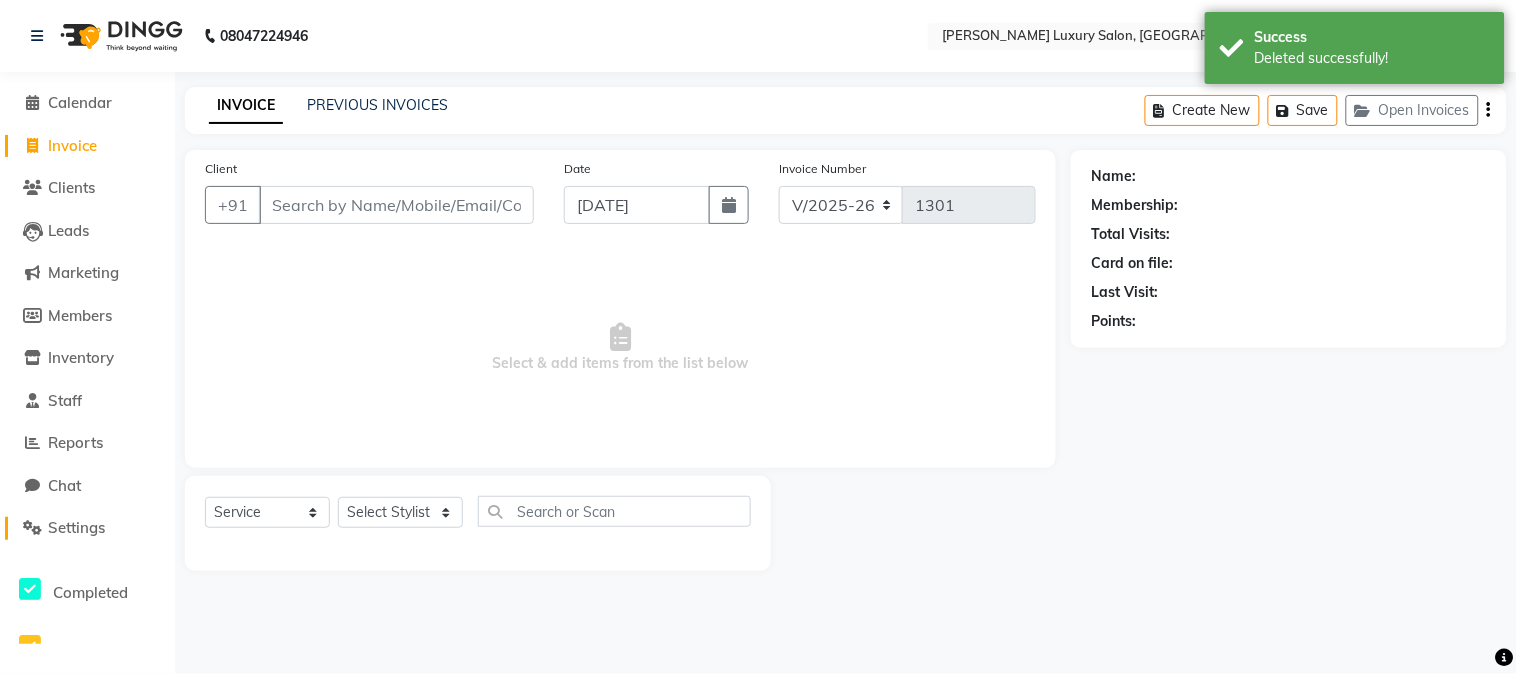 click on "Settings" 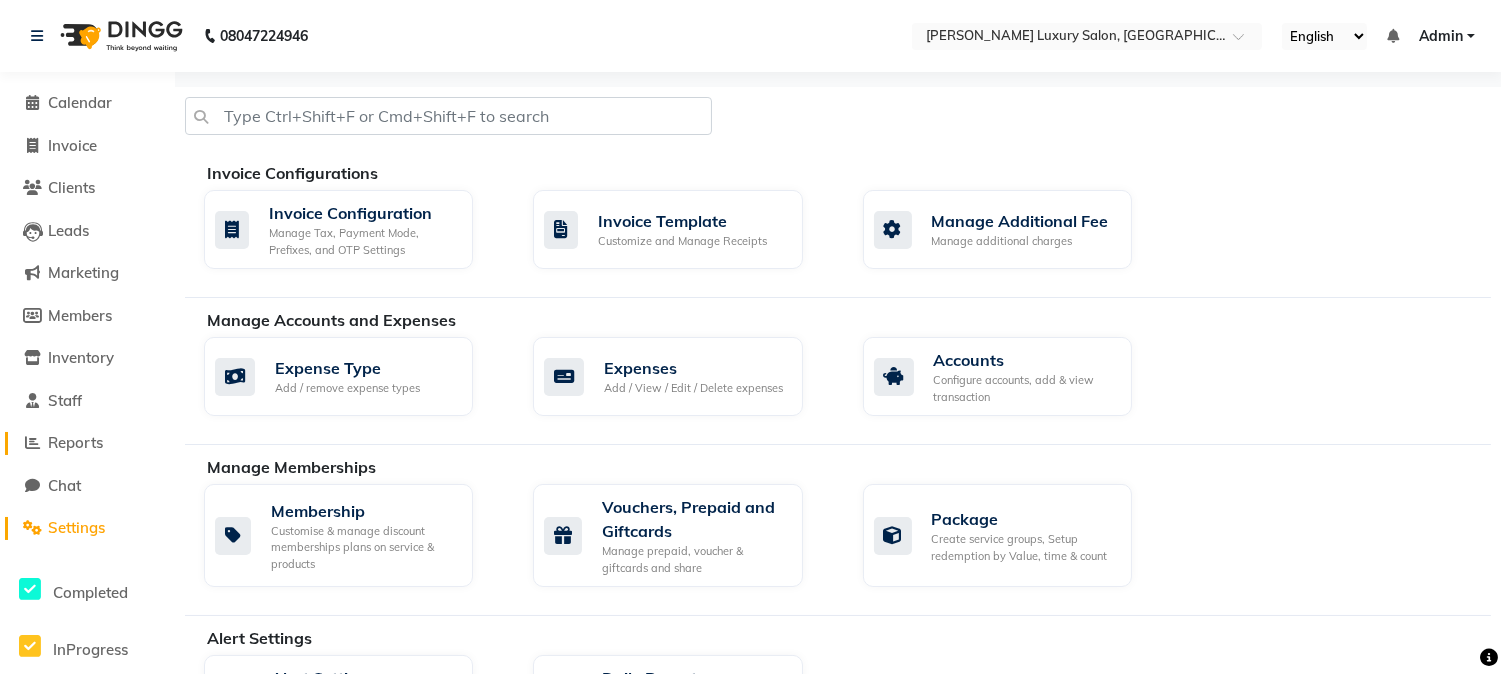 click on "Reports" 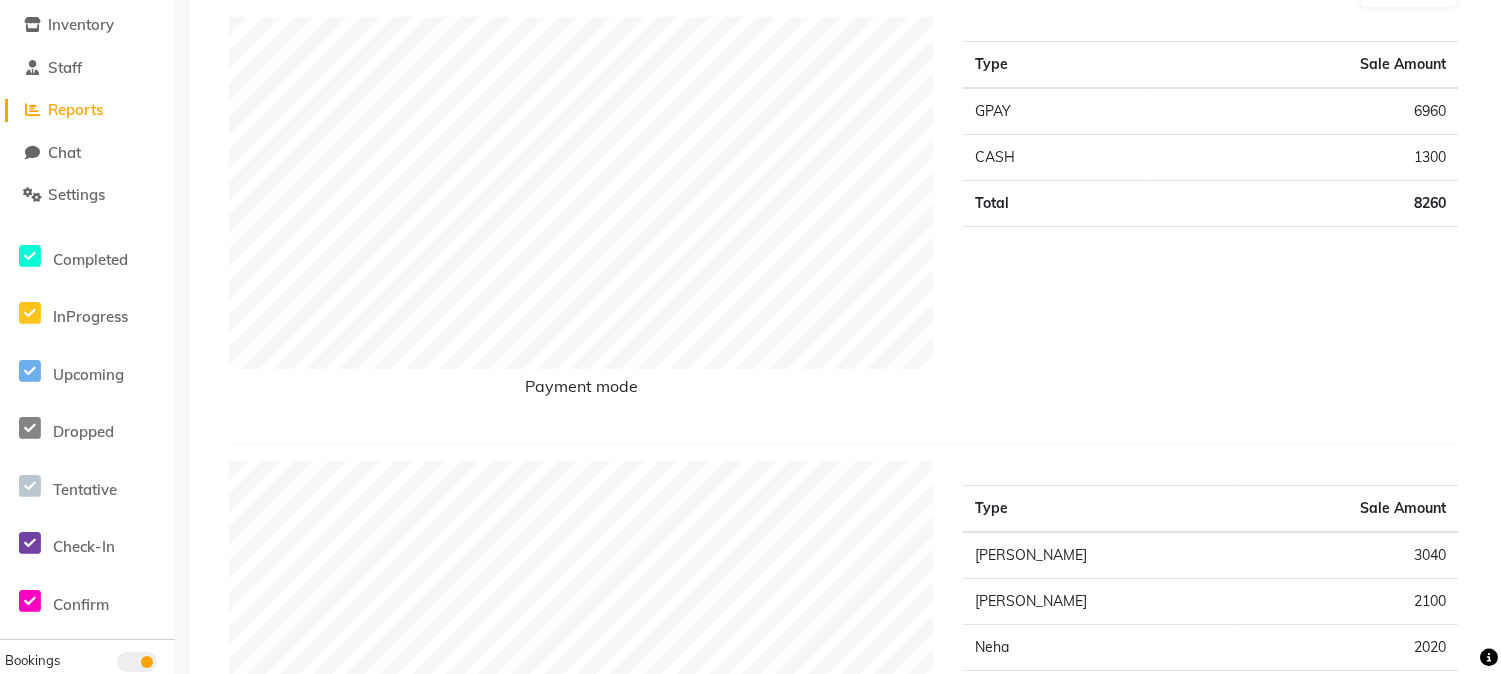 scroll, scrollTop: 555, scrollLeft: 0, axis: vertical 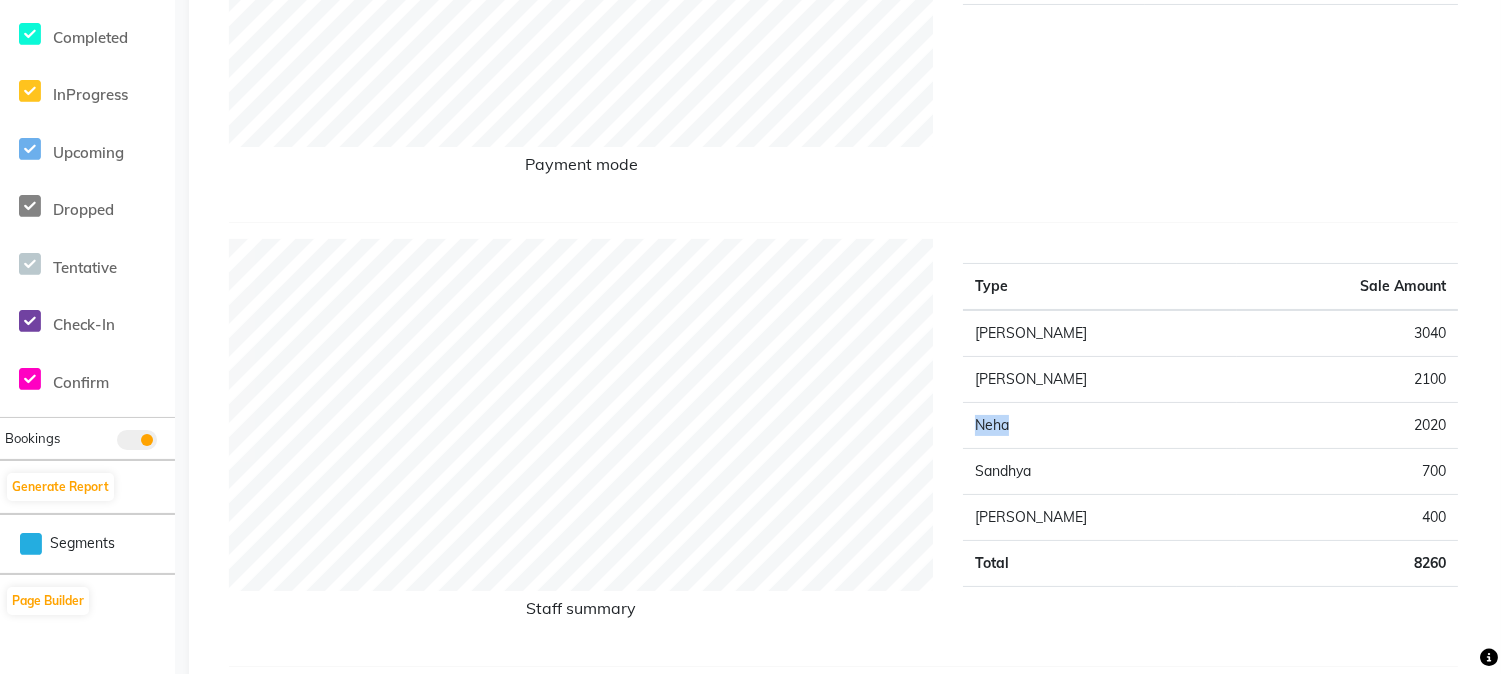 drag, startPoint x: 1027, startPoint y: 425, endPoint x: 973, endPoint y: 430, distance: 54.230988 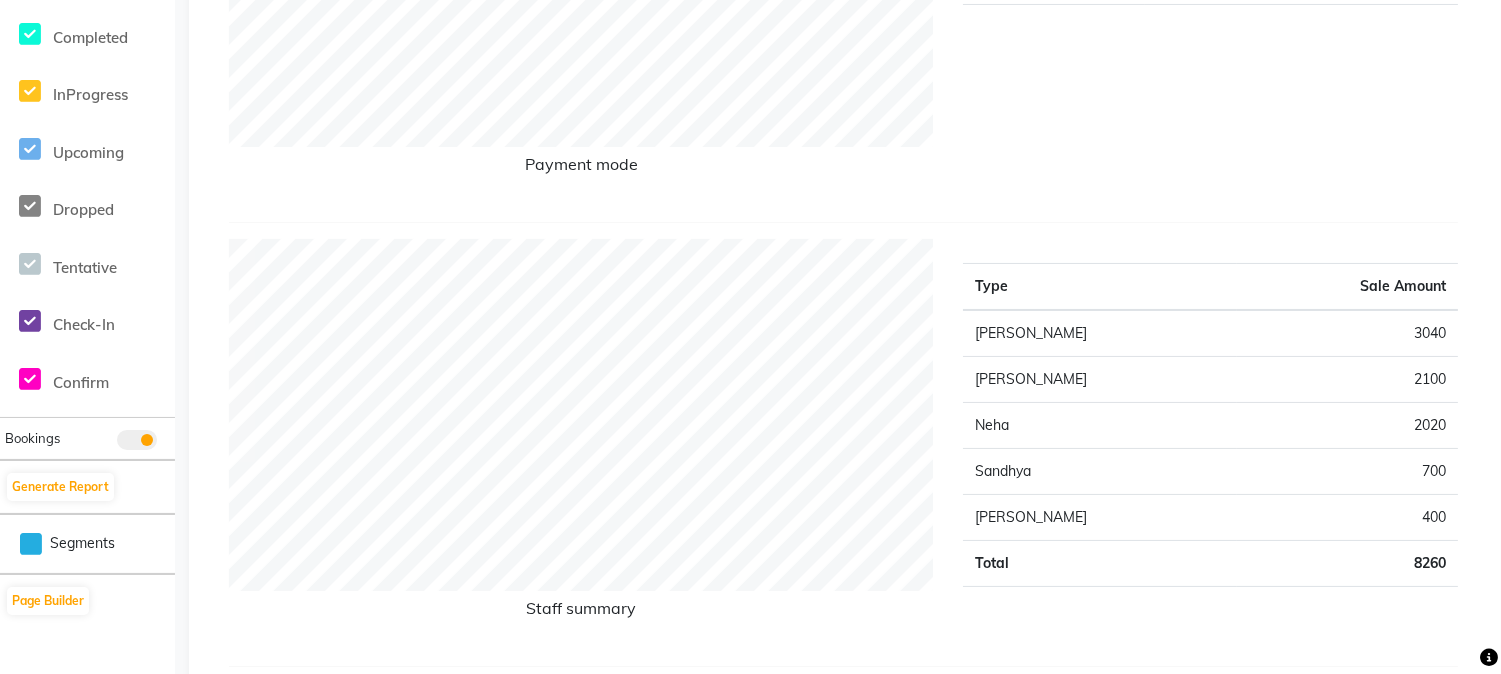 click on "Neha" 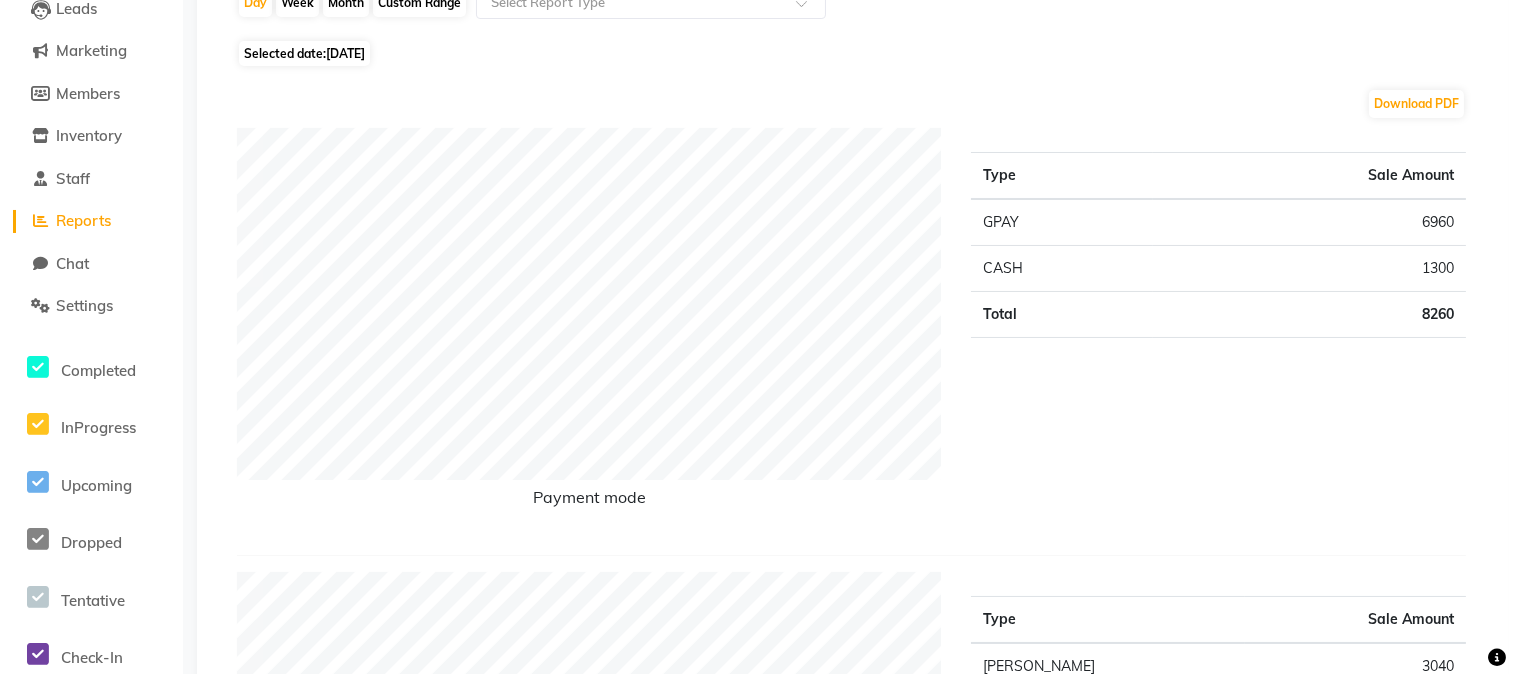 scroll, scrollTop: 0, scrollLeft: 0, axis: both 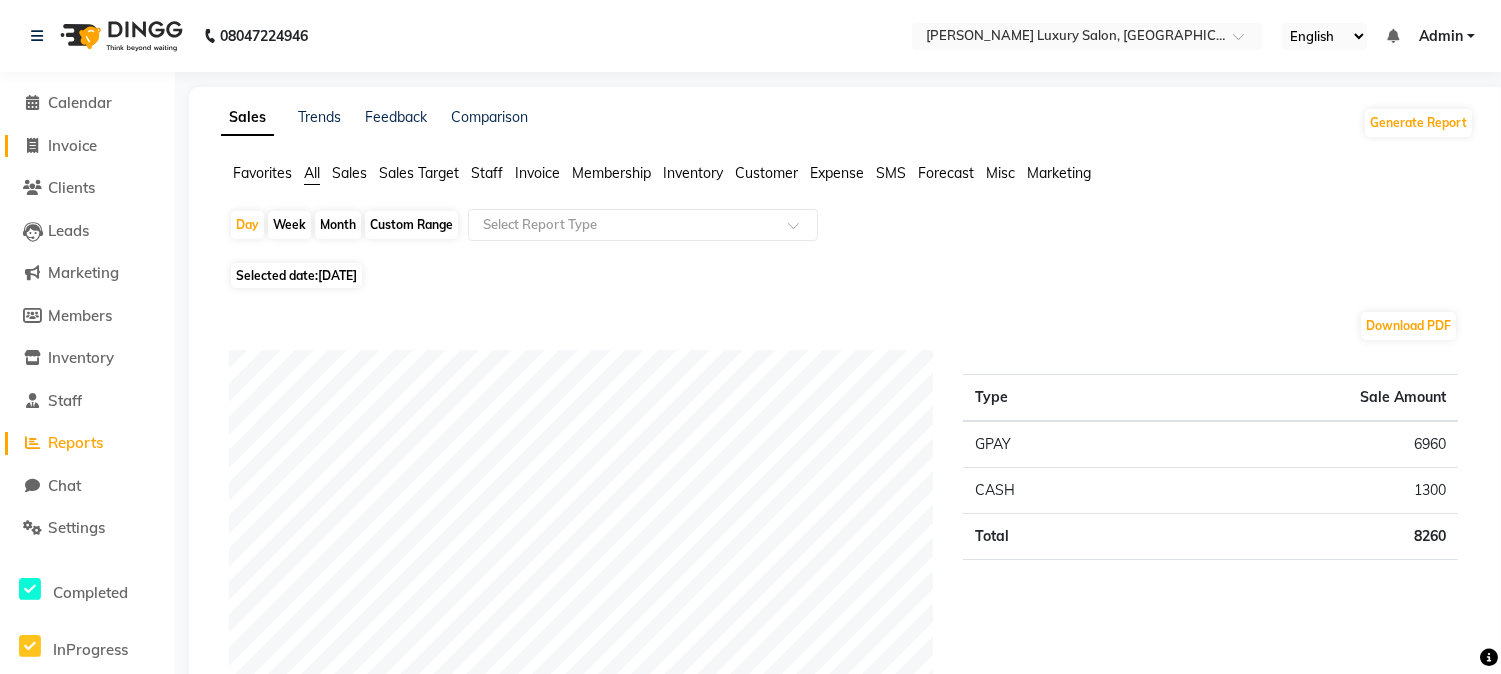 click on "Invoice" 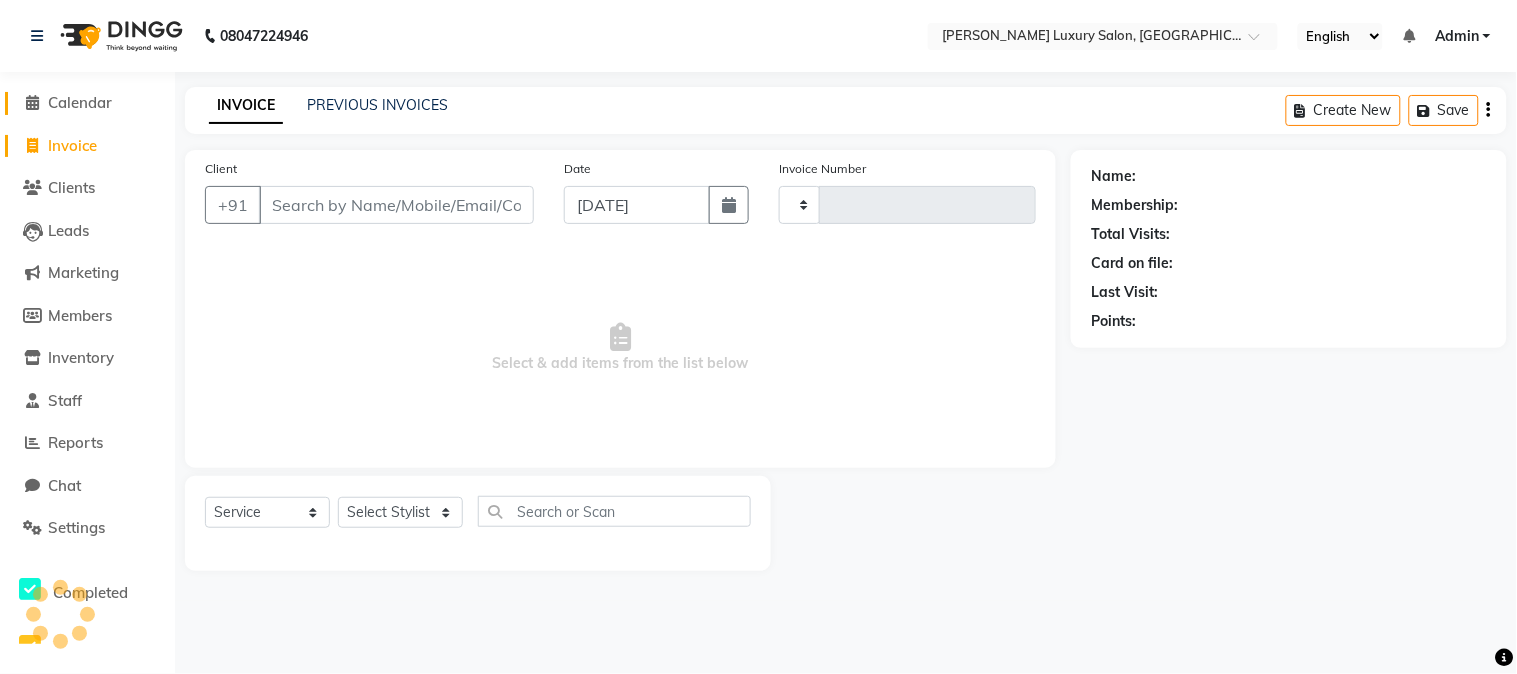 click on "Calendar" 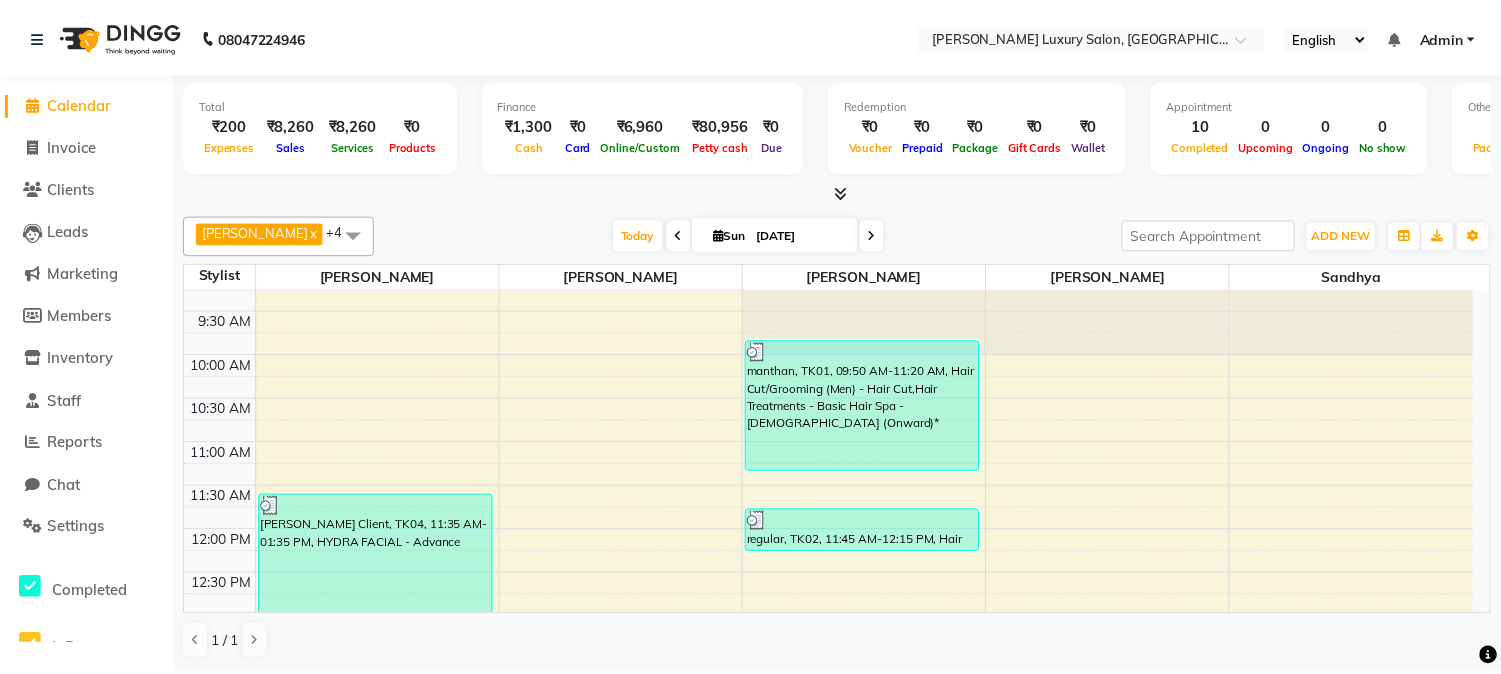 scroll, scrollTop: 0, scrollLeft: 0, axis: both 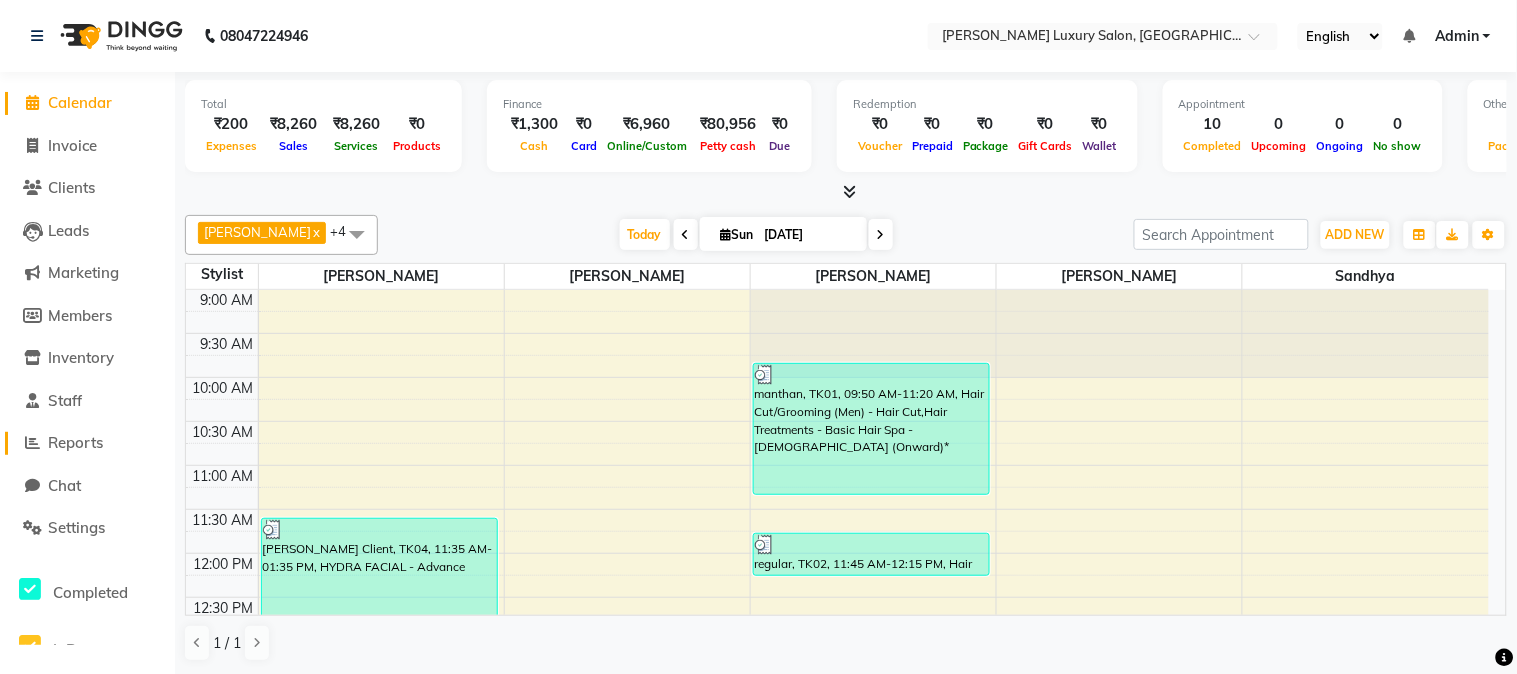 click on "Reports" 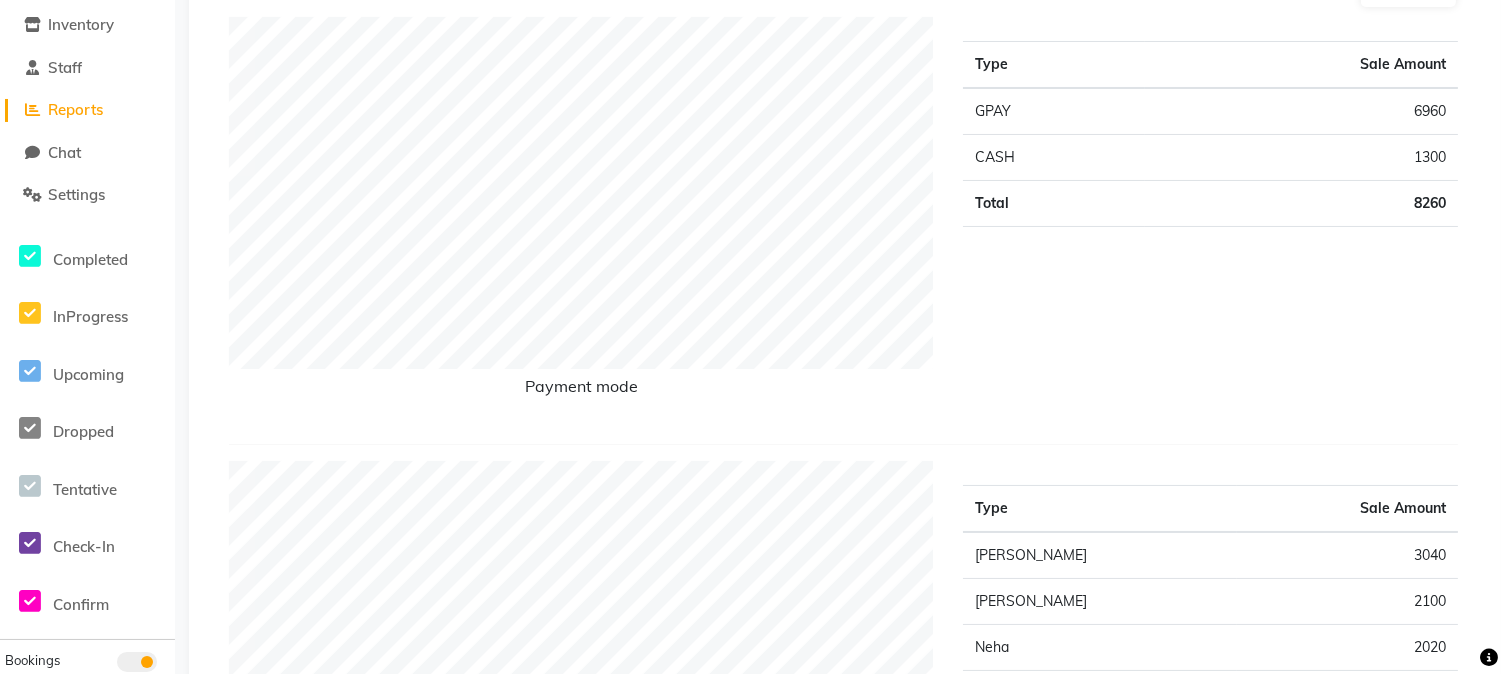 scroll, scrollTop: 666, scrollLeft: 0, axis: vertical 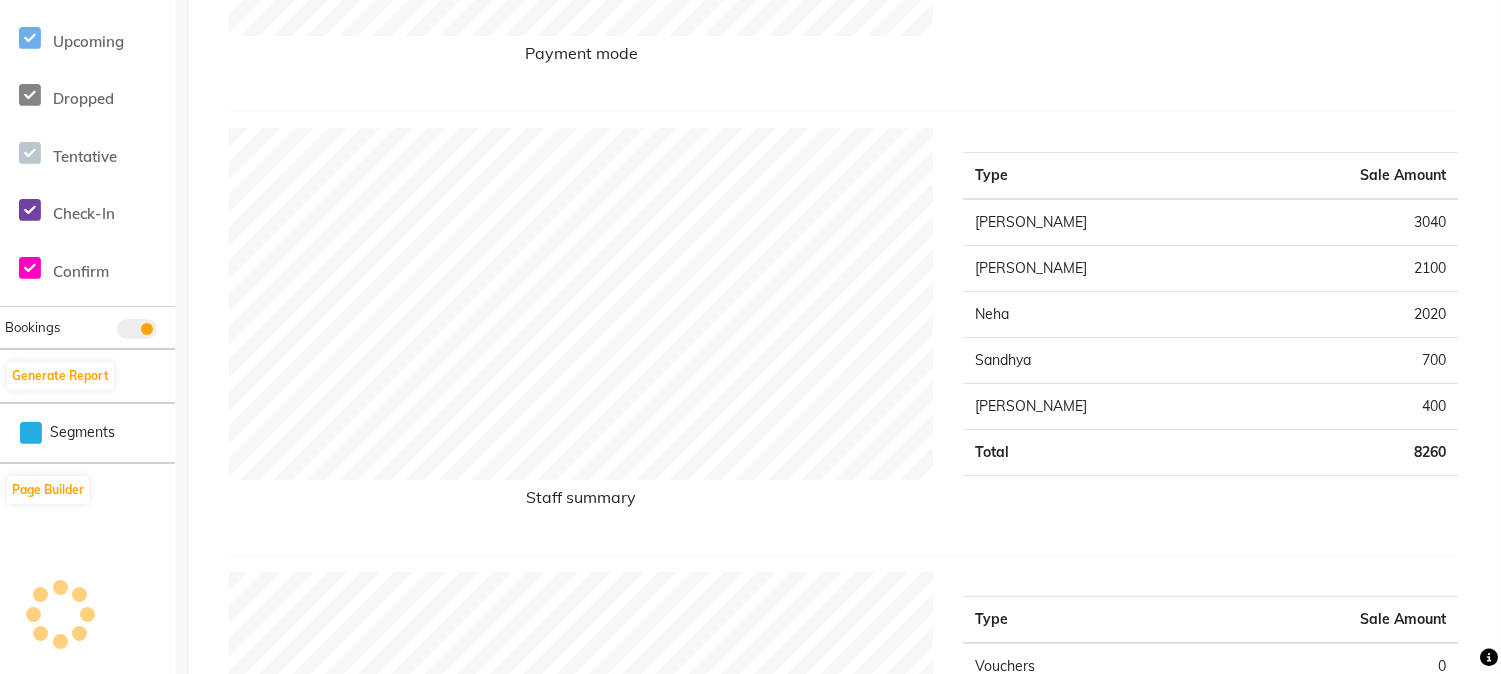click on "Neha" 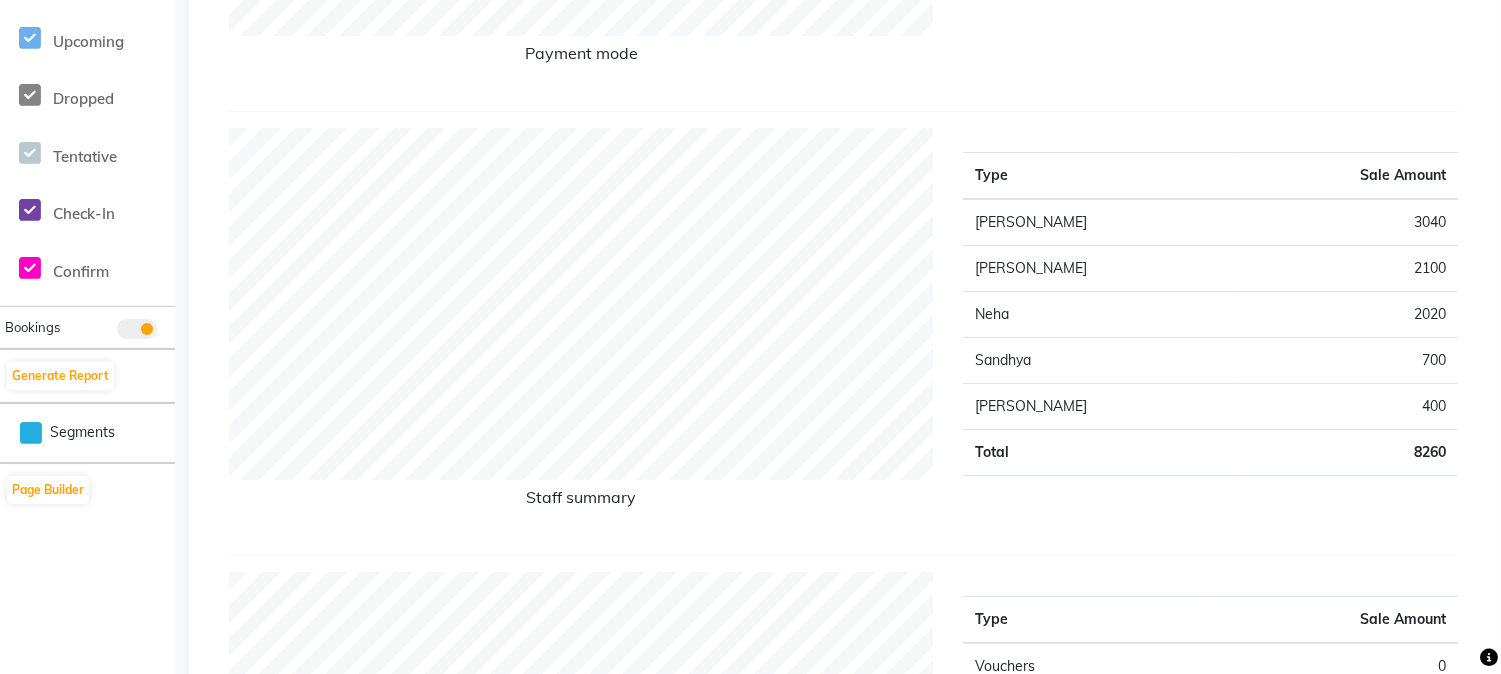 click on "Neha" 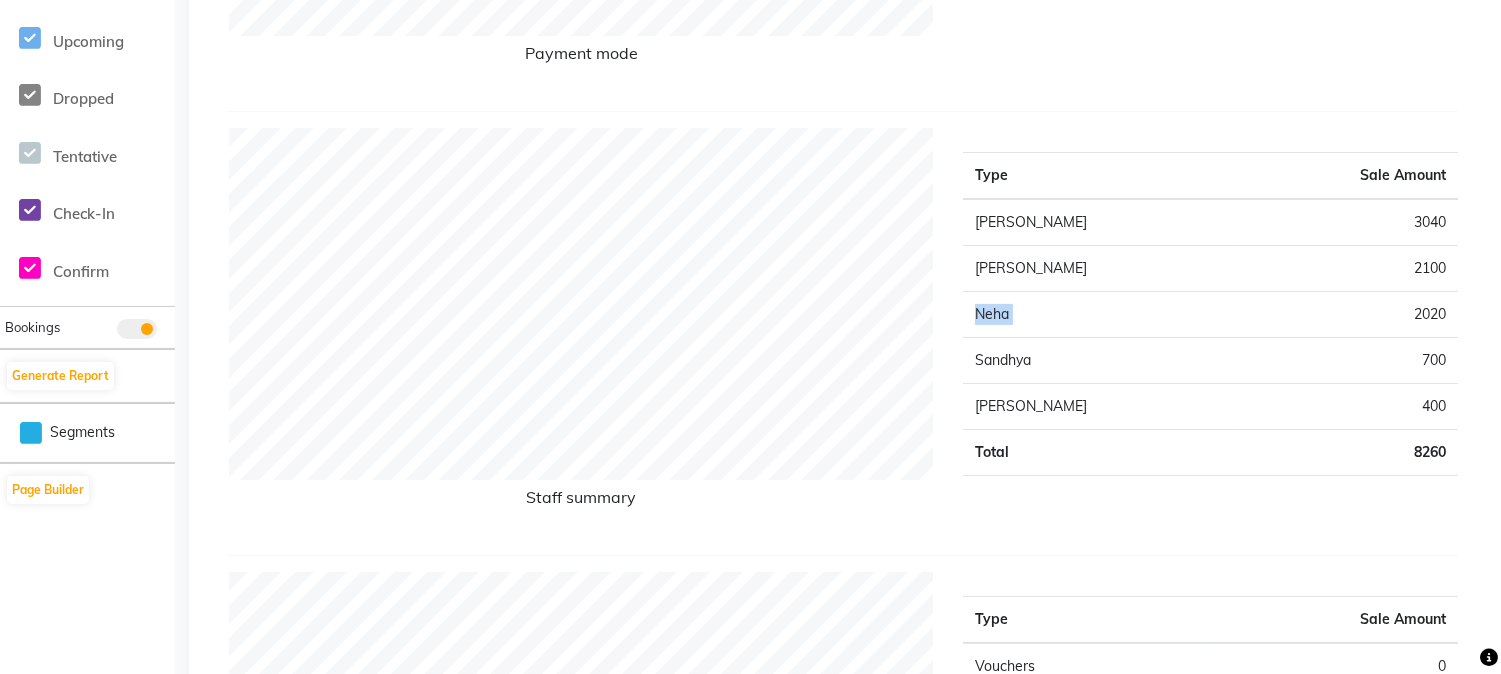 click on "Neha" 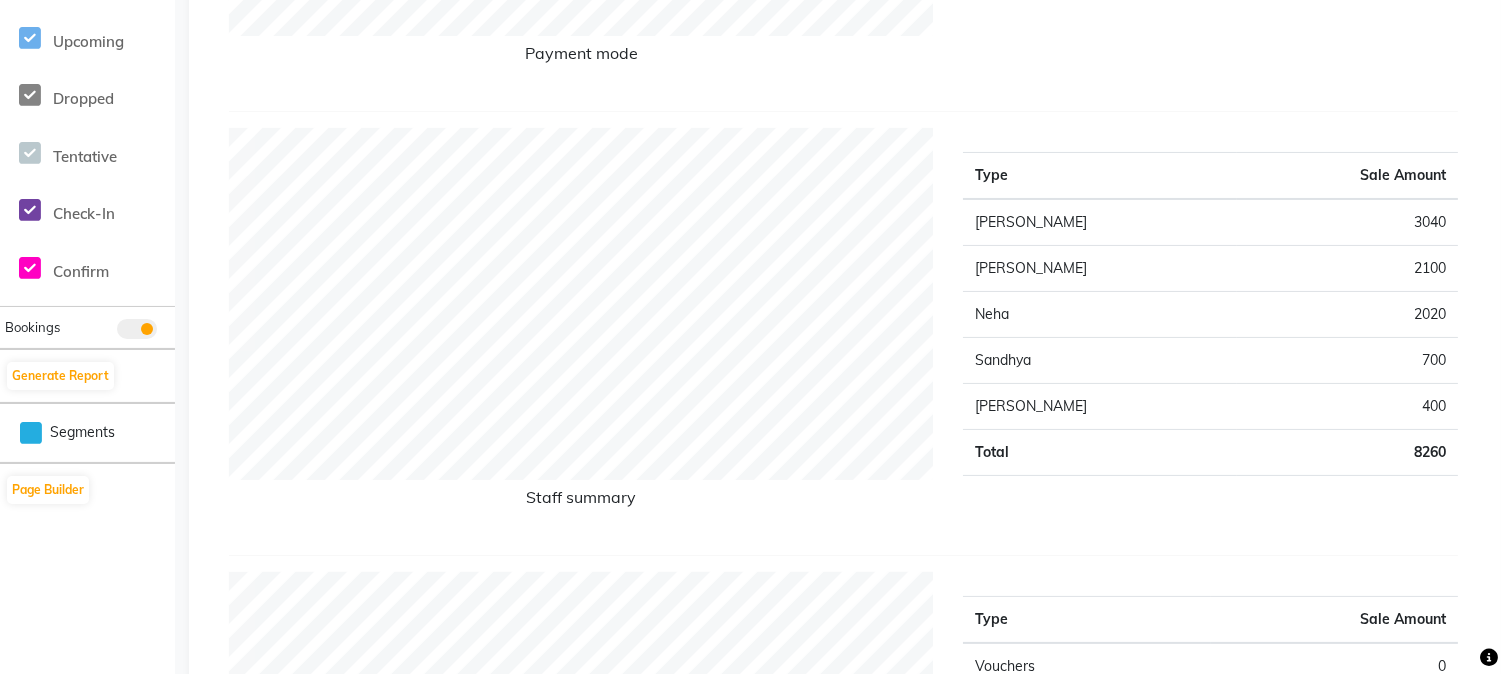 click on "Neha" 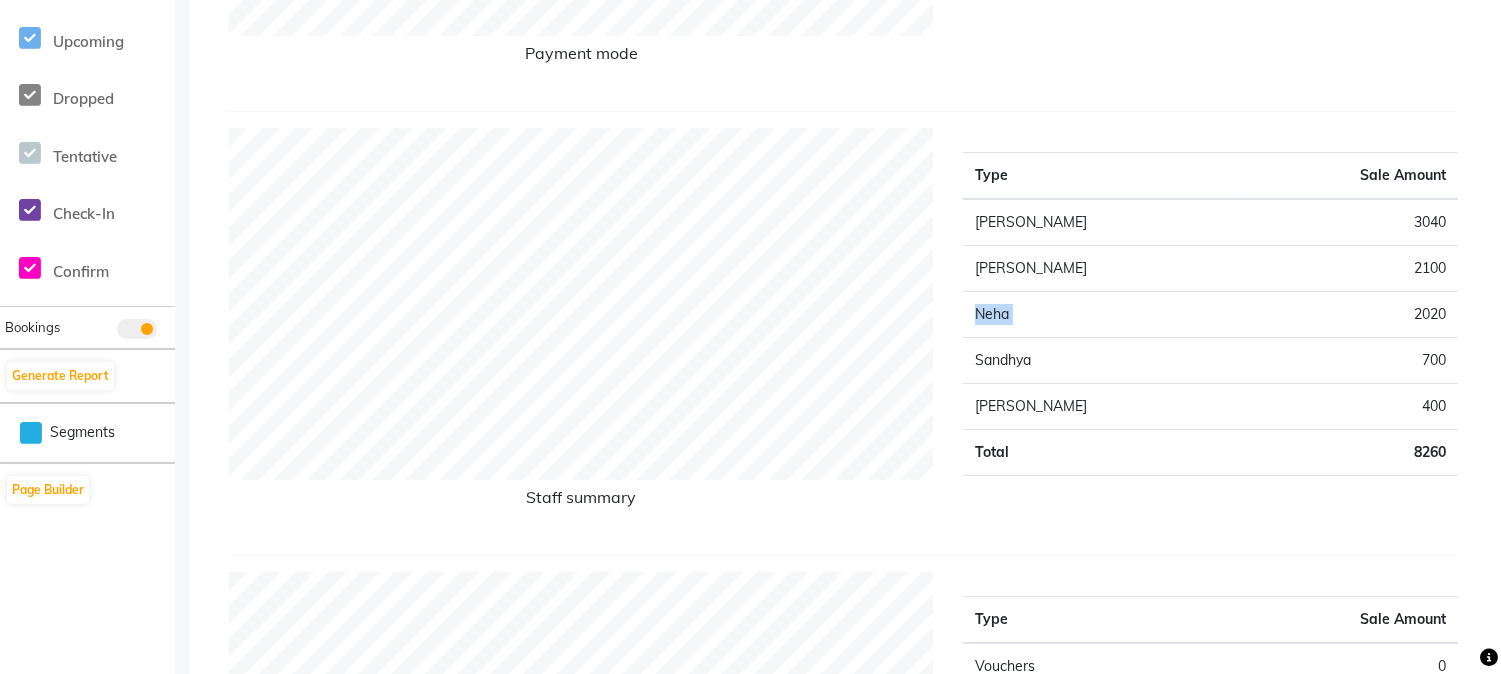 click on "Neha" 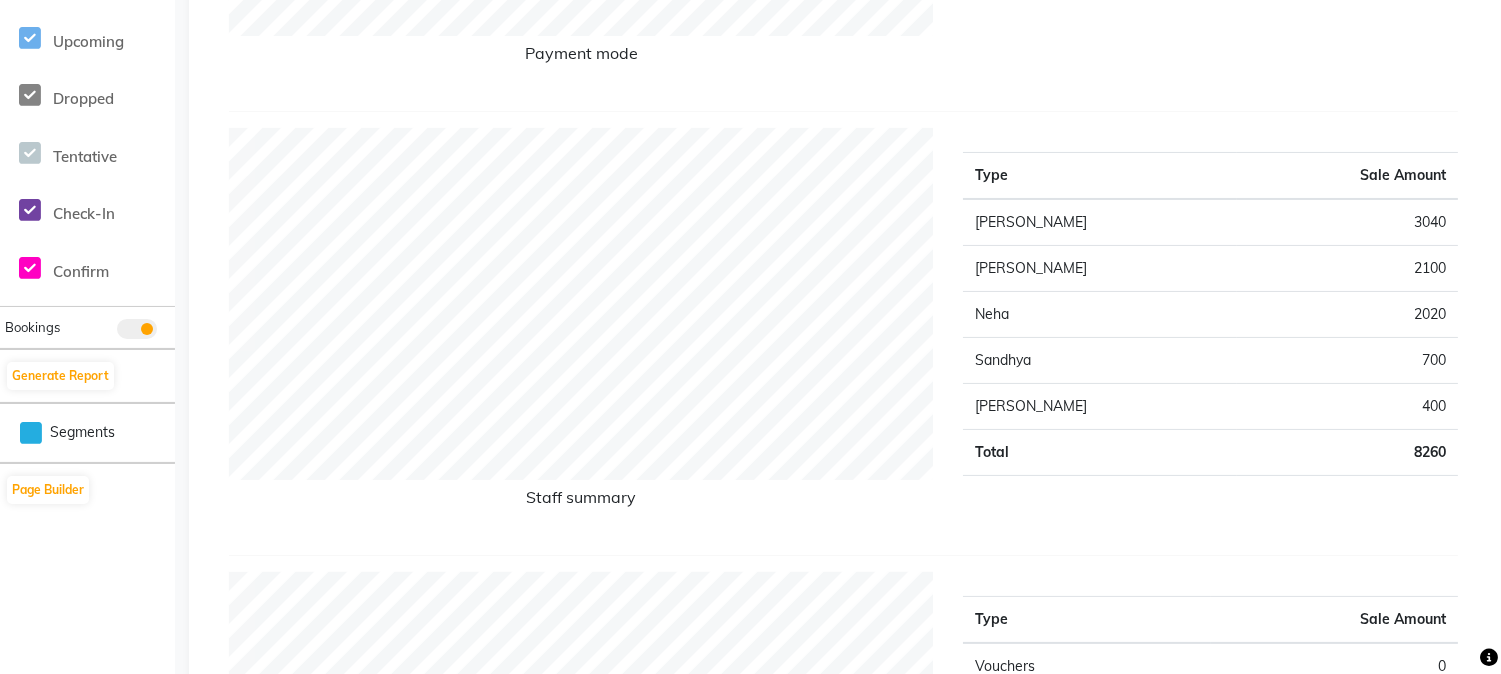 click on "8260" 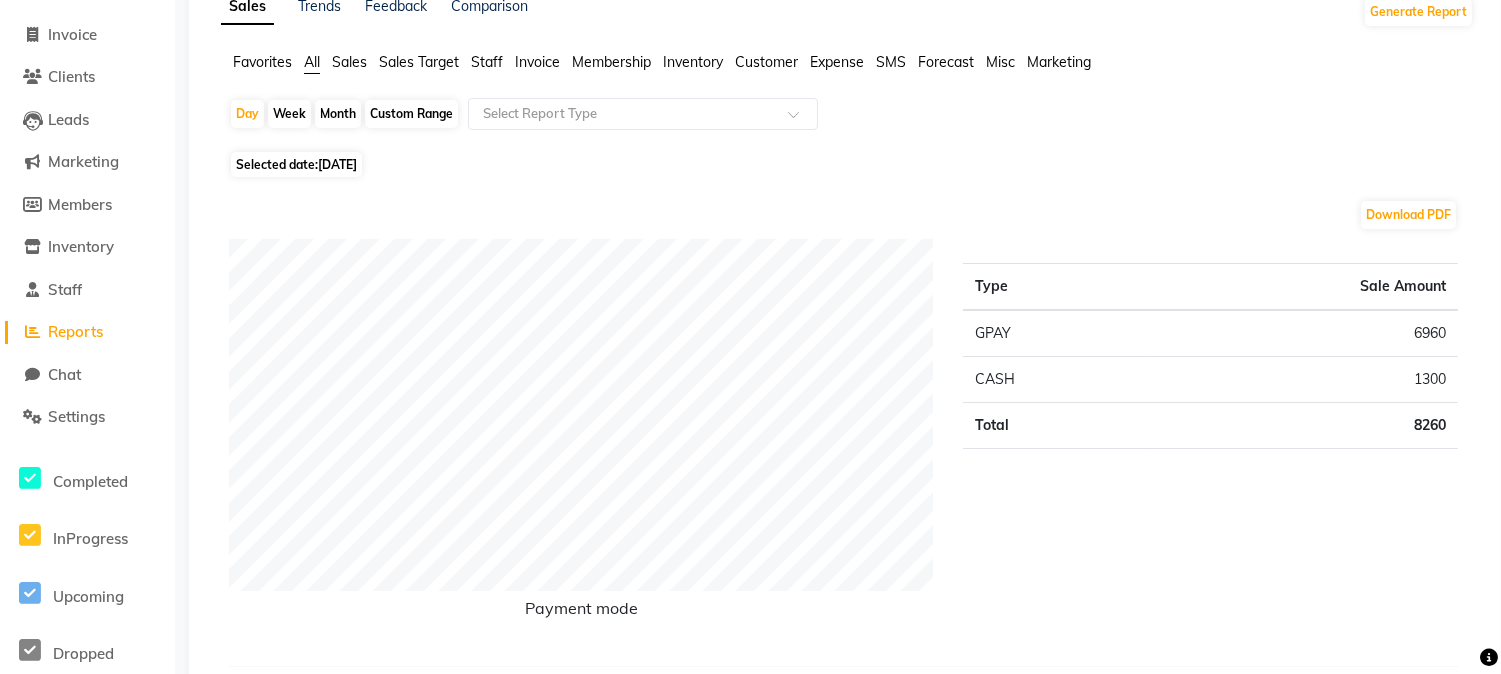 scroll, scrollTop: 0, scrollLeft: 0, axis: both 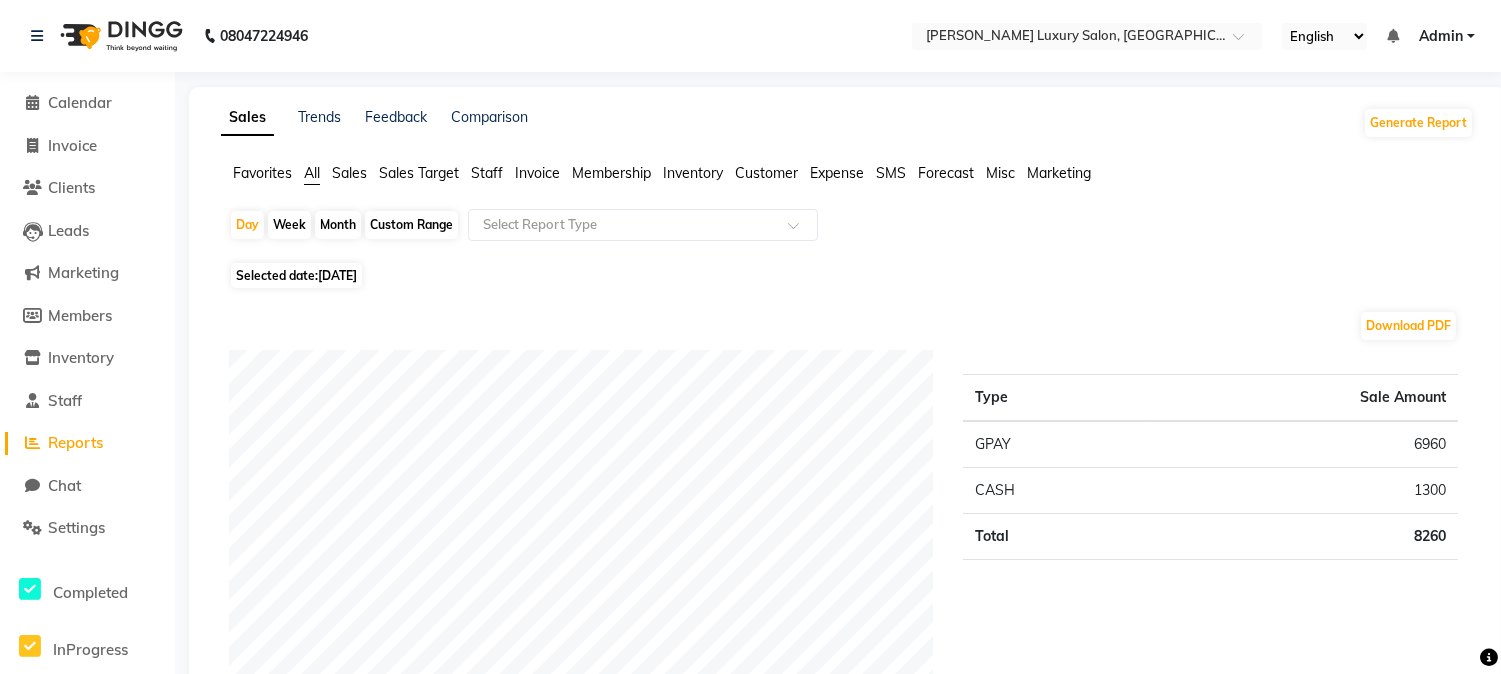 click on "Invoice" 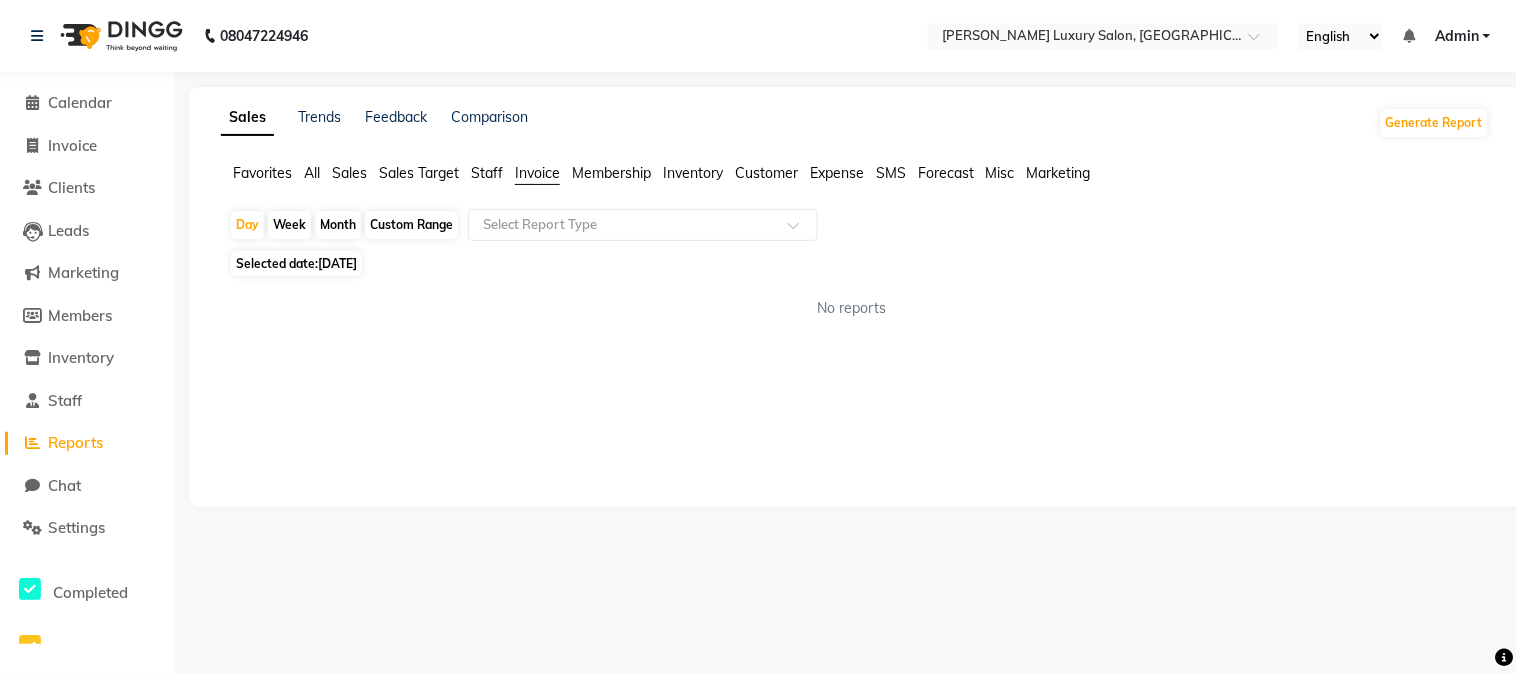 click on "Invoice" 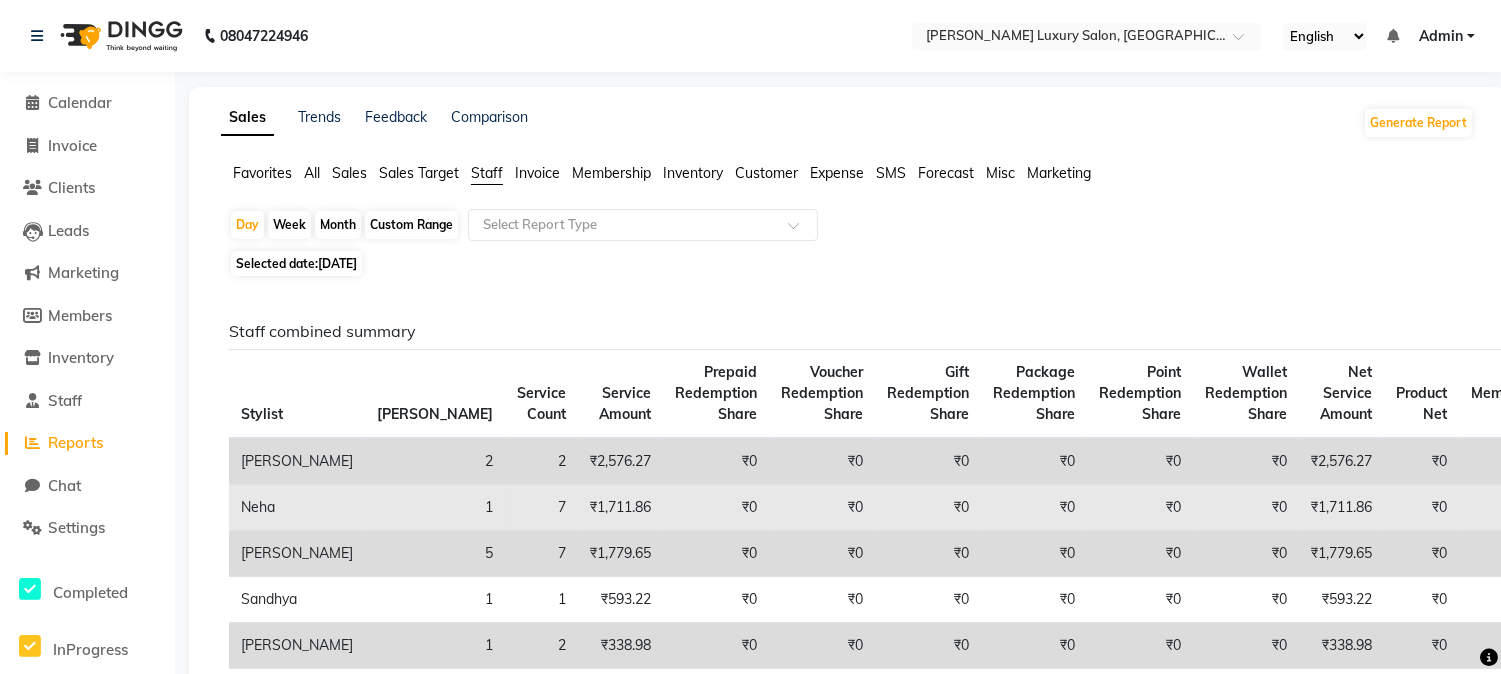 click on "₹0" 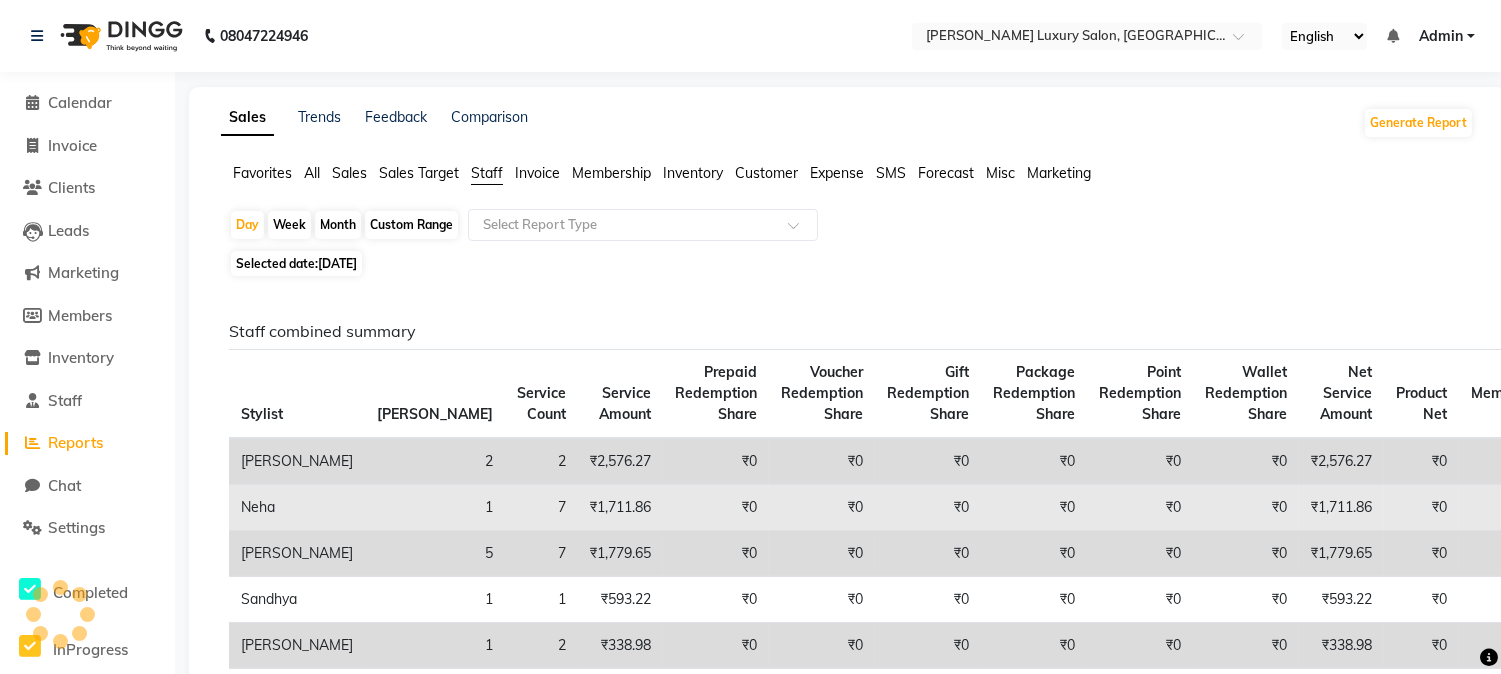 click on "Neha" 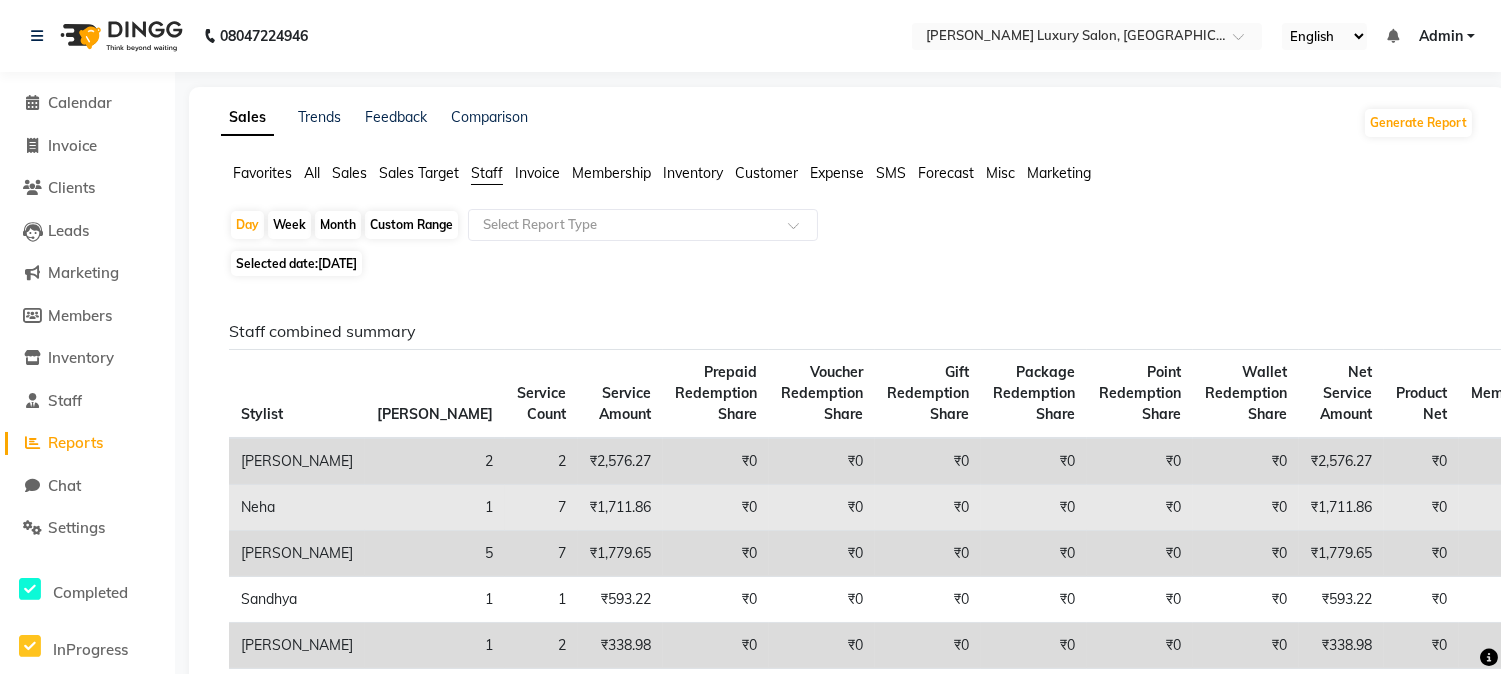 click on "Neha" 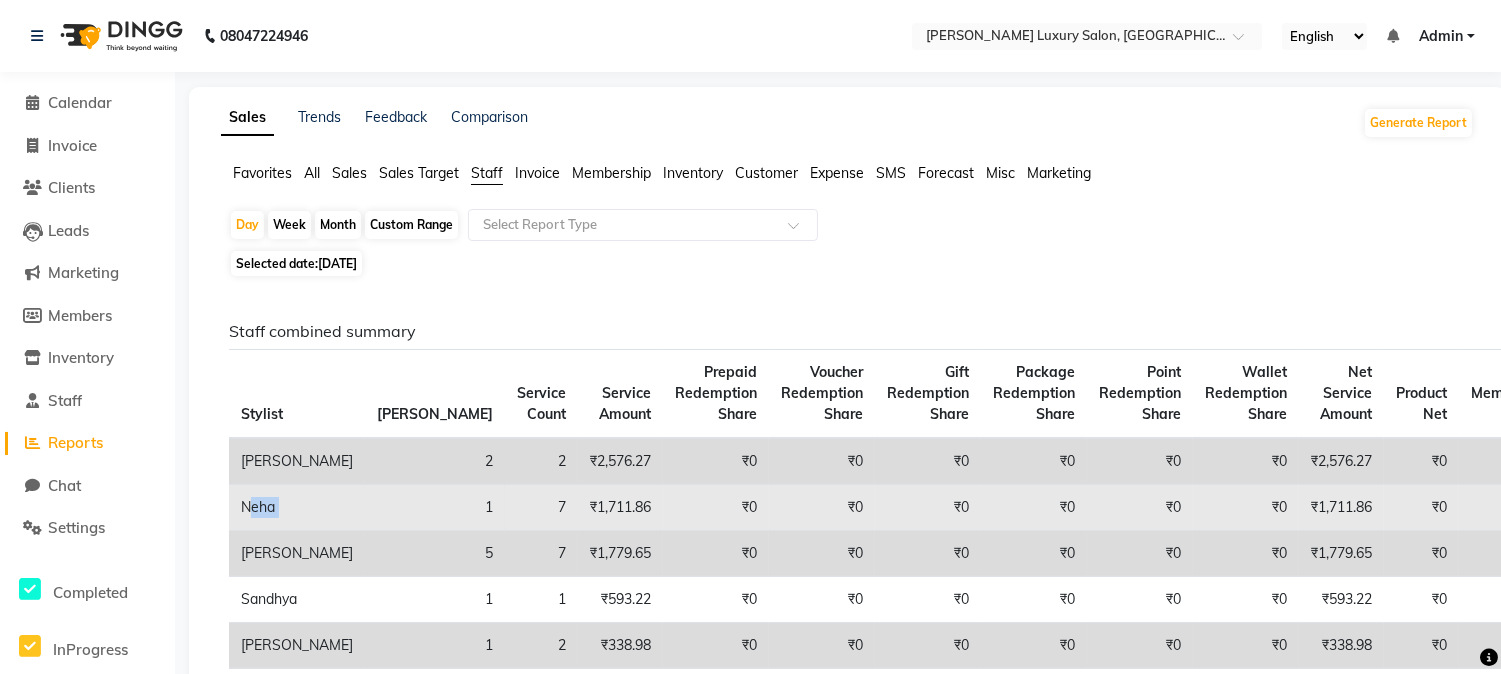 click on "Neha" 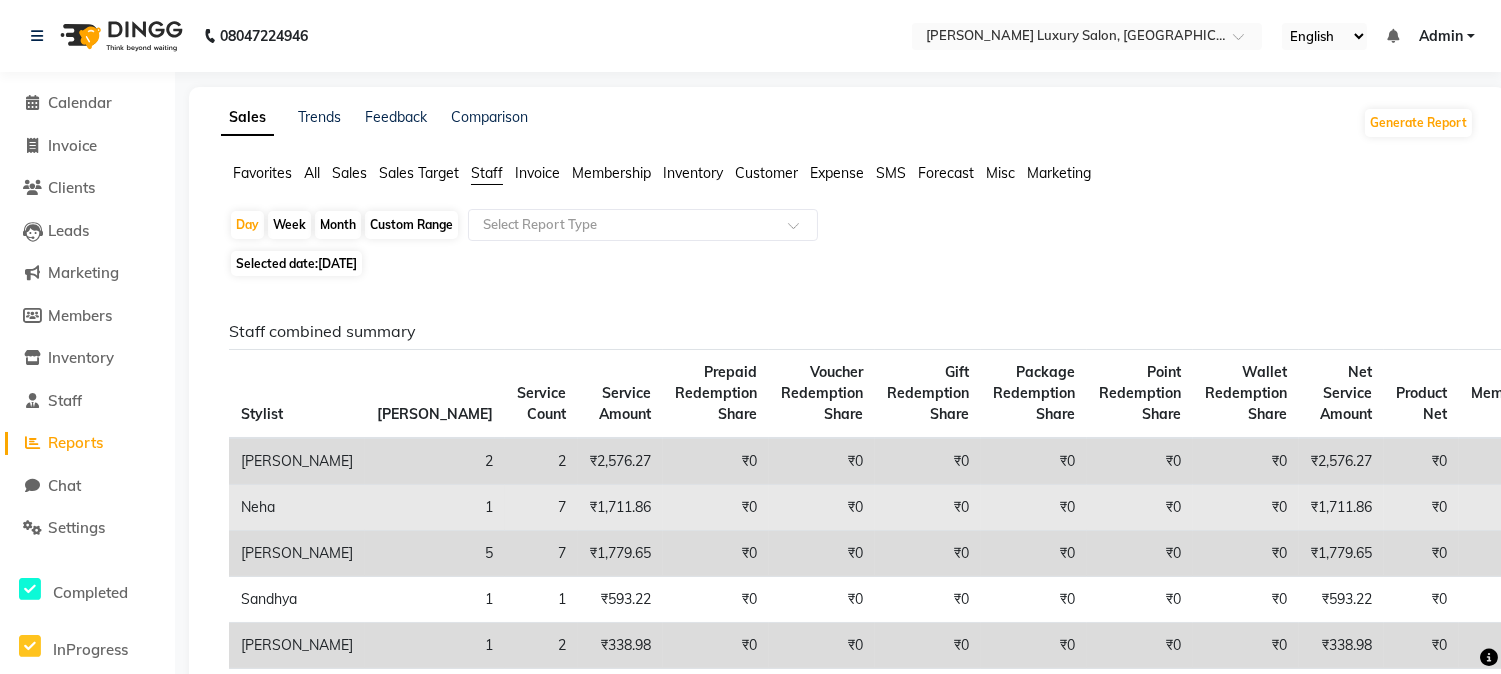drag, startPoint x: 303, startPoint y: 525, endPoint x: 1493, endPoint y: 527, distance: 1190.0017 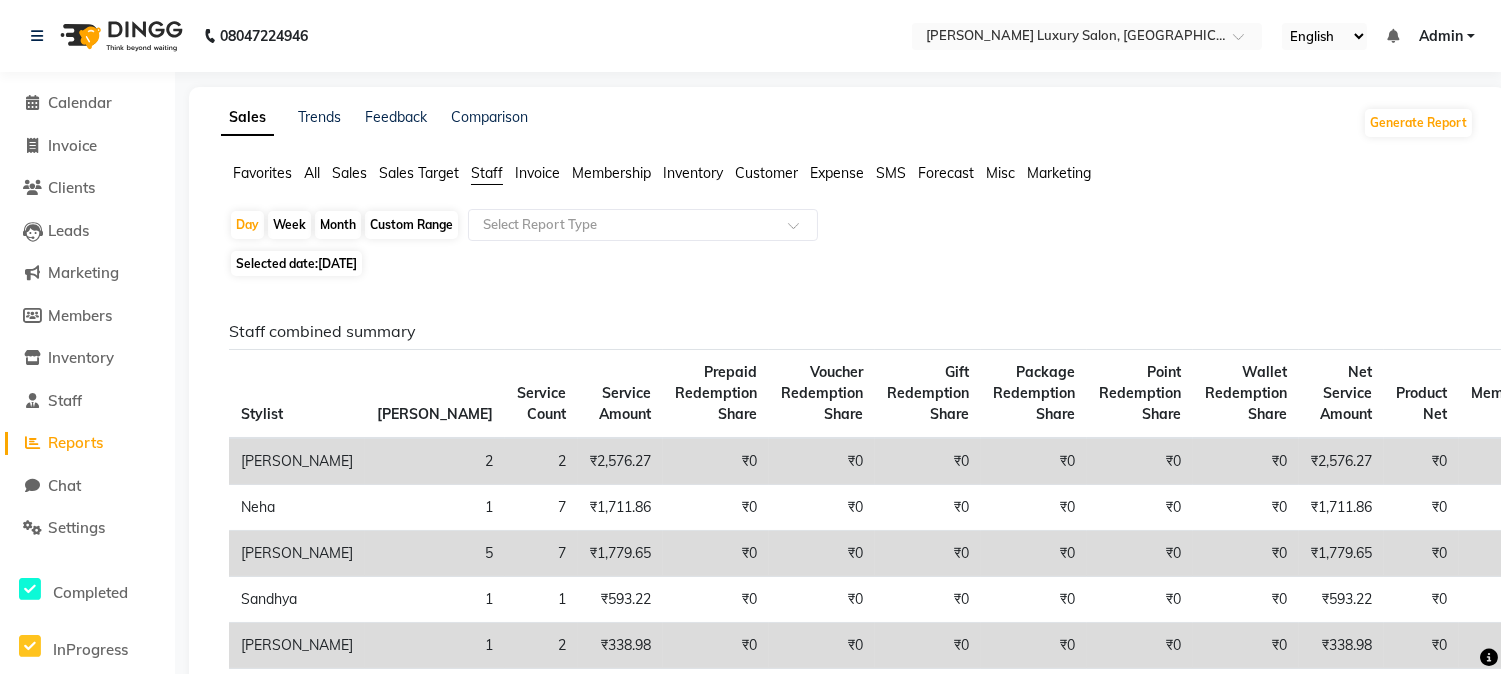 drag, startPoint x: 715, startPoint y: 528, endPoint x: 1120, endPoint y: 215, distance: 511.8535 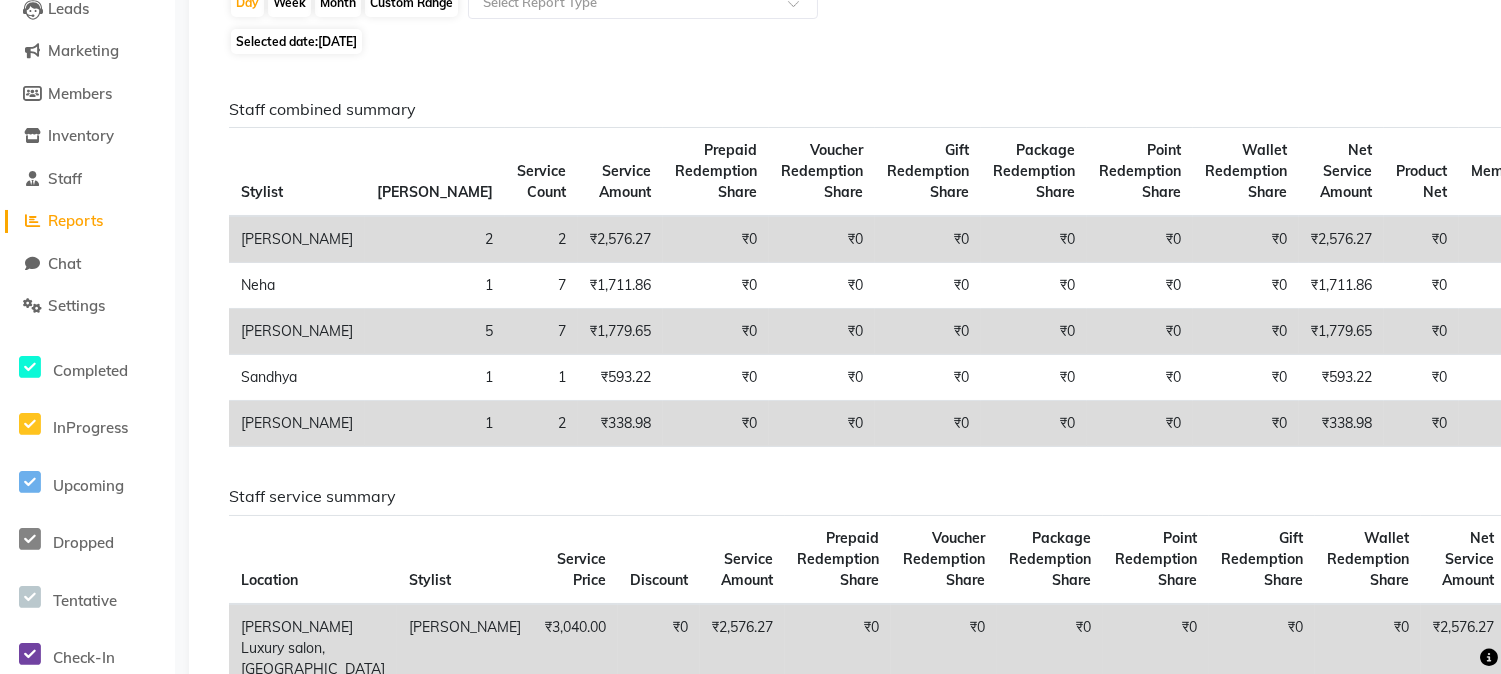 scroll, scrollTop: 0, scrollLeft: 0, axis: both 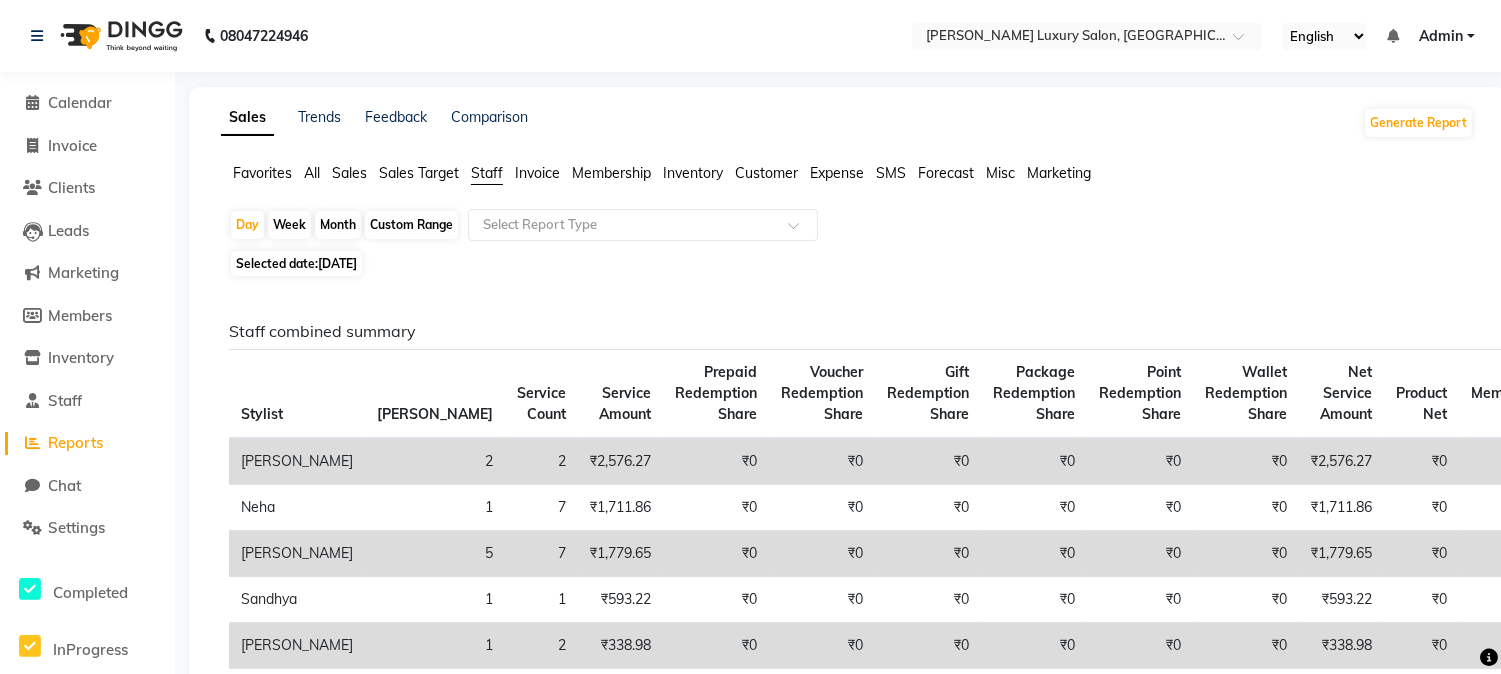 click on "Invoice" 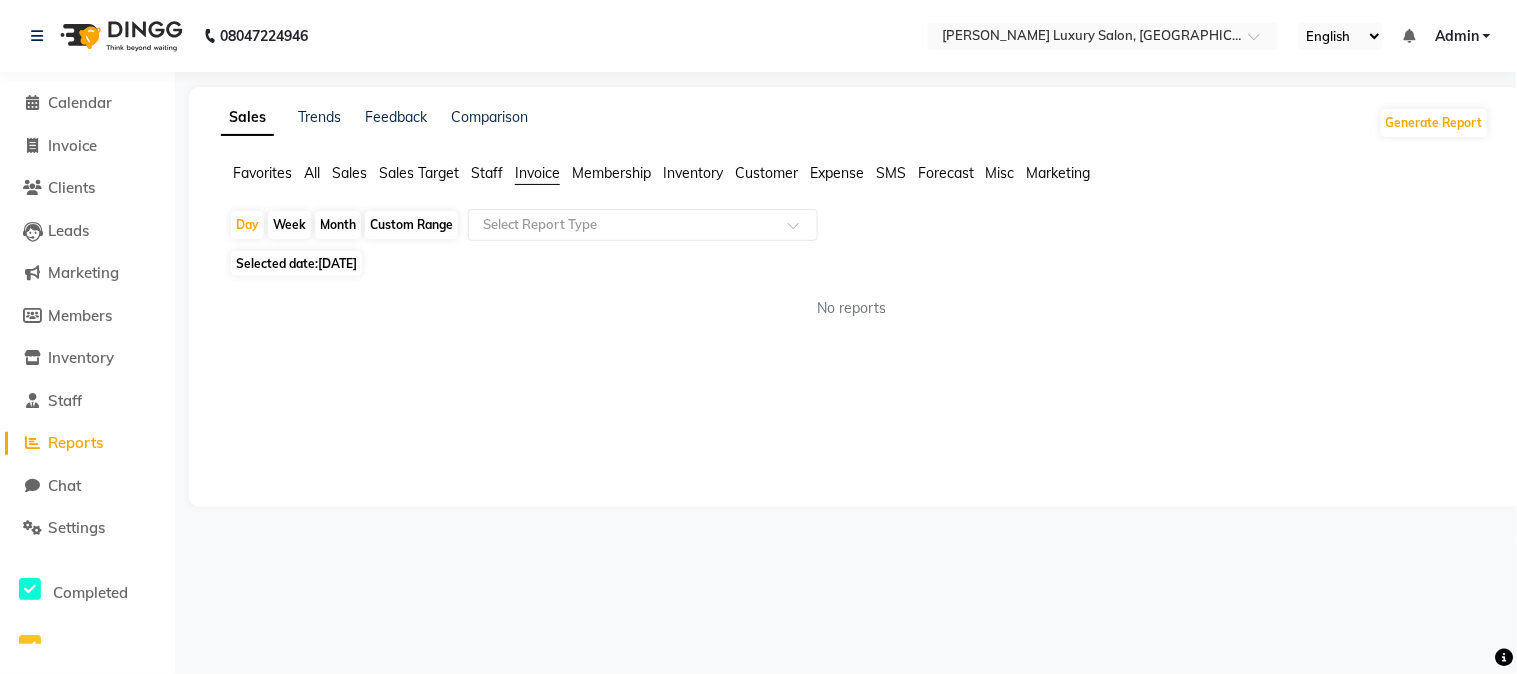 click on "Inventory" 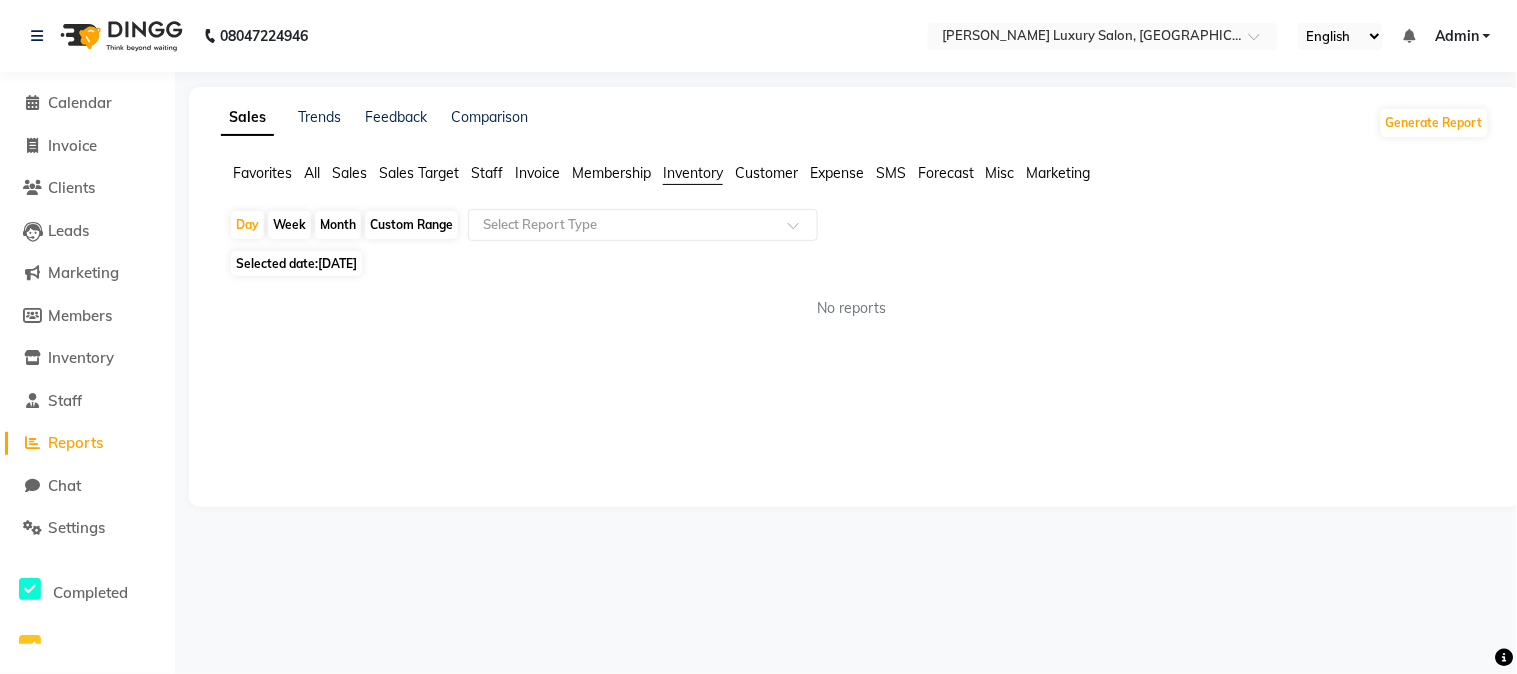 click on "Customer" 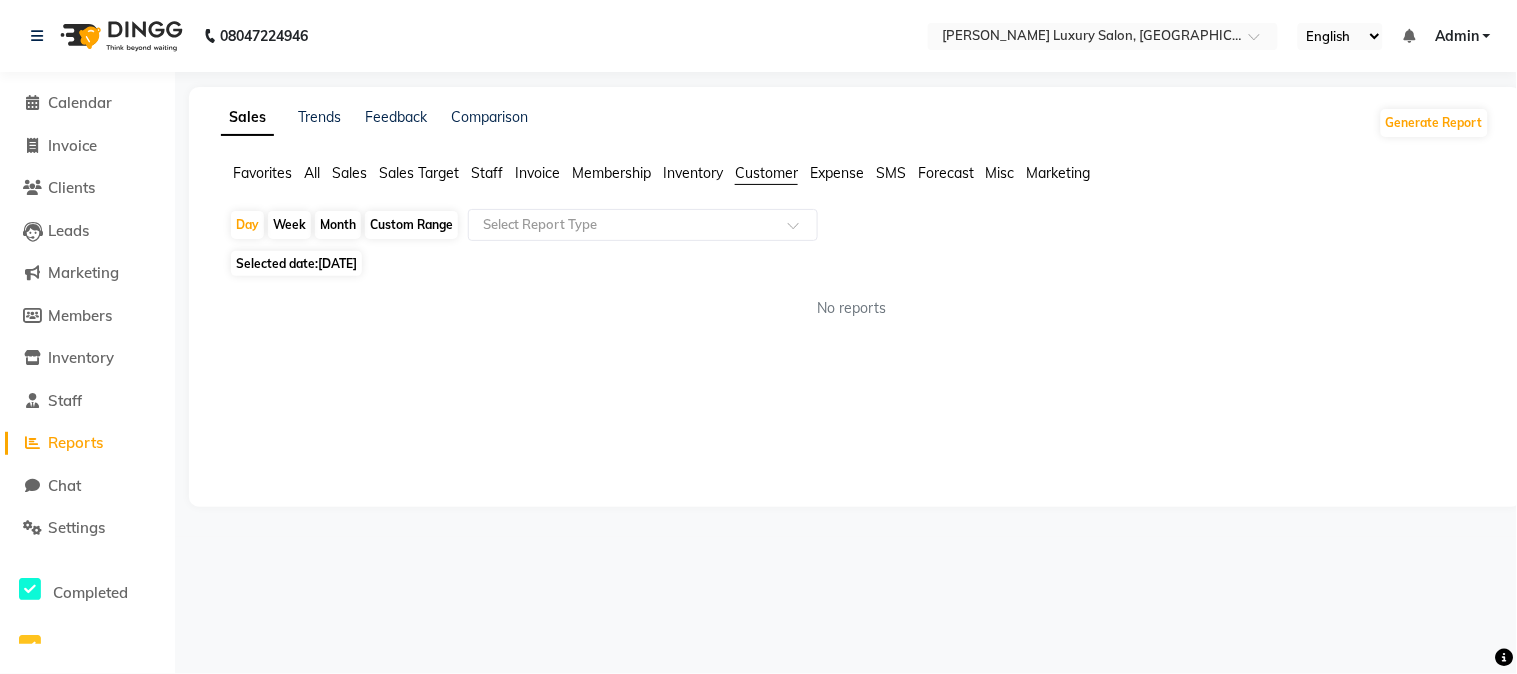 click on "Sales Target" 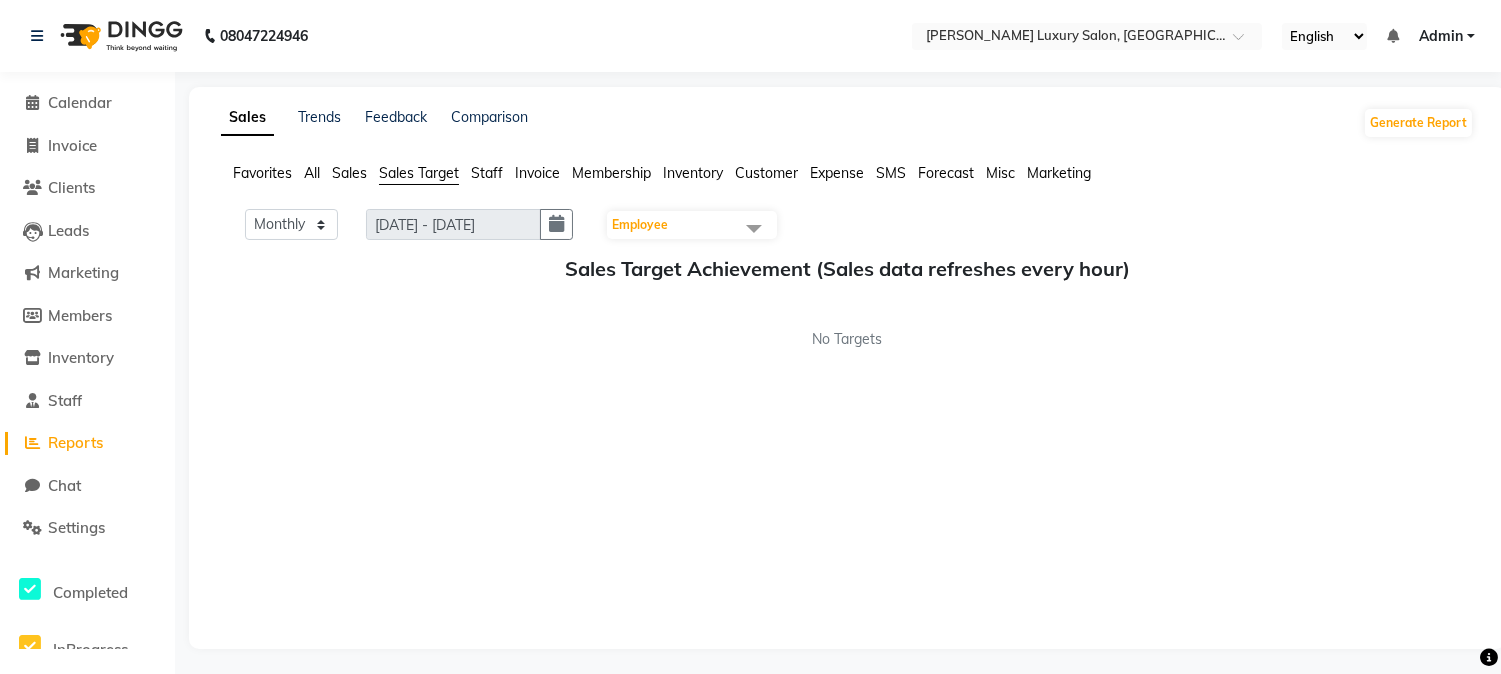 click on "Sales" 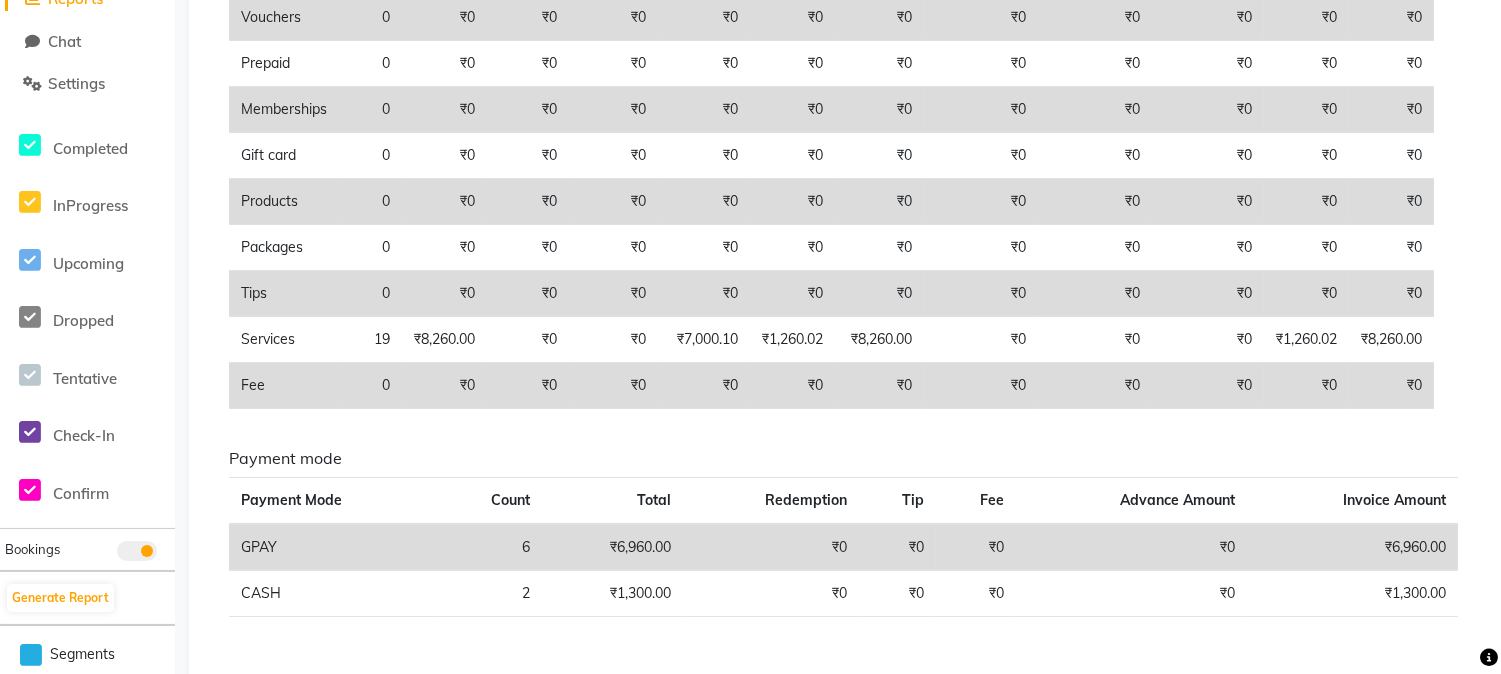 scroll, scrollTop: 0, scrollLeft: 0, axis: both 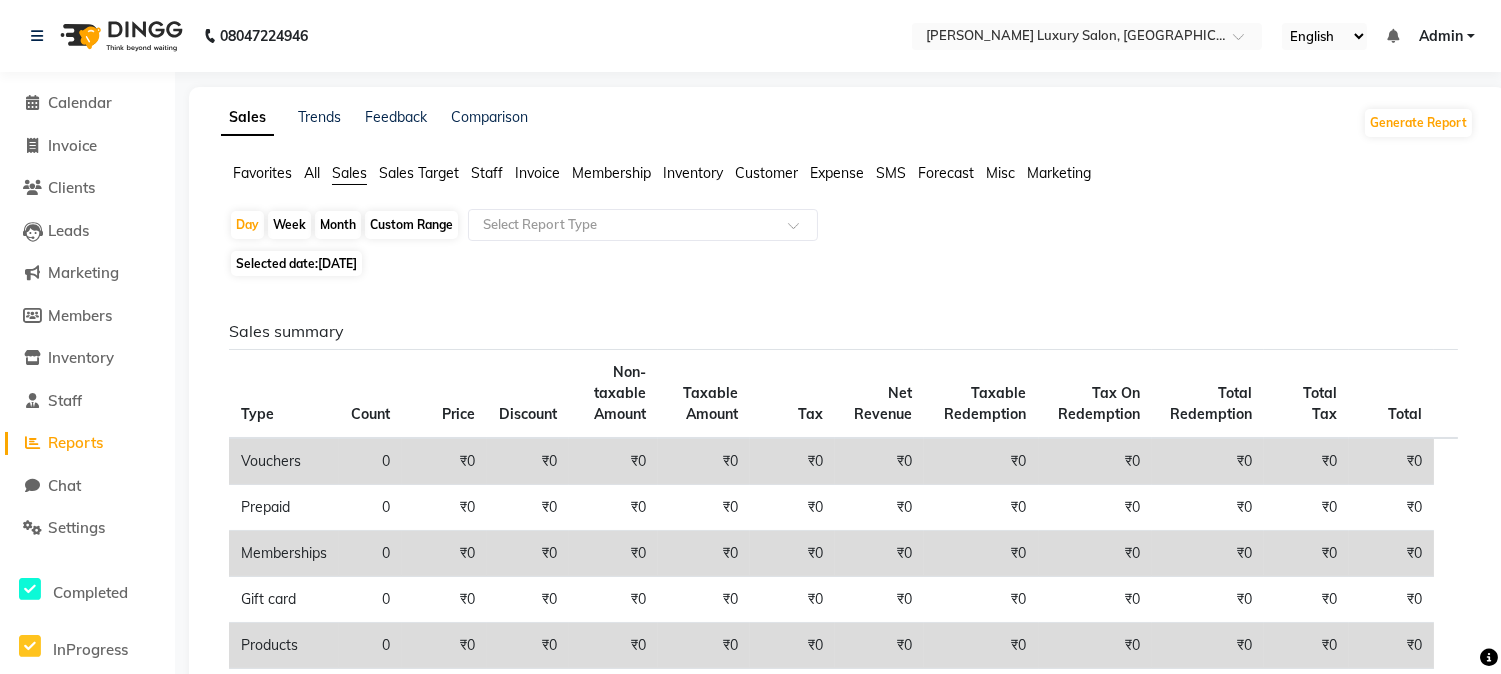 click on "Favorites All Sales Sales Target Staff Invoice Membership Inventory Customer Expense SMS Forecast Misc Marketing" 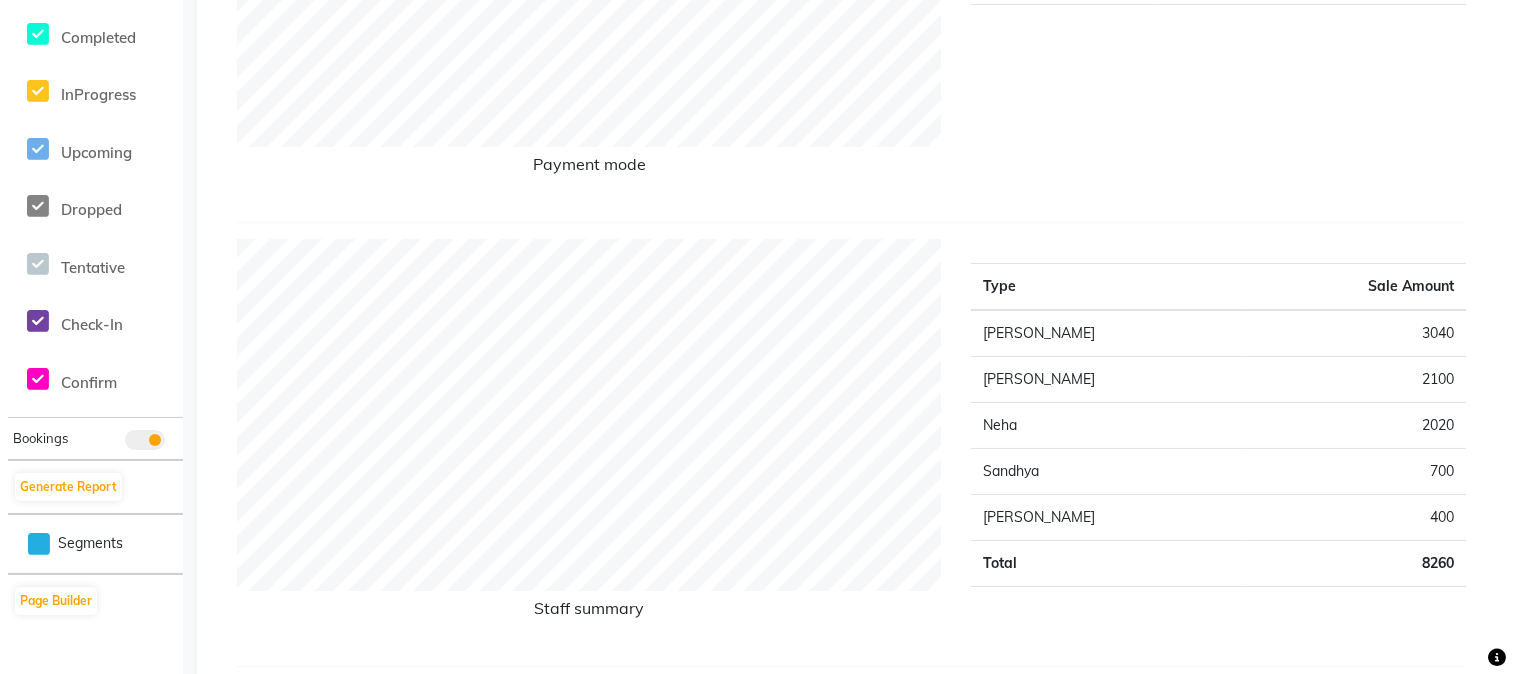 scroll, scrollTop: 0, scrollLeft: 0, axis: both 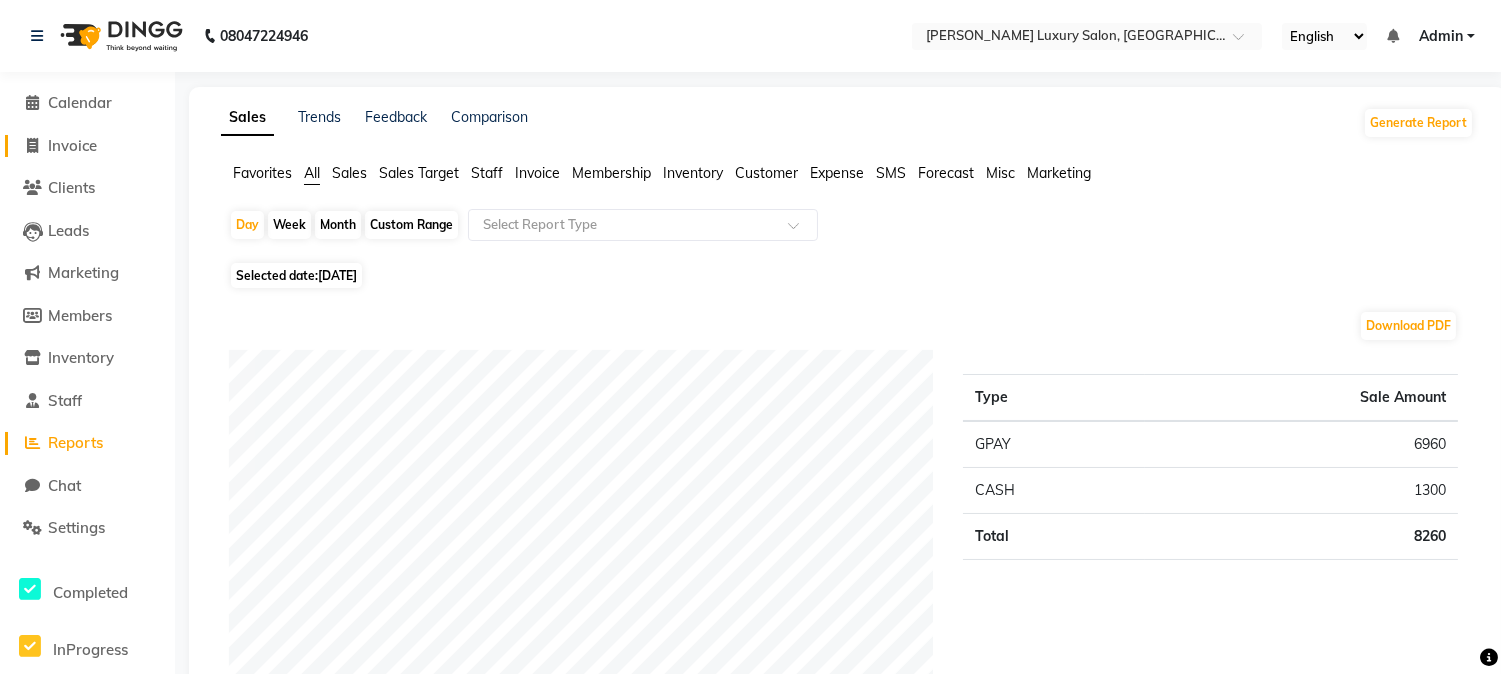 click on "Invoice" 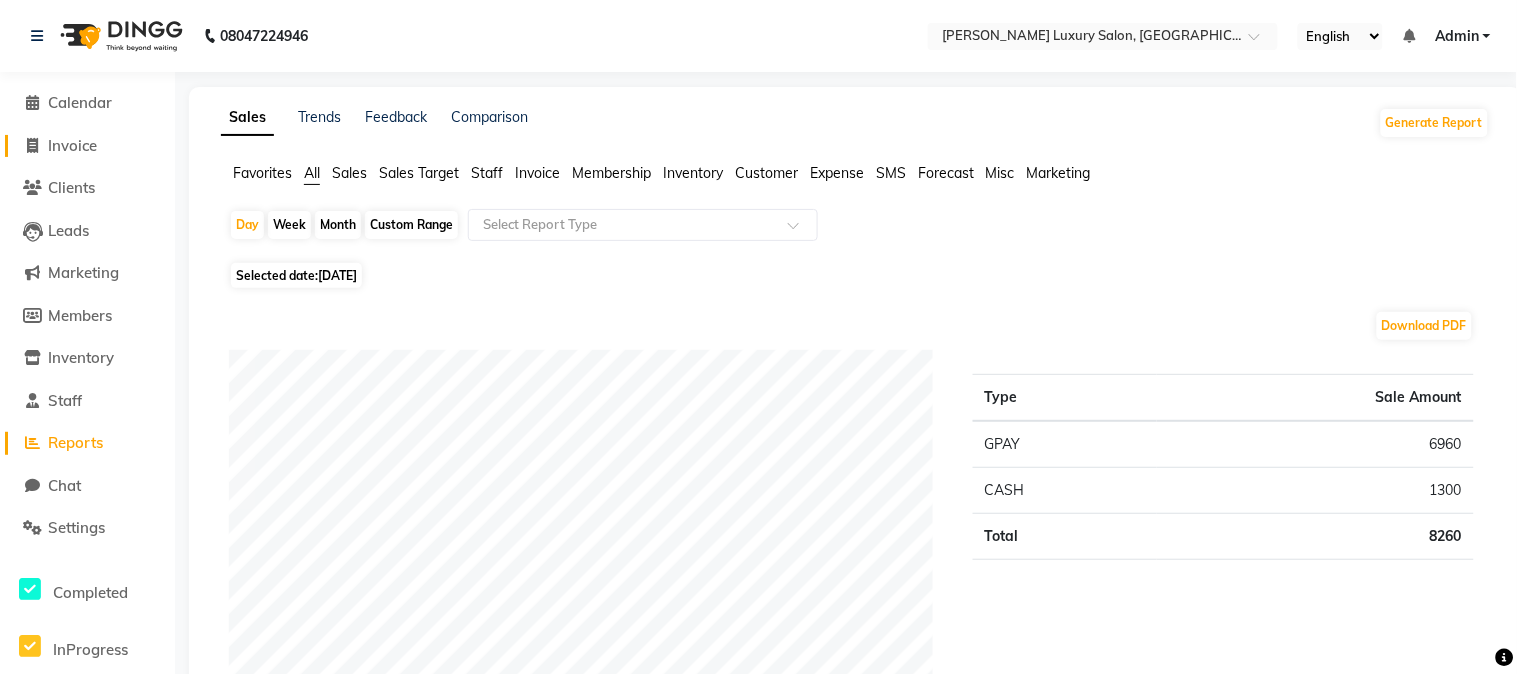 select on "7752" 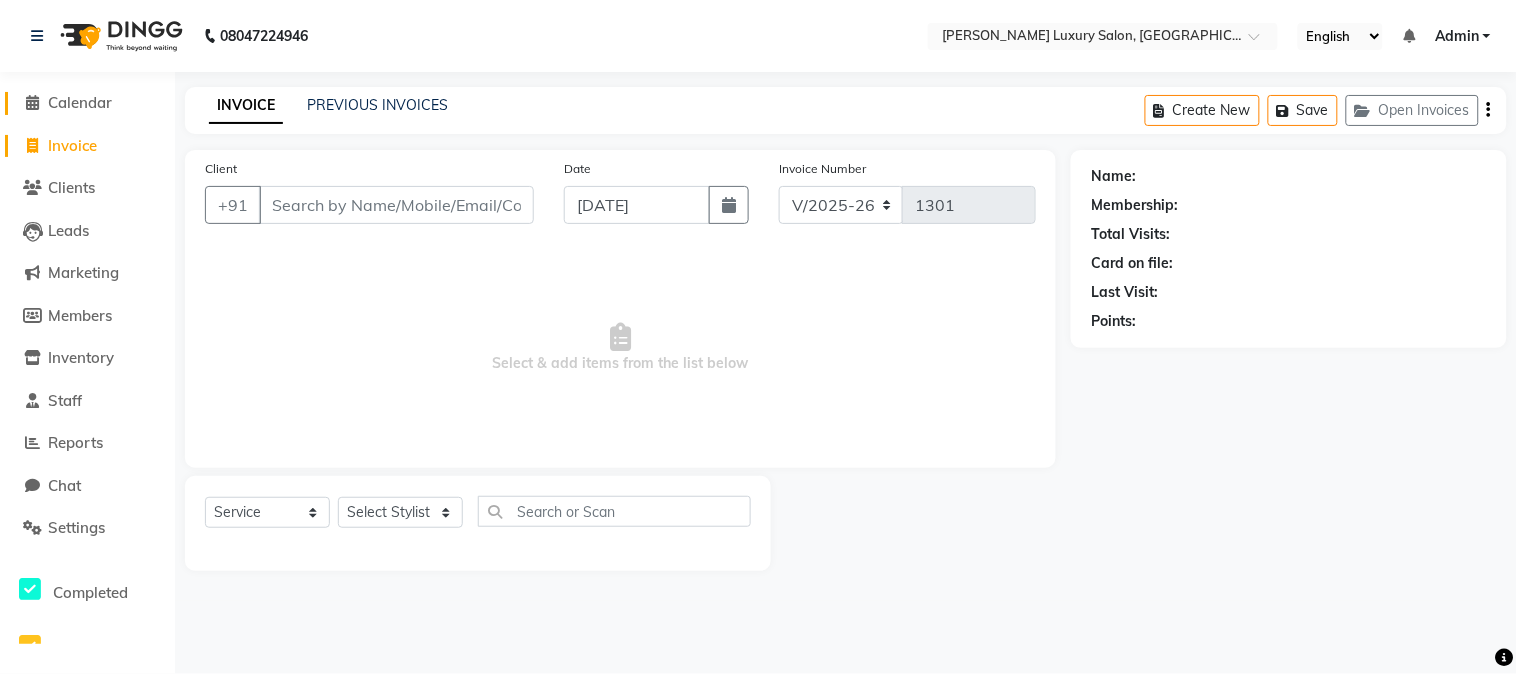 click on "Calendar" 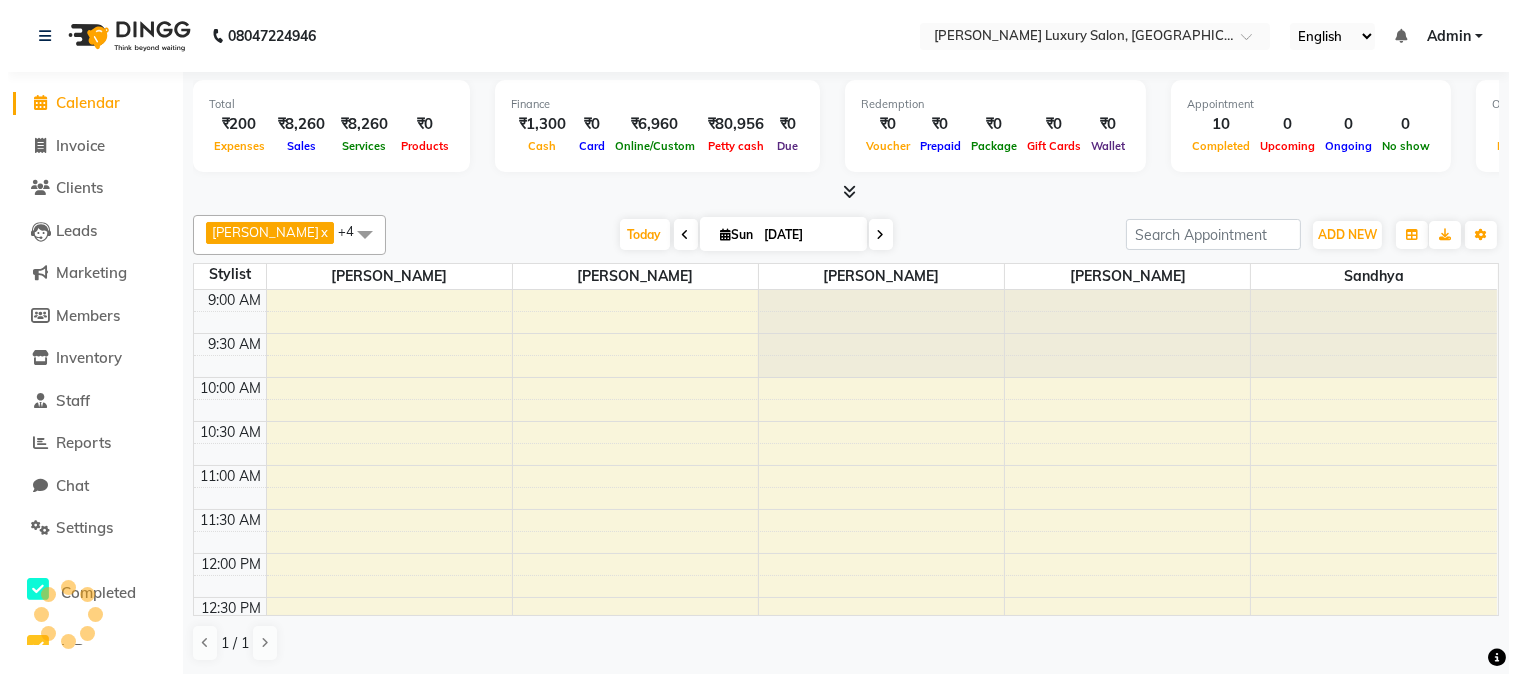 scroll, scrollTop: 531, scrollLeft: 0, axis: vertical 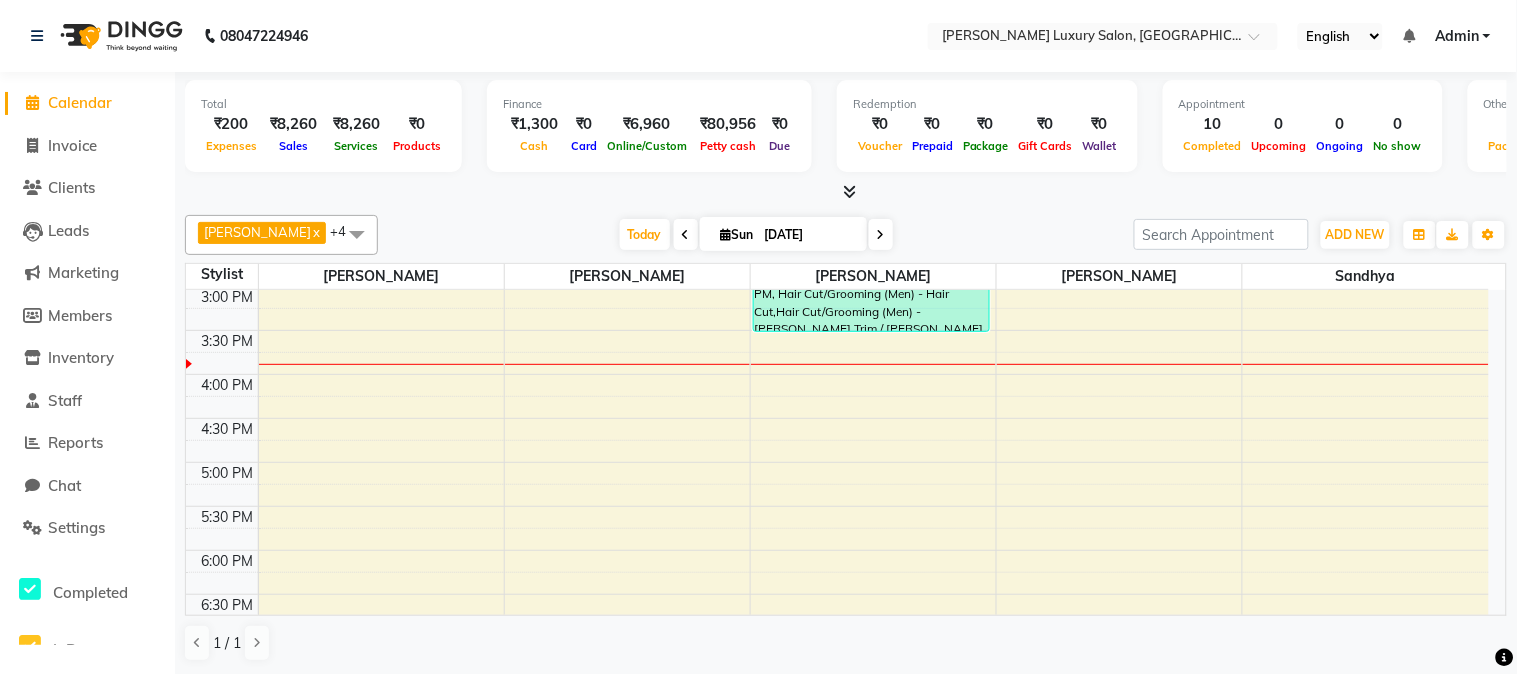 click at bounding box center (357, 234) 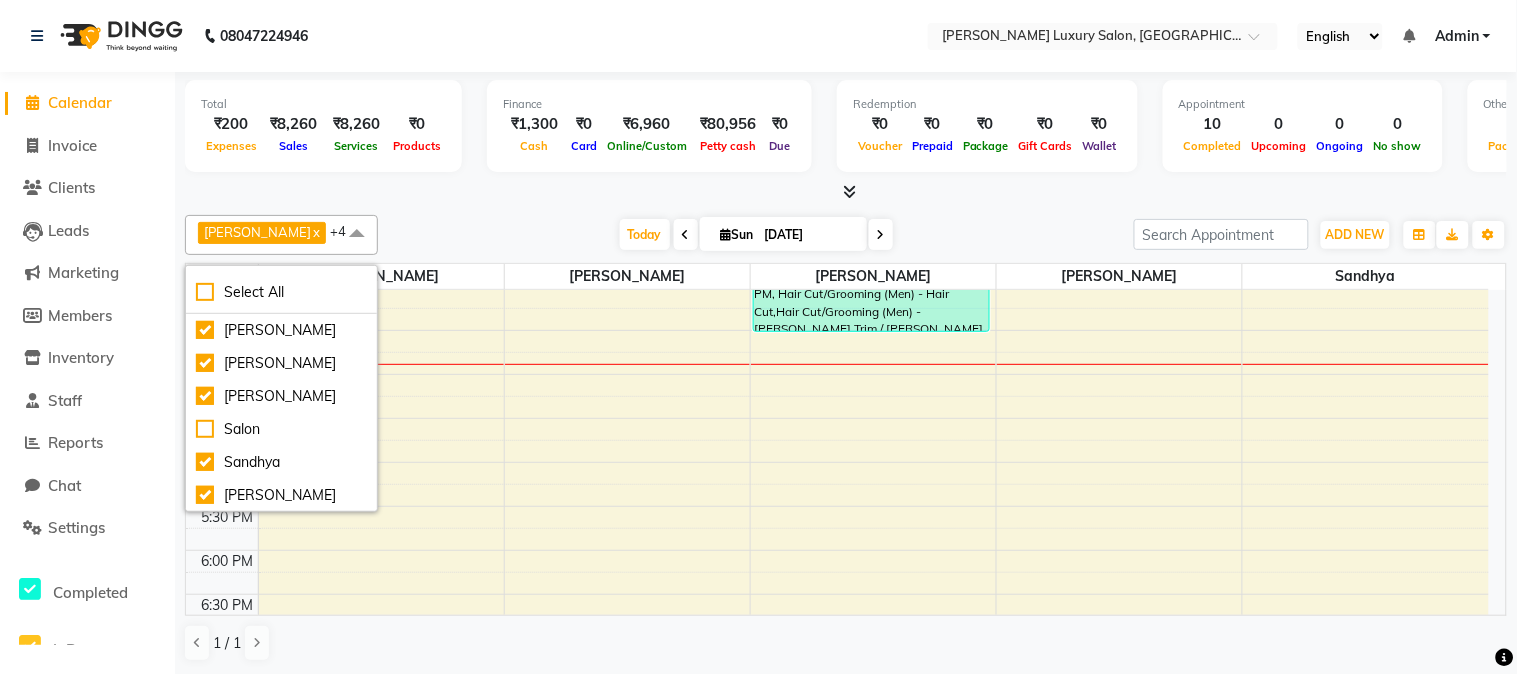 click at bounding box center (846, 192) 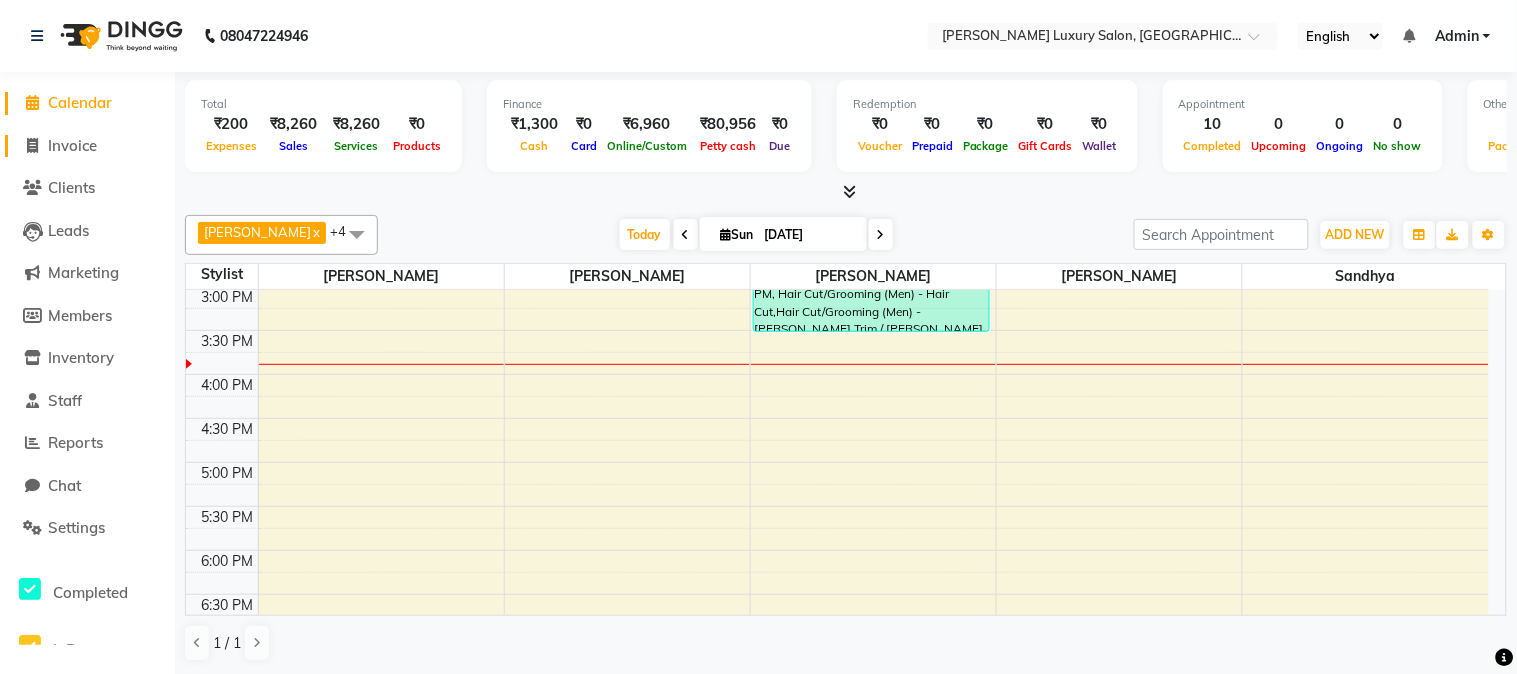 click on "Invoice" 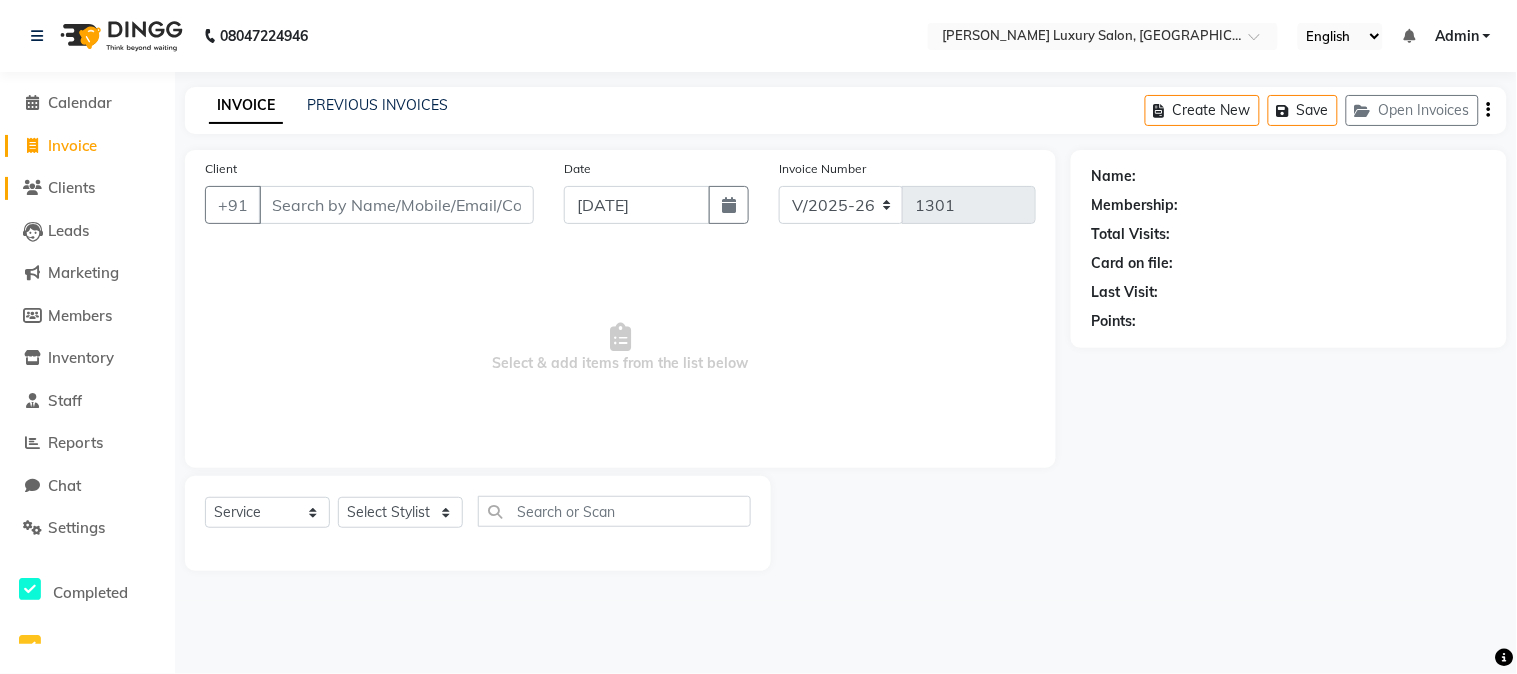 click on "Clients" 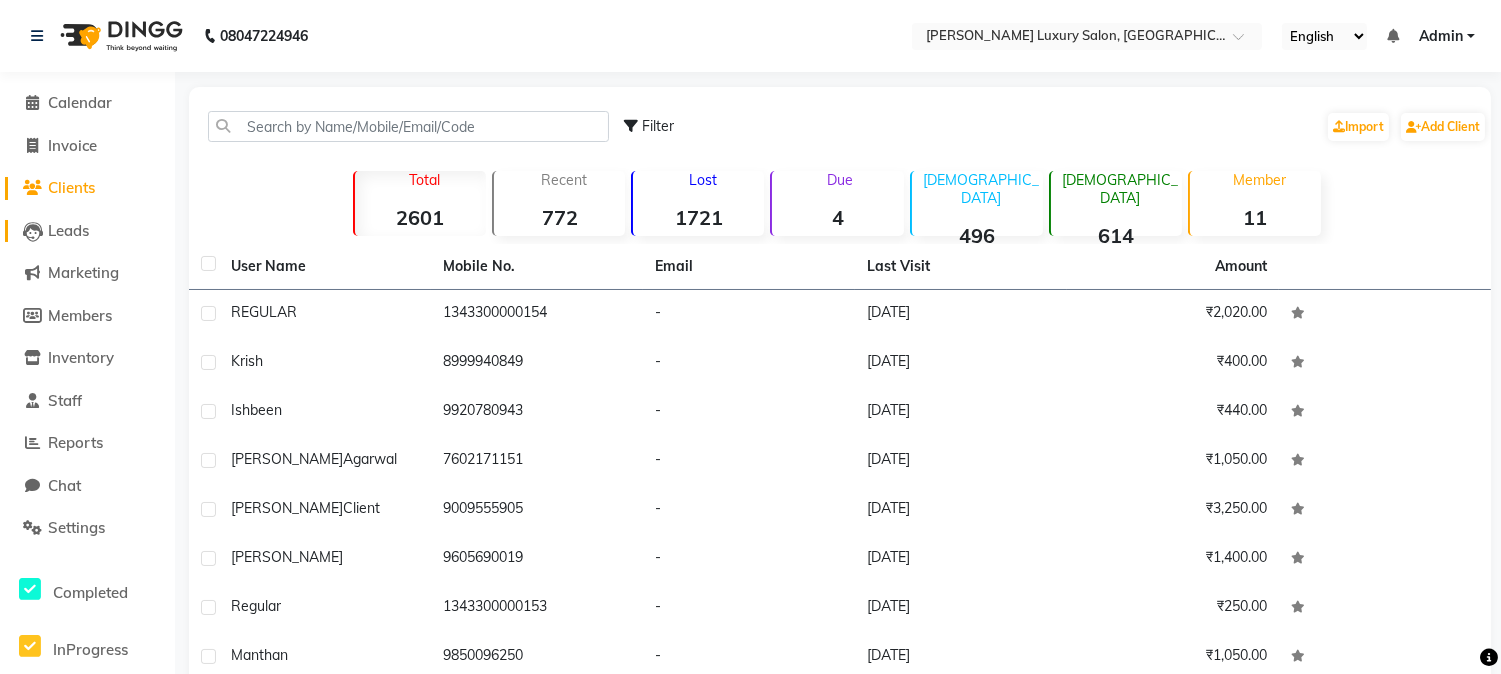 click on "Leads" 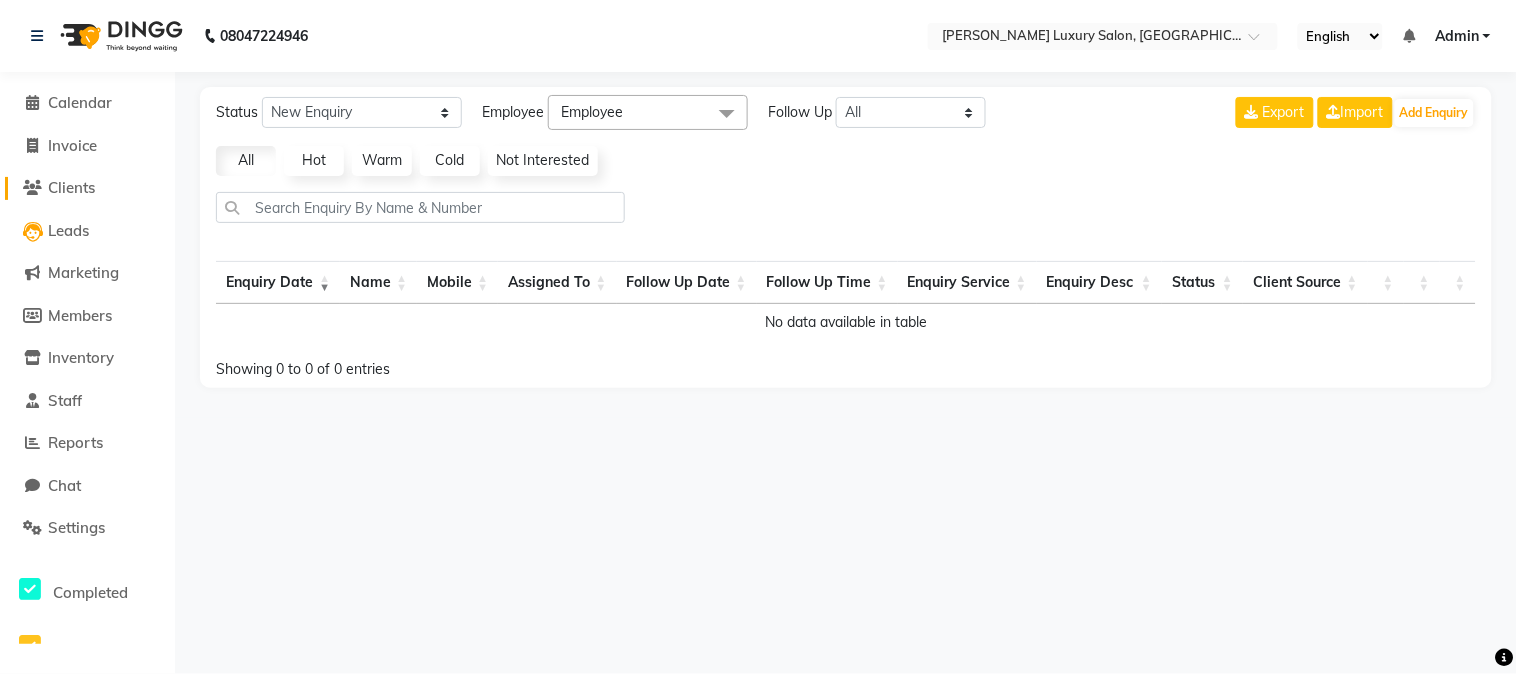 click on "Clients" 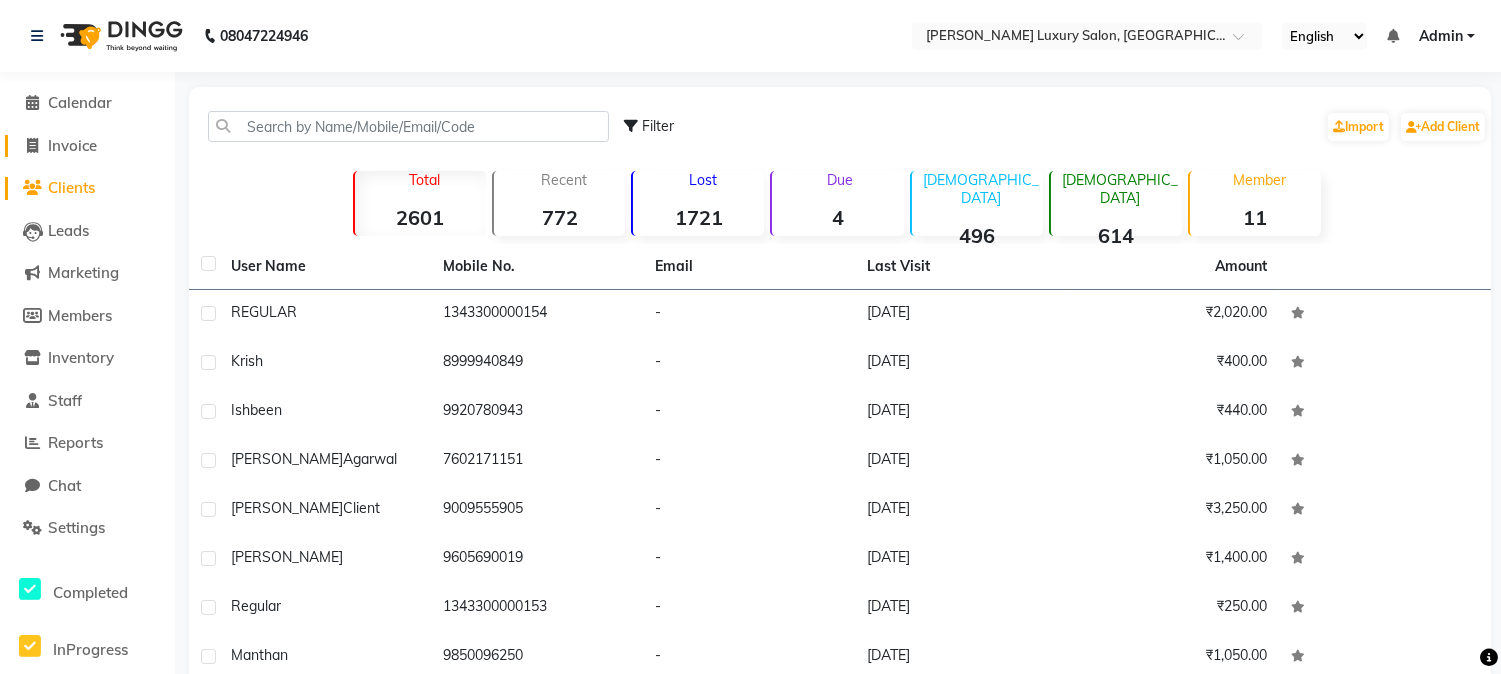 click on "Invoice" 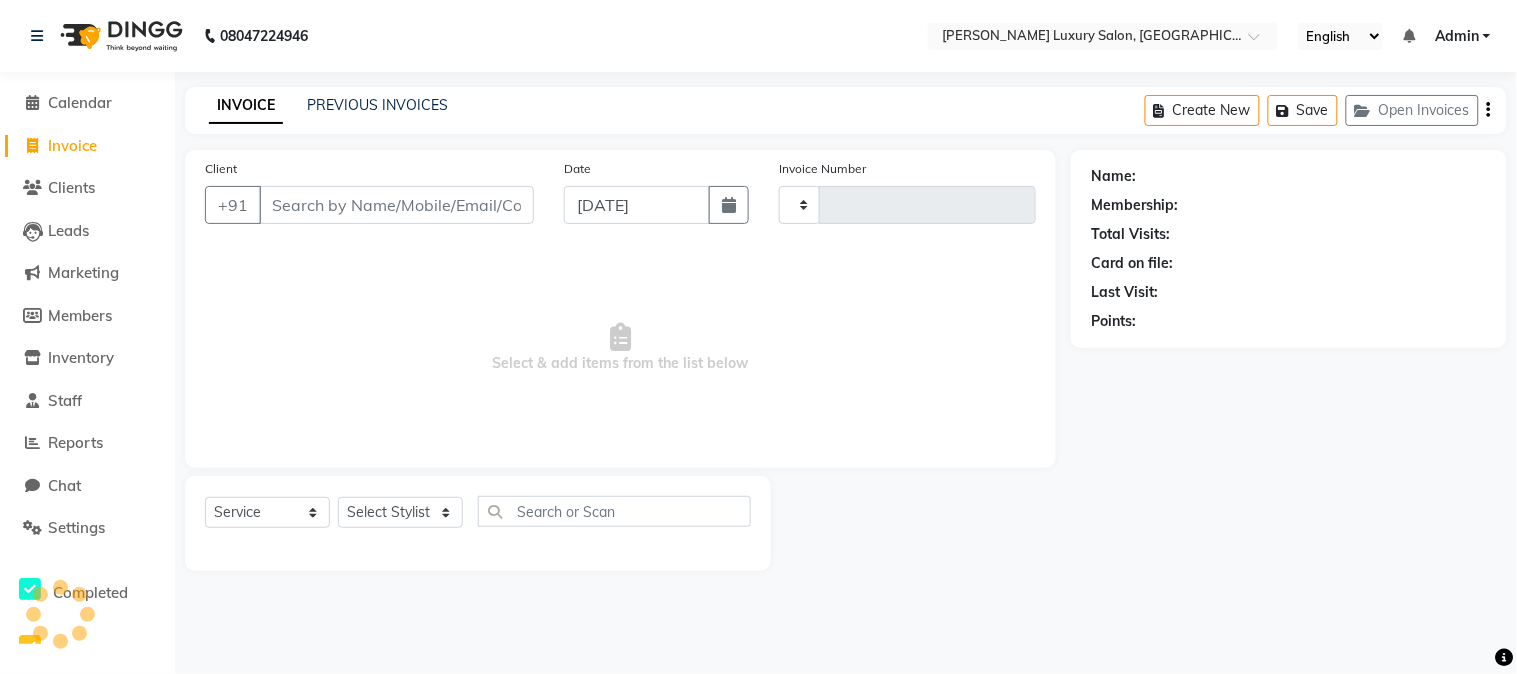 type on "1301" 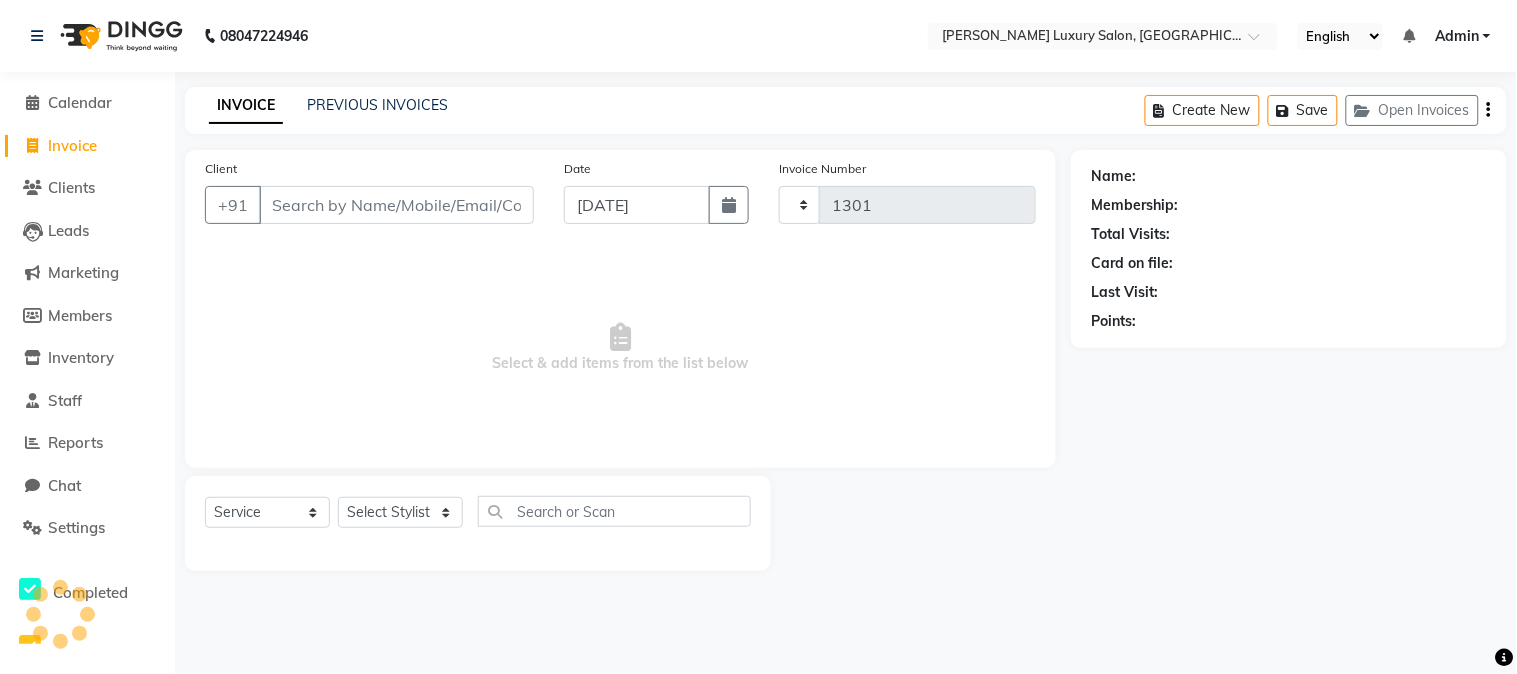 select on "7752" 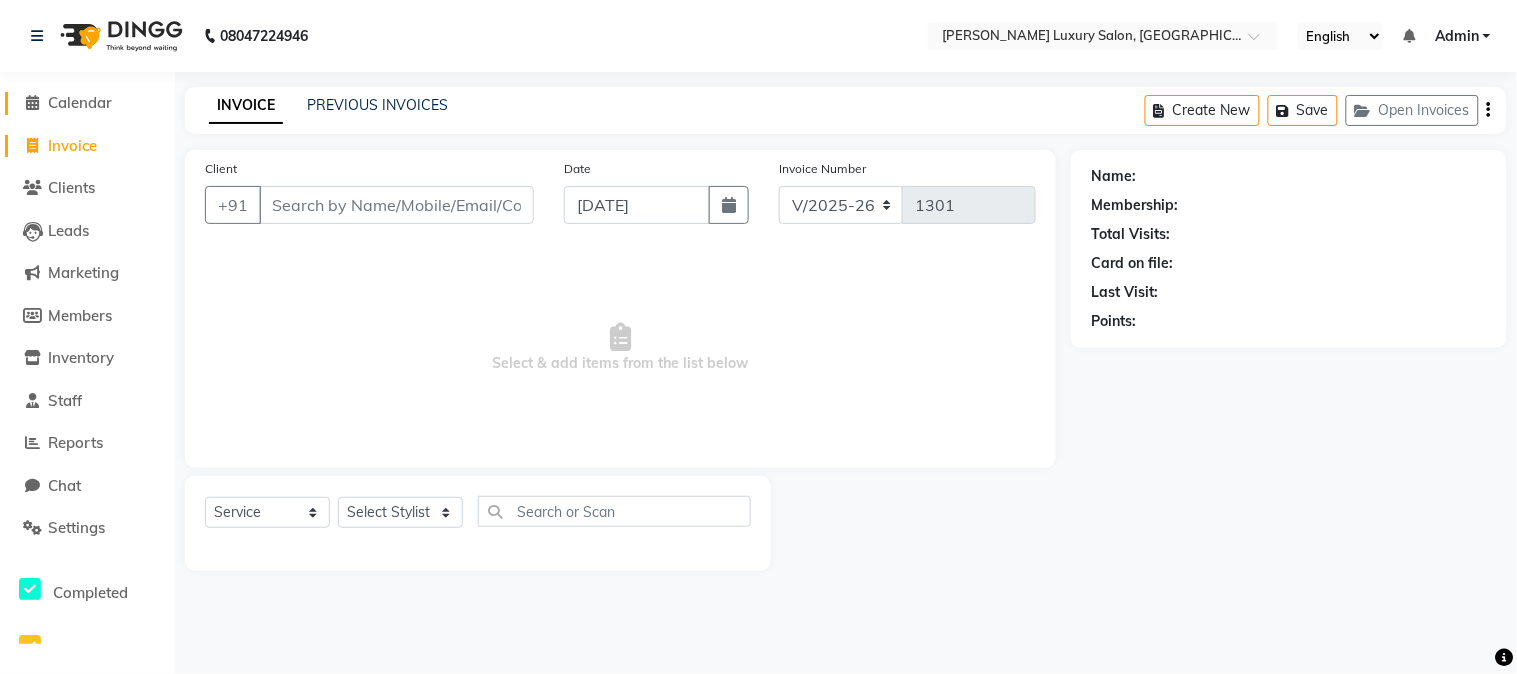 click on "Calendar" 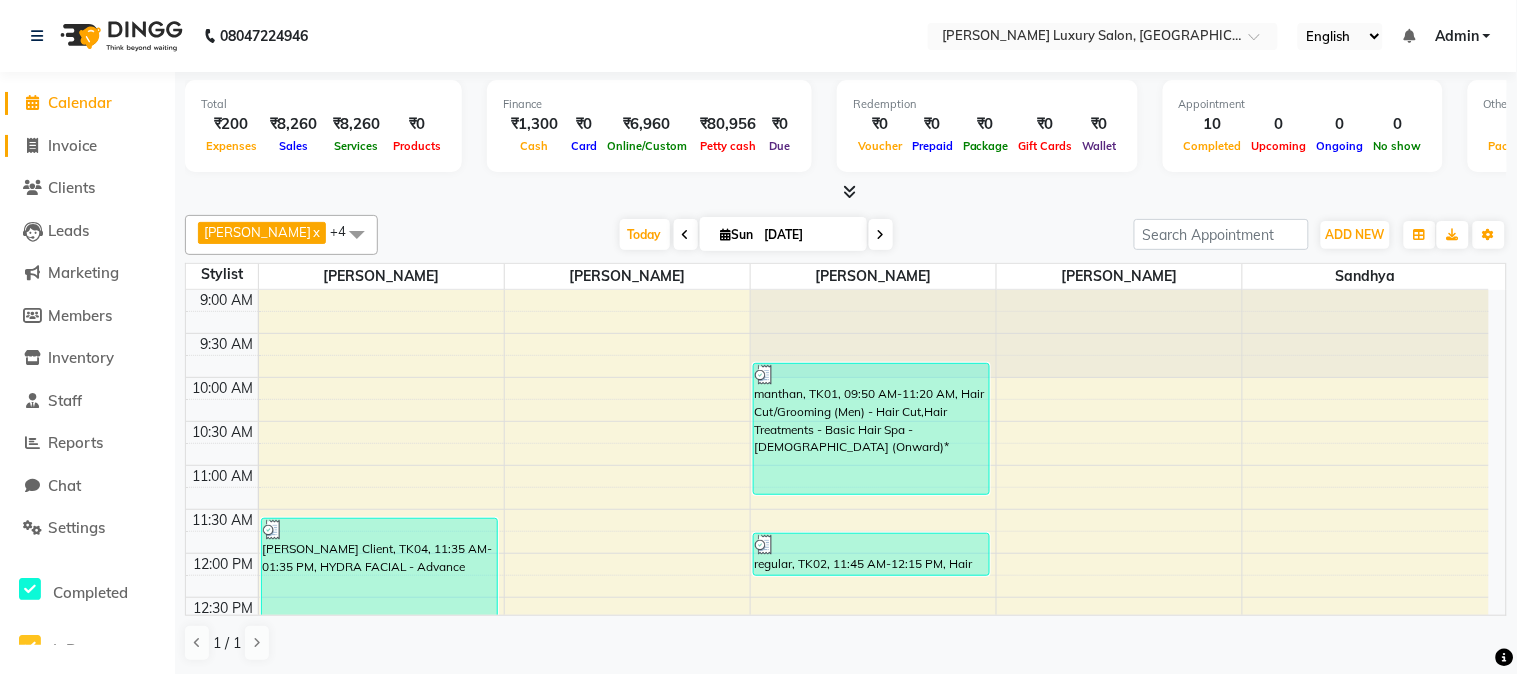 click on "Invoice" 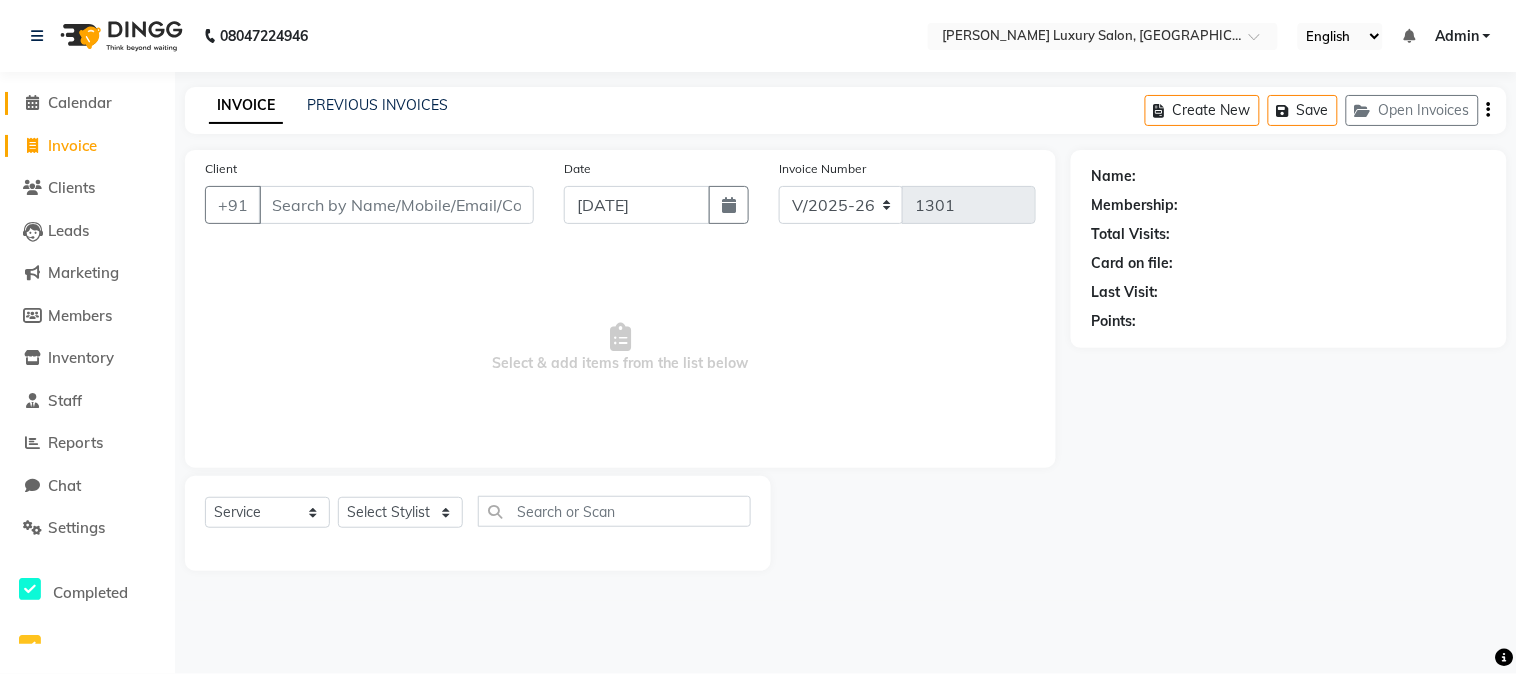 click on "Calendar" 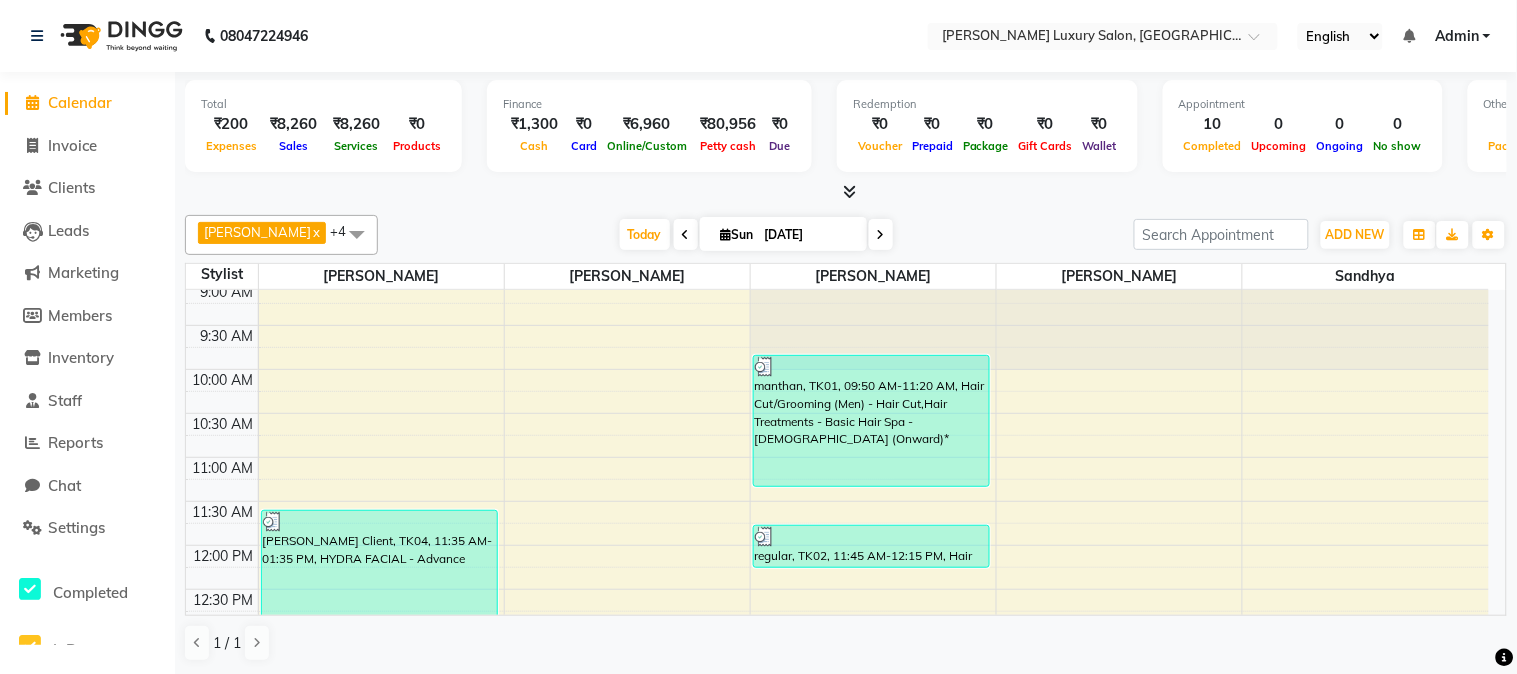 scroll, scrollTop: 0, scrollLeft: 0, axis: both 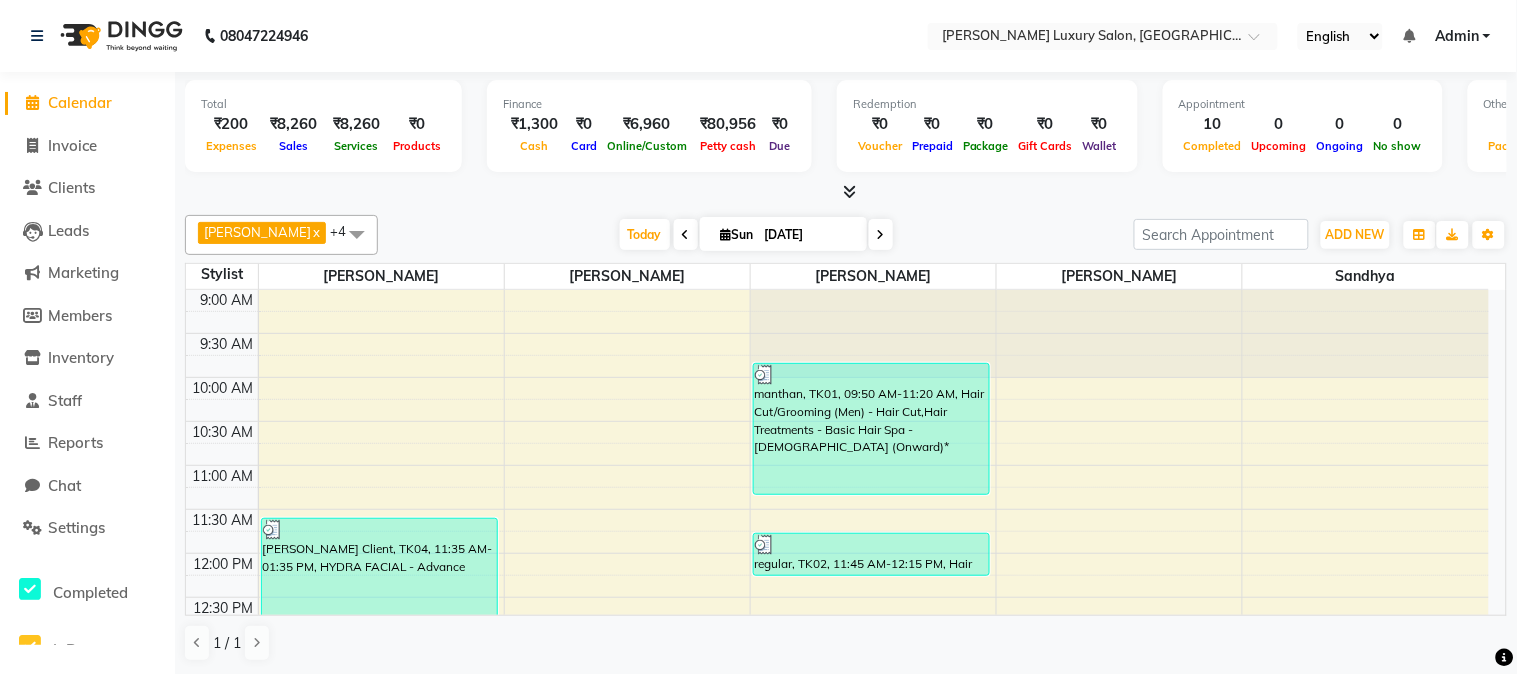 click at bounding box center [881, 234] 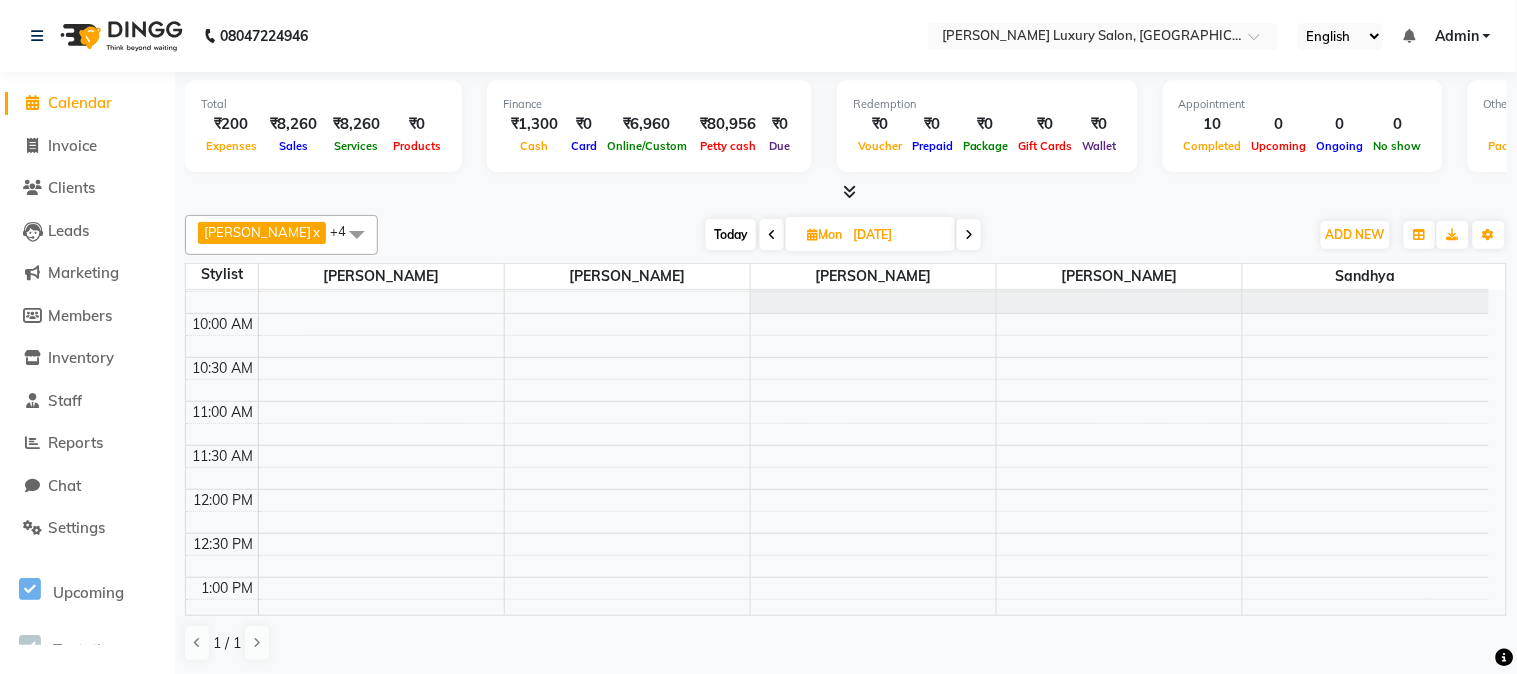 scroll, scrollTop: 0, scrollLeft: 0, axis: both 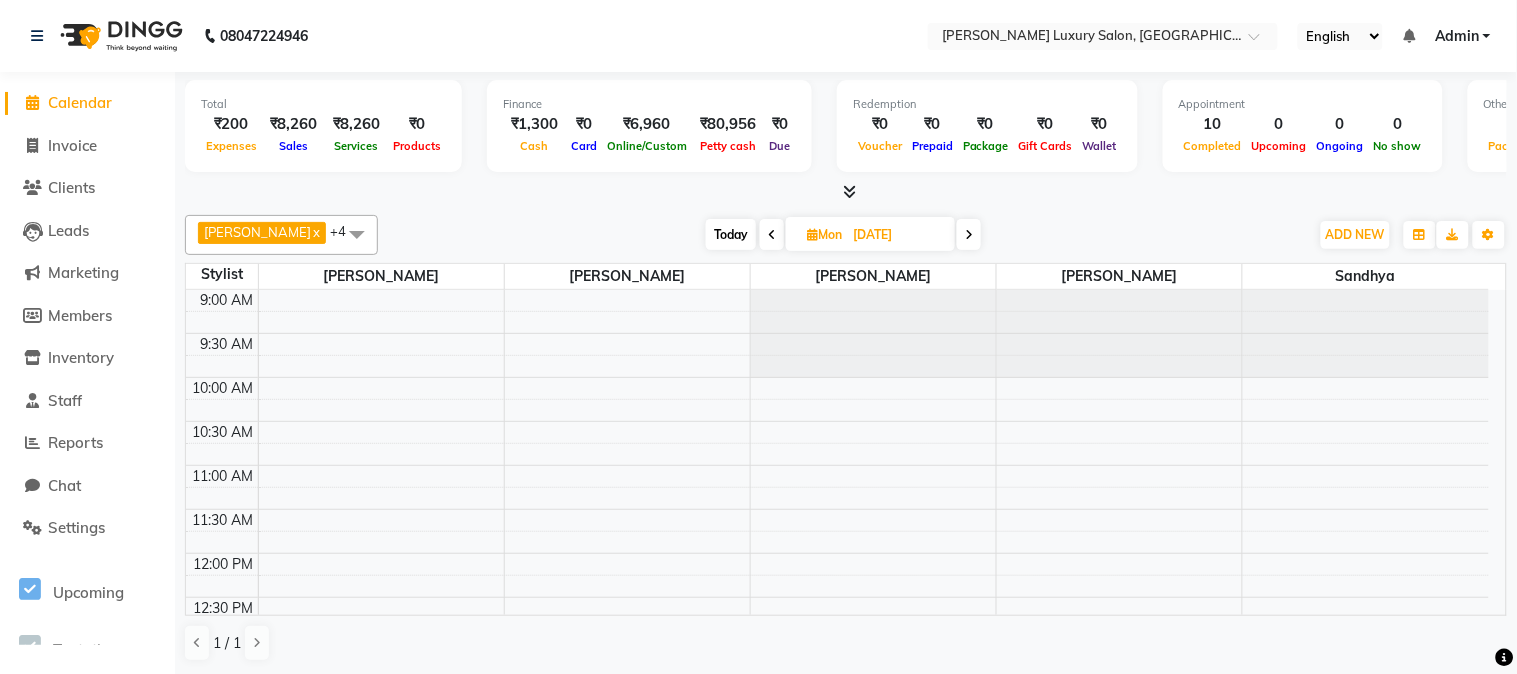 click at bounding box center (772, 235) 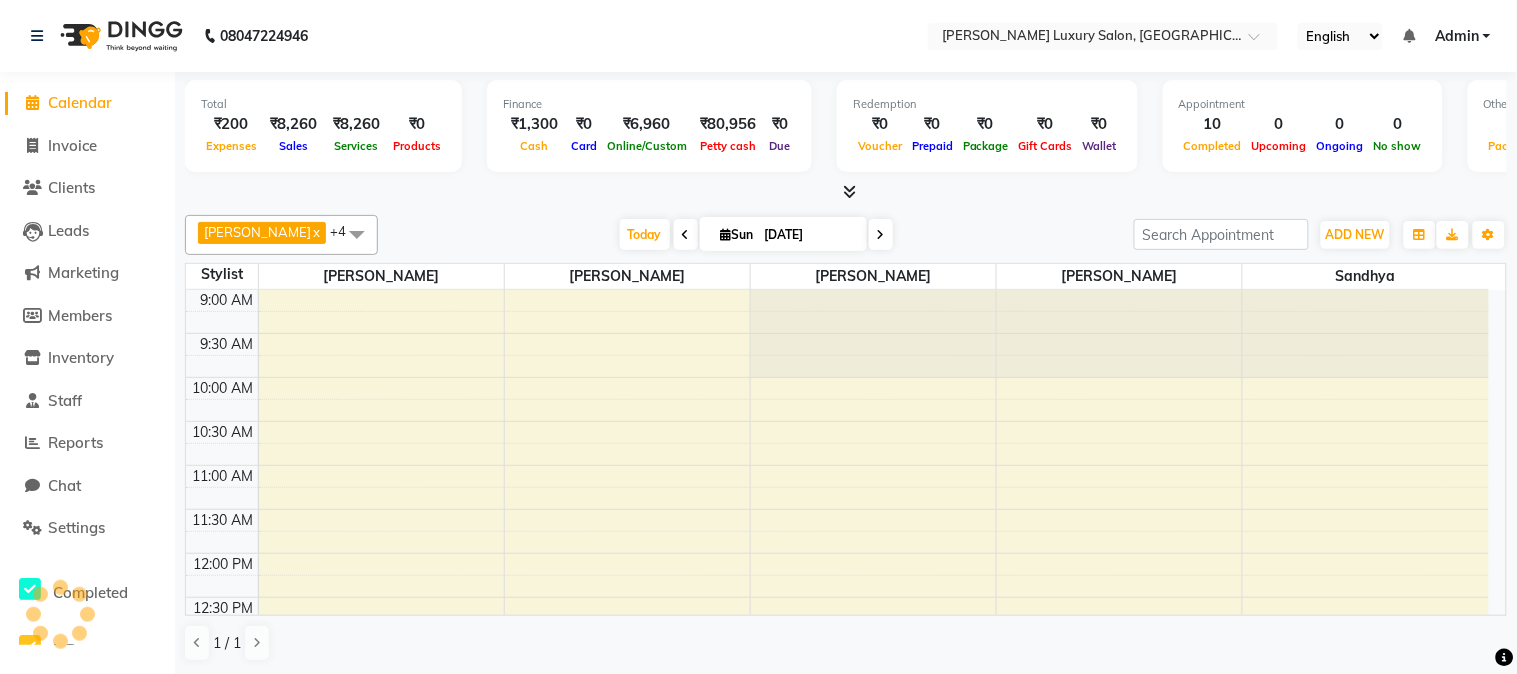 scroll, scrollTop: 531, scrollLeft: 0, axis: vertical 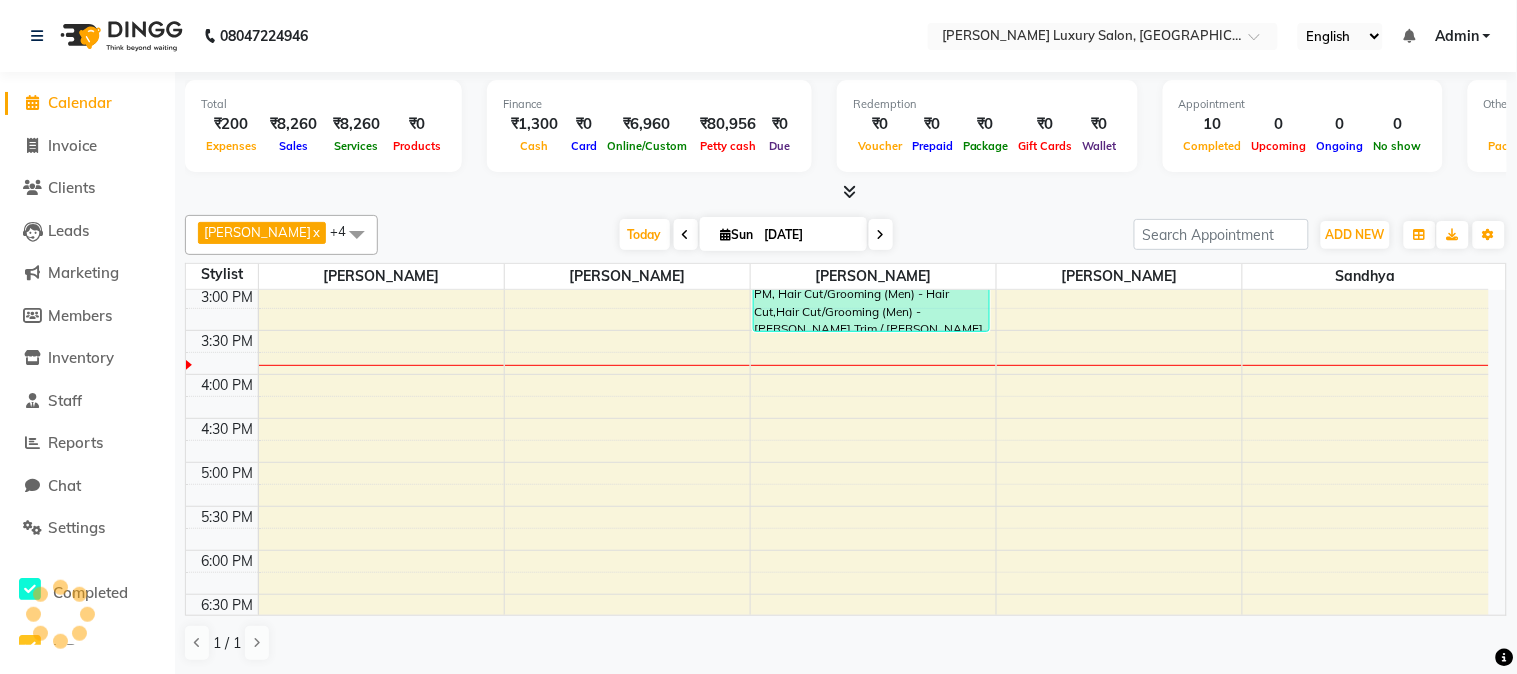 click on "[DATE]" at bounding box center (809, 235) 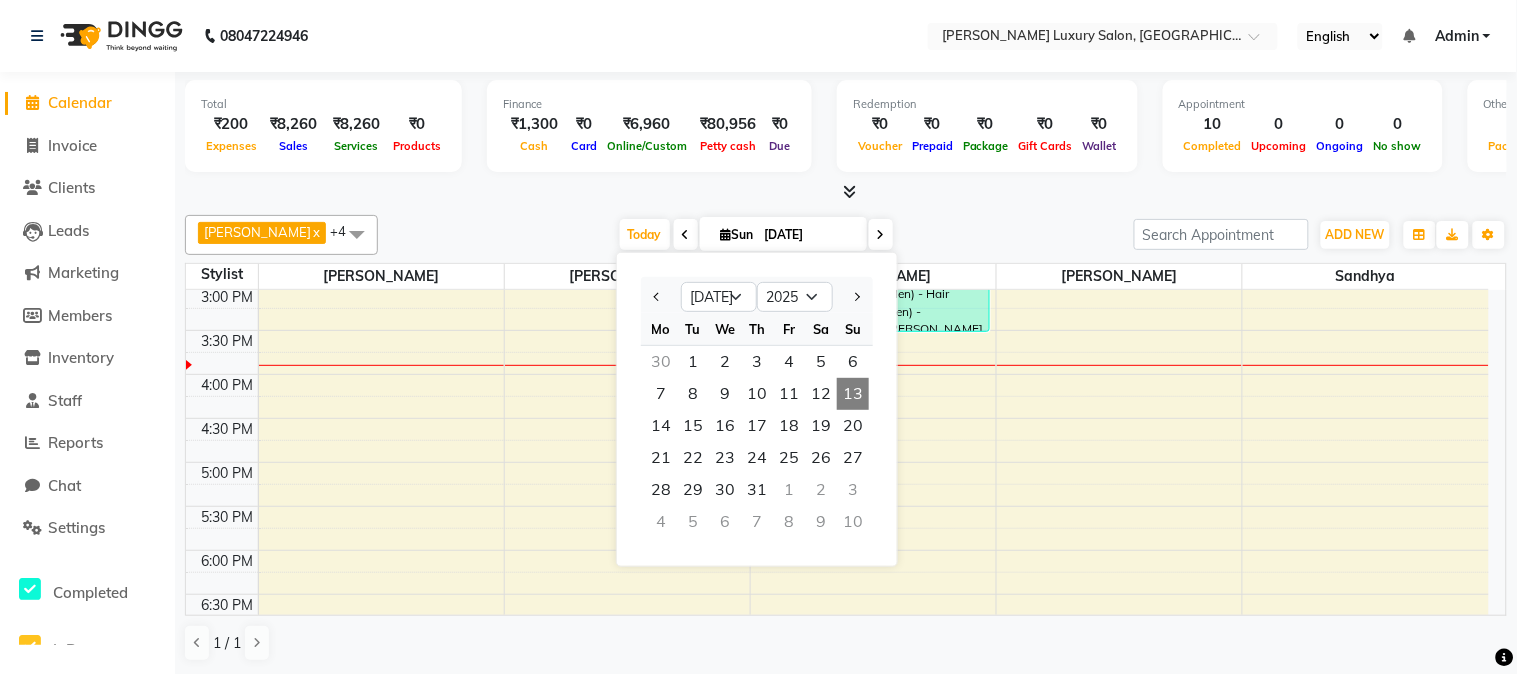 click at bounding box center [686, 235] 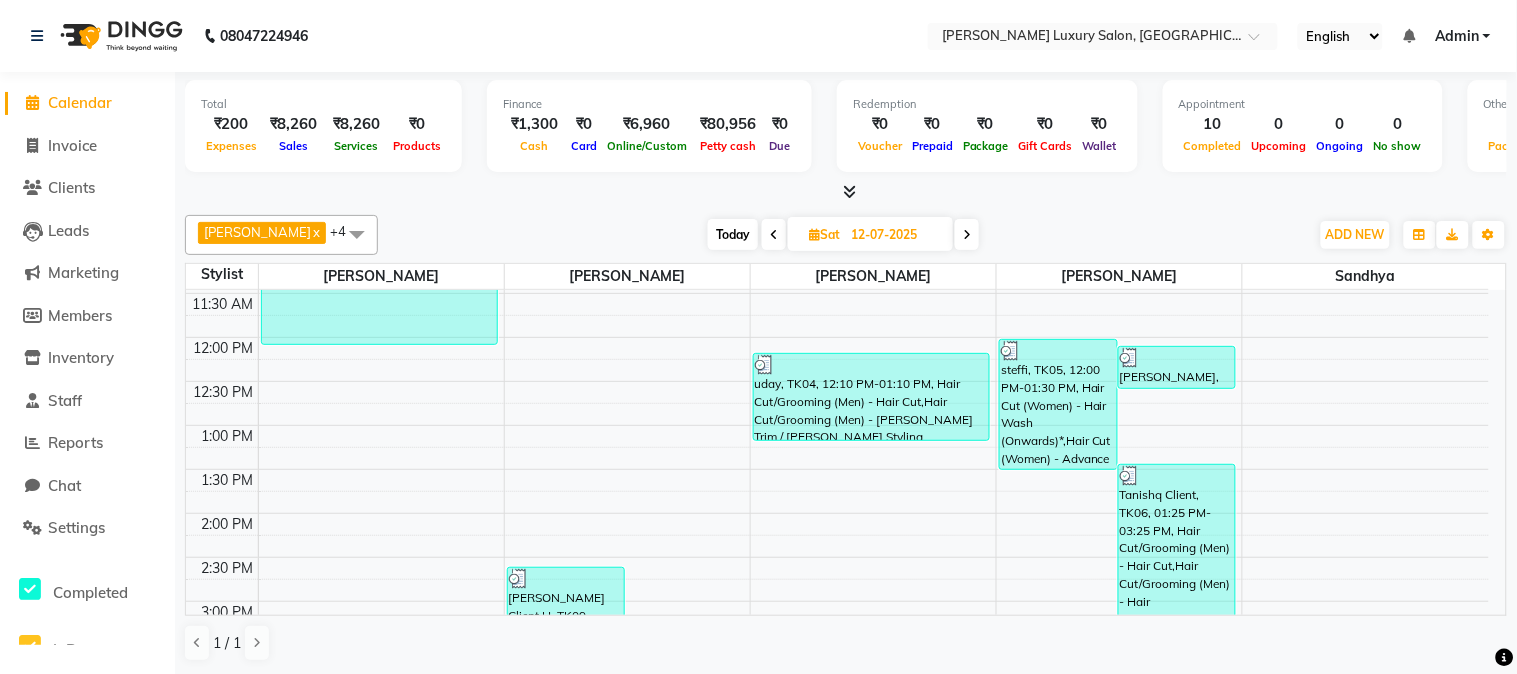 scroll, scrollTop: 0, scrollLeft: 0, axis: both 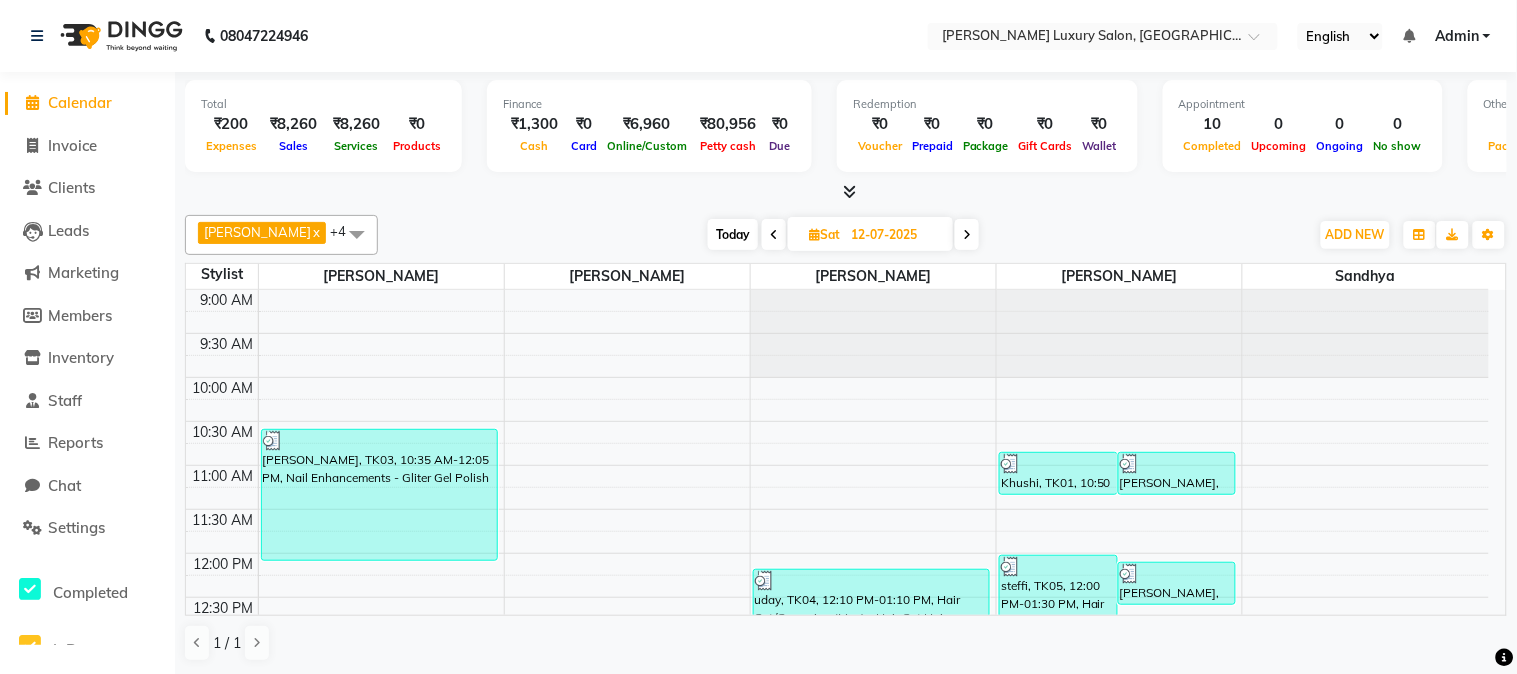 click at bounding box center (967, 235) 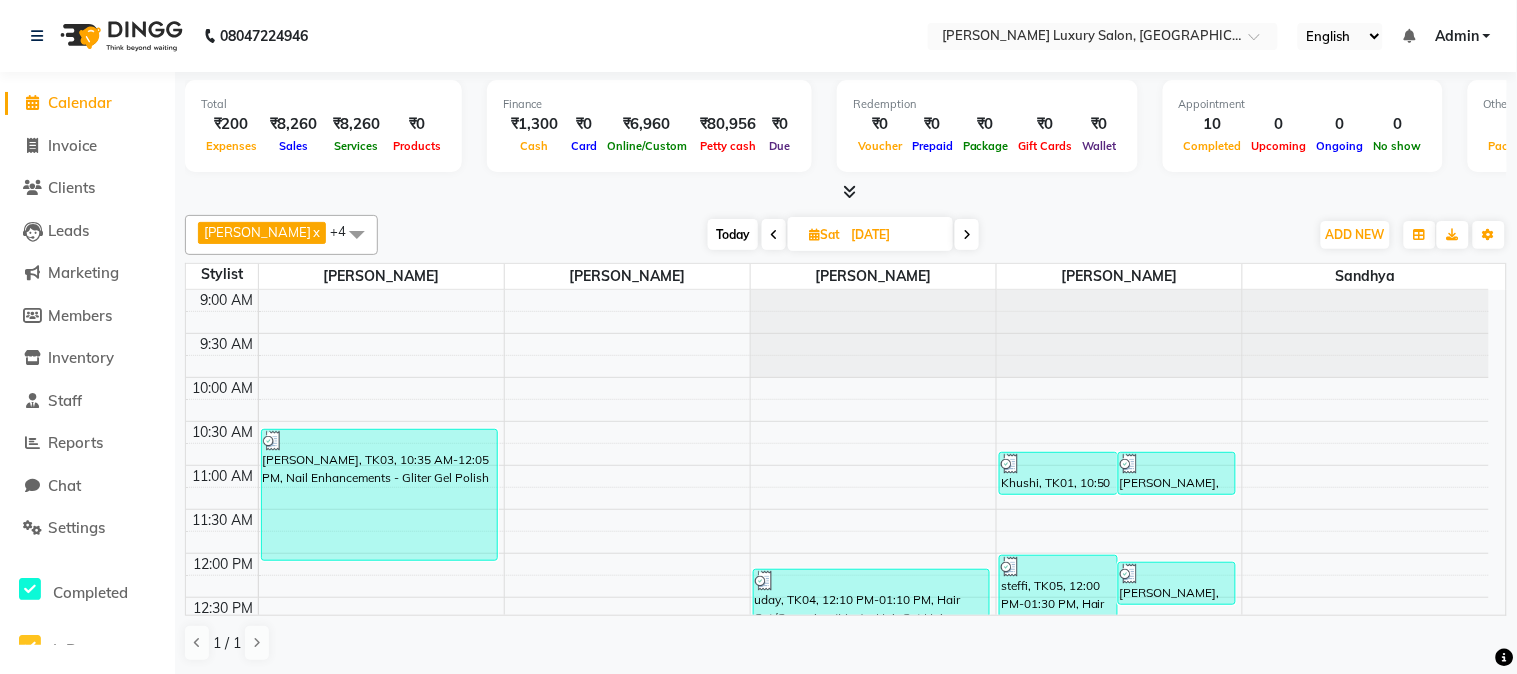 scroll, scrollTop: 531, scrollLeft: 0, axis: vertical 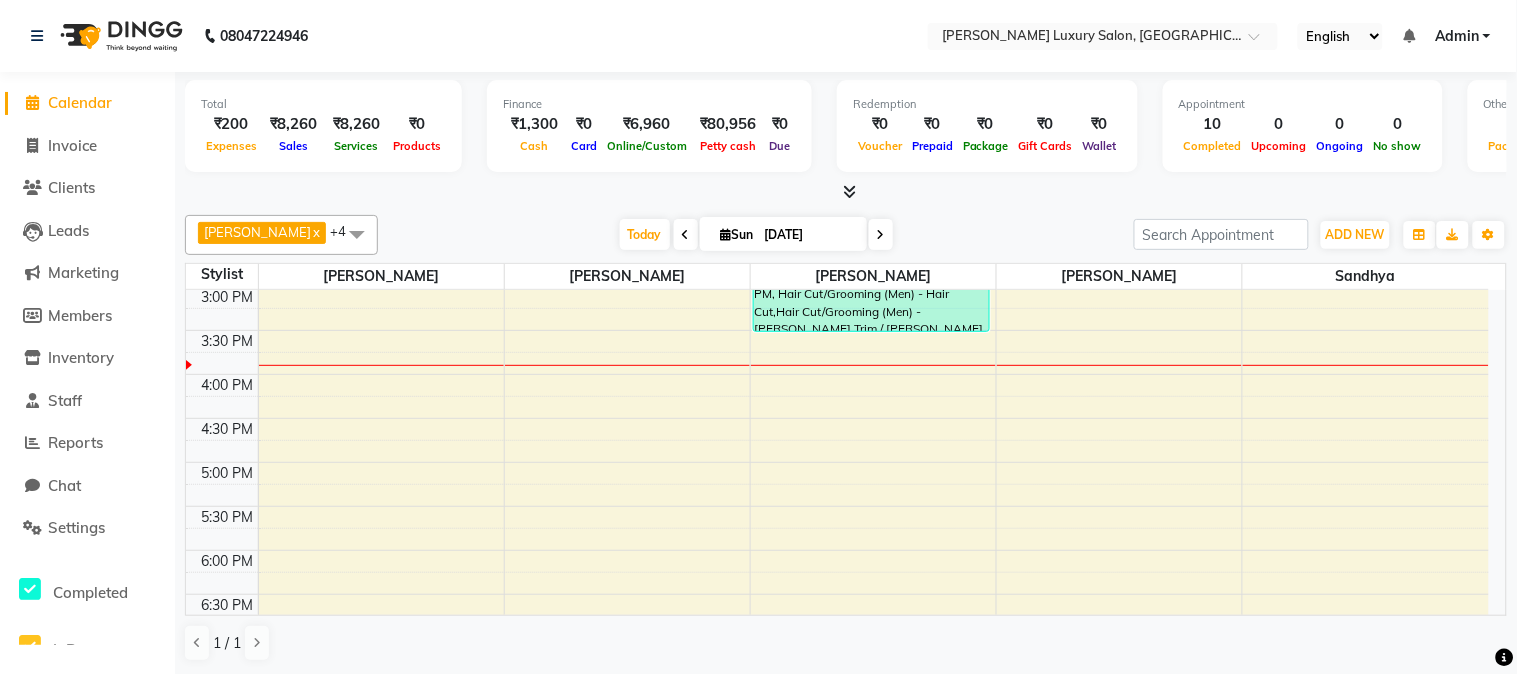click at bounding box center [850, 191] 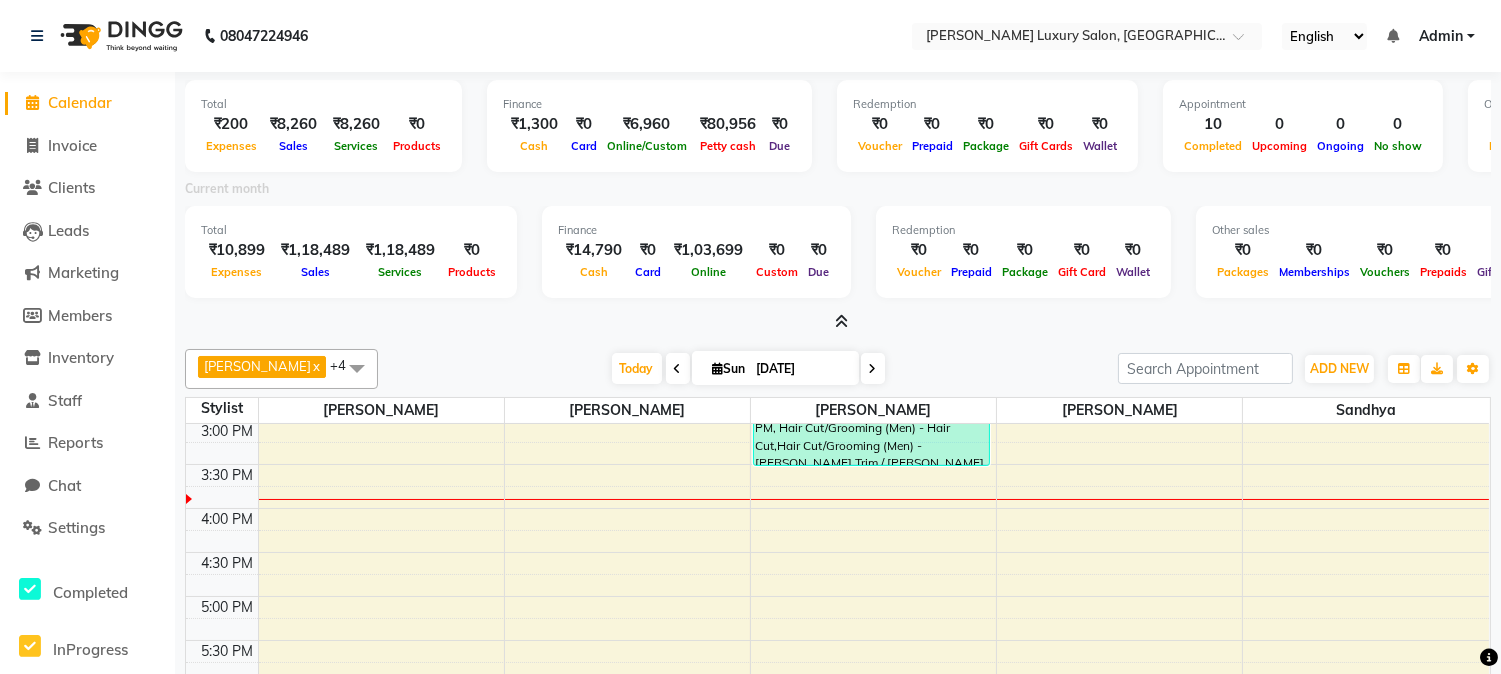 click on "Current month" at bounding box center [838, 192] 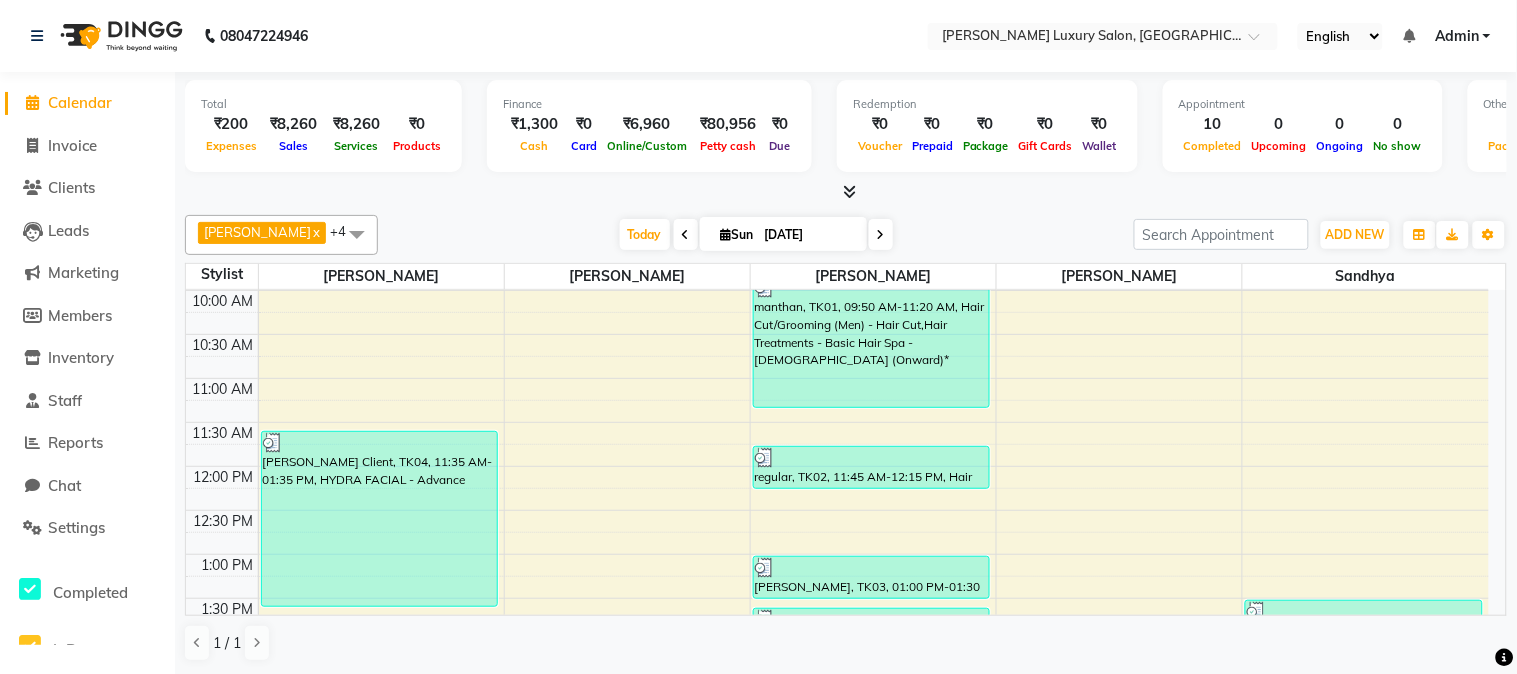 scroll, scrollTop: 0, scrollLeft: 0, axis: both 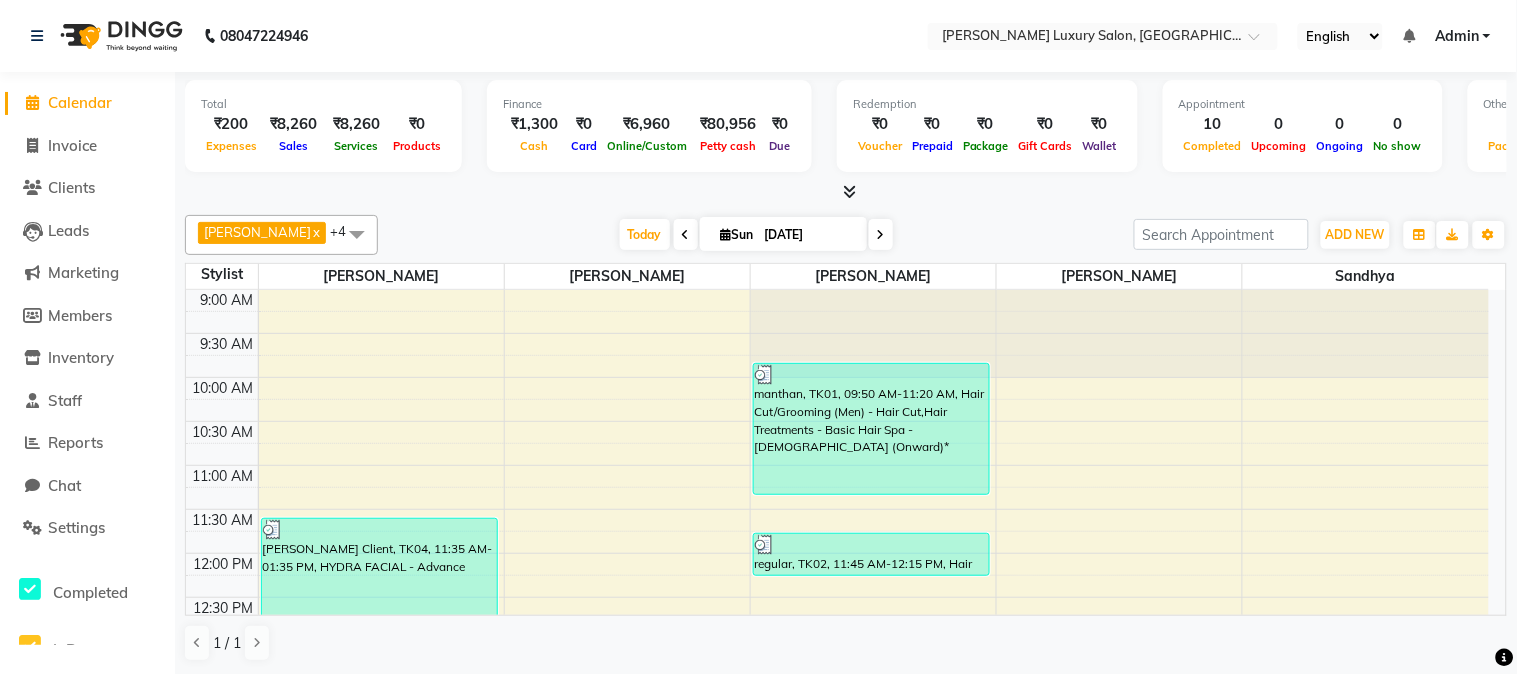 click on "Completed" at bounding box center [1213, 146] 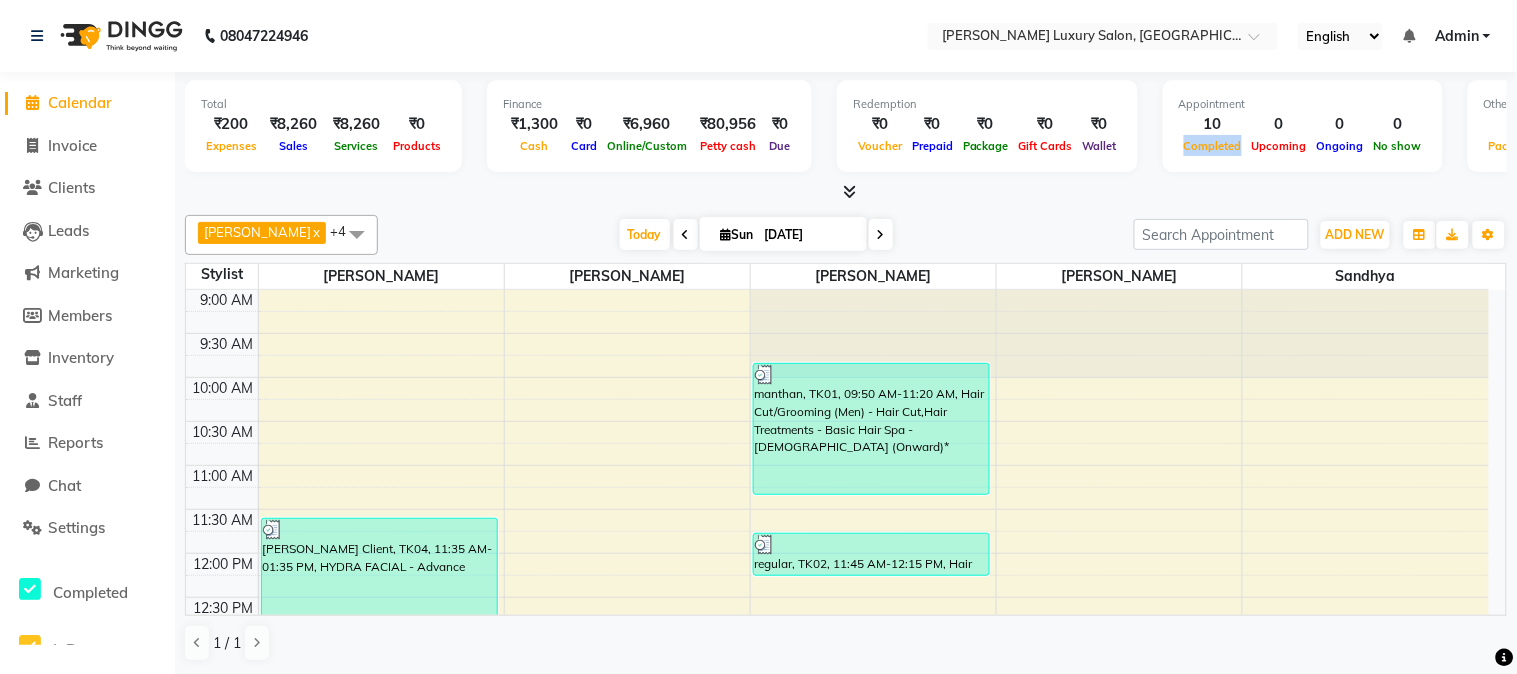 click on "Completed" at bounding box center (1213, 145) 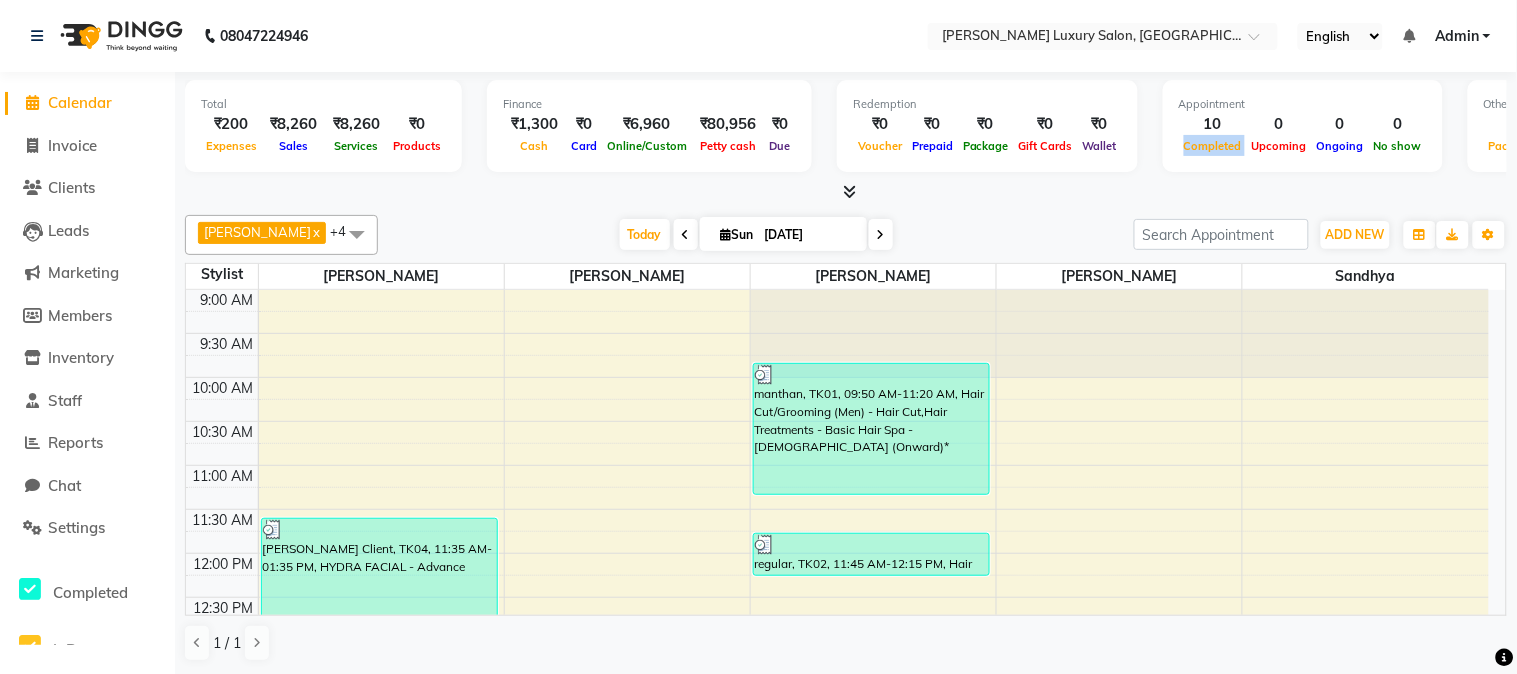click on "Completed" at bounding box center [1213, 145] 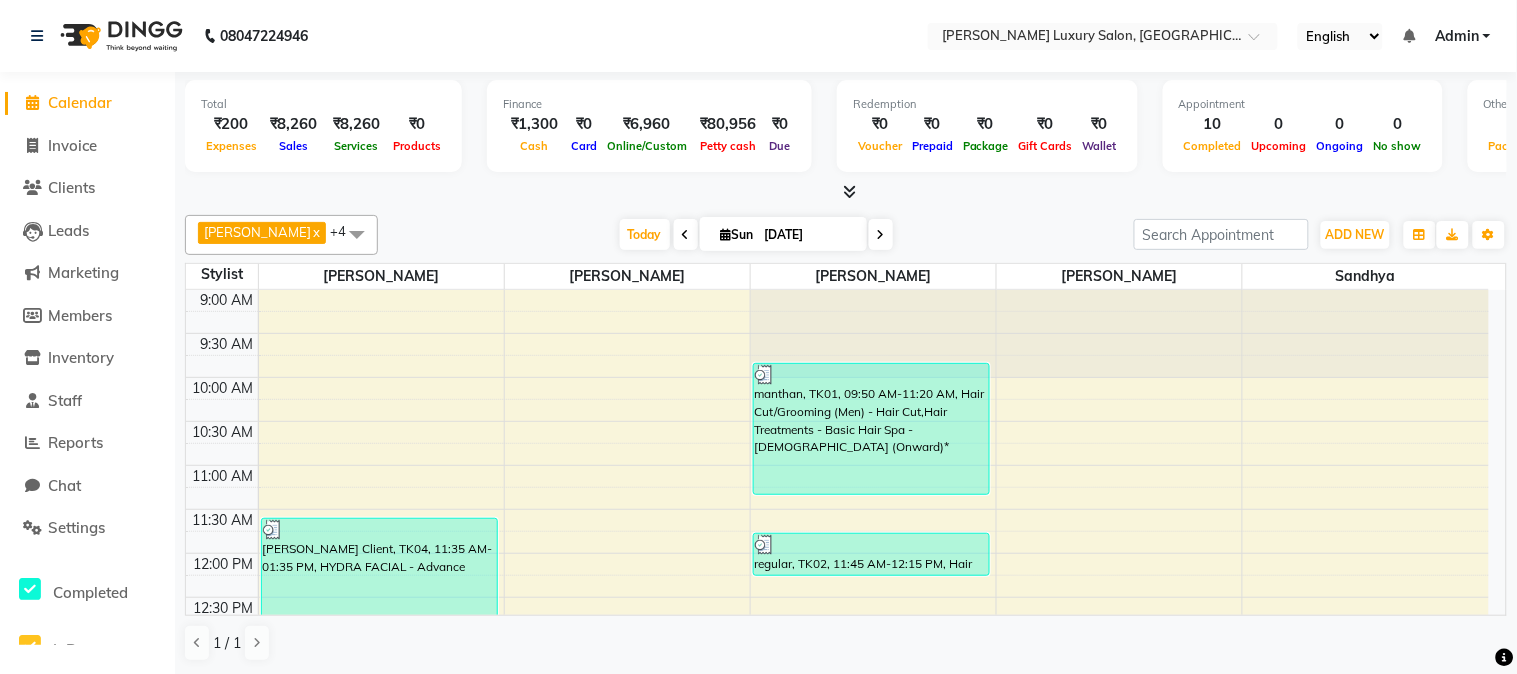 click on "10" at bounding box center [1213, 124] 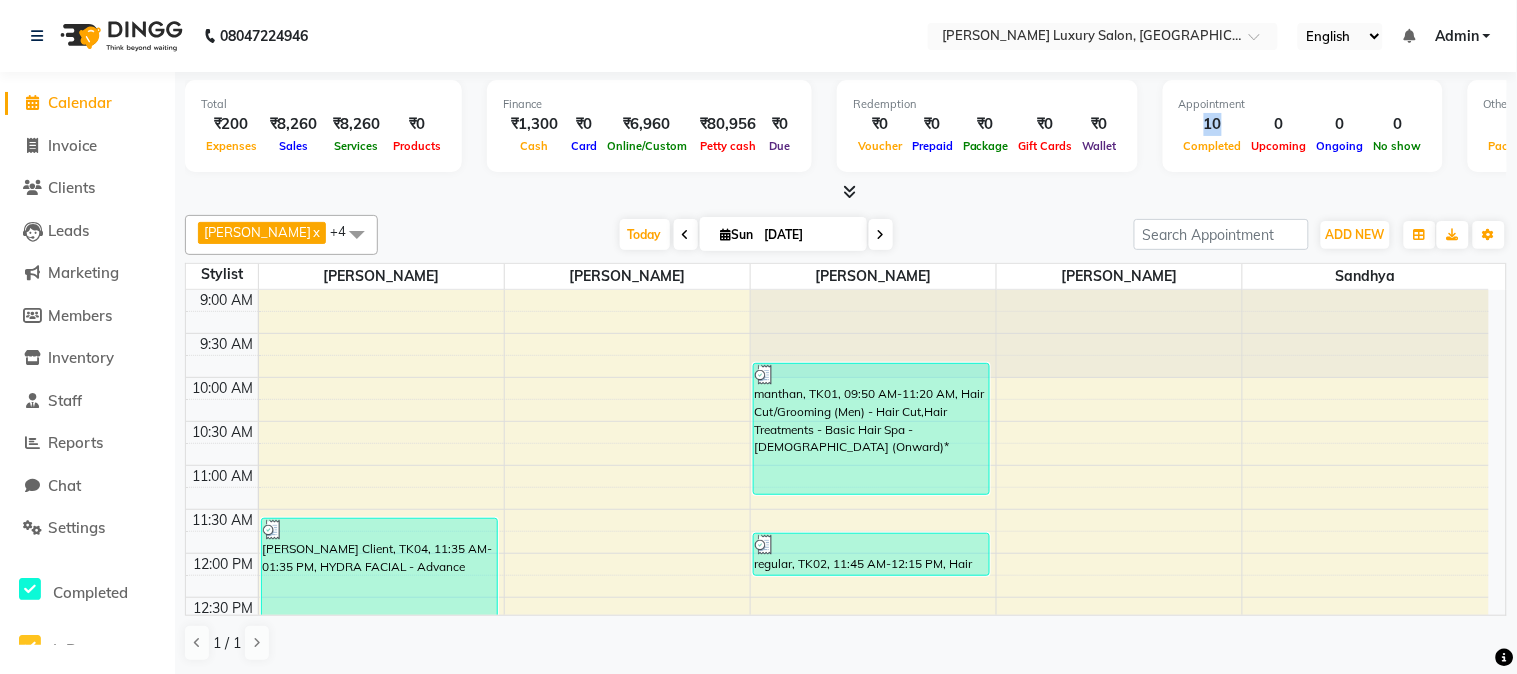 click on "10" at bounding box center (1213, 124) 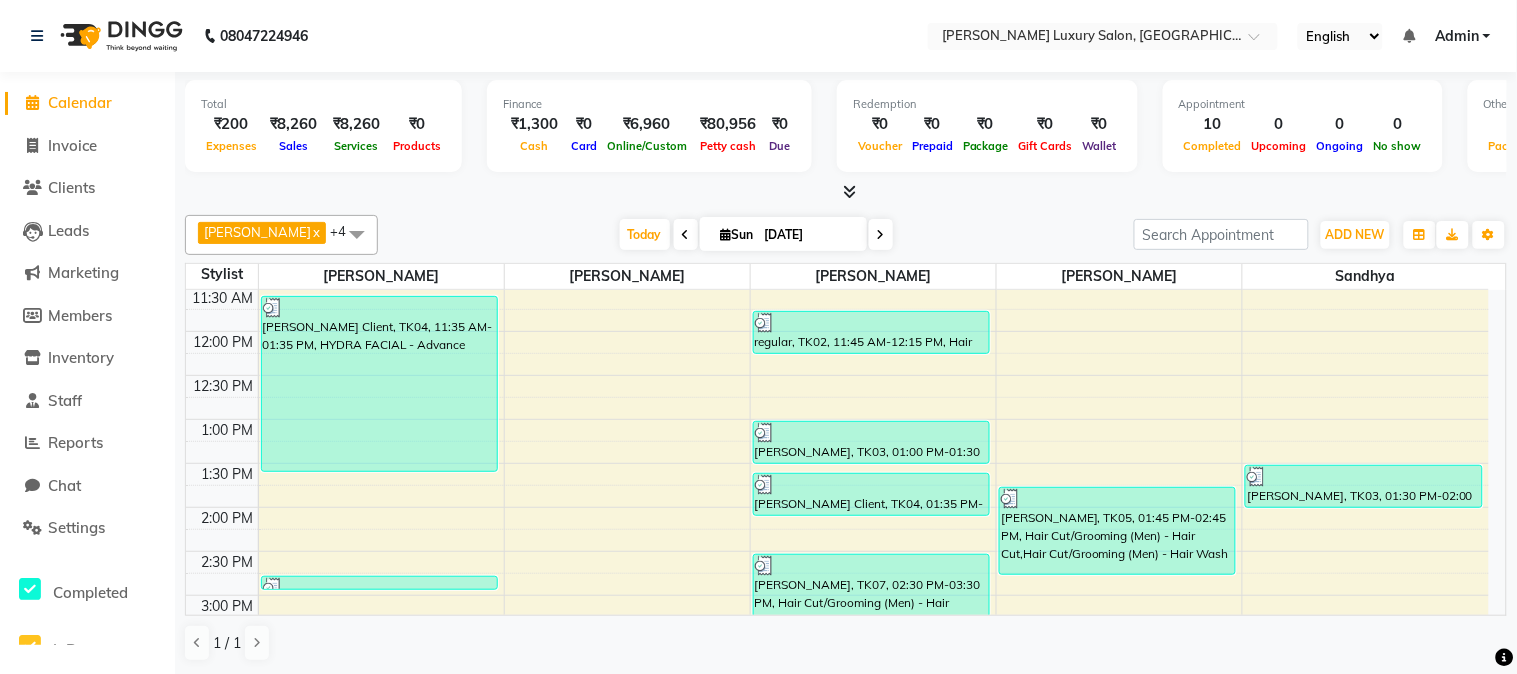 scroll, scrollTop: 0, scrollLeft: 0, axis: both 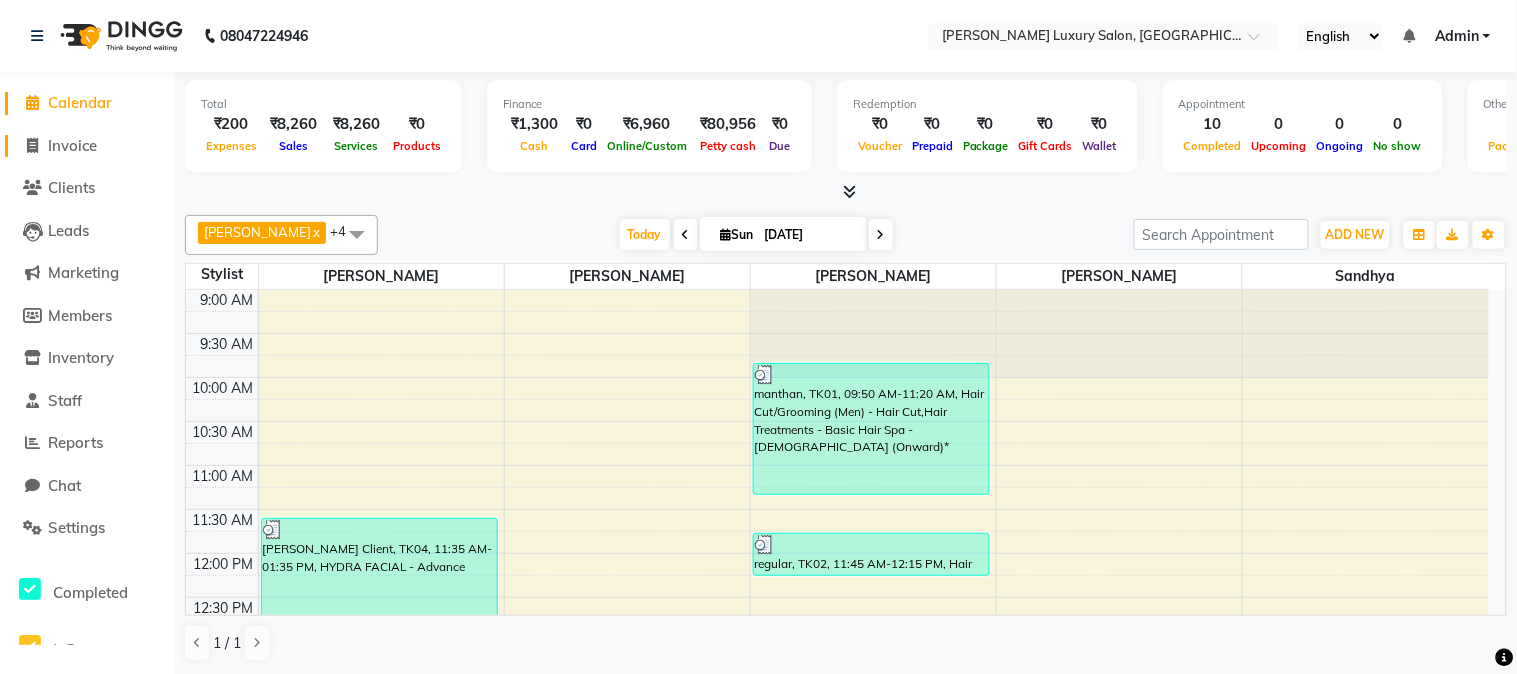 click on "Invoice" 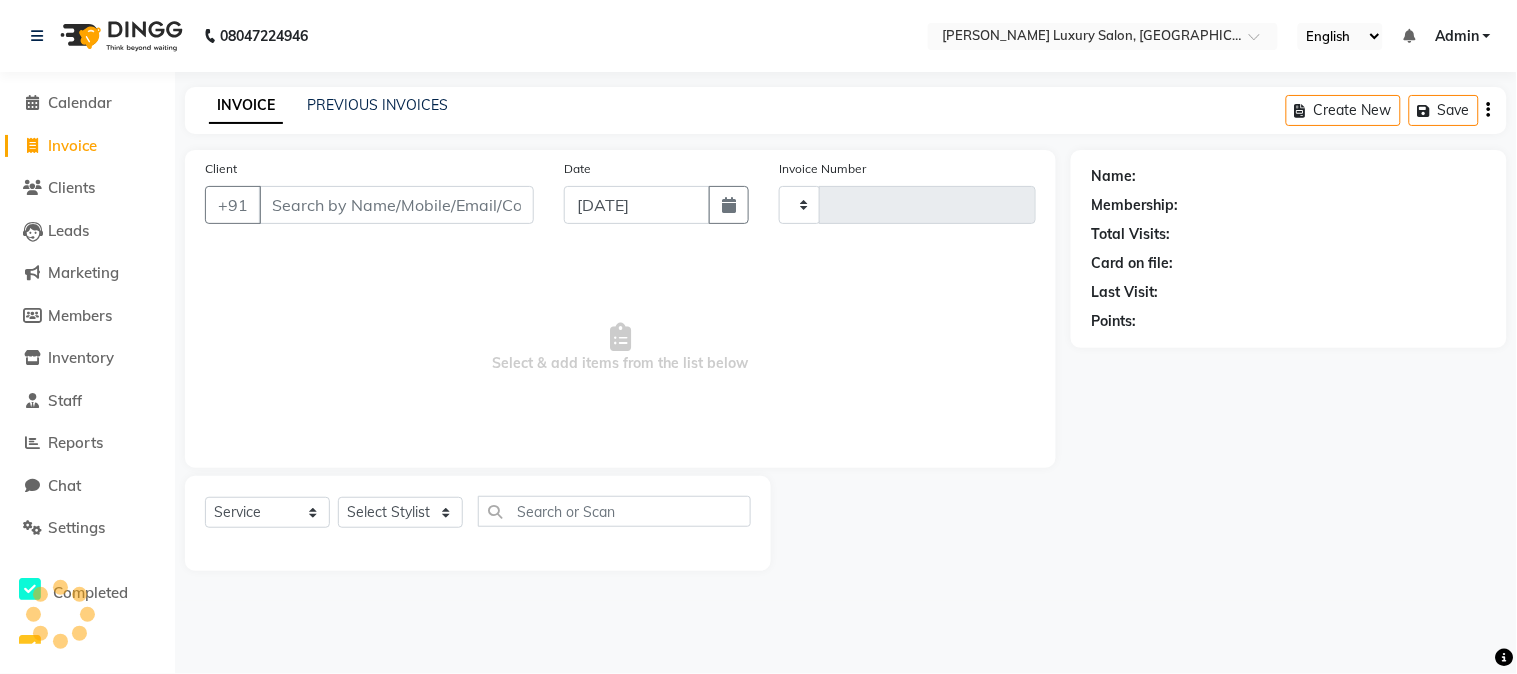 type on "1301" 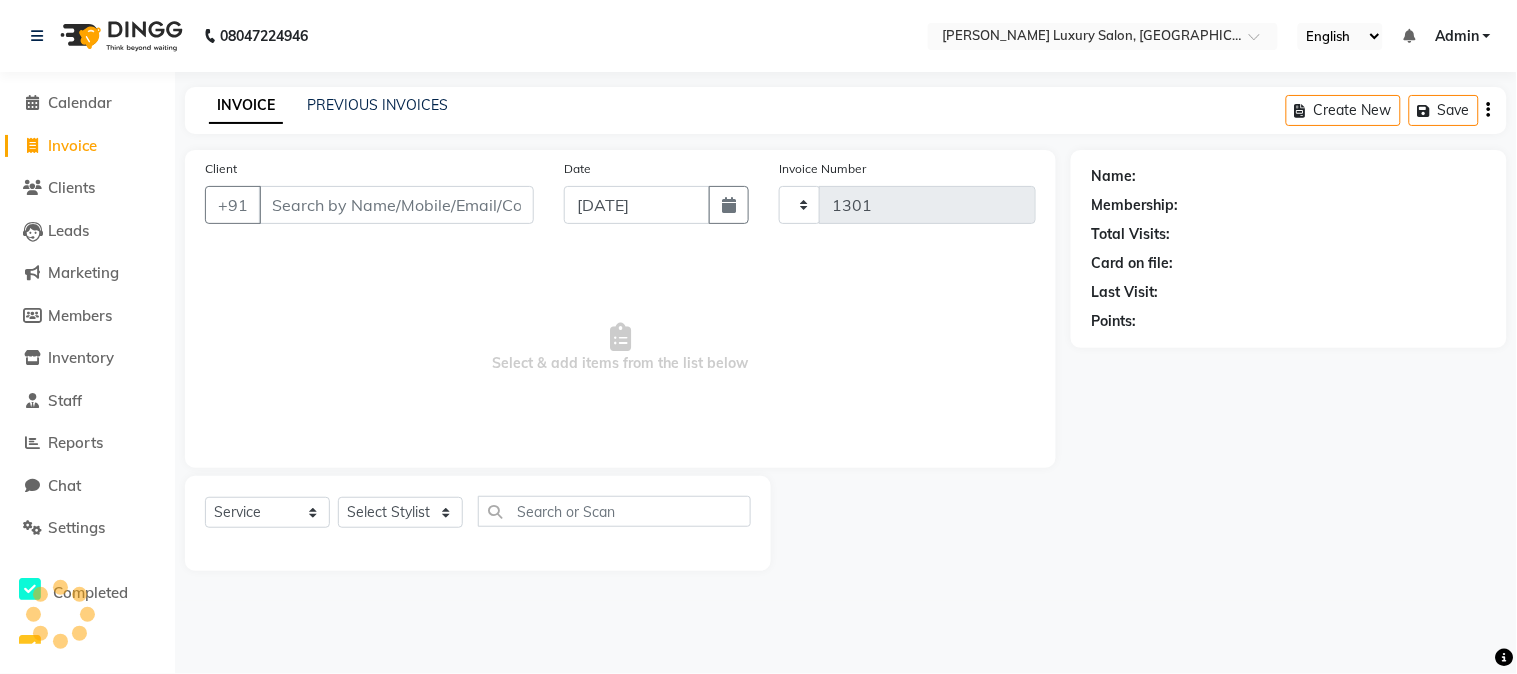 select on "7752" 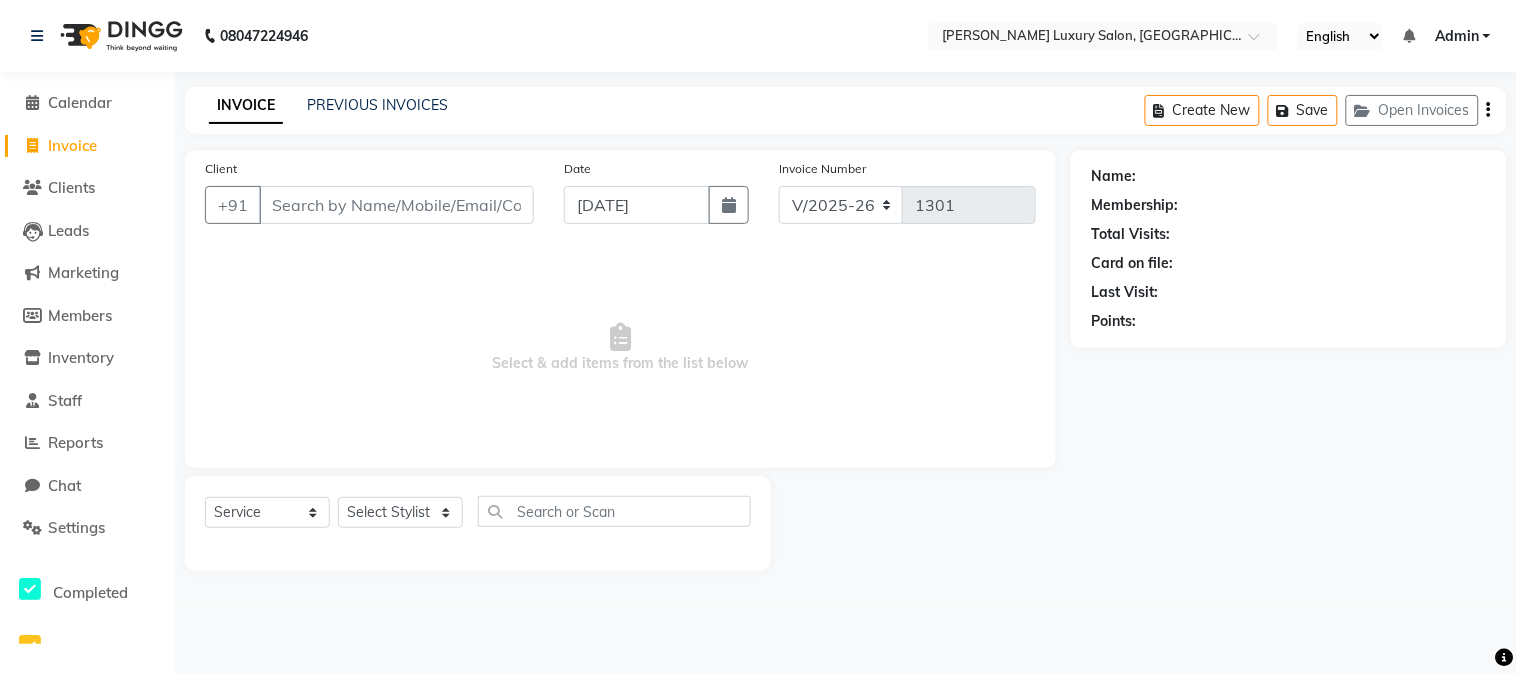 click on "Clients" 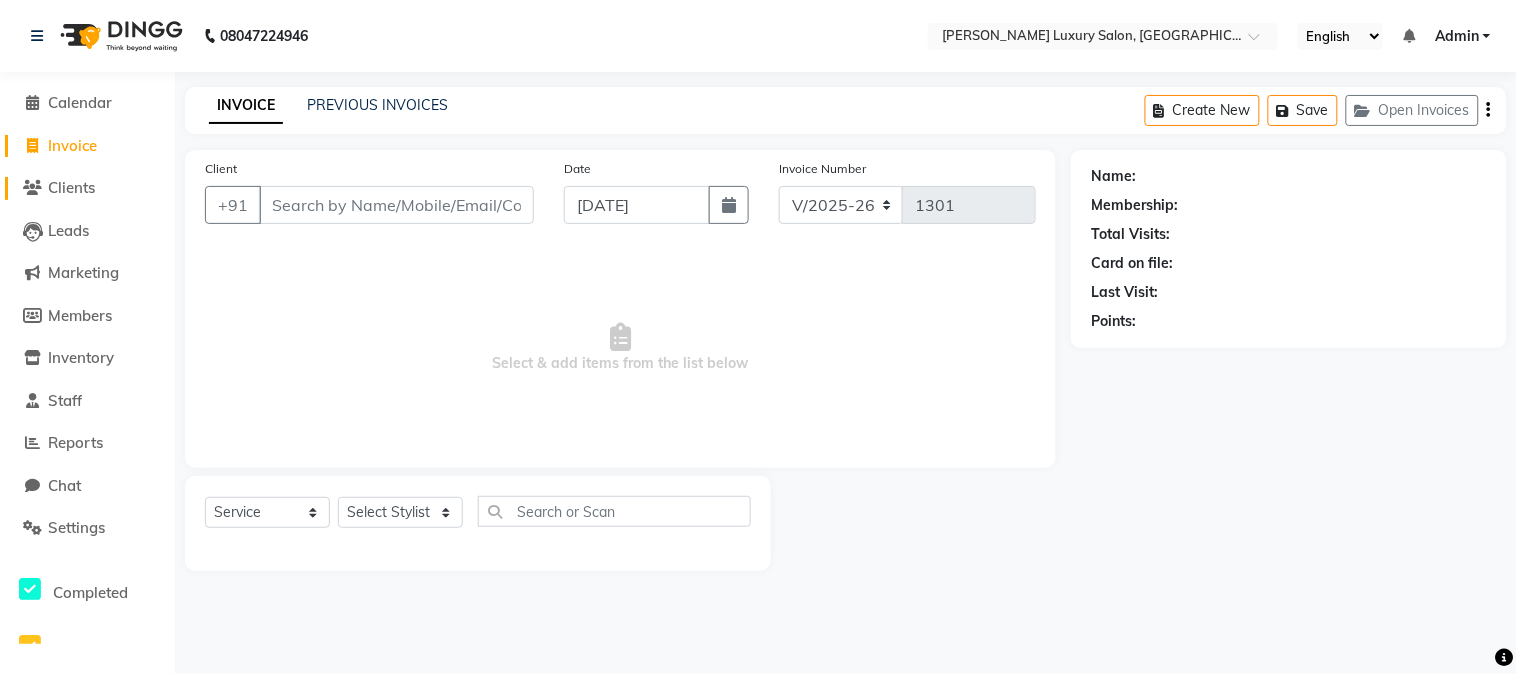 click on "Clients" 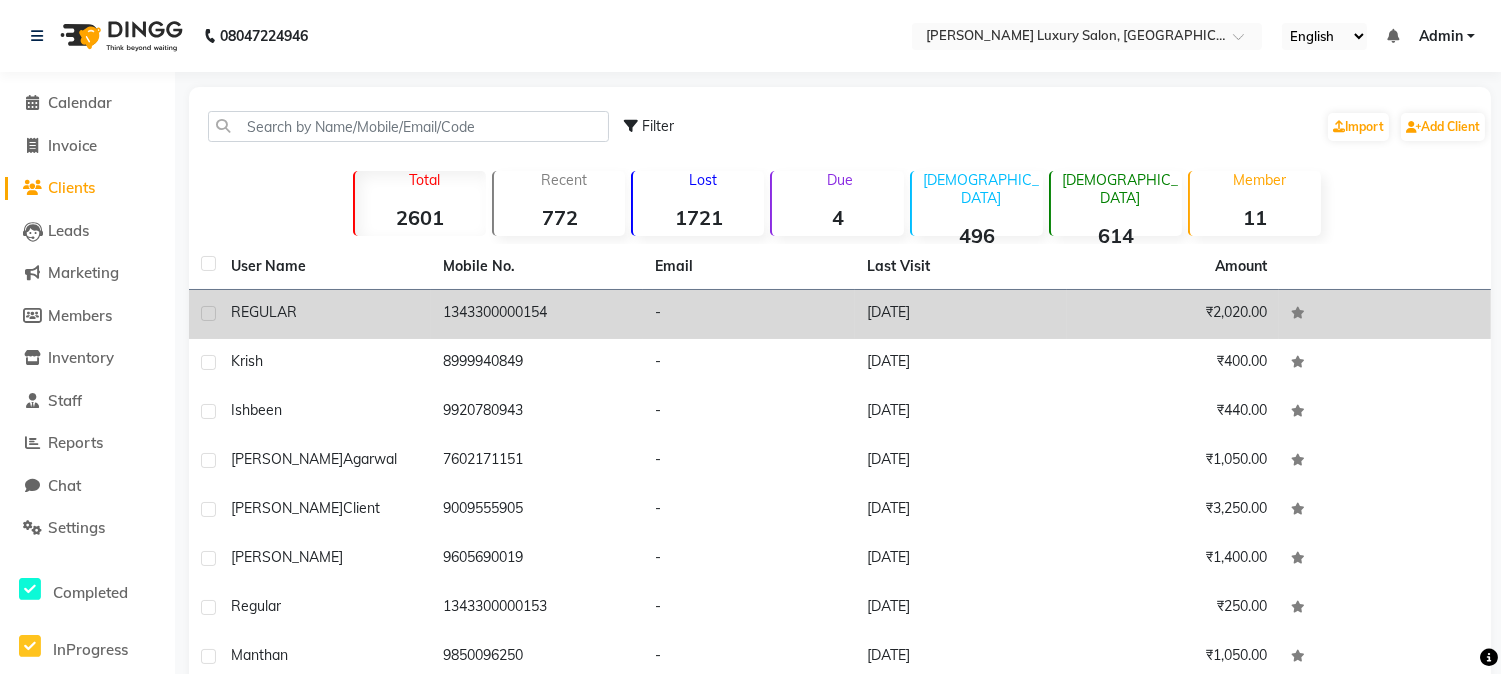 click on "1343300000154" 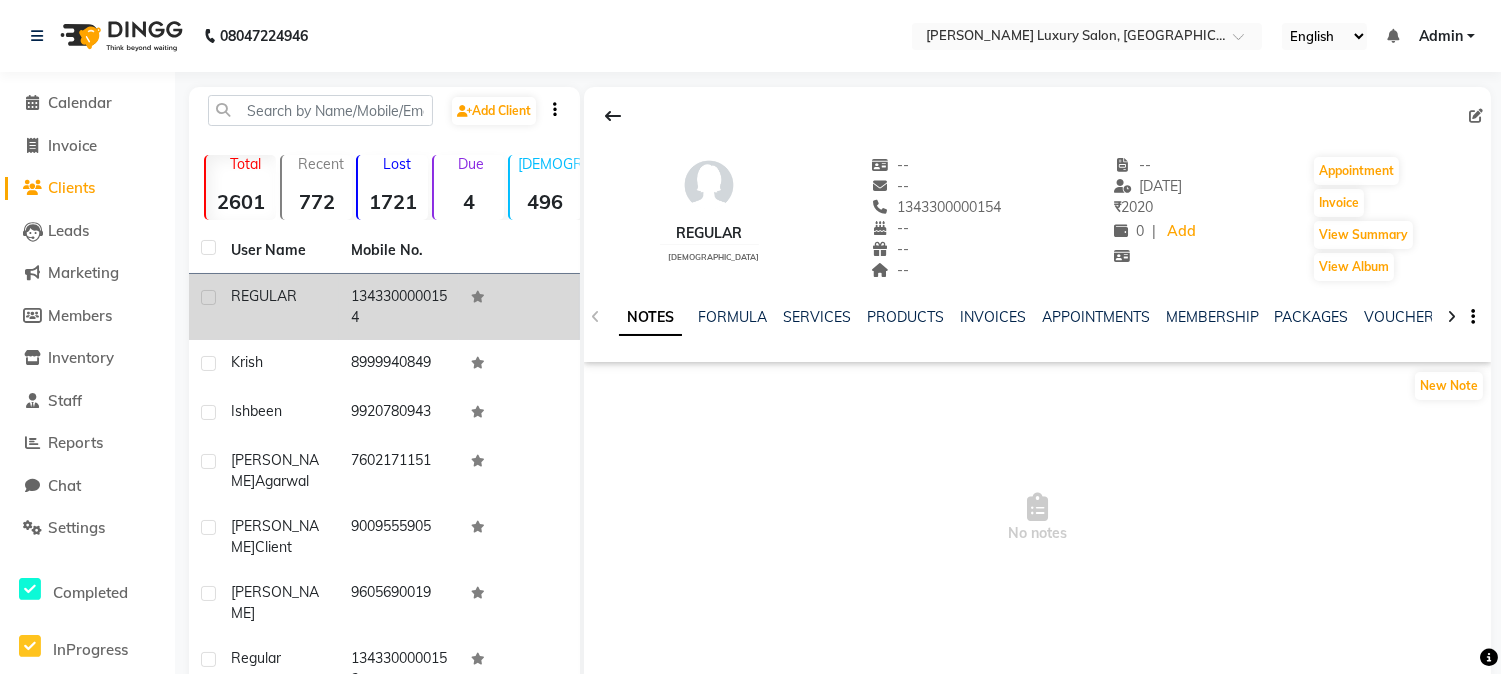click 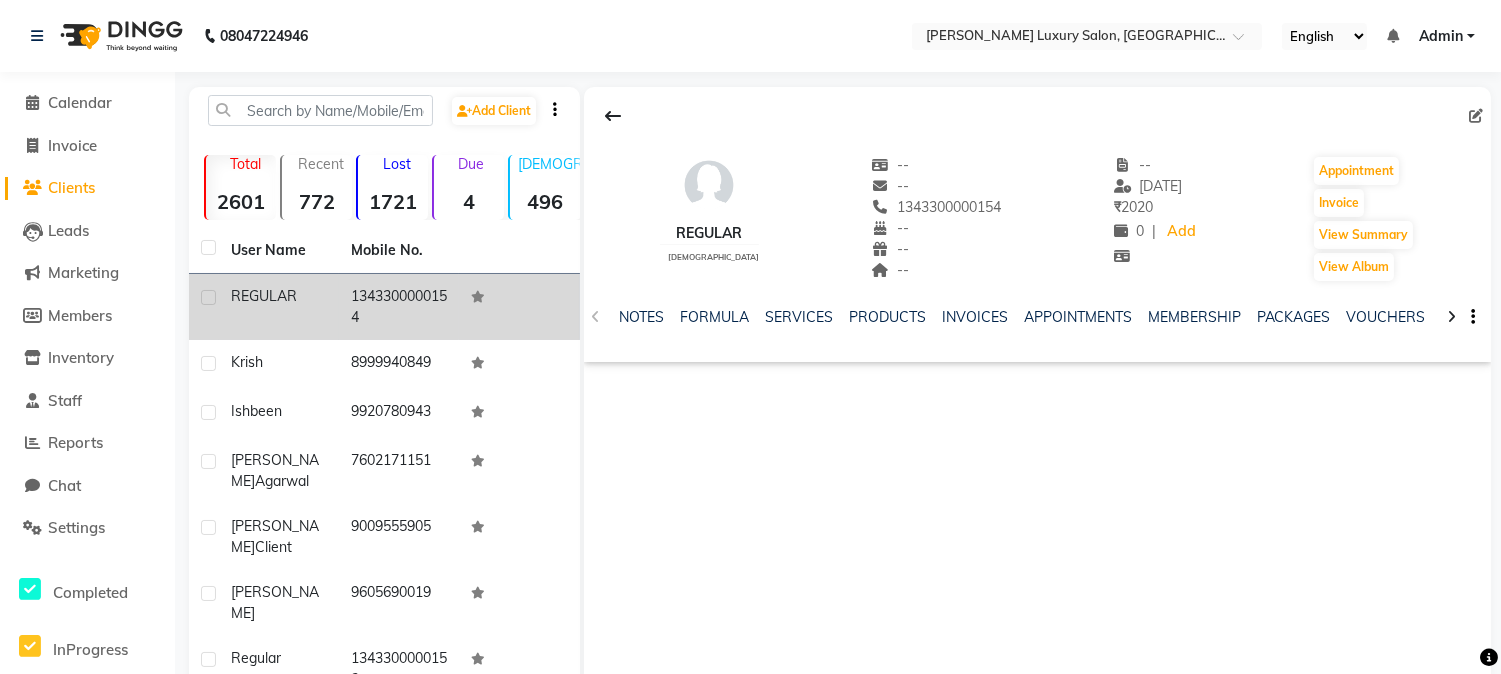 click 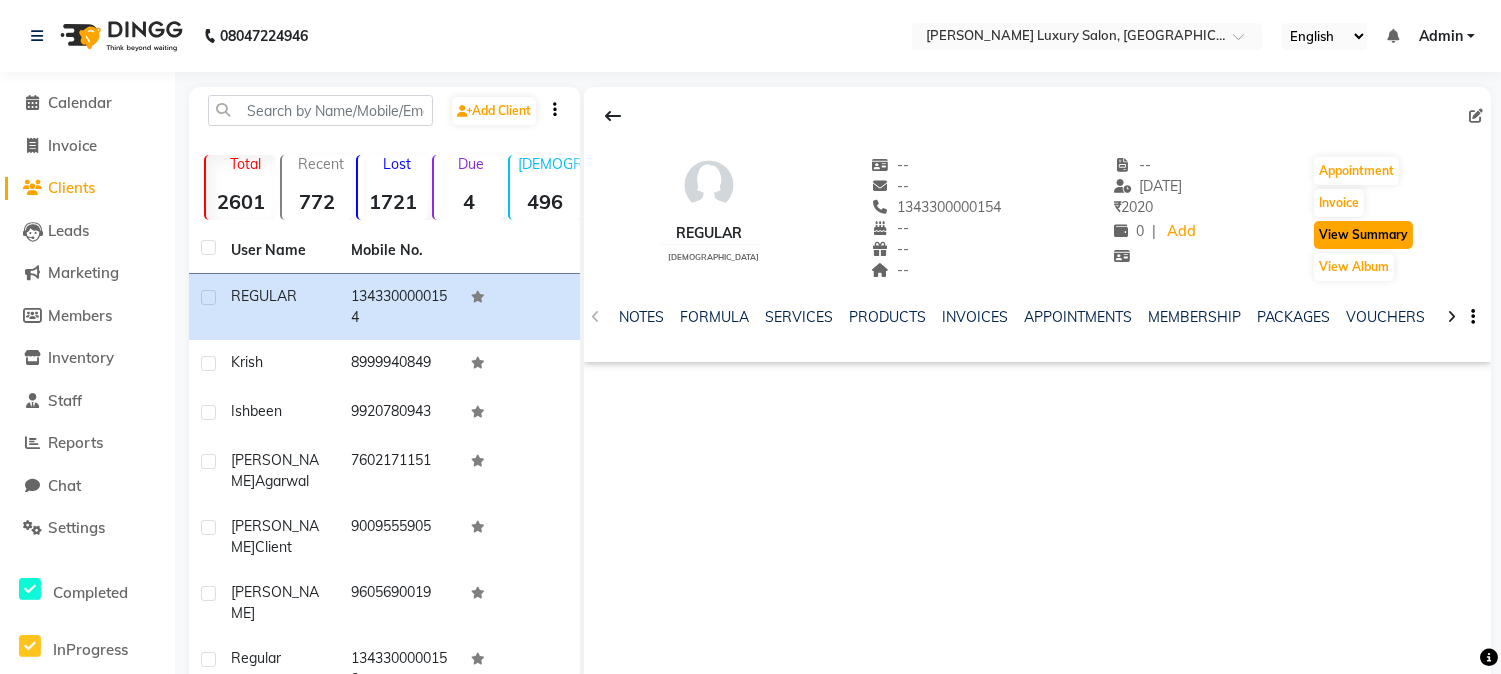click on "View Summary" 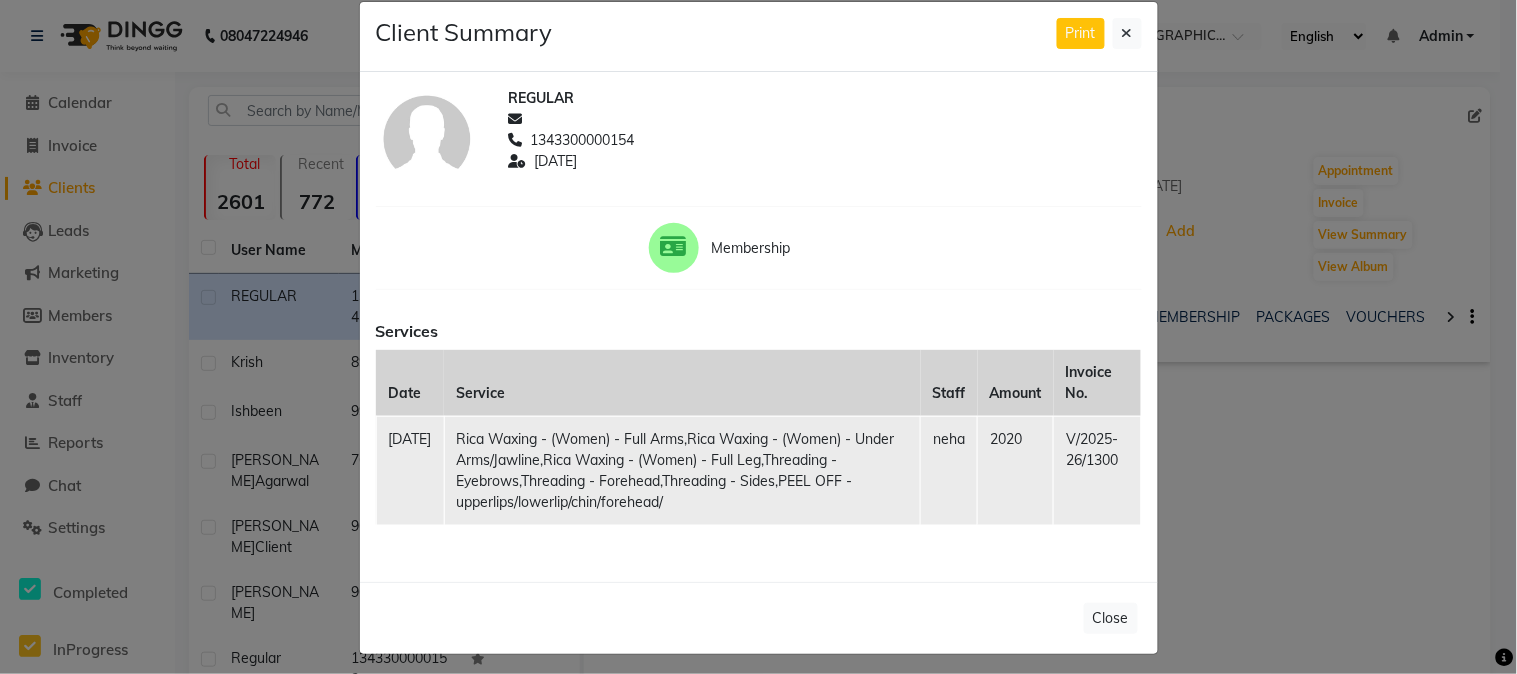 scroll, scrollTop: 35, scrollLeft: 0, axis: vertical 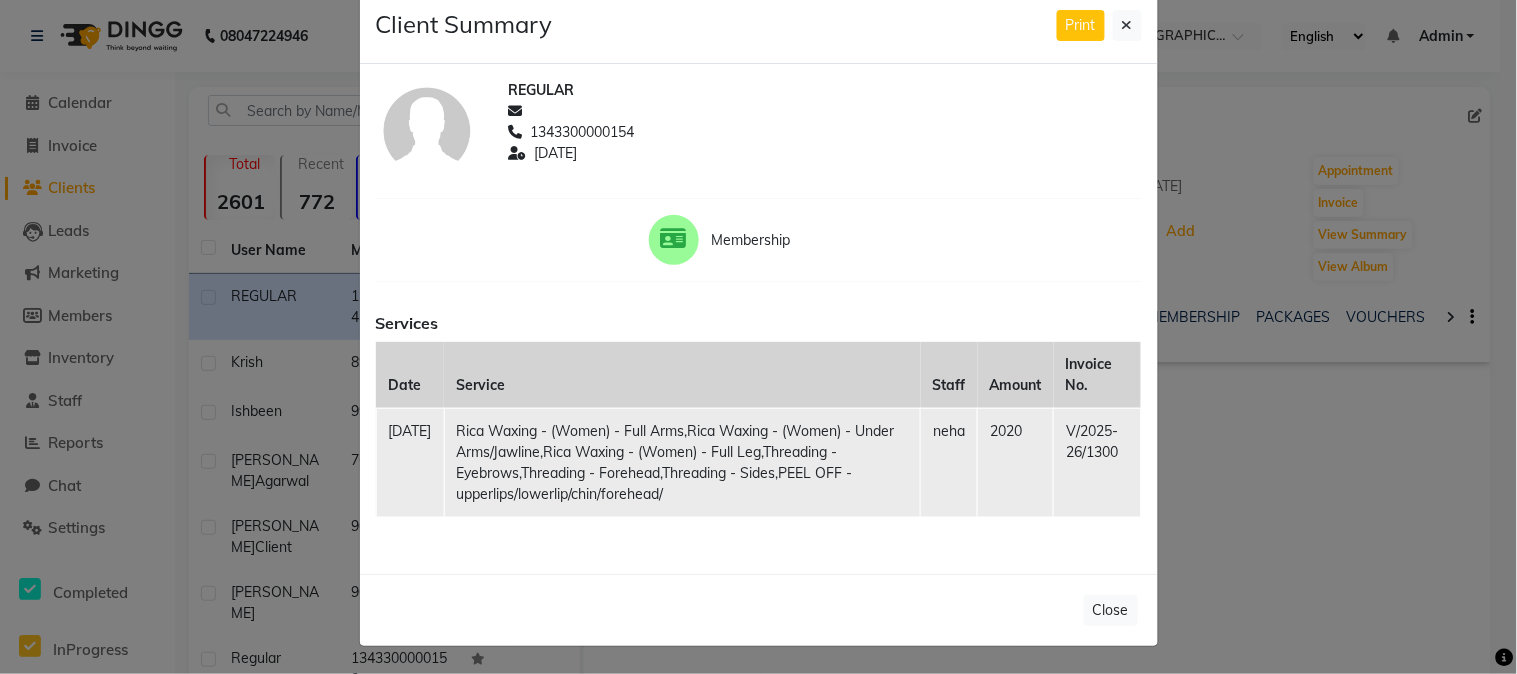 click on "REGULAR  1343300000154 [DATE] Membership Services Date Service Staff Amount Invoice No. [DATE] Rica [GEOGRAPHIC_DATA] - (Women) - Full Arms,Rica Waxing - (Women) - Under Arms/Jawline,Rica Waxing - (Women) - Full Leg,Threading - Eyebrows,Threading - Forehead,Threading - Sides,PEEL OFF -upperlips/lowerlip/chin/forehead/ neha 2020 V/2025-26/1300" 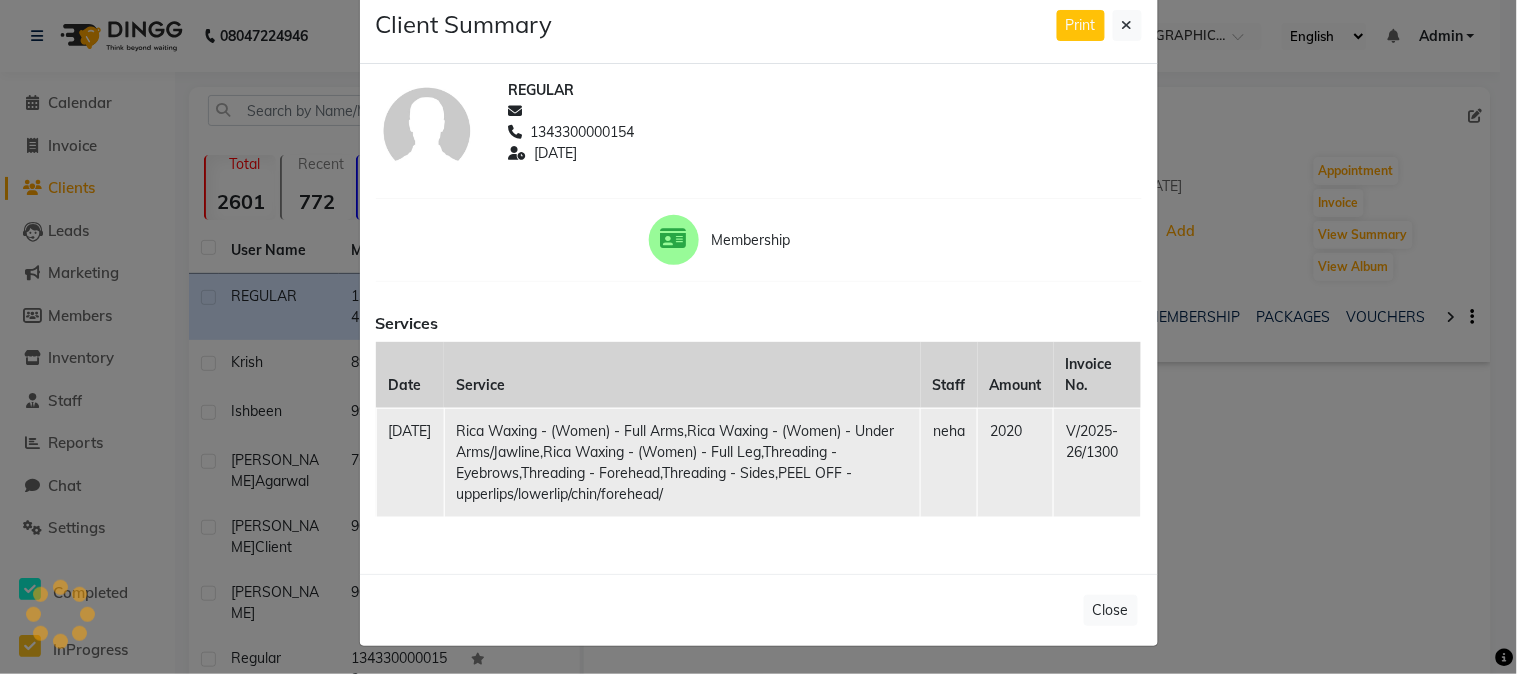 click on "Rica Waxing - (Women) - Full Arms,Rica Waxing - (Women) - Under Arms/Jawline,Rica Waxing - (Women) - Full Leg,Threading - Eyebrows,Threading - Forehead,Threading - Sides,PEEL OFF -upperlips/lowerlip/chin/forehead/" 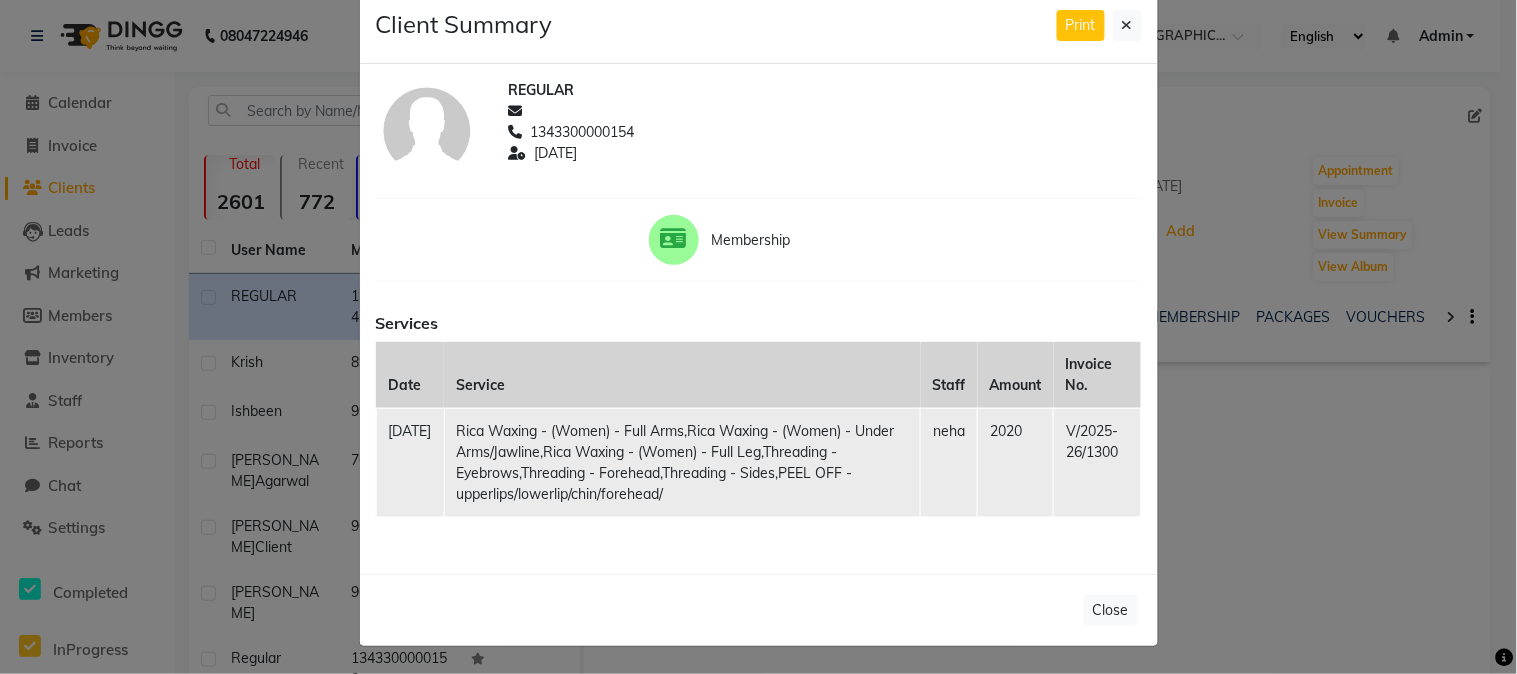 click on "Rica Waxing - (Women) - Full Arms,Rica Waxing - (Women) - Under Arms/Jawline,Rica Waxing - (Women) - Full Leg,Threading - Eyebrows,Threading - Forehead,Threading - Sides,PEEL OFF -upperlips/lowerlip/chin/forehead/" 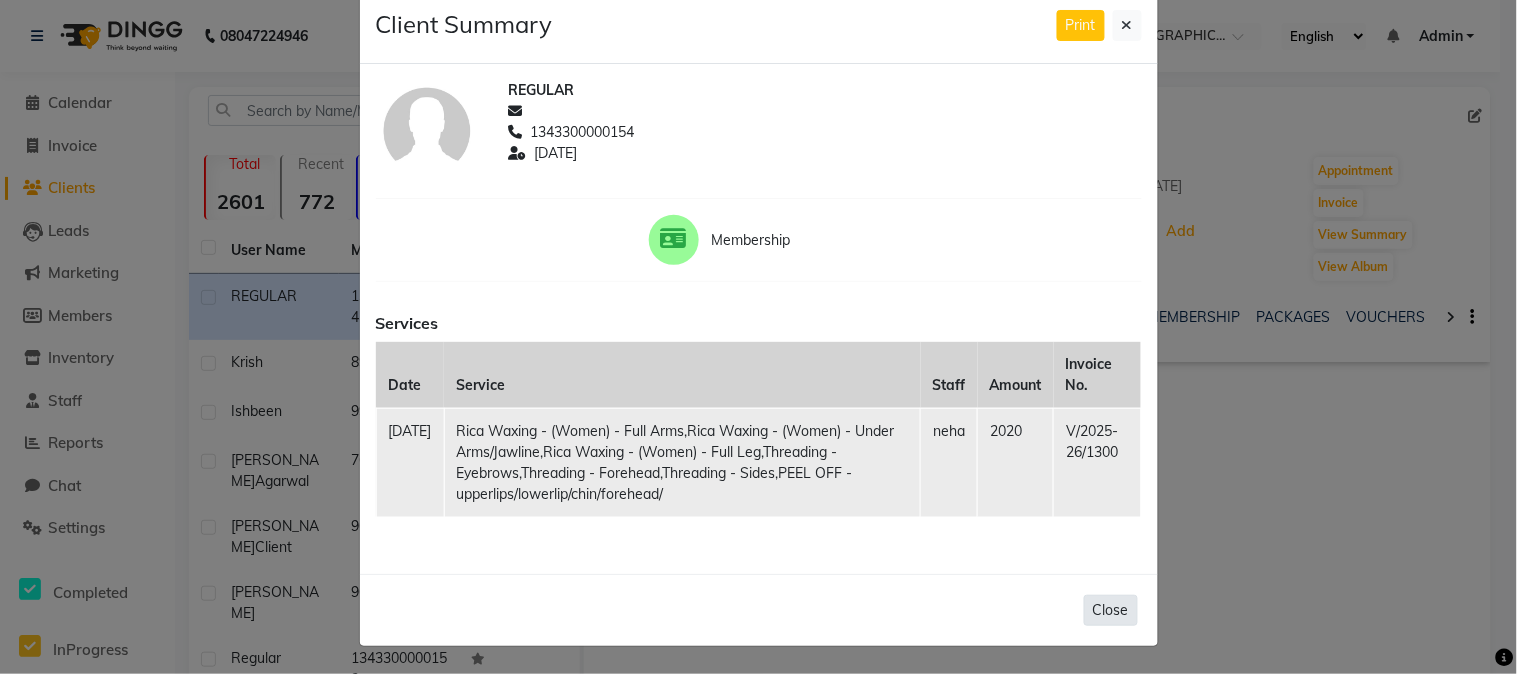 click on "Close" 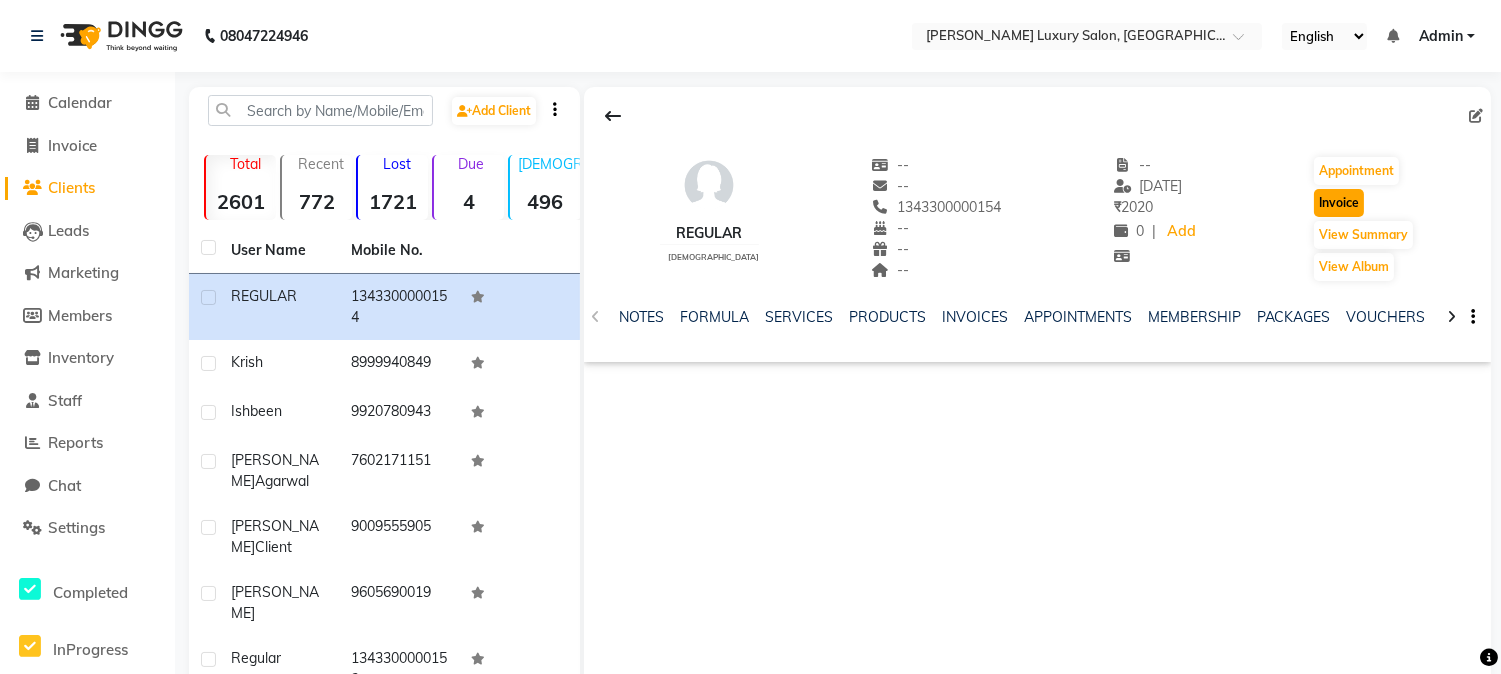 click on "Invoice" 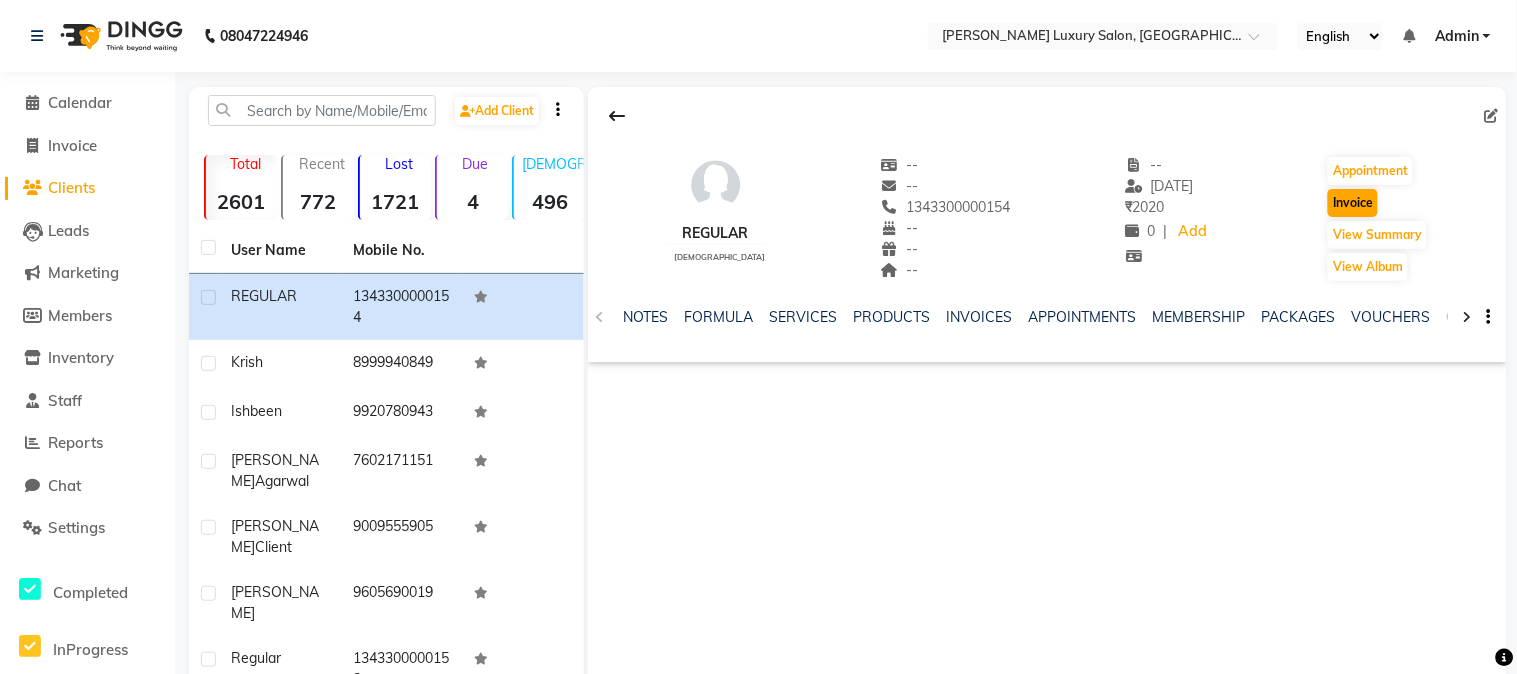 select on "7752" 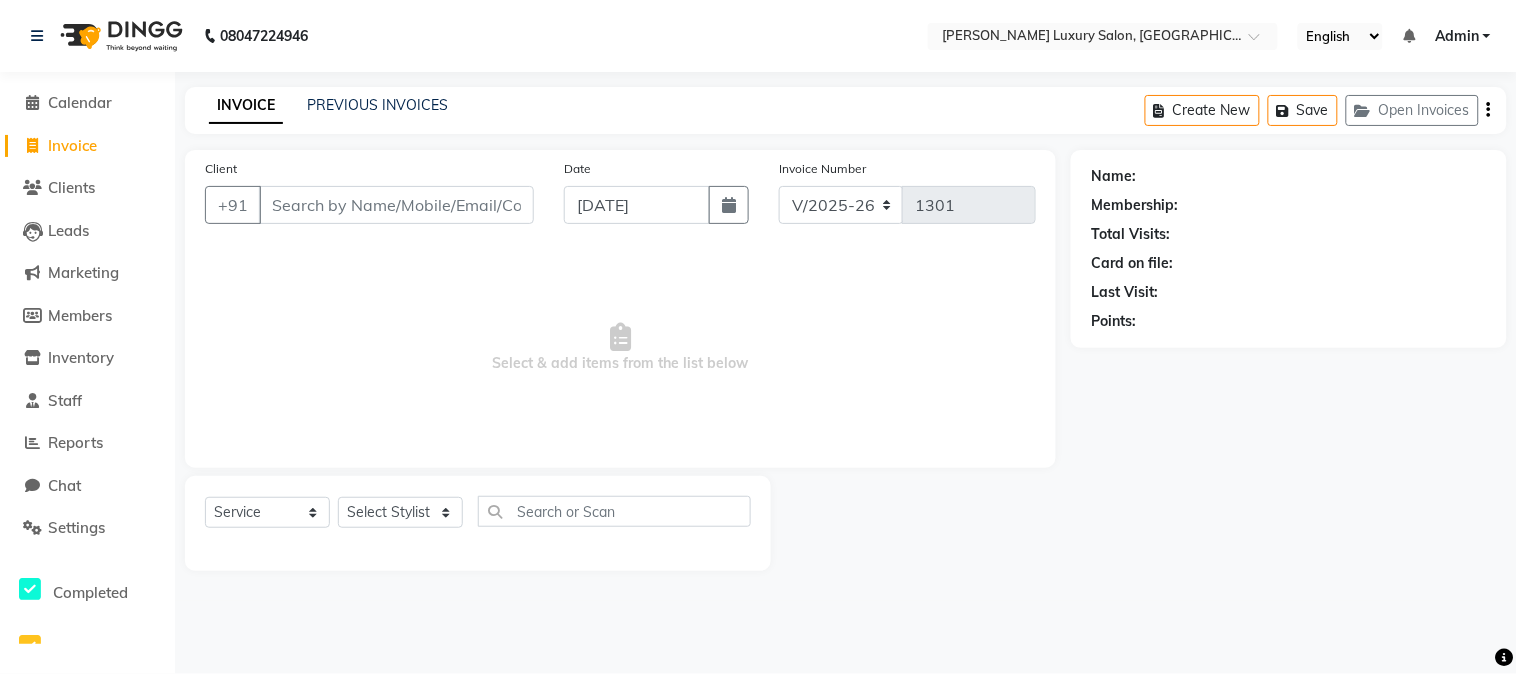 type on "1343300000154" 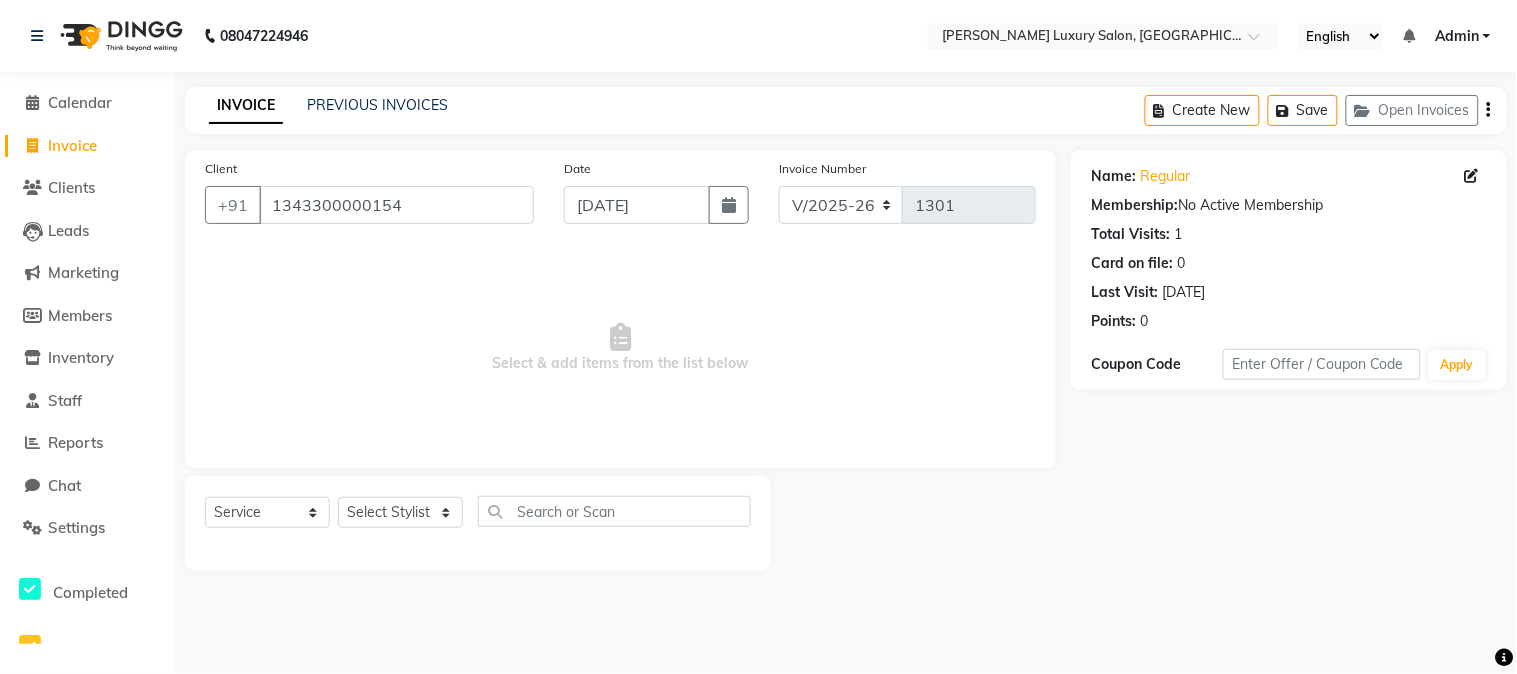 click on "Invoice" 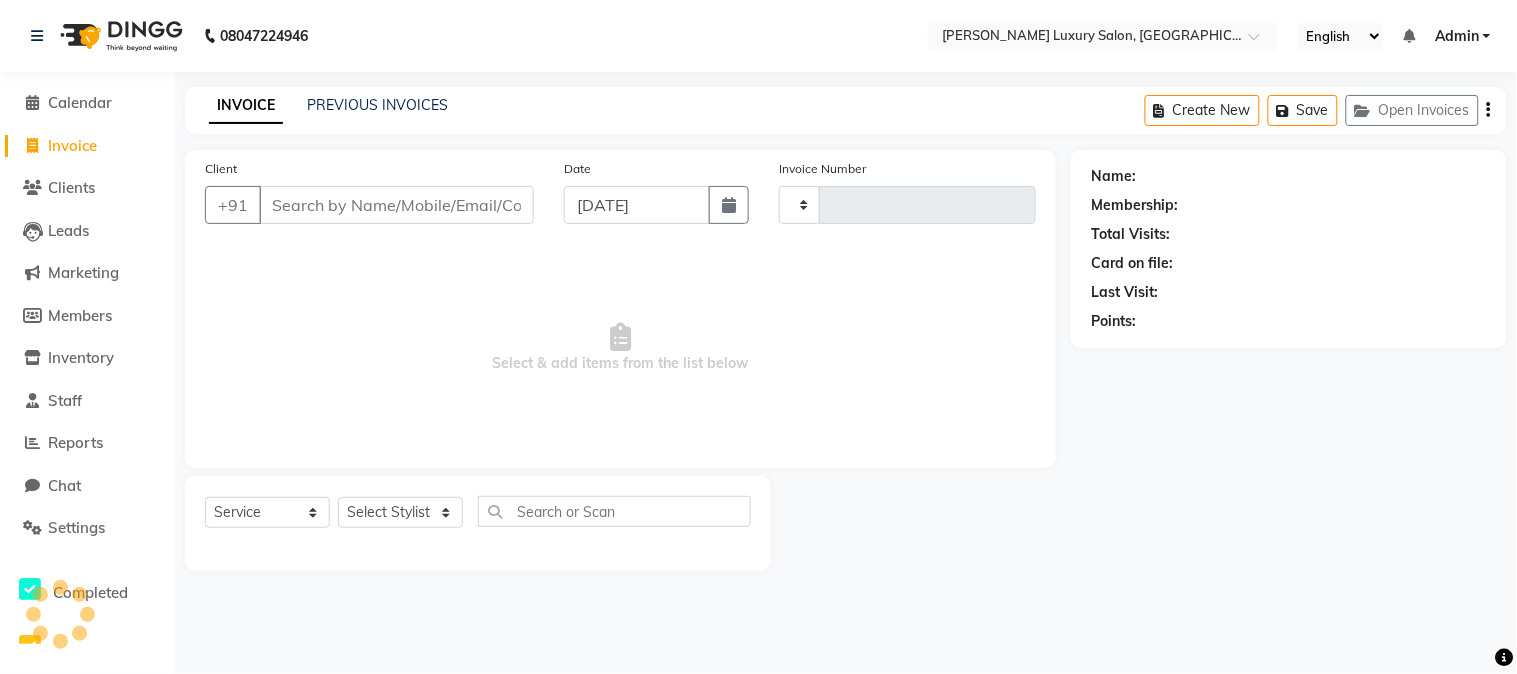 click on "Invoice" 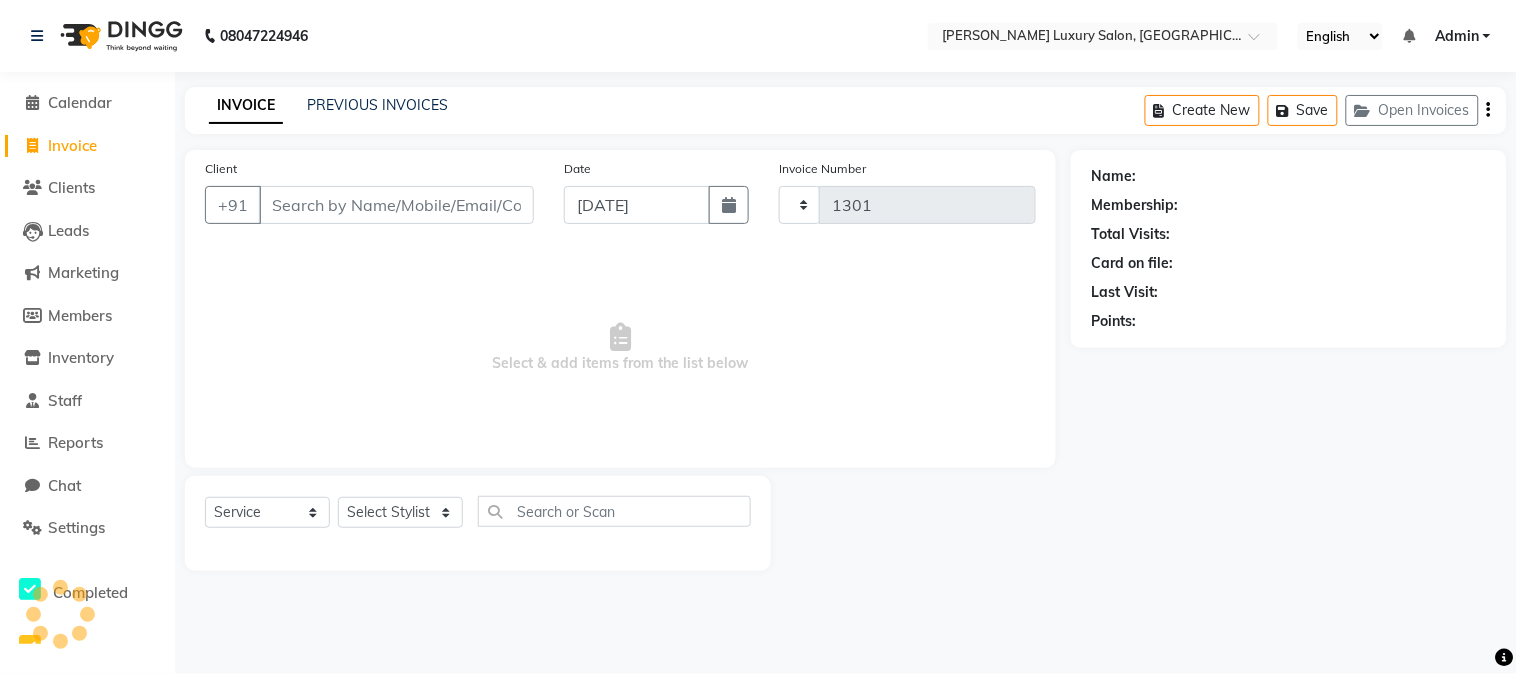 select on "7752" 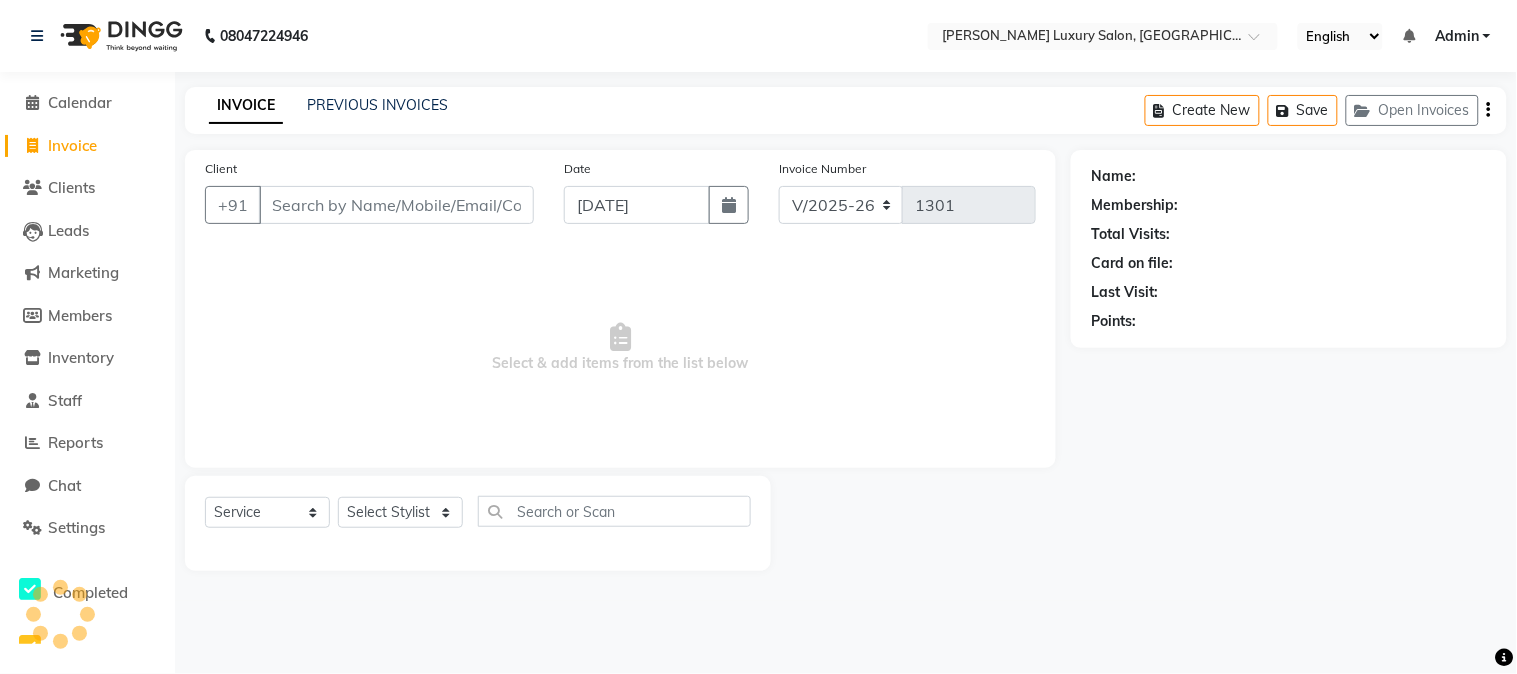 click on "Invoice" 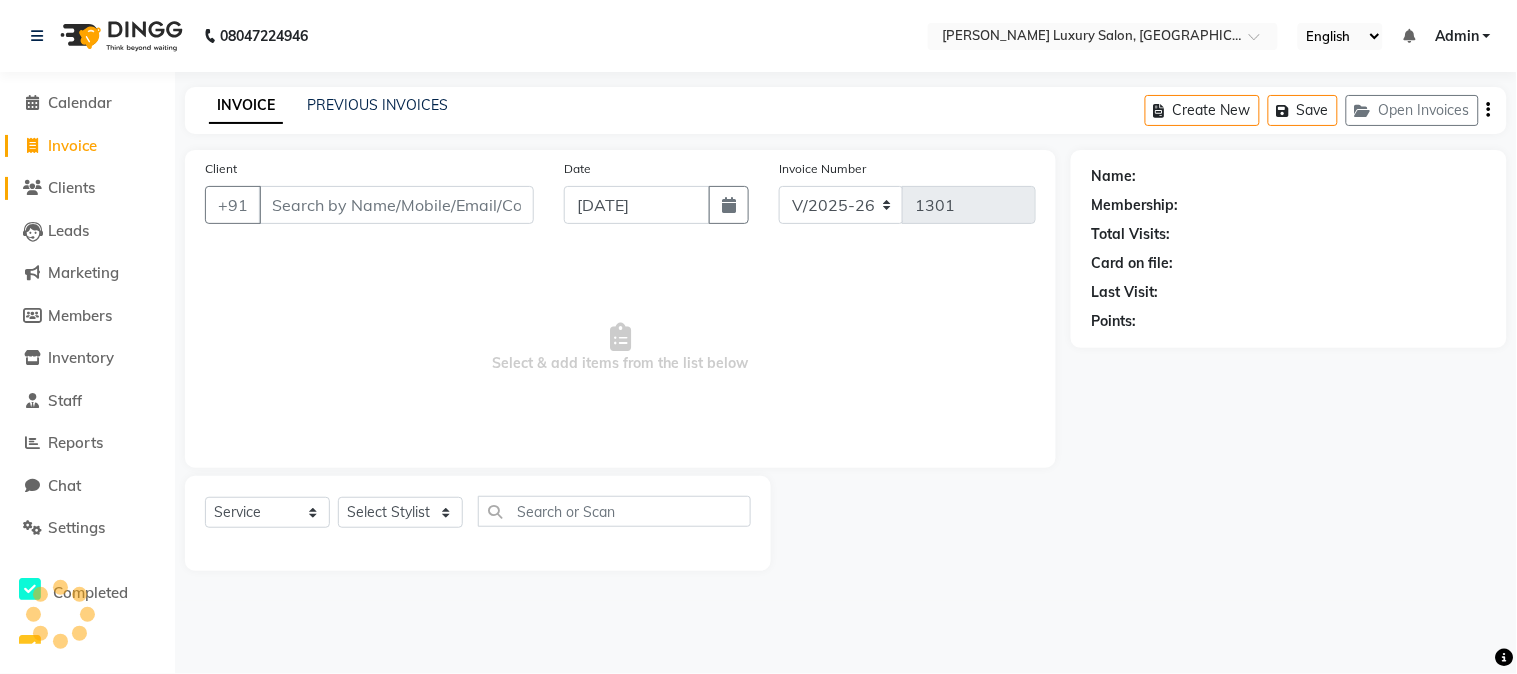 click on "Clients" 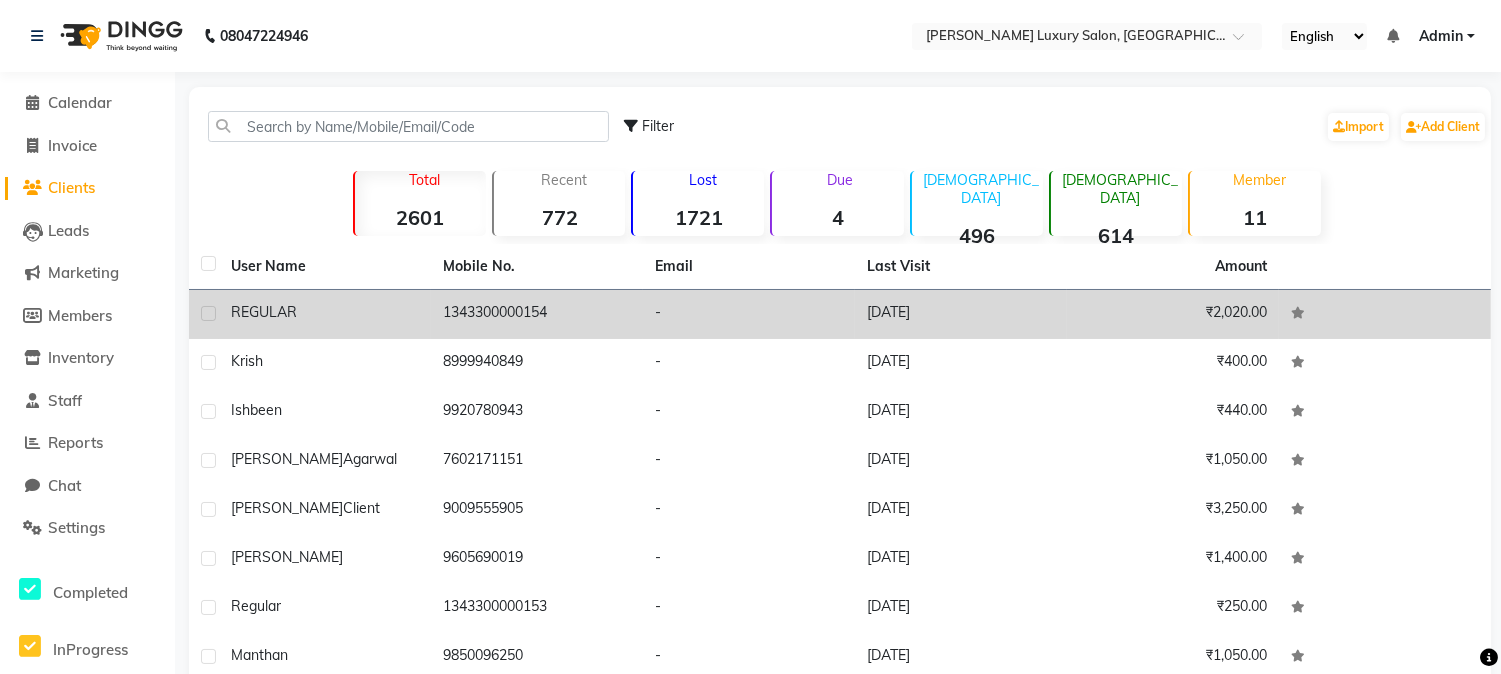 drag, startPoint x: 1303, startPoint y: 320, endPoint x: 1370, endPoint y: 307, distance: 68.24954 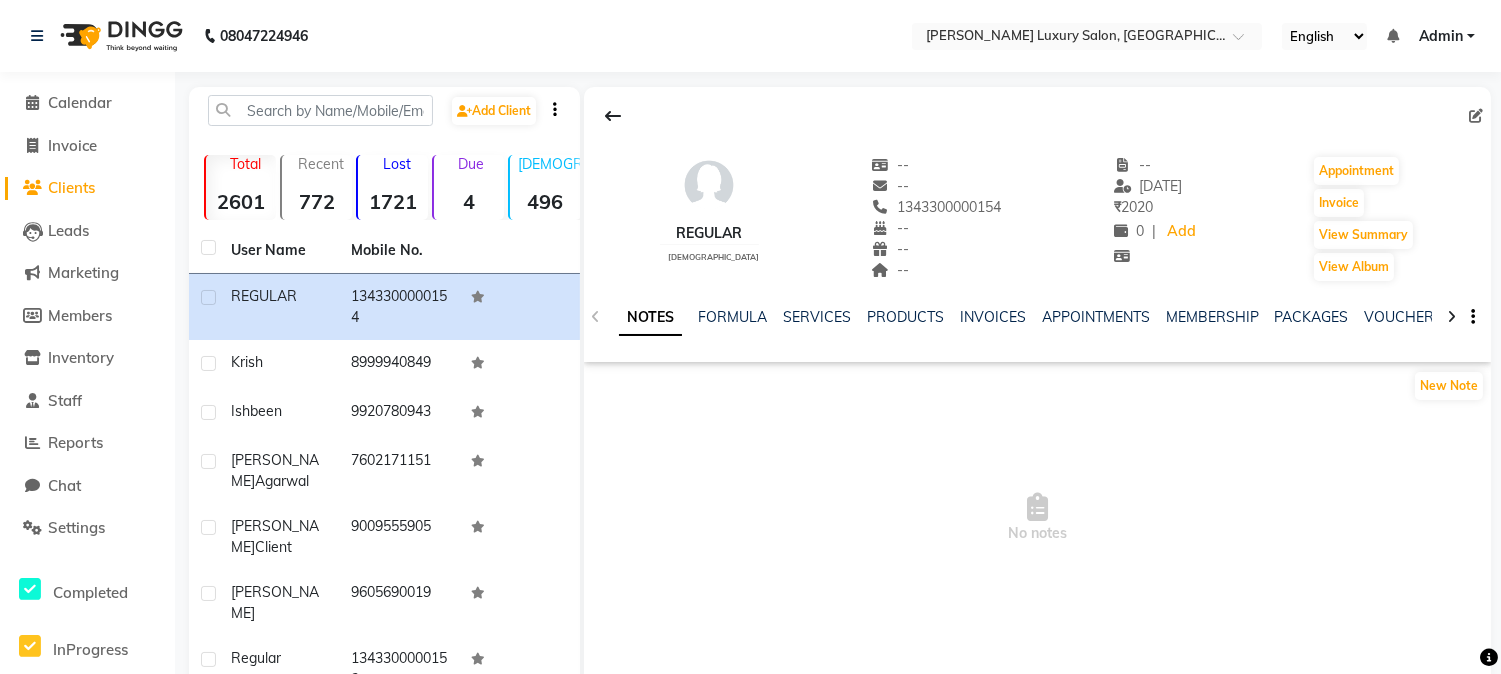 click on "[DEMOGRAPHIC_DATA]" 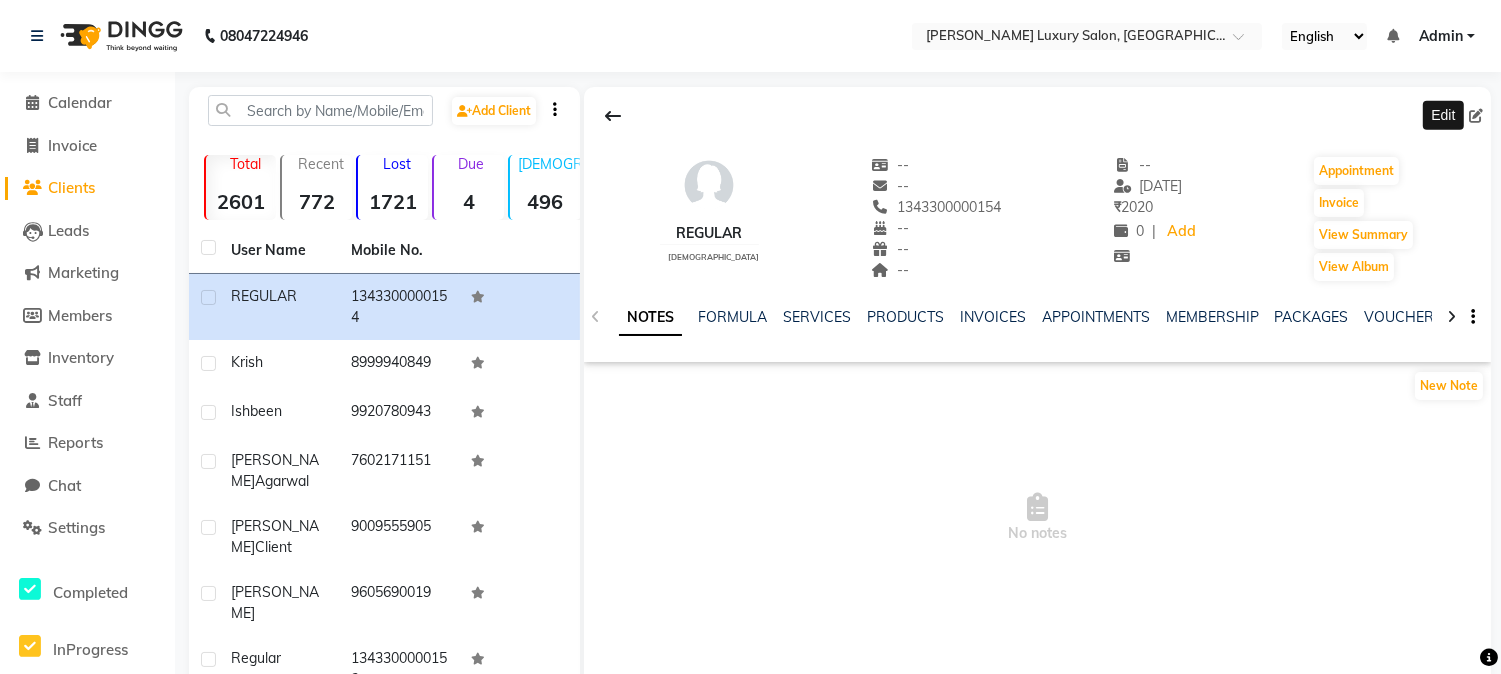 click 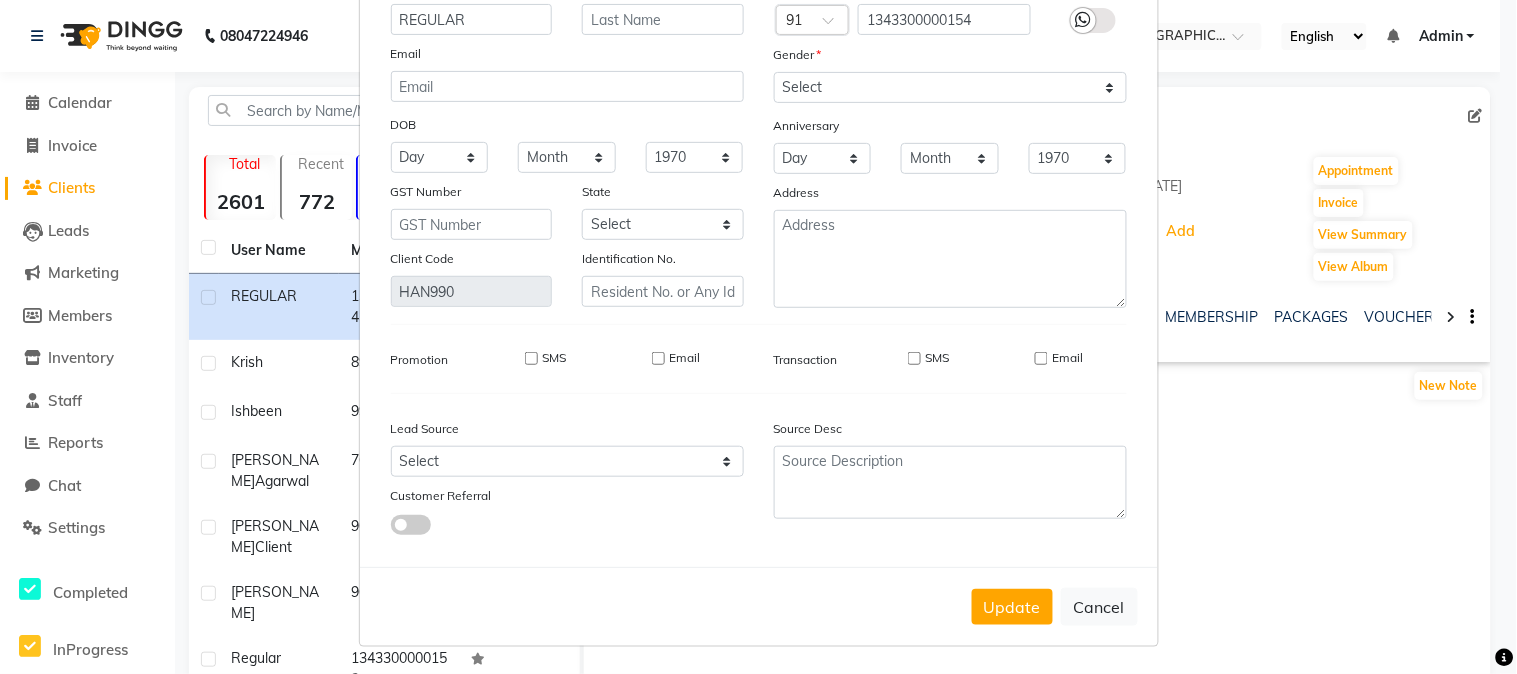 scroll, scrollTop: 141, scrollLeft: 0, axis: vertical 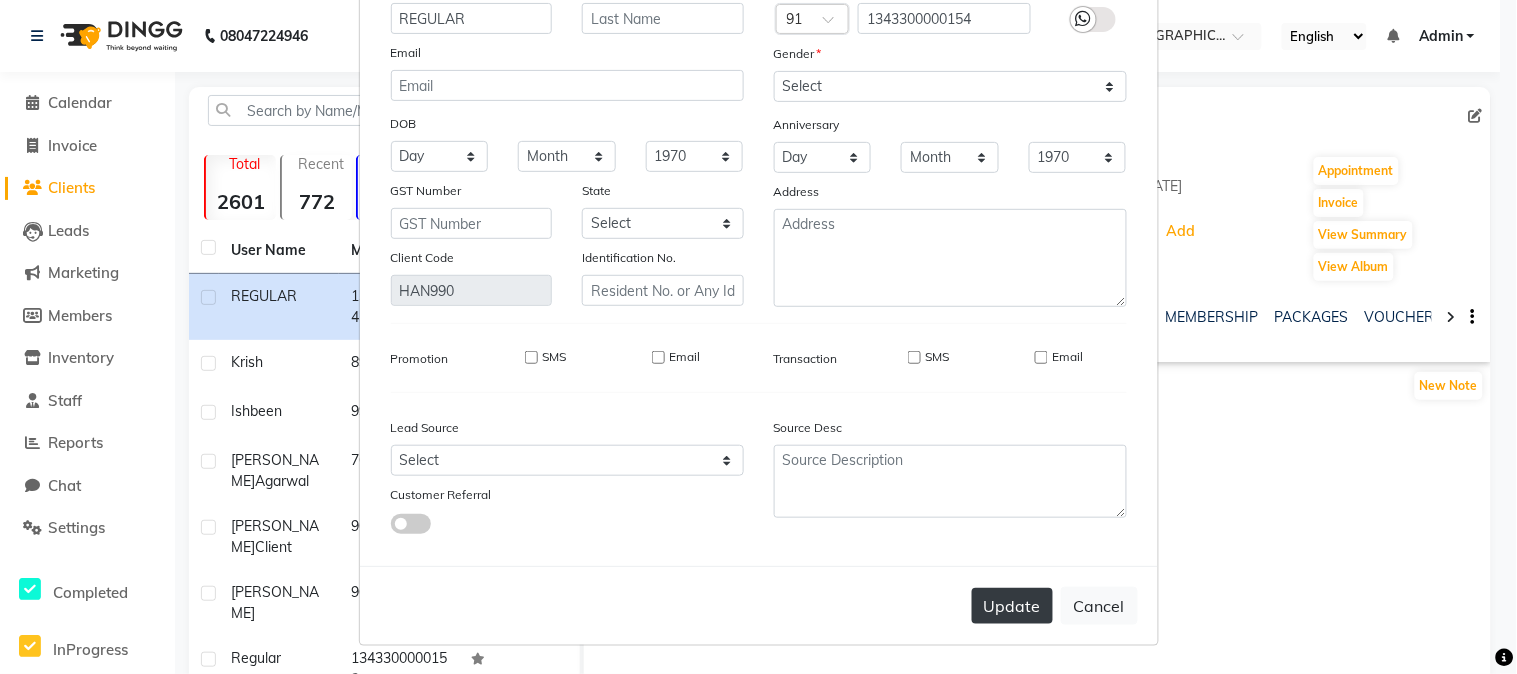 click on "Update" at bounding box center (1012, 606) 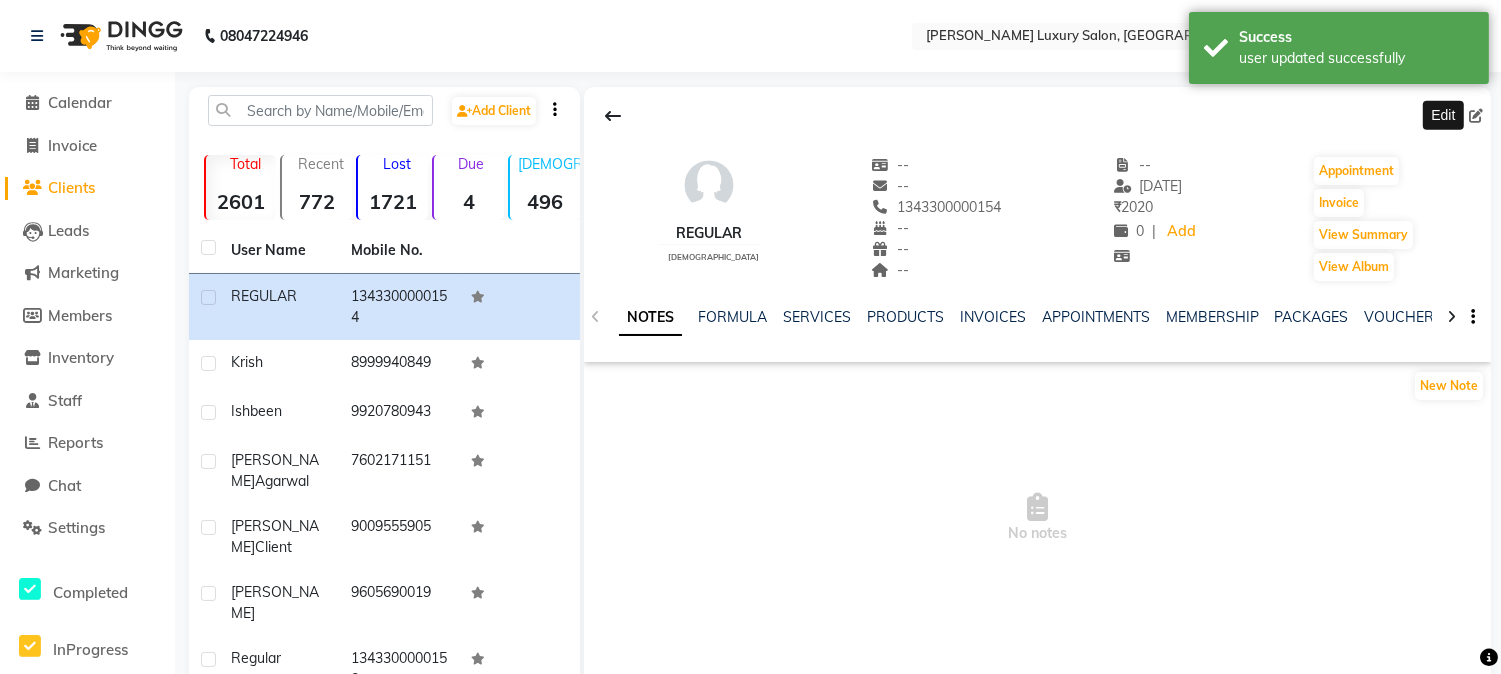 click 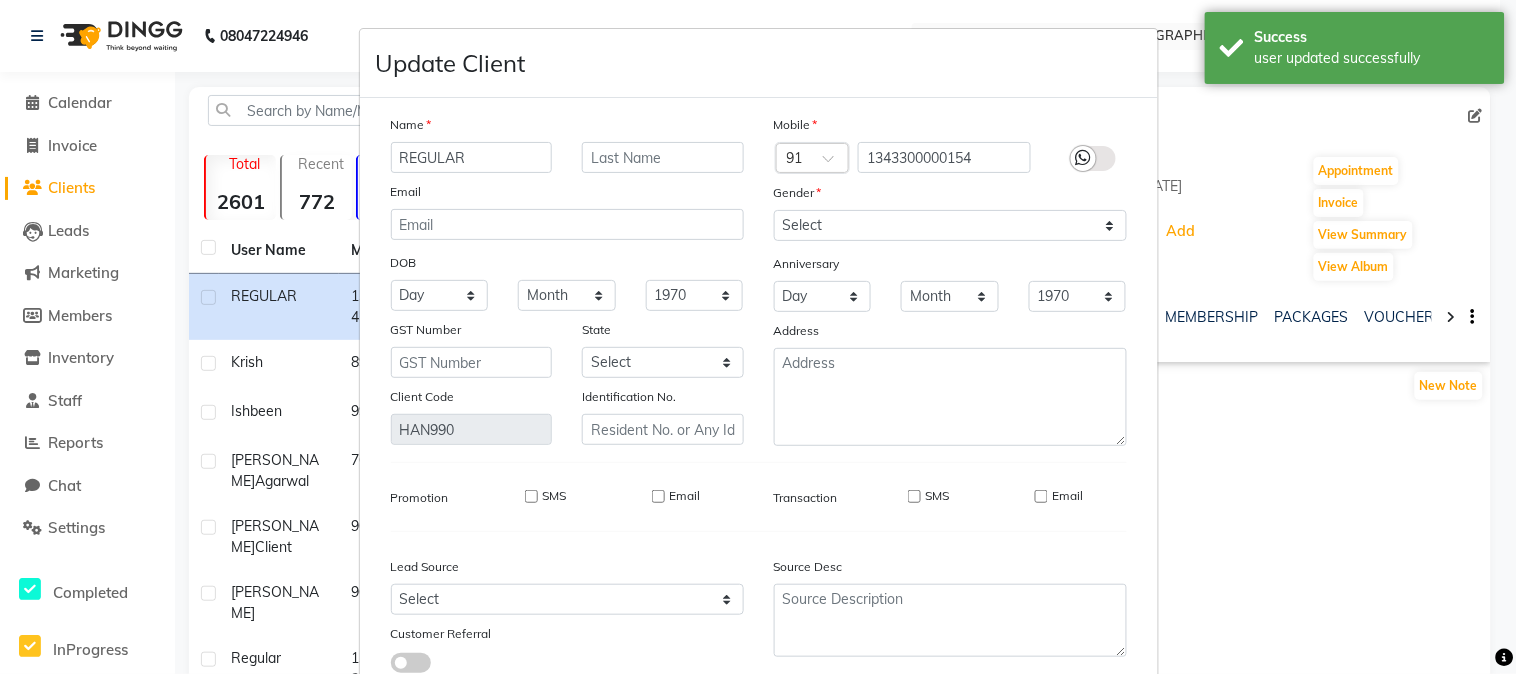 click on "Update Client Name REGULAR Email DOB Day 01 02 03 04 05 06 07 08 09 10 11 12 13 14 15 16 17 18 19 20 21 22 23 24 25 26 27 28 29 30 31 Month January February March April May June July August September October November [DATE] 1941 1942 1943 1944 1945 1946 1947 1948 1949 1950 1951 1952 1953 1954 1955 1956 1957 1958 1959 1960 1961 1962 1963 1964 1965 1966 1967 1968 1969 1970 1971 1972 1973 1974 1975 1976 1977 1978 1979 1980 1981 1982 1983 1984 1985 1986 1987 1988 1989 1990 1991 1992 1993 1994 1995 1996 1997 1998 1999 2000 2001 2002 2003 2004 2005 2006 2007 2008 2009 2010 2011 2012 2013 2014 2015 2016 2017 2018 2019 2020 2021 2022 2023 2024 GST Number State Select [GEOGRAPHIC_DATA] and [GEOGRAPHIC_DATA] [GEOGRAPHIC_DATA] [GEOGRAPHIC_DATA] [GEOGRAPHIC_DATA] [GEOGRAPHIC_DATA] [GEOGRAPHIC_DATA] [GEOGRAPHIC_DATA] [GEOGRAPHIC_DATA] [GEOGRAPHIC_DATA] [GEOGRAPHIC_DATA] [GEOGRAPHIC_DATA] [GEOGRAPHIC_DATA] [GEOGRAPHIC_DATA] [GEOGRAPHIC_DATA] [GEOGRAPHIC_DATA] [GEOGRAPHIC_DATA] [GEOGRAPHIC_DATA] [GEOGRAPHIC_DATA] [GEOGRAPHIC_DATA] [GEOGRAPHIC_DATA] [GEOGRAPHIC_DATA] [GEOGRAPHIC_DATA] [GEOGRAPHIC_DATA] [GEOGRAPHIC_DATA] [GEOGRAPHIC_DATA] [GEOGRAPHIC_DATA] [GEOGRAPHIC_DATA] [GEOGRAPHIC_DATA] [GEOGRAPHIC_DATA] [GEOGRAPHIC_DATA] [GEOGRAPHIC_DATA]" at bounding box center (758, 337) 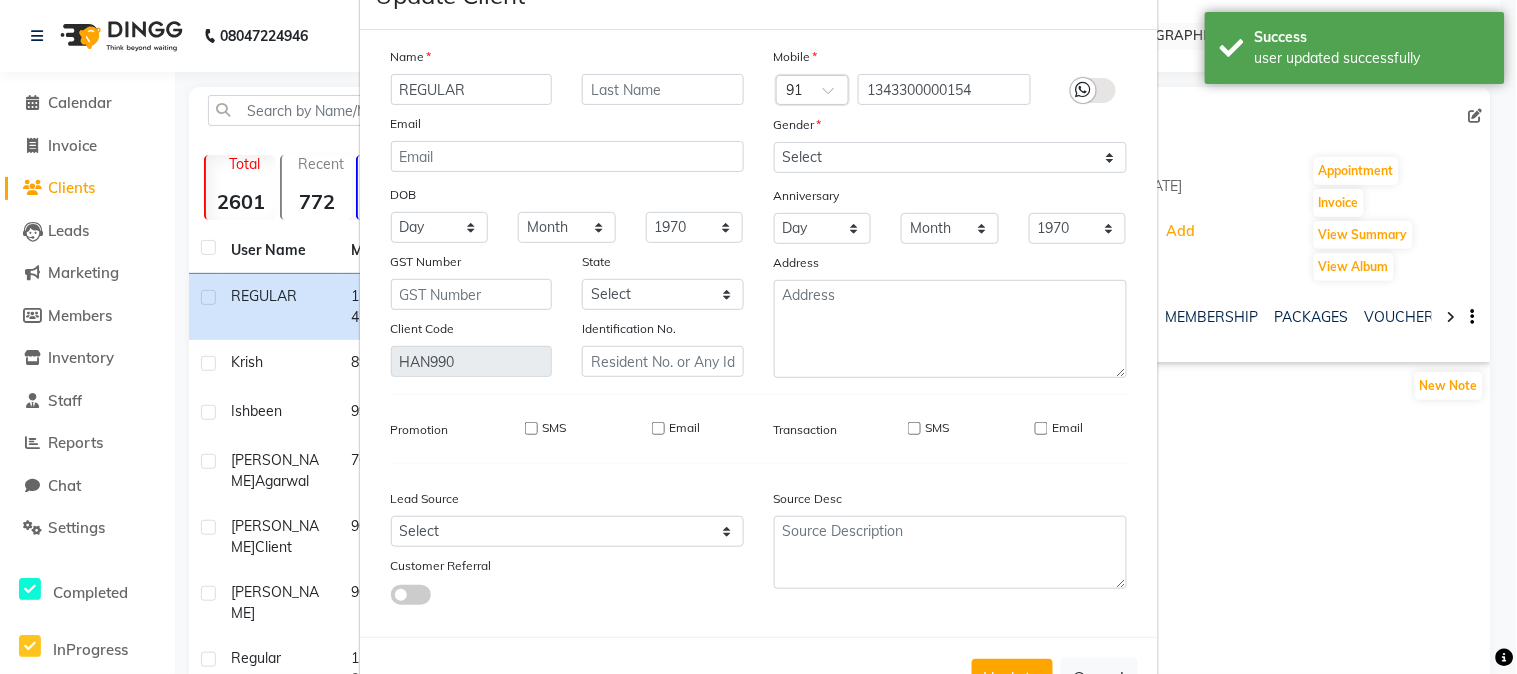 scroll, scrollTop: 141, scrollLeft: 0, axis: vertical 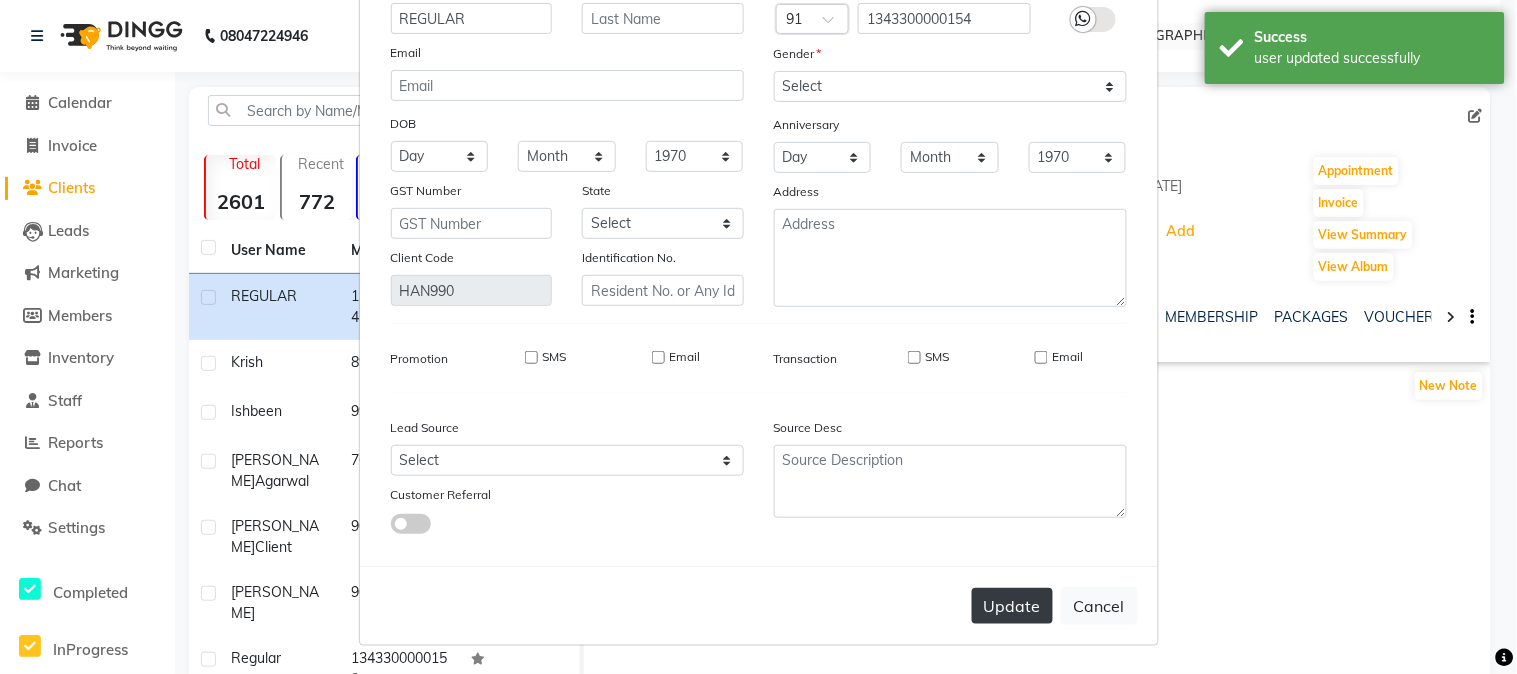 click on "Update" at bounding box center [1012, 606] 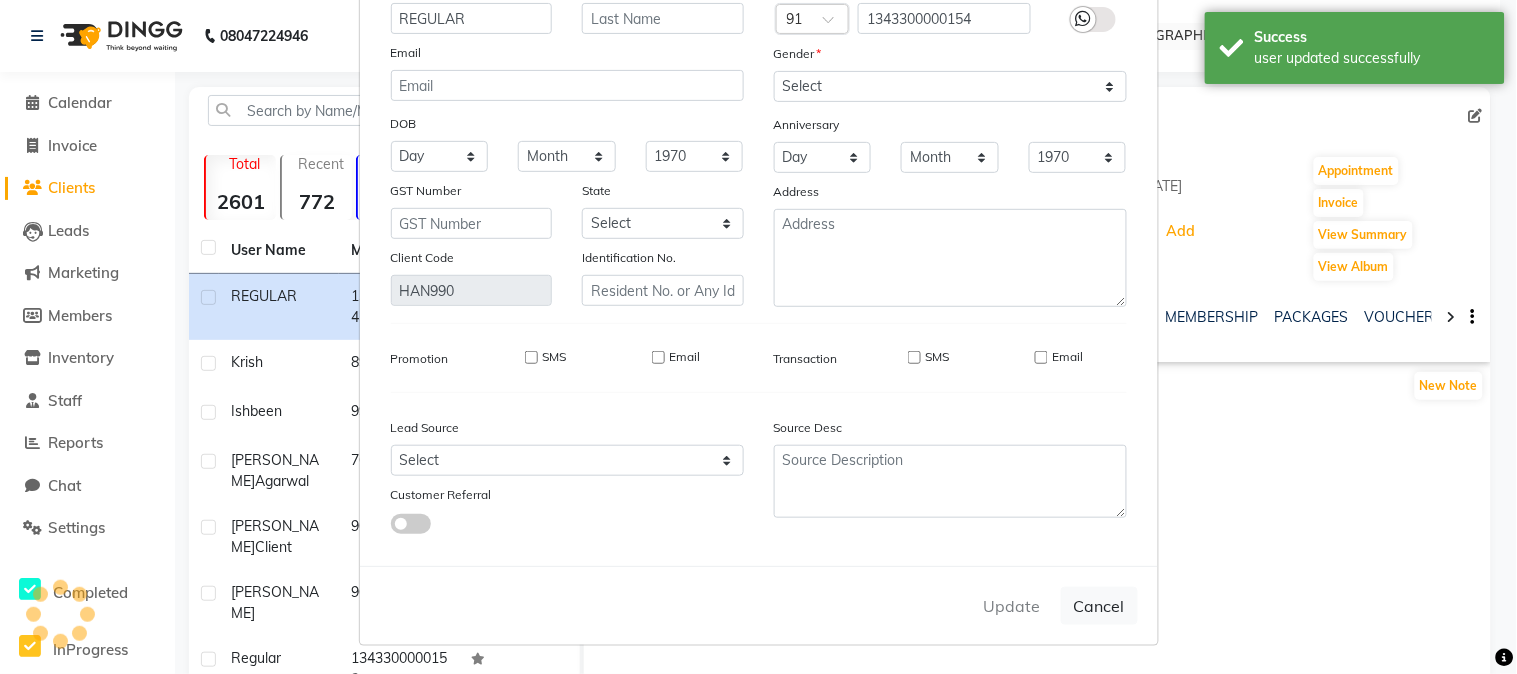 type 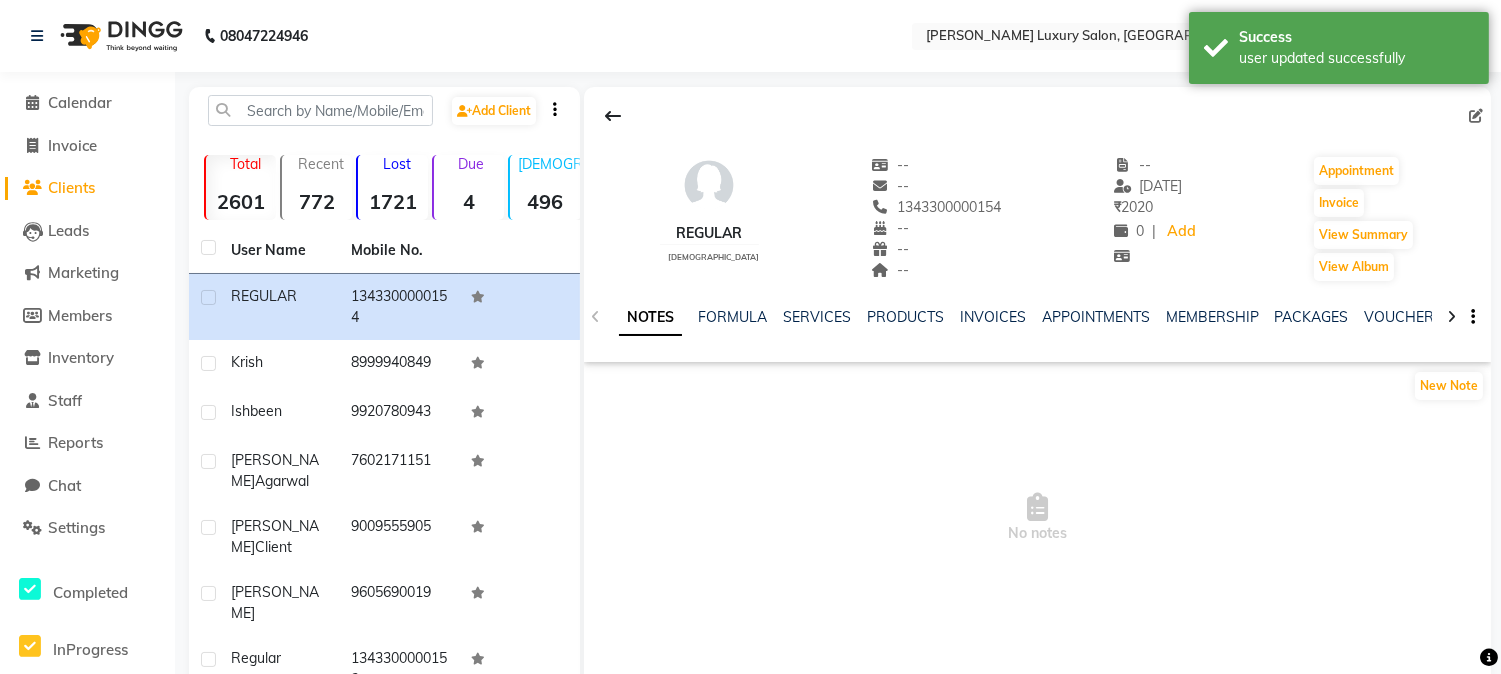 click 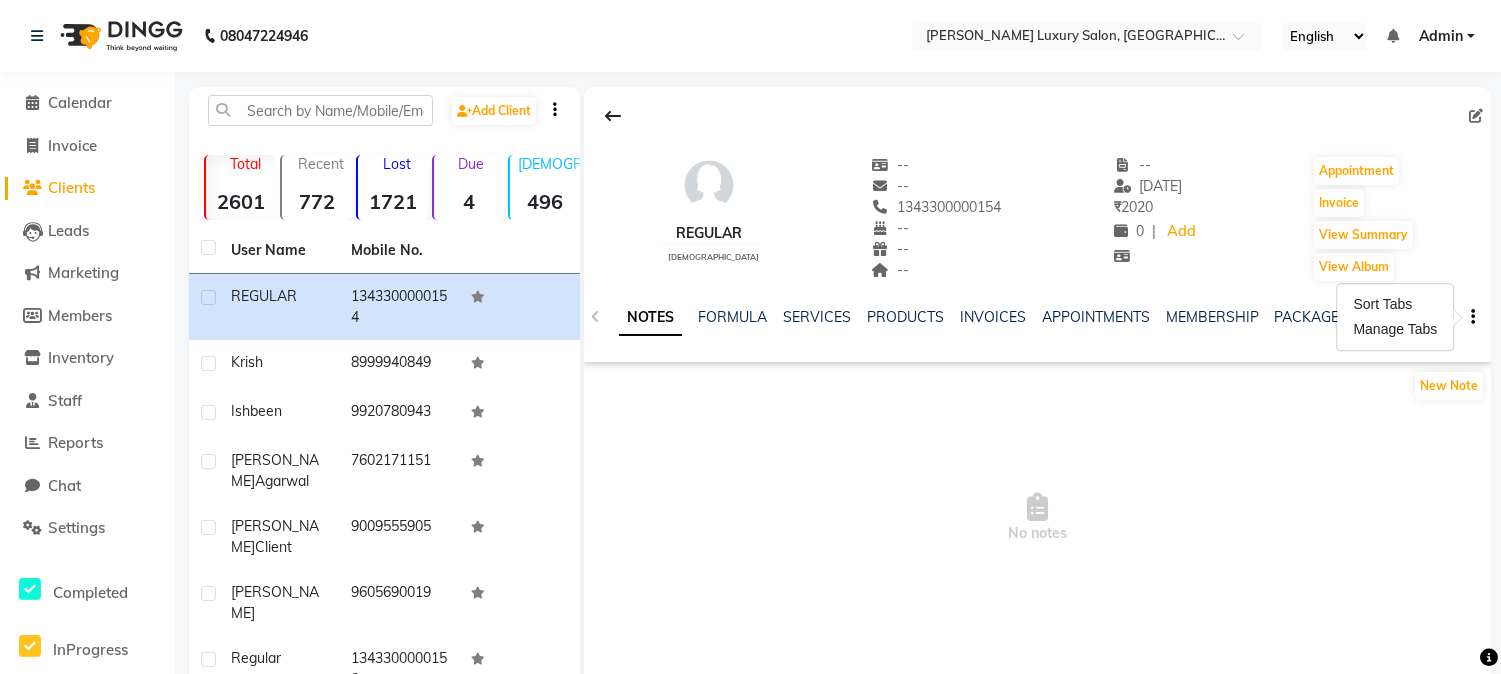 click on "Sort Tabs Manage Tabs" at bounding box center [1396, 317] 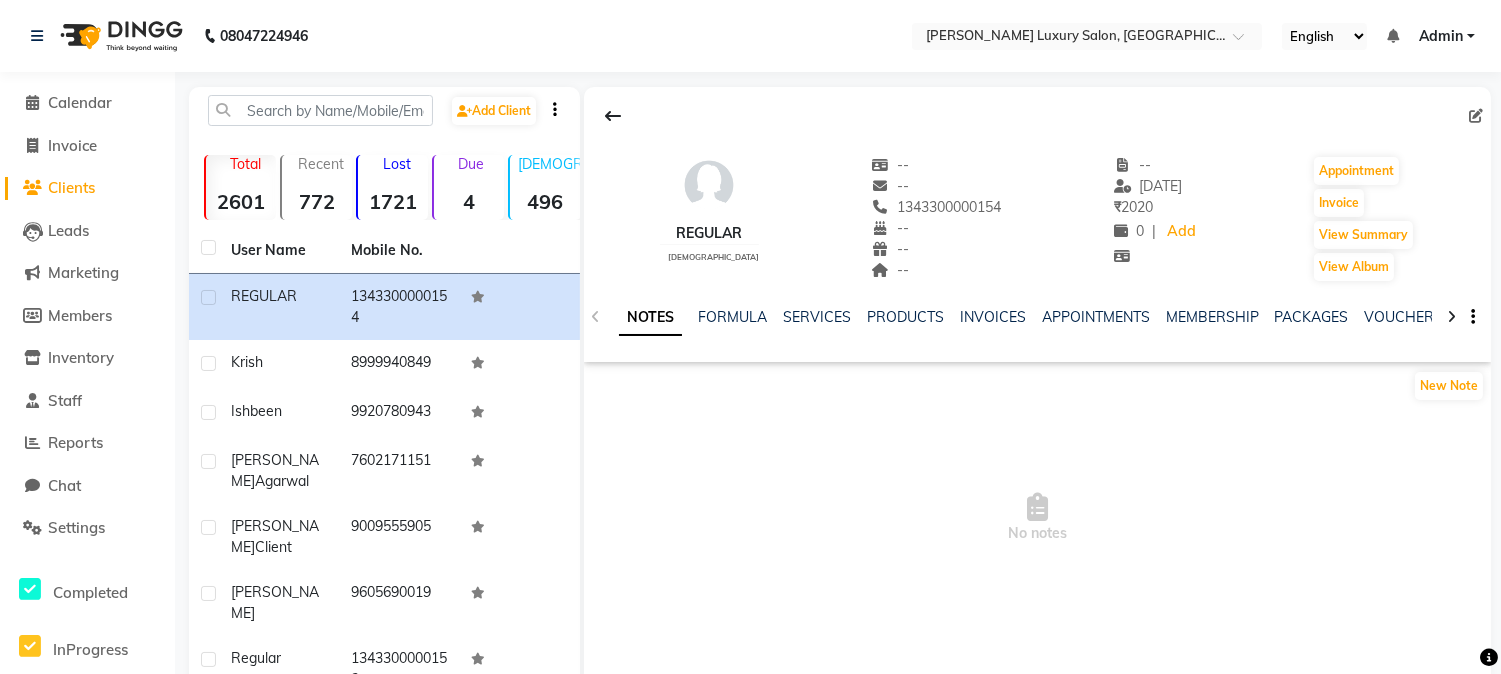 click 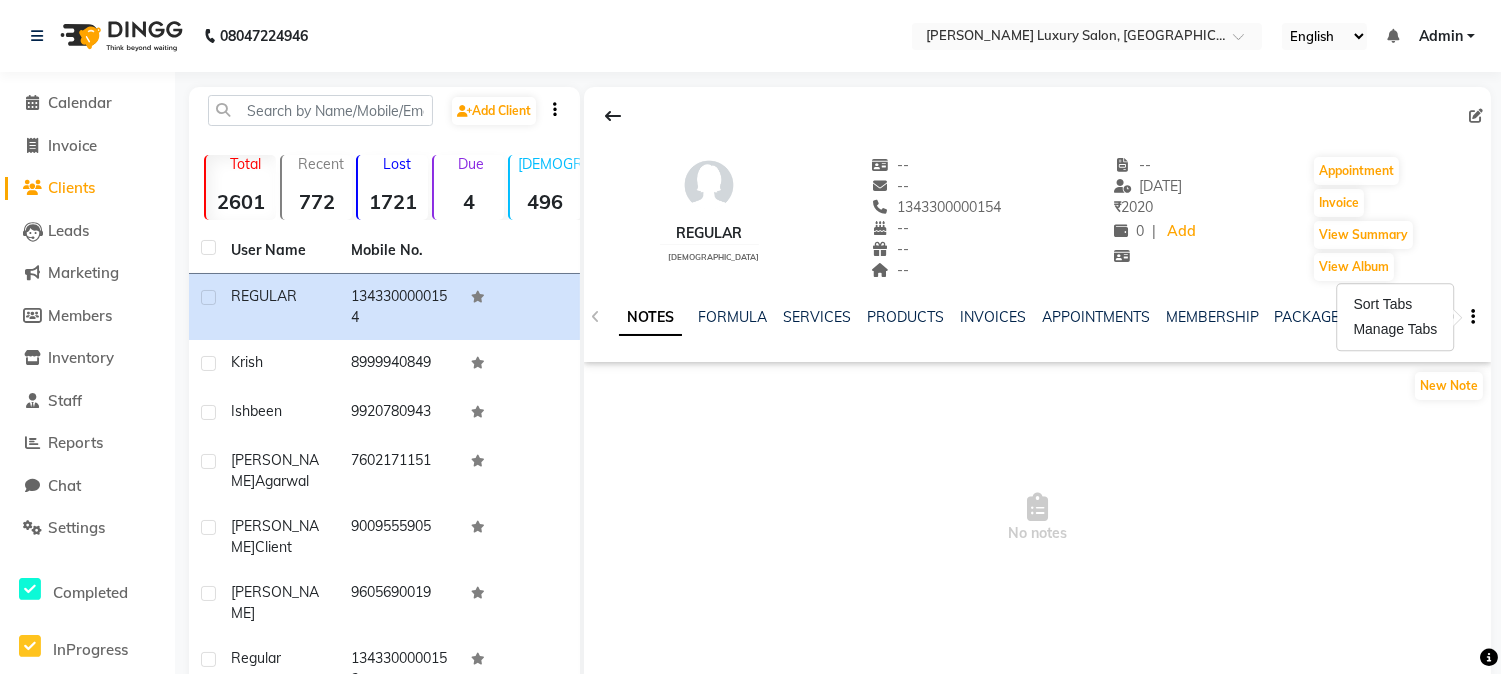 click on "No notes" at bounding box center [1037, 518] 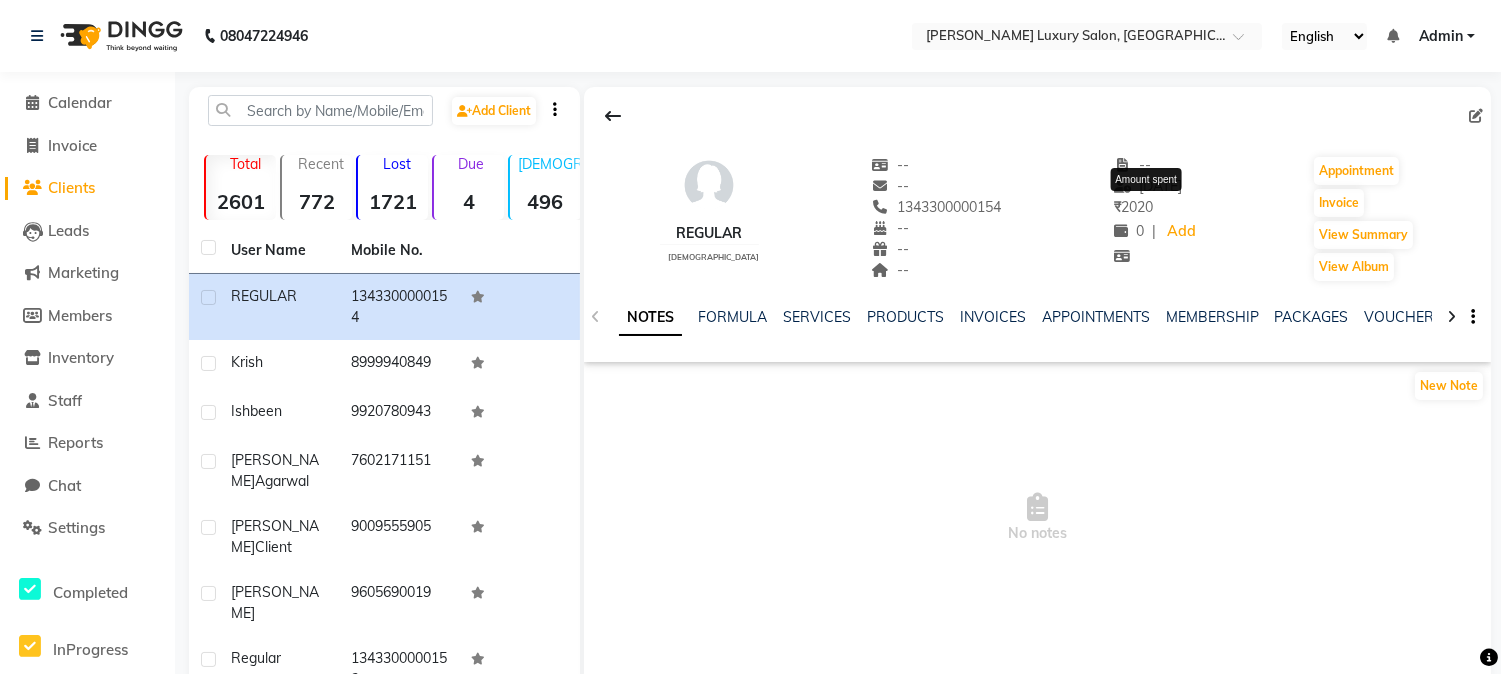 click on "₹    2020" 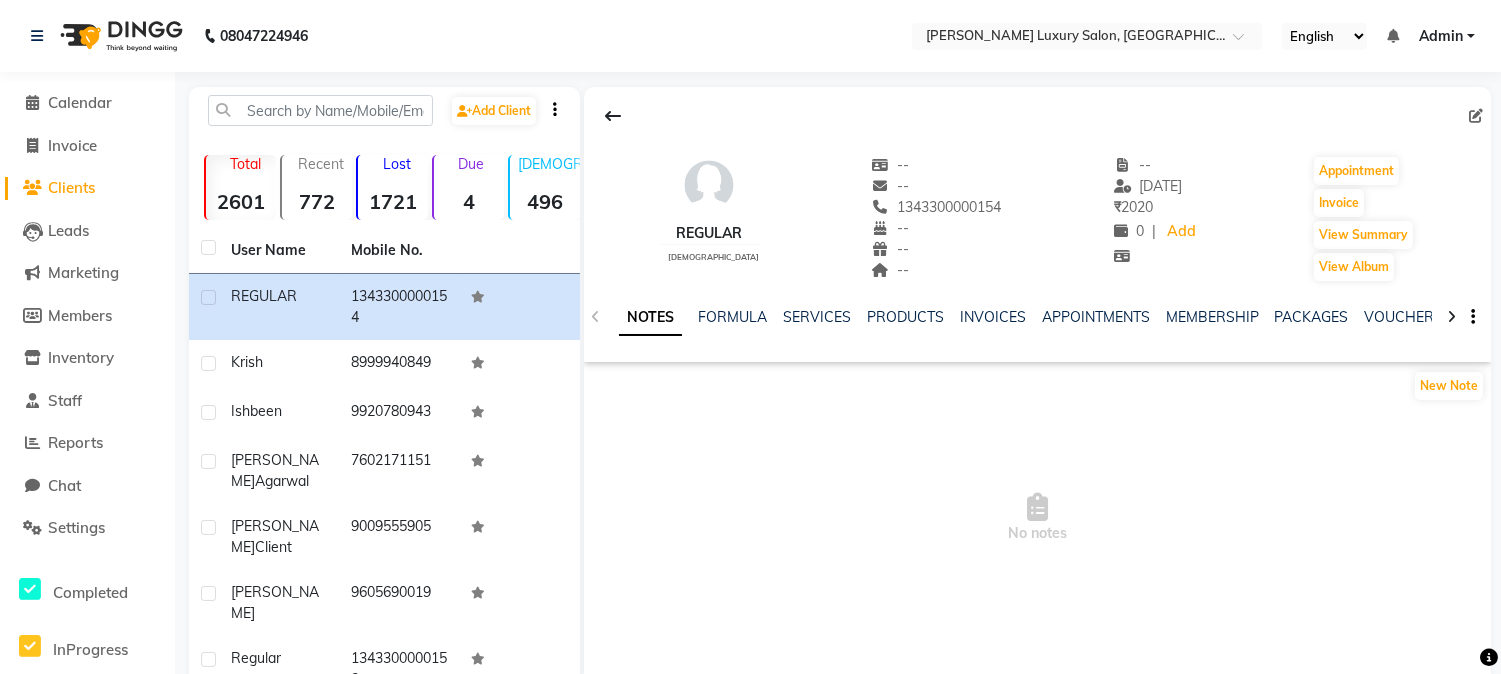 click on "₹    2020" 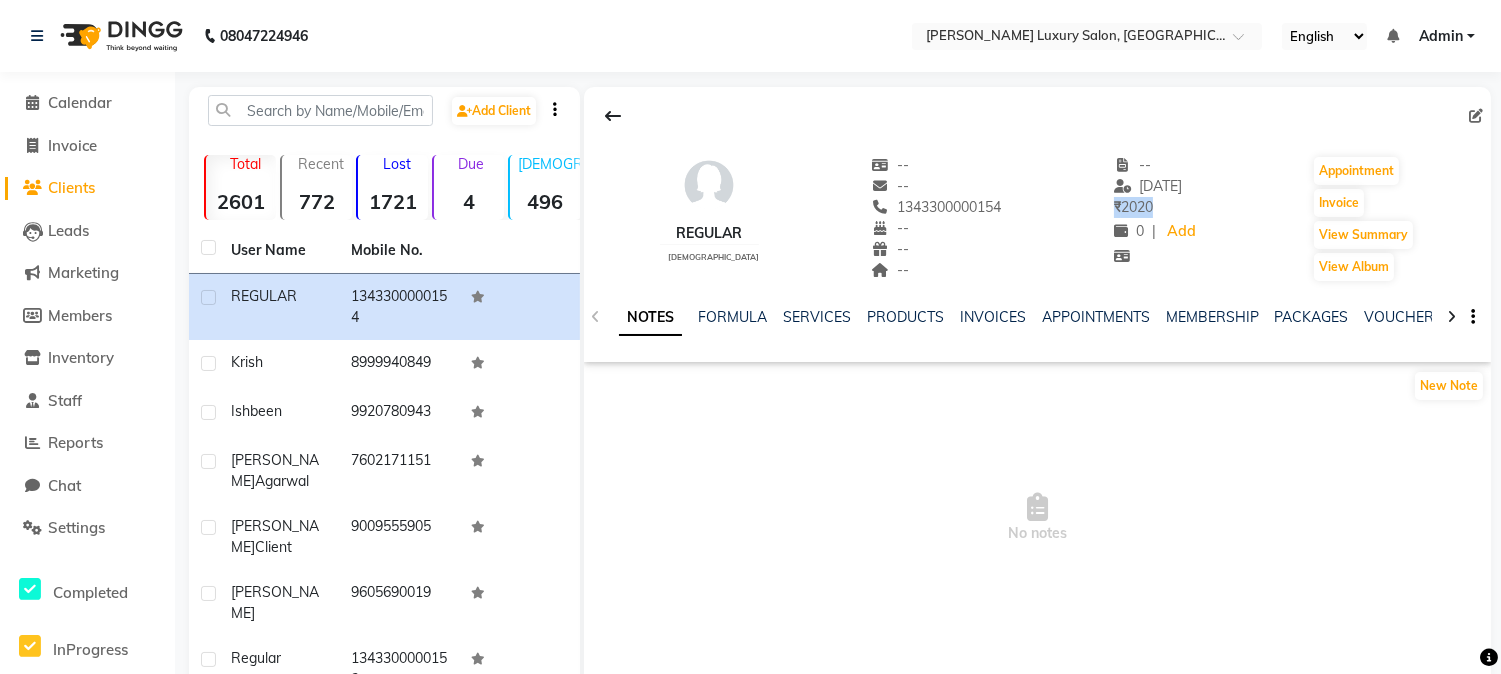 click on "₹    2020" 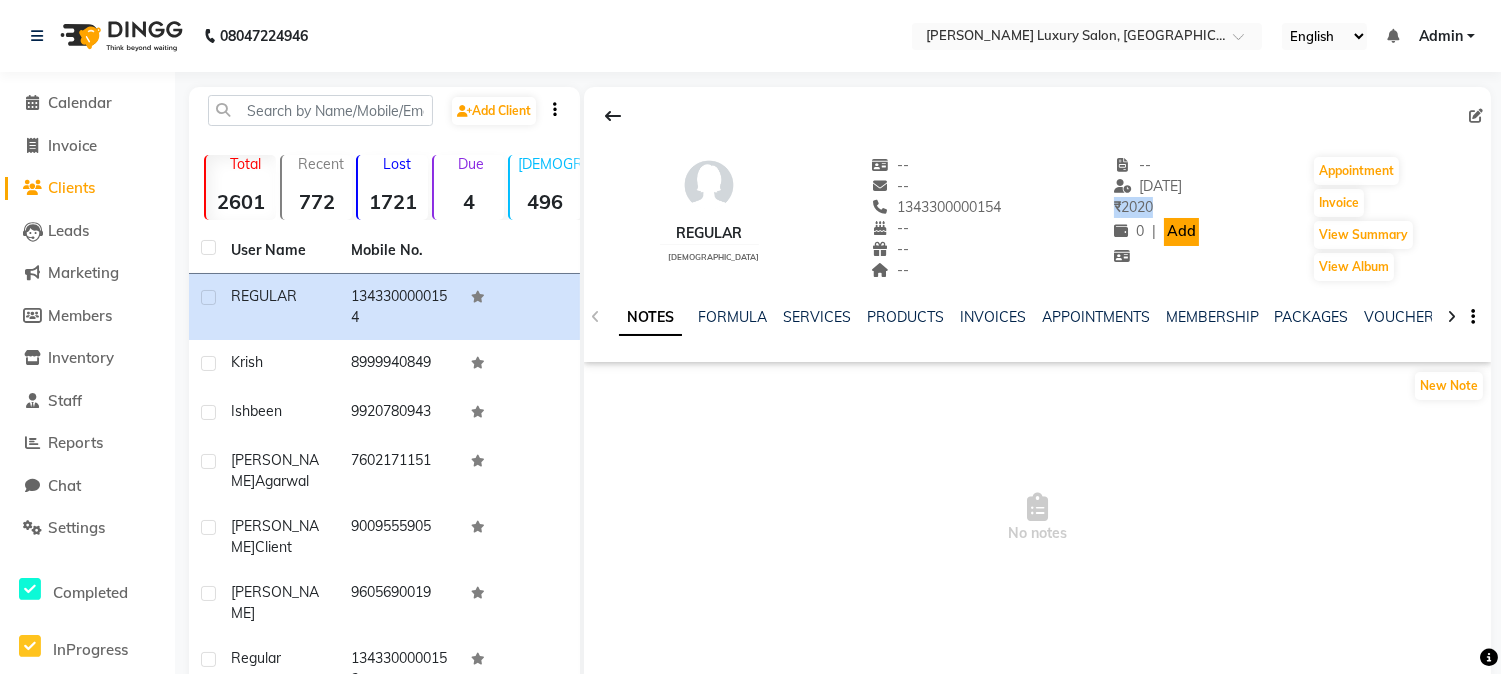 click on "Add" 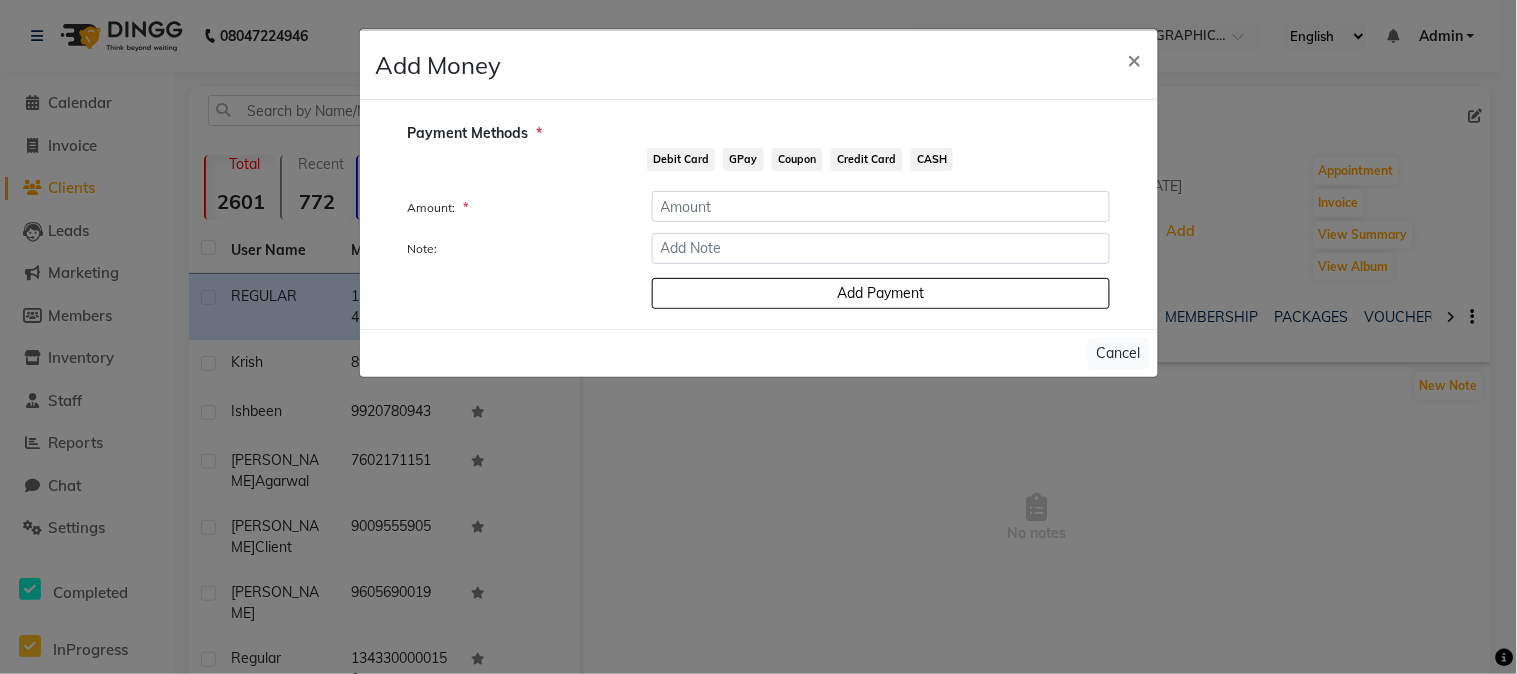 click on "Add Money ×  Payment Methods  *  Debit Card   GPay   Coupon   Credit Card   CASH  Amount: * Note: Add Payment Cancel" 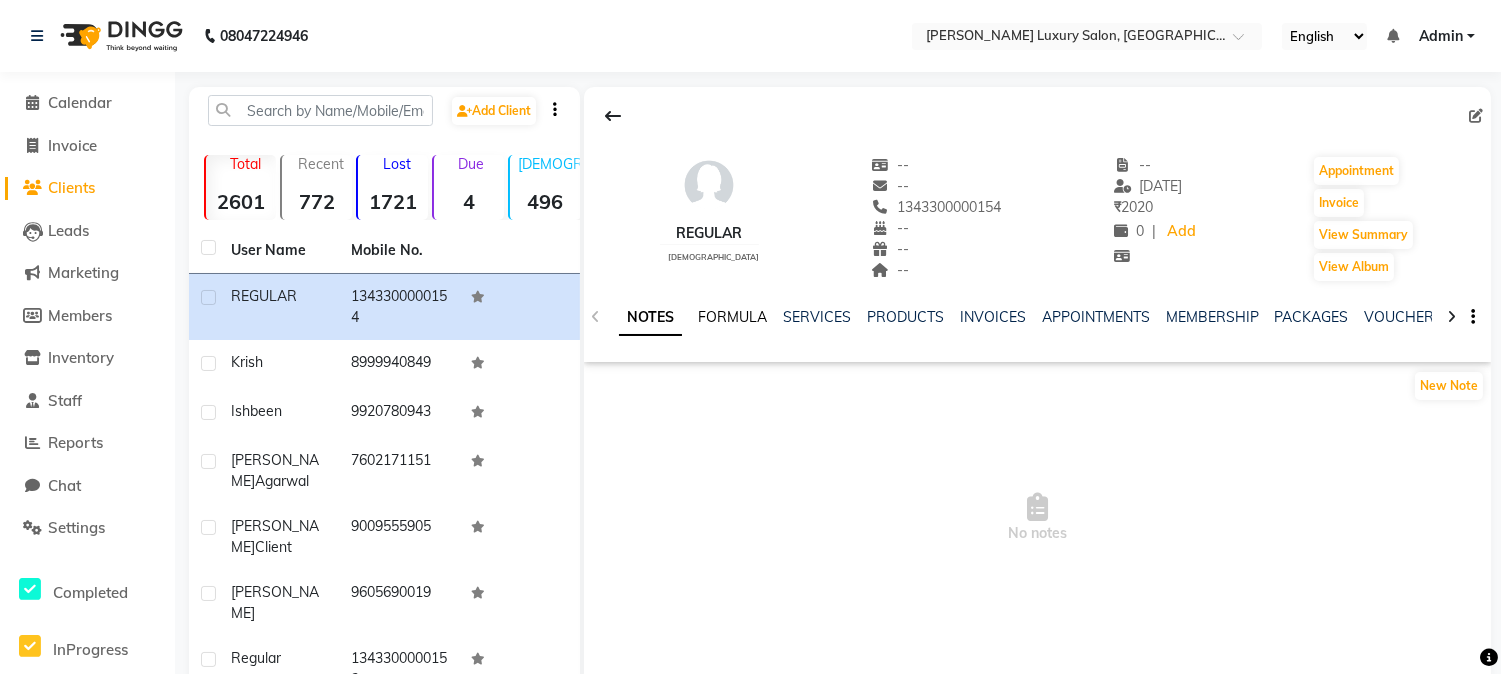 click on "FORMULA" 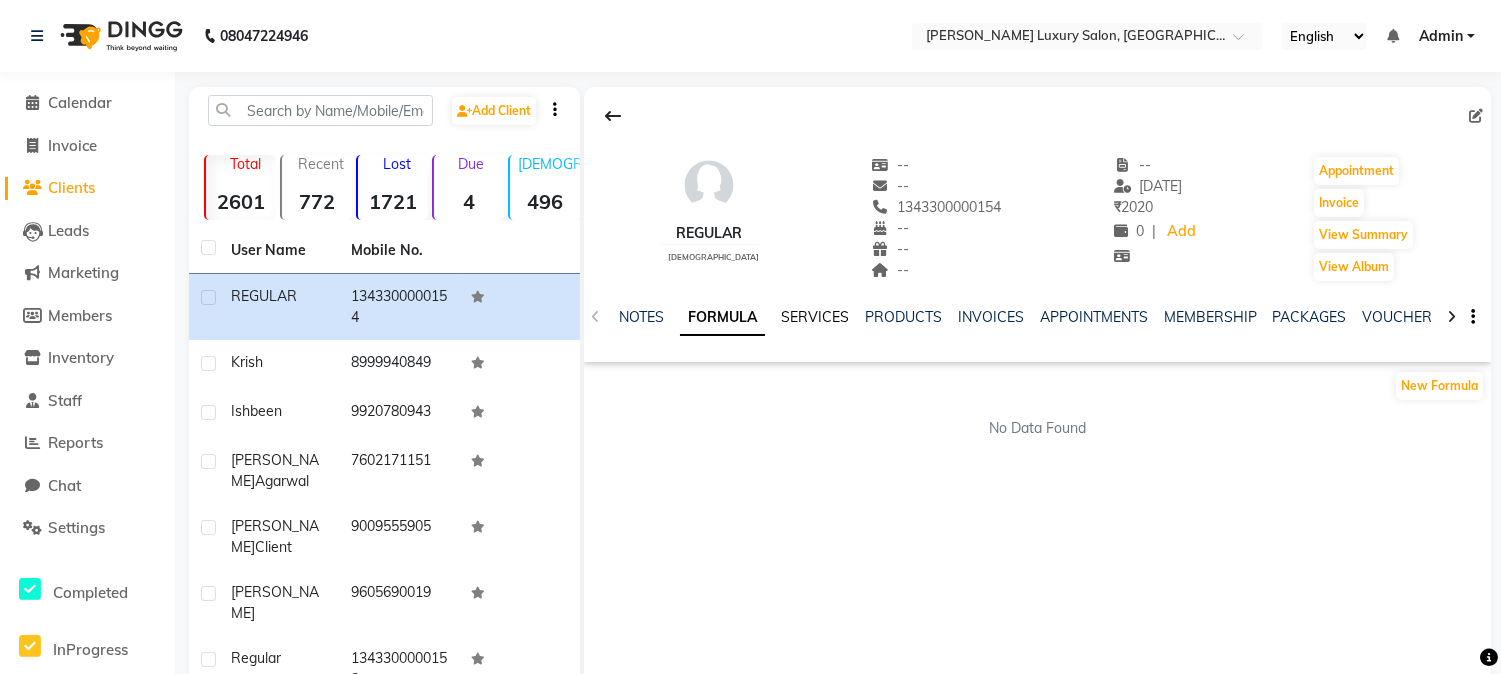 click on "SERVICES" 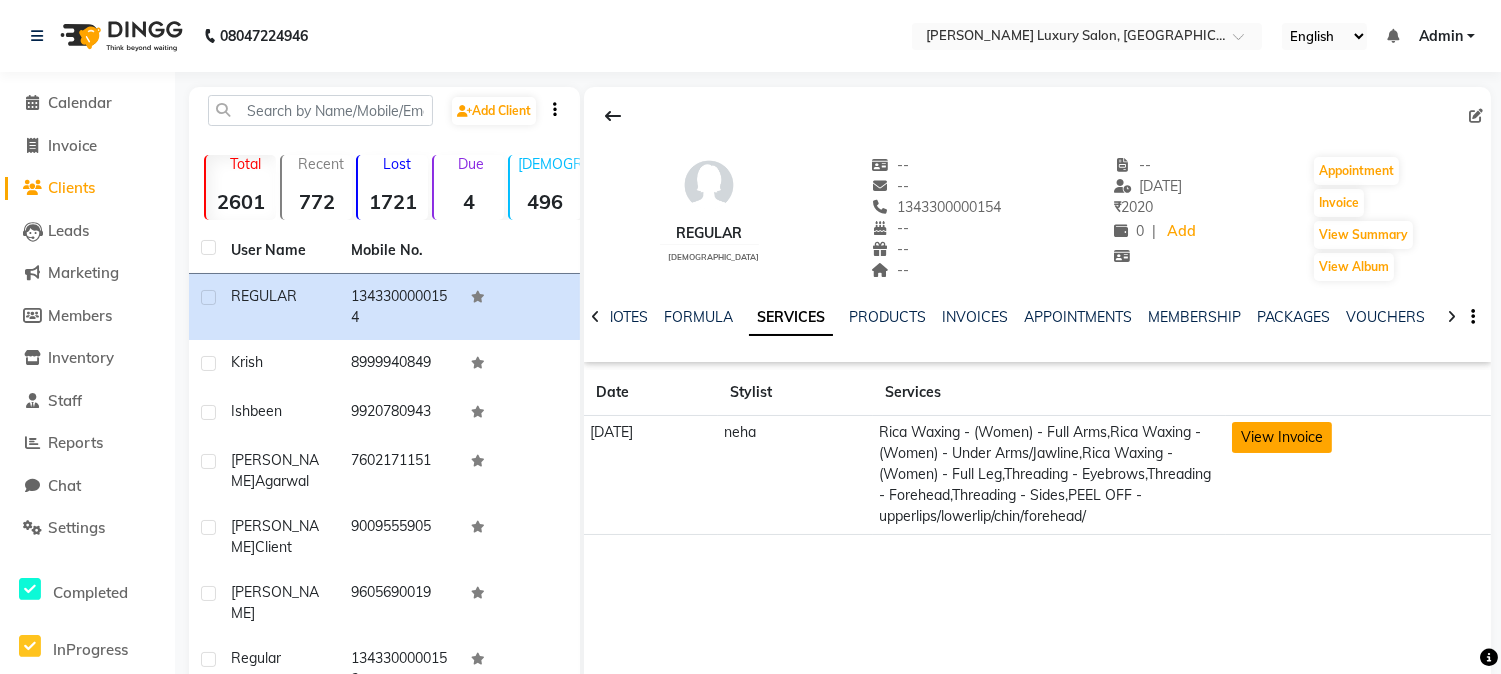 click on "View Invoice" 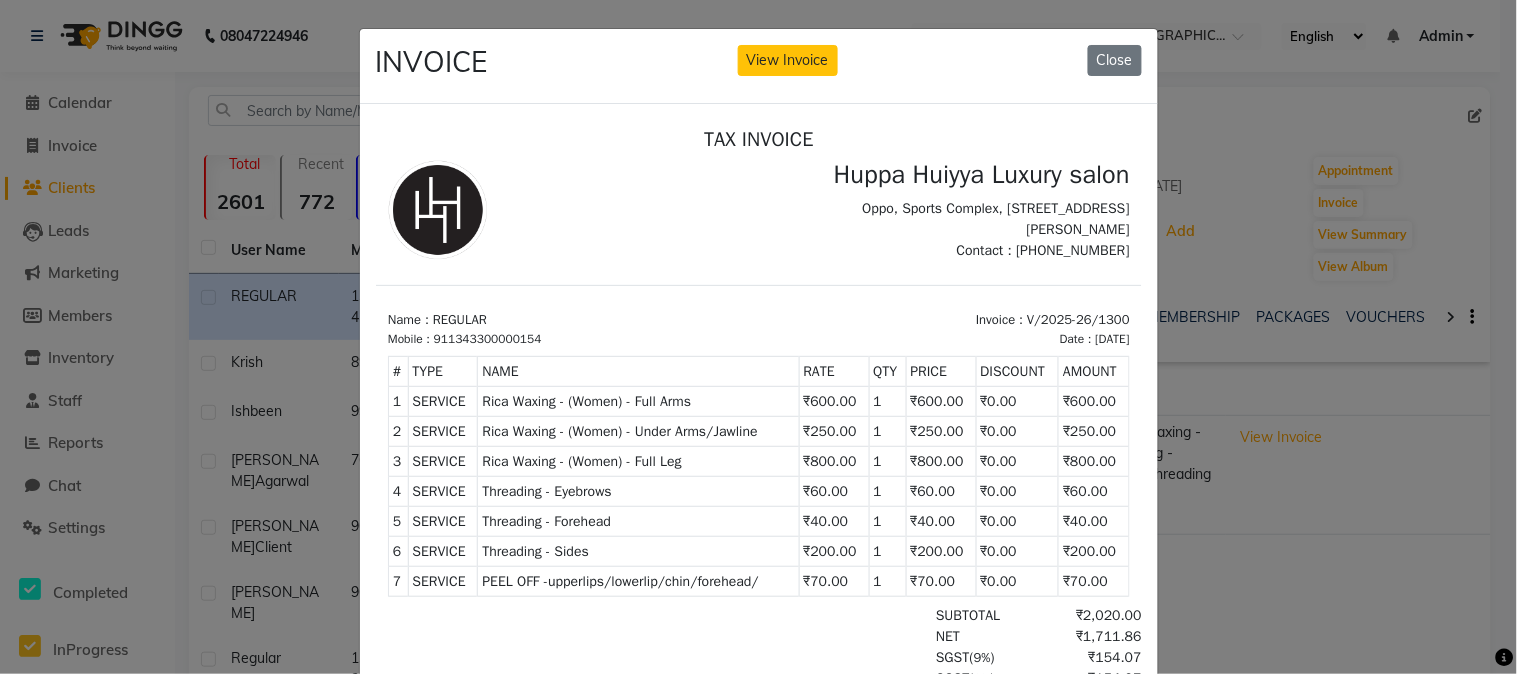 scroll, scrollTop: 15, scrollLeft: 0, axis: vertical 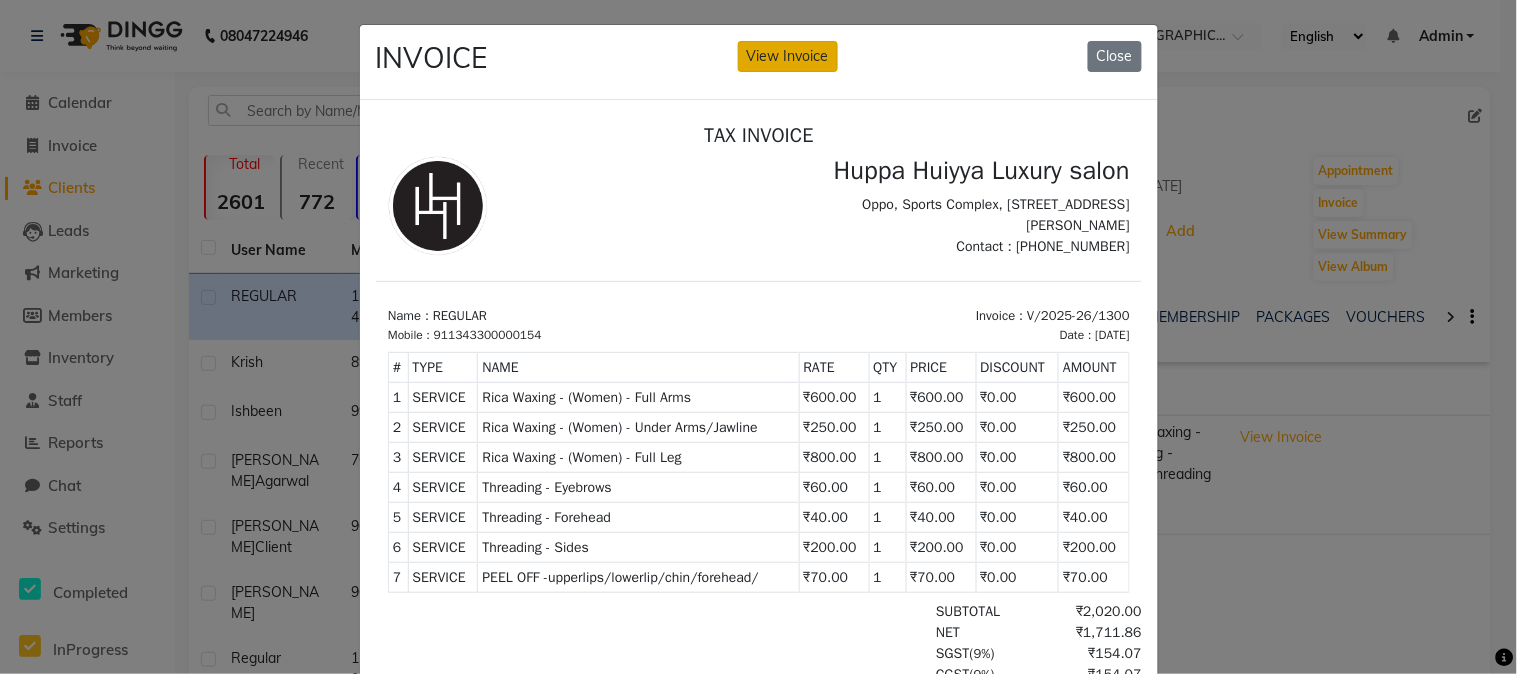 click on "View Invoice" 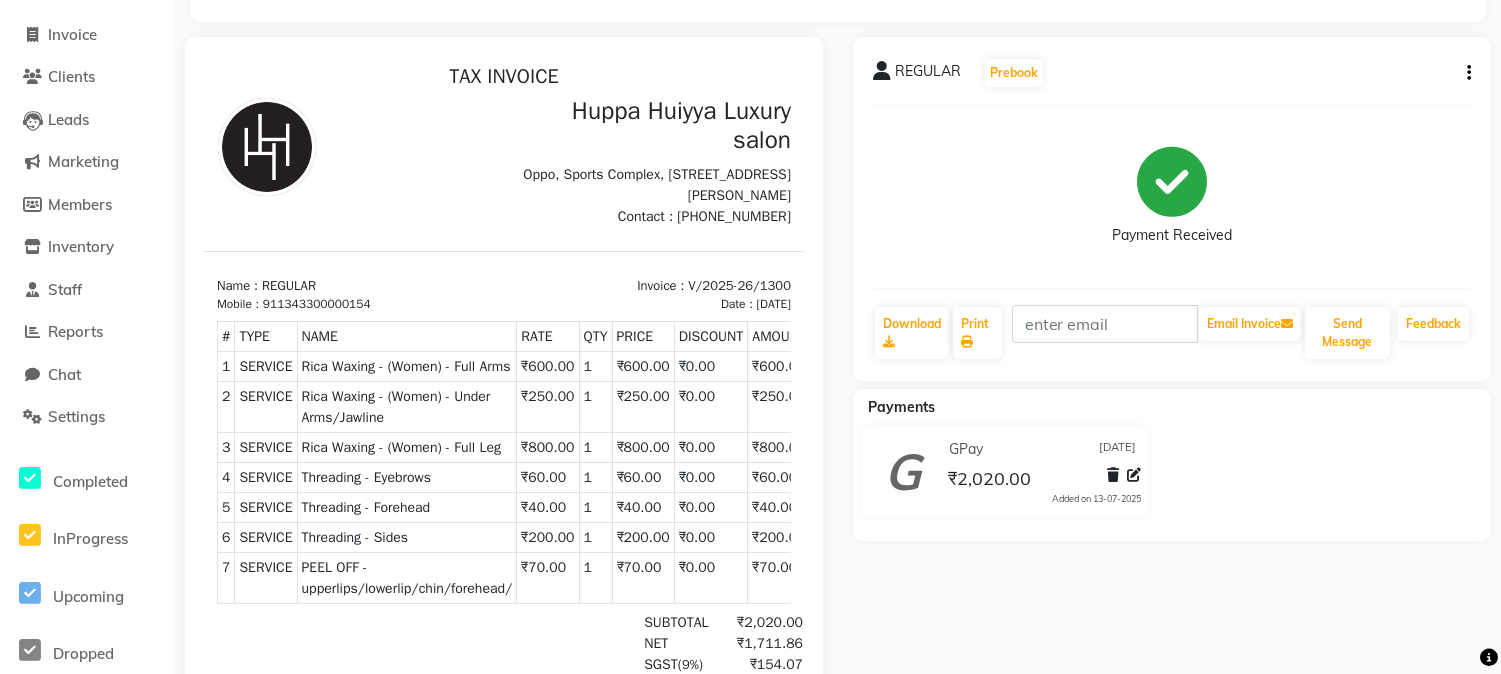 scroll, scrollTop: 333, scrollLeft: 0, axis: vertical 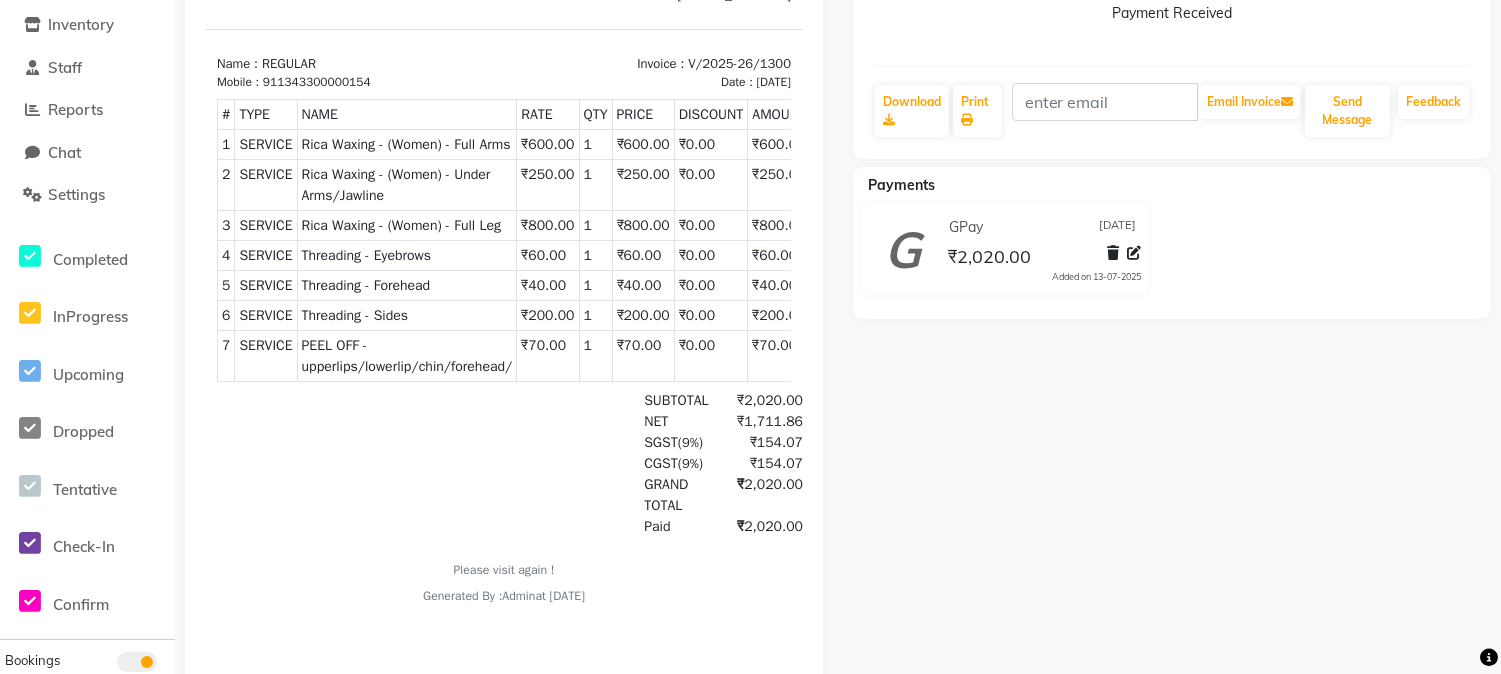 click 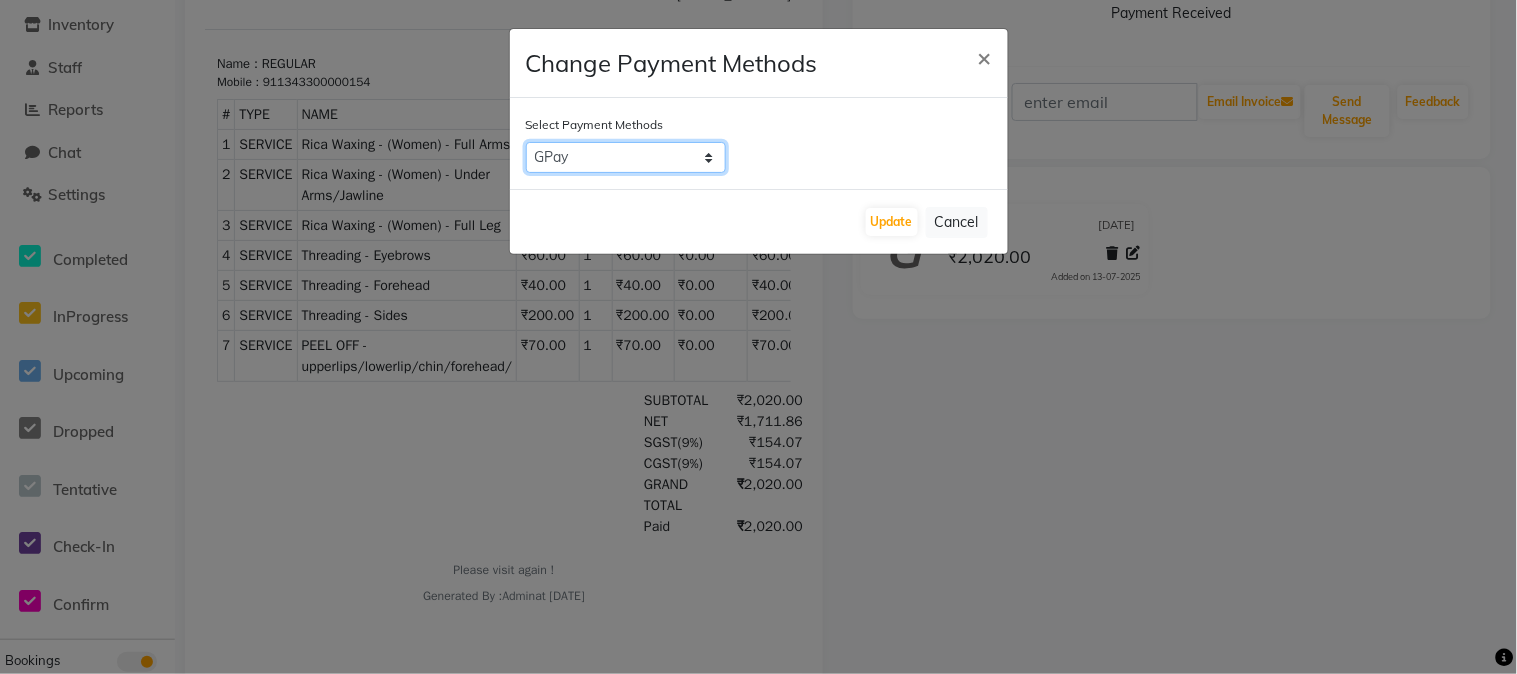 click on "Debit Card   GPay   Coupon   Credit Card   CASH" 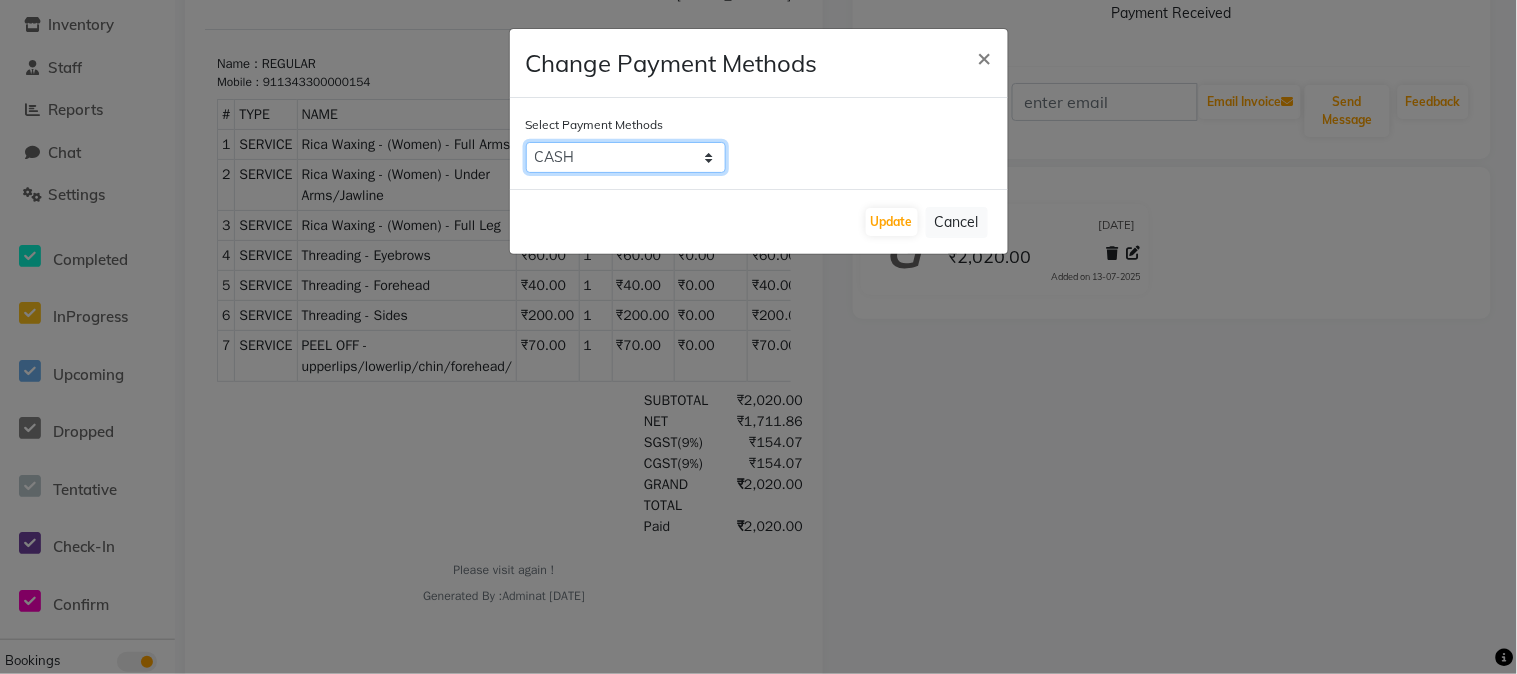 click on "Debit Card   GPay   Coupon   Credit Card   CASH" 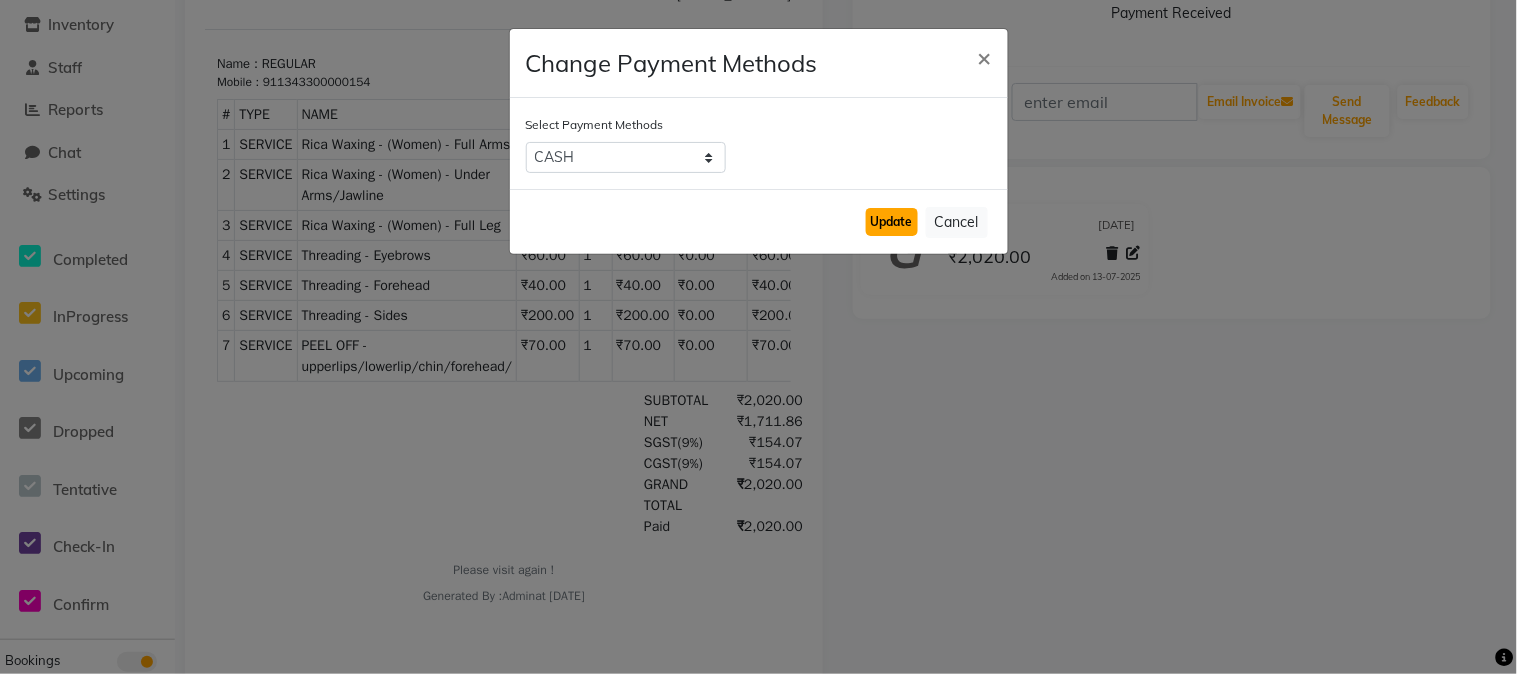 click on "Update" 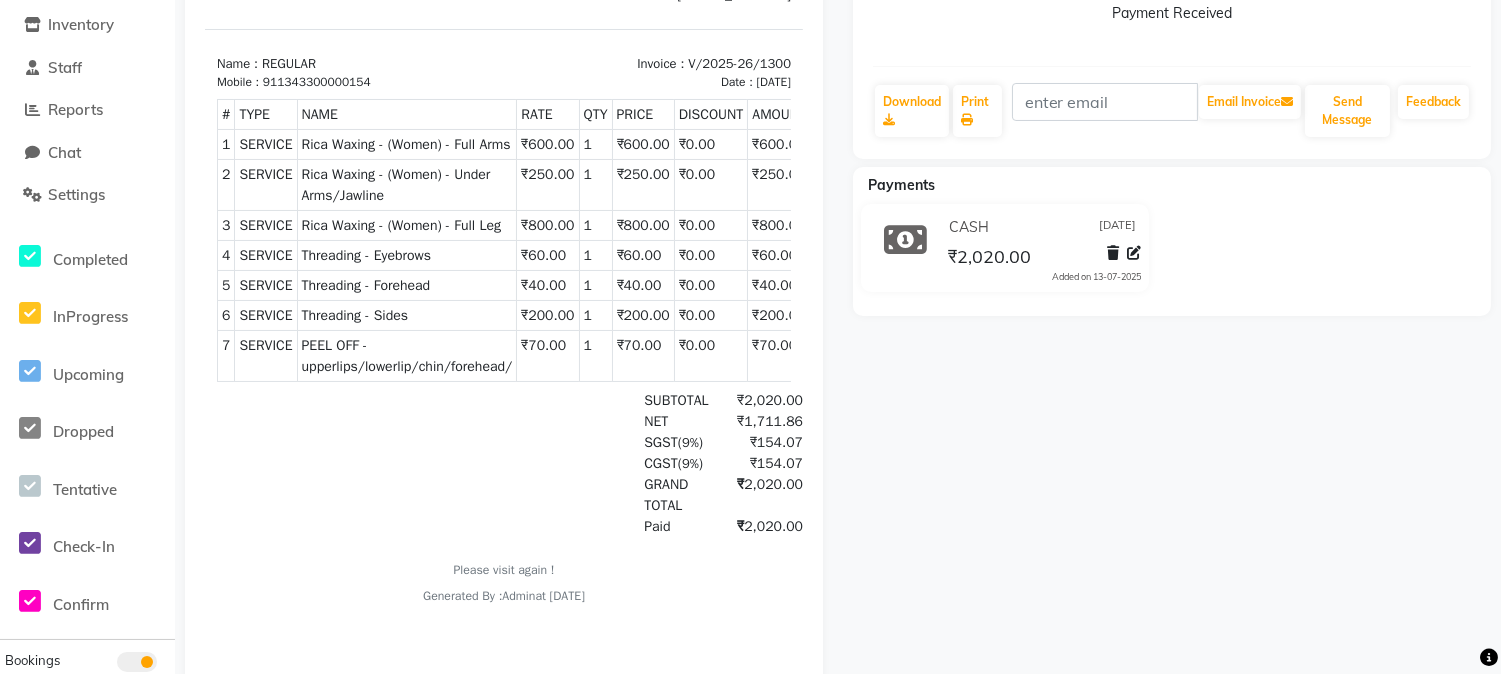 scroll, scrollTop: 0, scrollLeft: 0, axis: both 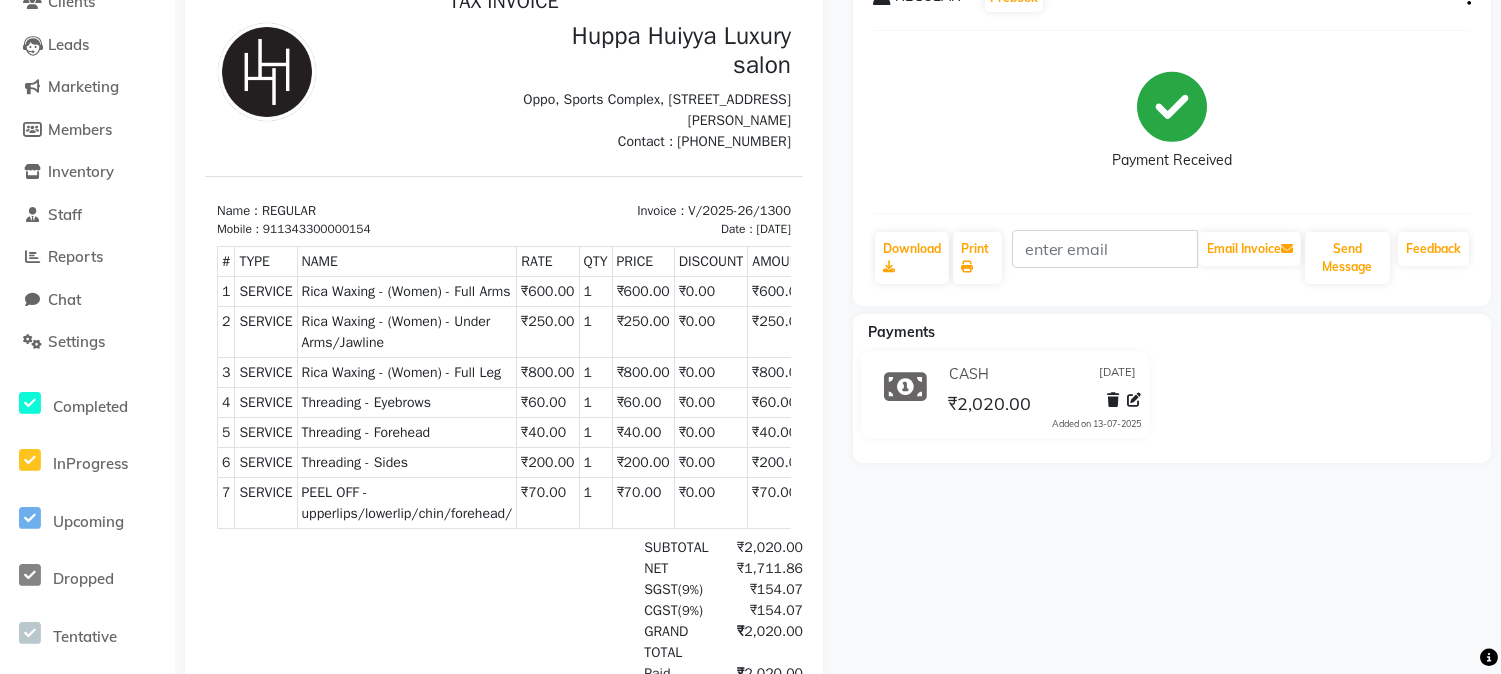 click 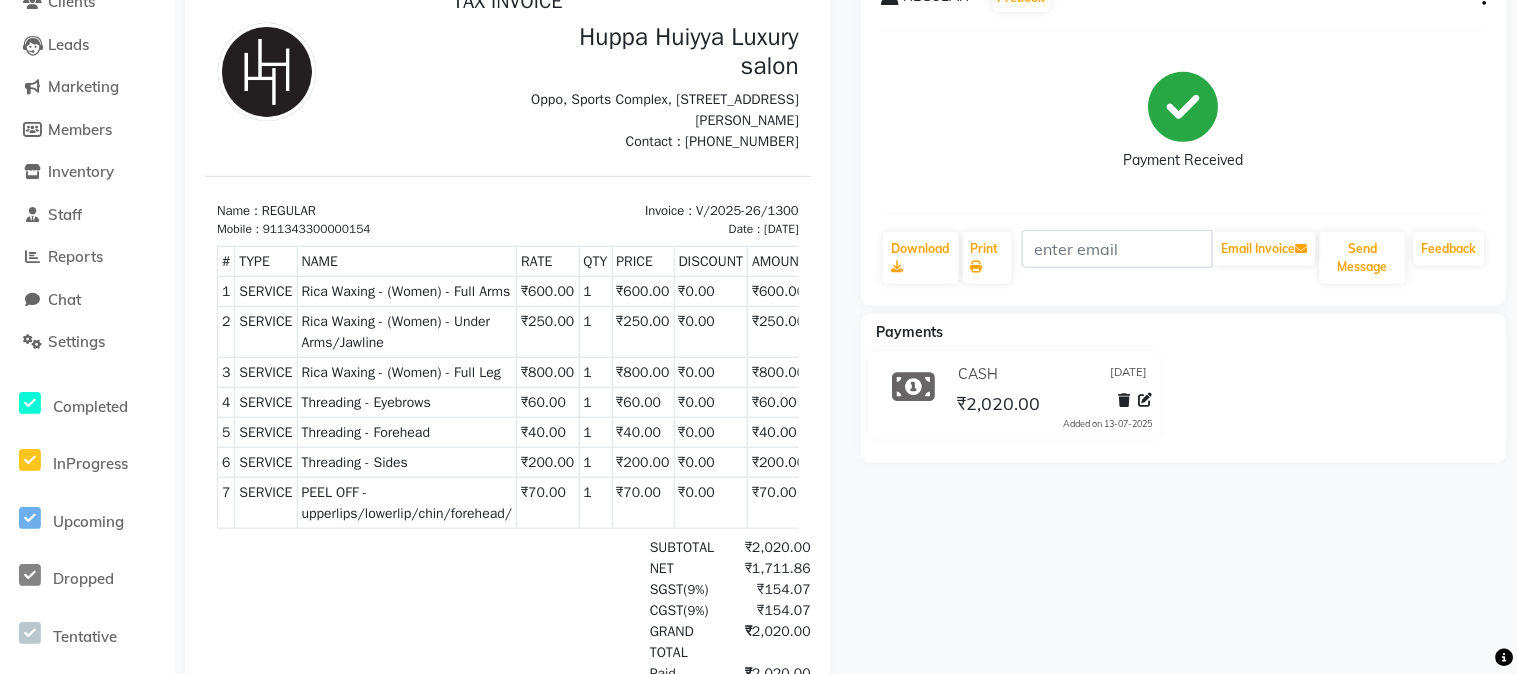 select on "1" 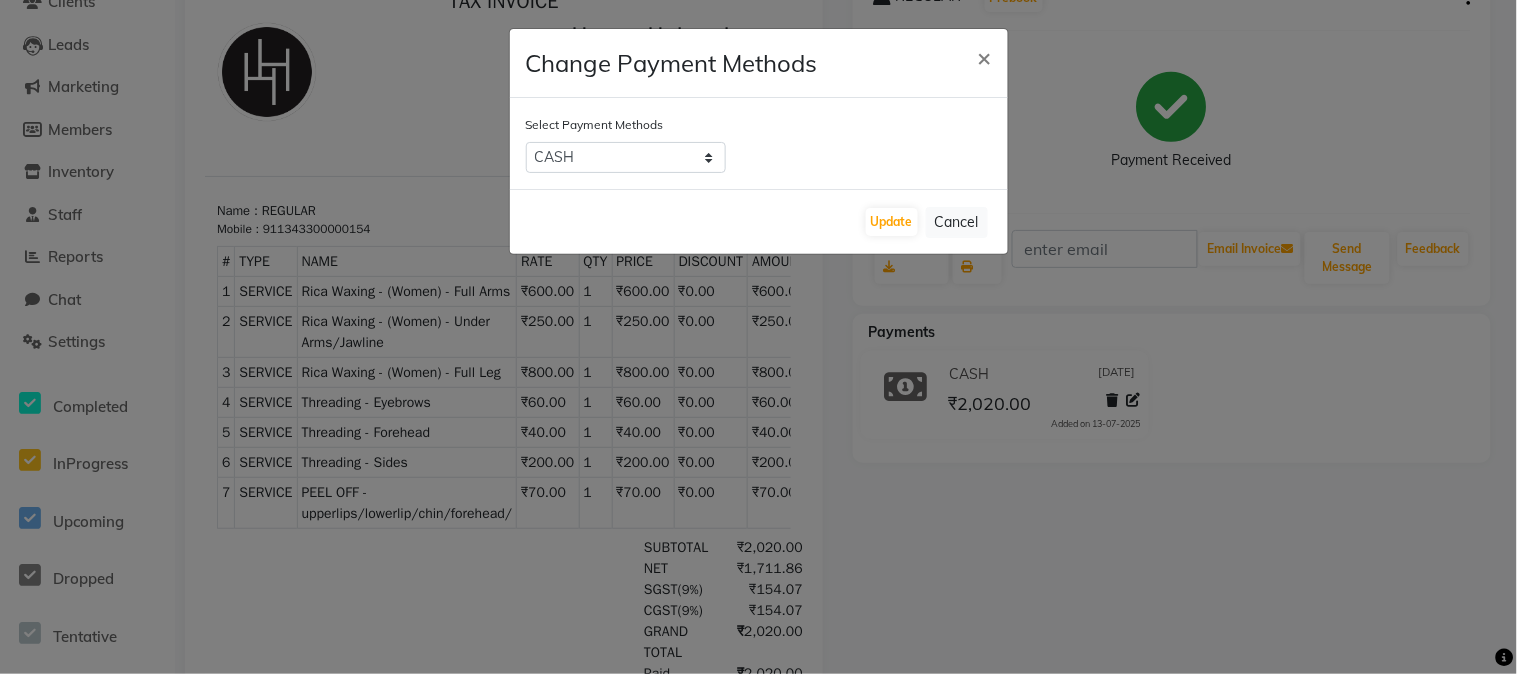 click on "Change Payment Methods × Select Payment Methods  Debit Card   GPay   Coupon   Credit Card   CASH   Update   Cancel" 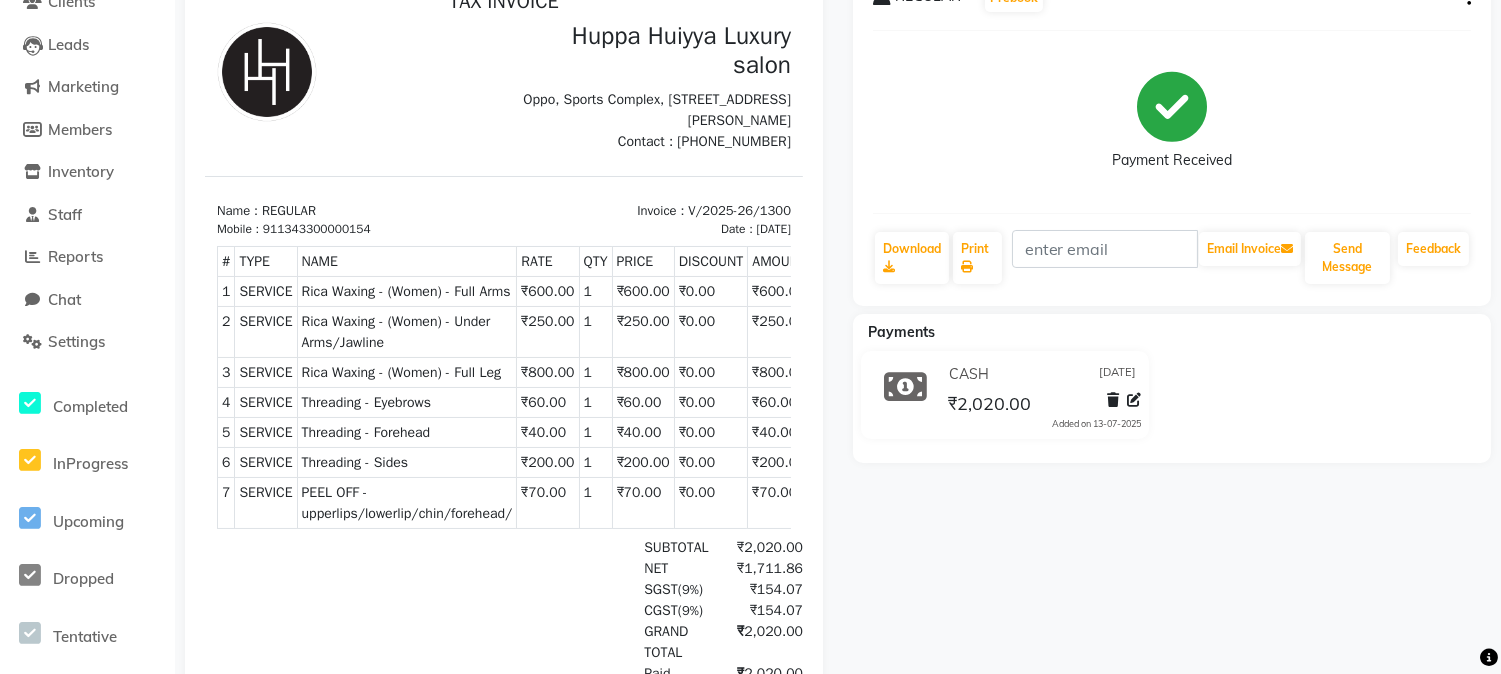 click 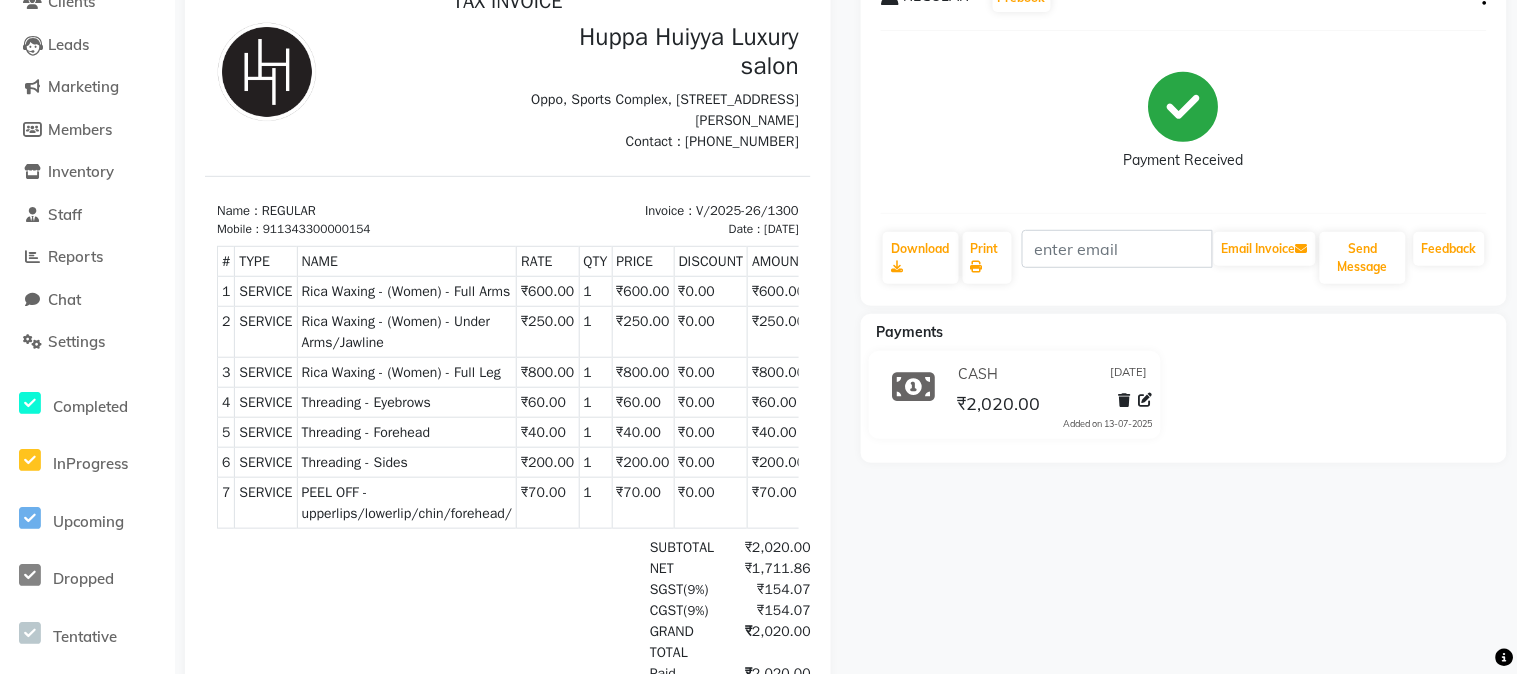 select on "1" 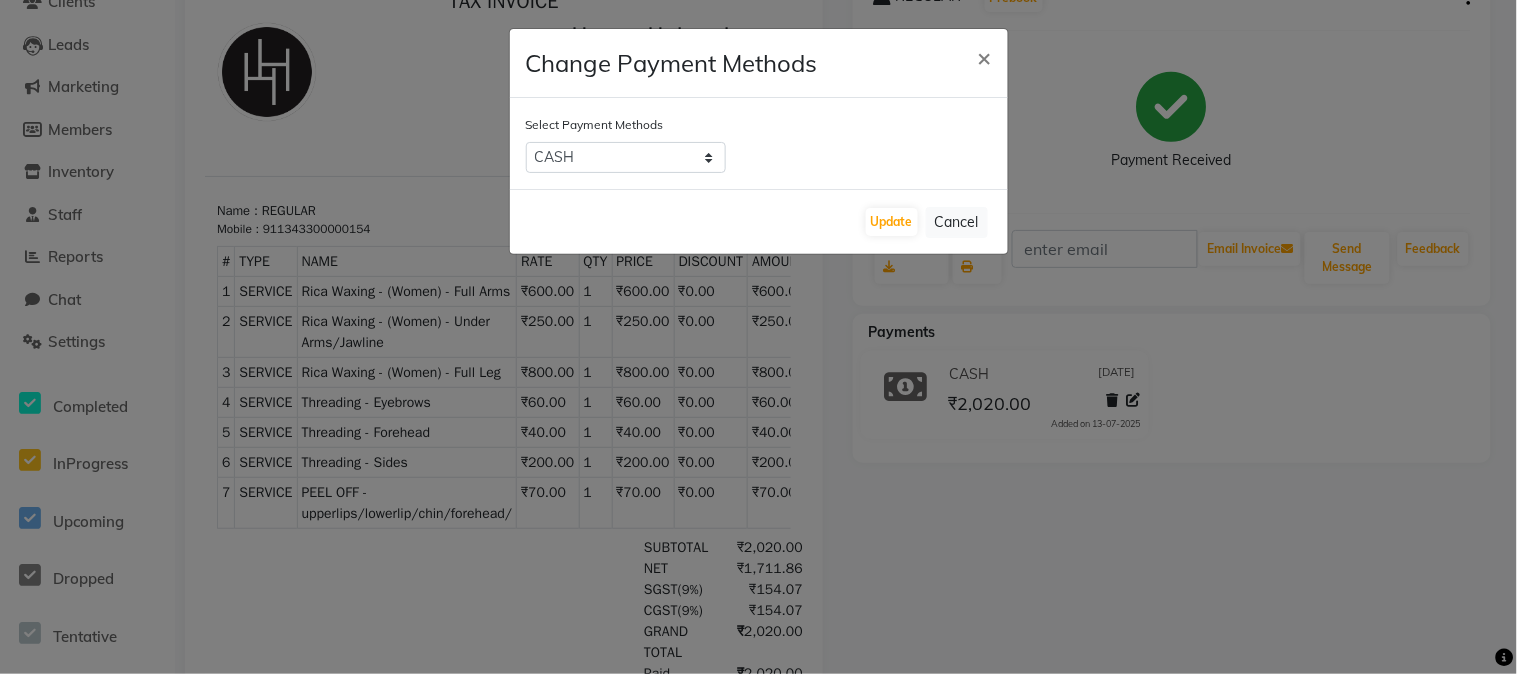 click on "Change Payment Methods × Select Payment Methods  Debit Card   GPay   Coupon   Credit Card   CASH   Update   Cancel" 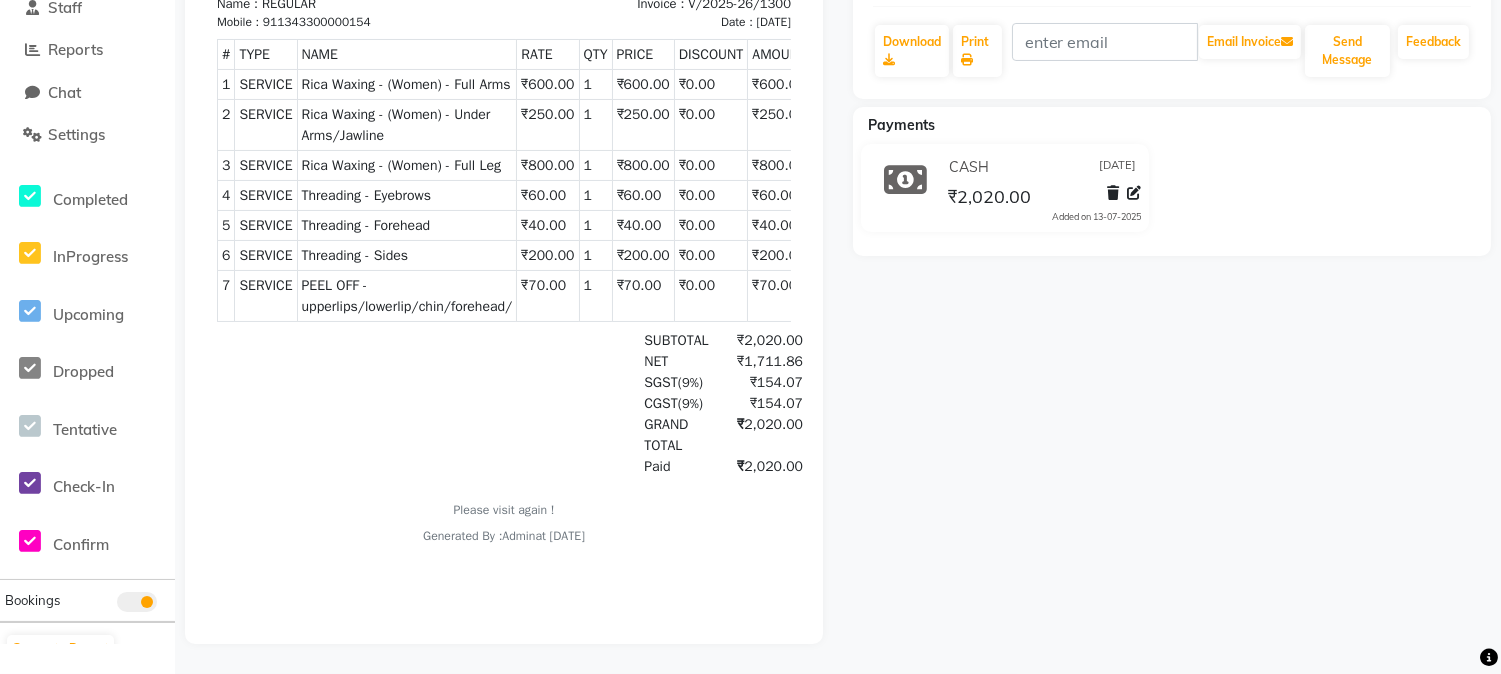 scroll, scrollTop: 0, scrollLeft: 0, axis: both 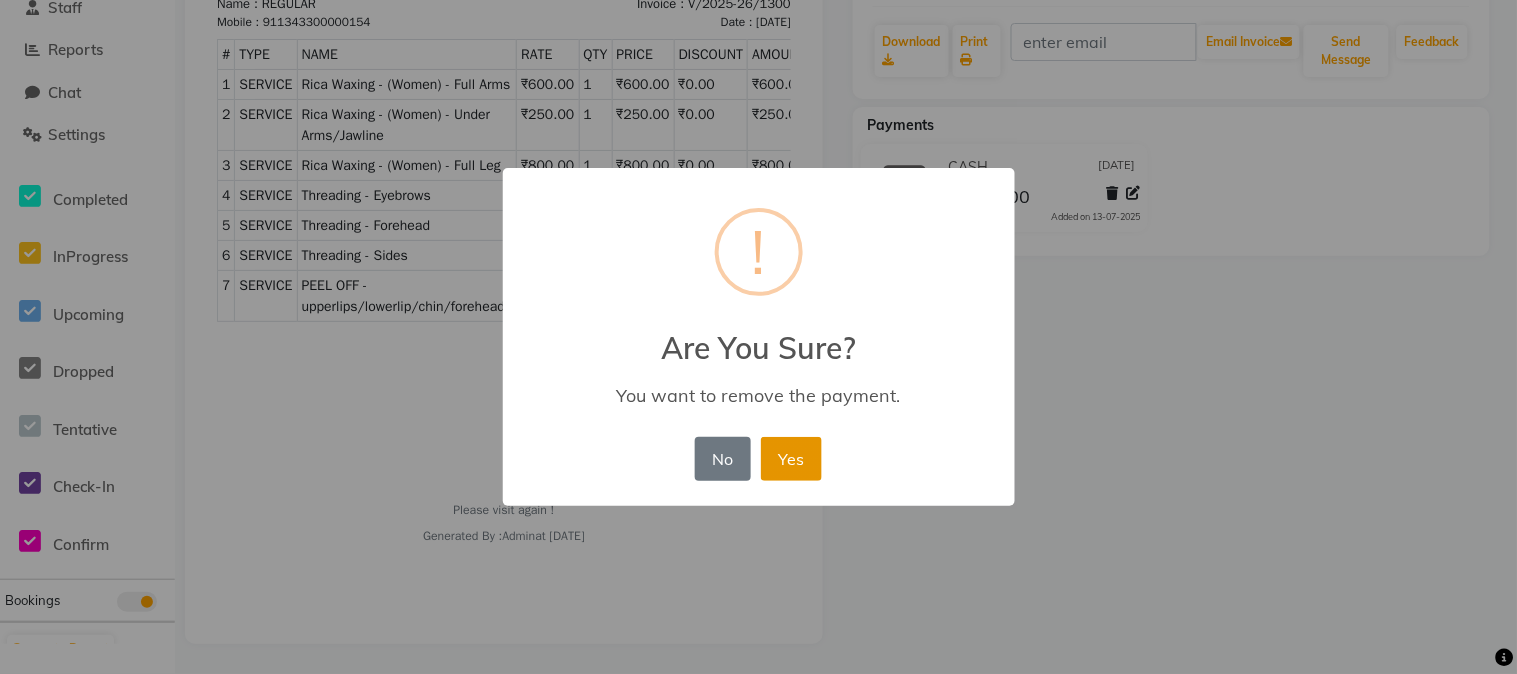 click on "Yes" at bounding box center [791, 459] 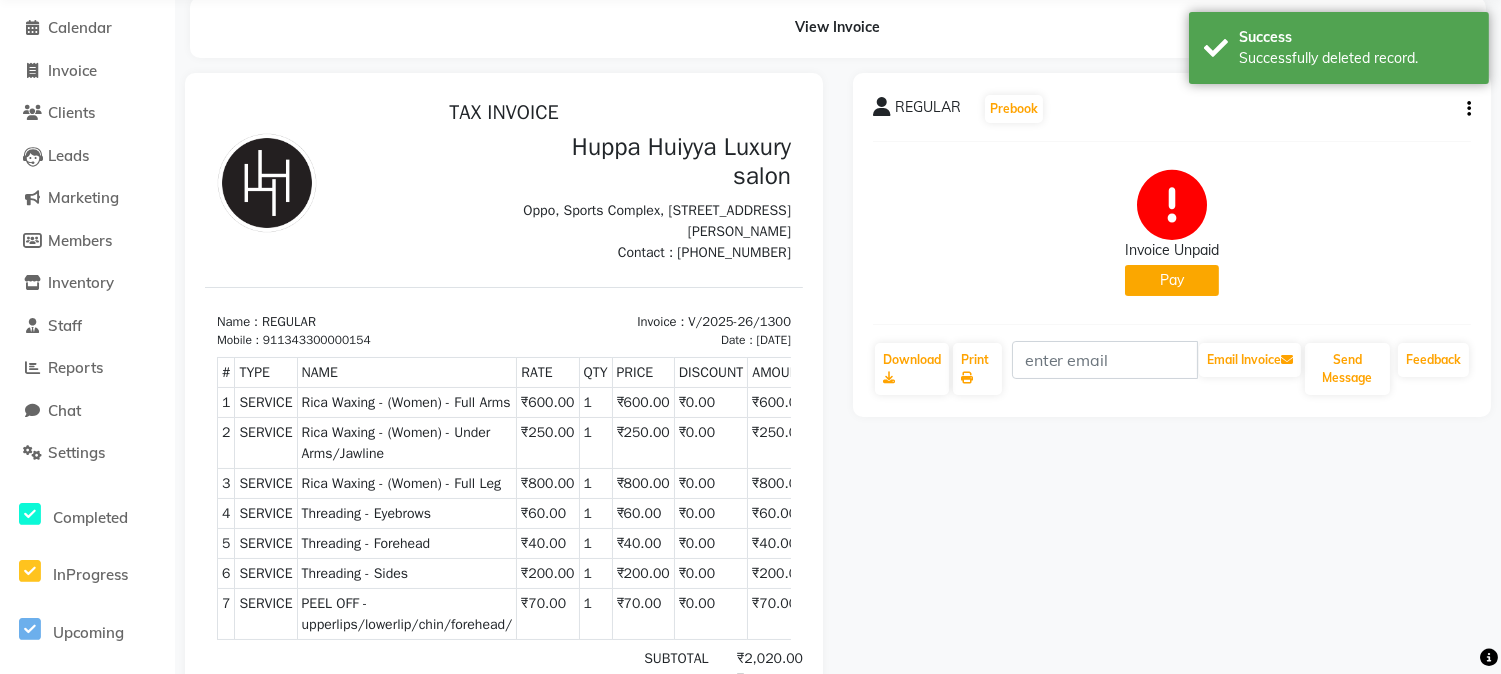 scroll, scrollTop: 0, scrollLeft: 0, axis: both 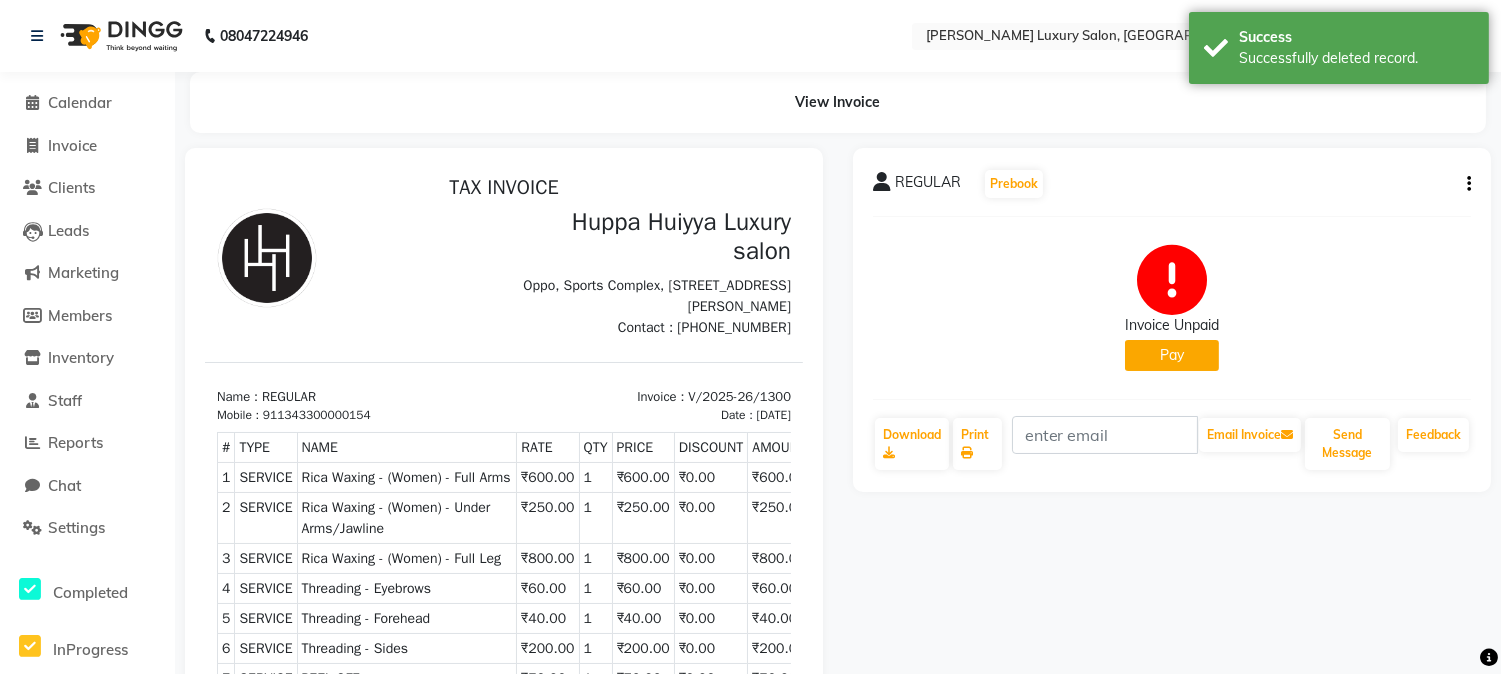 click on "Pay" 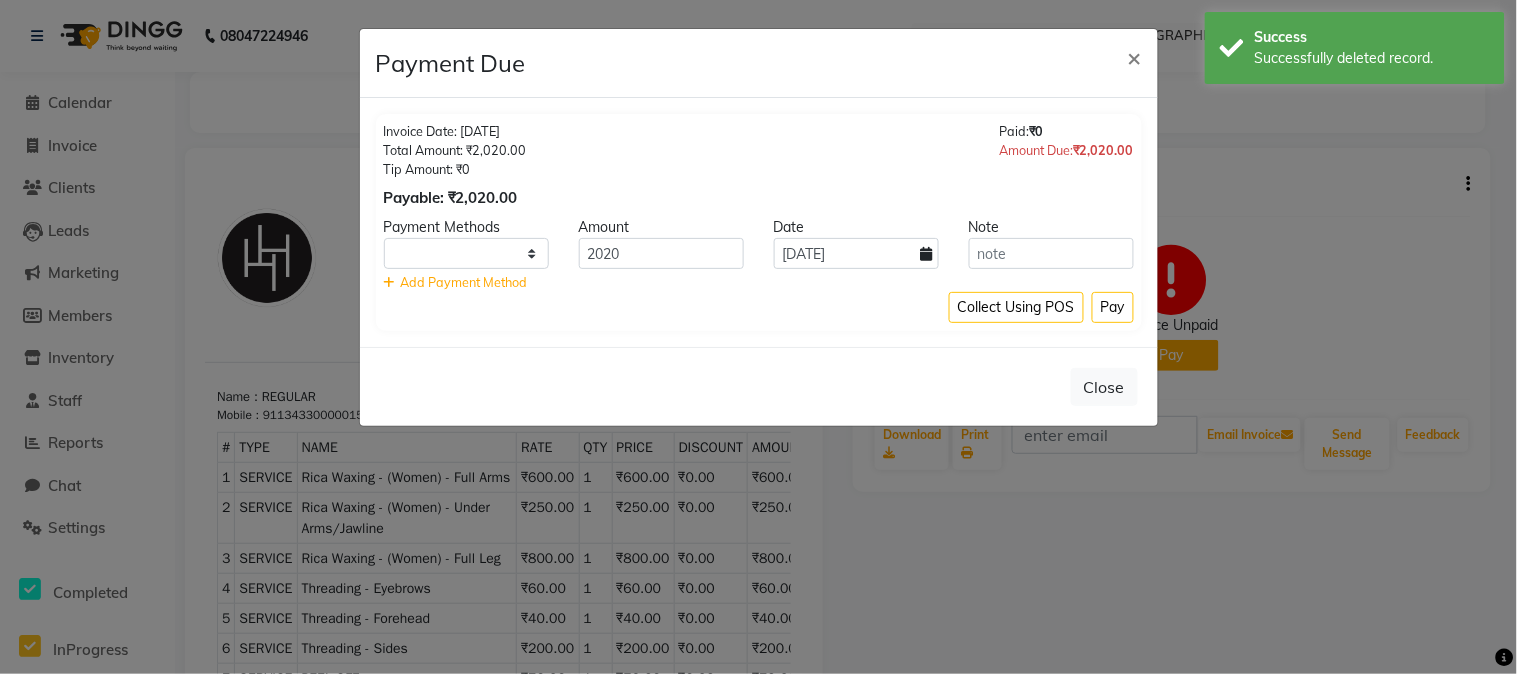 select on "1" 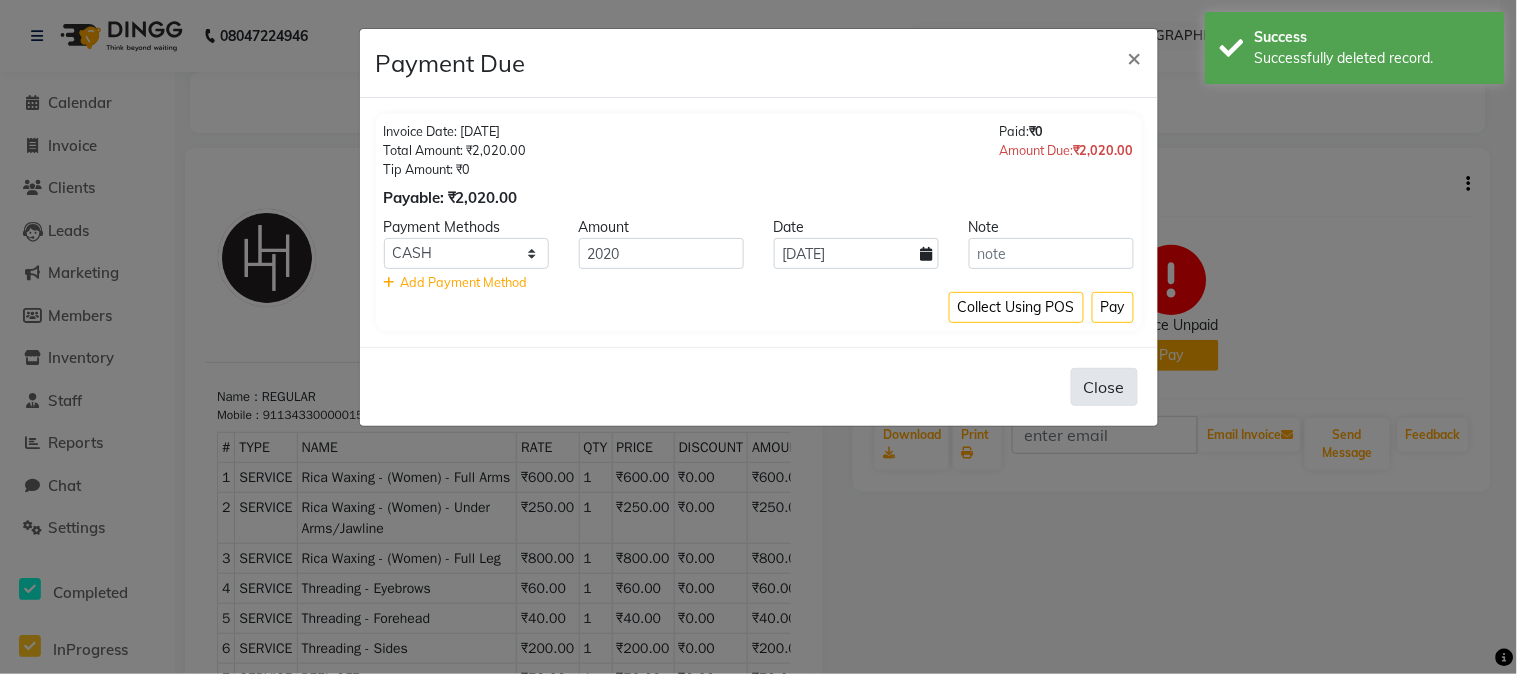 click on "Close" 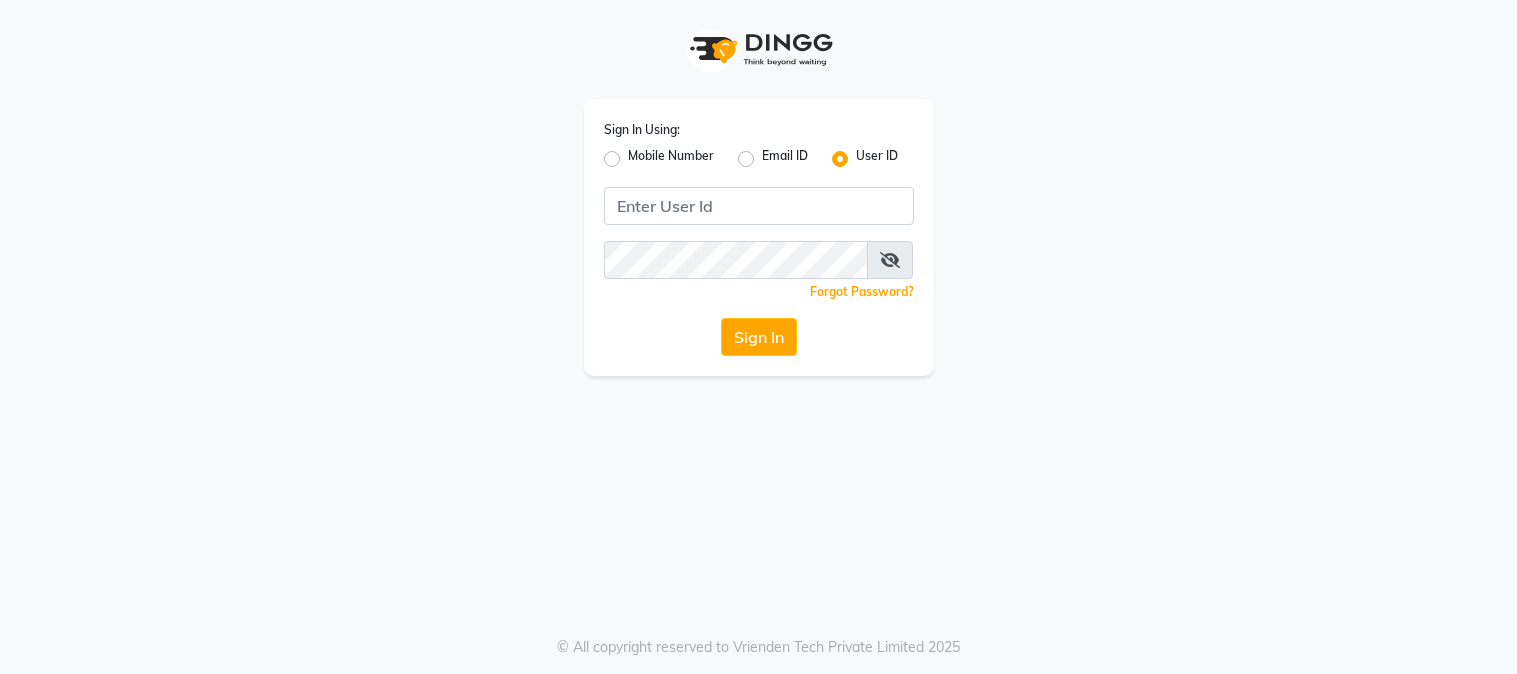 scroll, scrollTop: 0, scrollLeft: 0, axis: both 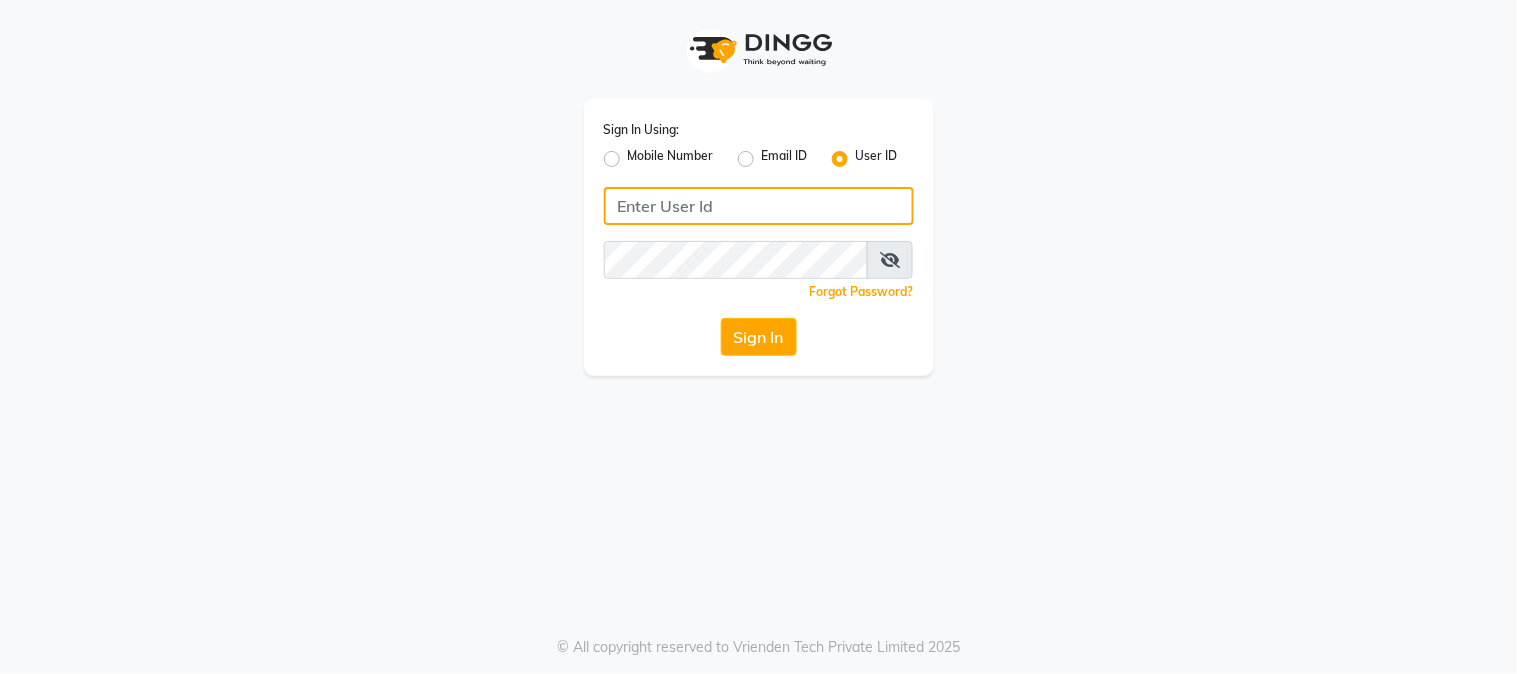 click 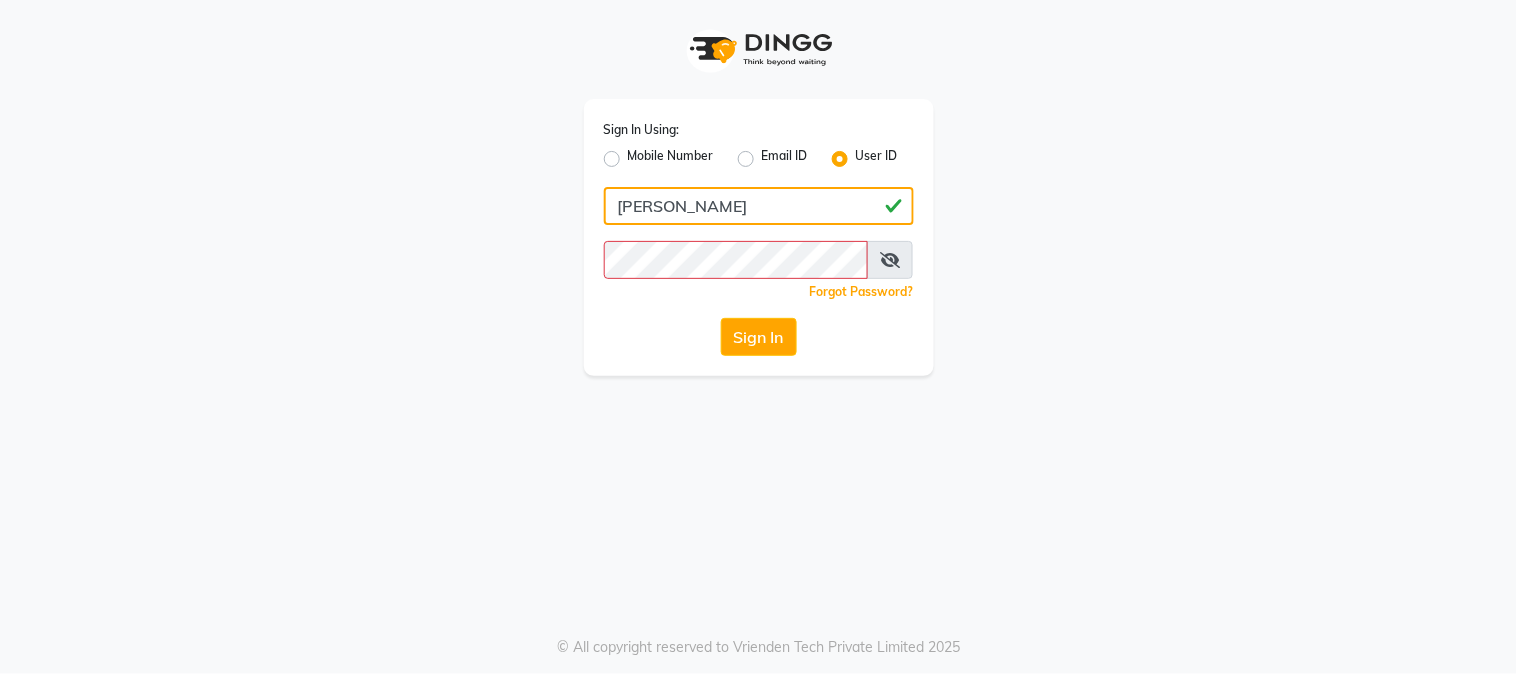 click on "HUPPA HUYYA" 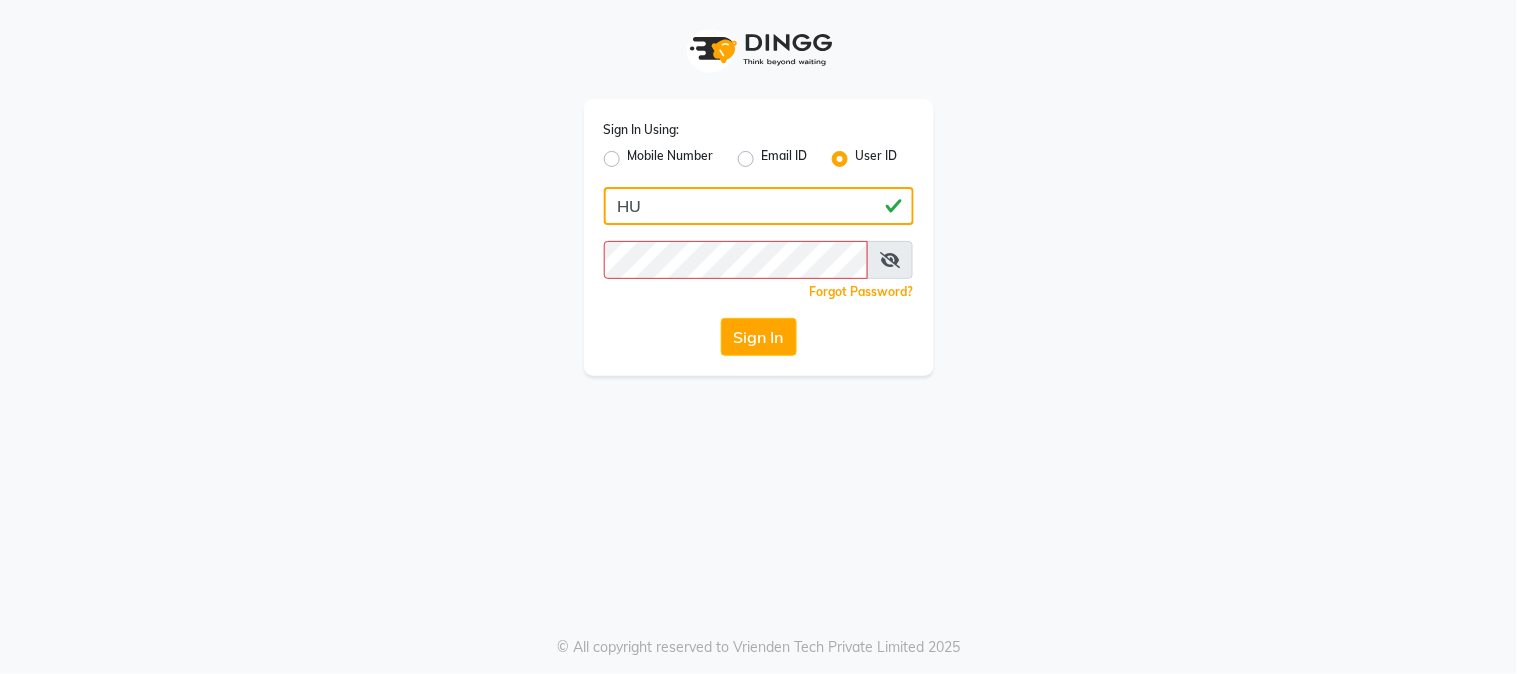 type on "H" 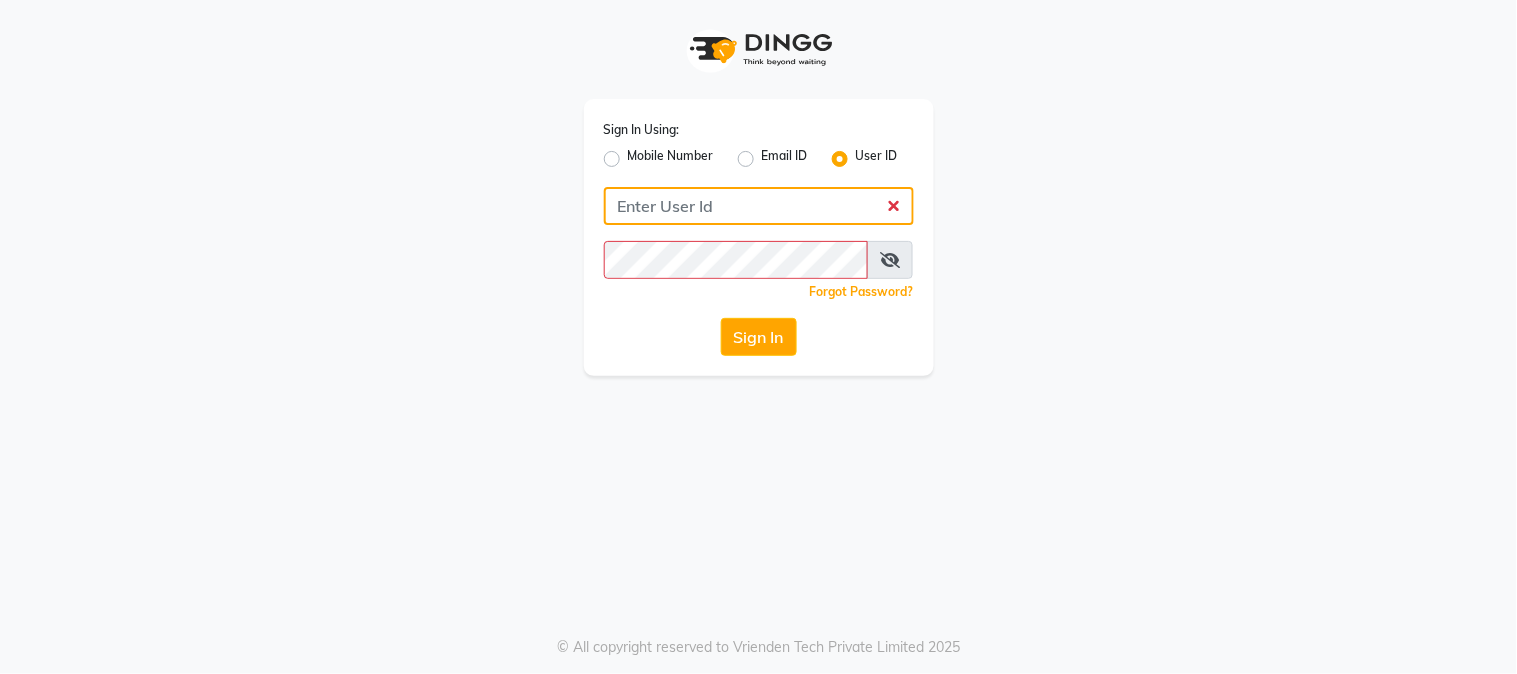 type on "a" 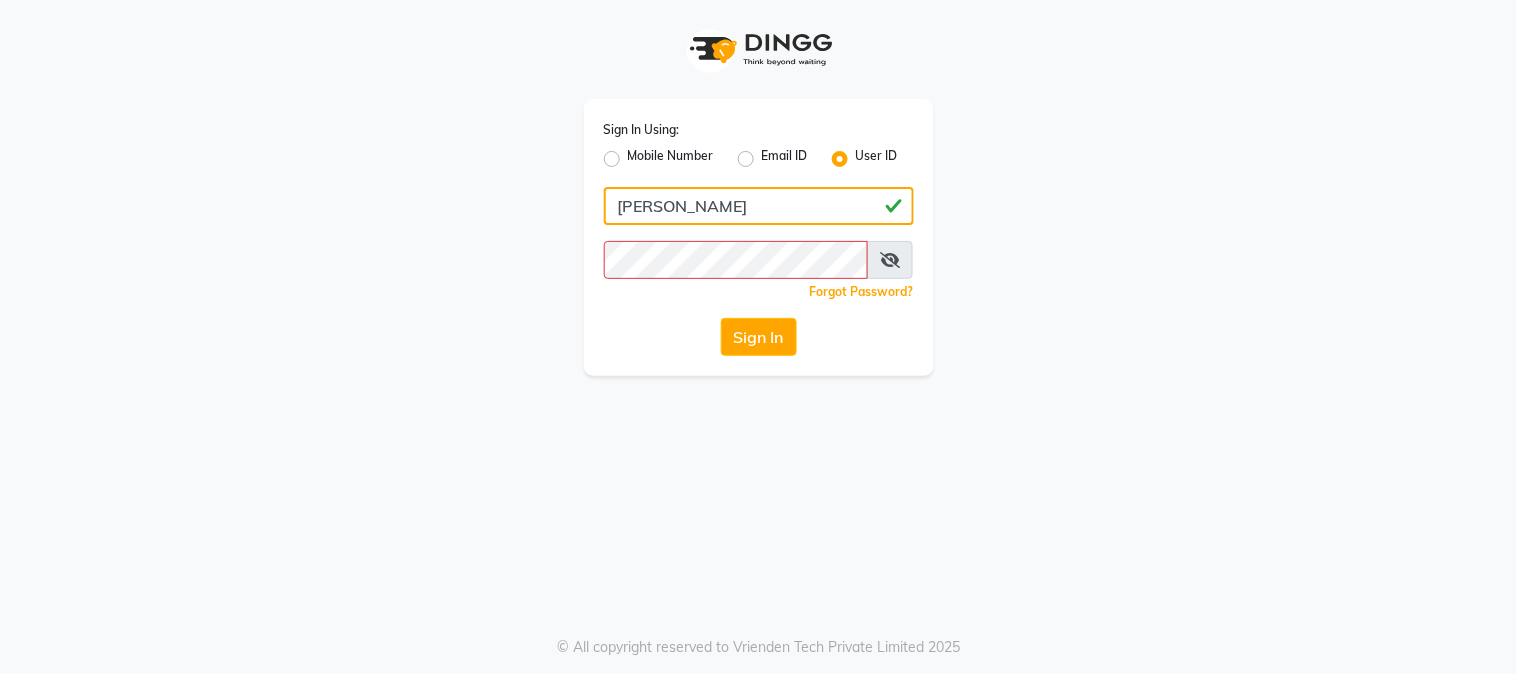 type on "huppa huyya" 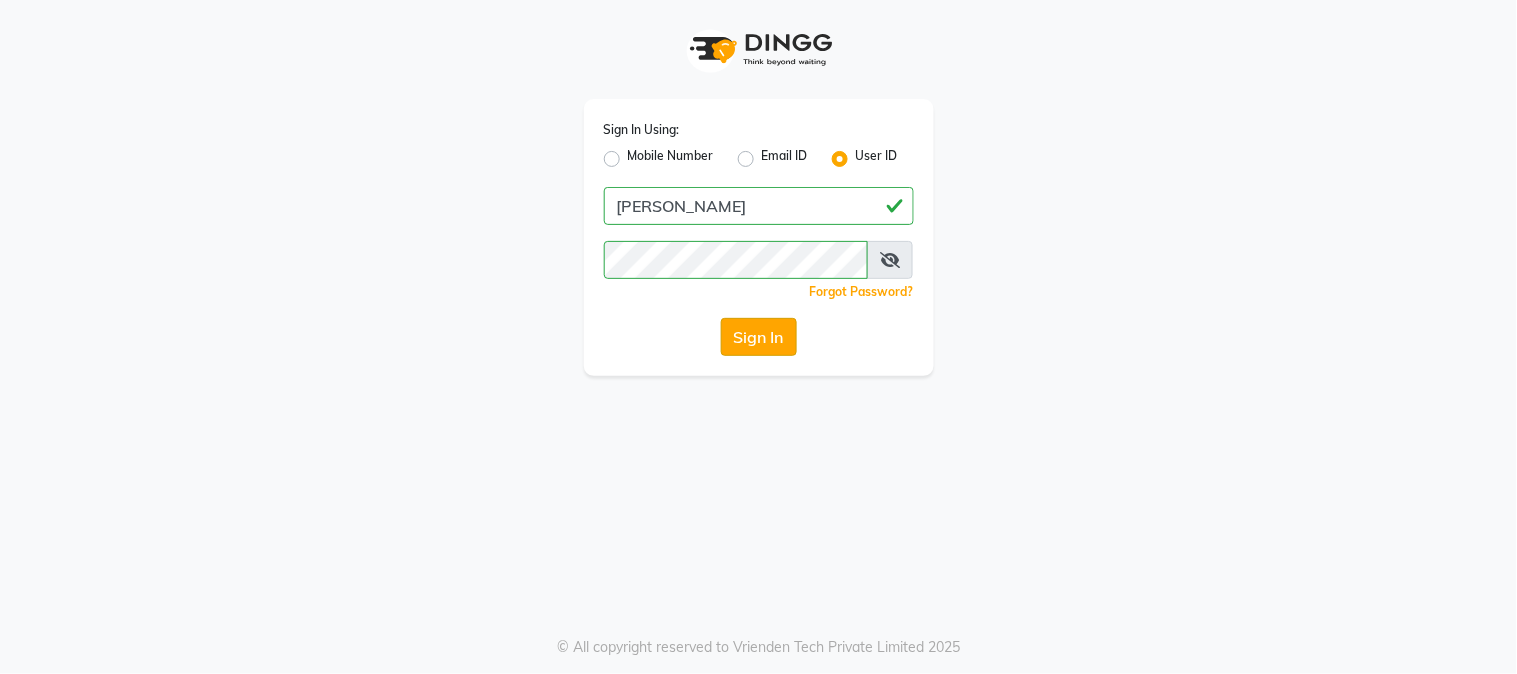 click on "Sign In" 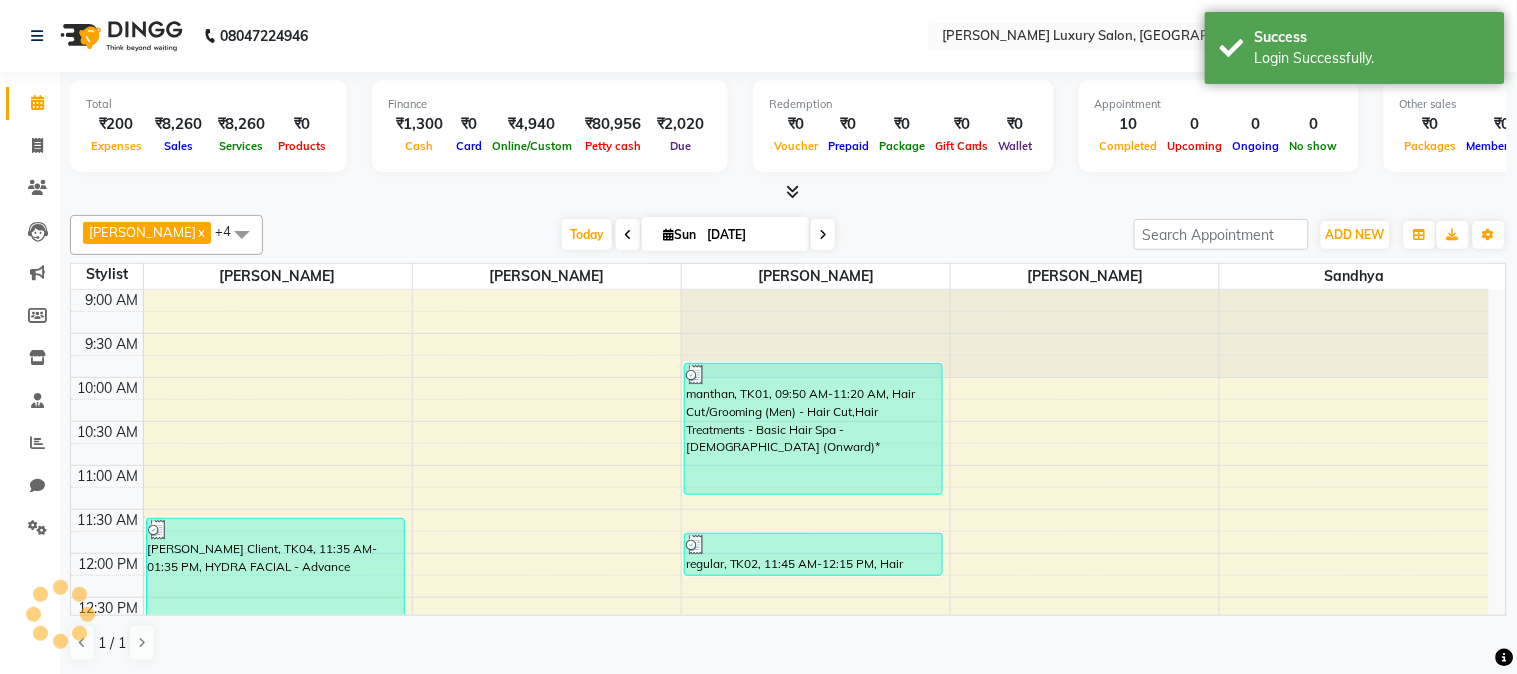 scroll, scrollTop: 531, scrollLeft: 0, axis: vertical 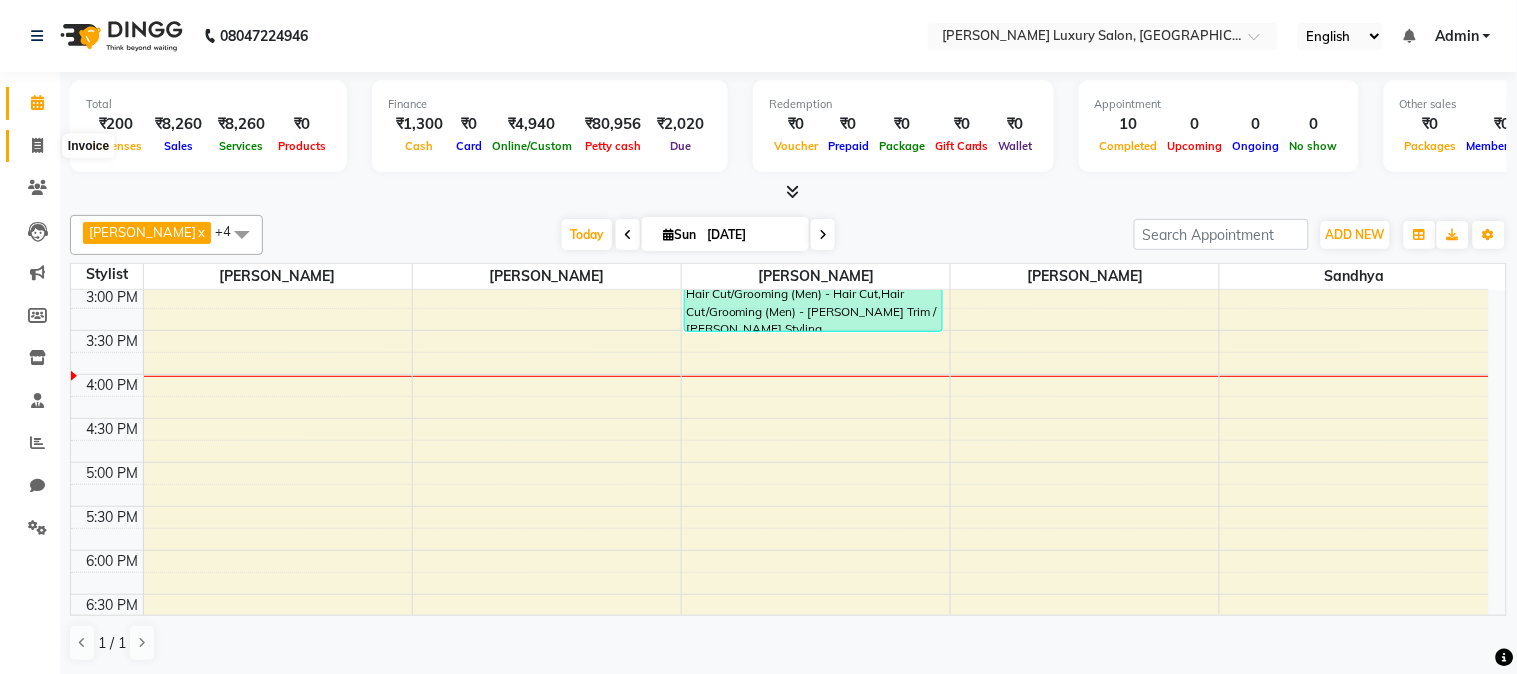 click 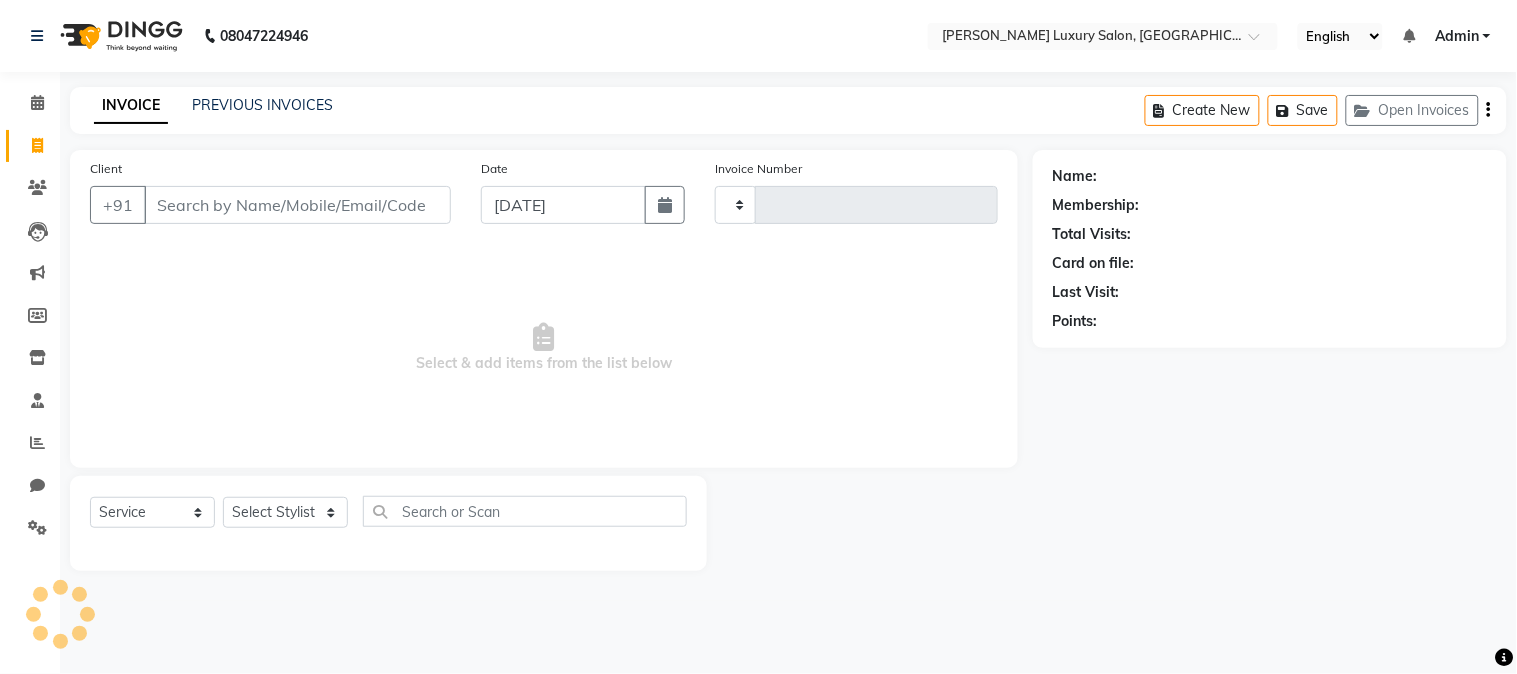 type on "1301" 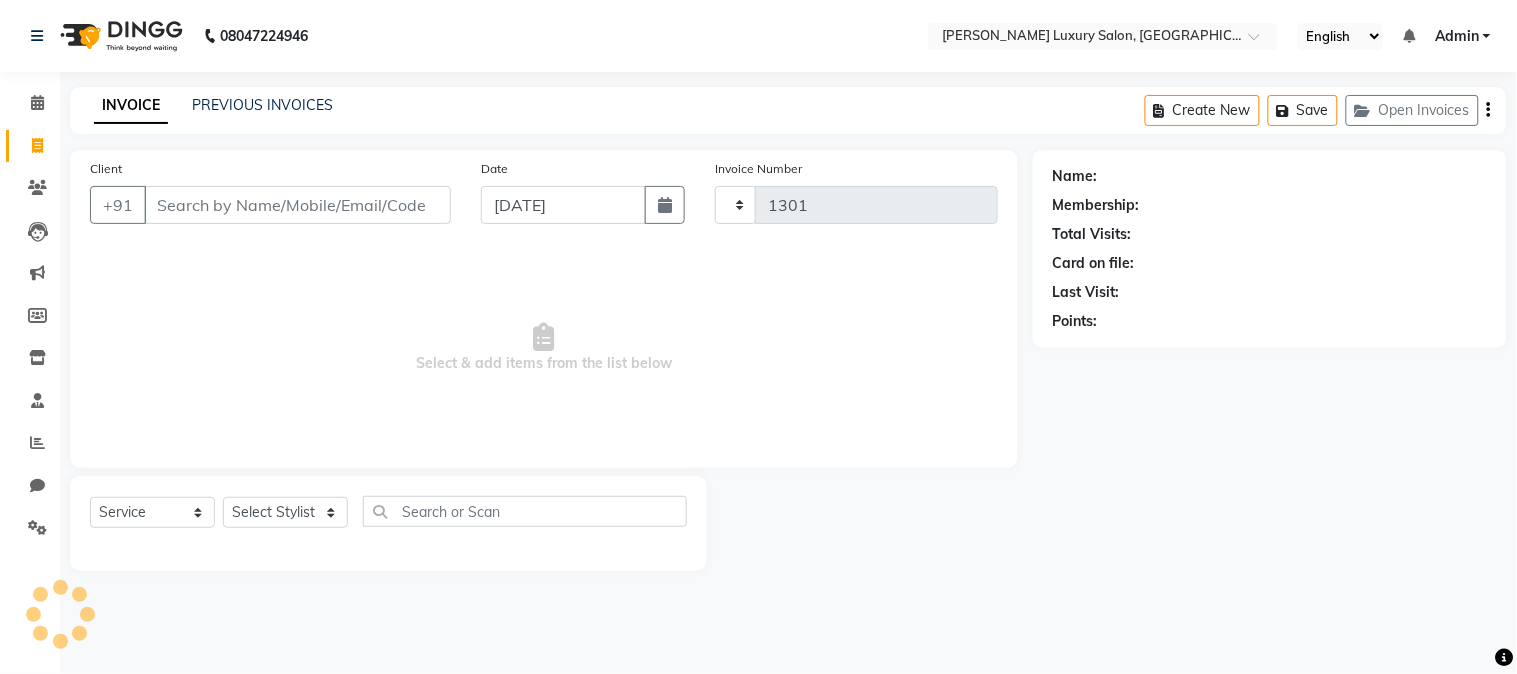 select on "7752" 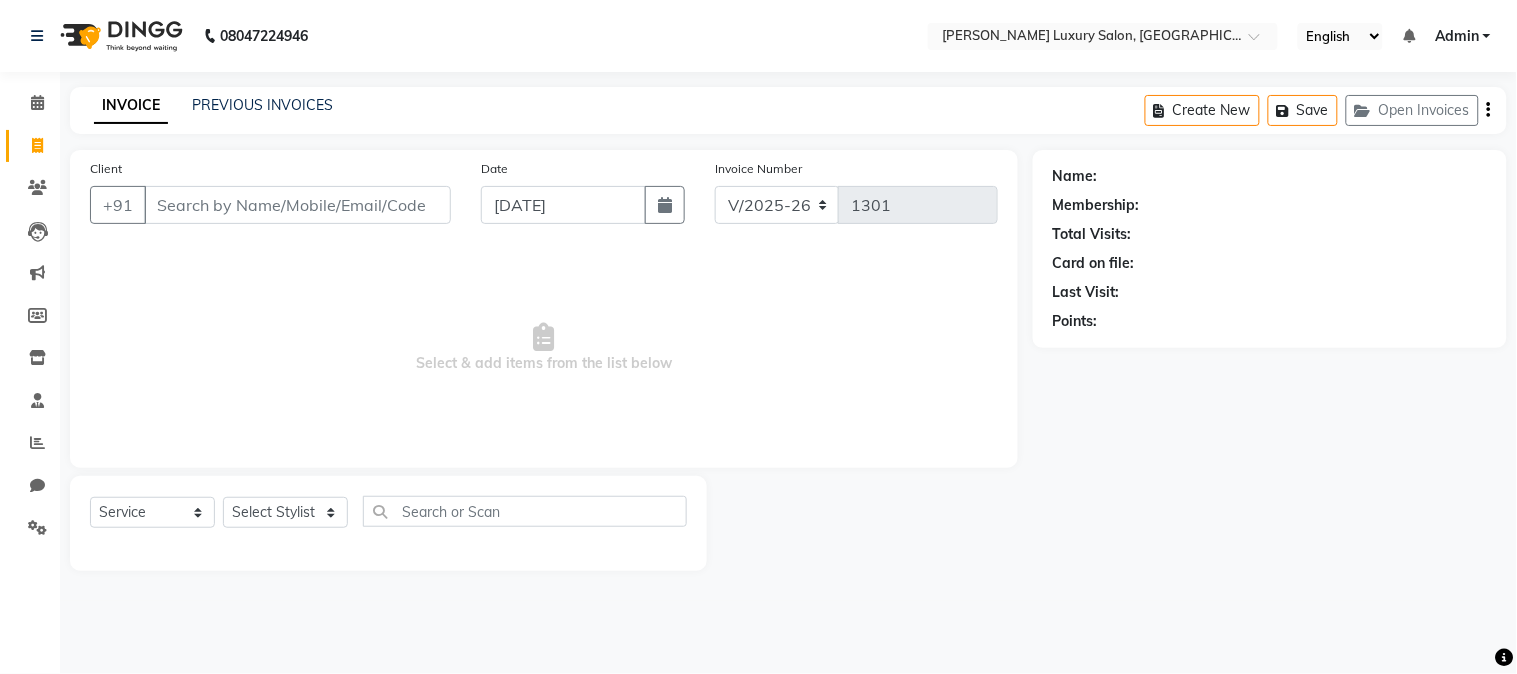 click on "Client" at bounding box center [297, 205] 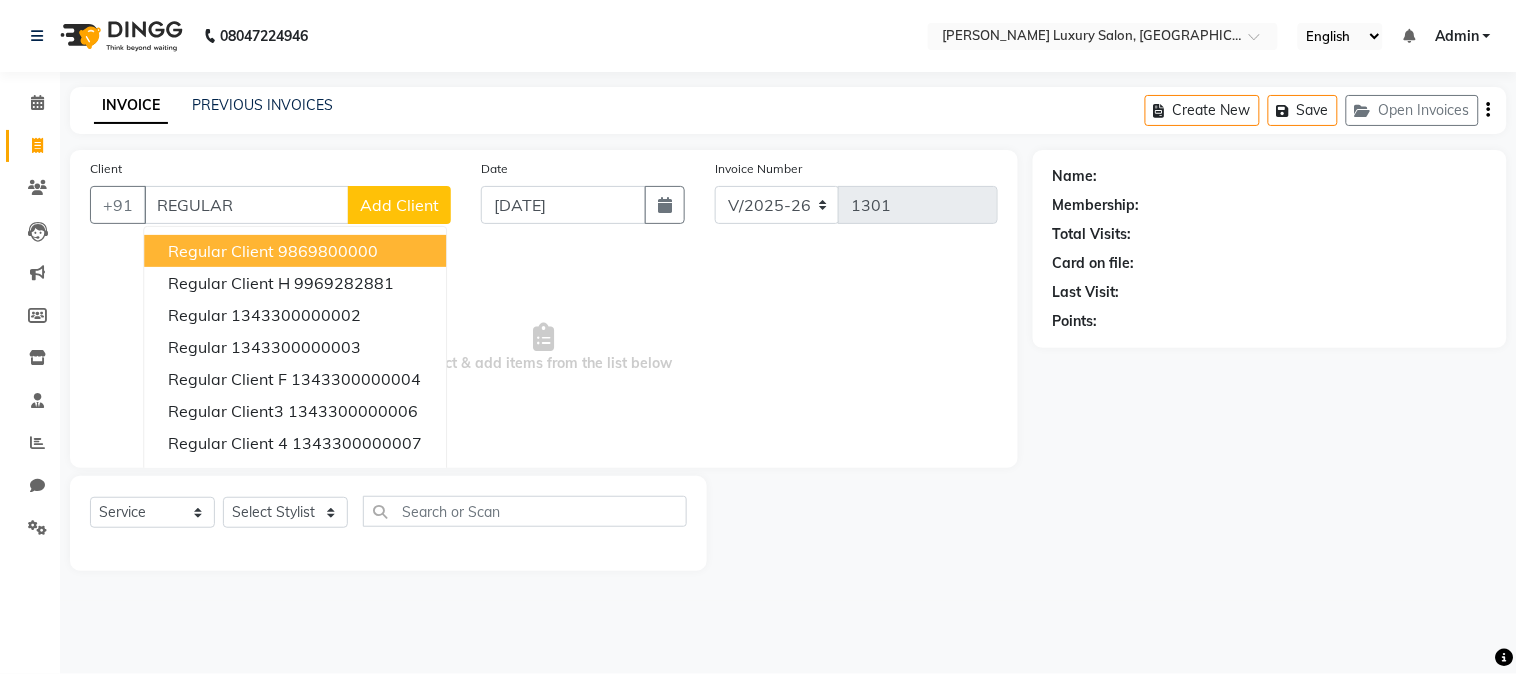 type on "REGULAR" 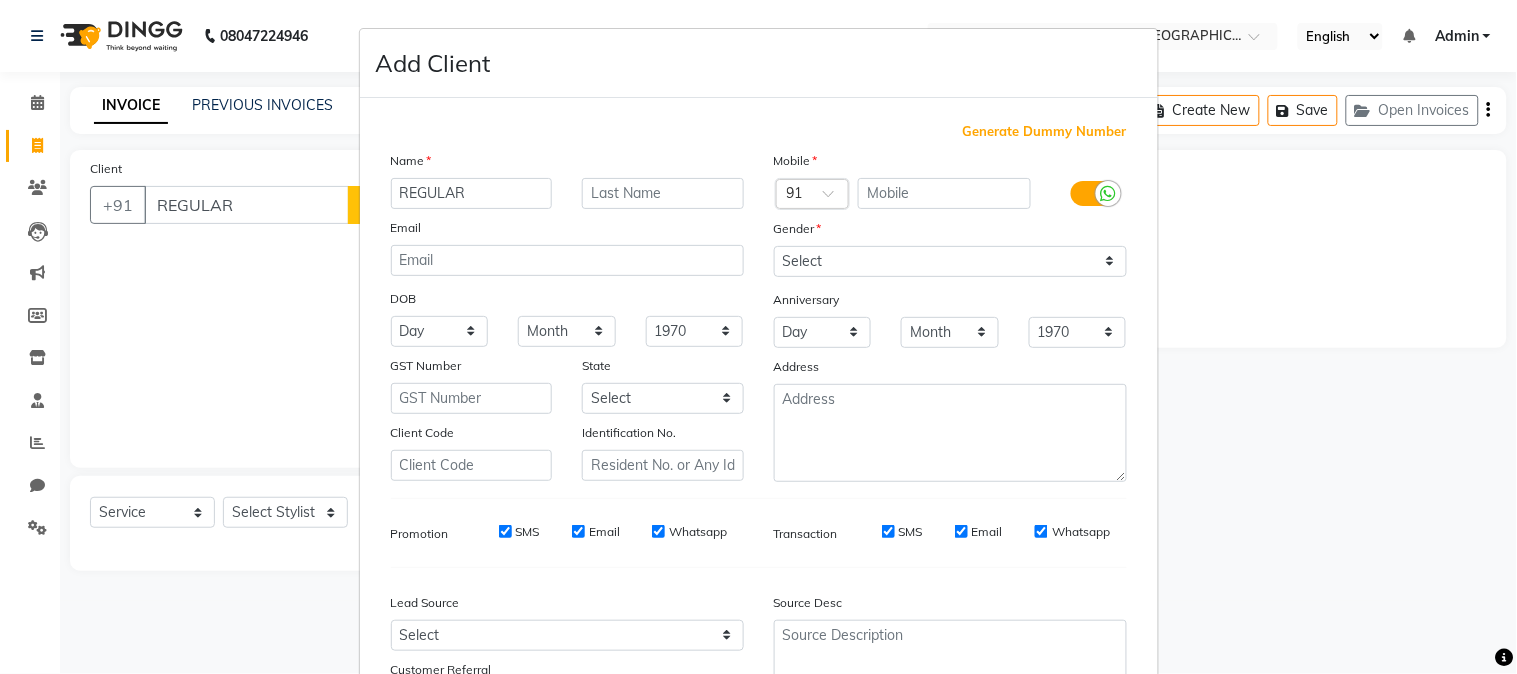 click on "Generate Dummy Number" at bounding box center [1045, 132] 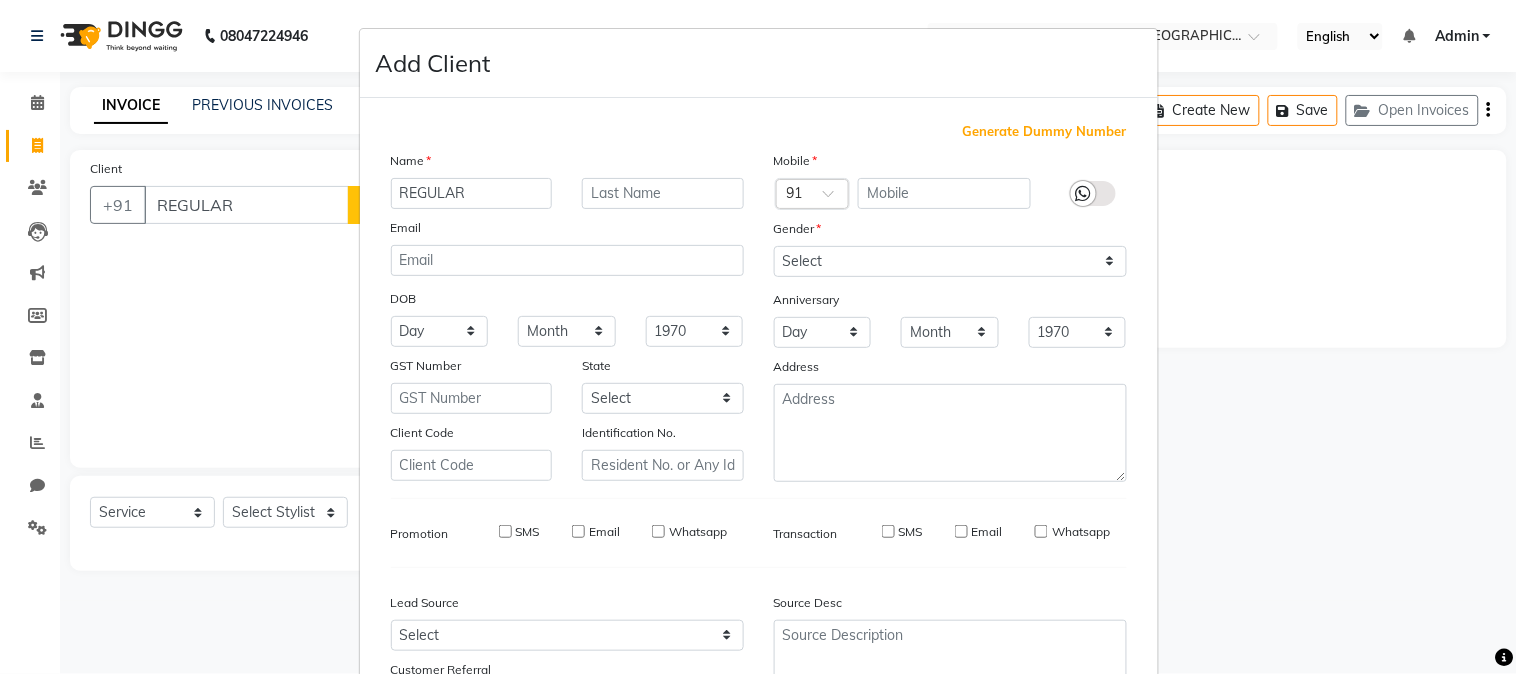type on "1343300000155" 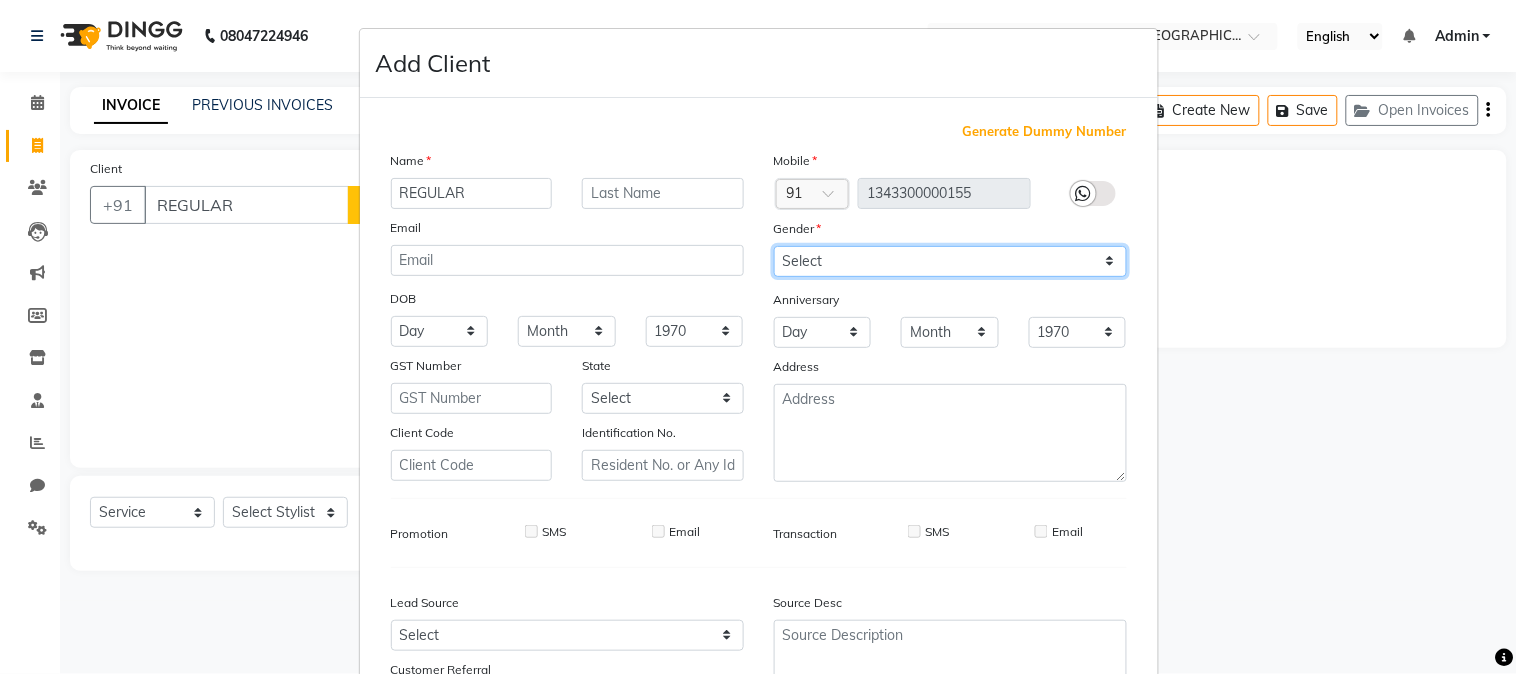 click on "Select [DEMOGRAPHIC_DATA] [DEMOGRAPHIC_DATA] Other Prefer Not To Say" at bounding box center (950, 261) 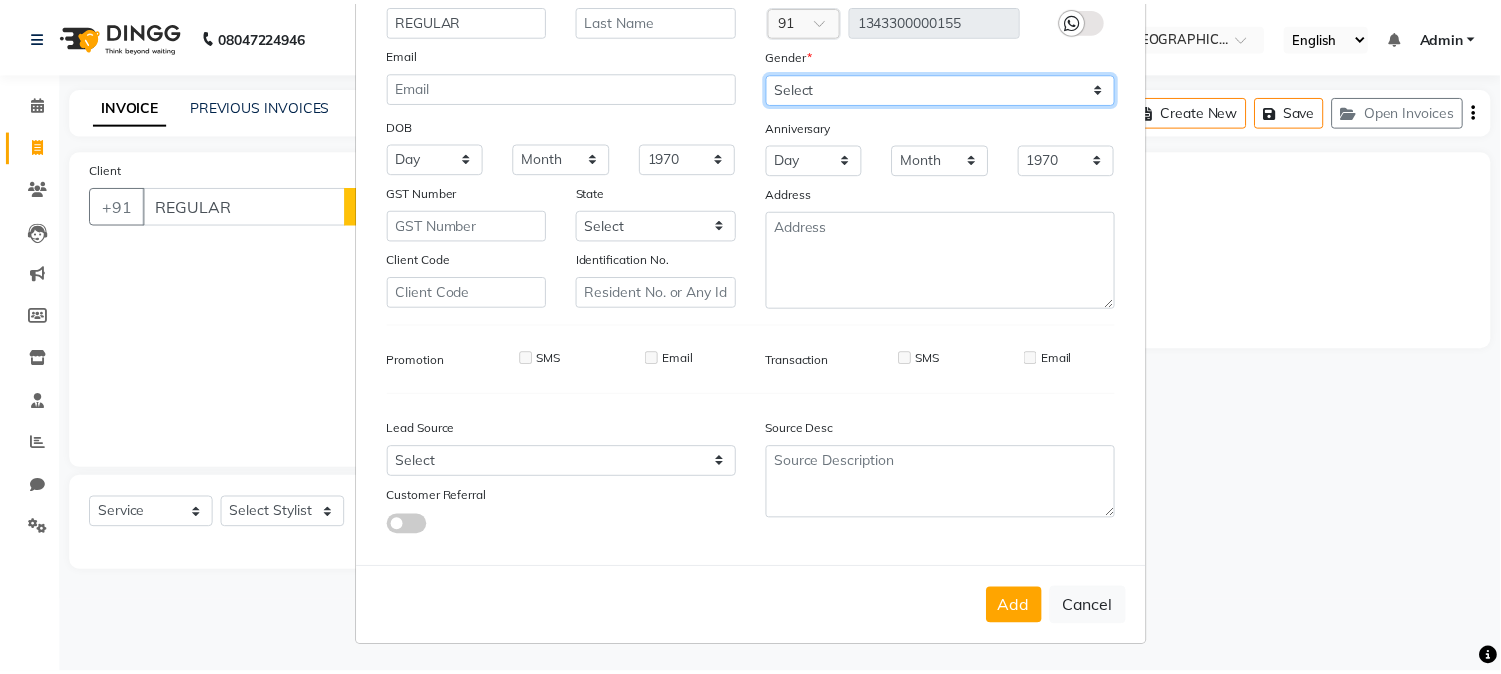scroll, scrollTop: 176, scrollLeft: 0, axis: vertical 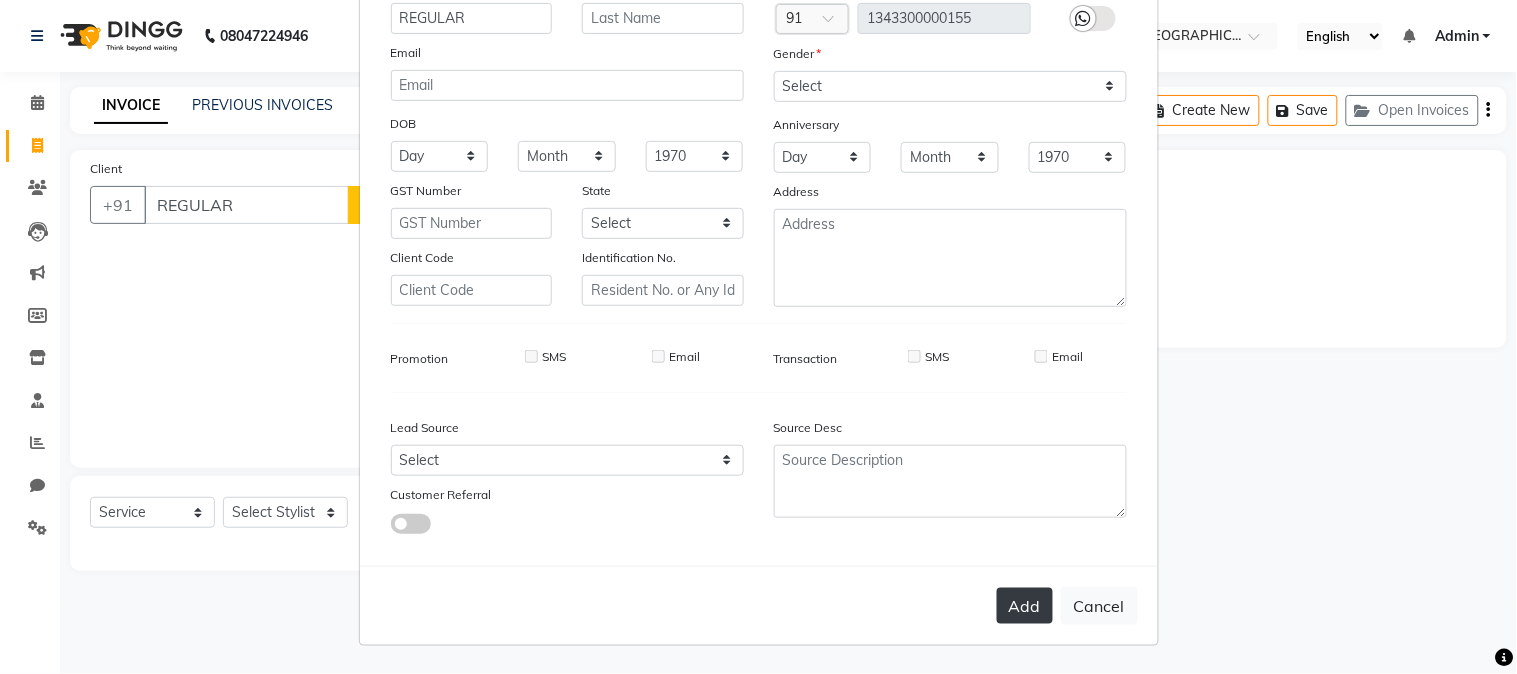 click on "Add" at bounding box center [1025, 606] 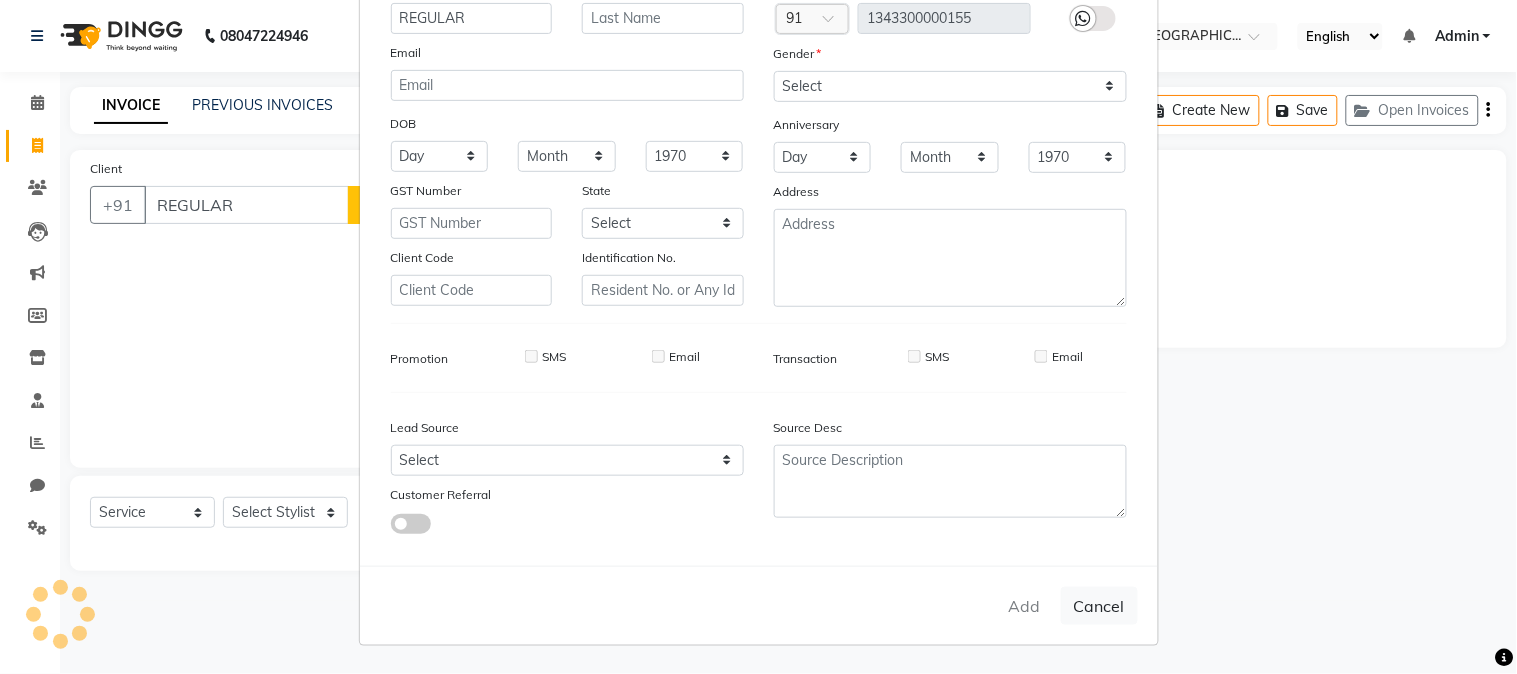 type on "1343300000155" 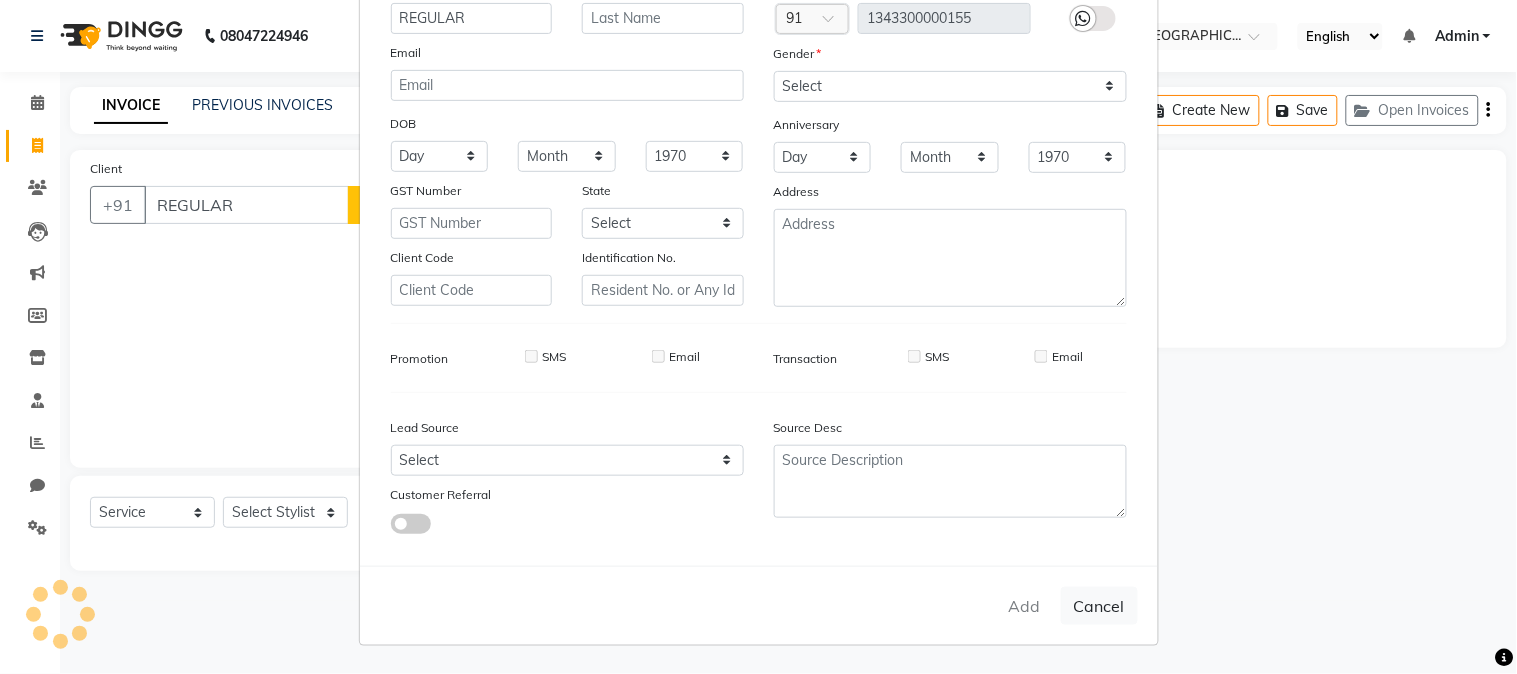 type 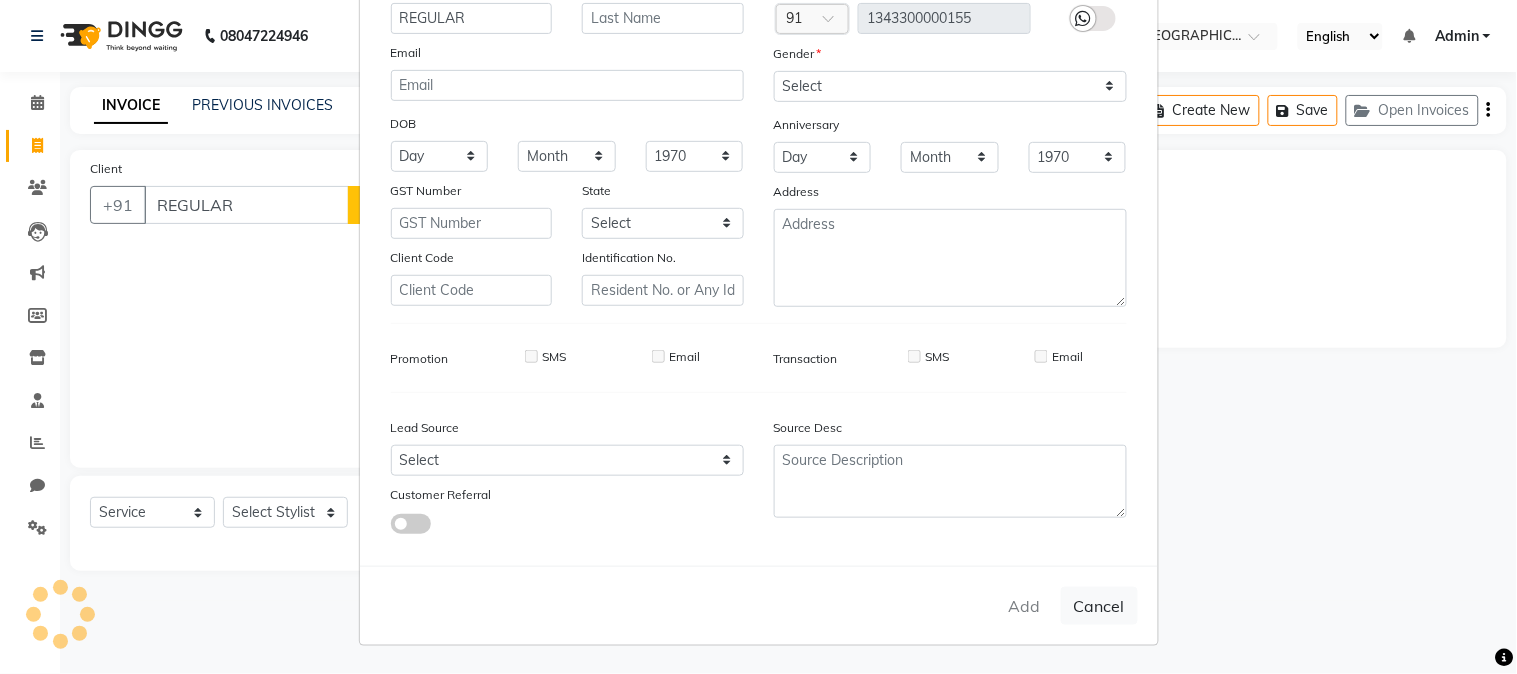 select 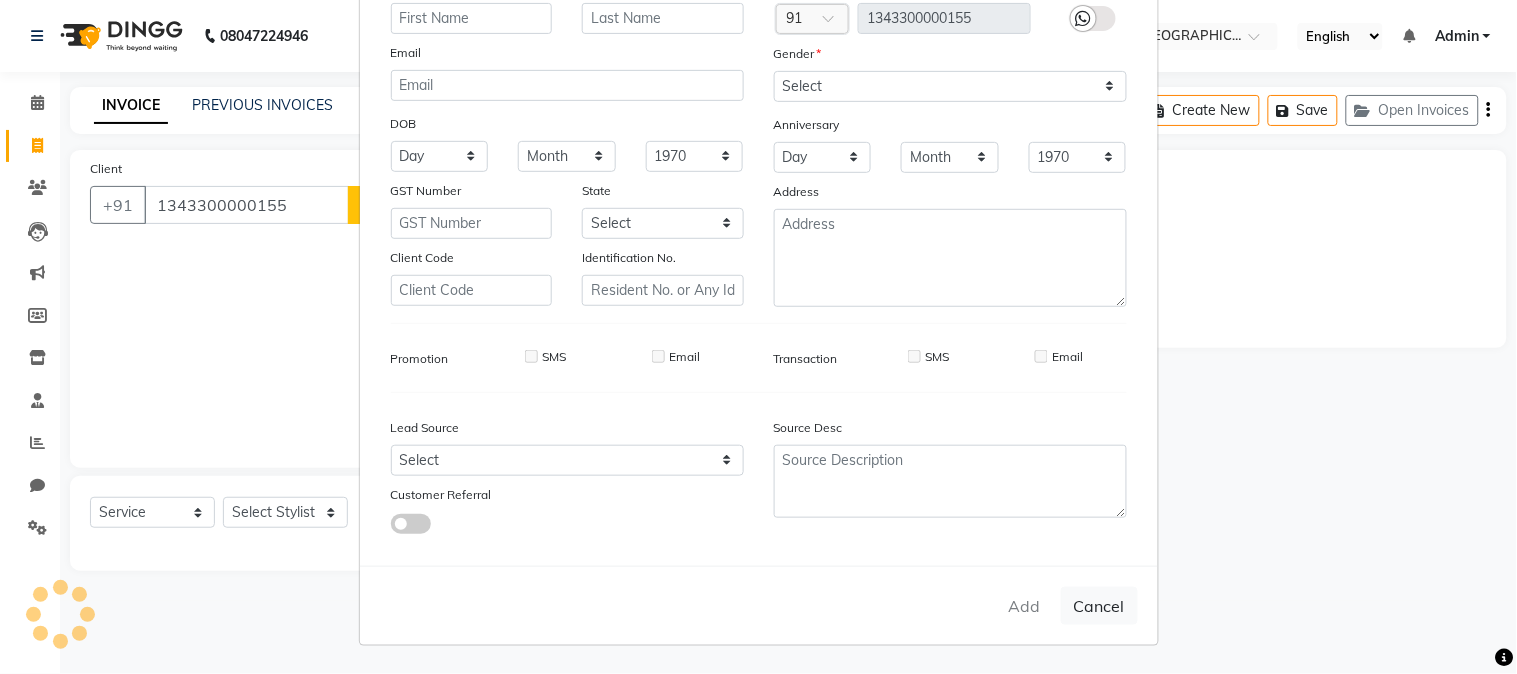 select 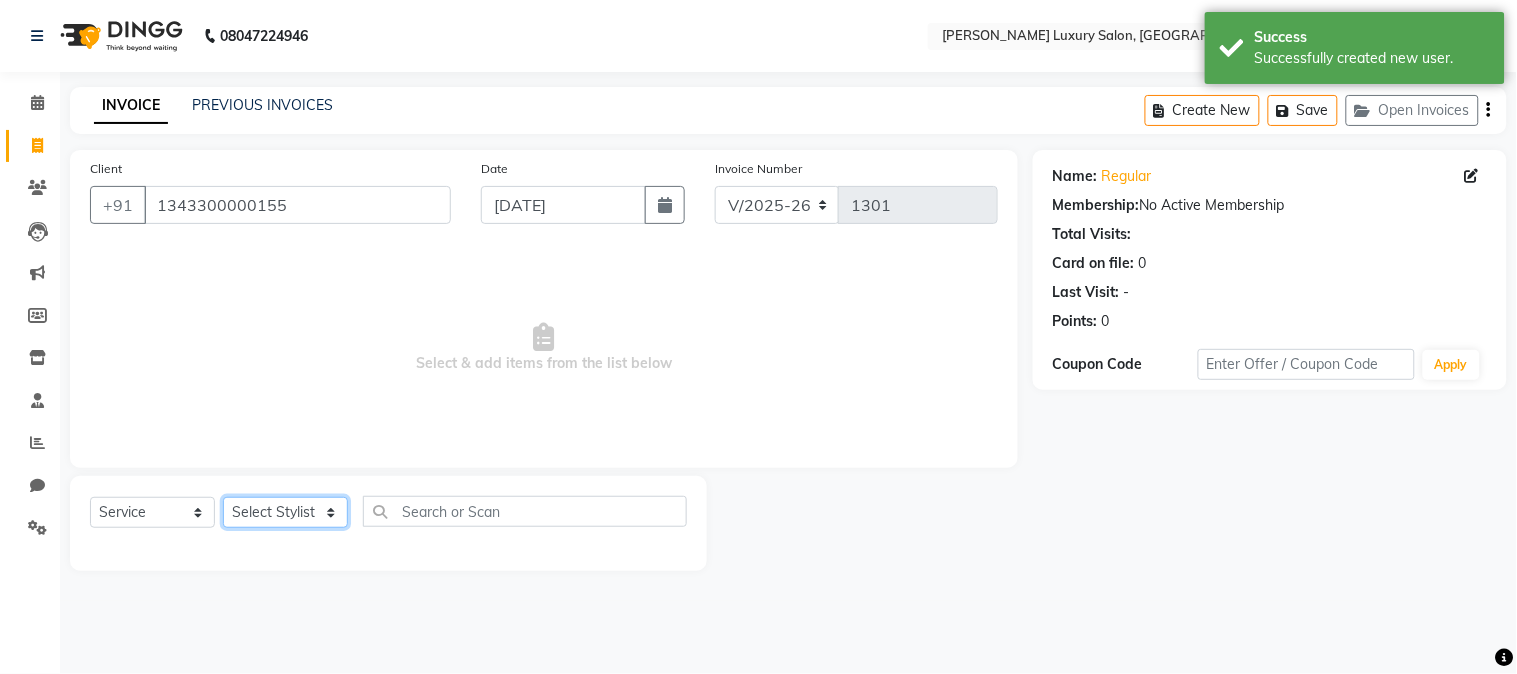 click on "Select Stylist Afsana Shaikh Nazmin Shah Salim  Mansoori Salon Sandhya Shaan Salmani" 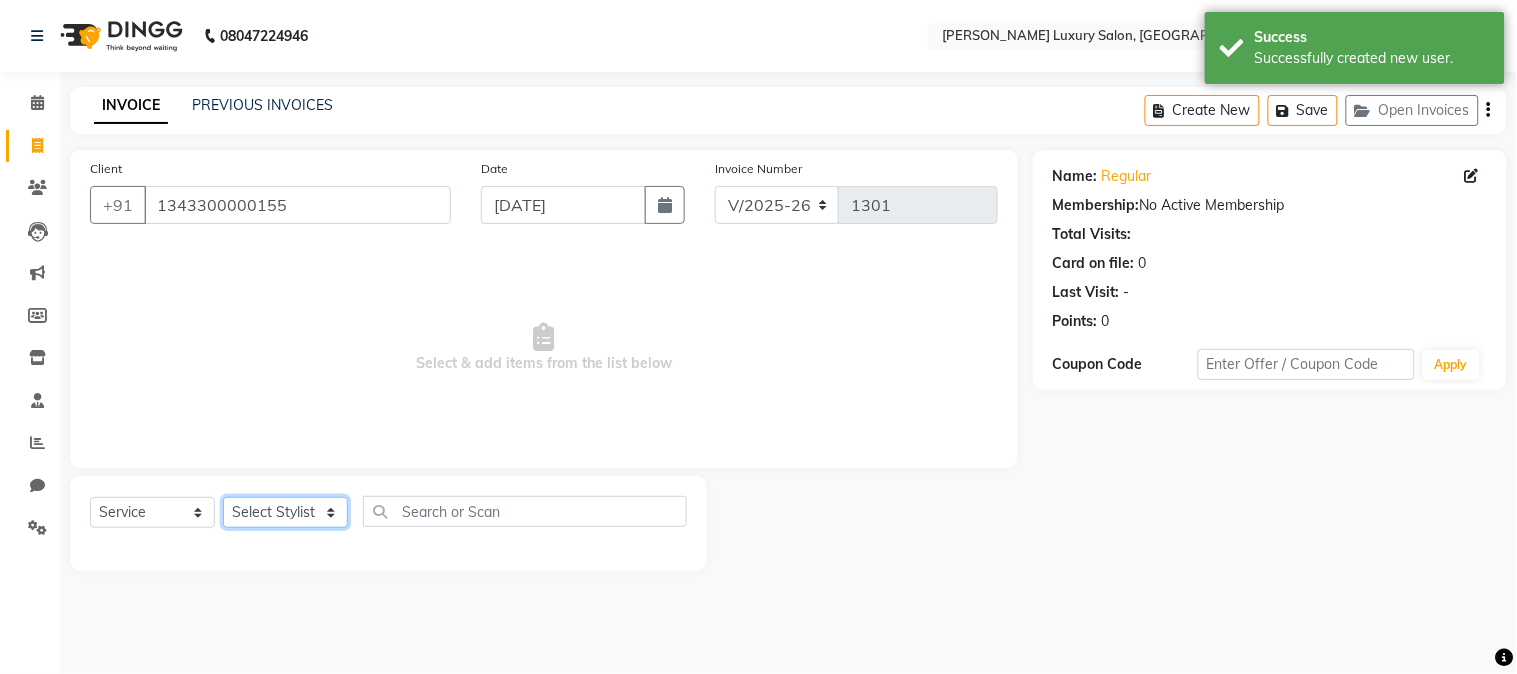 select on "69294" 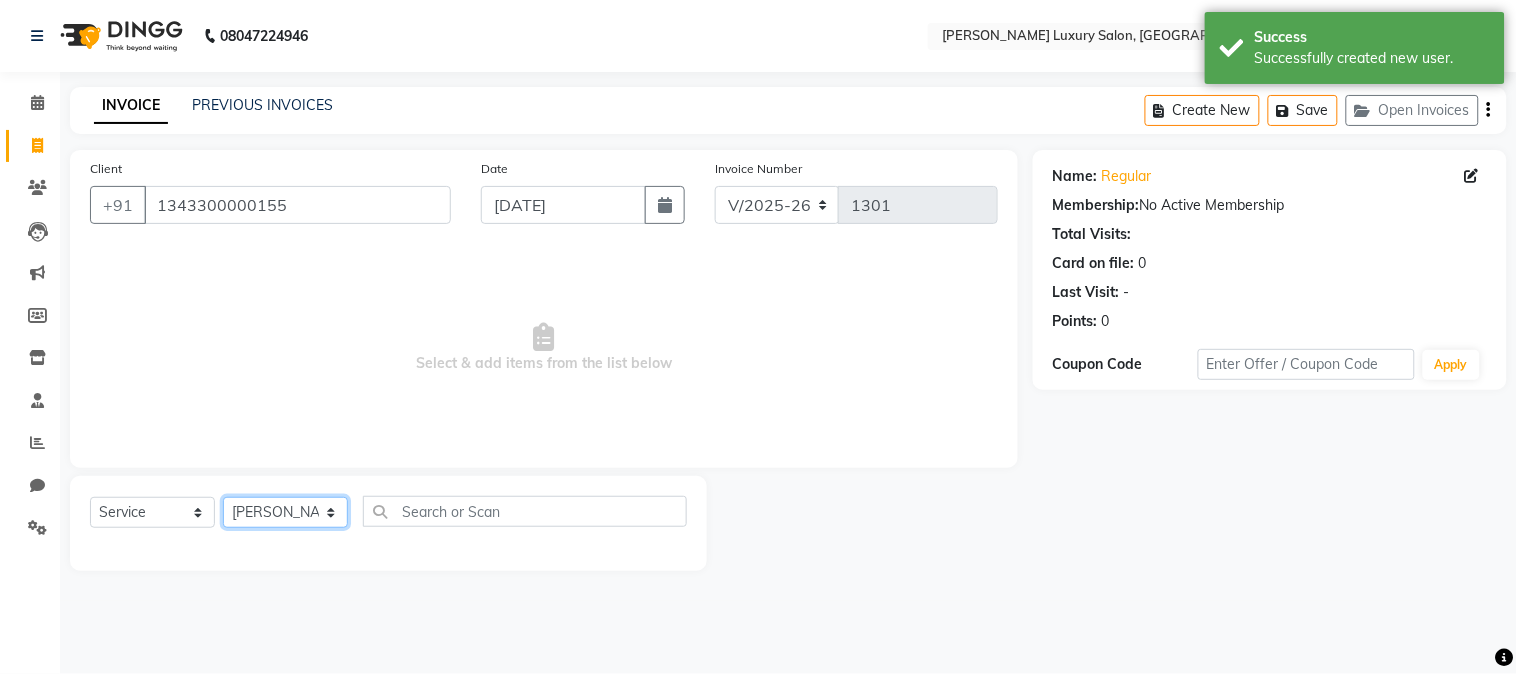 click on "Select Stylist Afsana Shaikh Nazmin Shah Salim  Mansoori Salon Sandhya Shaan Salmani" 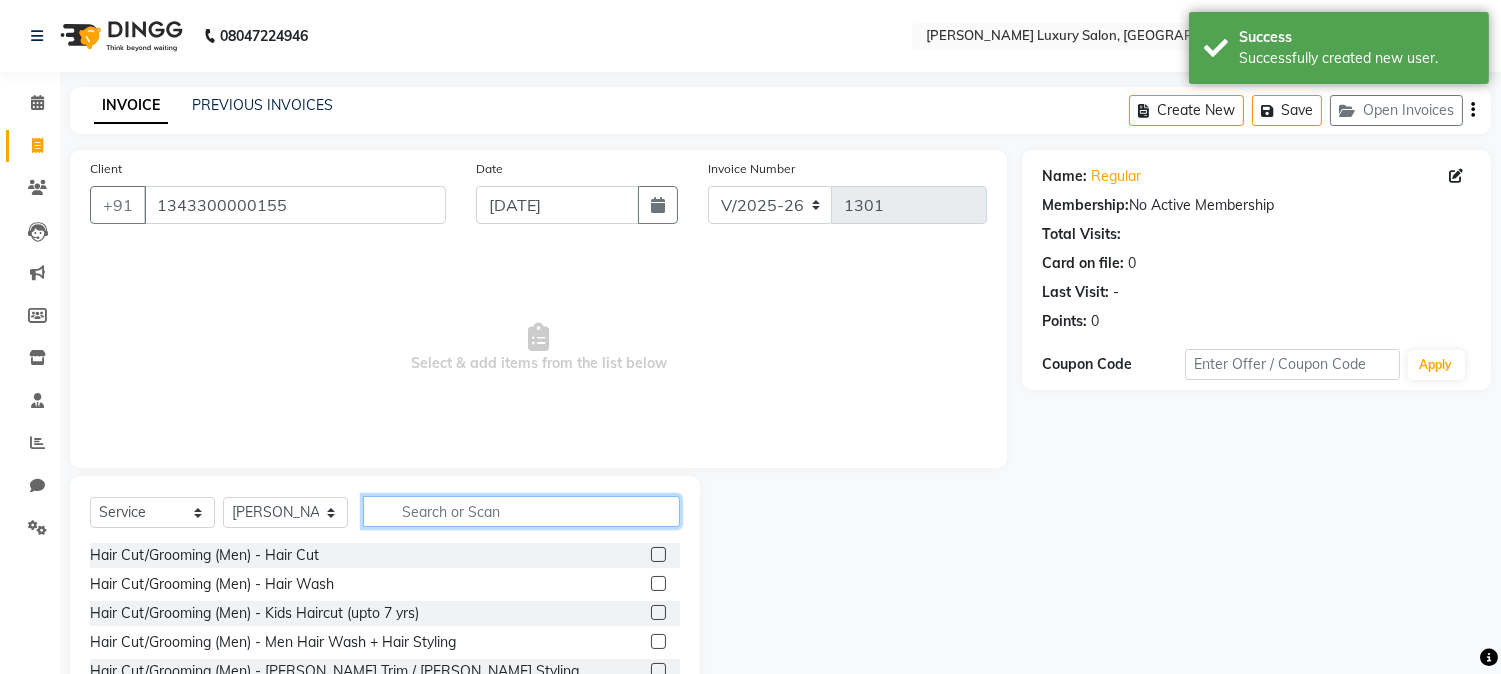 click 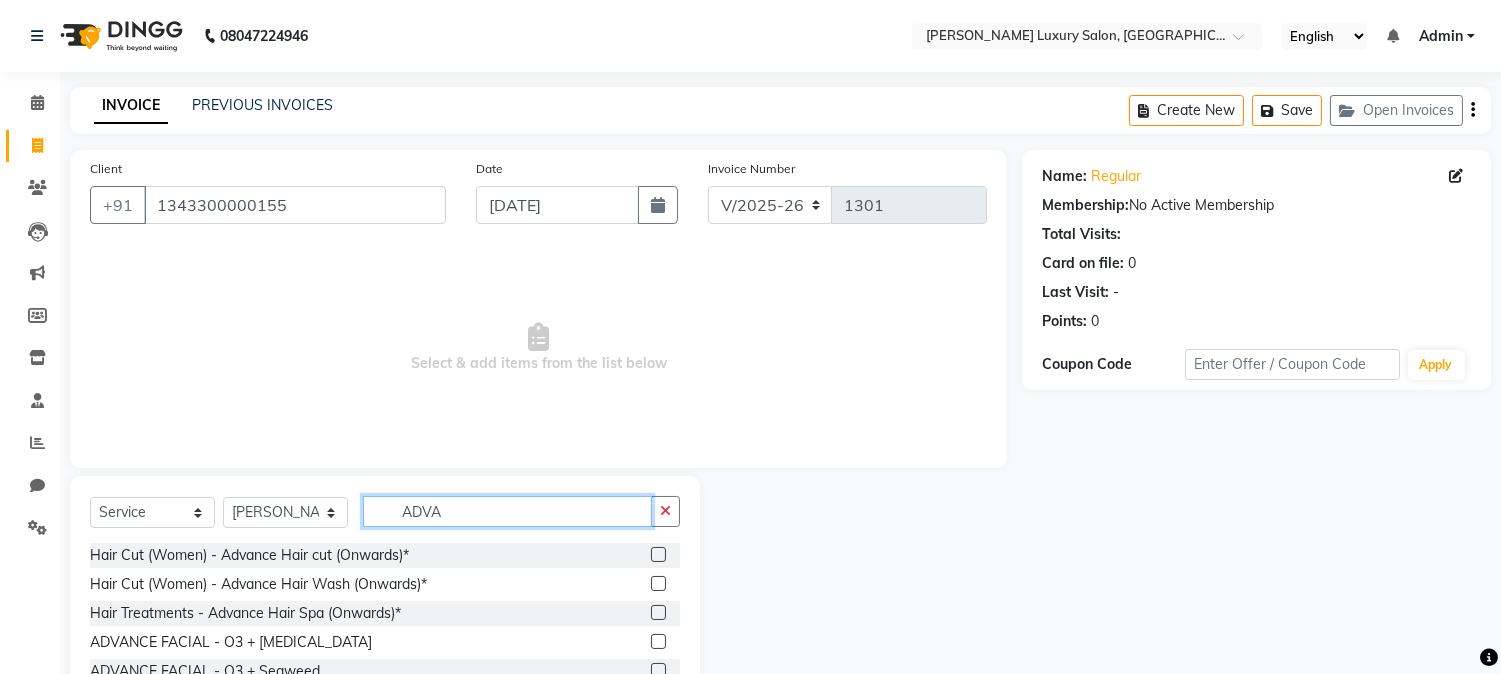scroll, scrollTop: 32, scrollLeft: 0, axis: vertical 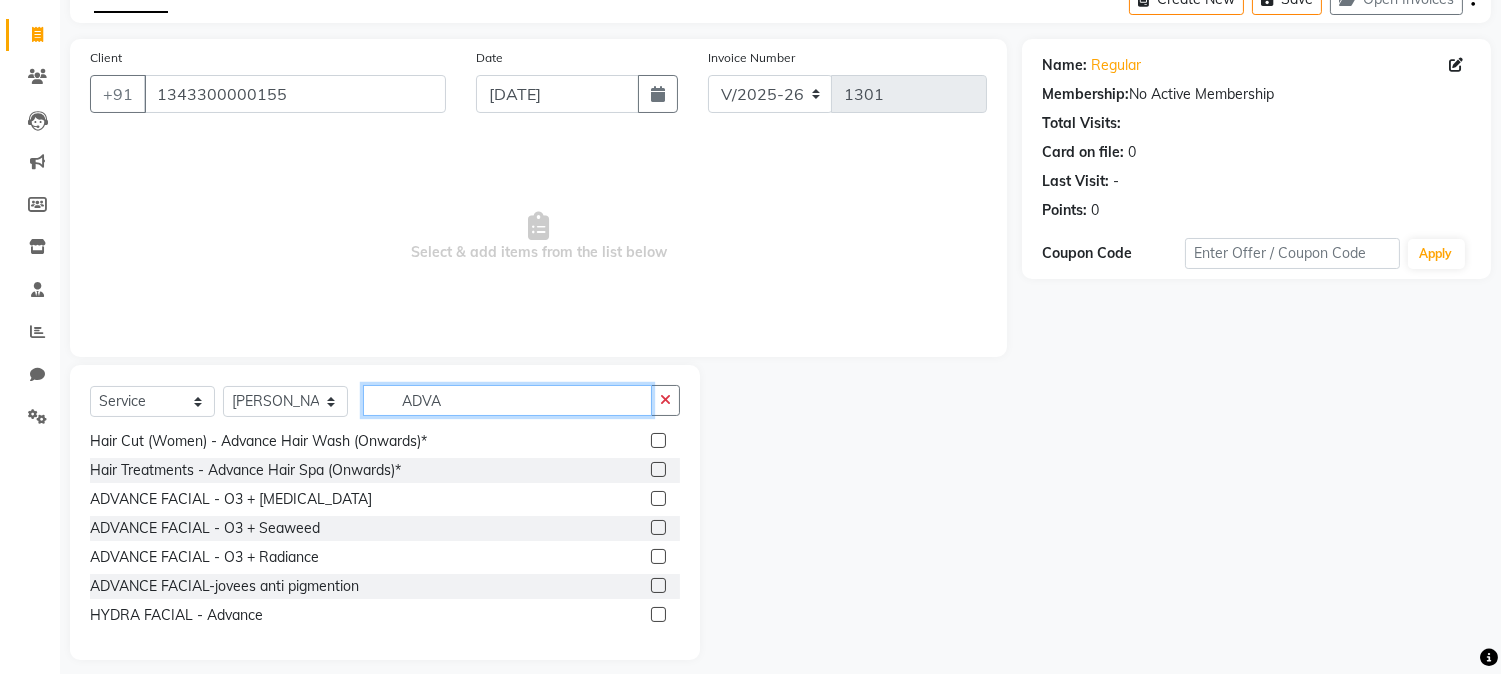 type on "ADVA" 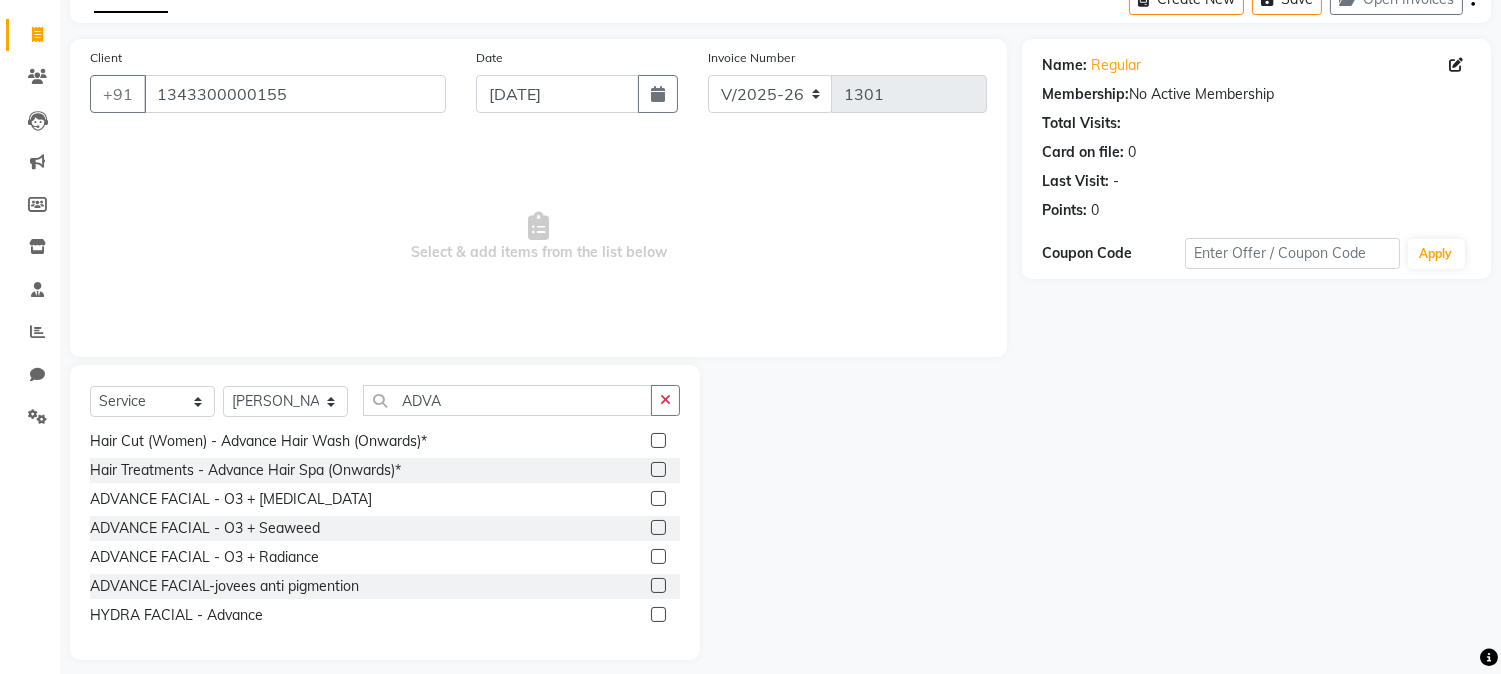click 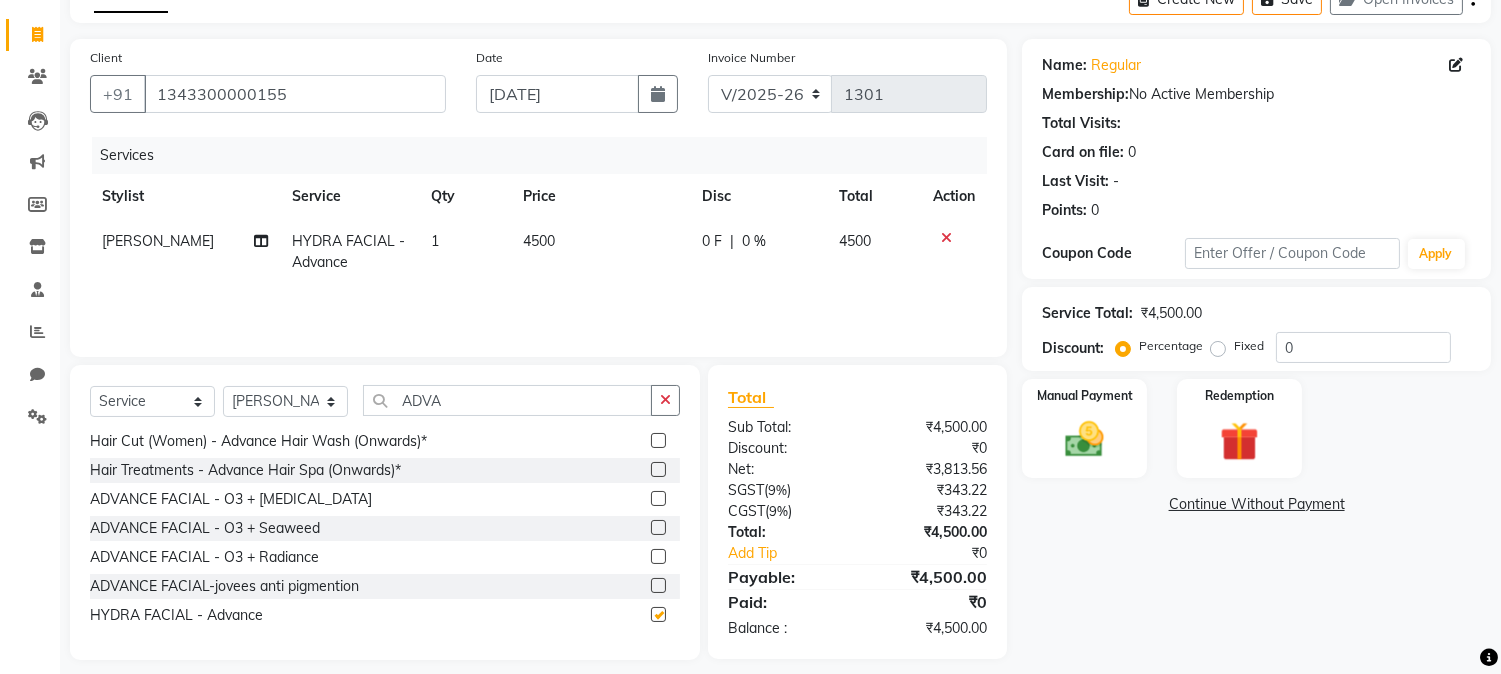 checkbox on "false" 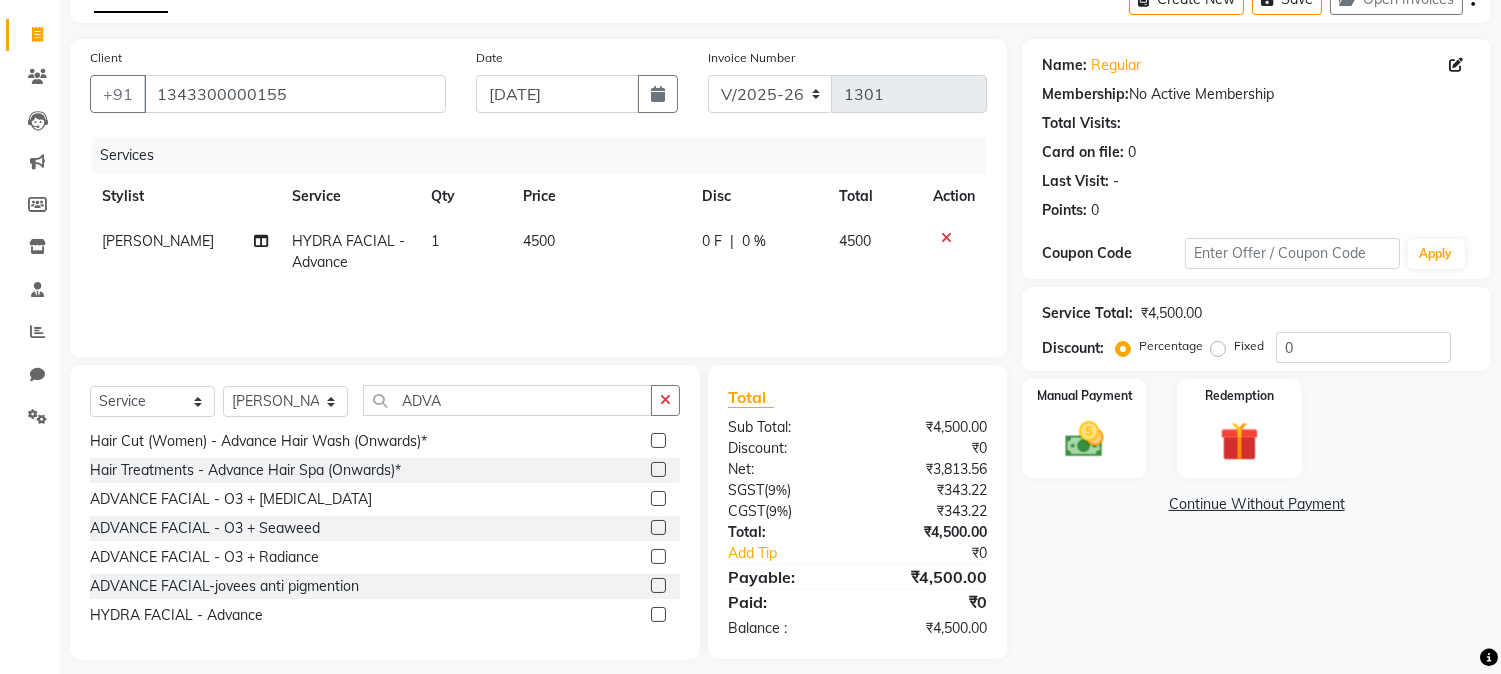 click on "4500" 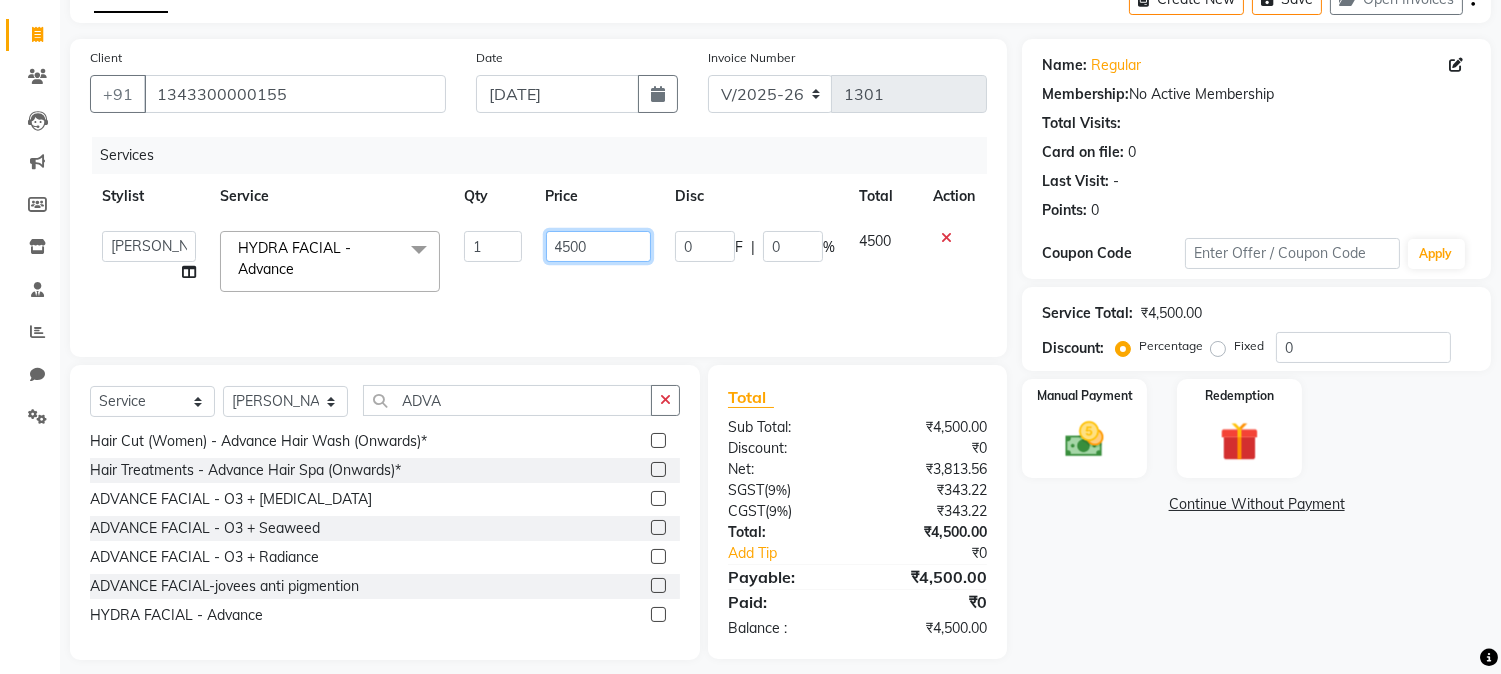 click on "4500" 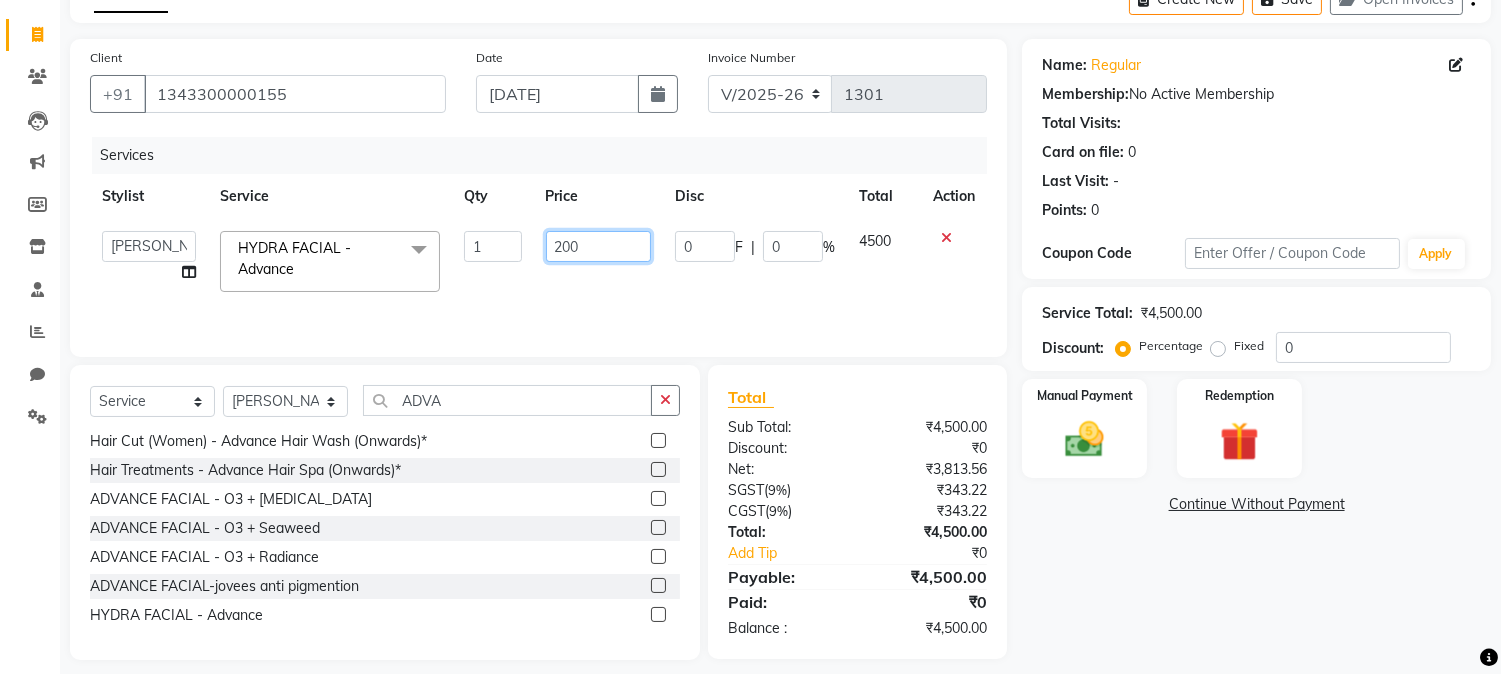 type on "2020" 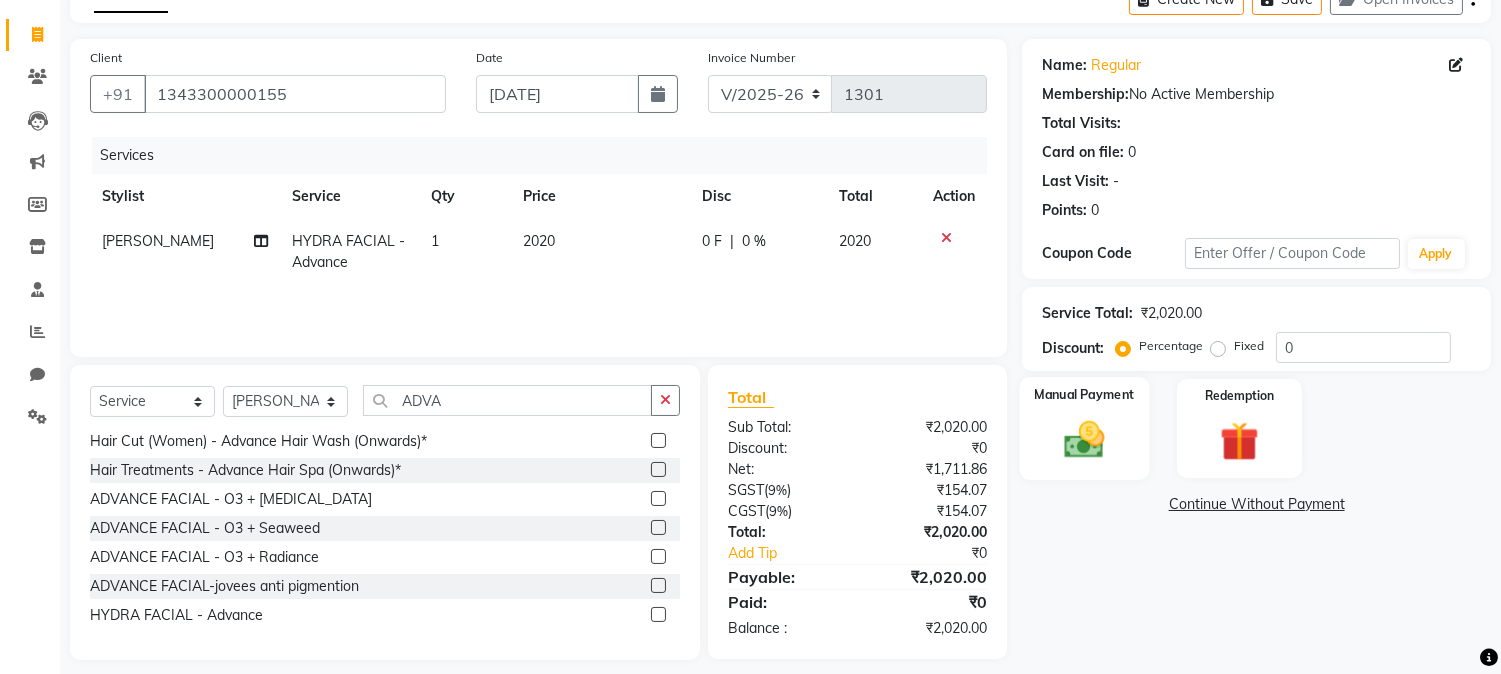 click on "Manual Payment" 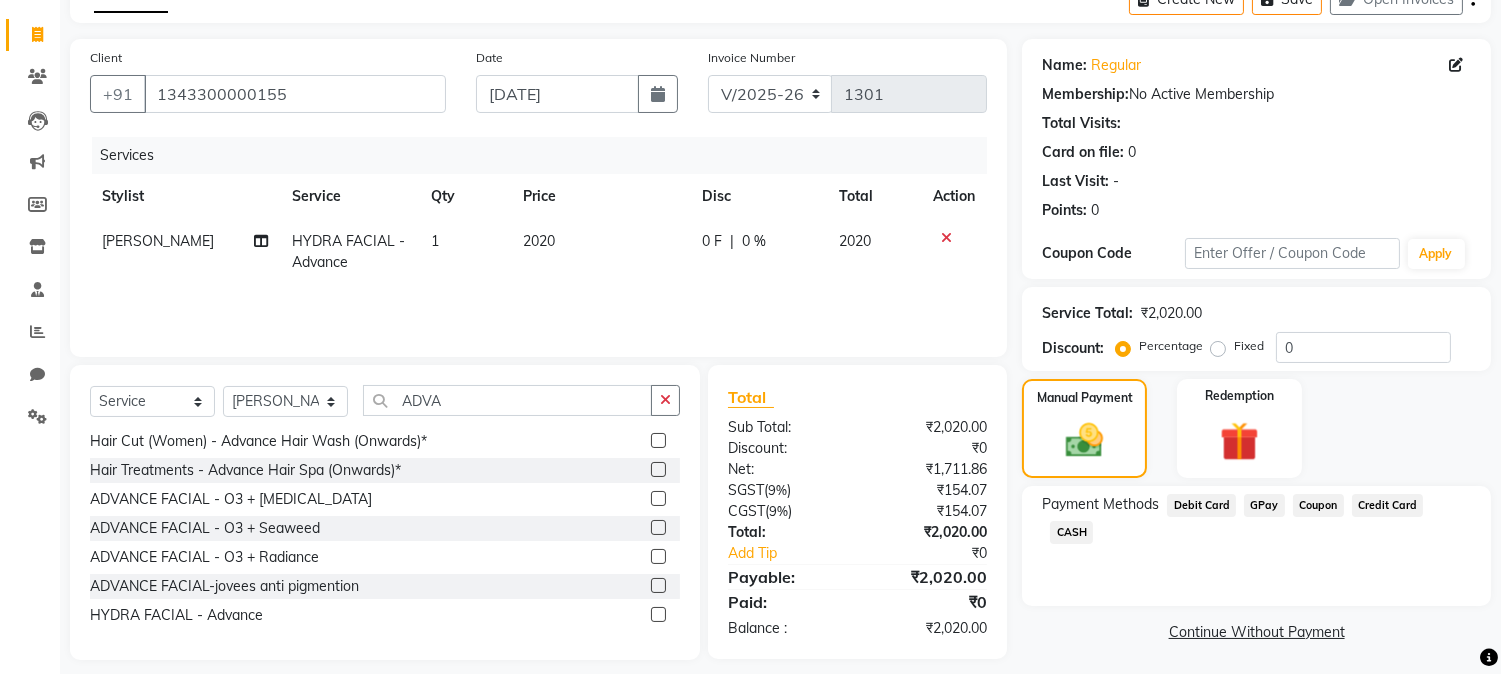 click on "CASH" 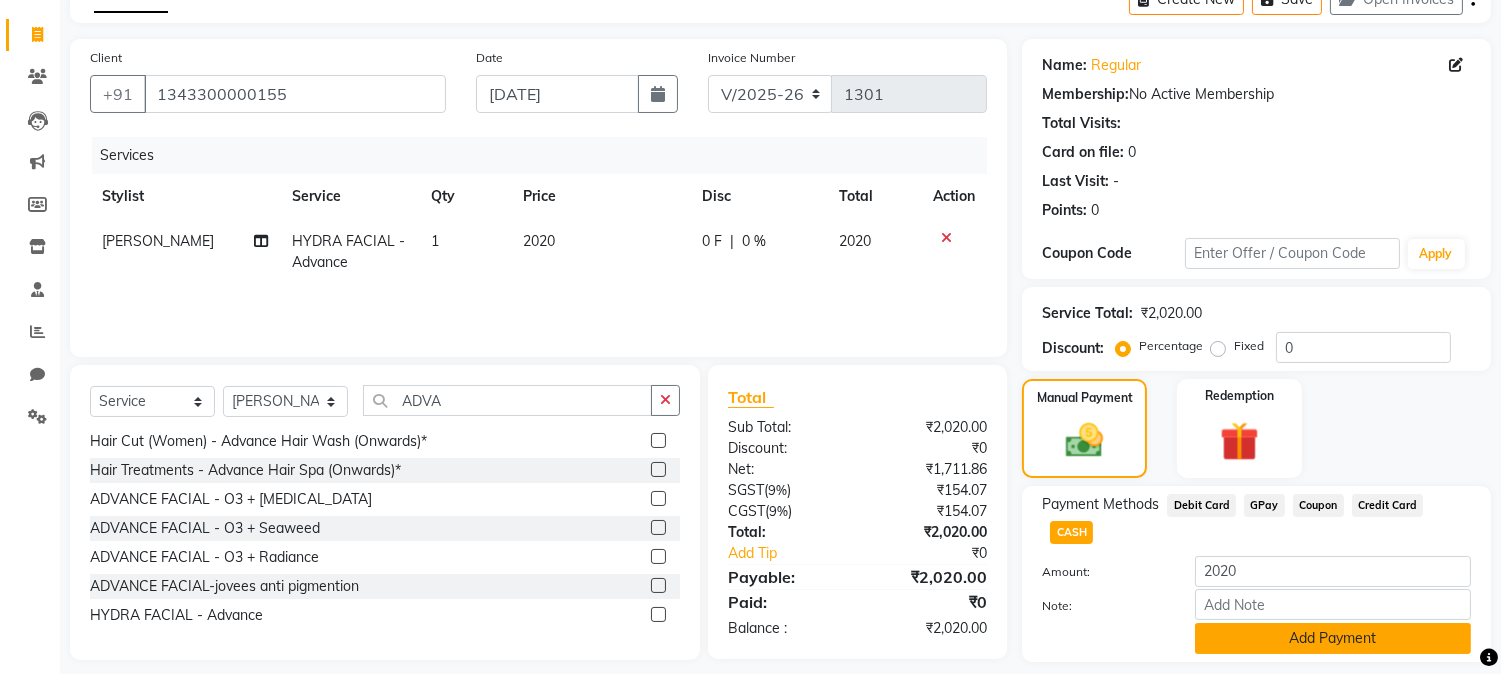 click on "Add Payment" 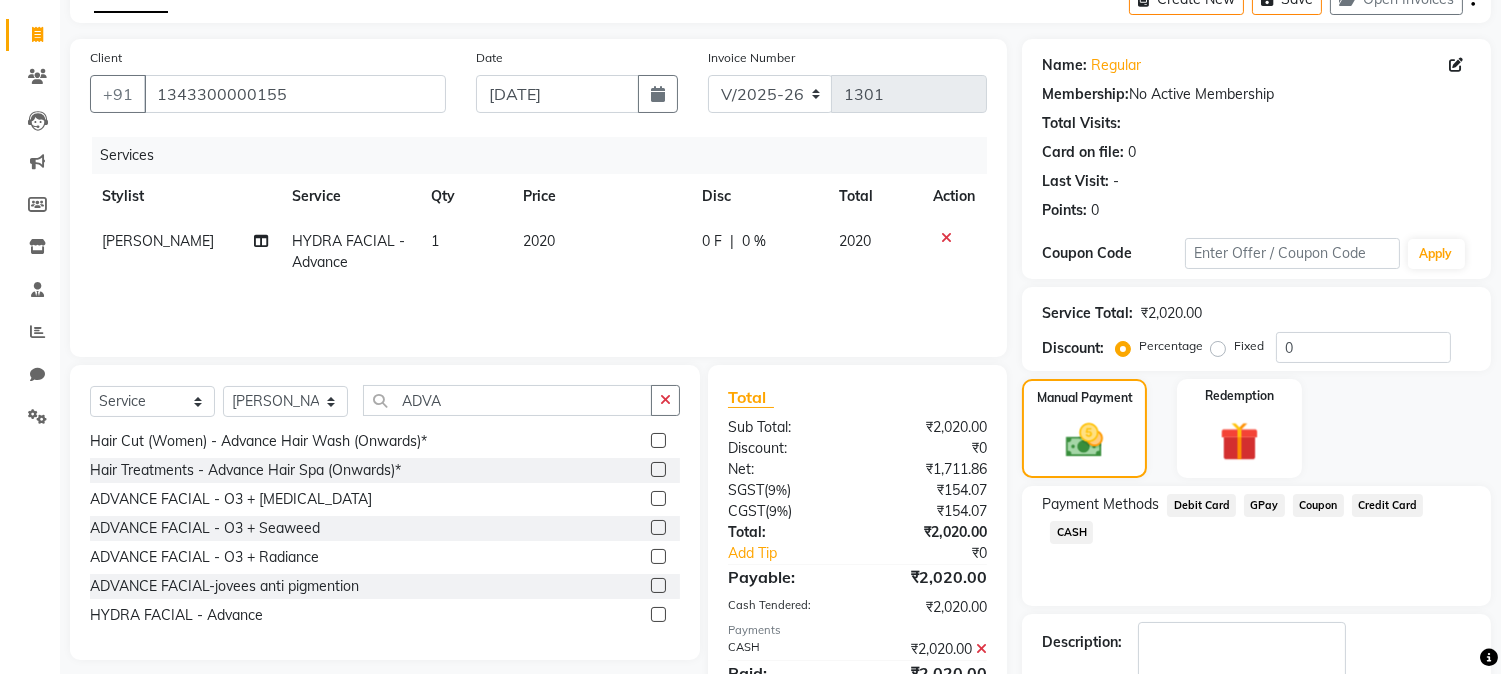 scroll, scrollTop: 225, scrollLeft: 0, axis: vertical 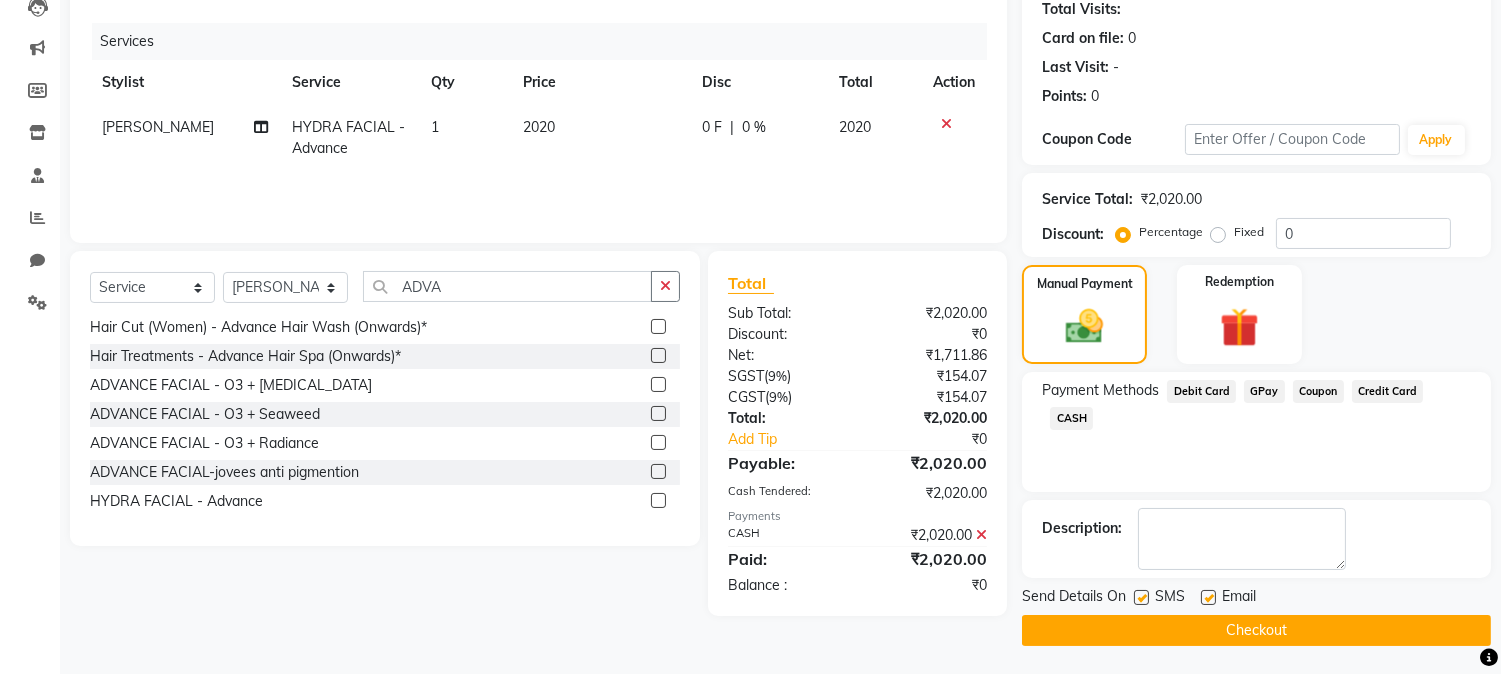 click on "Checkout" 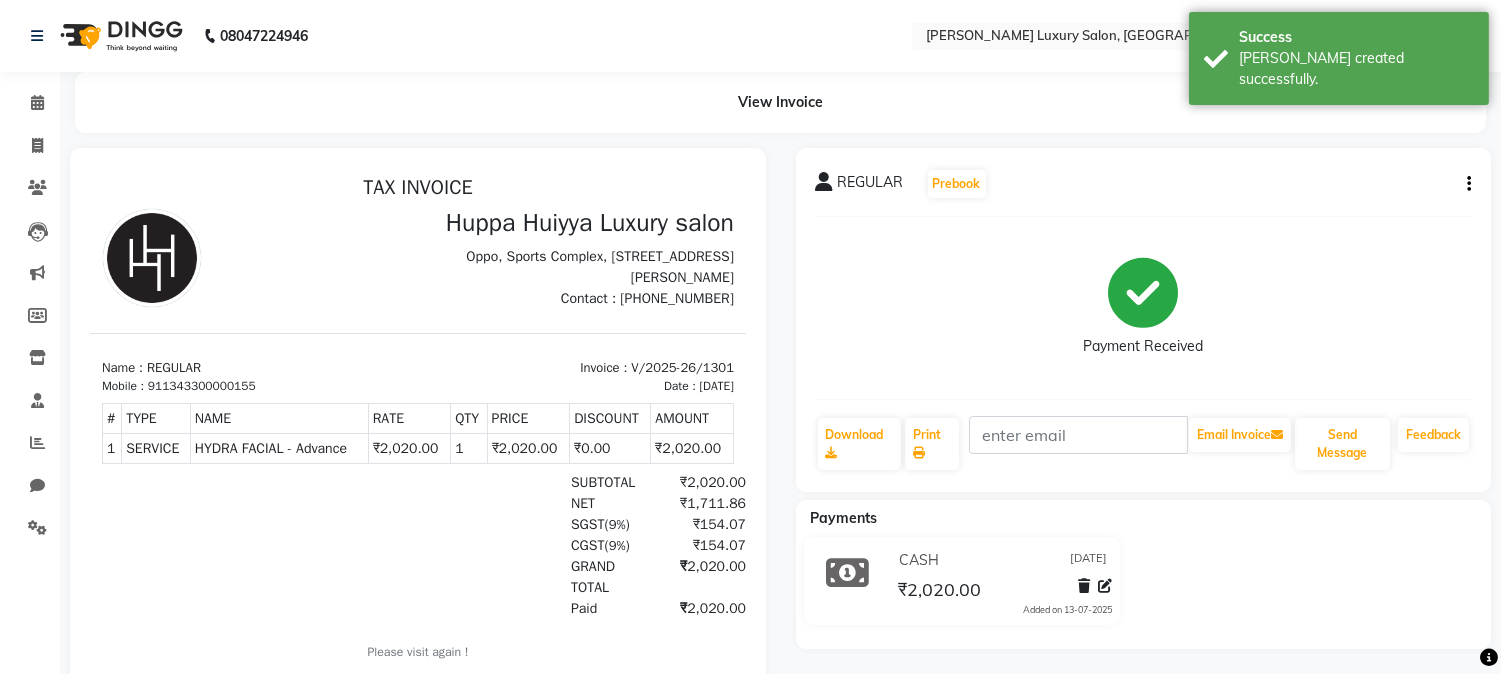 scroll, scrollTop: 0, scrollLeft: 0, axis: both 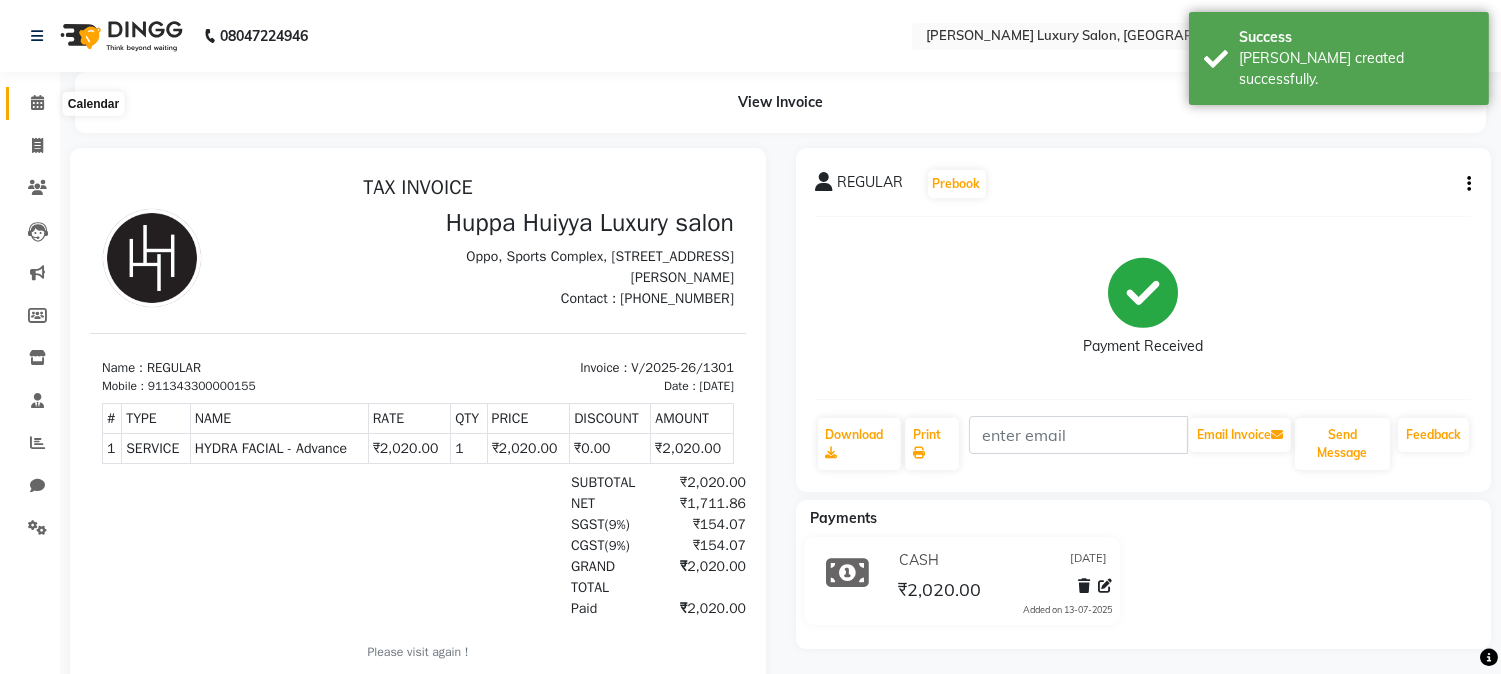 click 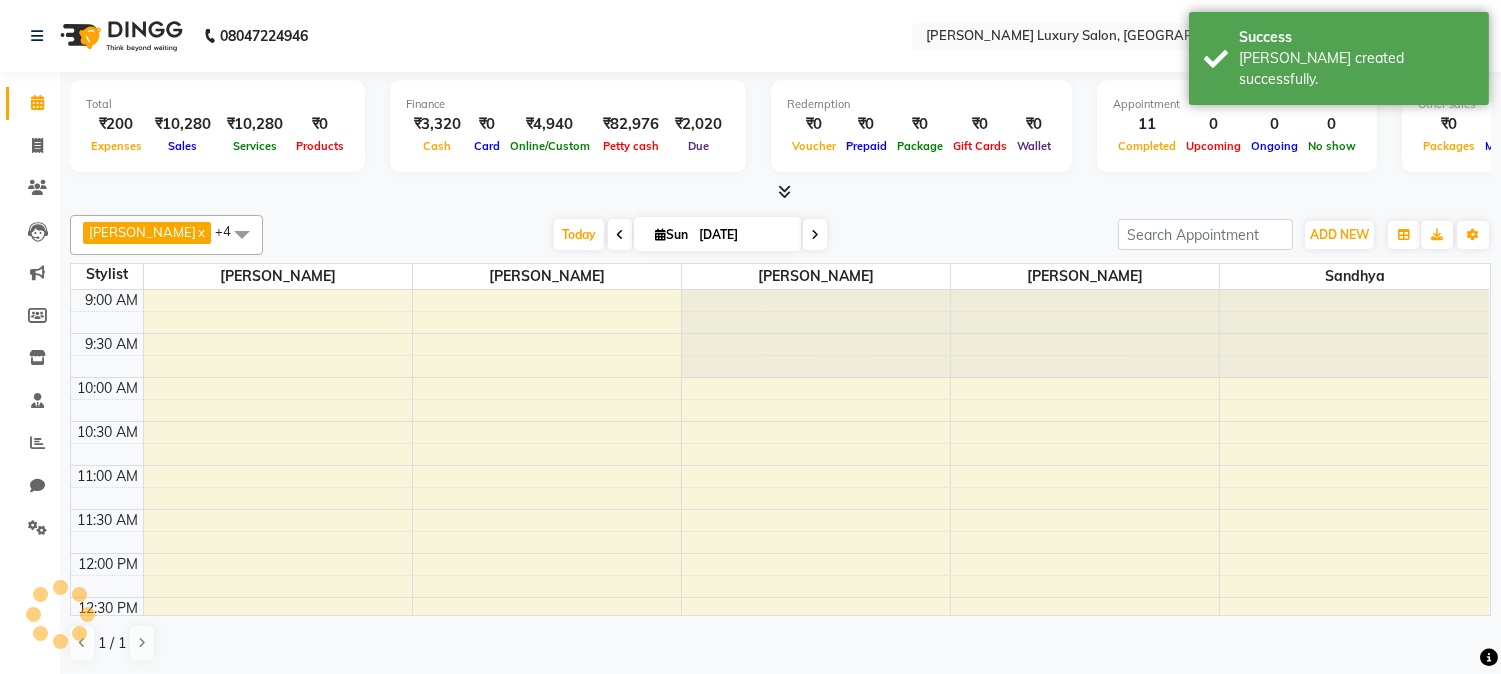 scroll, scrollTop: 620, scrollLeft: 0, axis: vertical 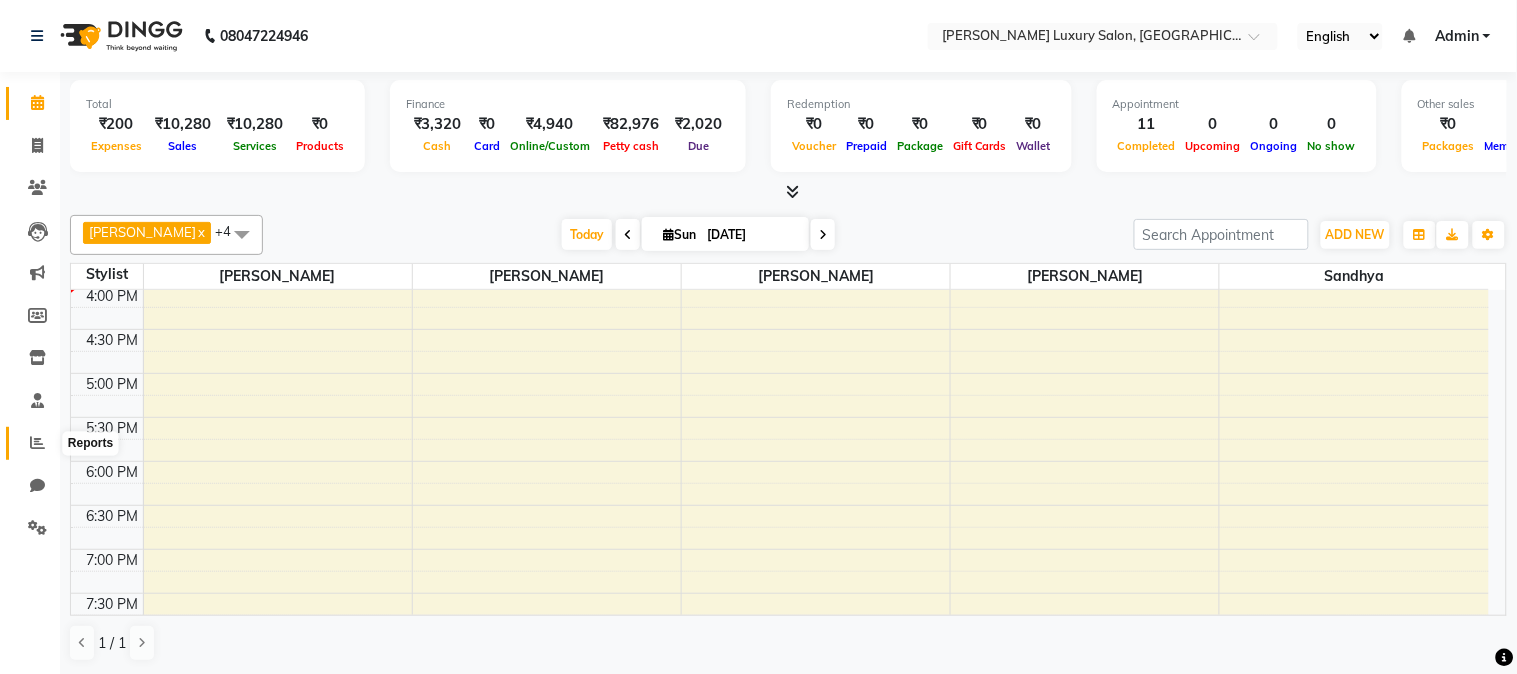 click 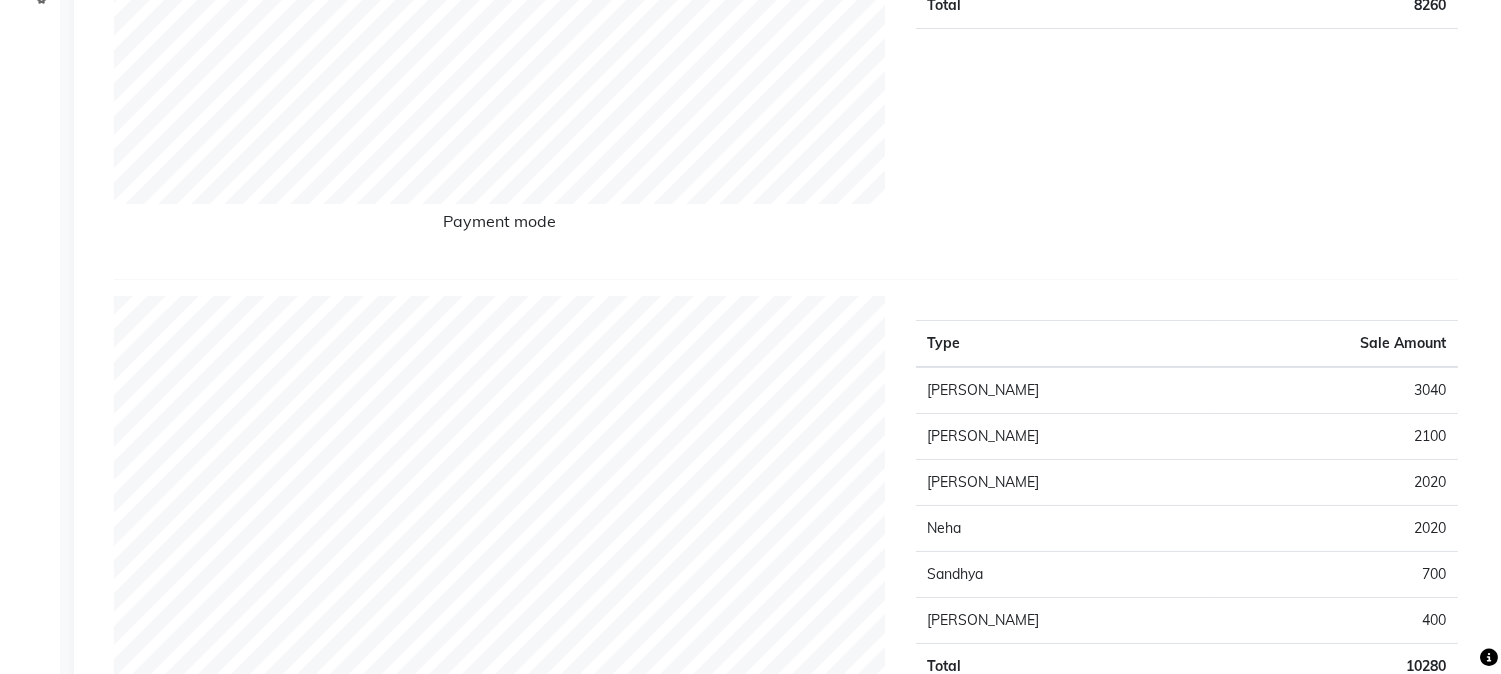scroll, scrollTop: 666, scrollLeft: 0, axis: vertical 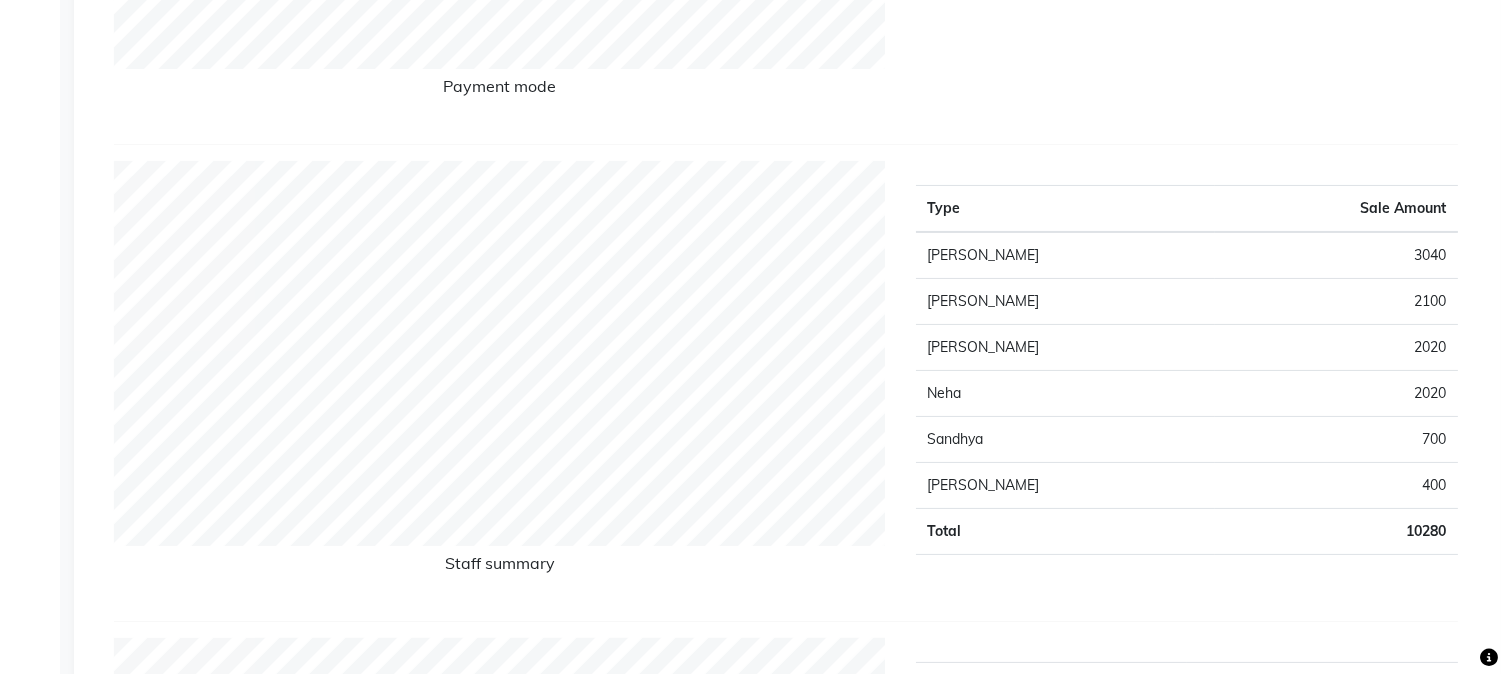 click on "2020" 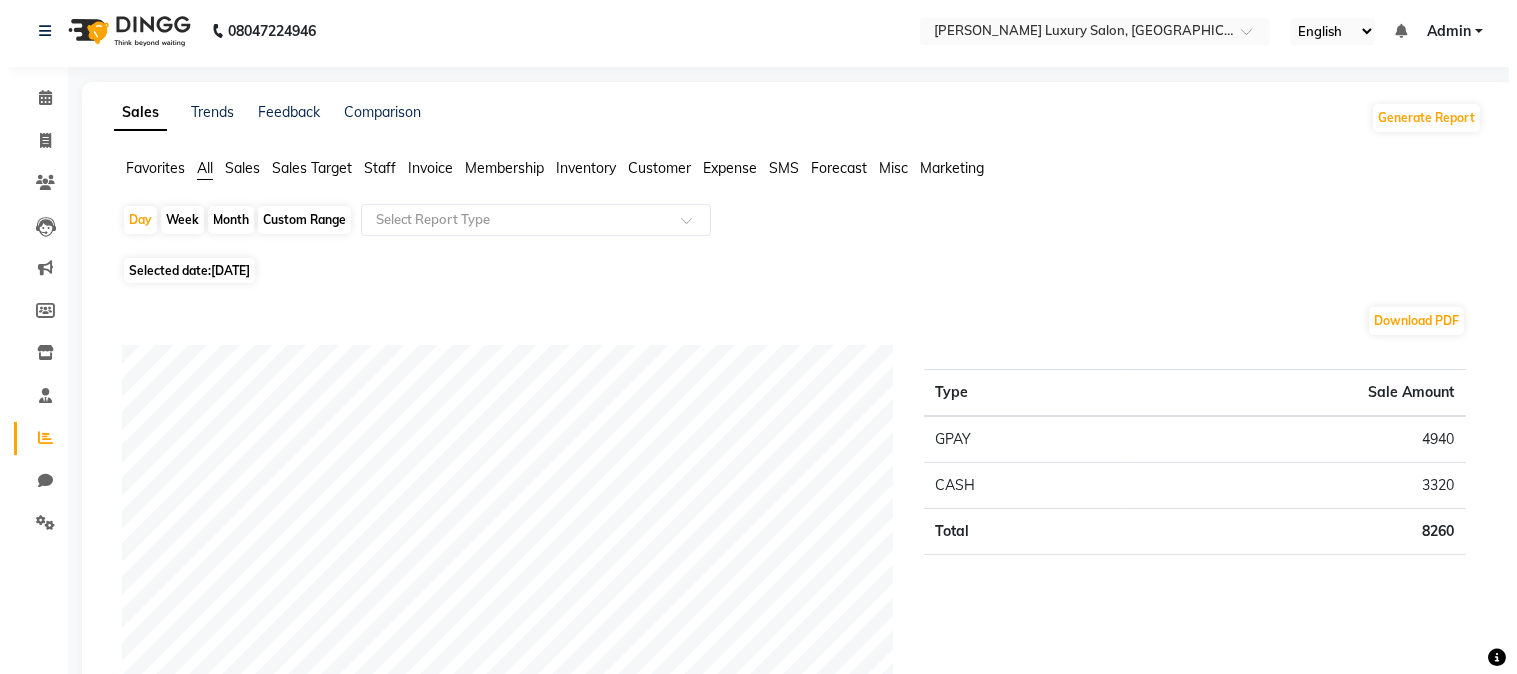 scroll, scrollTop: 0, scrollLeft: 0, axis: both 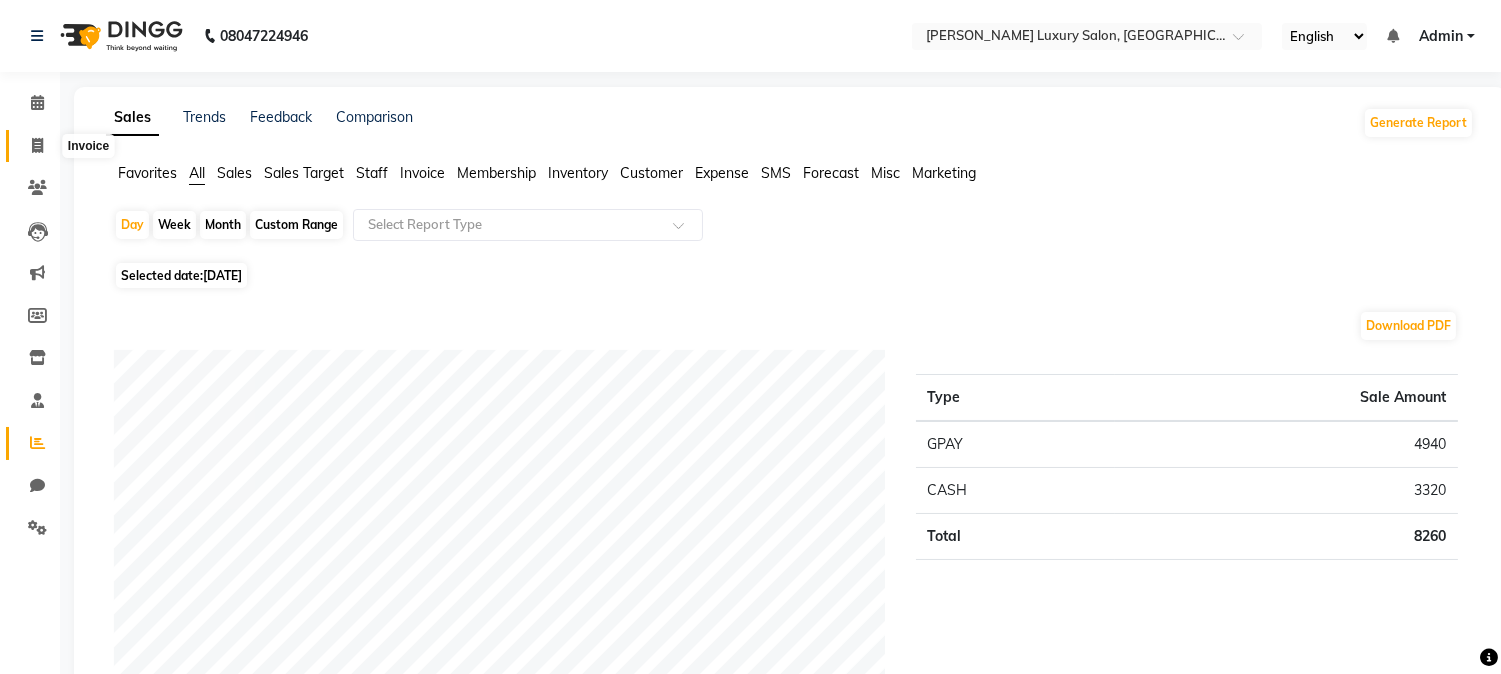 click 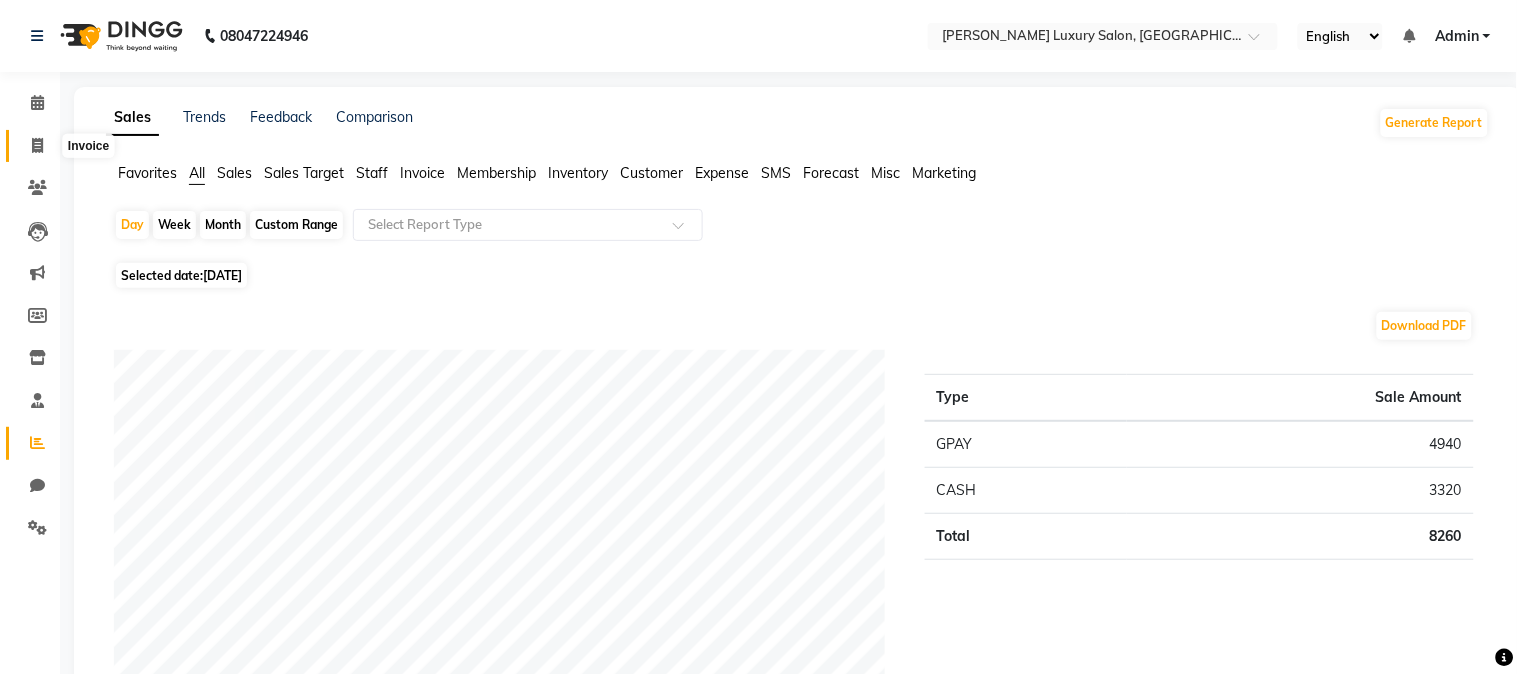 select on "7752" 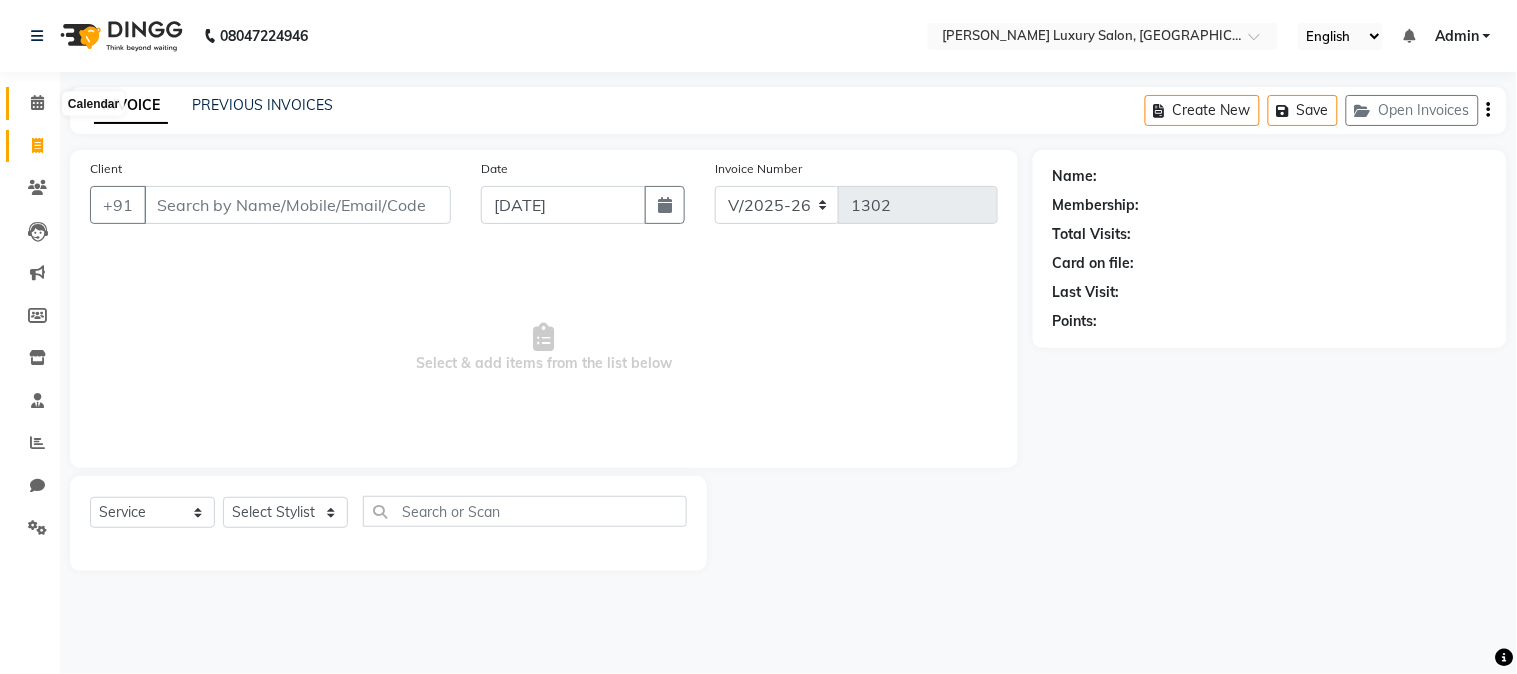 click 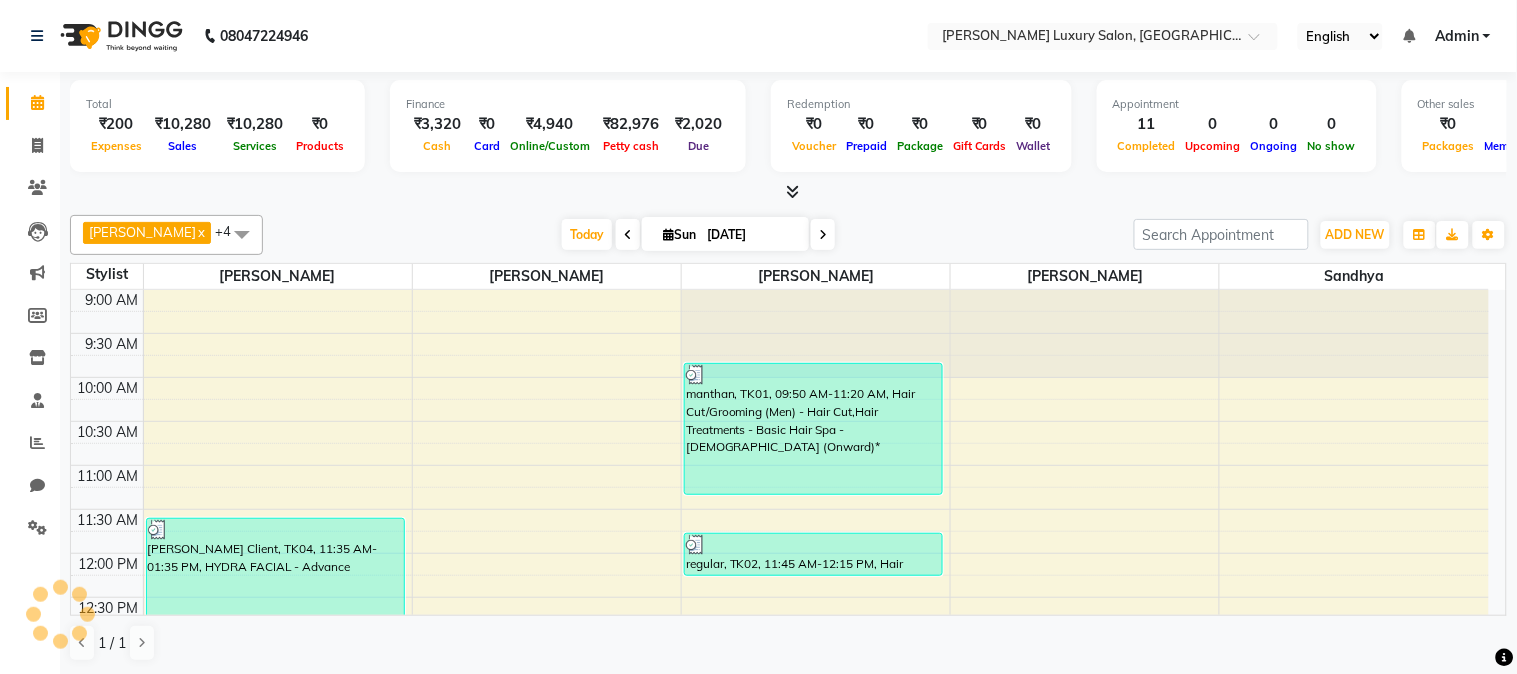 scroll, scrollTop: 0, scrollLeft: 0, axis: both 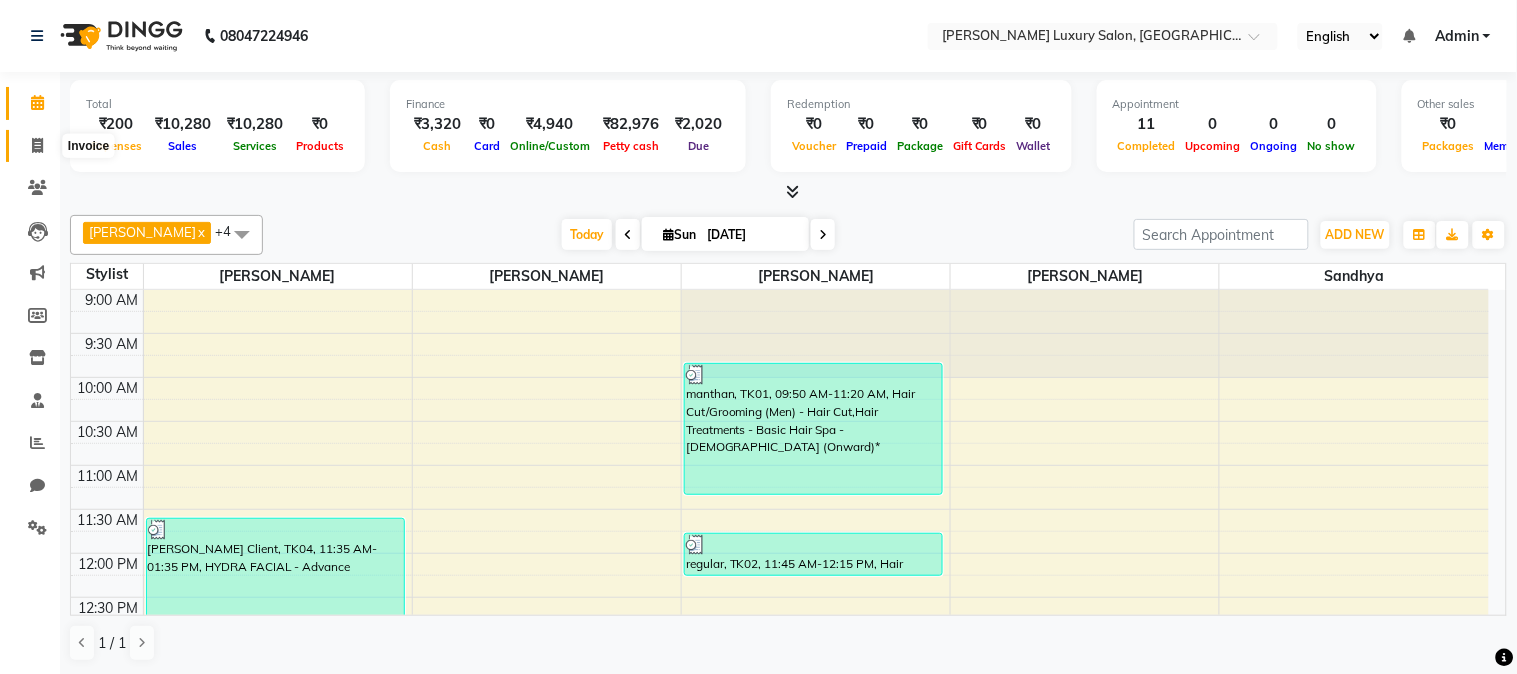 click 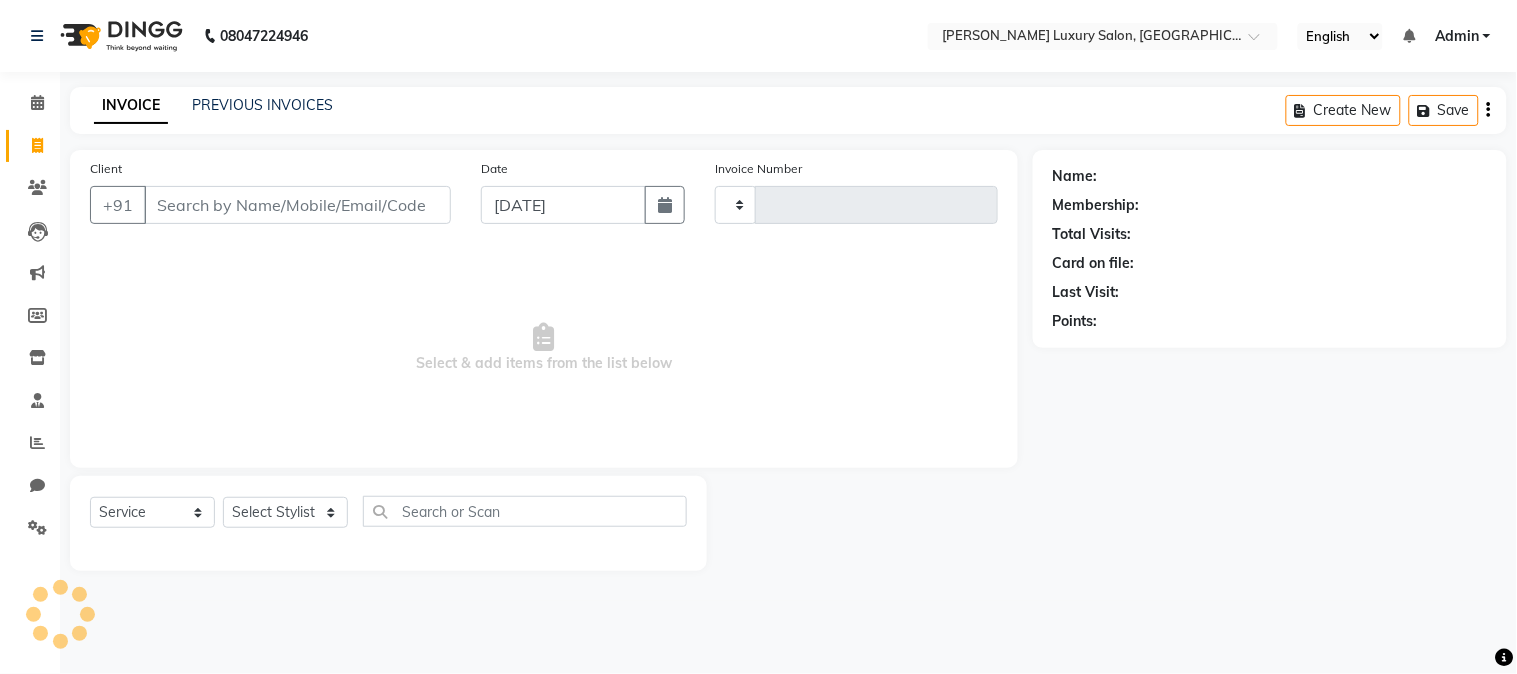 type on "1302" 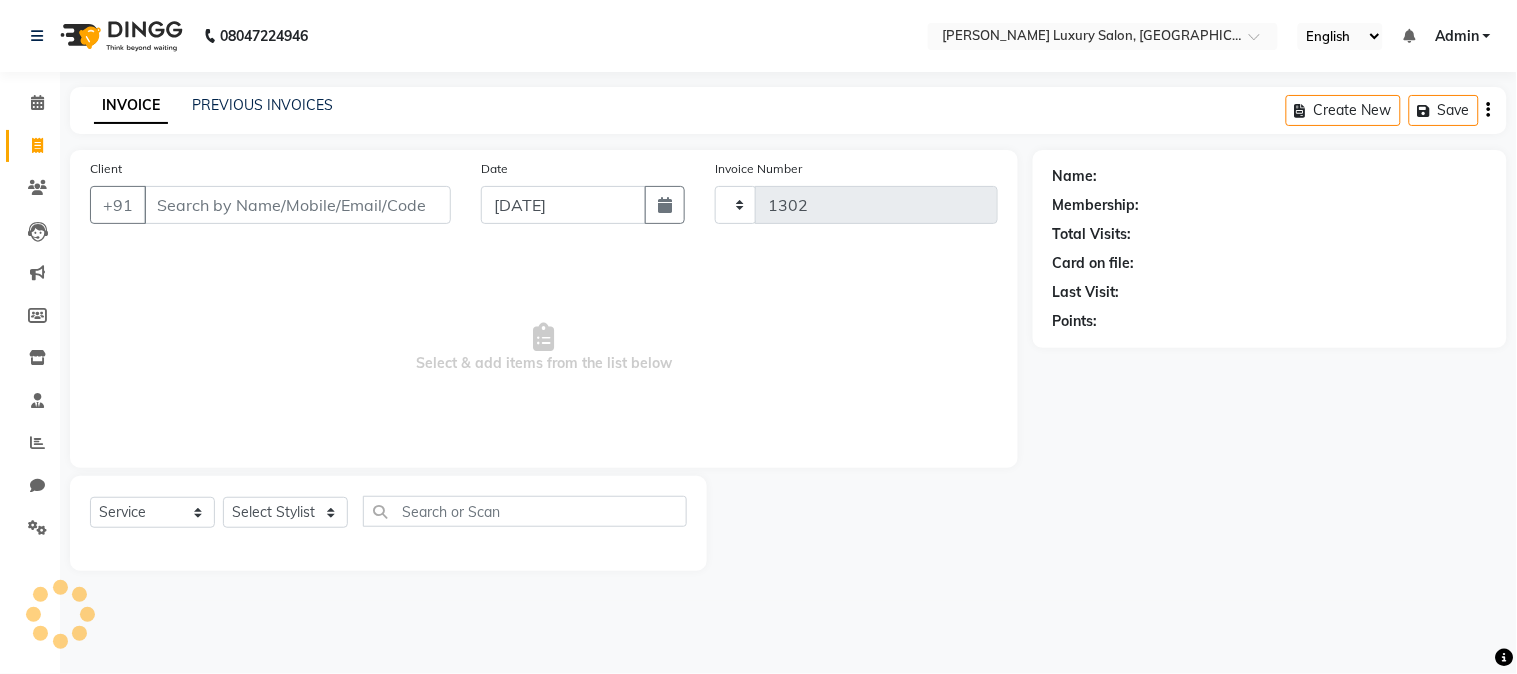 select on "7752" 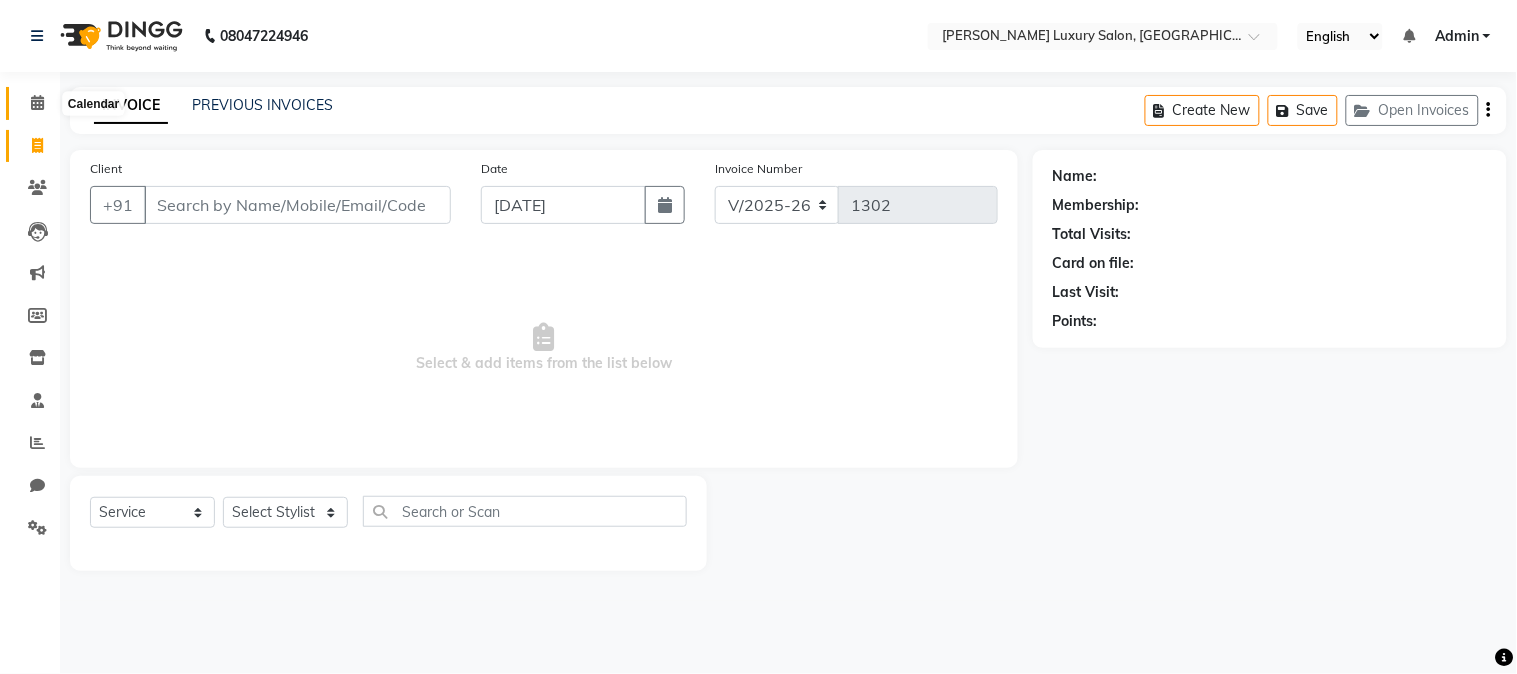 click 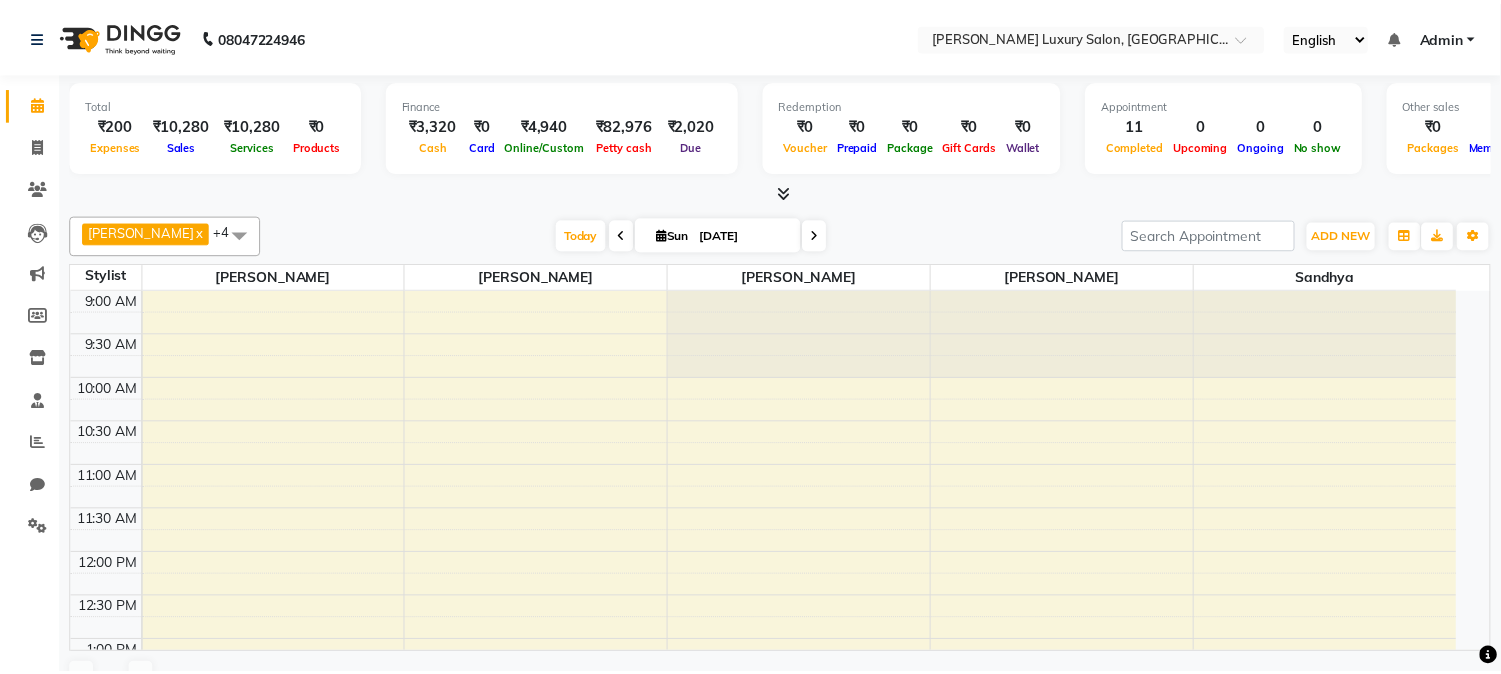 scroll, scrollTop: 0, scrollLeft: 0, axis: both 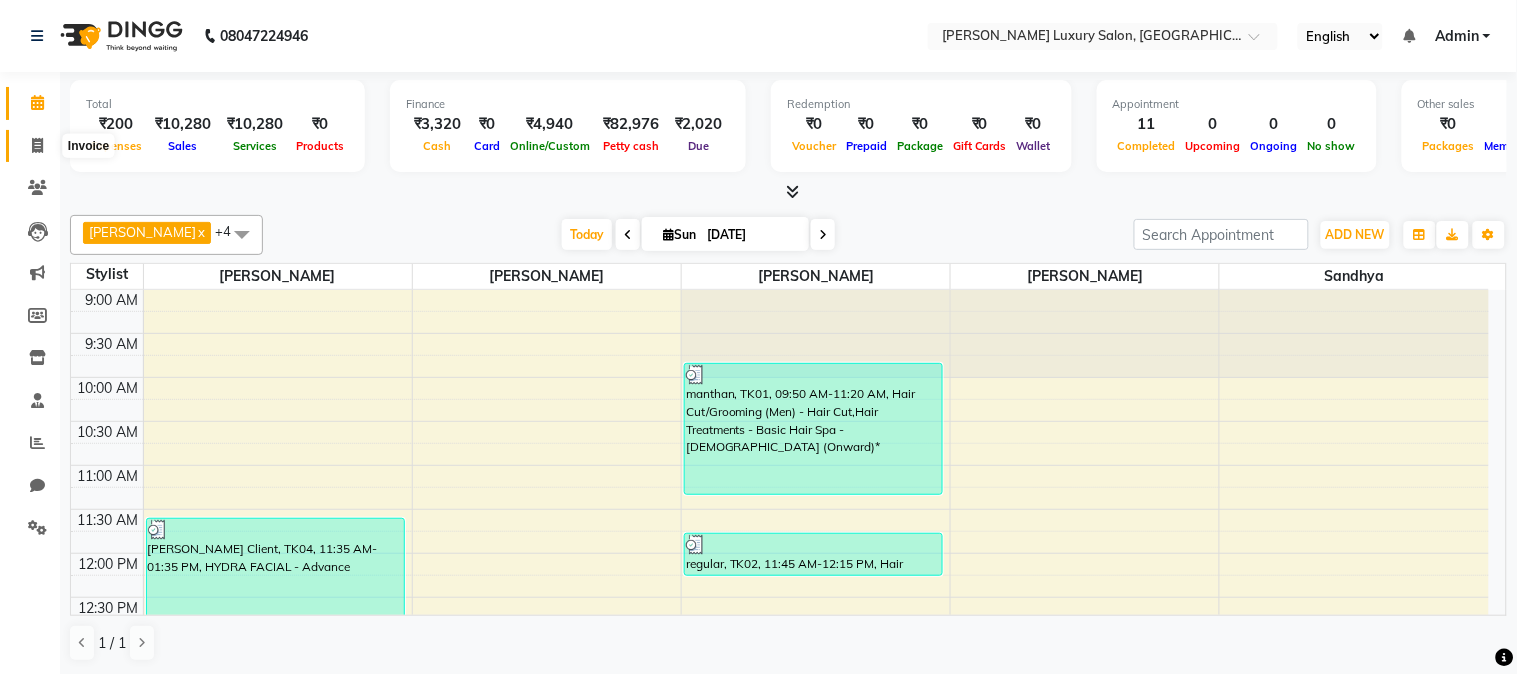 click 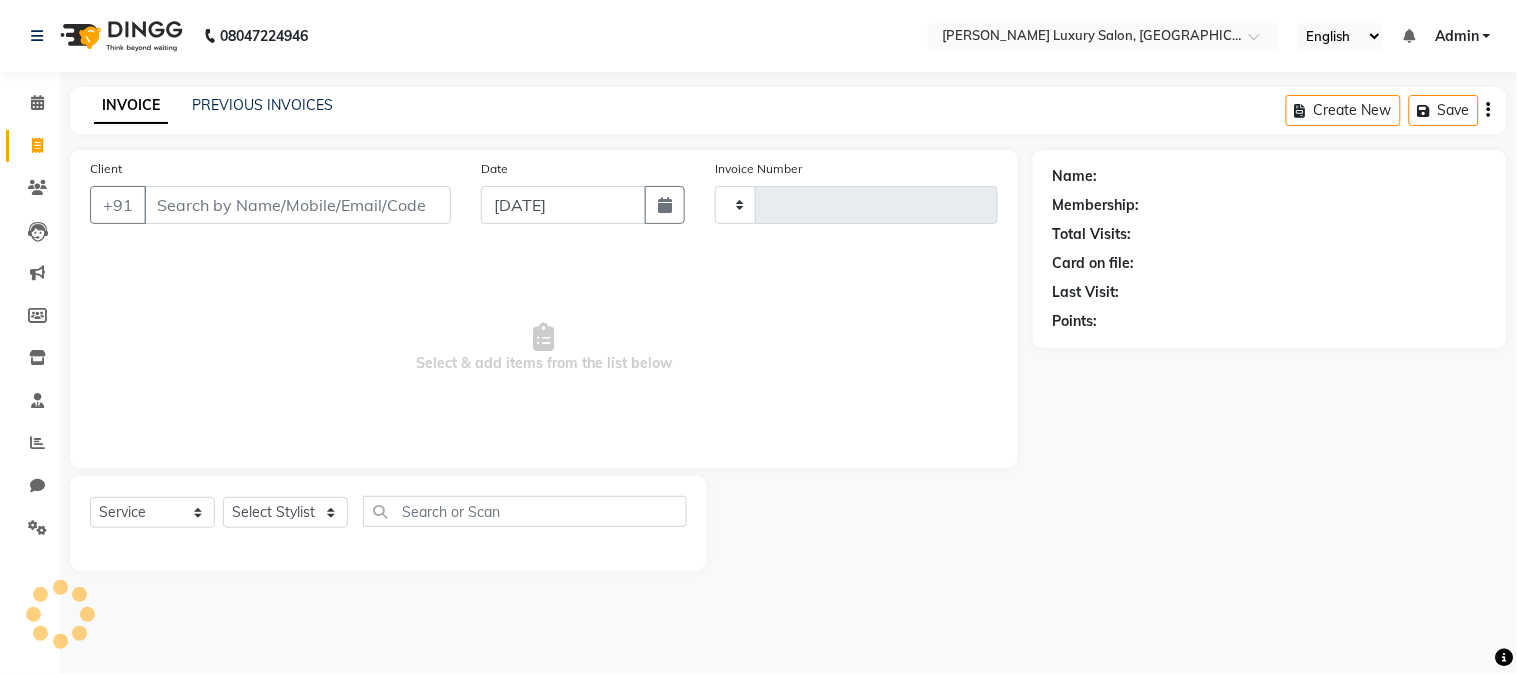type on "1302" 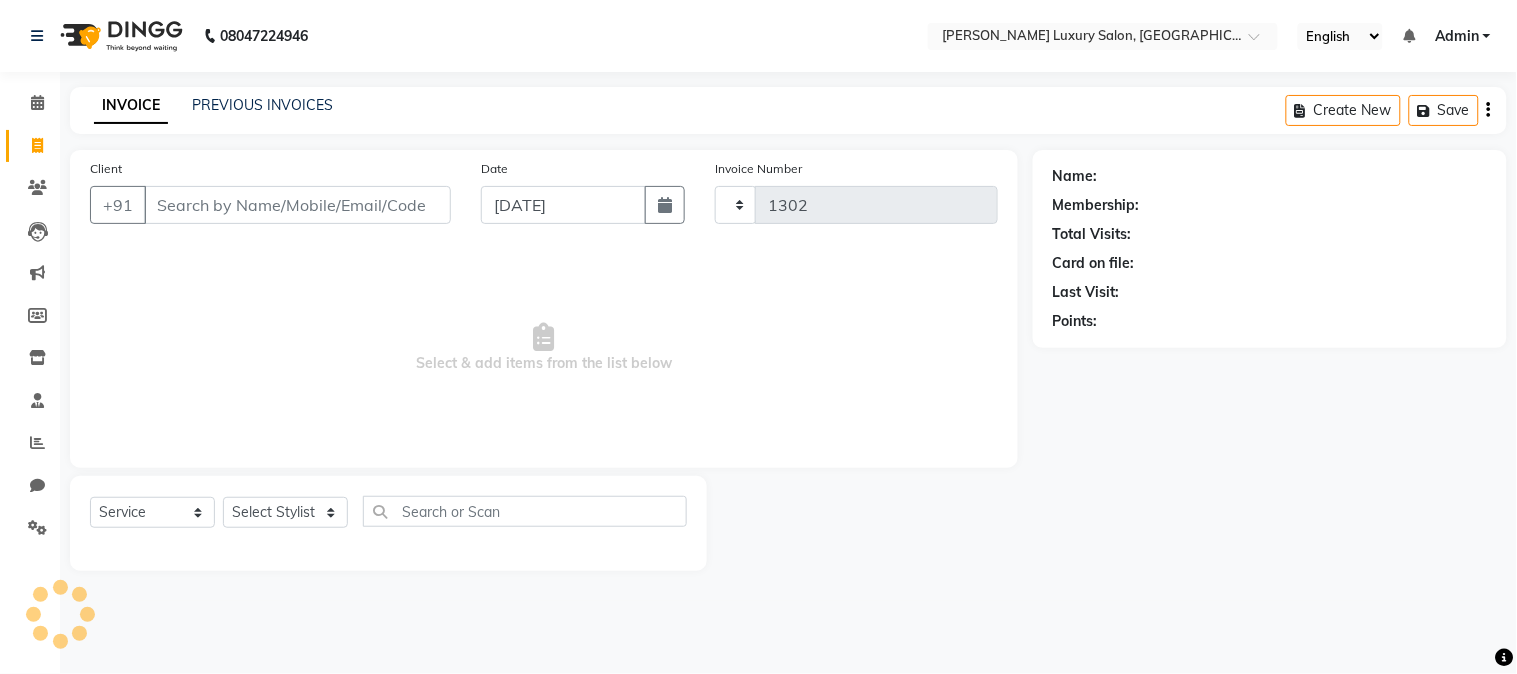 select on "7752" 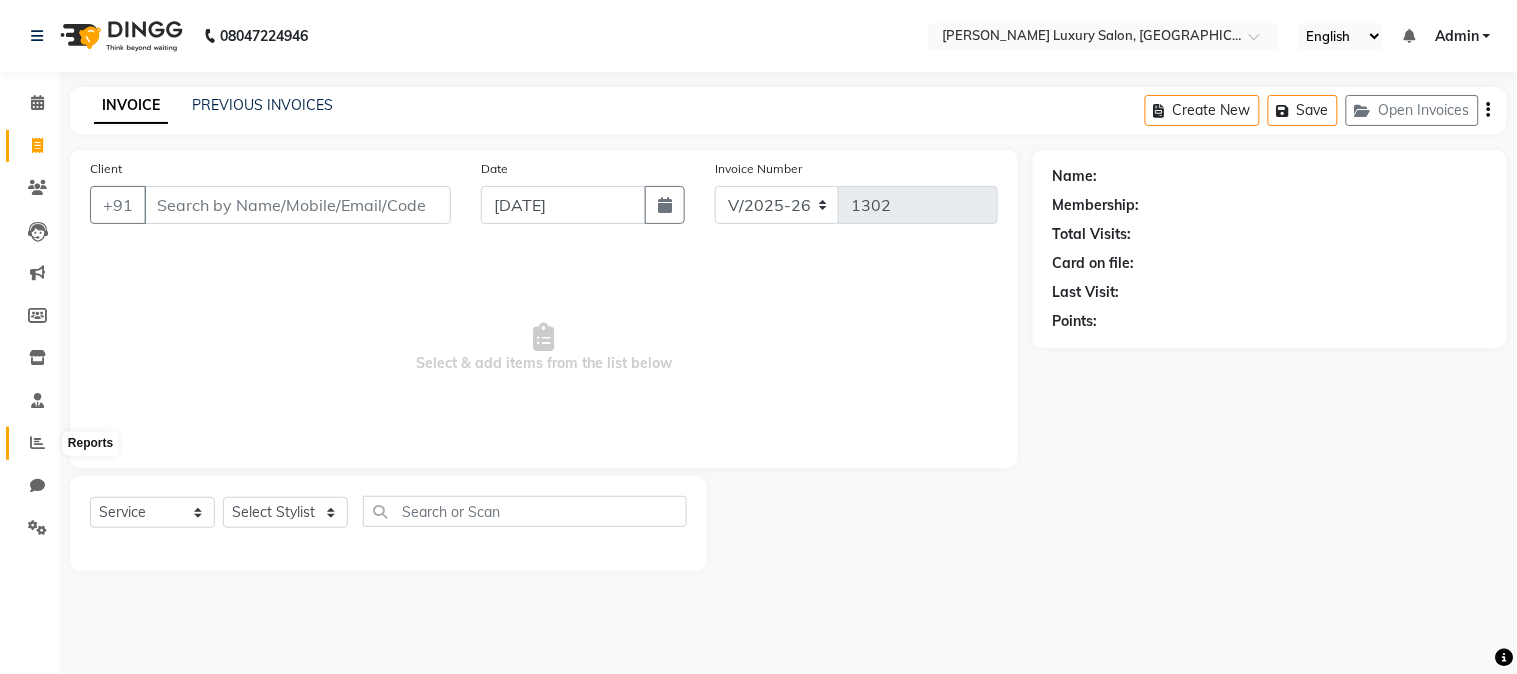 click 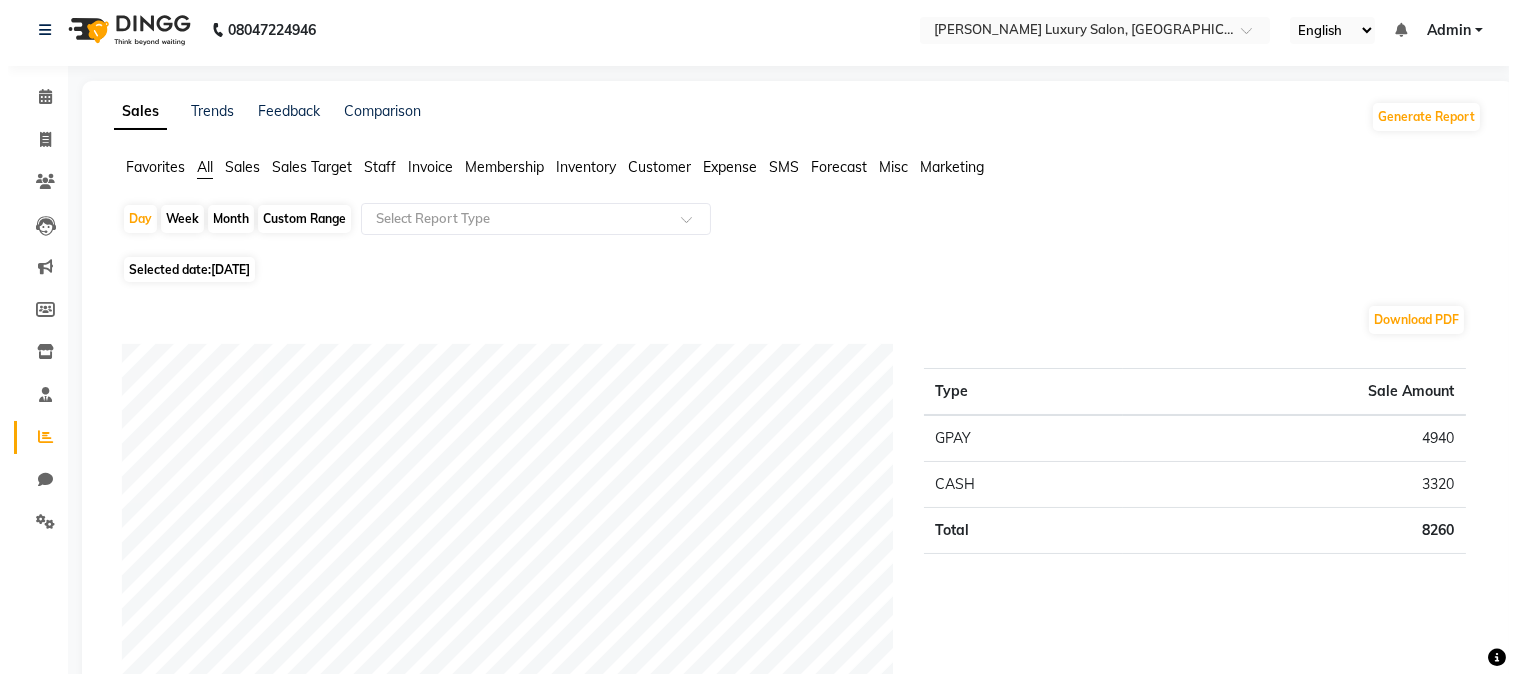 scroll, scrollTop: 0, scrollLeft: 0, axis: both 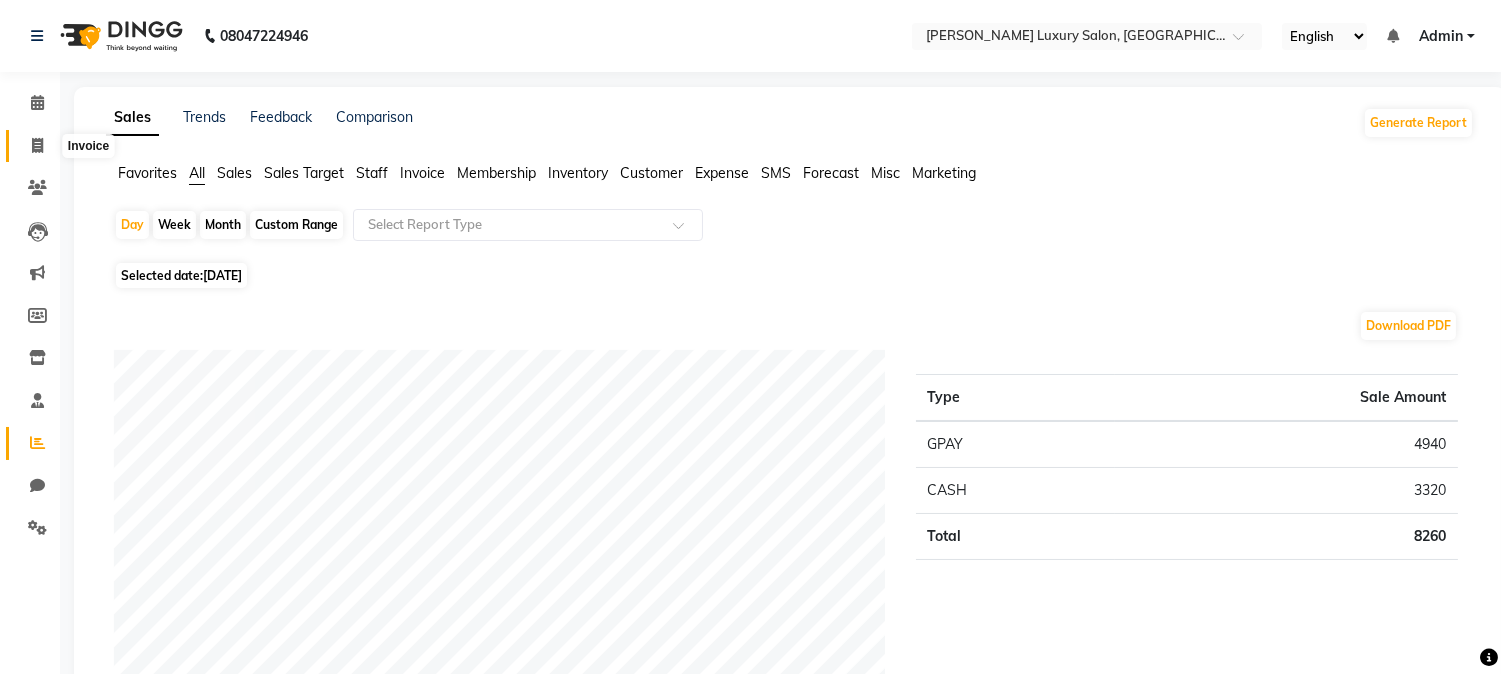 click 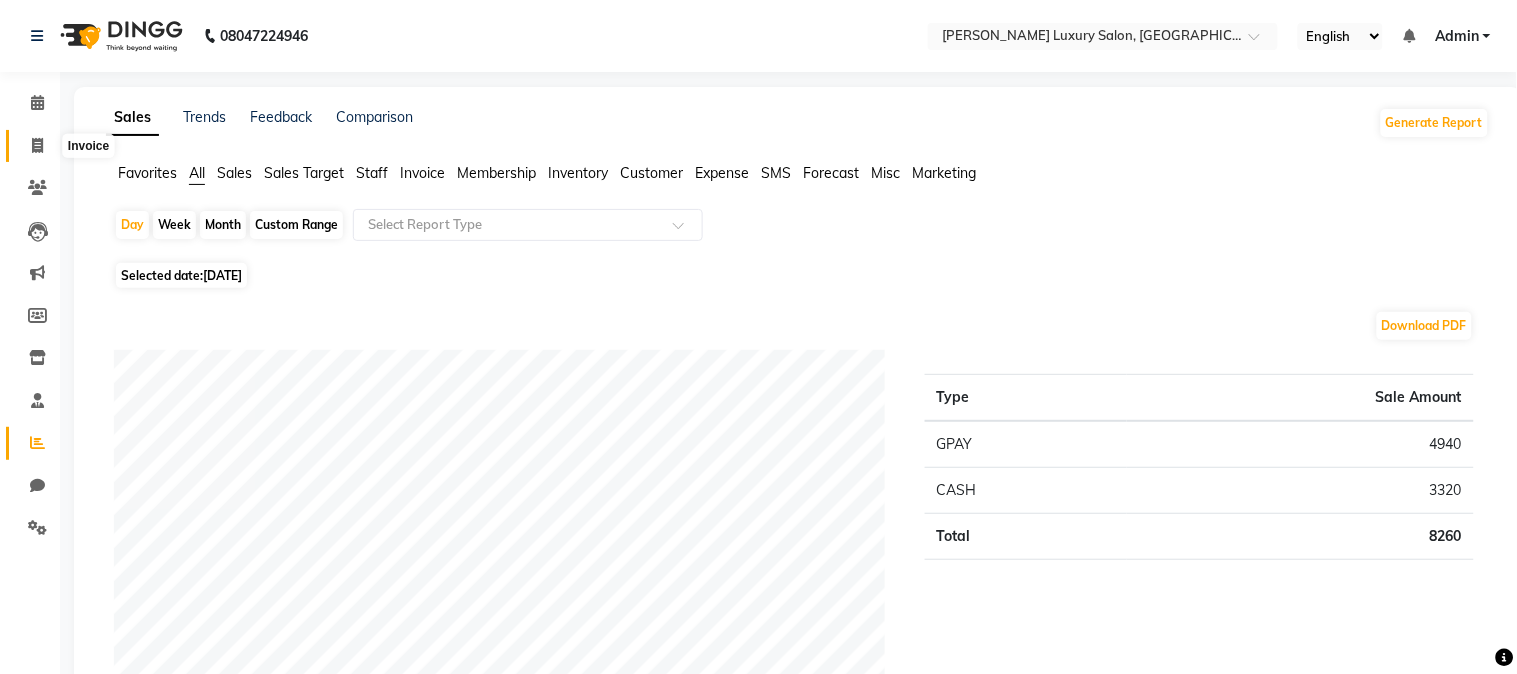 select on "7752" 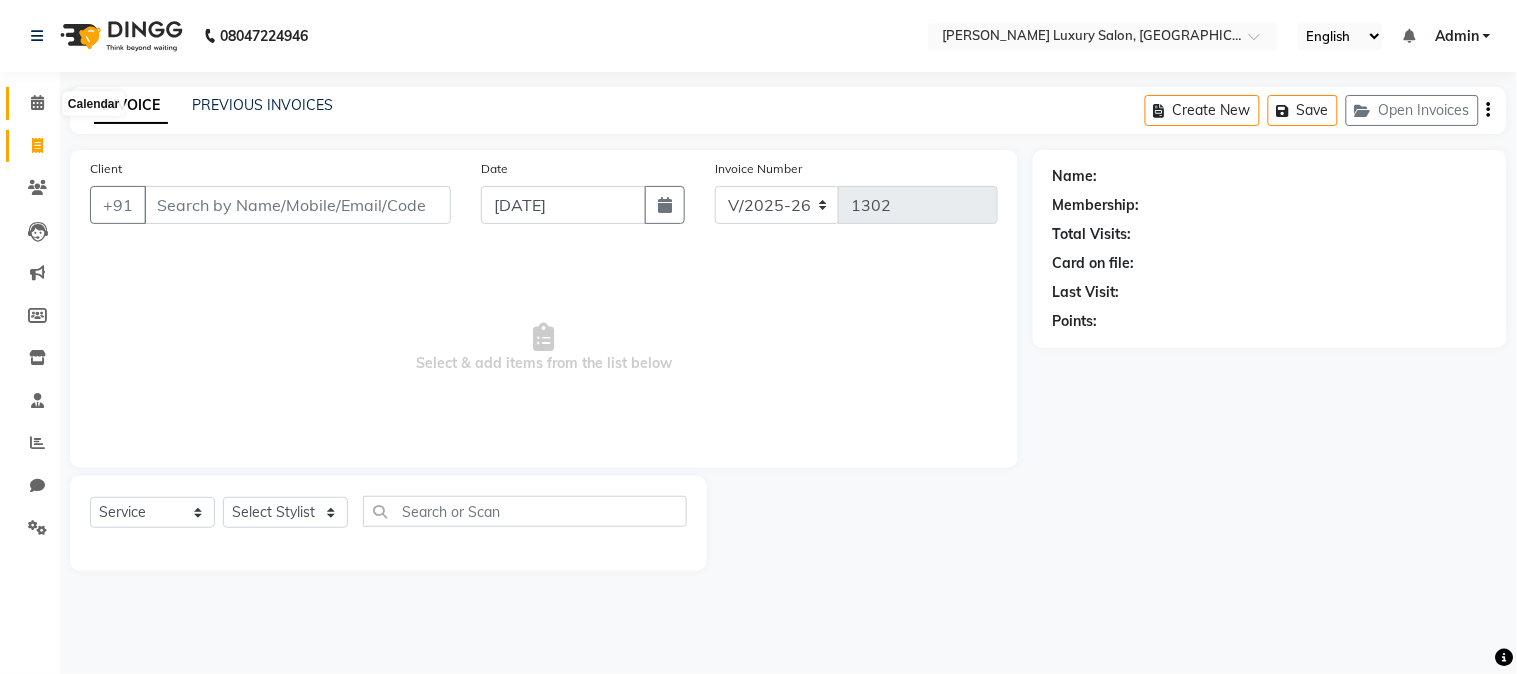 click 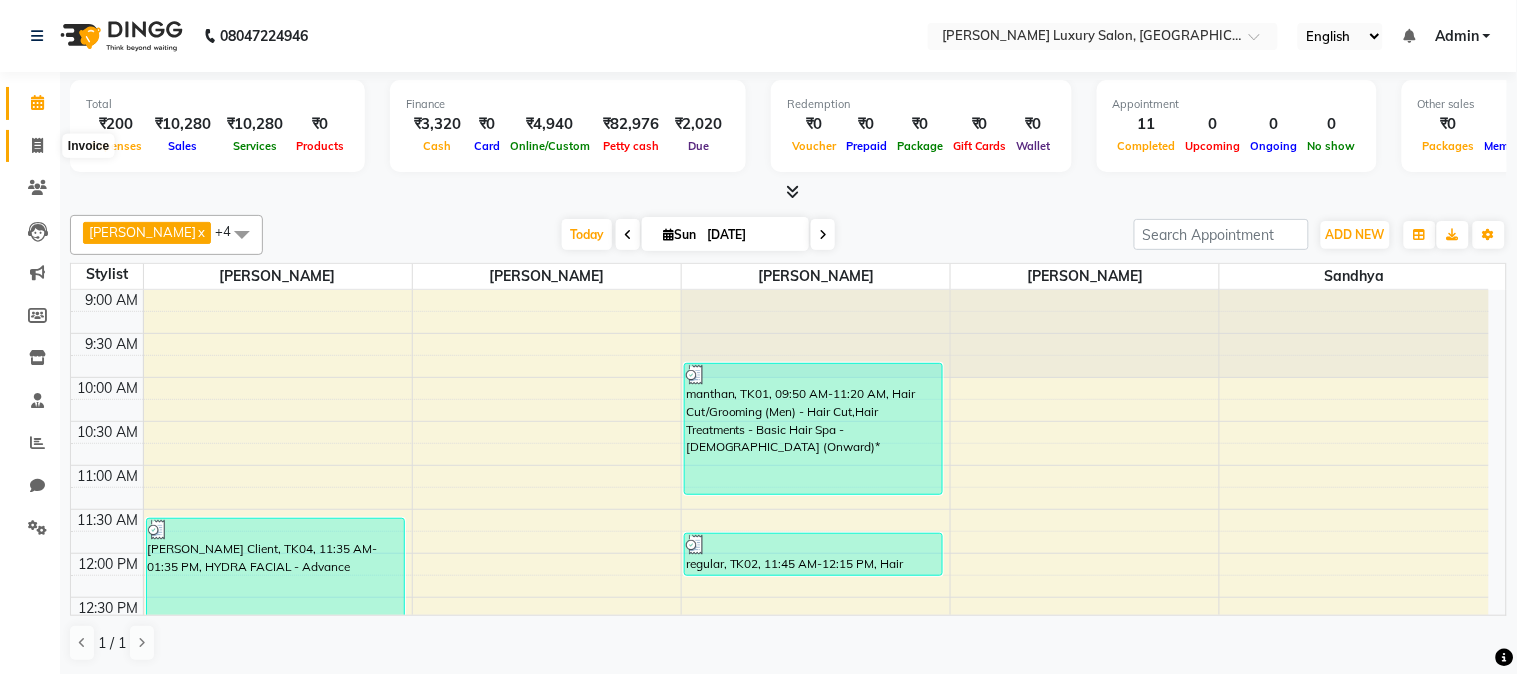 click 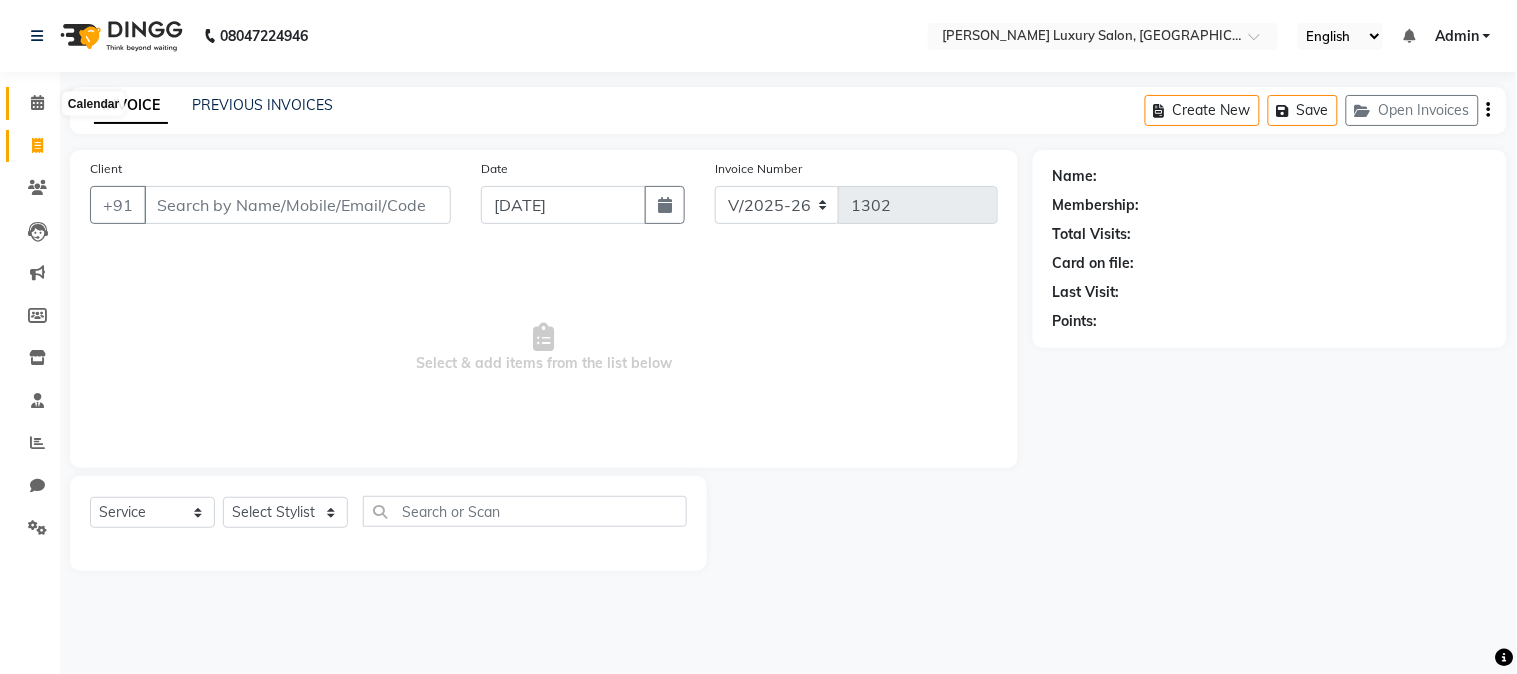 click 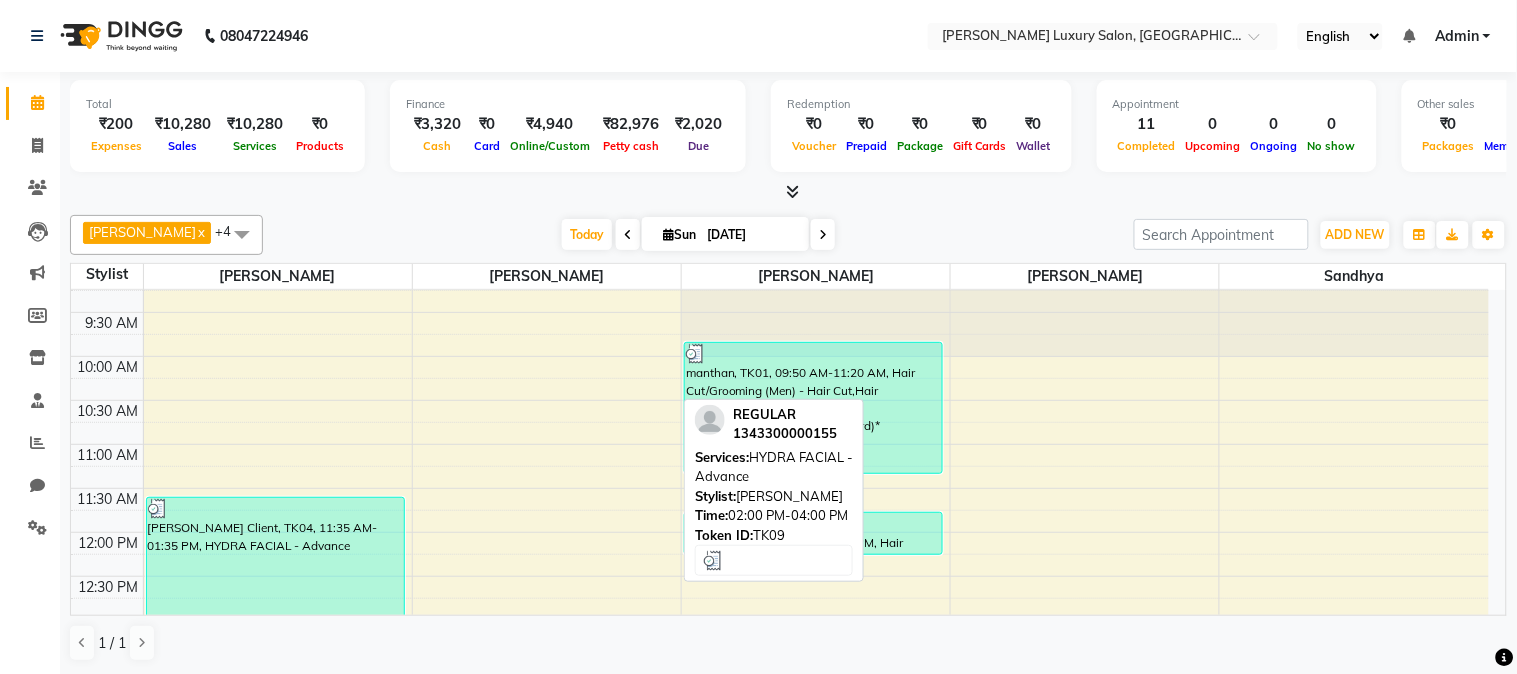 scroll, scrollTop: 0, scrollLeft: 0, axis: both 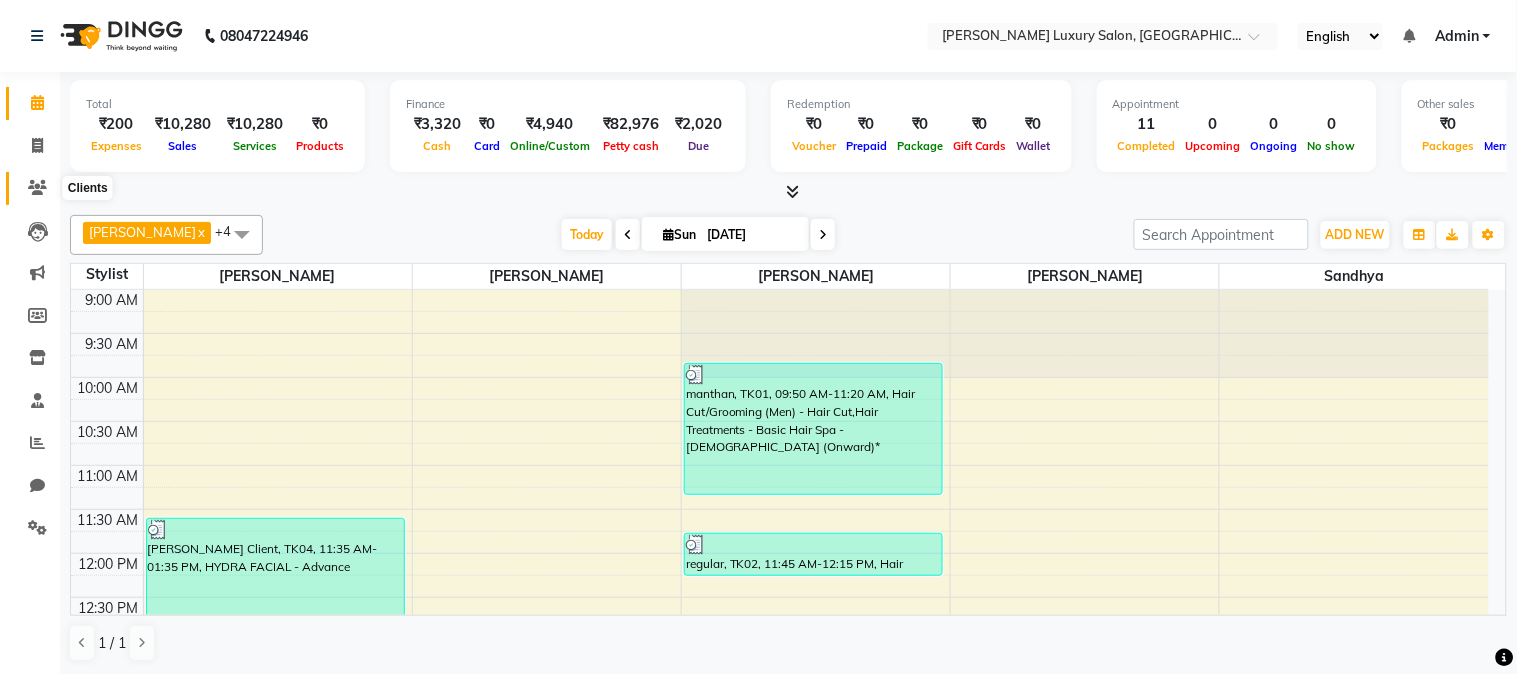 click 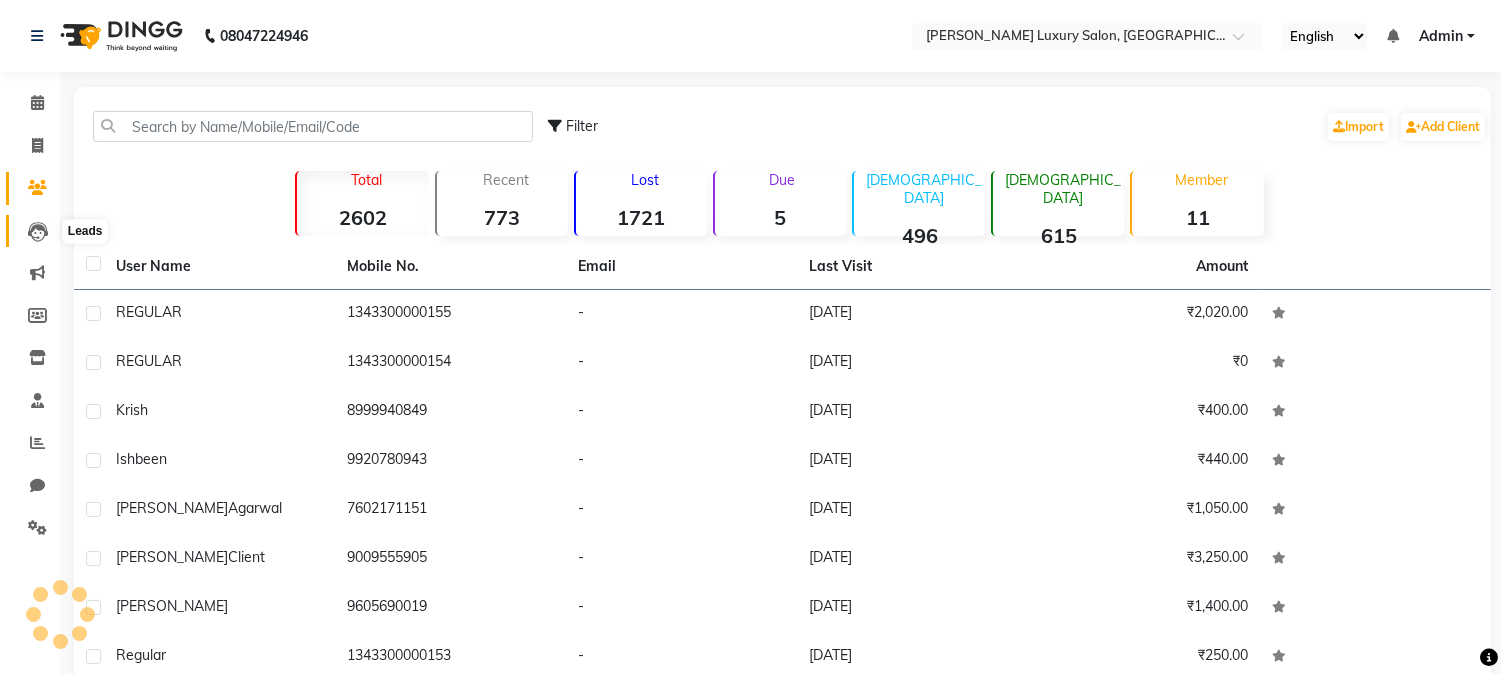 click 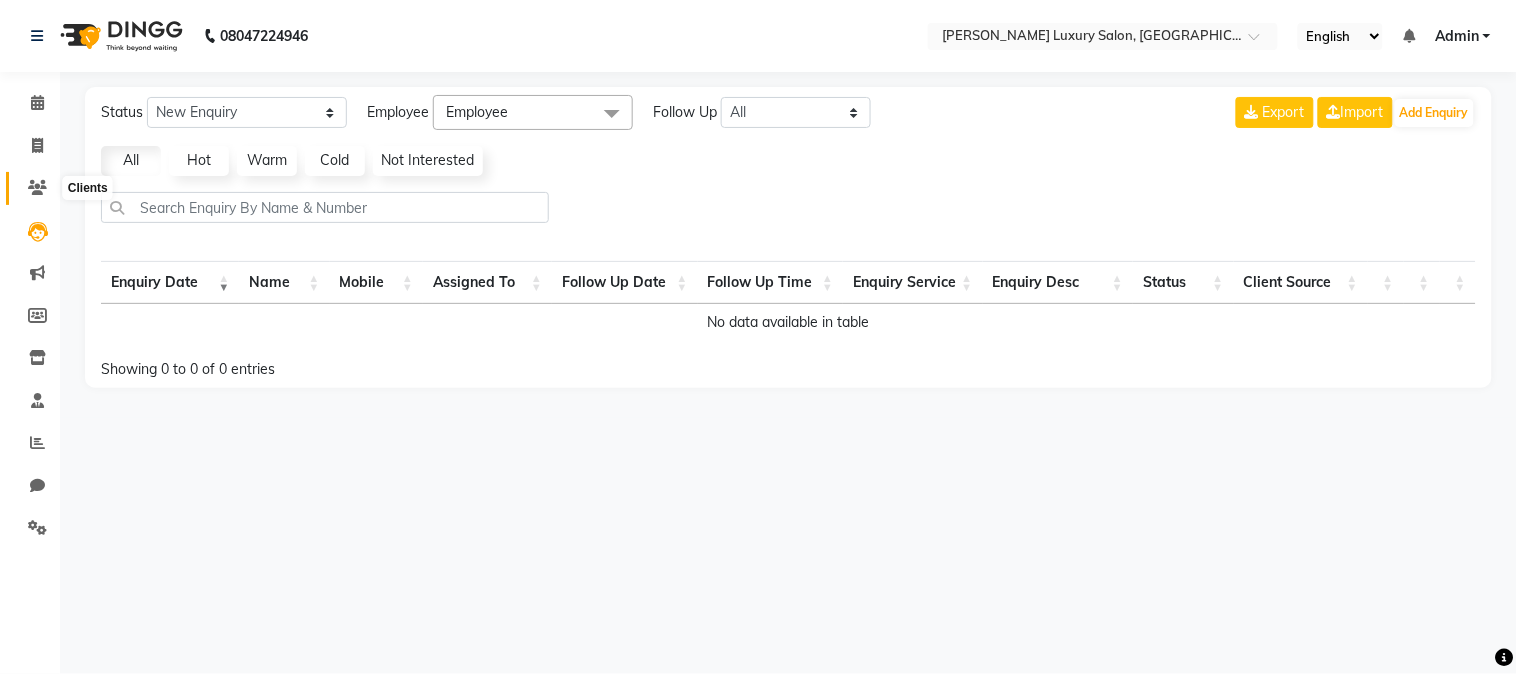 click 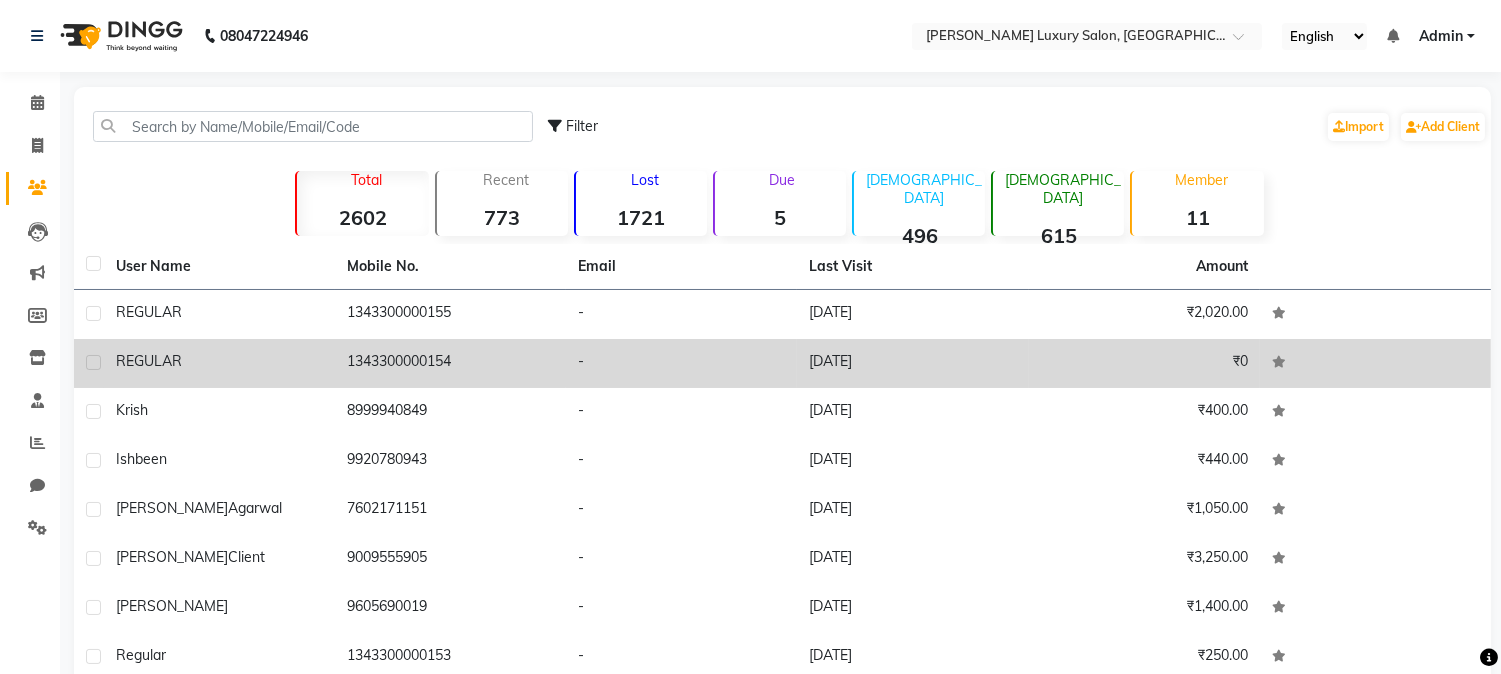 click 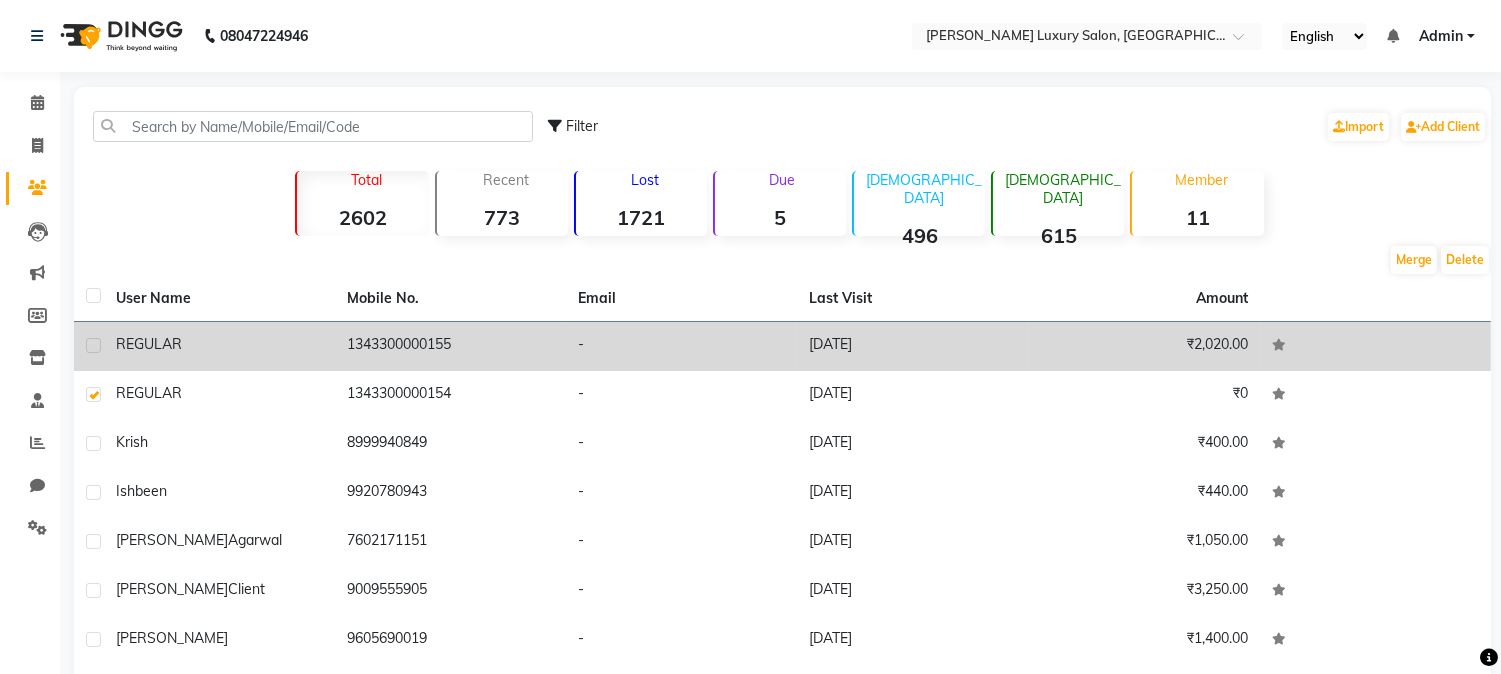 click 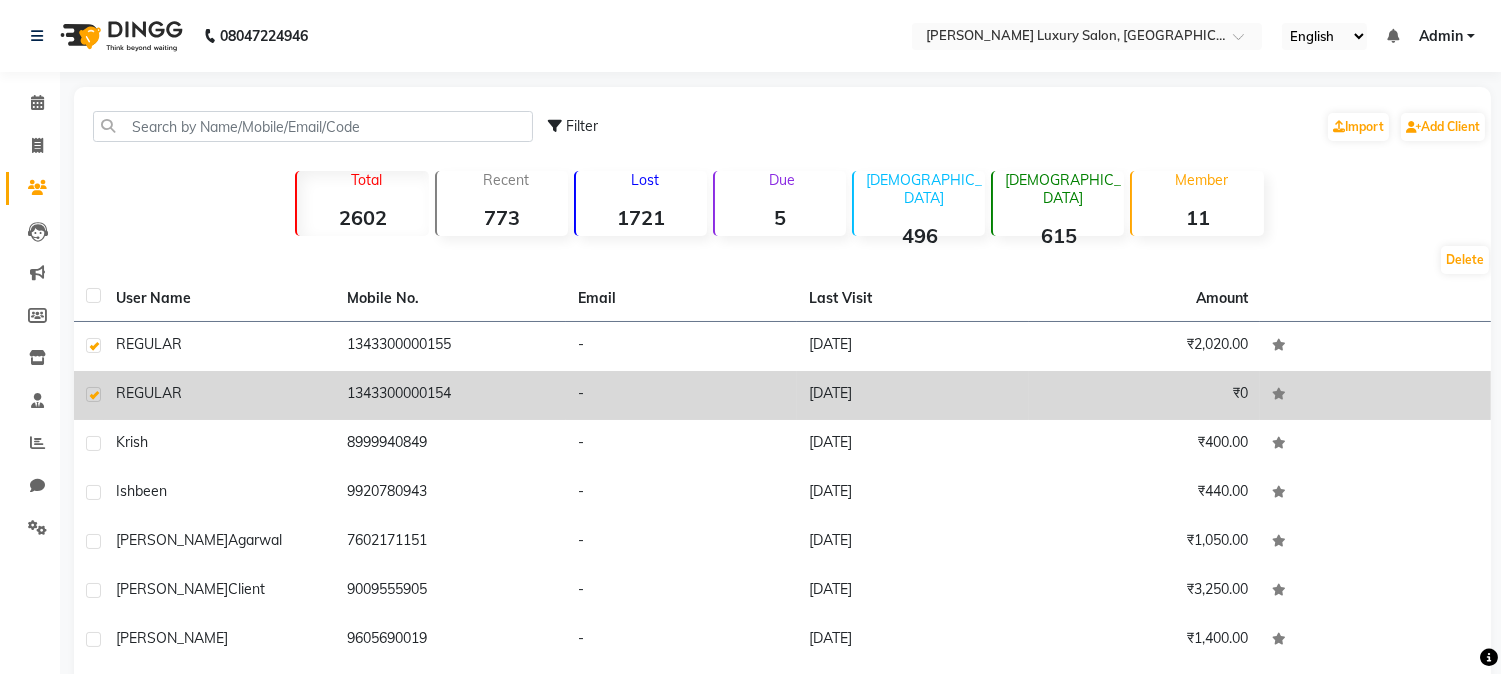 click 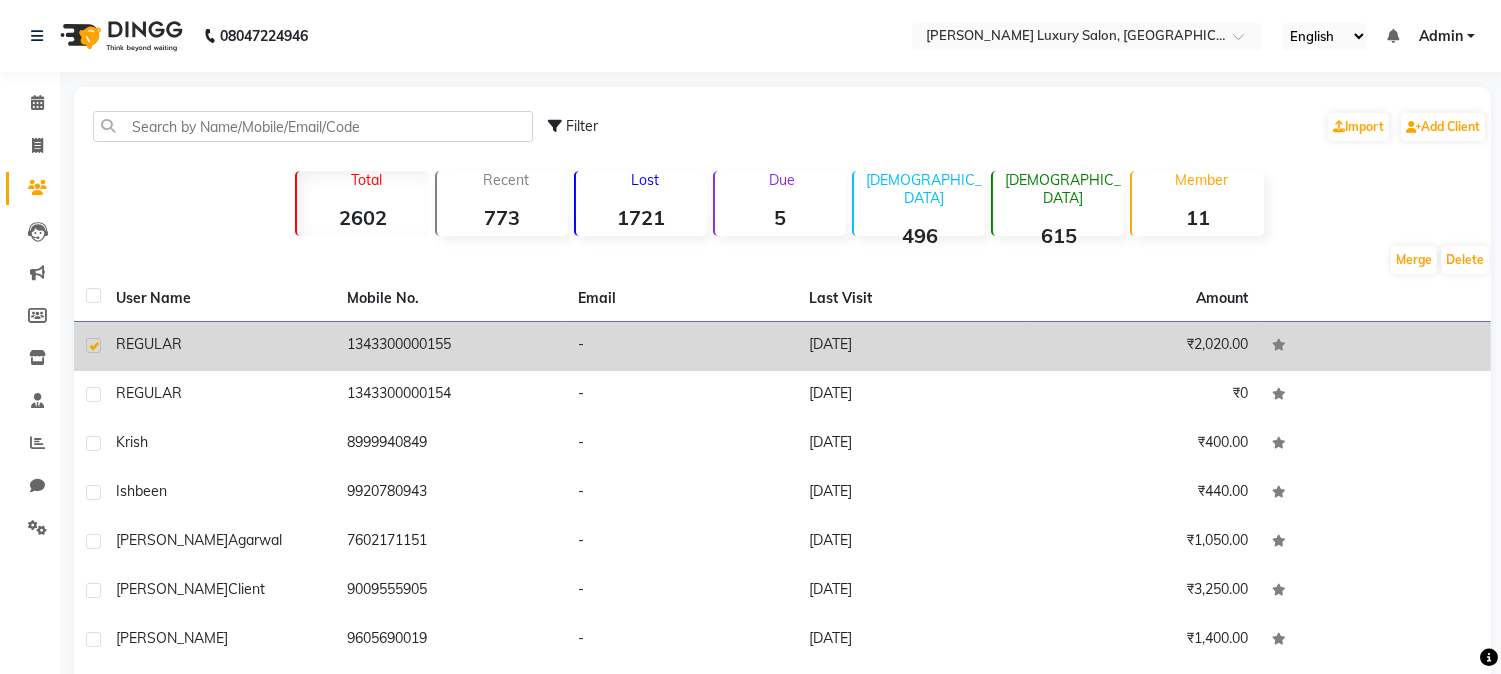 click 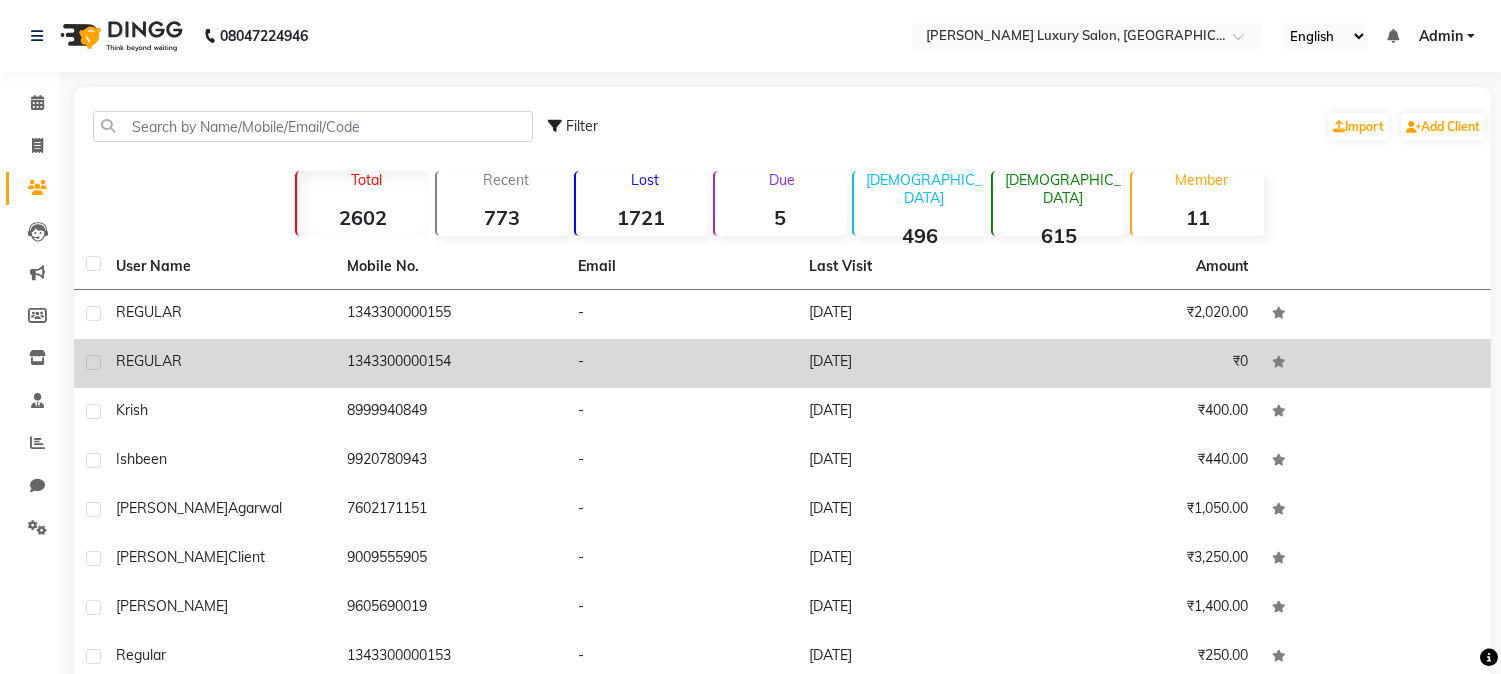 click 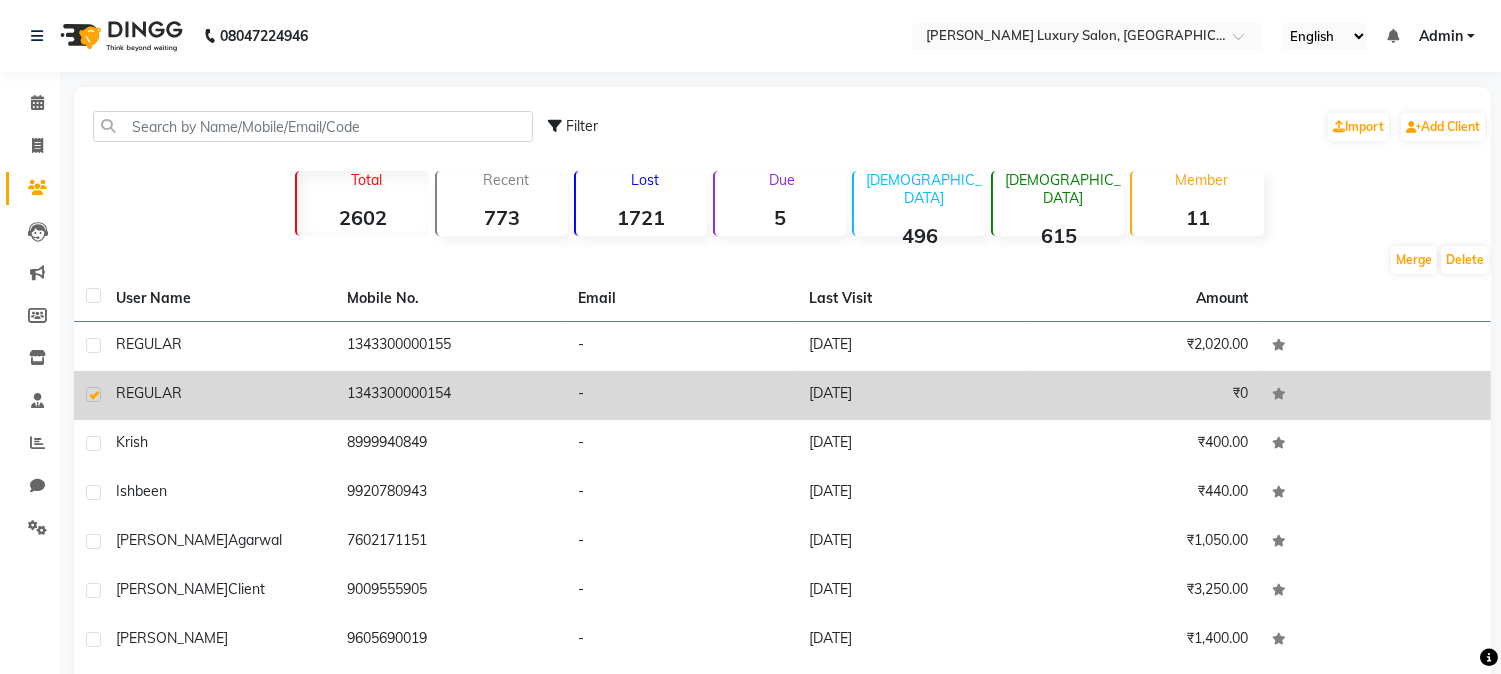 drag, startPoint x: 204, startPoint y: 404, endPoint x: 661, endPoint y: 394, distance: 457.1094 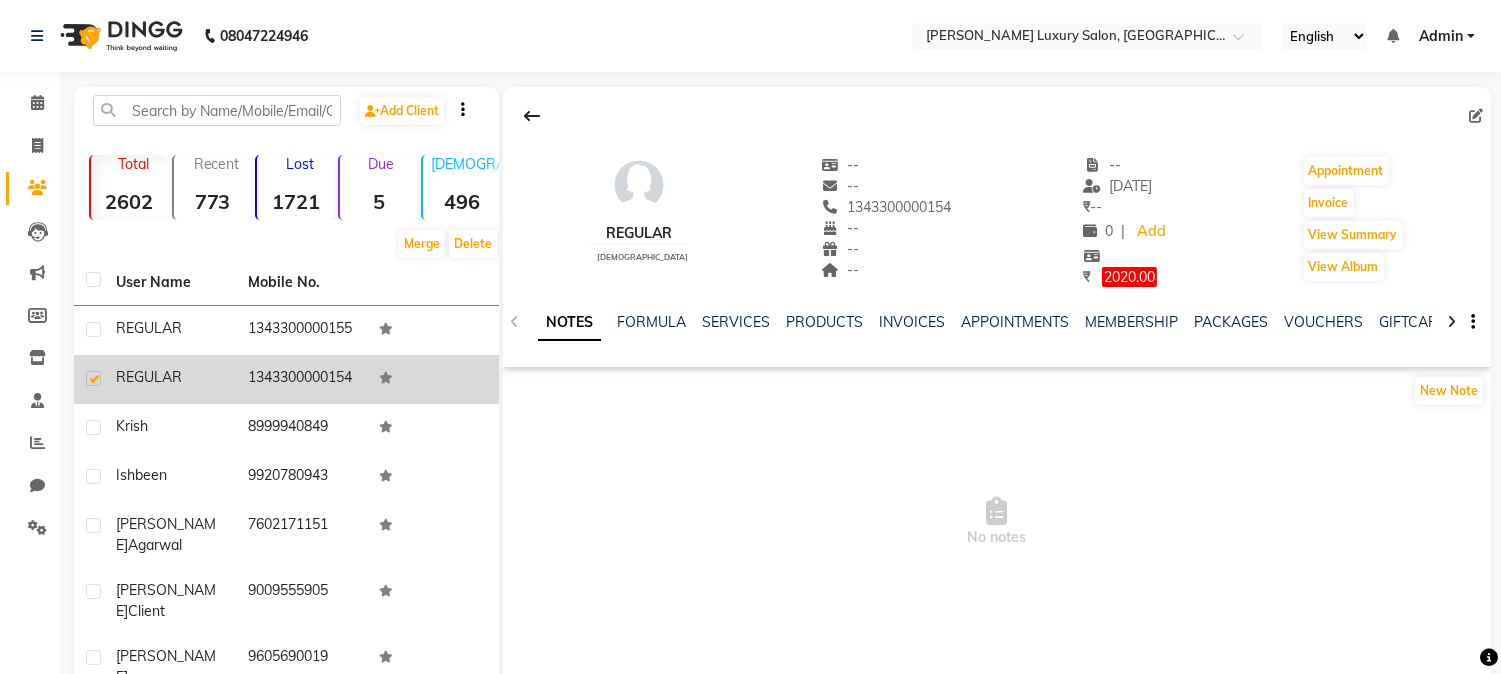 click 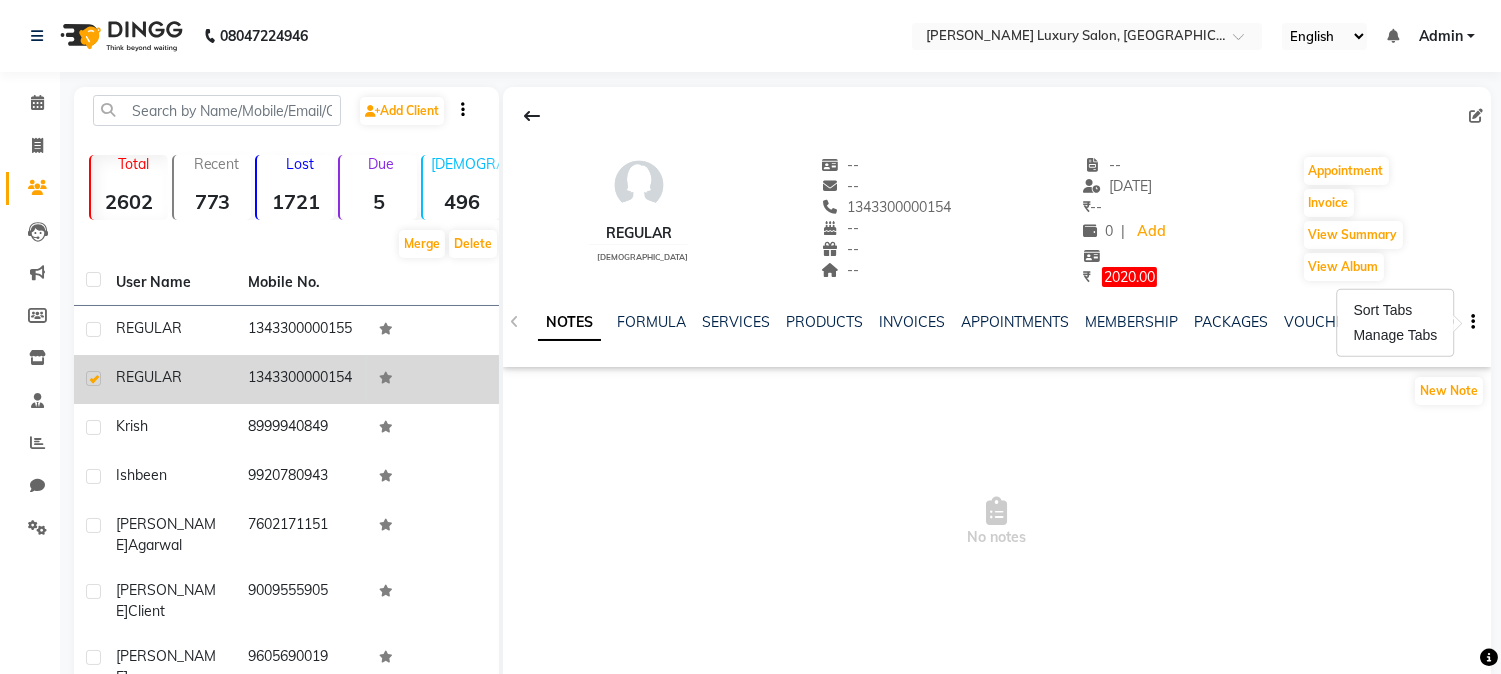 click 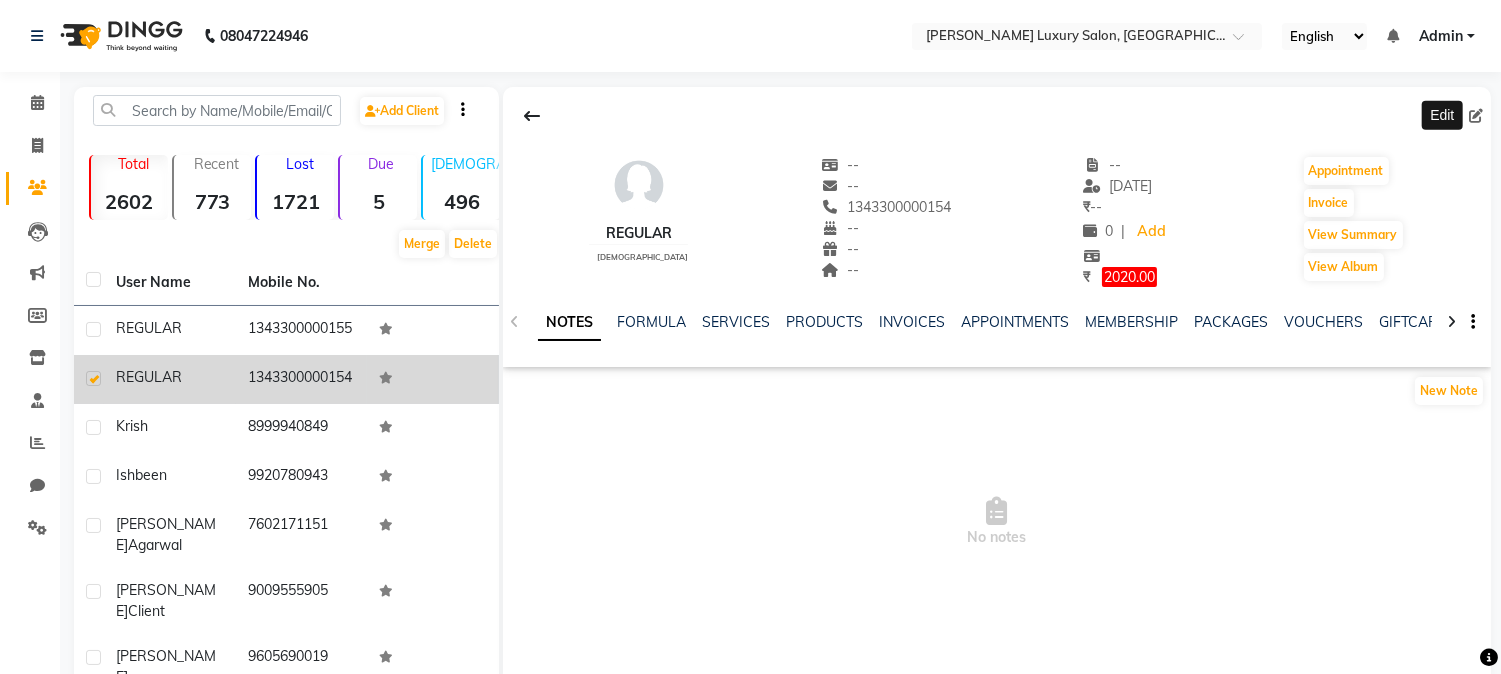click 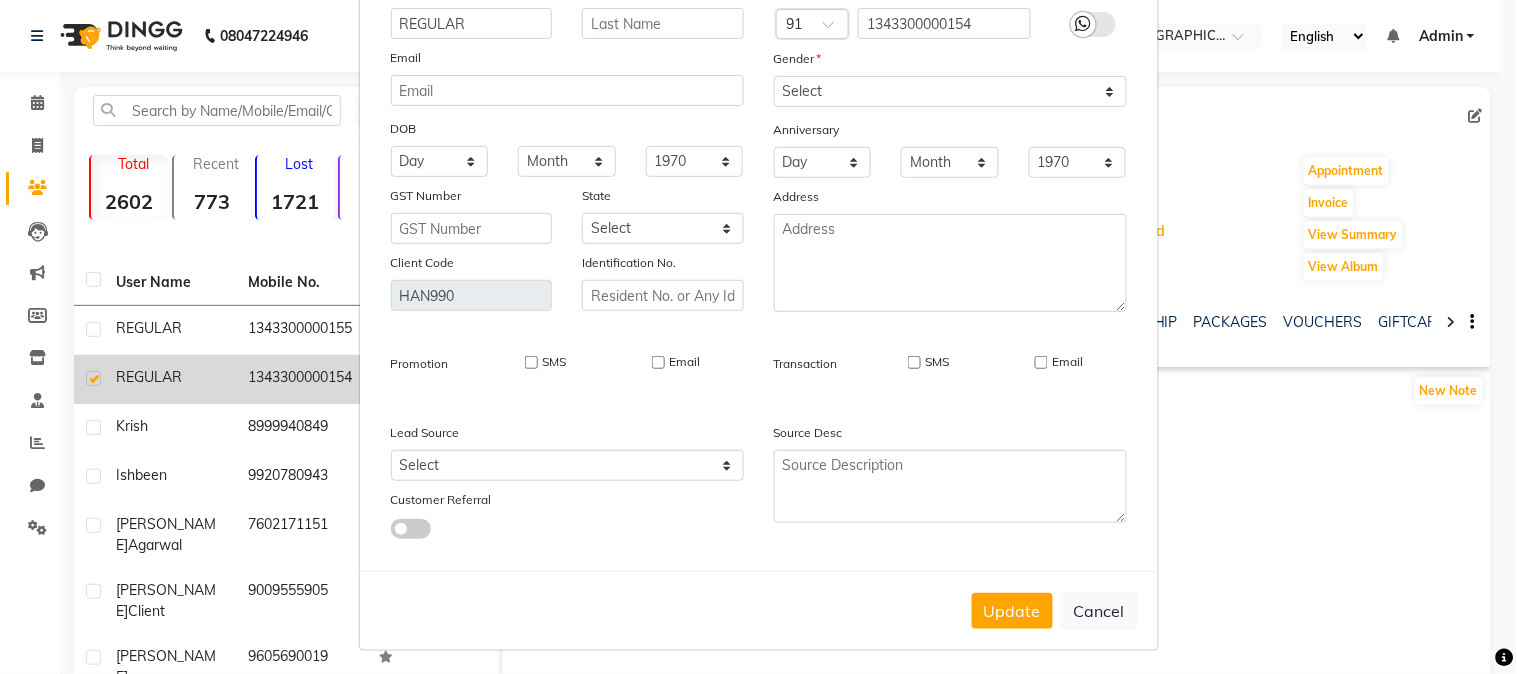 scroll, scrollTop: 141, scrollLeft: 0, axis: vertical 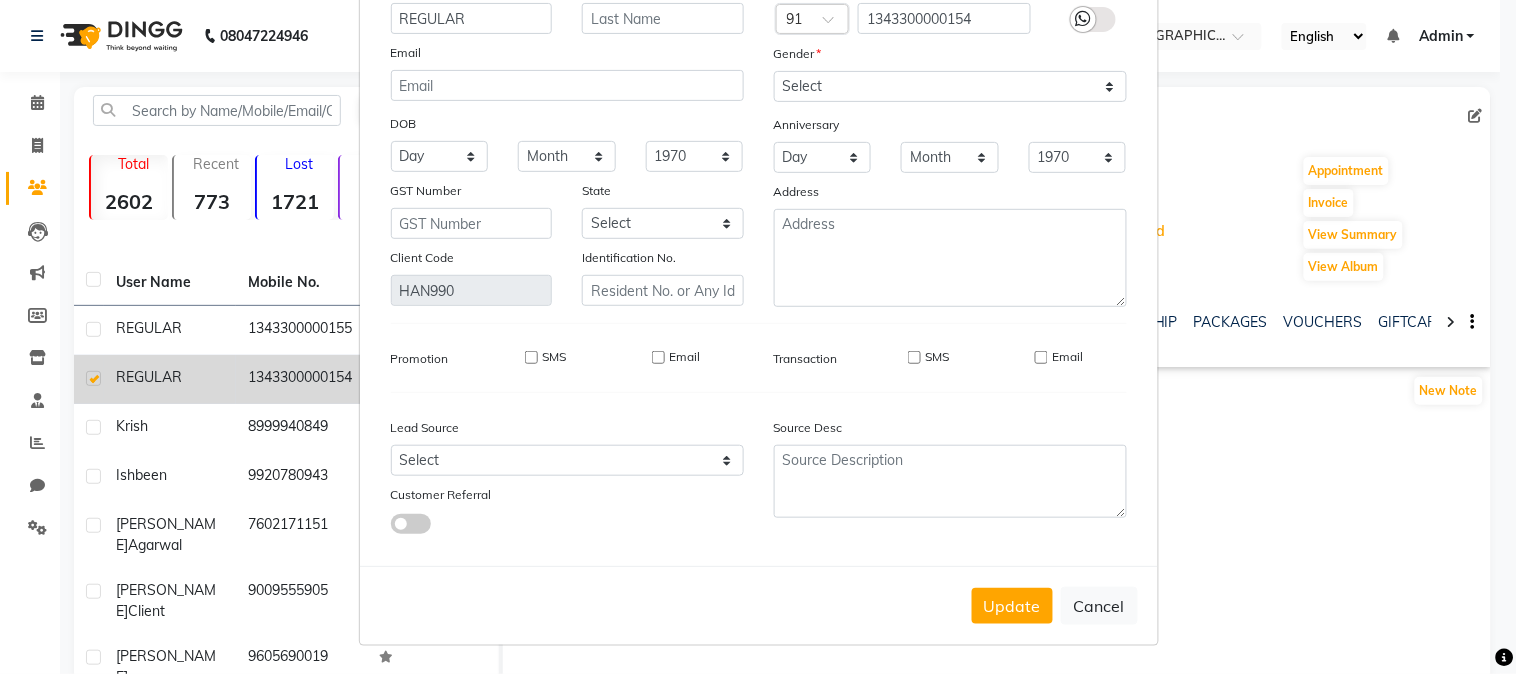 click on "Update   Cancel" at bounding box center [759, 605] 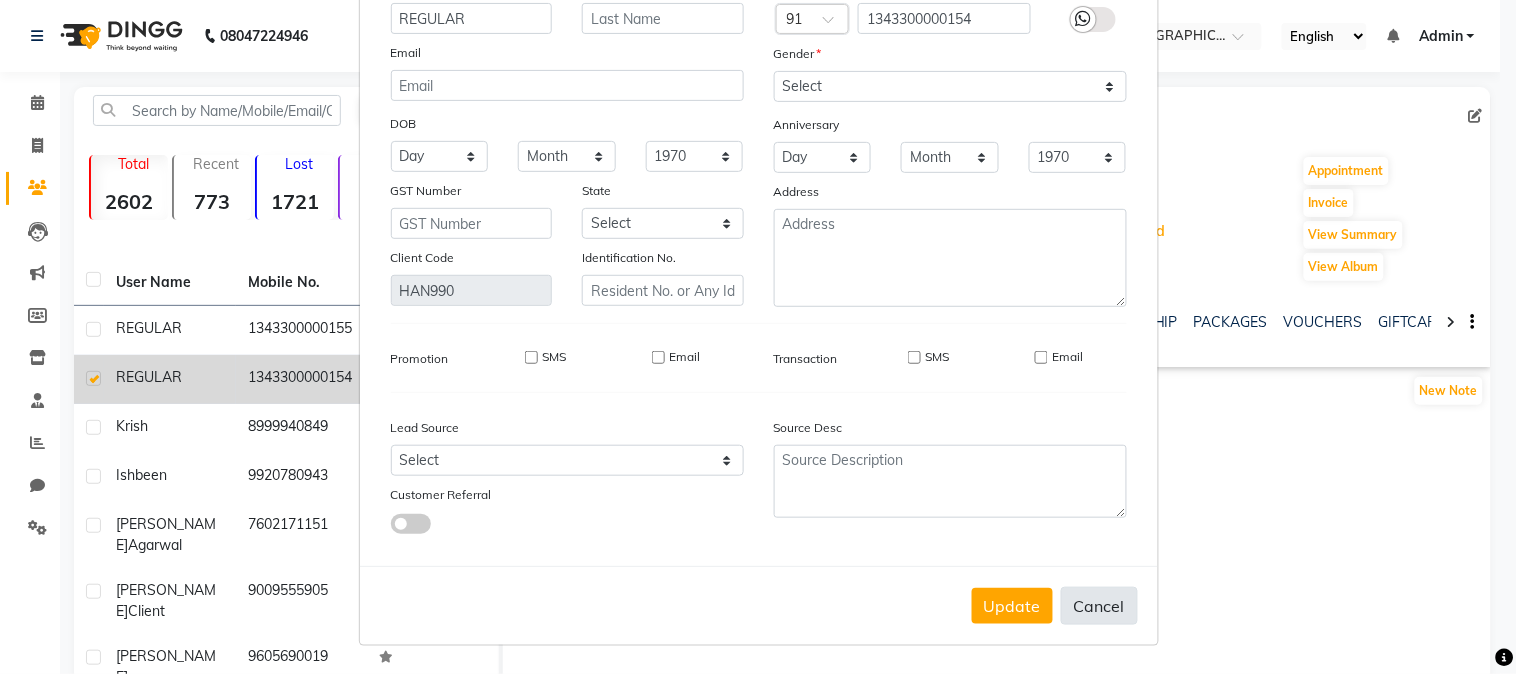 click on "Cancel" at bounding box center [1099, 606] 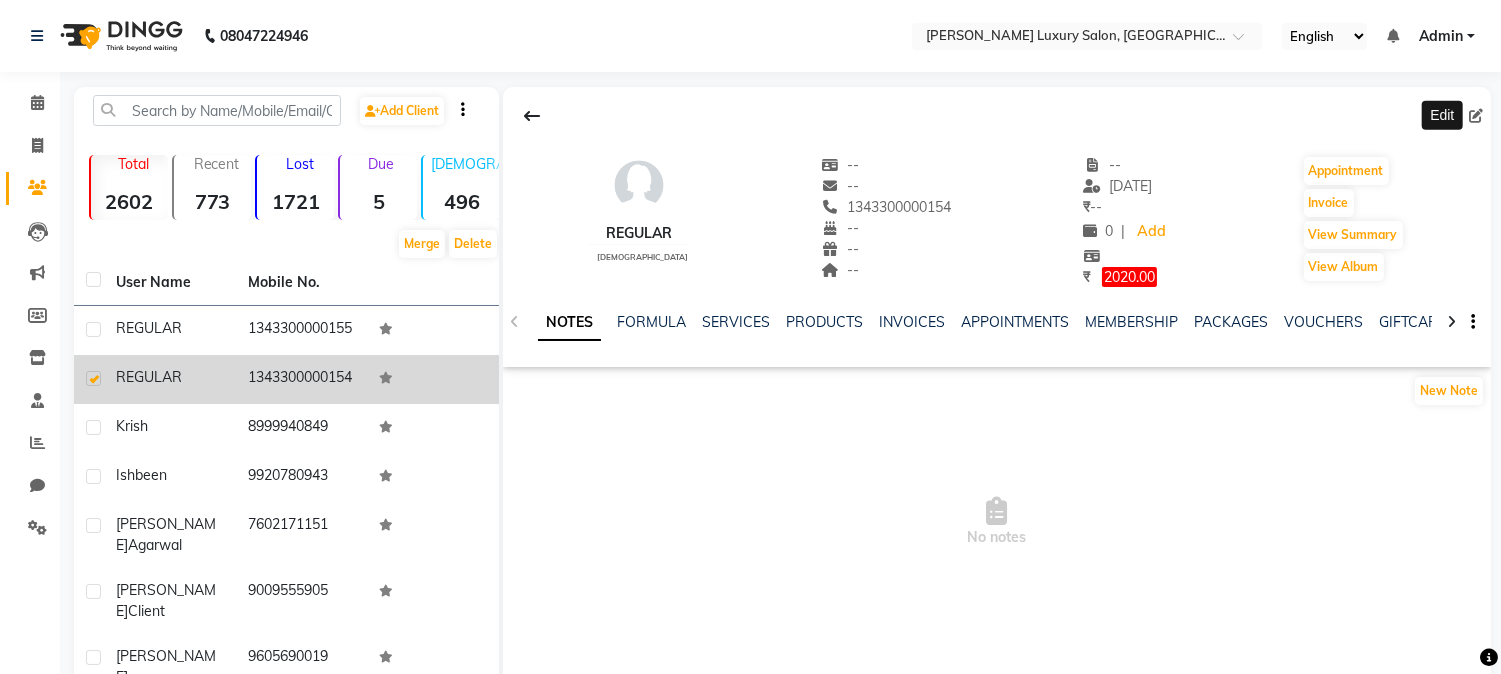 click 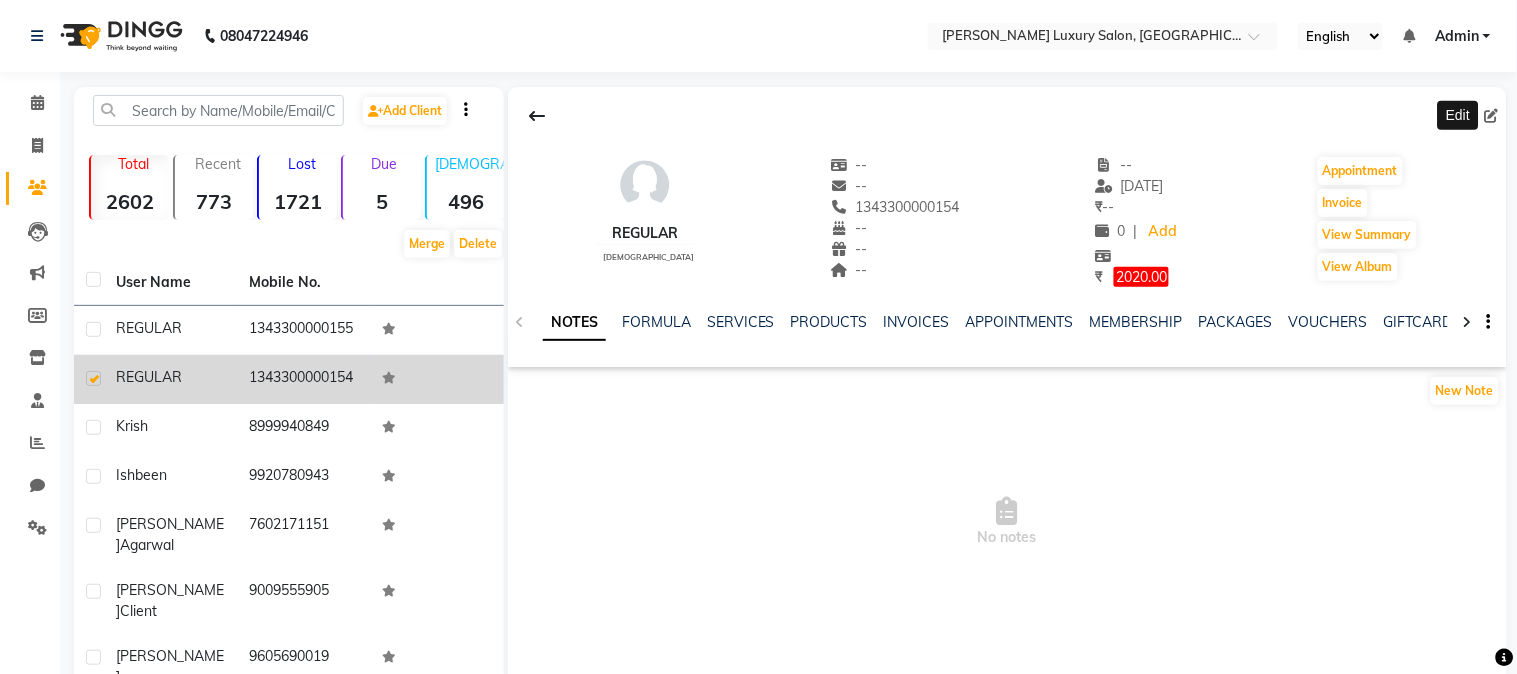 select on "[DEMOGRAPHIC_DATA]" 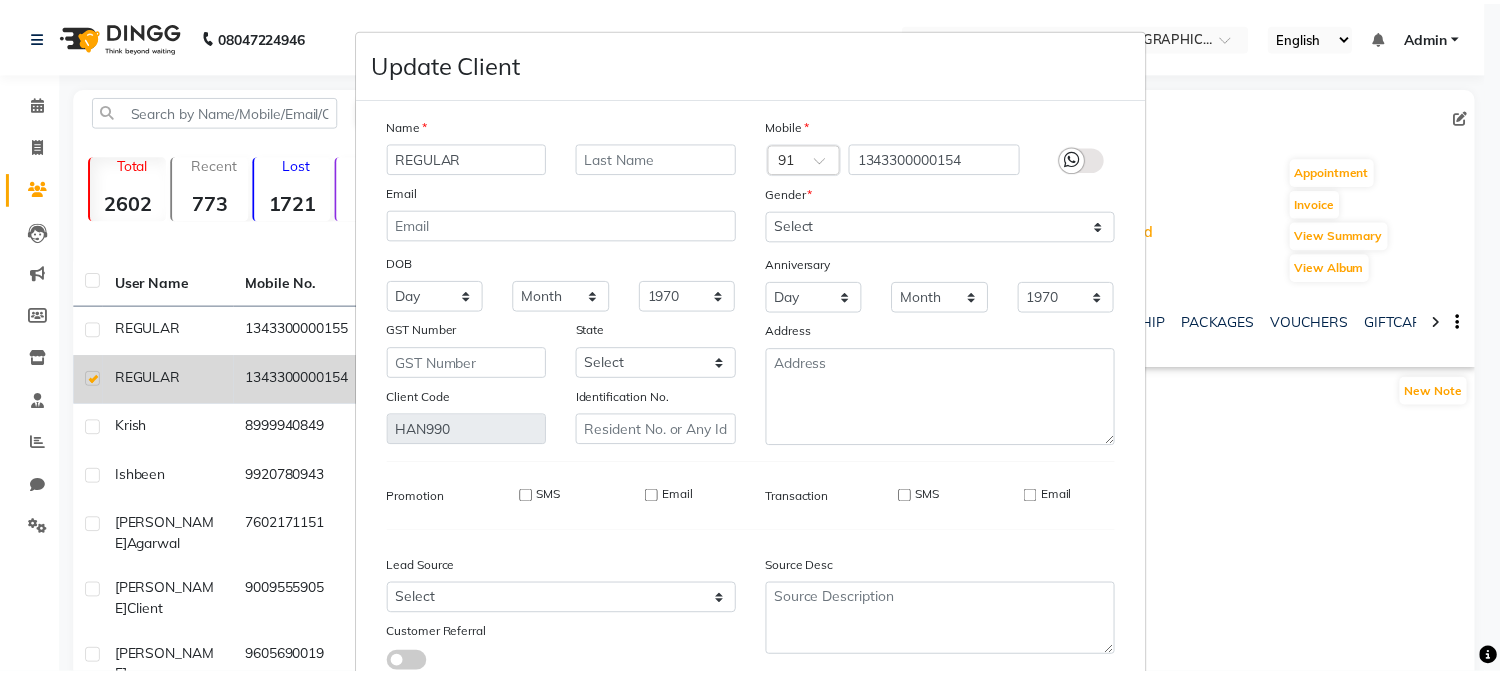 scroll, scrollTop: 141, scrollLeft: 0, axis: vertical 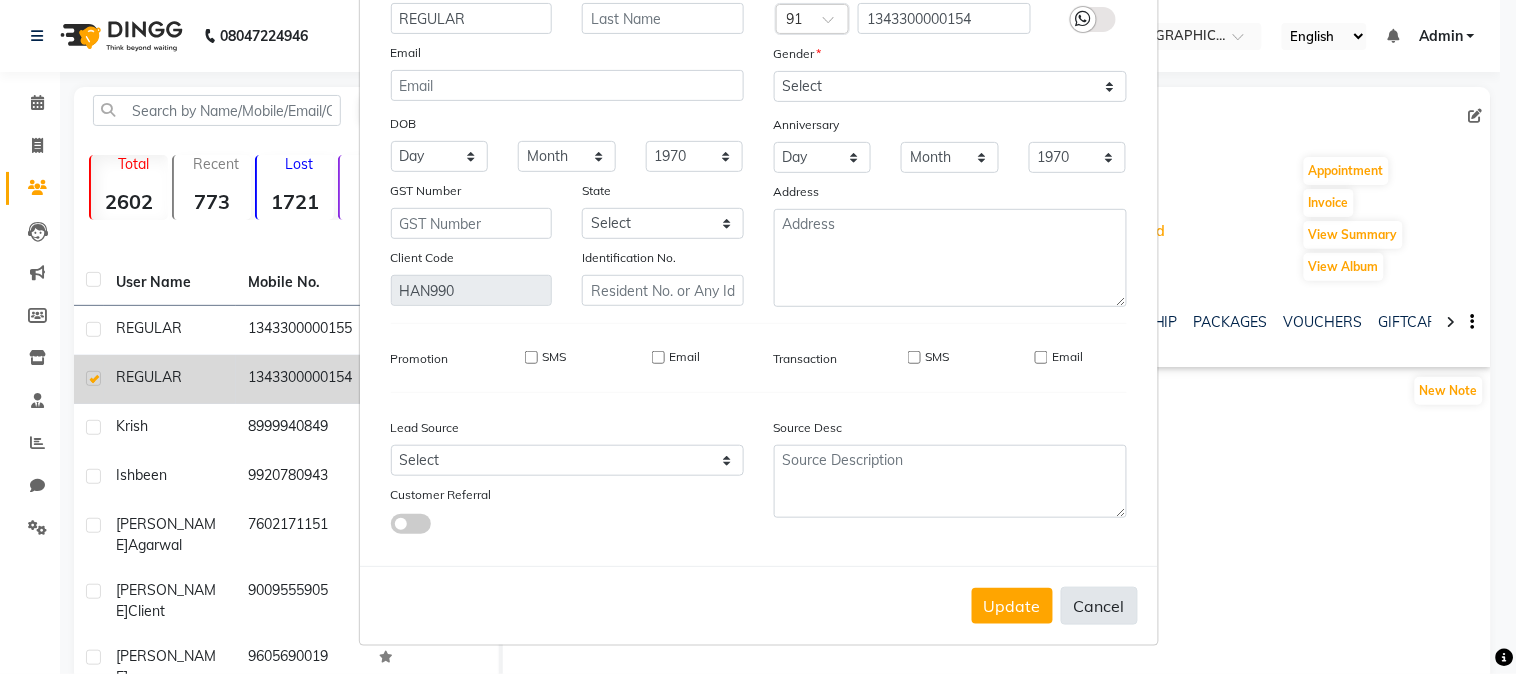 click on "Cancel" at bounding box center (1099, 606) 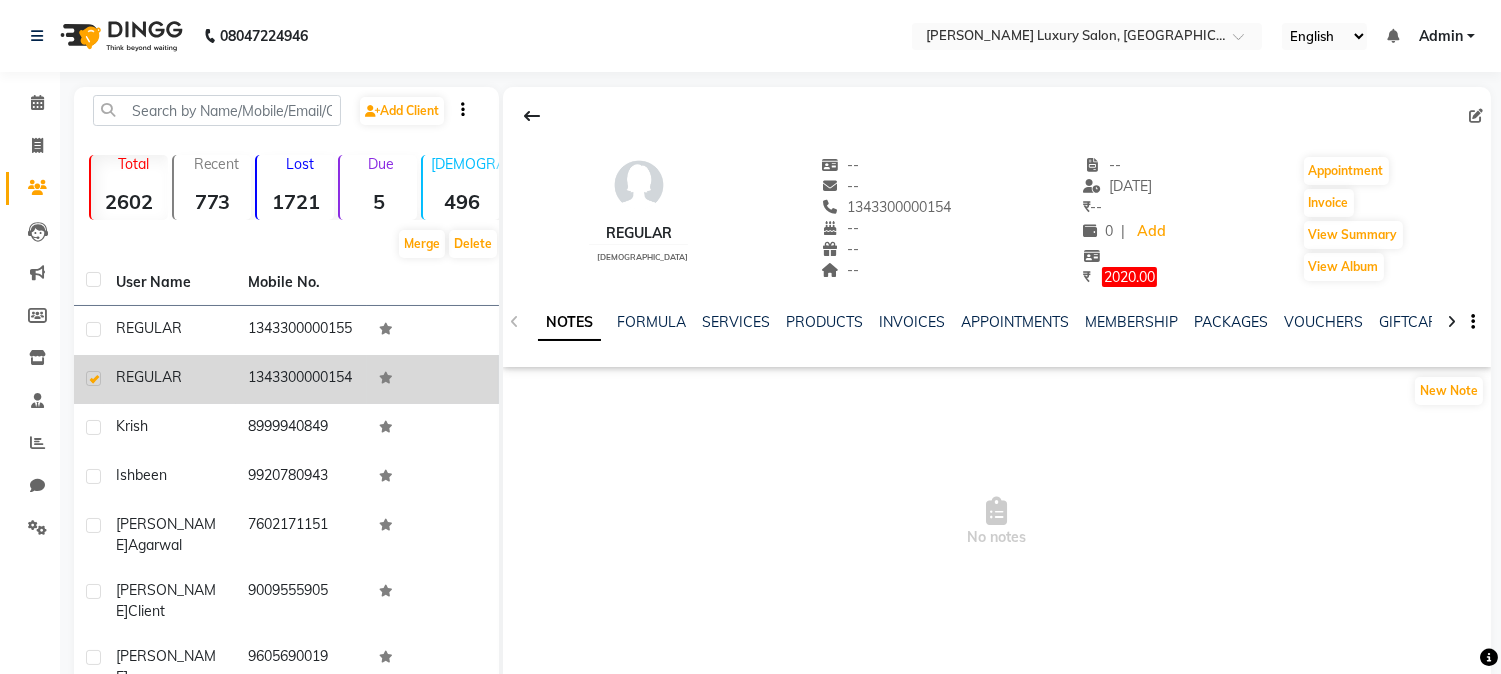 click on "No notes" at bounding box center [997, 523] 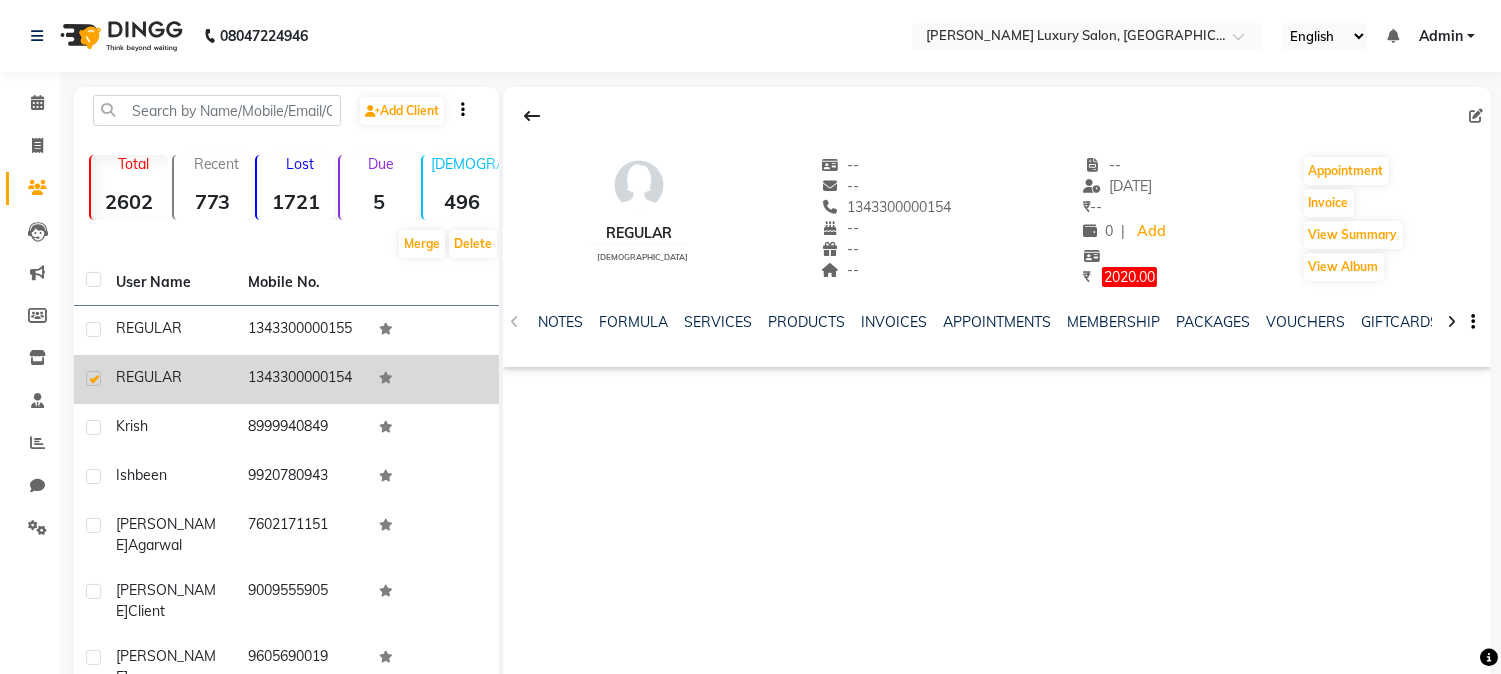 click on "08047224946" 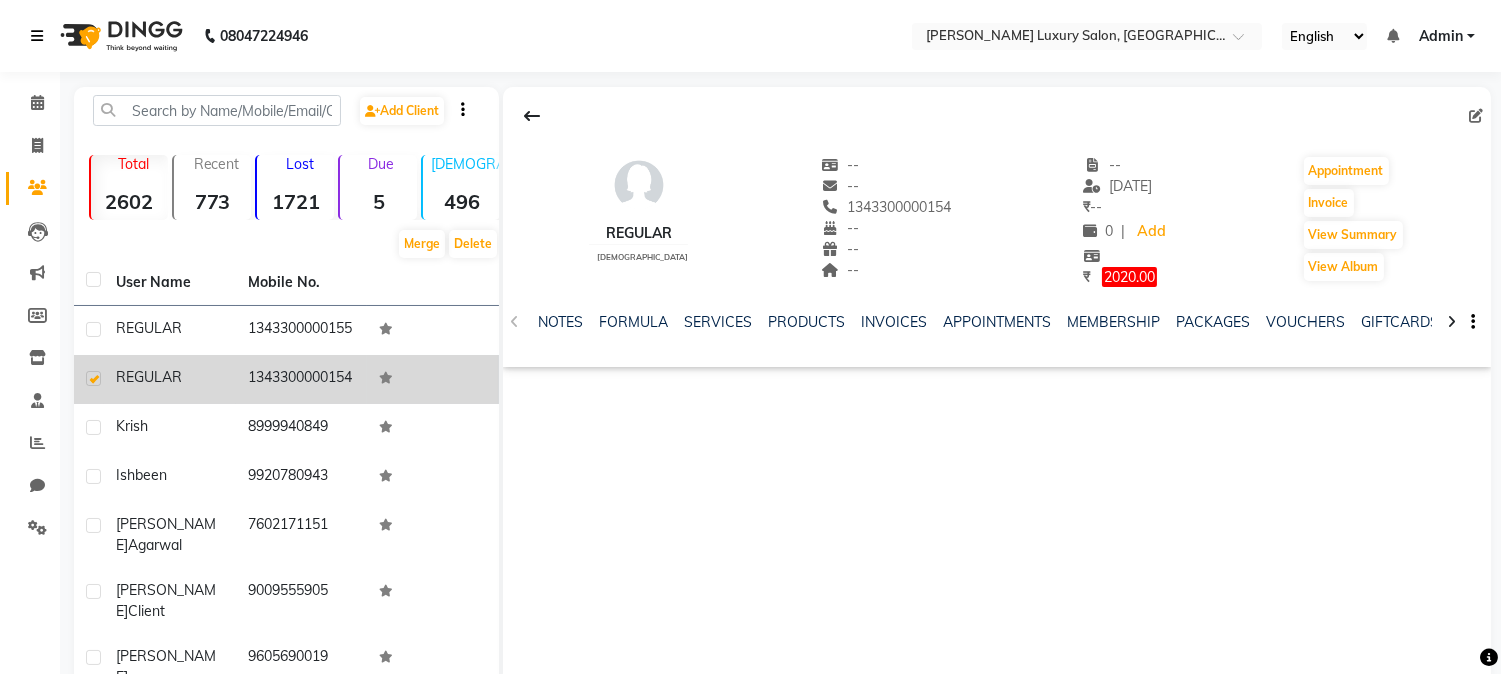 click at bounding box center (37, 36) 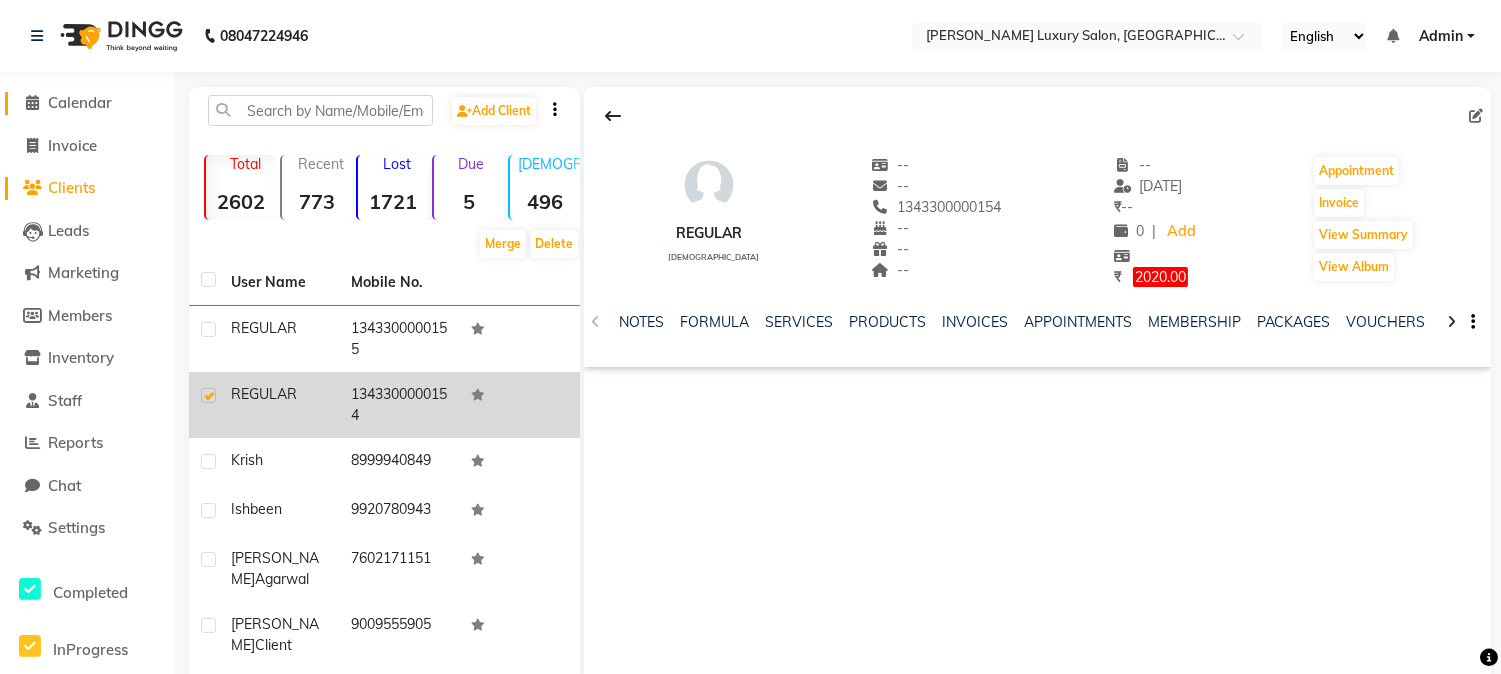 click 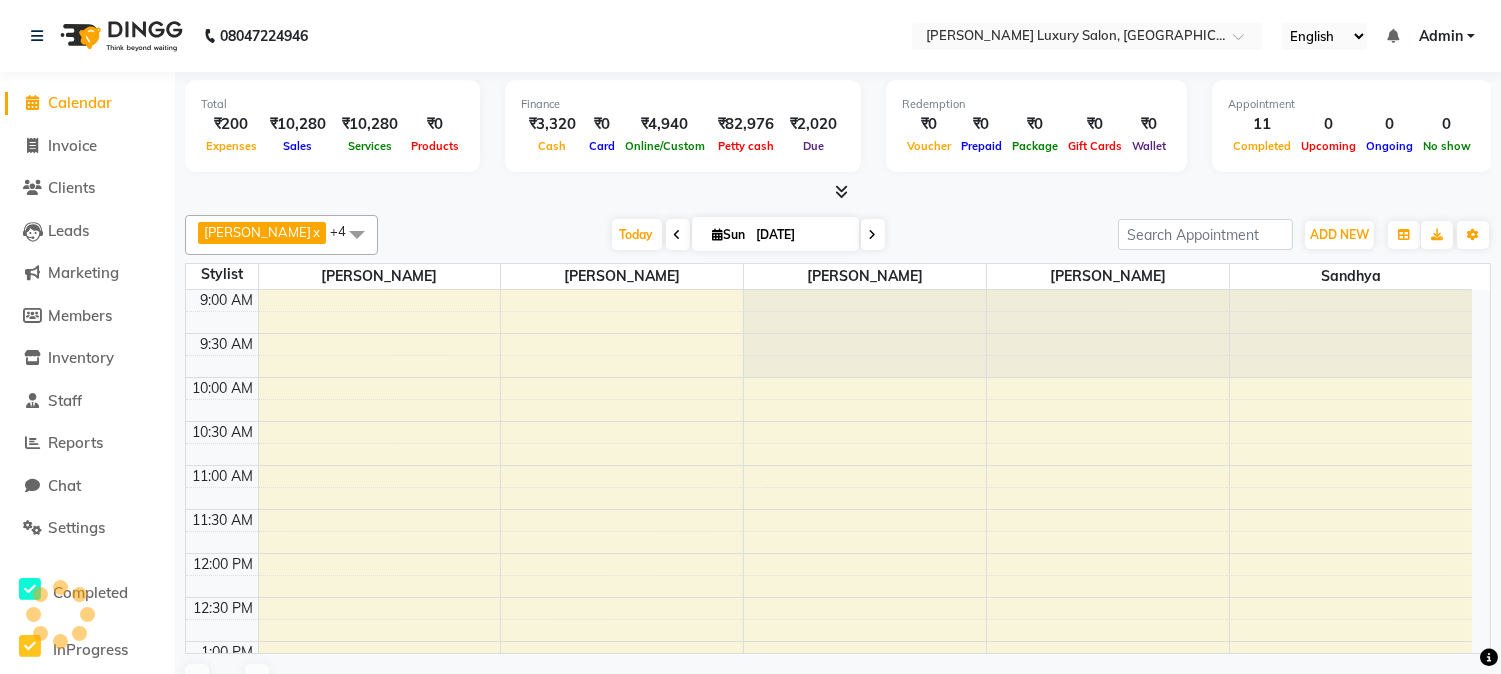 scroll, scrollTop: 0, scrollLeft: 0, axis: both 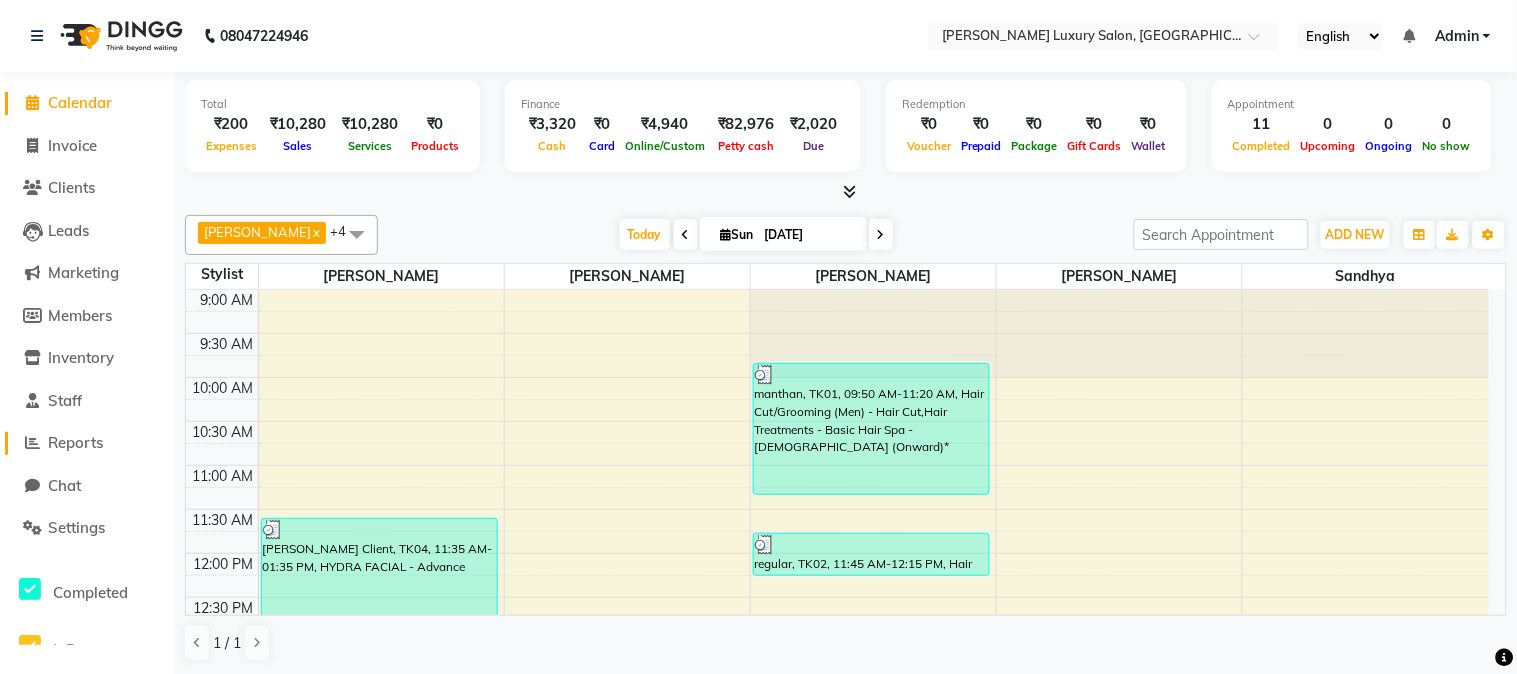 click on "Reports" 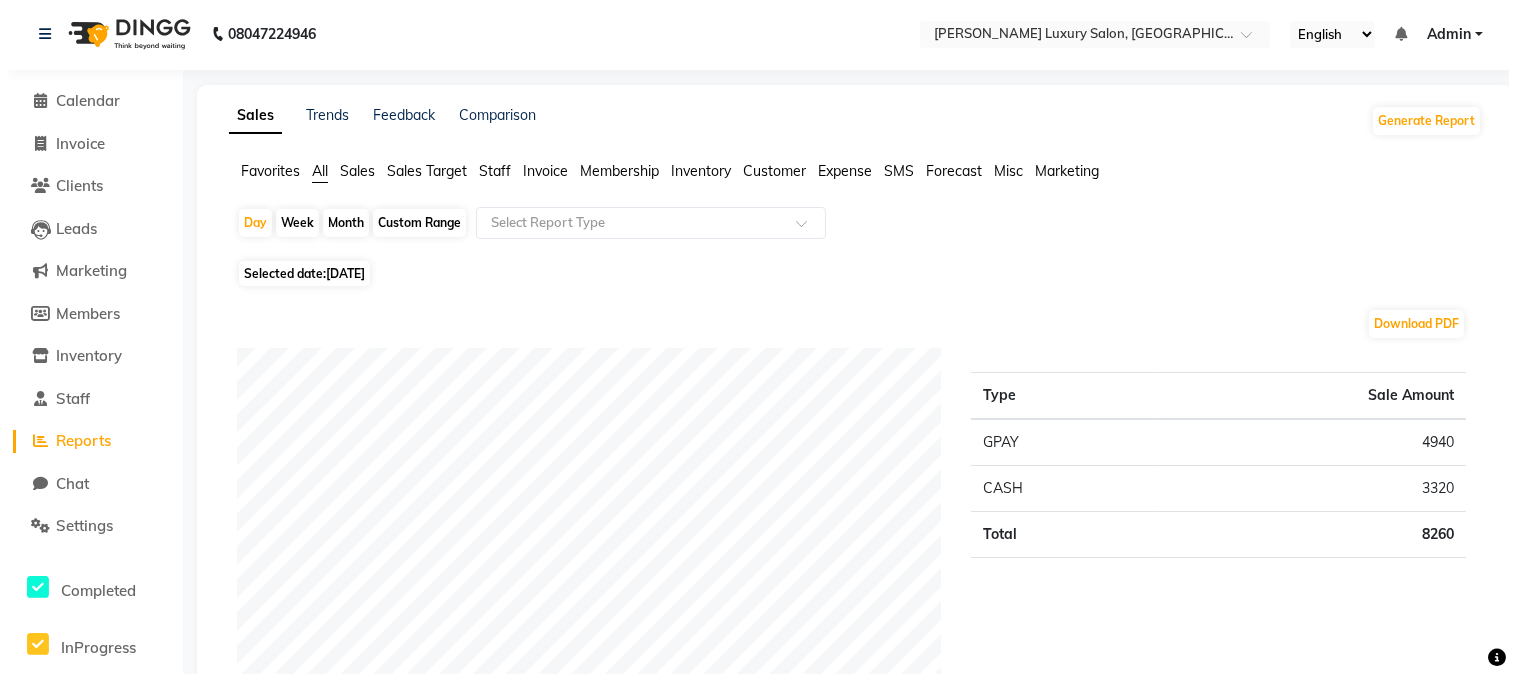 scroll, scrollTop: 0, scrollLeft: 0, axis: both 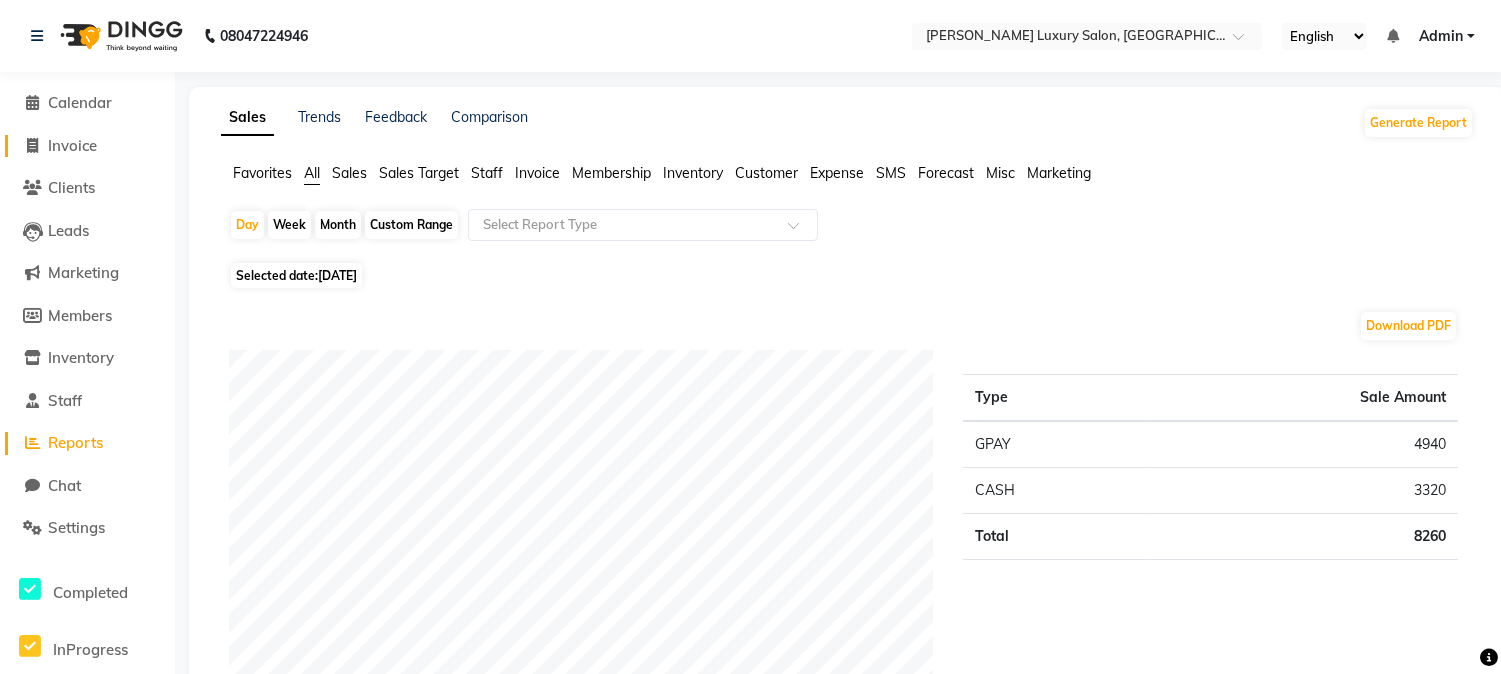 click on "Invoice" 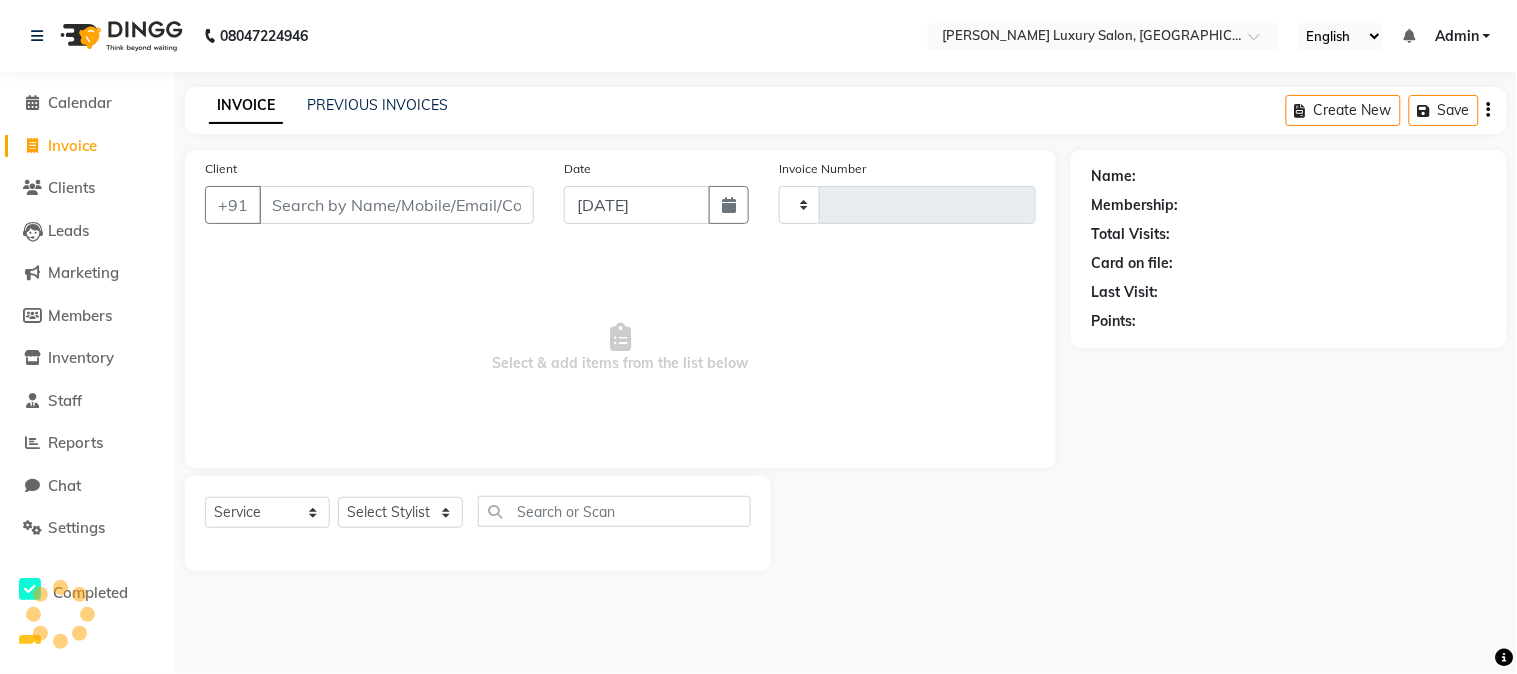 type on "1302" 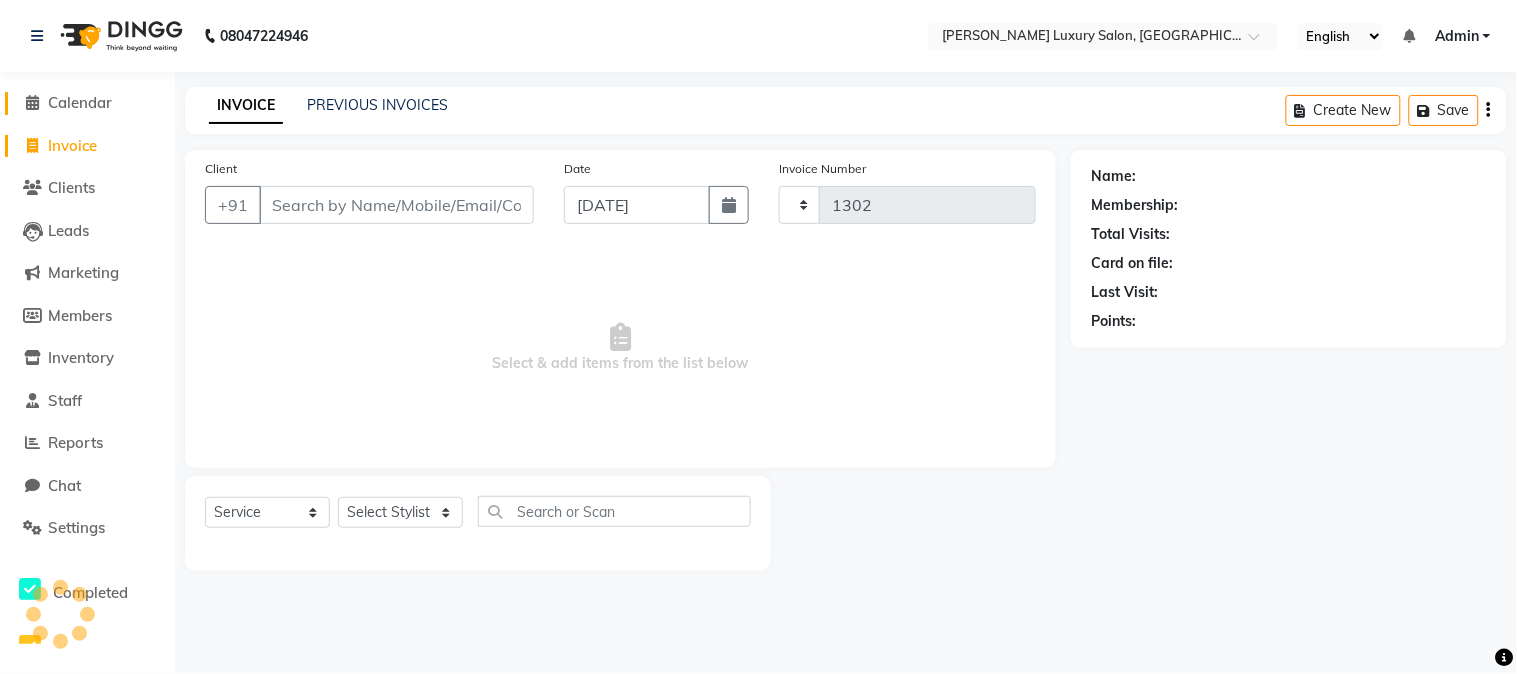 select on "7752" 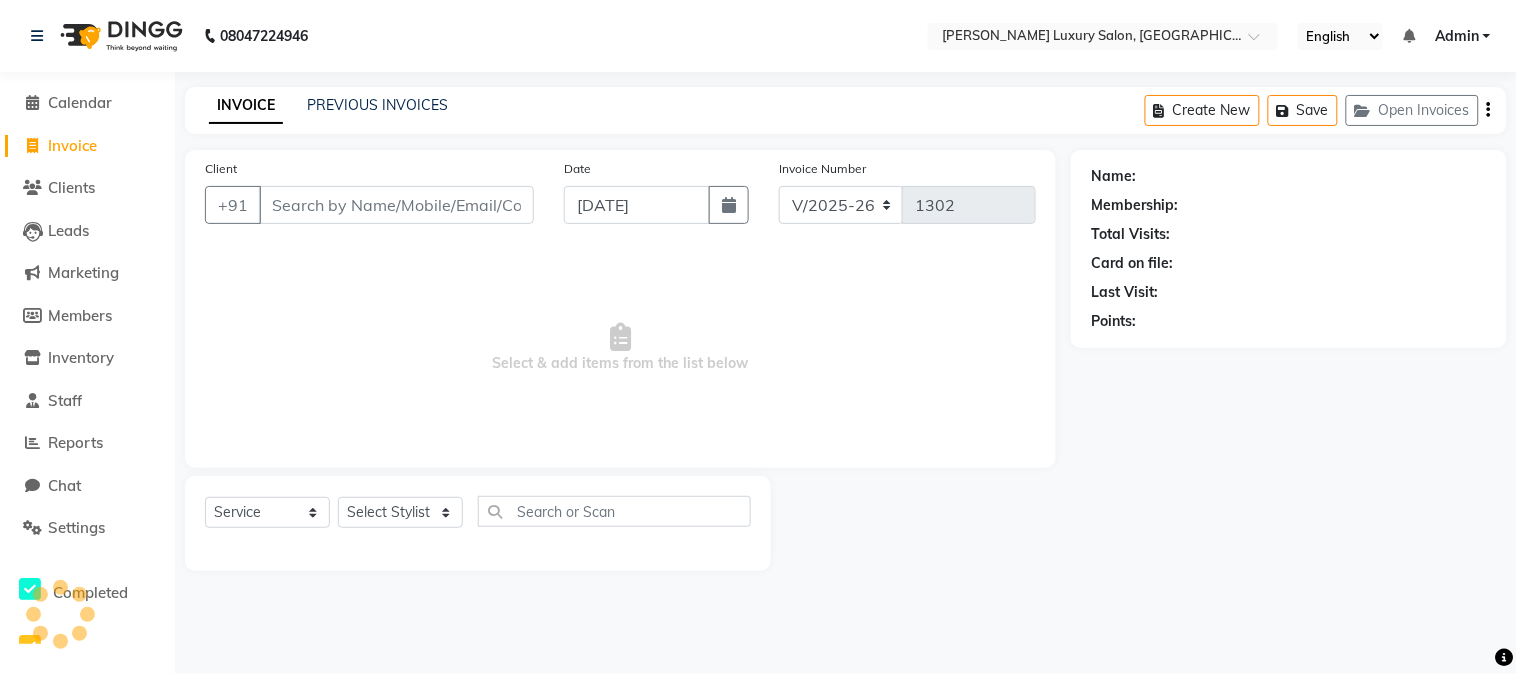 click on "Client" at bounding box center (396, 205) 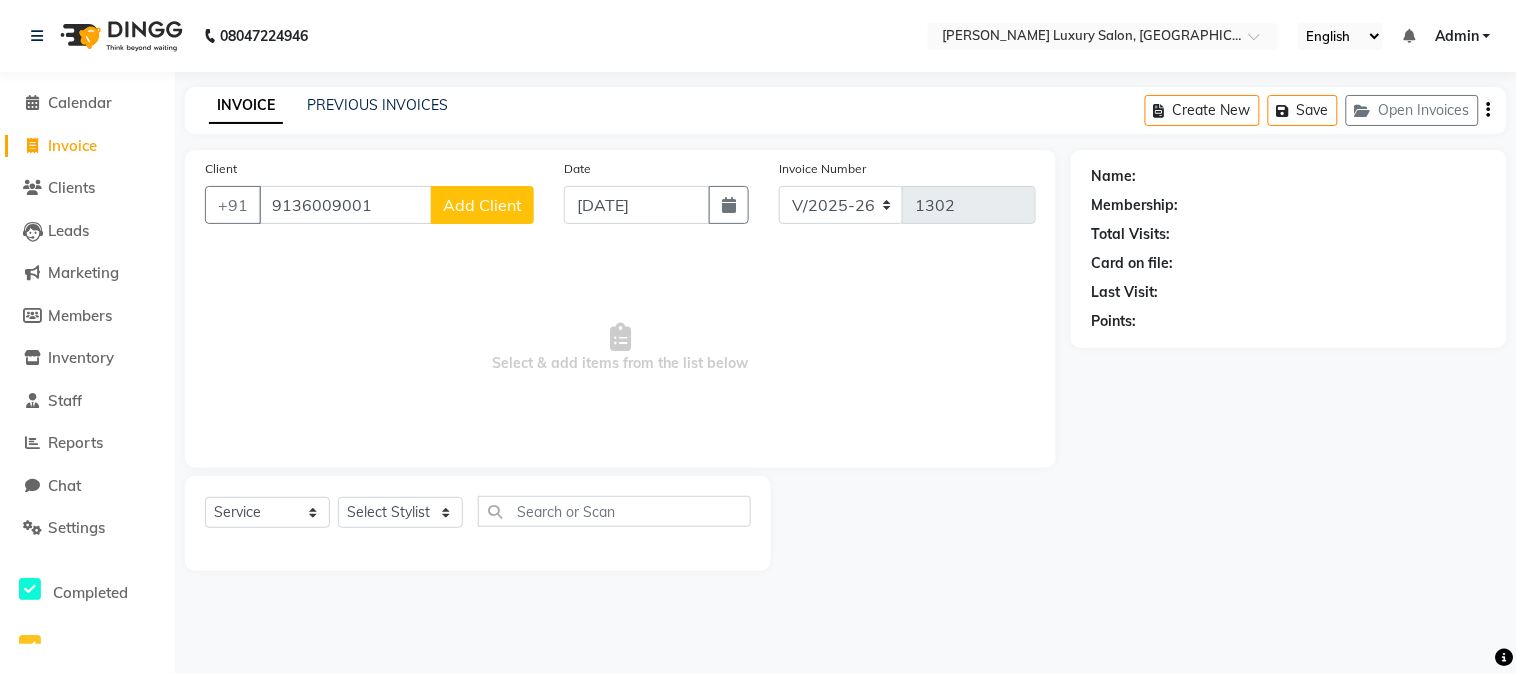 type on "9136009001" 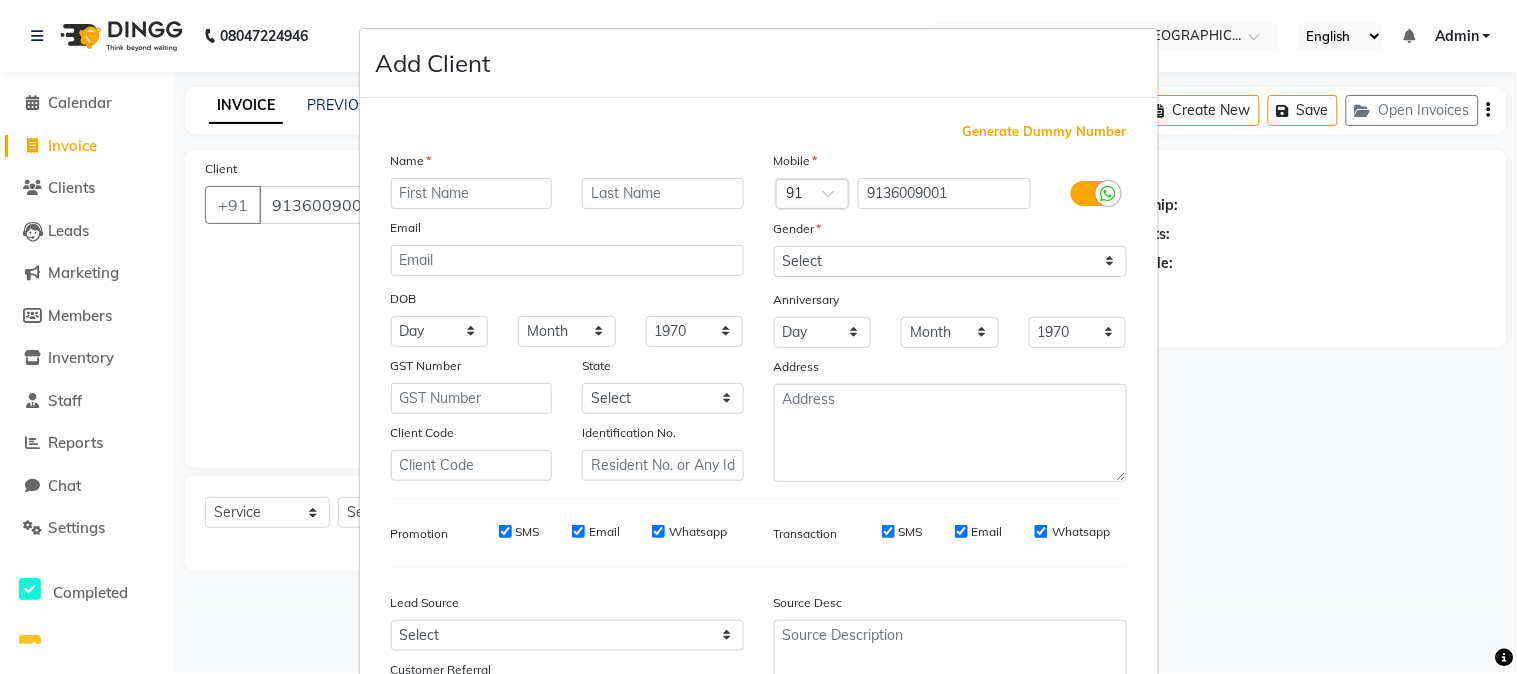click at bounding box center [472, 193] 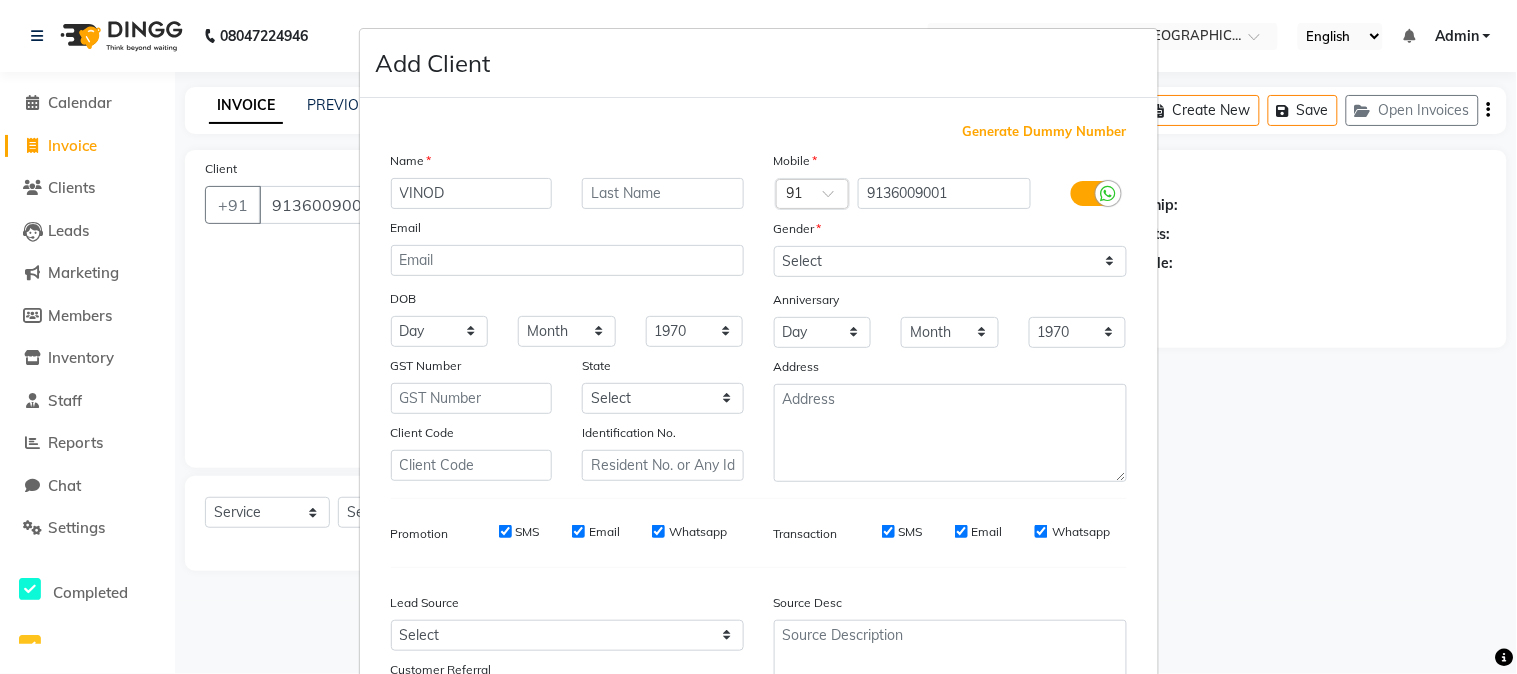 type on "VINOD" 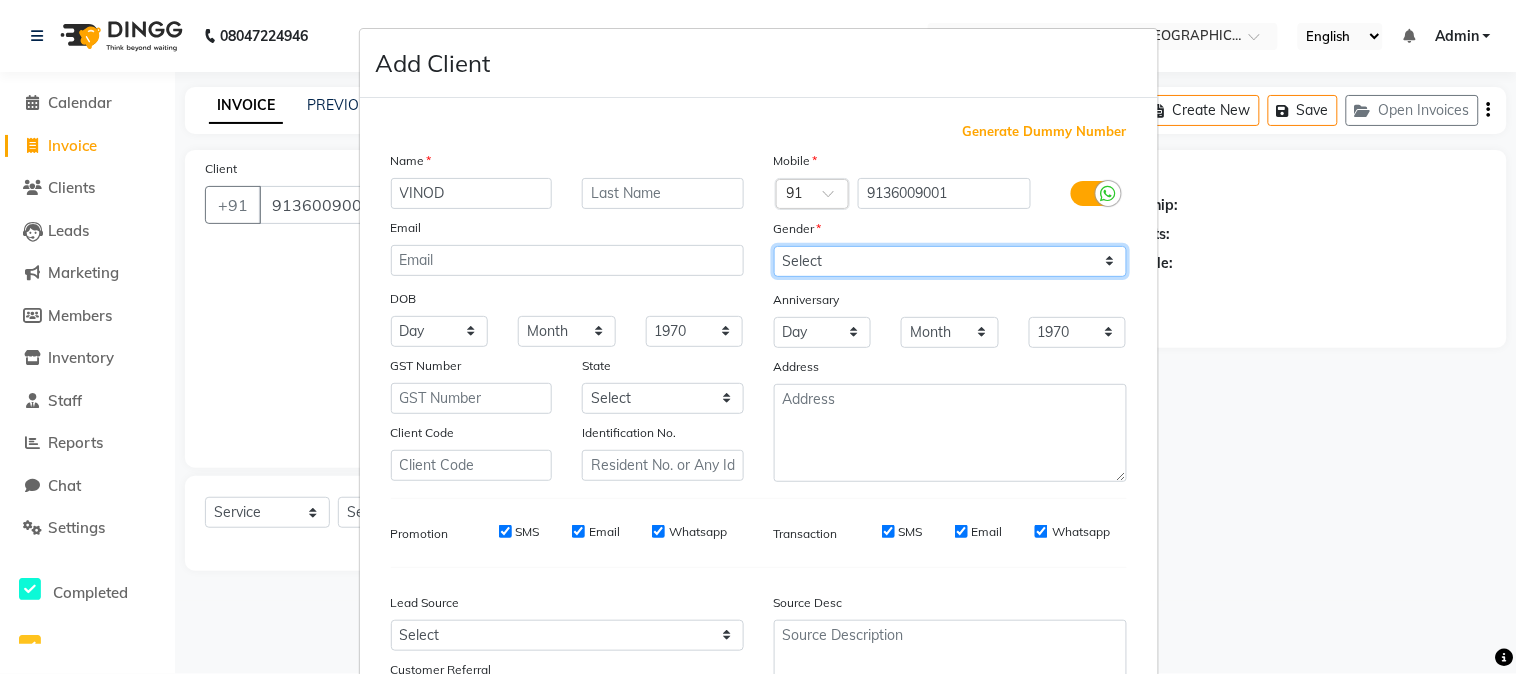 click on "Select [DEMOGRAPHIC_DATA] [DEMOGRAPHIC_DATA] Other Prefer Not To Say" at bounding box center (950, 261) 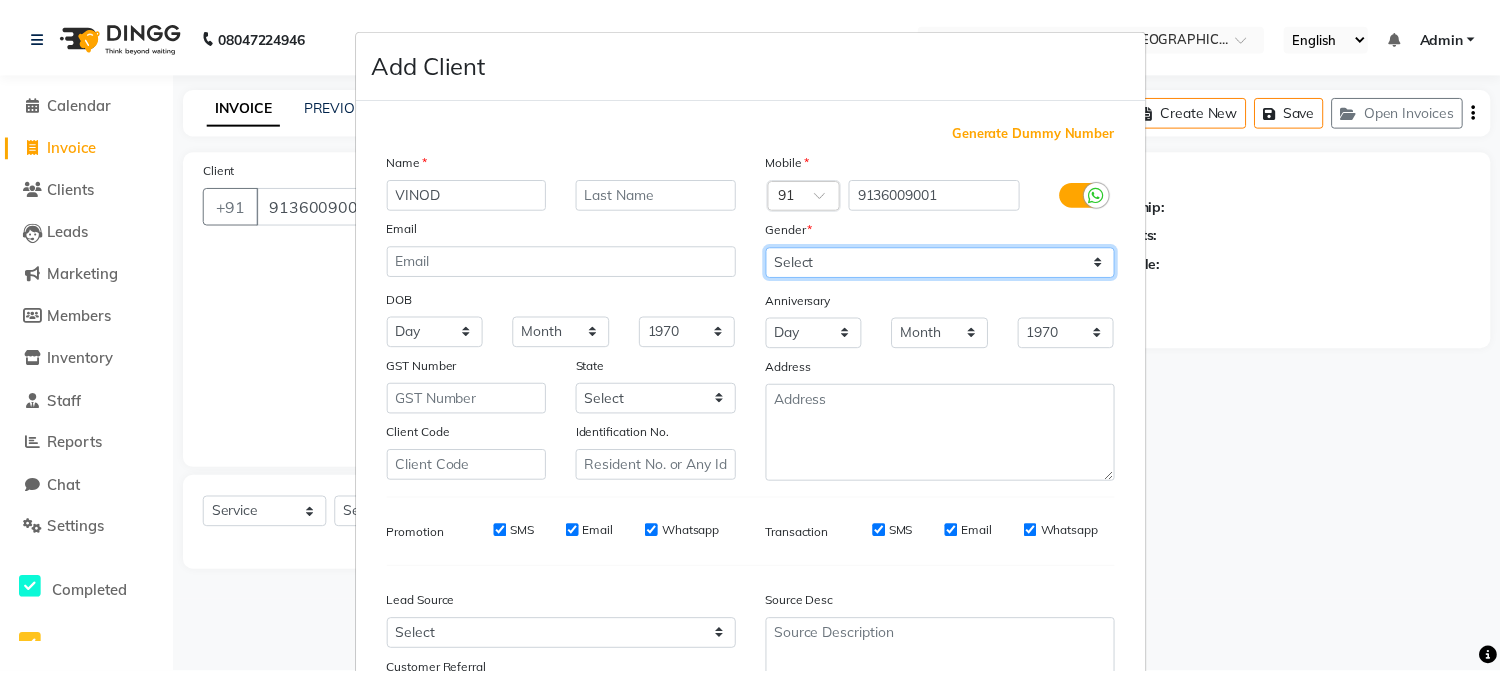 scroll, scrollTop: 176, scrollLeft: 0, axis: vertical 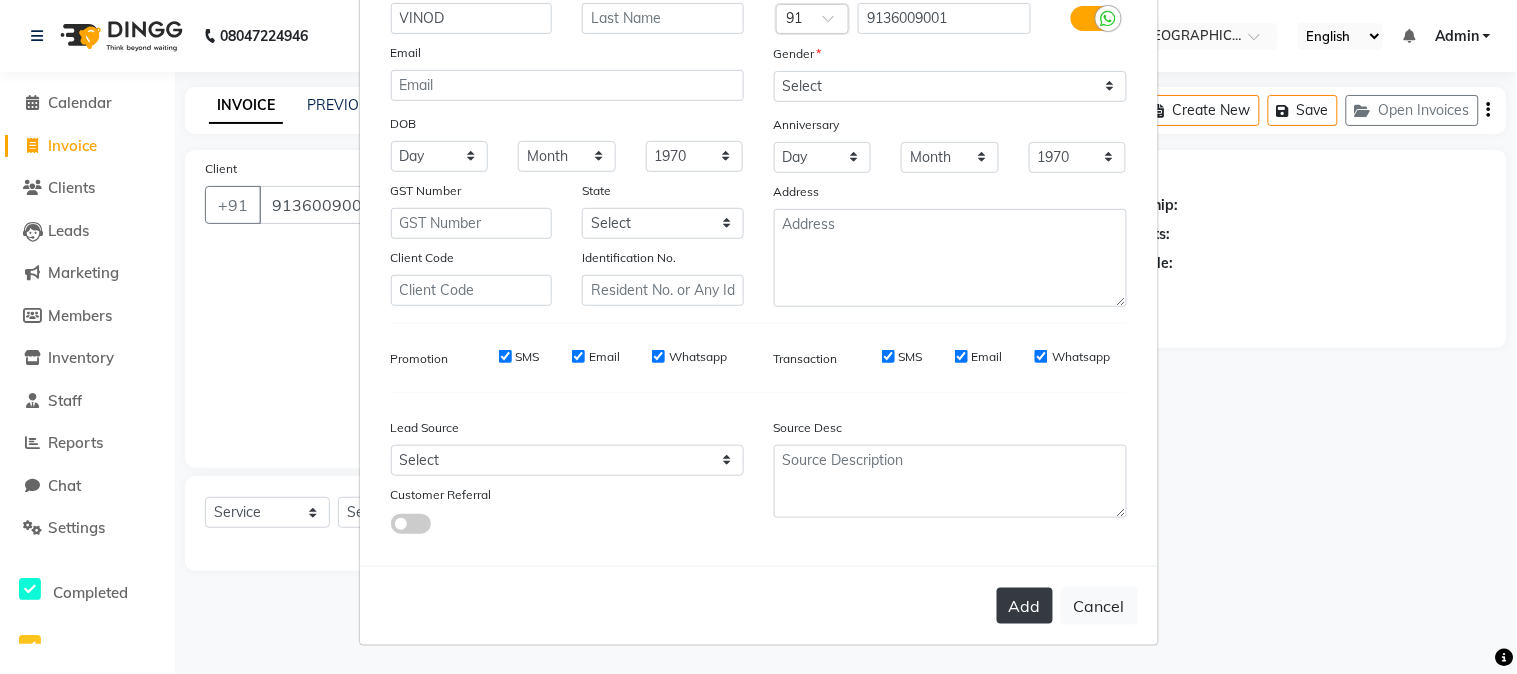 click on "Add" at bounding box center [1025, 606] 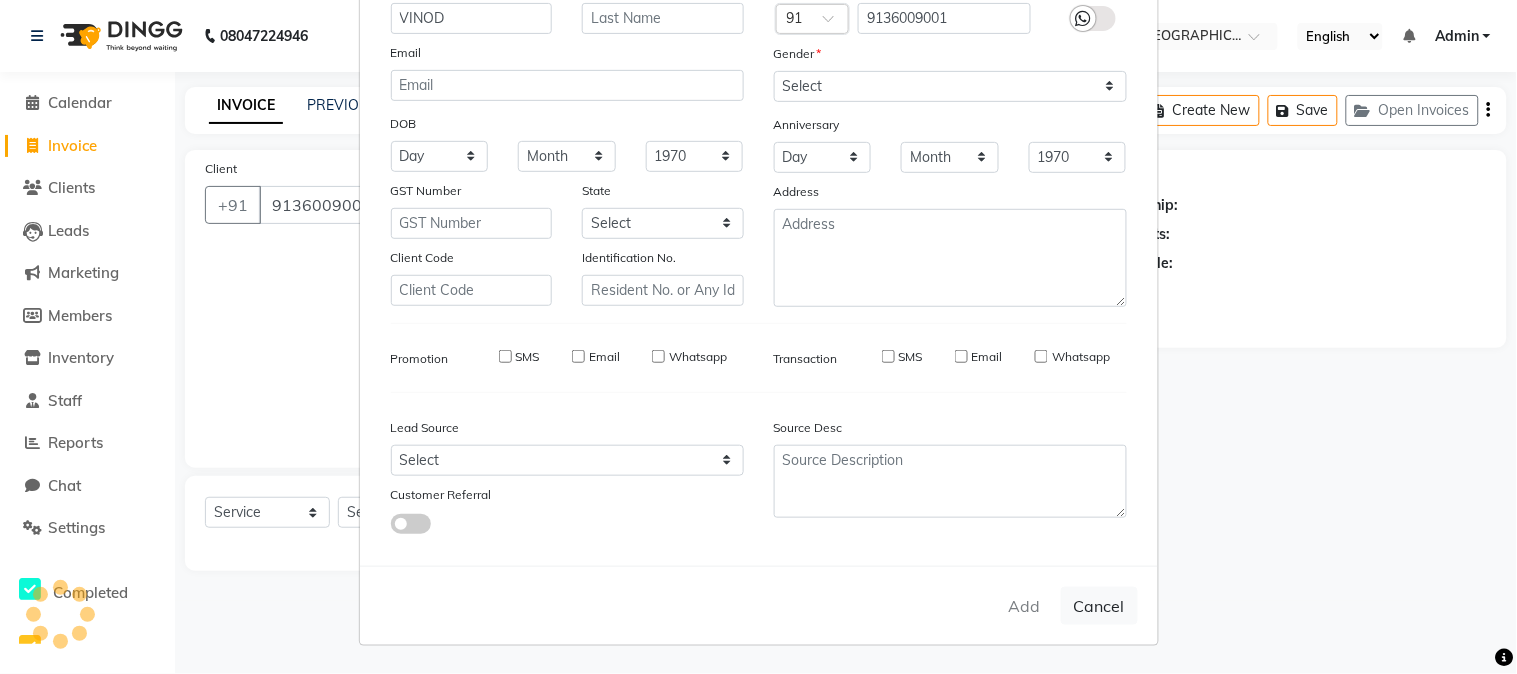 type 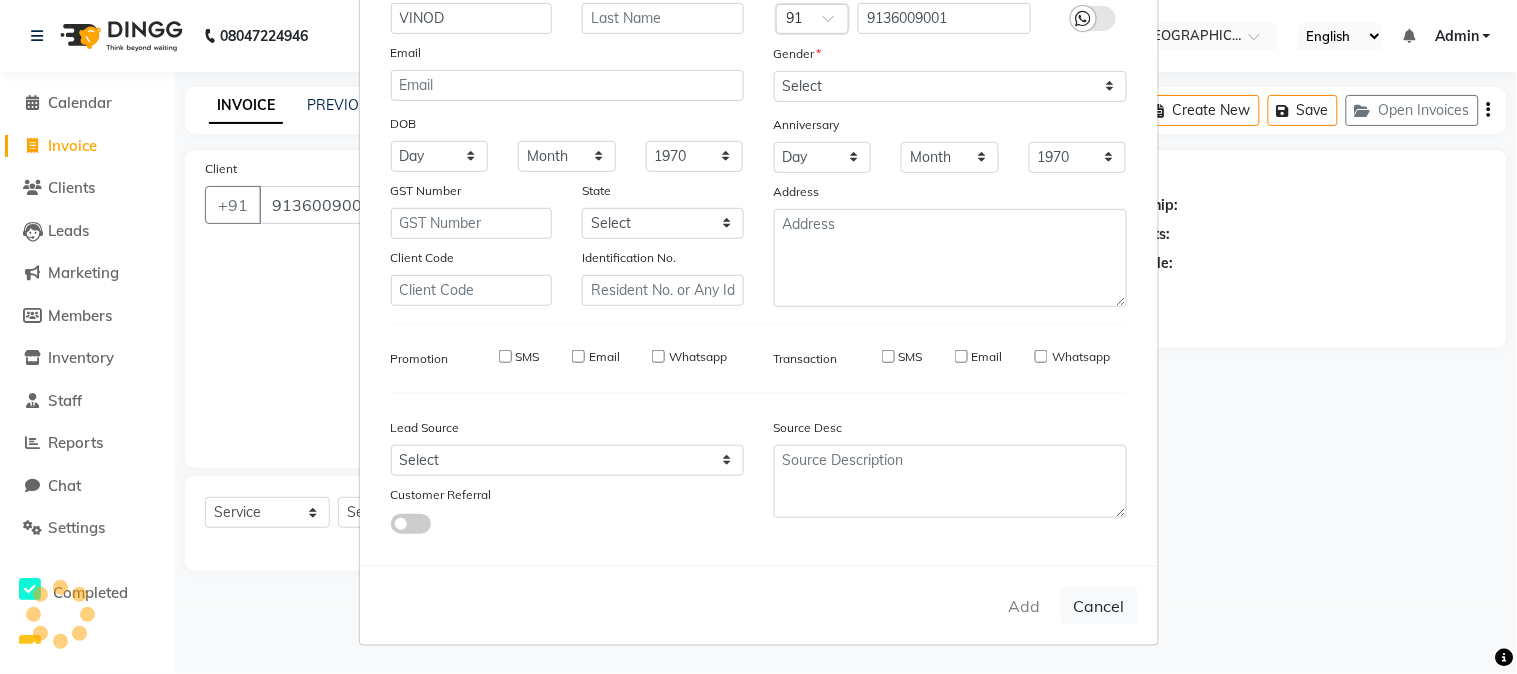 select 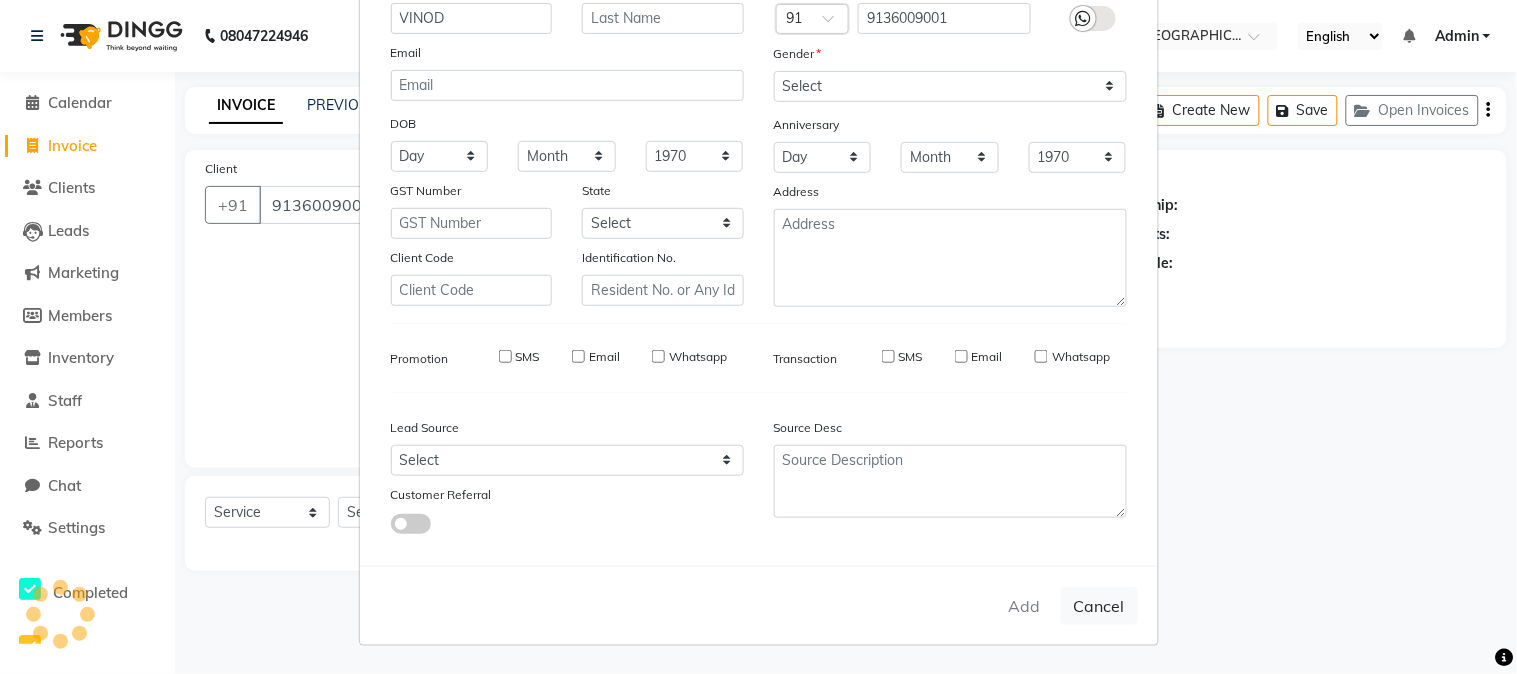 select 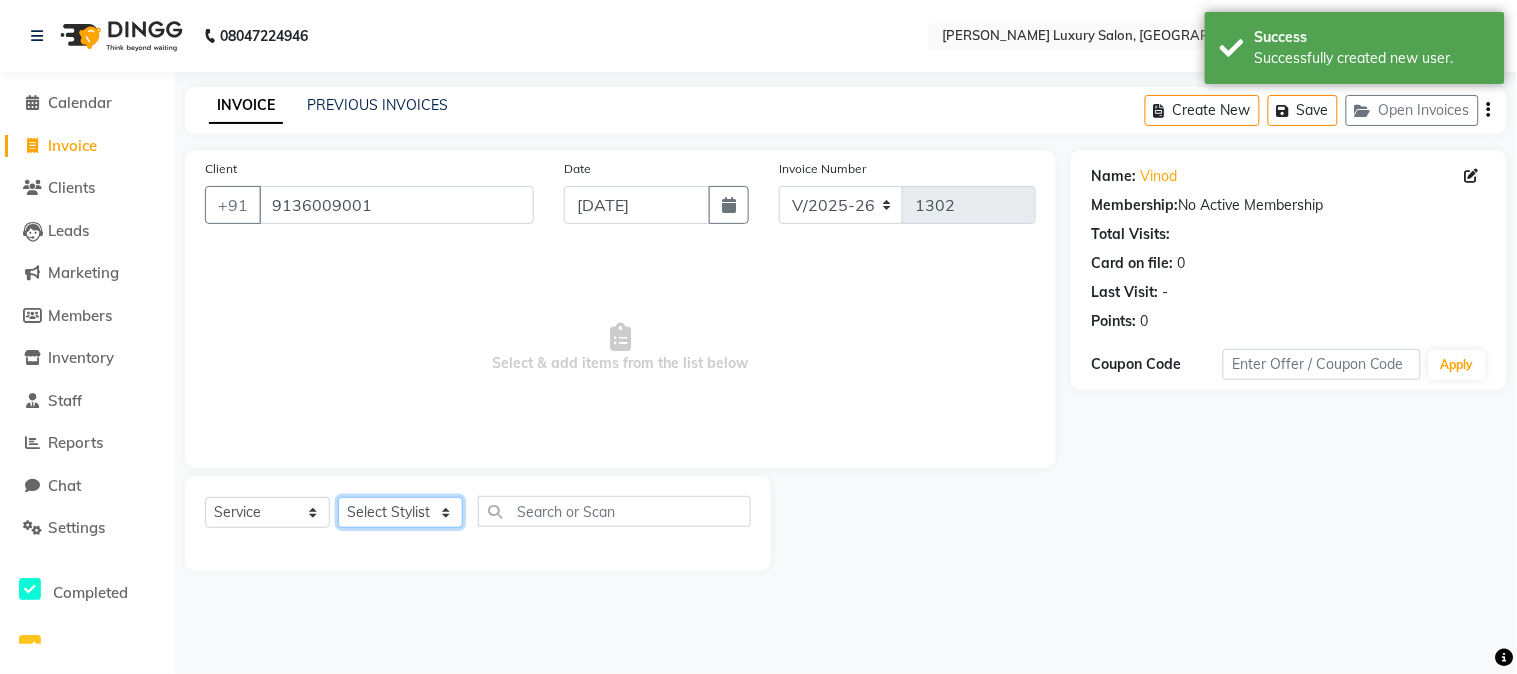 click on "Select Stylist Afsana Shaikh Nazmin Shah Salim  Mansoori Salon Sandhya Shaan Salmani" 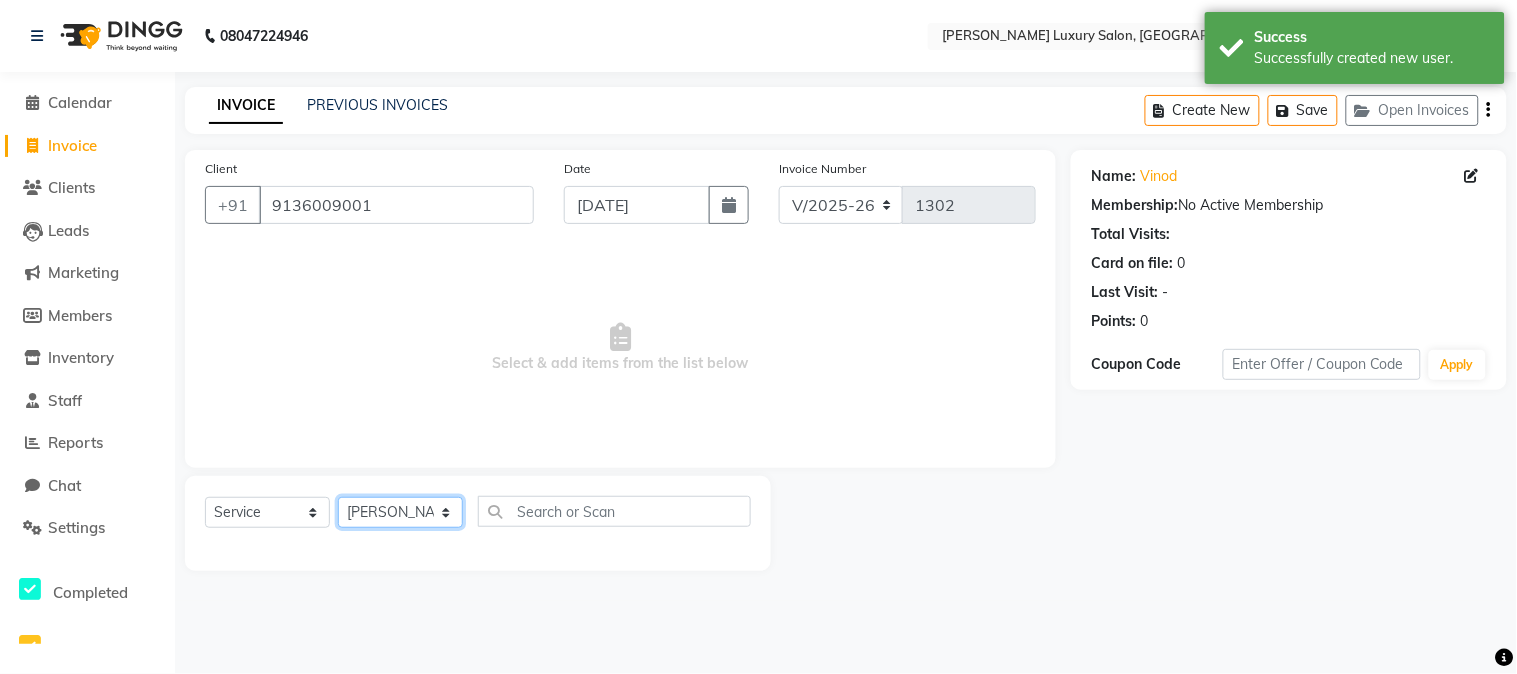click on "Select Stylist Afsana Shaikh Nazmin Shah Salim  Mansoori Salon Sandhya Shaan Salmani" 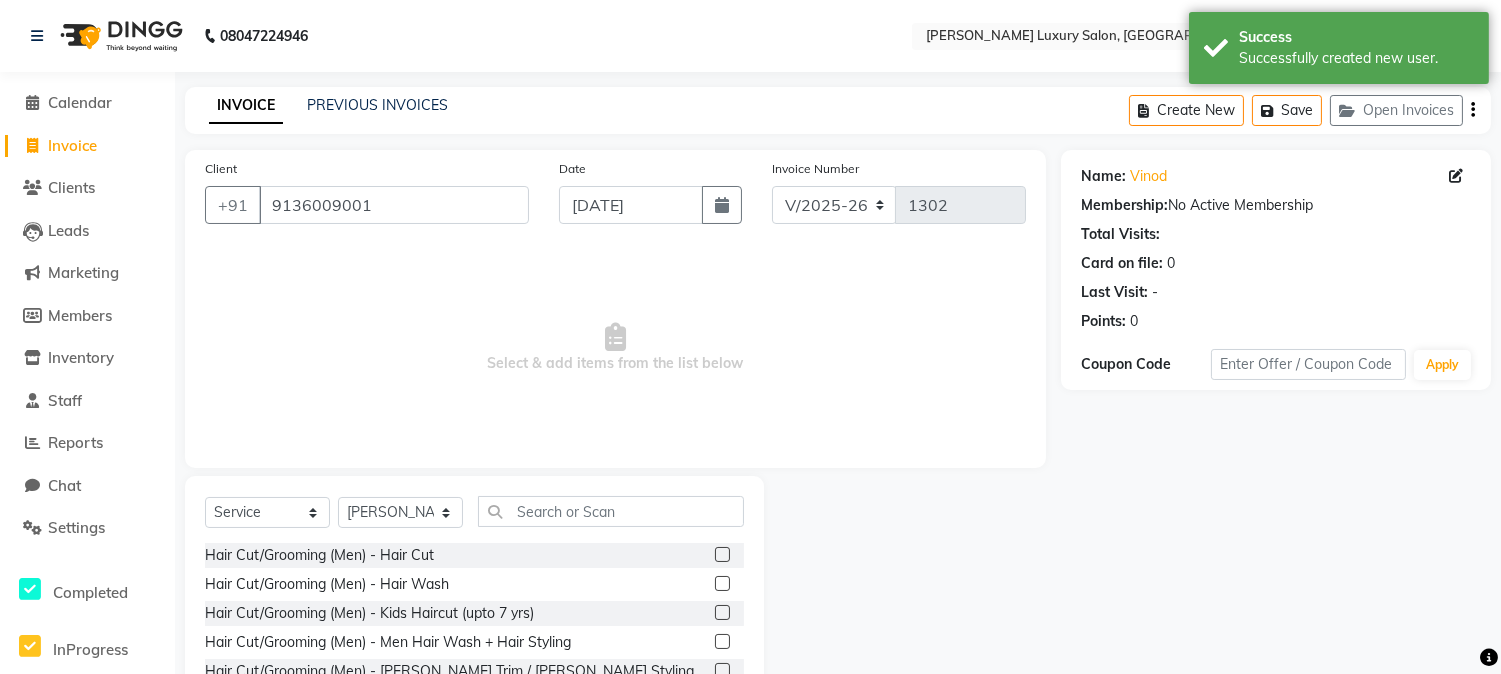 click 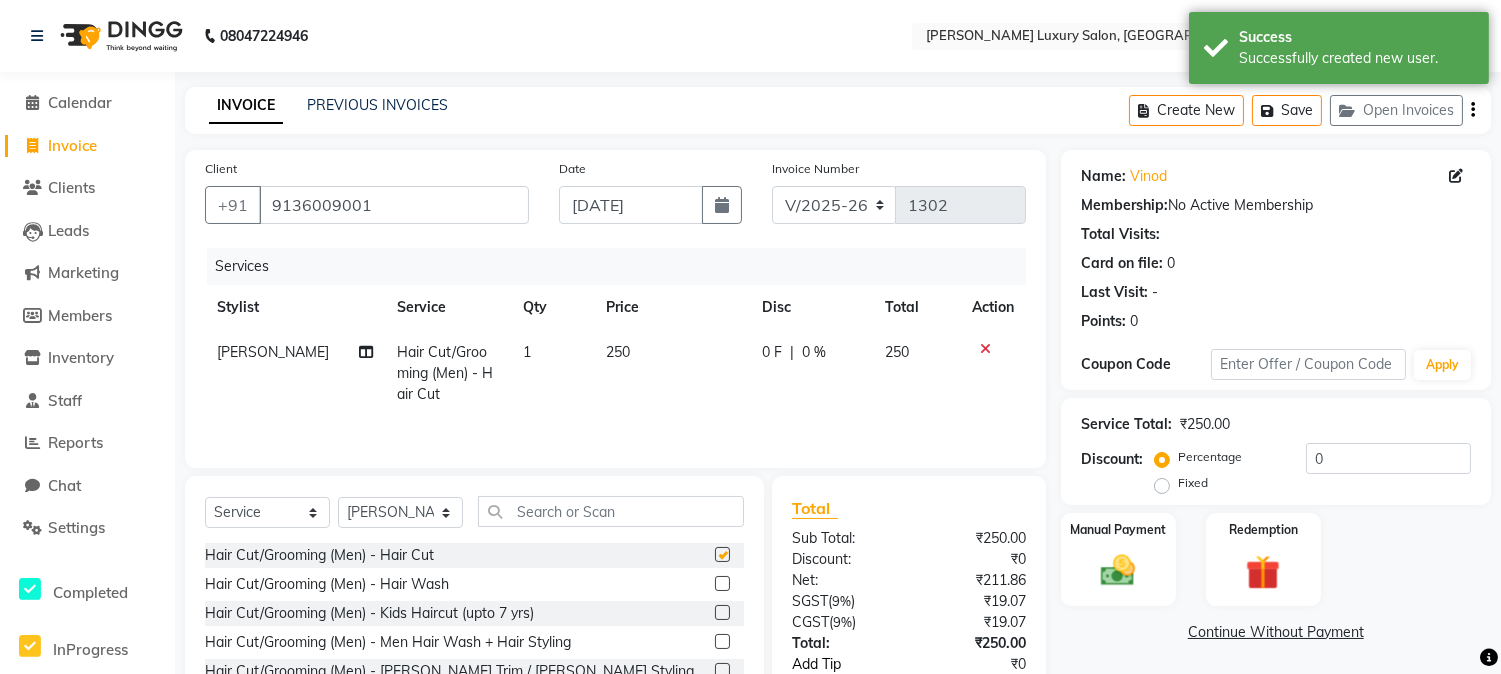 checkbox on "false" 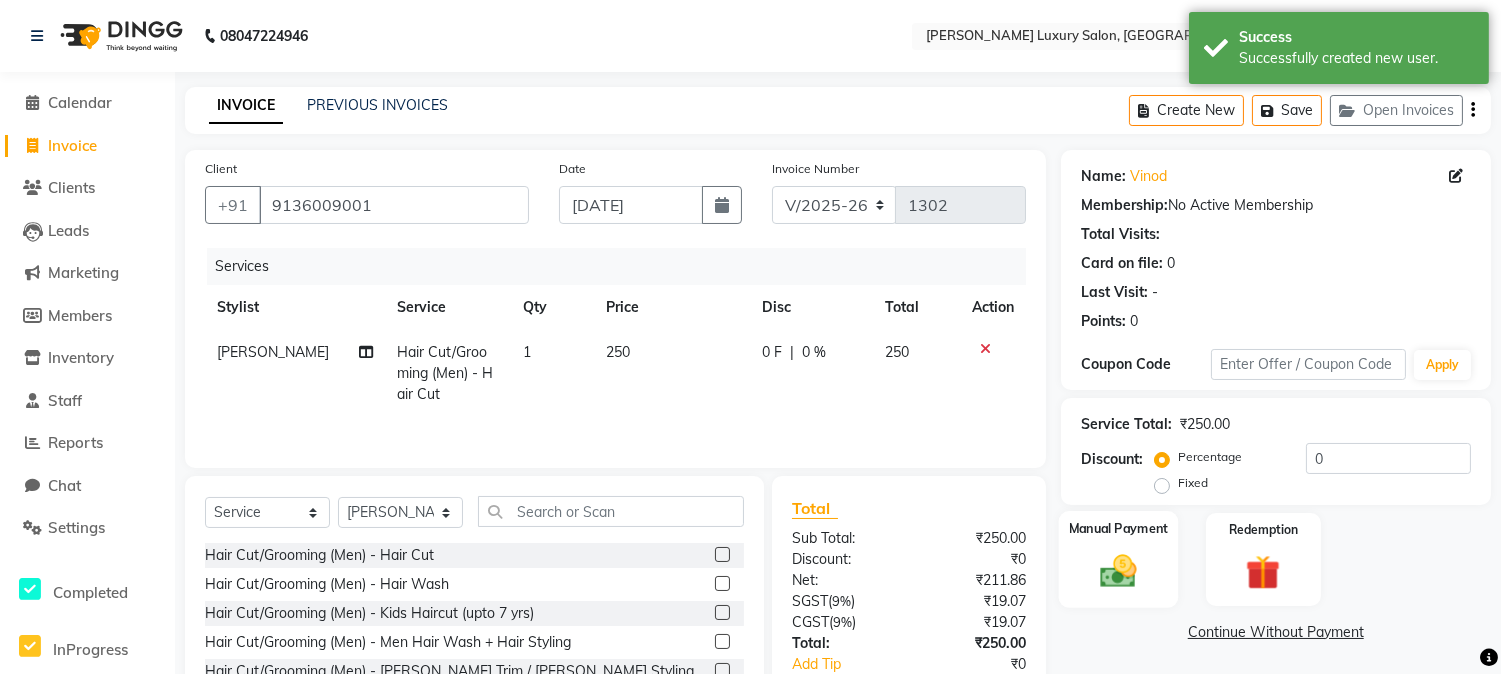click 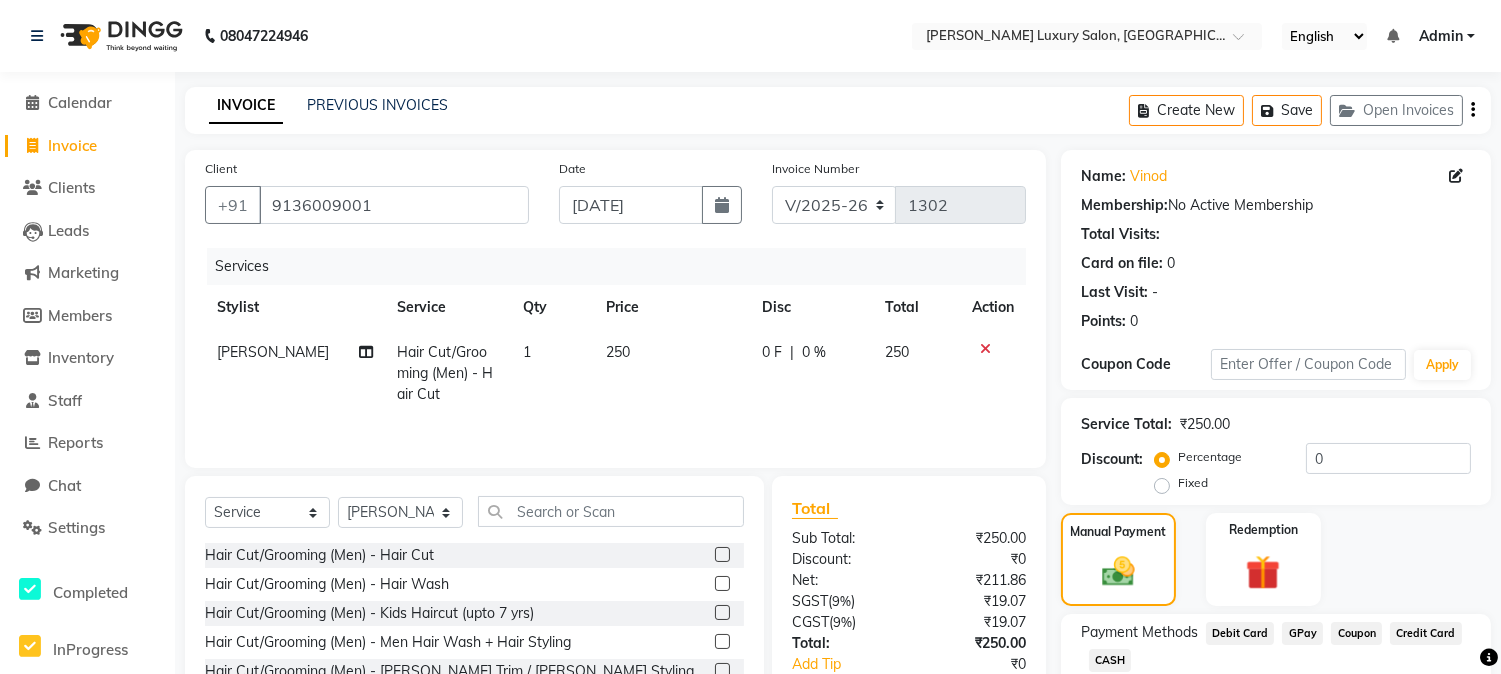 click on "Debit Card" 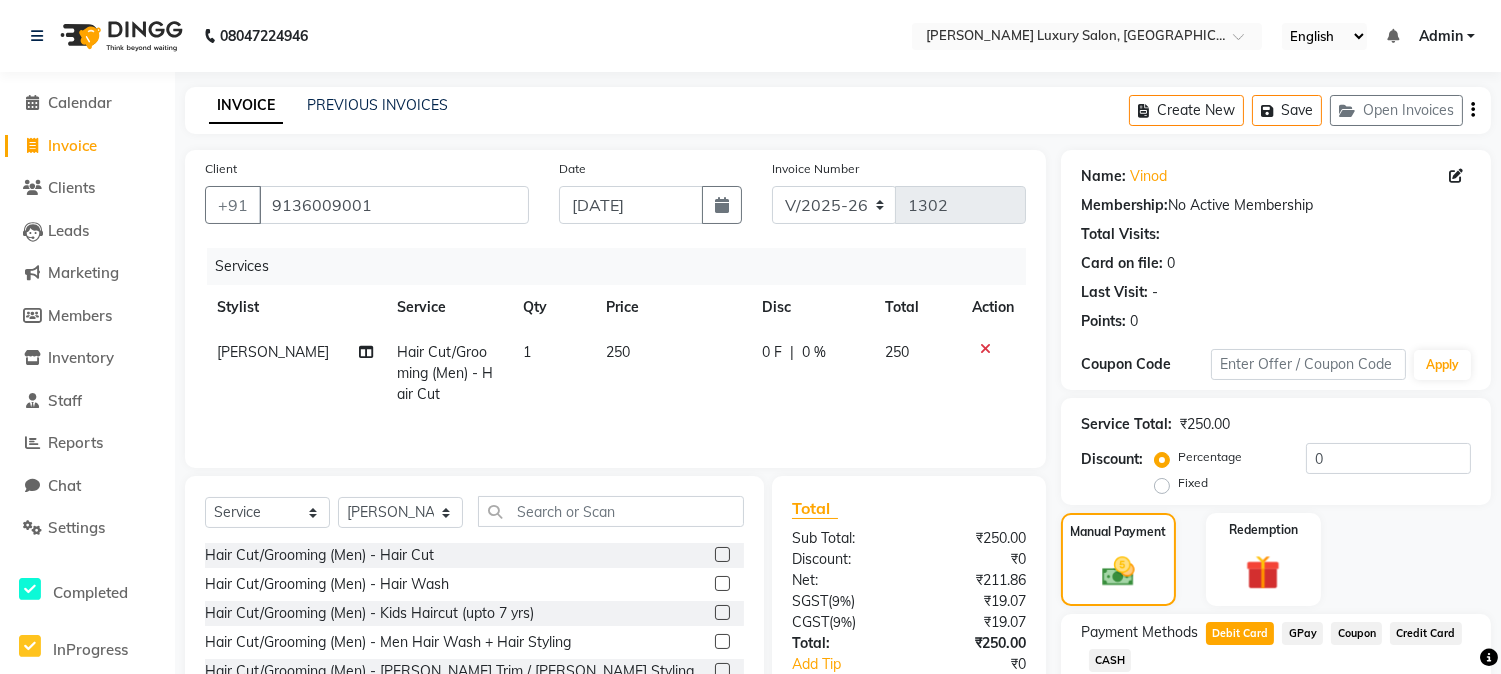 scroll, scrollTop: 187, scrollLeft: 0, axis: vertical 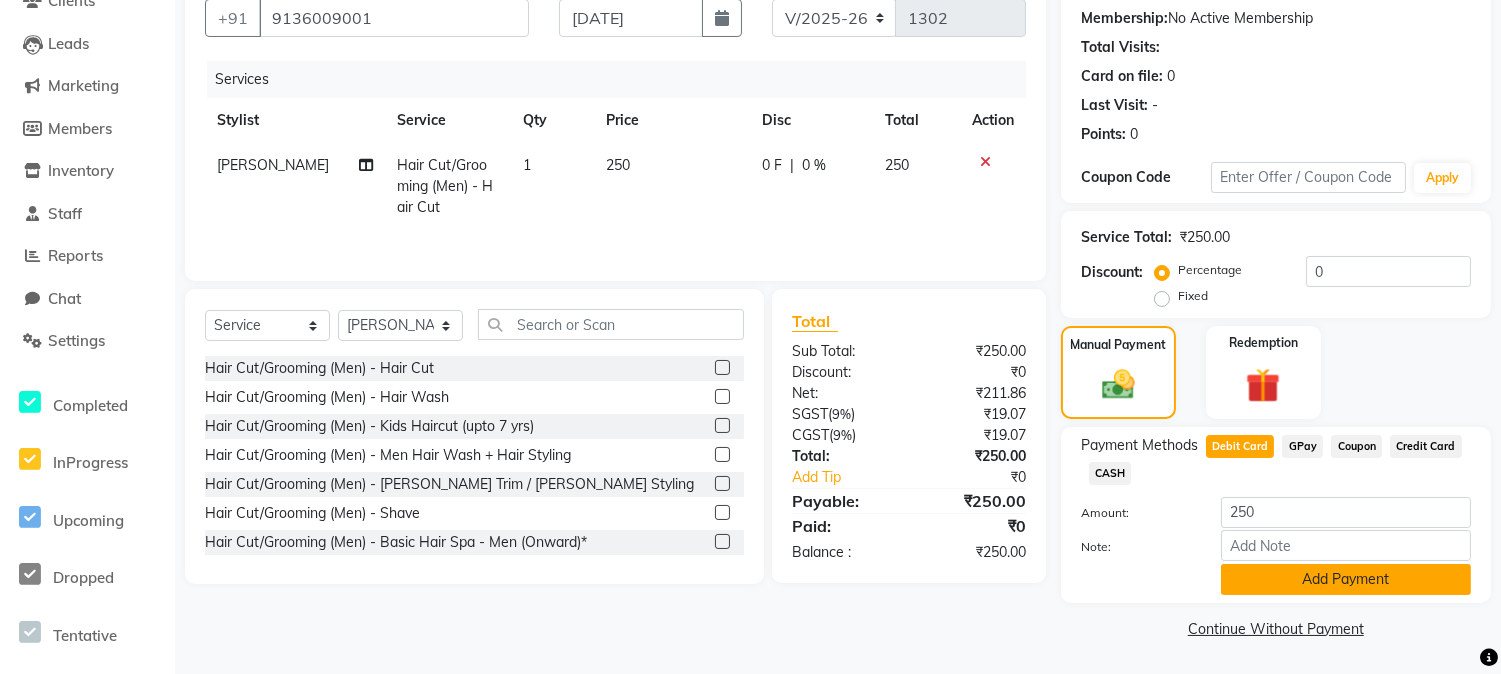 click on "Add Payment" 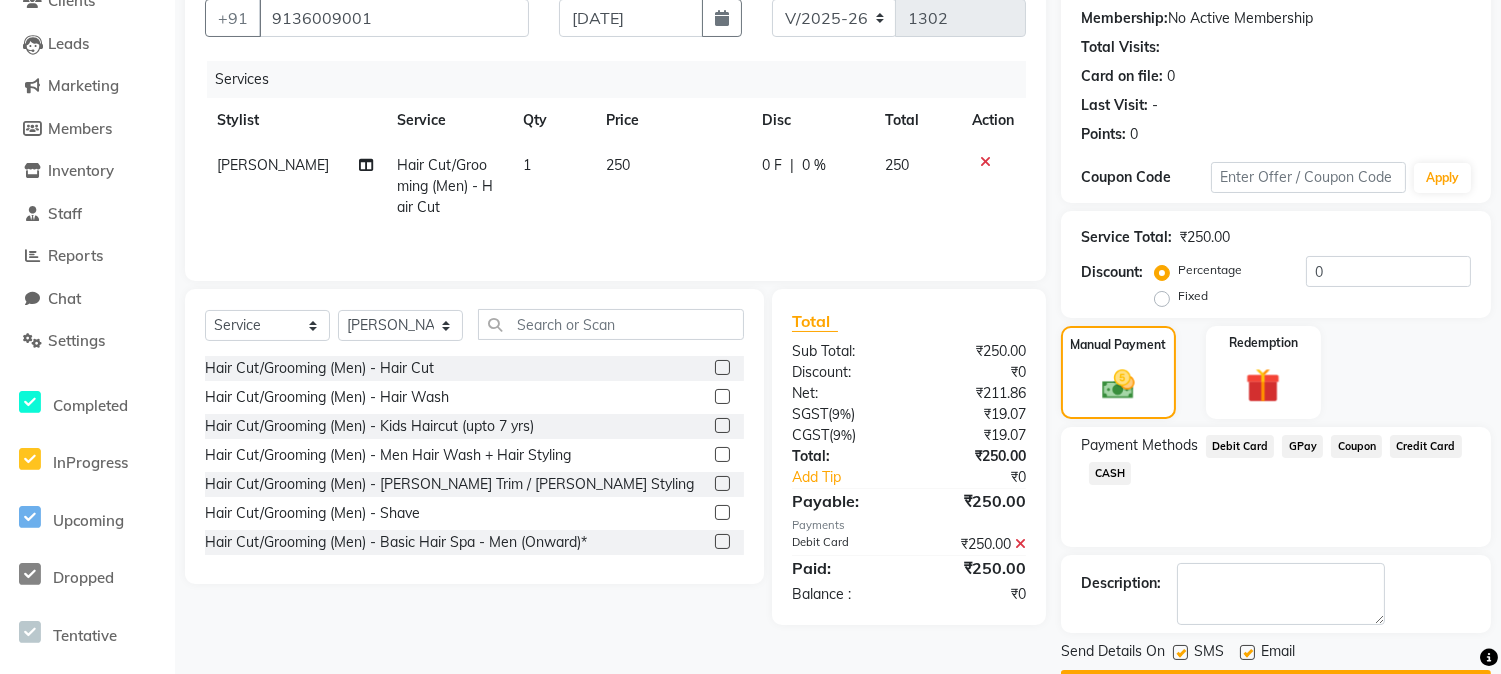 scroll, scrollTop: 243, scrollLeft: 0, axis: vertical 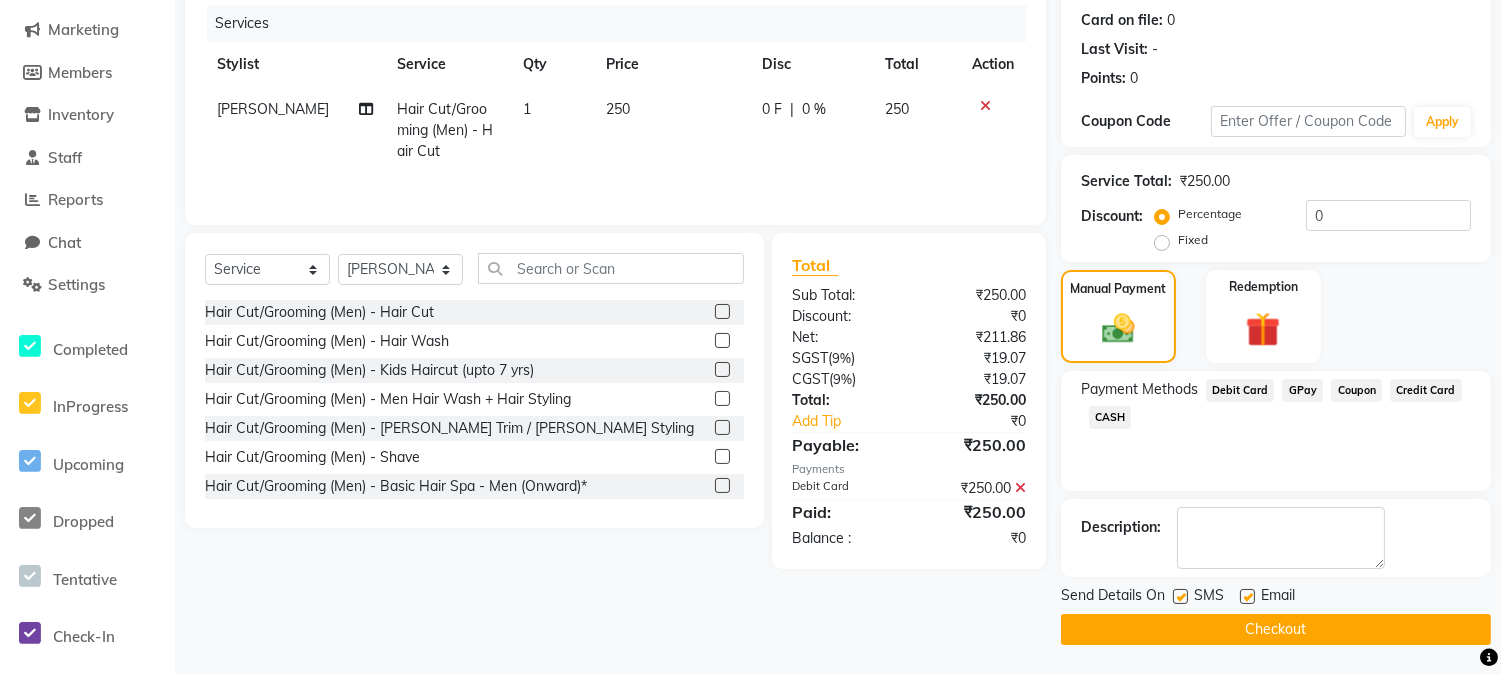 click on "Checkout" 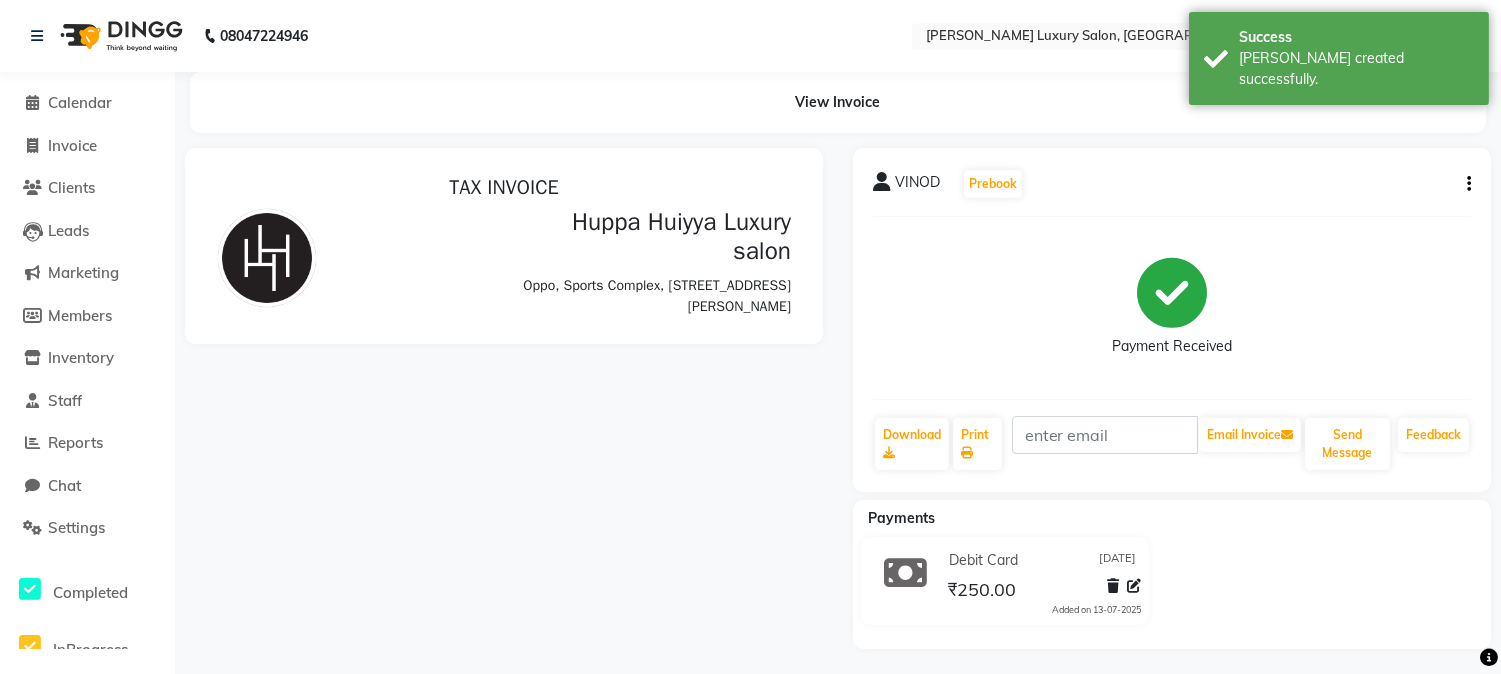 scroll, scrollTop: 0, scrollLeft: 0, axis: both 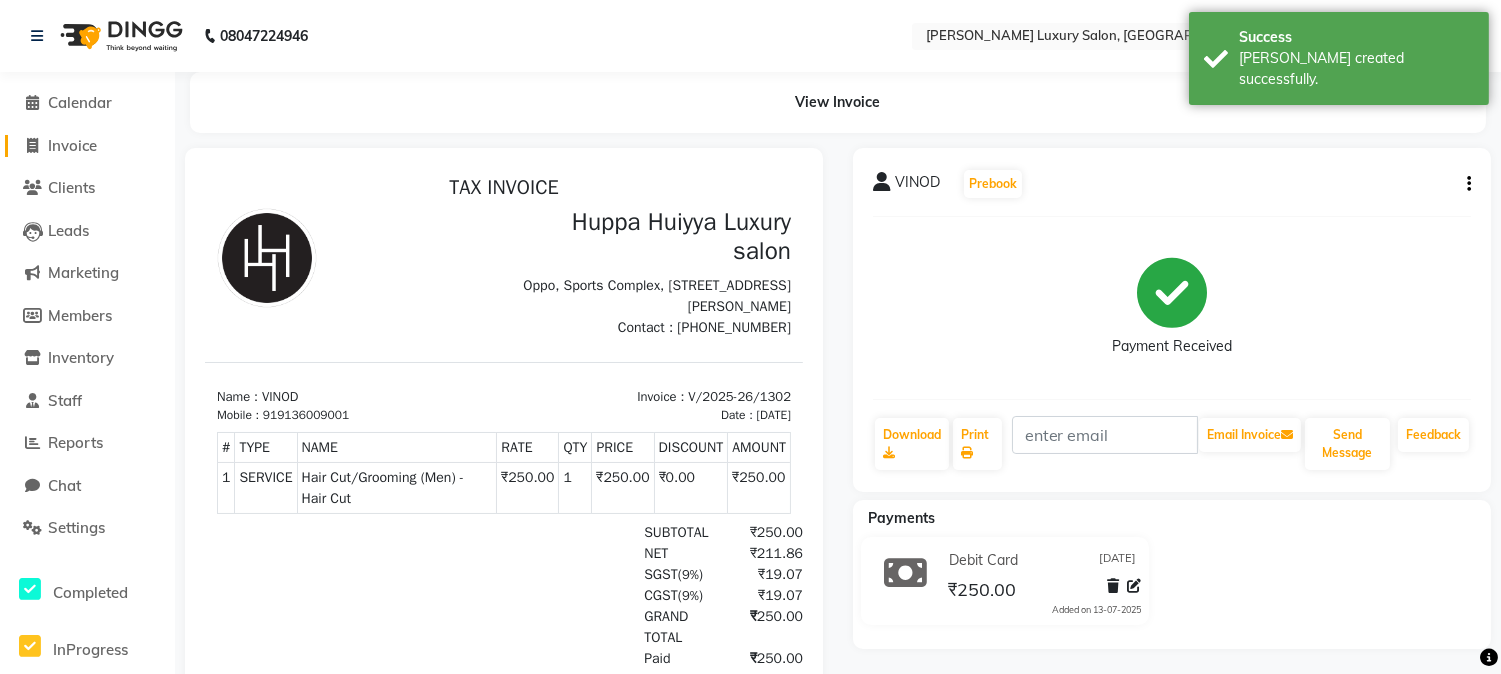 click on "Invoice" 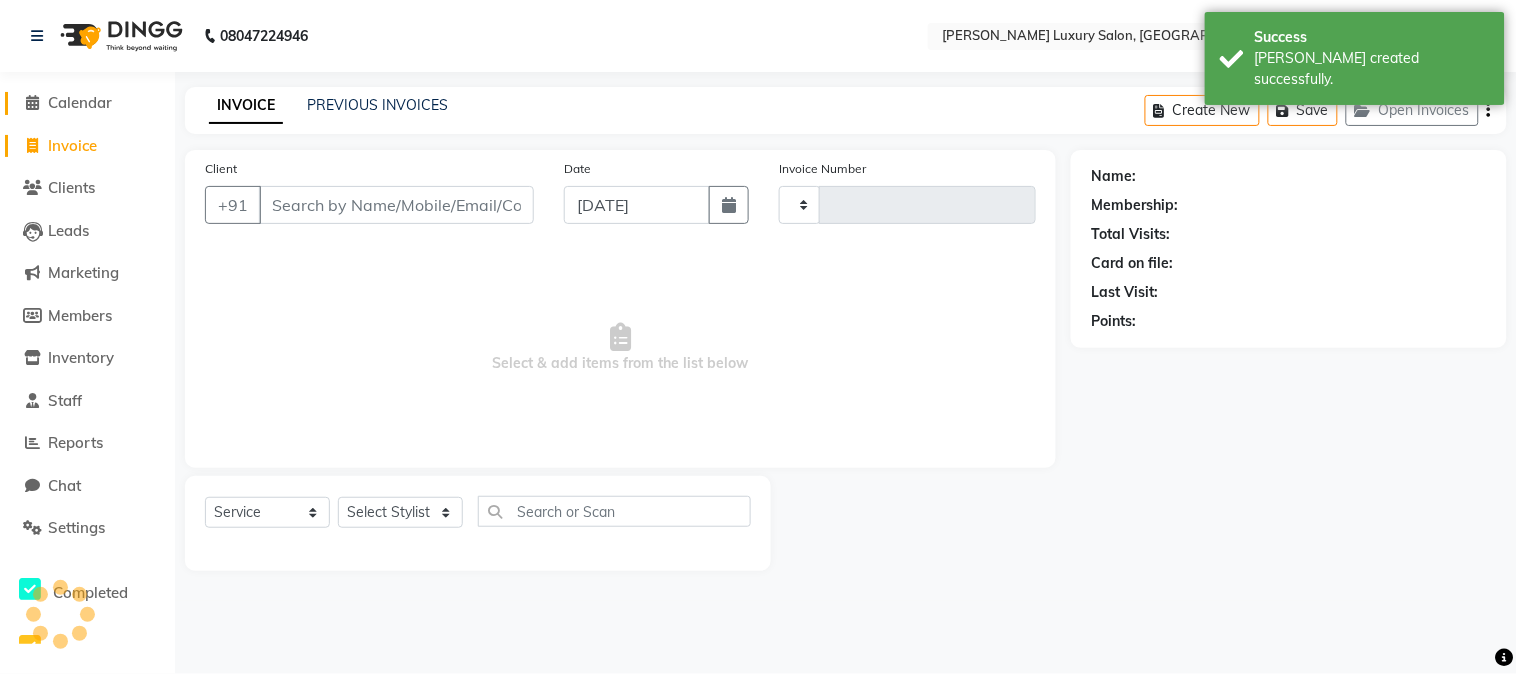 type on "1303" 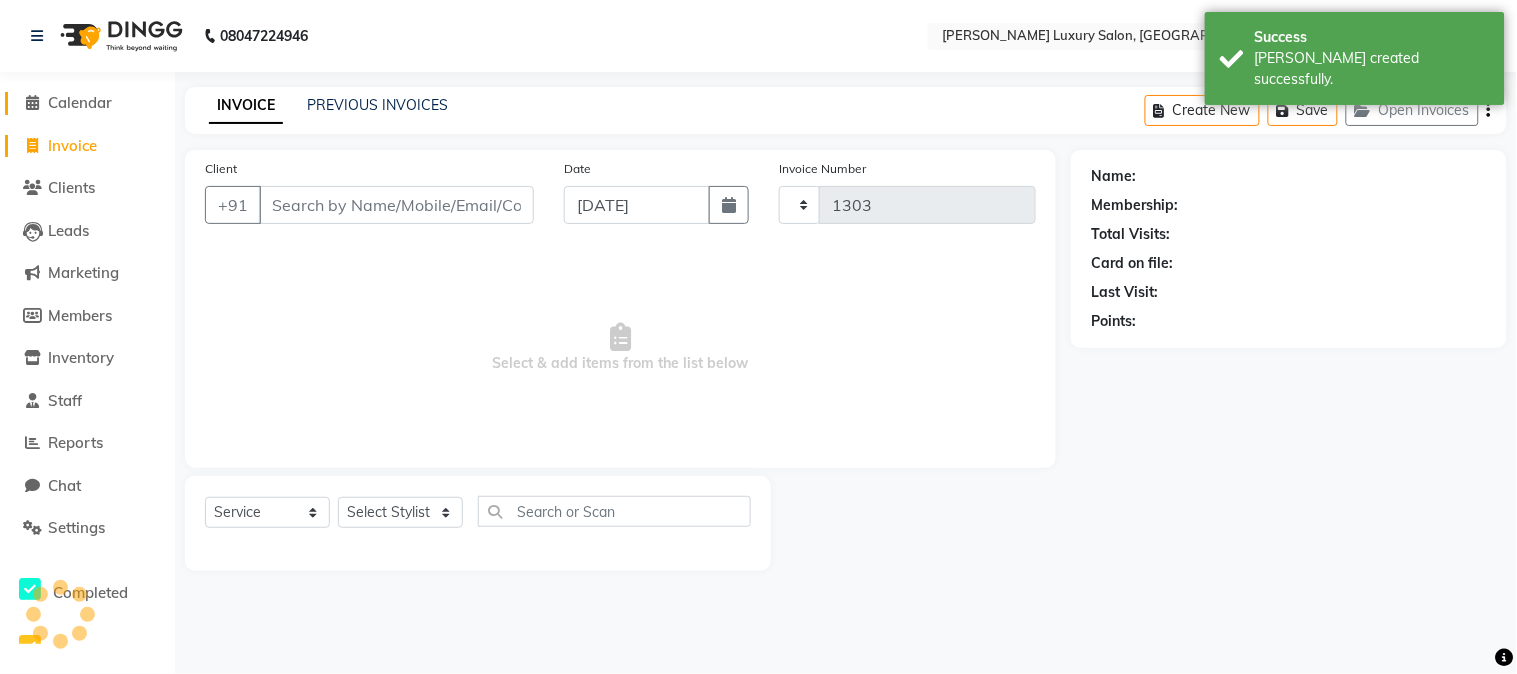select on "7752" 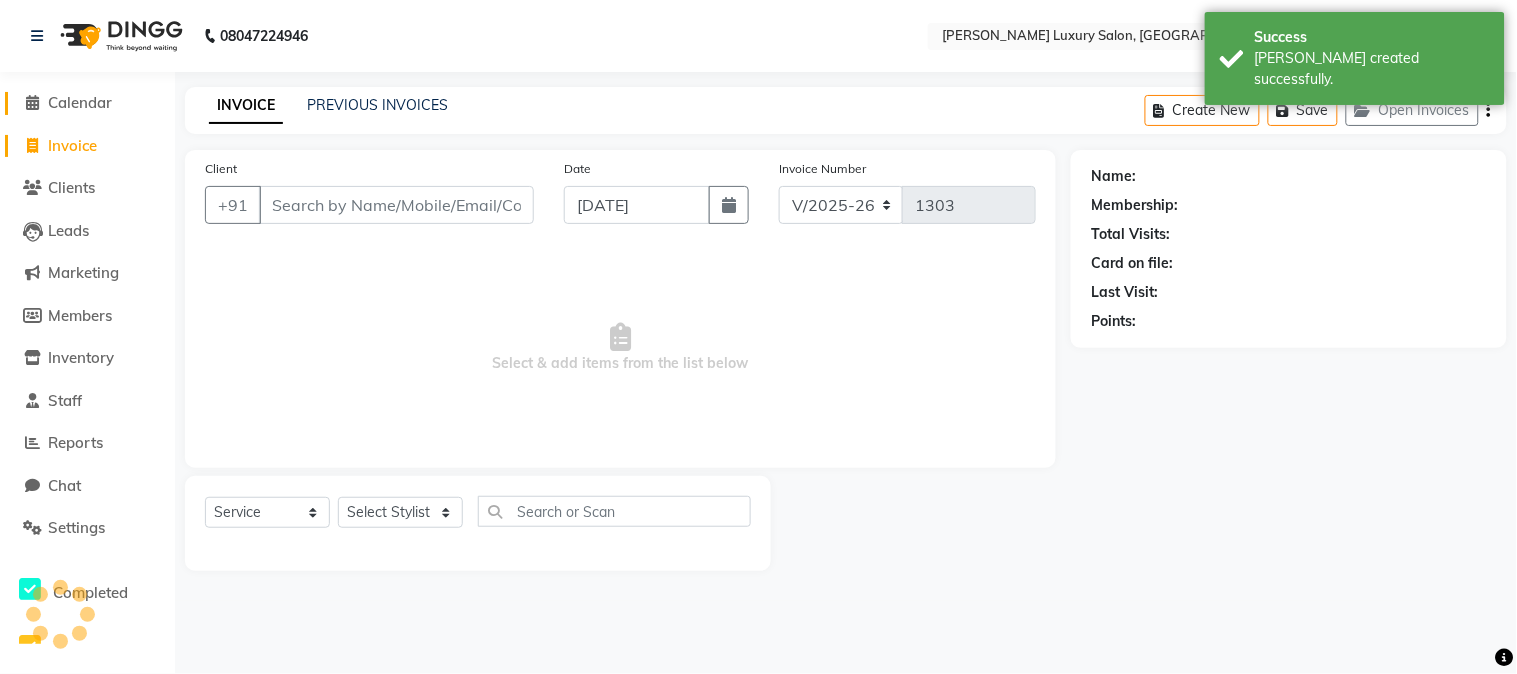 click on "Calendar" 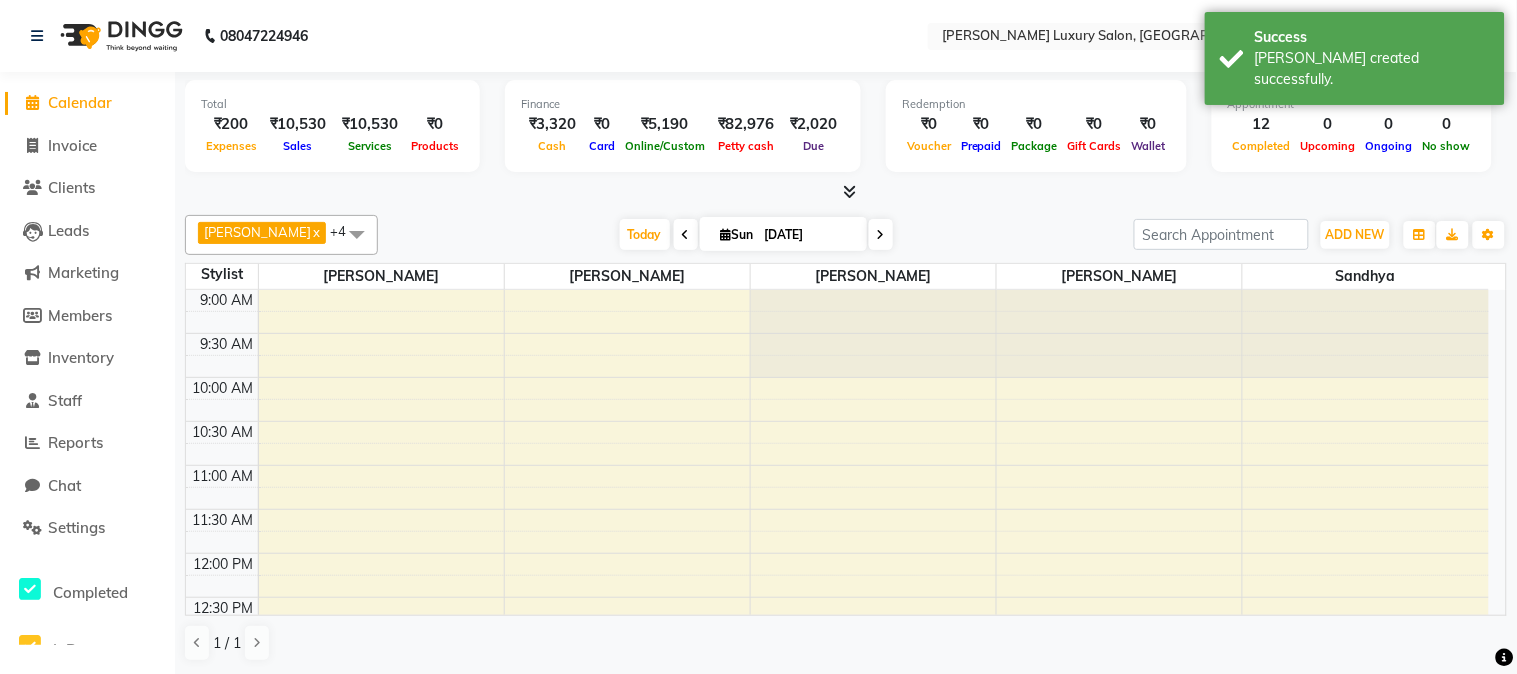 scroll, scrollTop: 620, scrollLeft: 0, axis: vertical 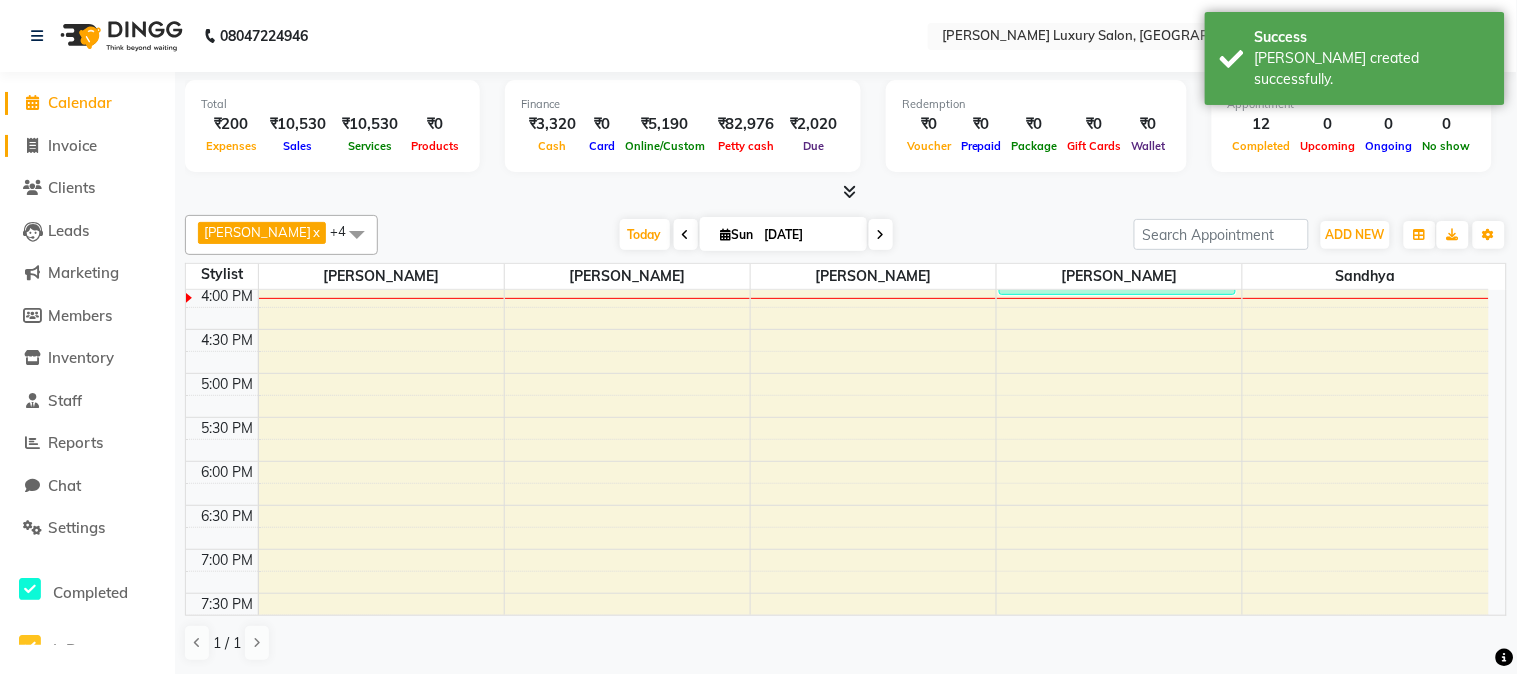 click on "Invoice" 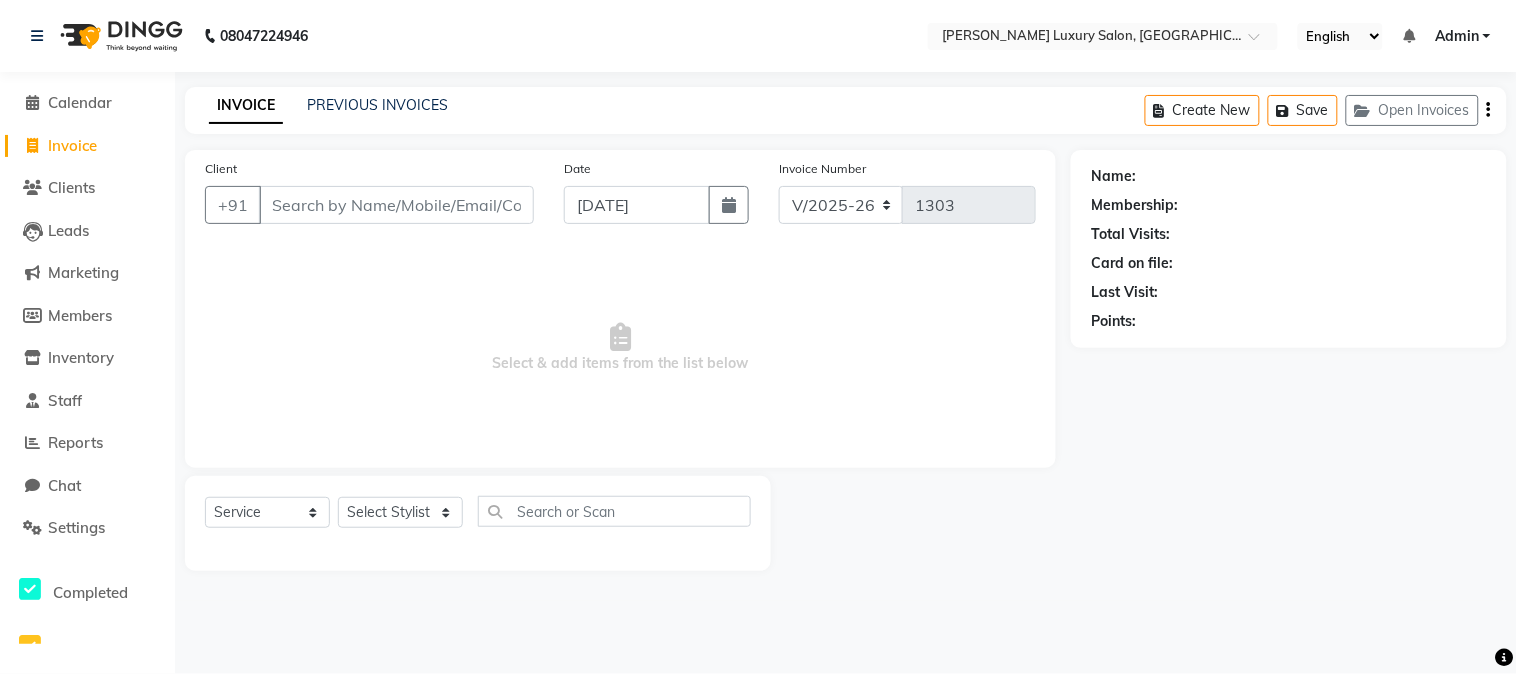 click on "Client" at bounding box center (396, 205) 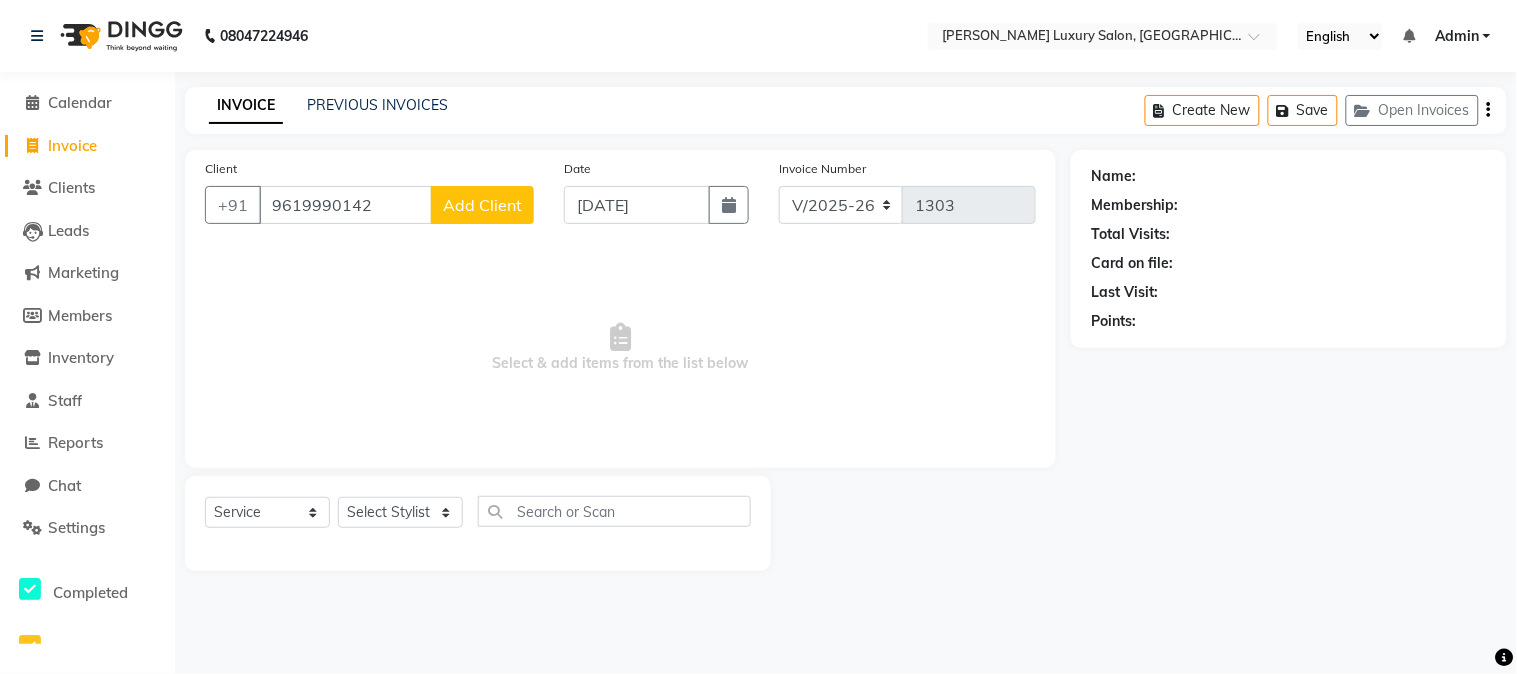 type on "9619990142" 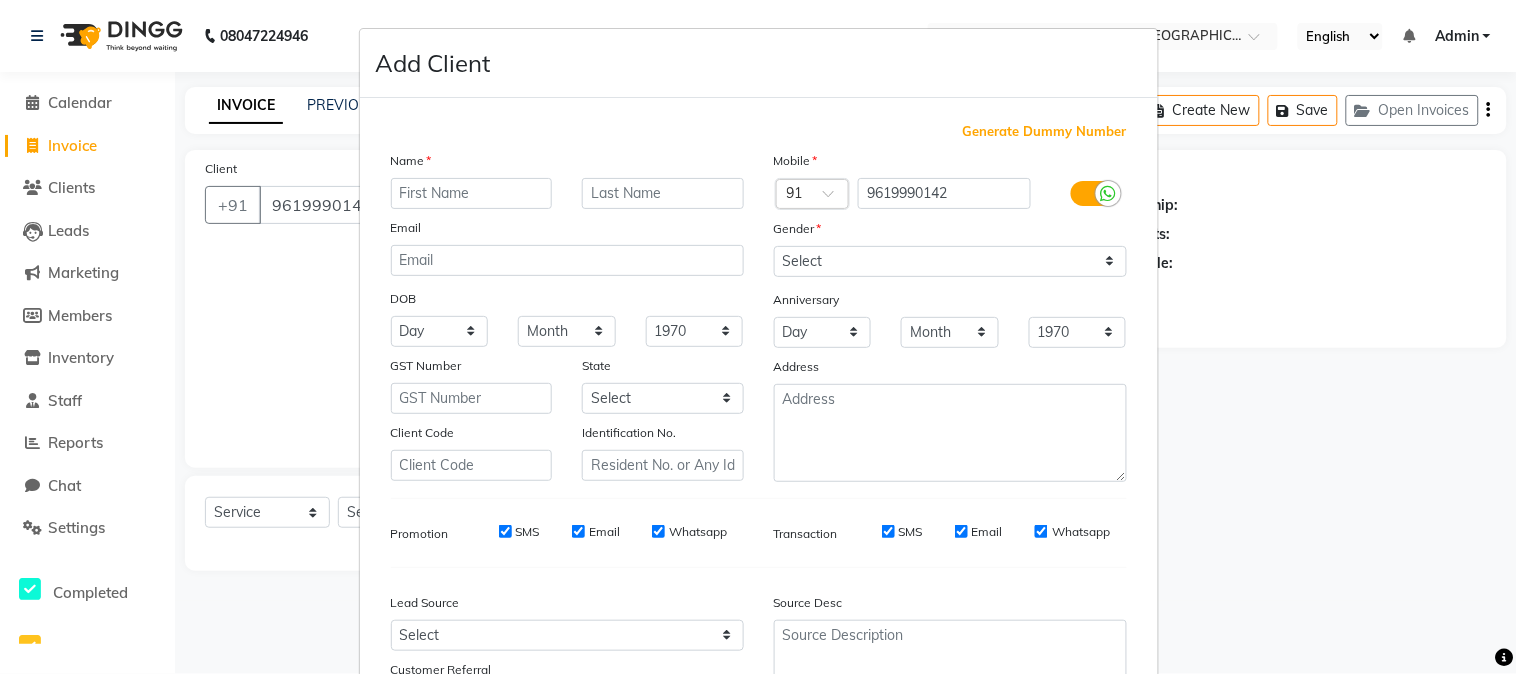 click at bounding box center [472, 193] 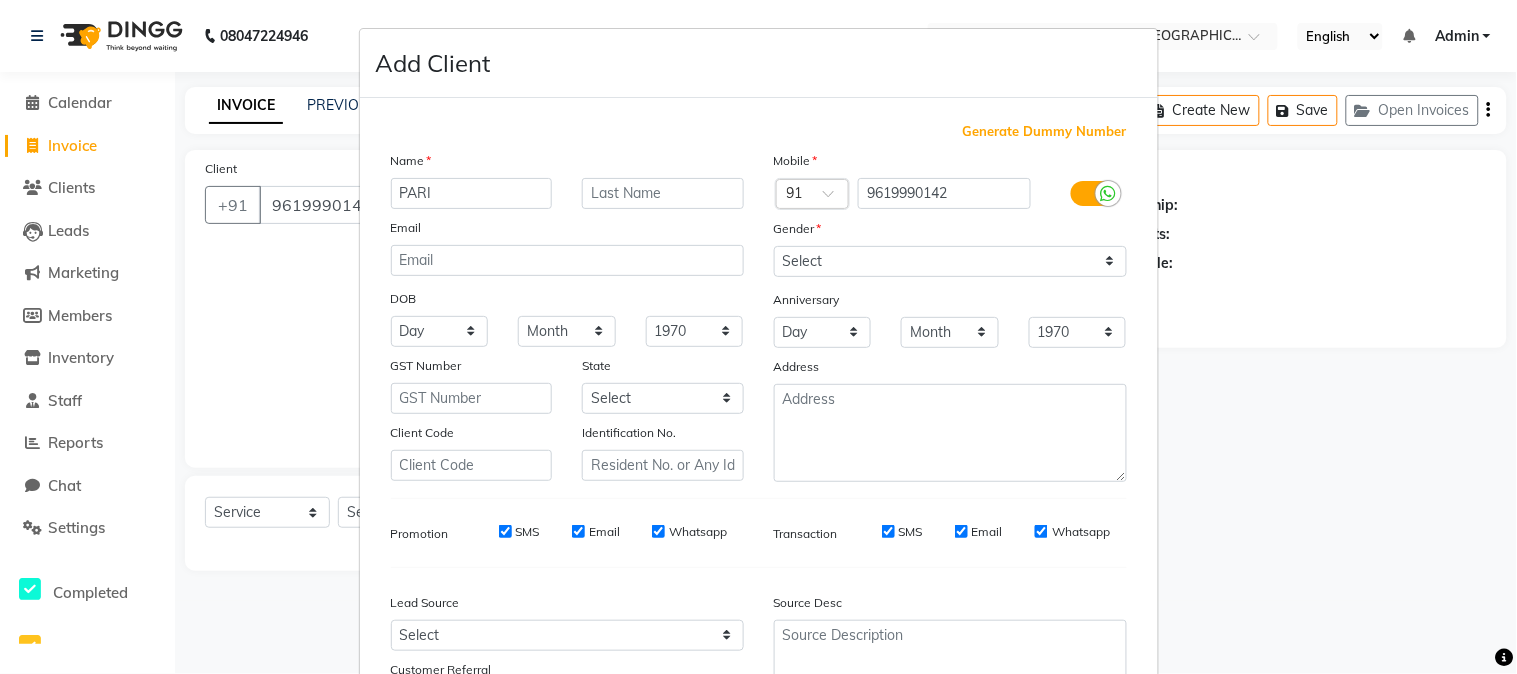type on "PARI" 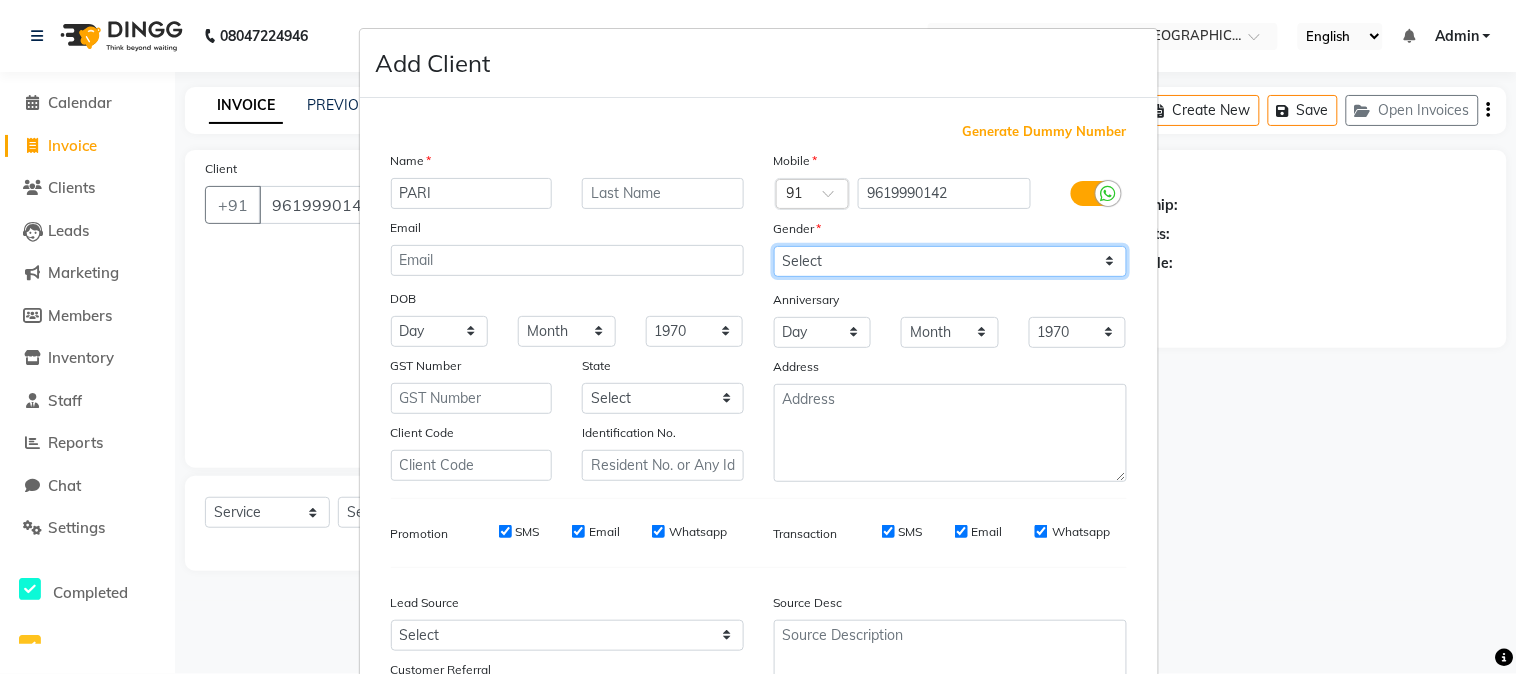 click on "Select [DEMOGRAPHIC_DATA] [DEMOGRAPHIC_DATA] Other Prefer Not To Say" at bounding box center [950, 261] 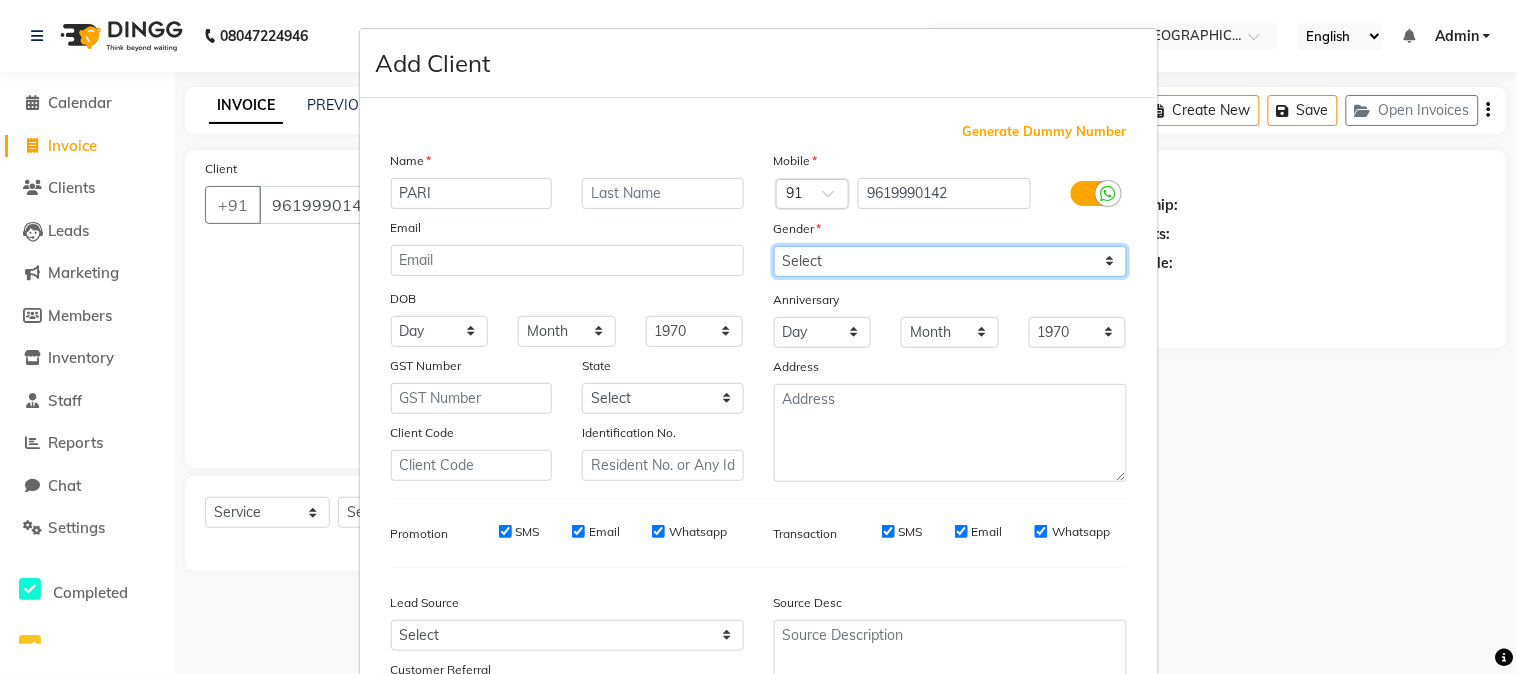 click on "Select [DEMOGRAPHIC_DATA] [DEMOGRAPHIC_DATA] Other Prefer Not To Say" at bounding box center (950, 261) 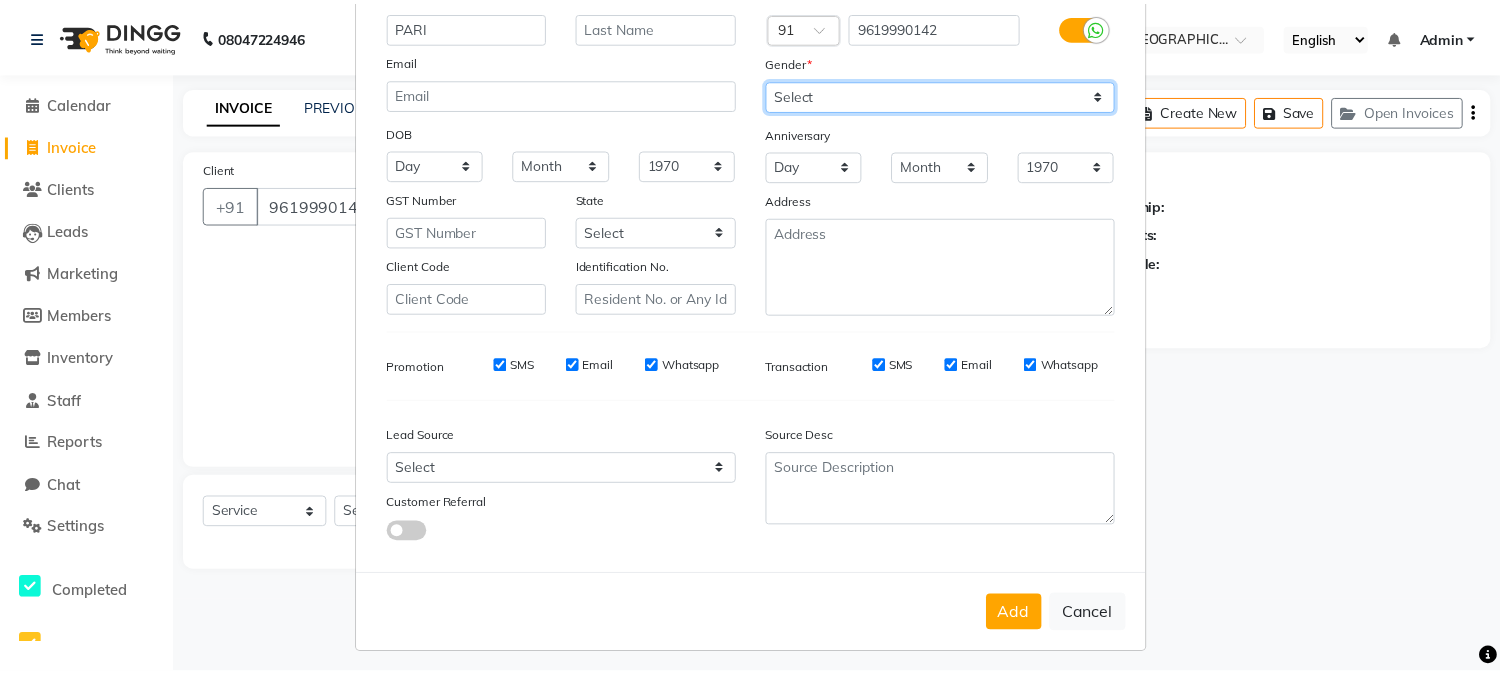 scroll, scrollTop: 176, scrollLeft: 0, axis: vertical 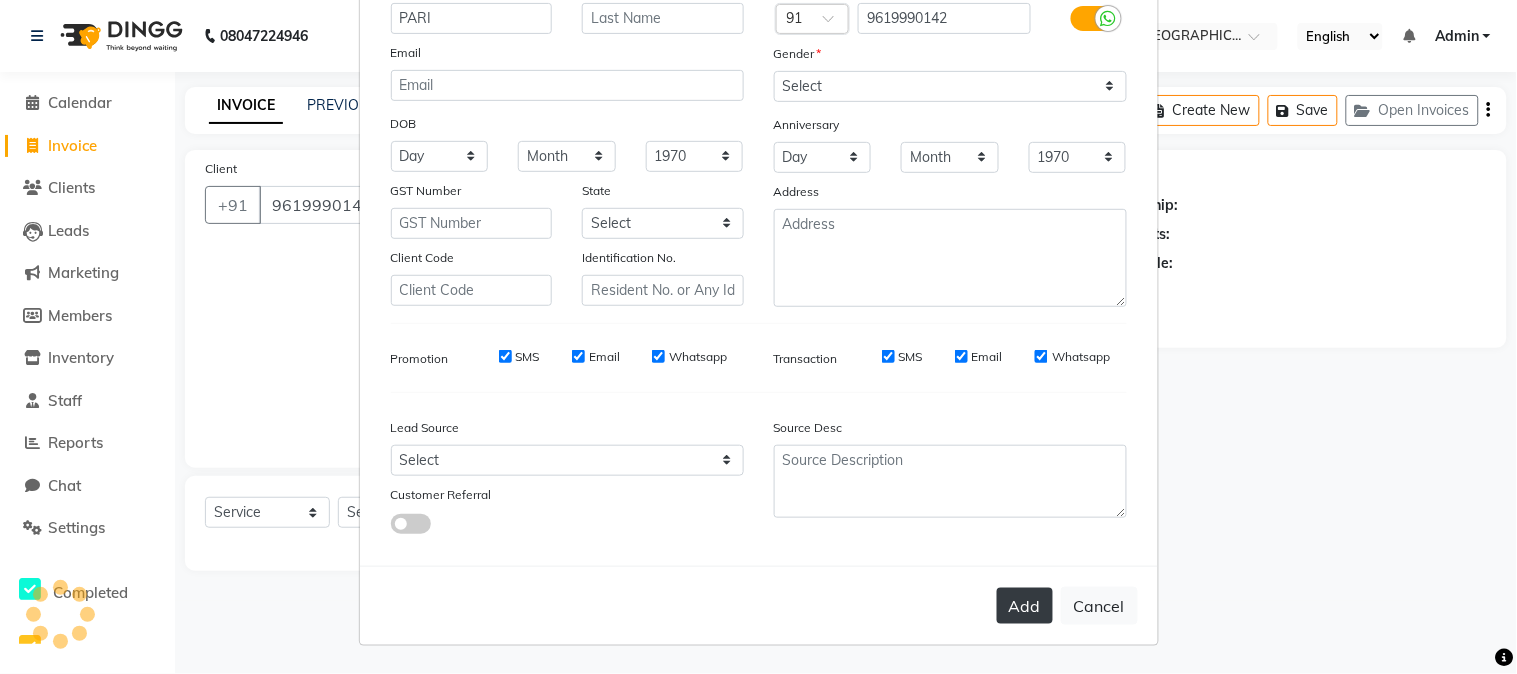 click on "Add" at bounding box center (1025, 606) 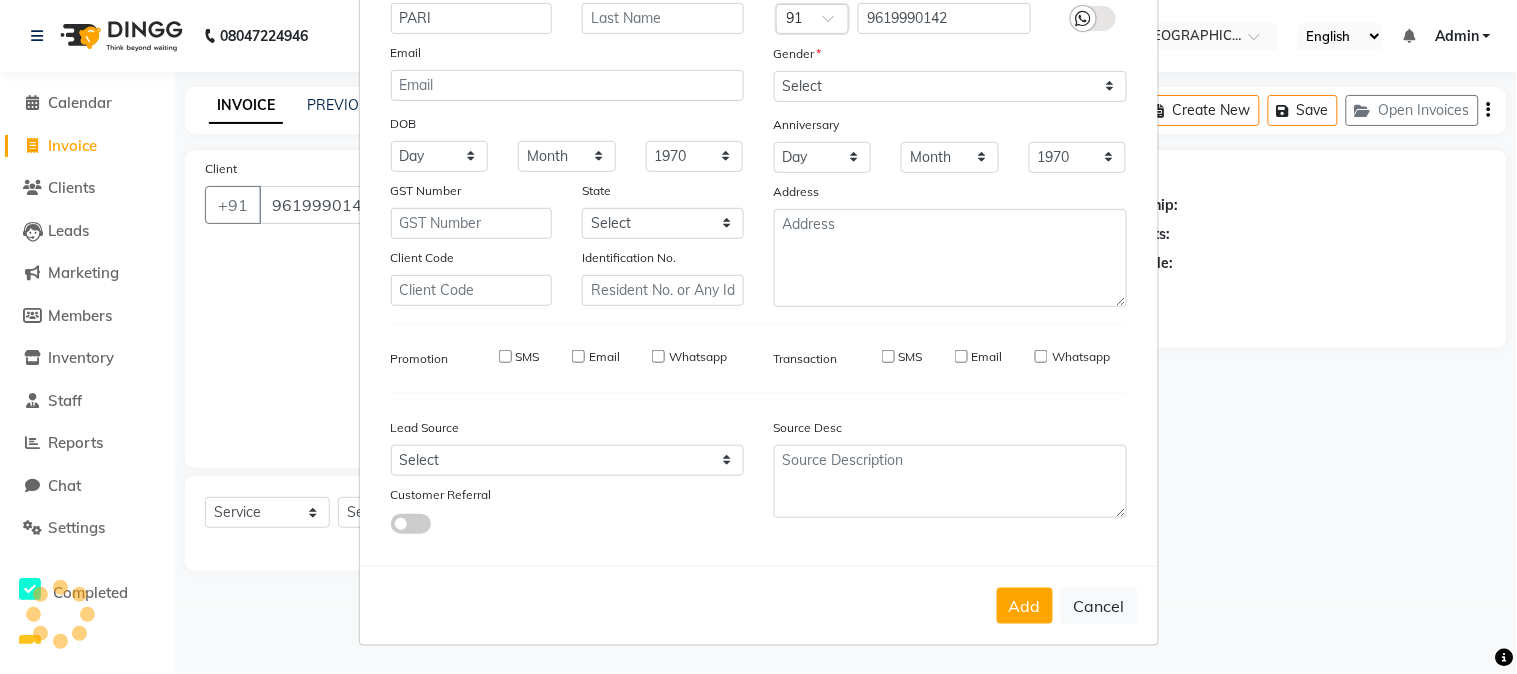 type 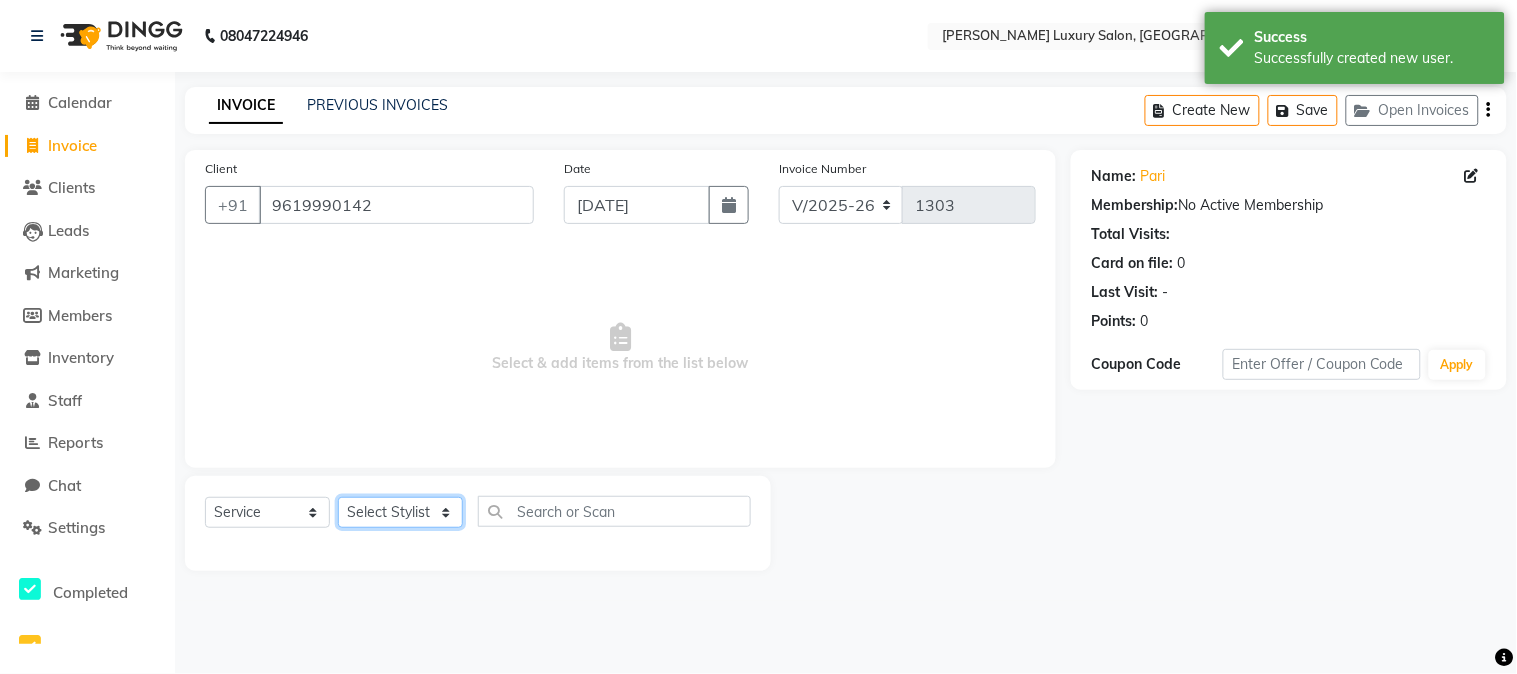 click on "Select Stylist Afsana Shaikh Nazmin Shah Salim  Mansoori Salon Sandhya Shaan Salmani" 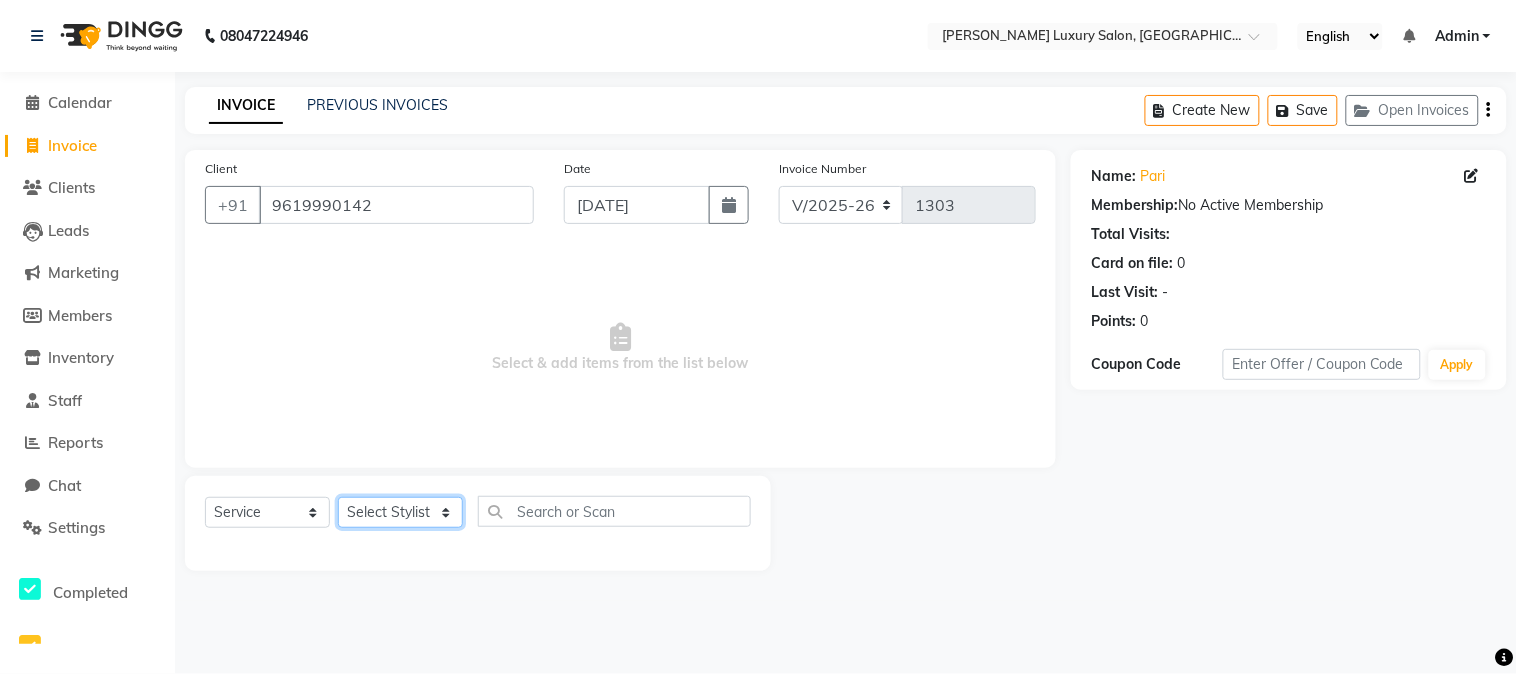 select on "71507" 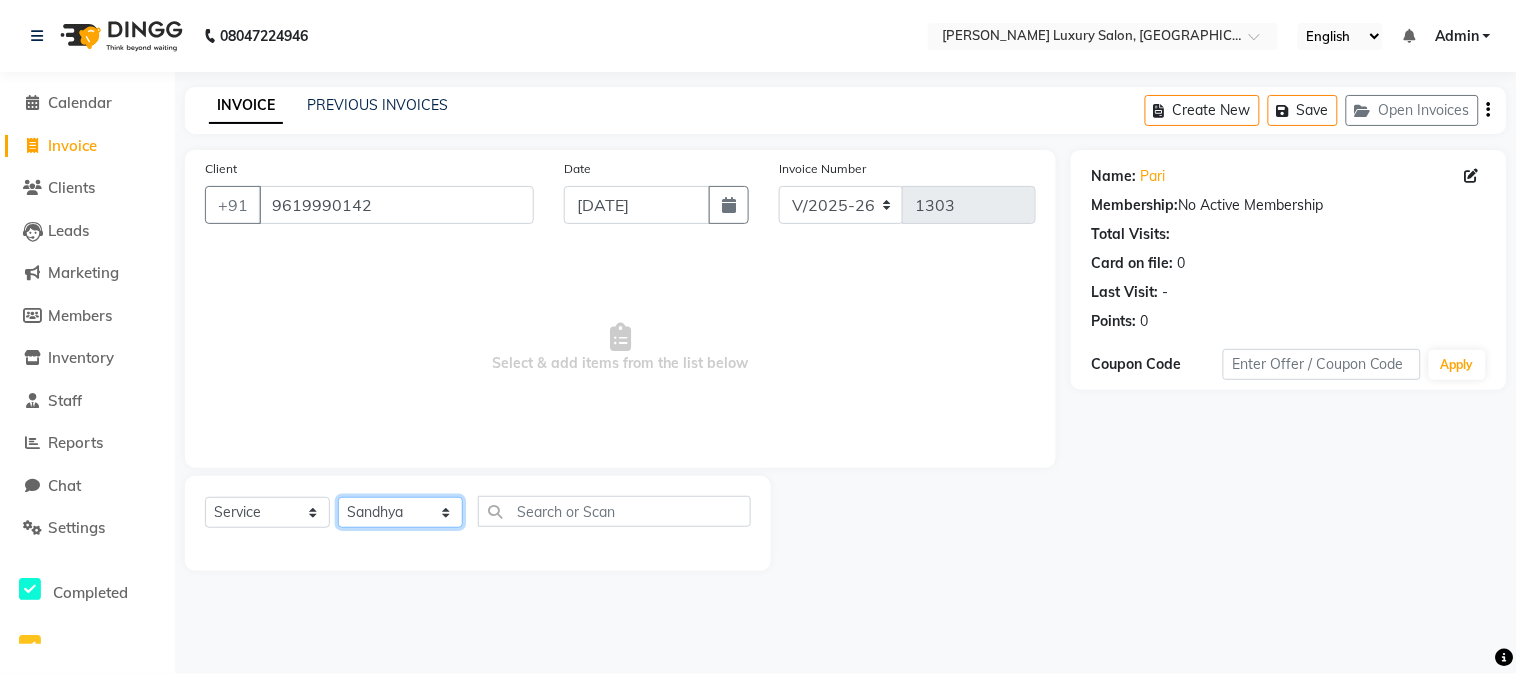 click on "Select Stylist Afsana Shaikh Nazmin Shah Salim  Mansoori Salon Sandhya Shaan Salmani" 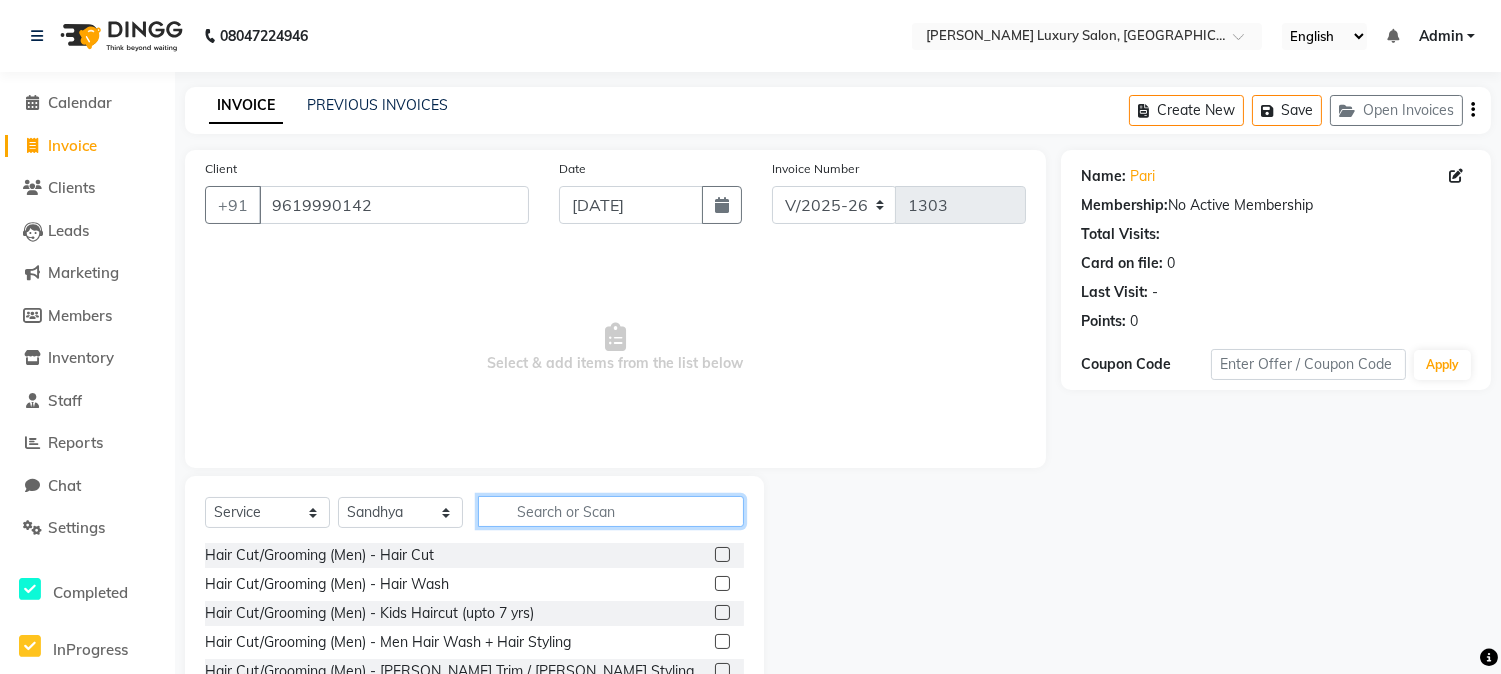 click 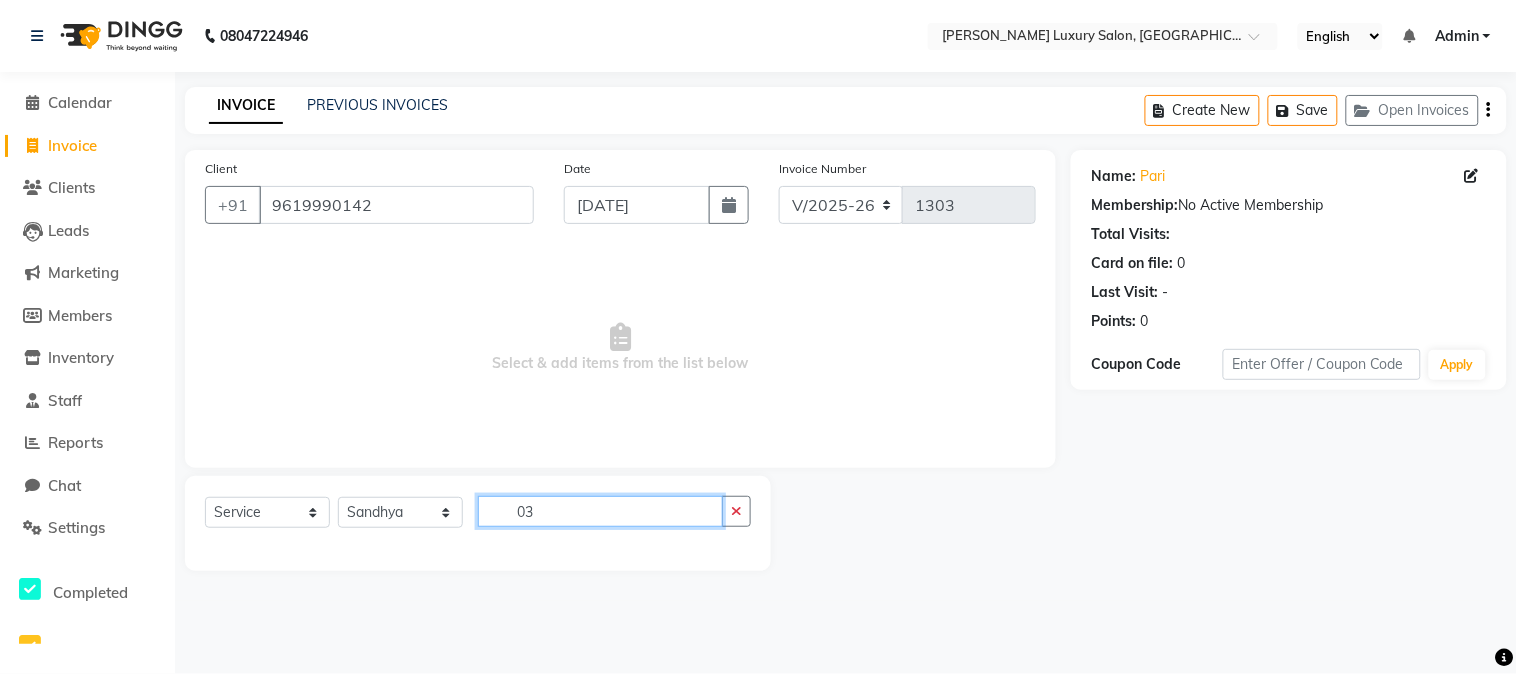 type on "0" 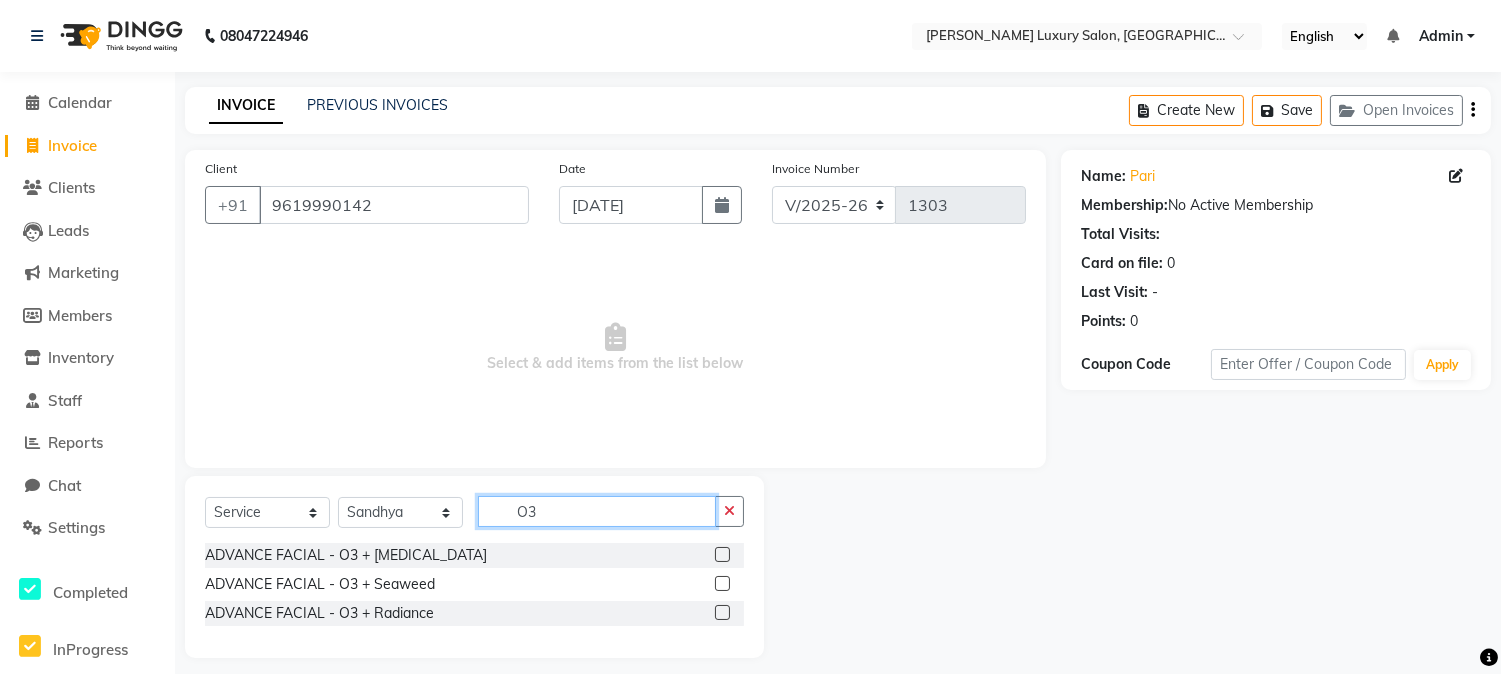 type on "O3" 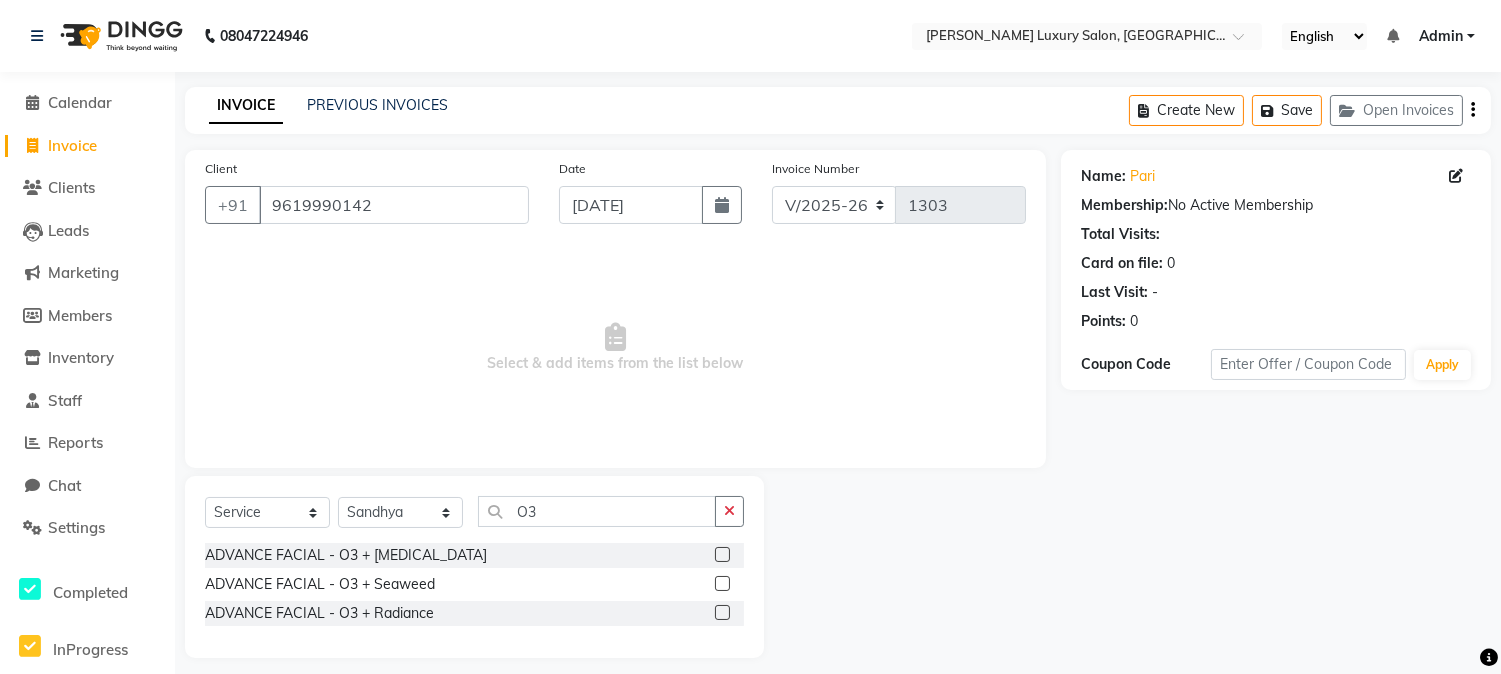 click 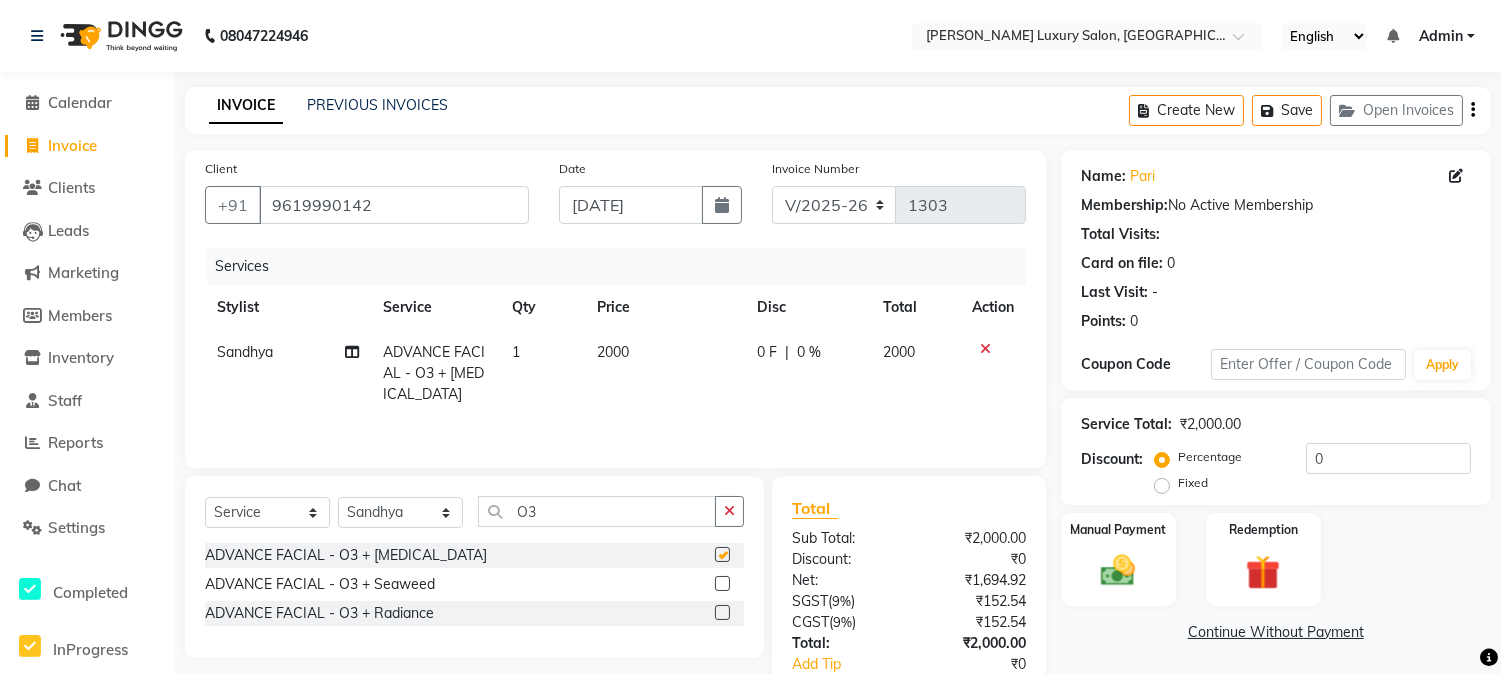 checkbox on "false" 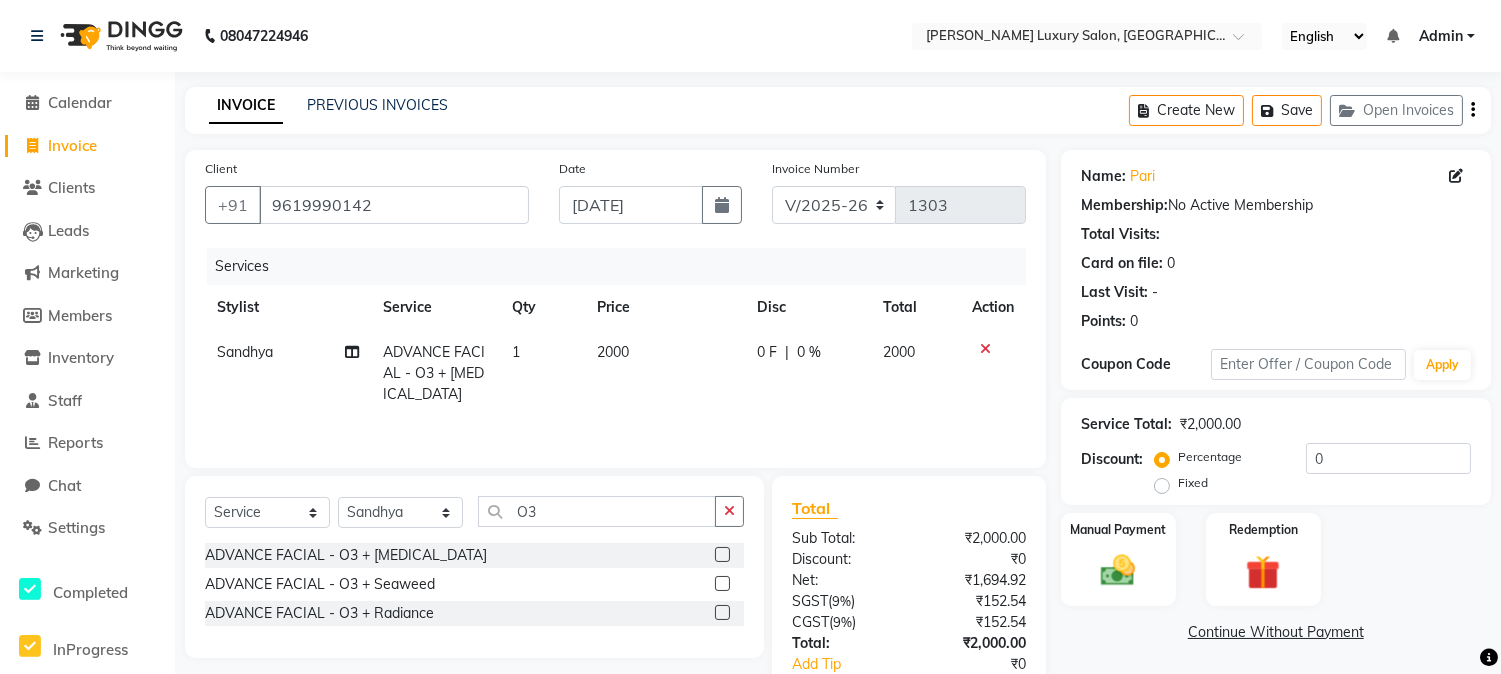 click on "0 %" 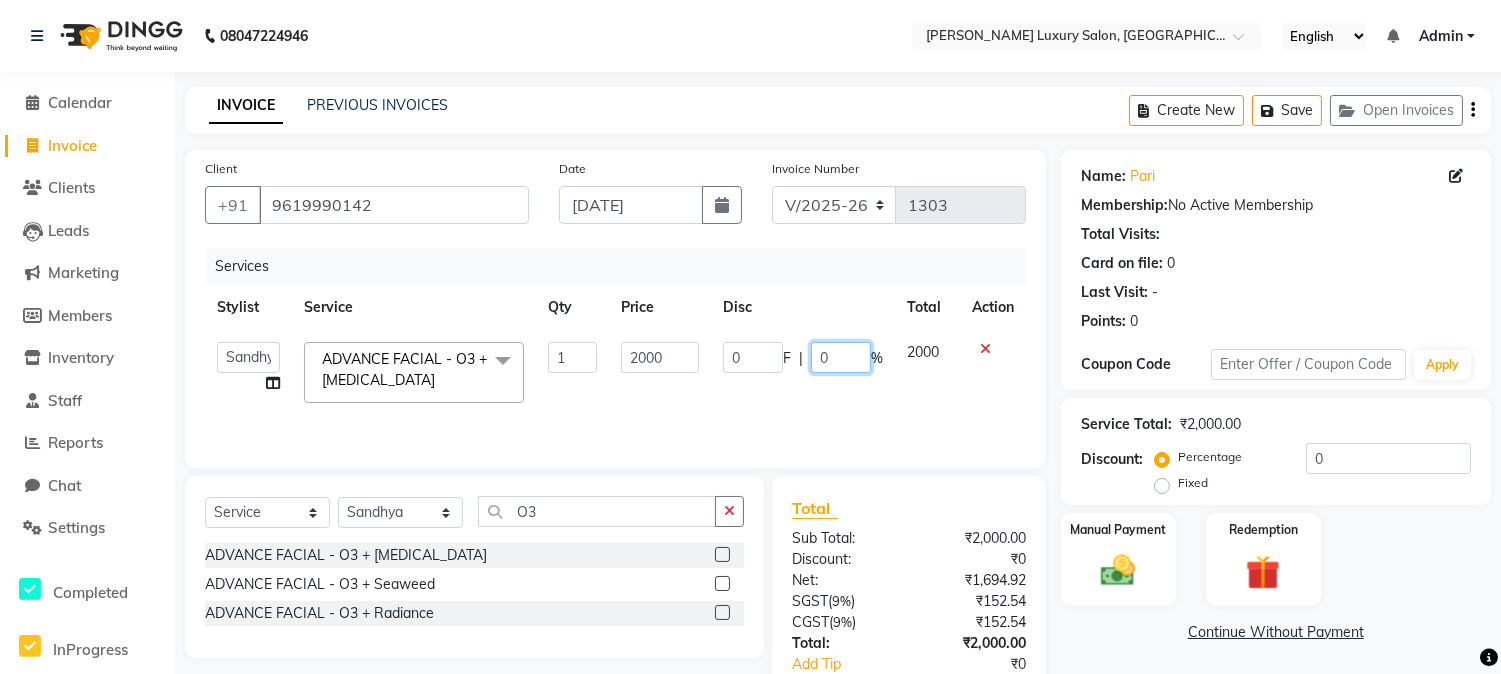 click on "0" 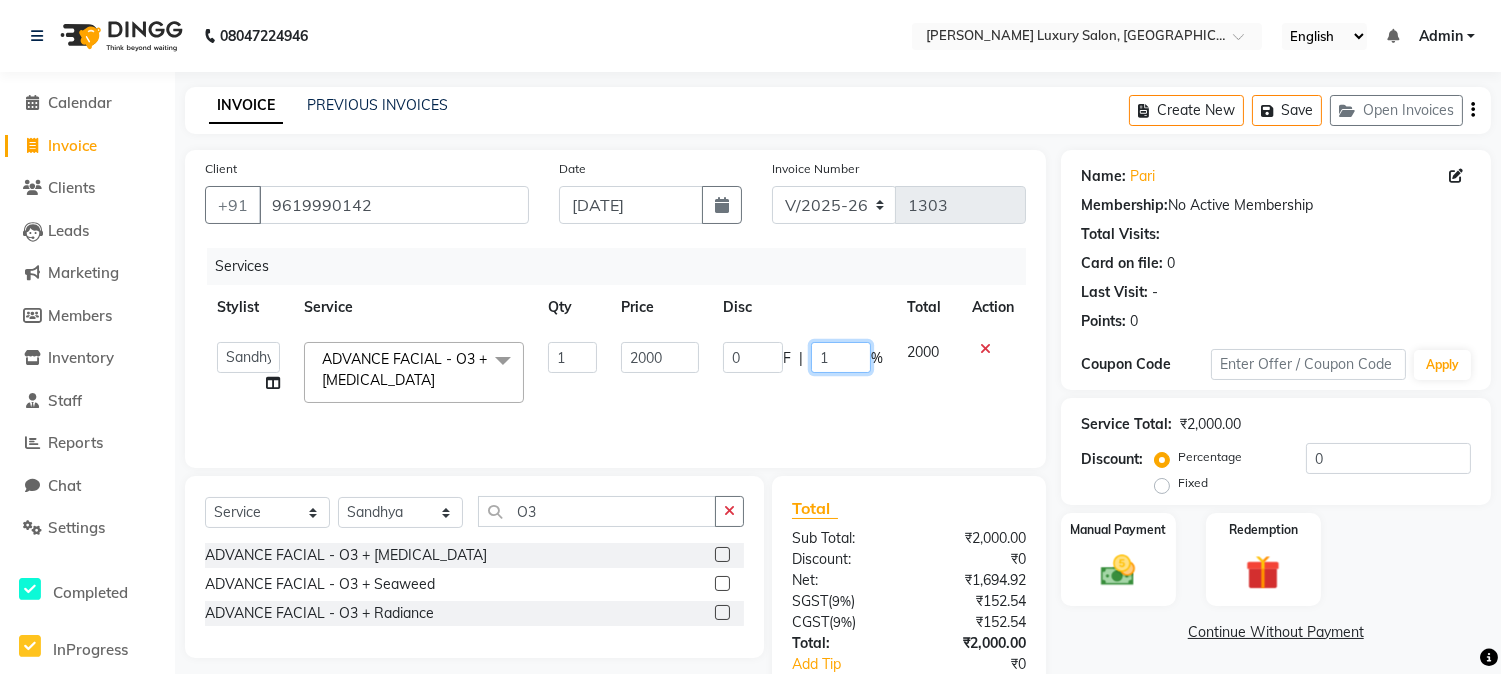 type on "10" 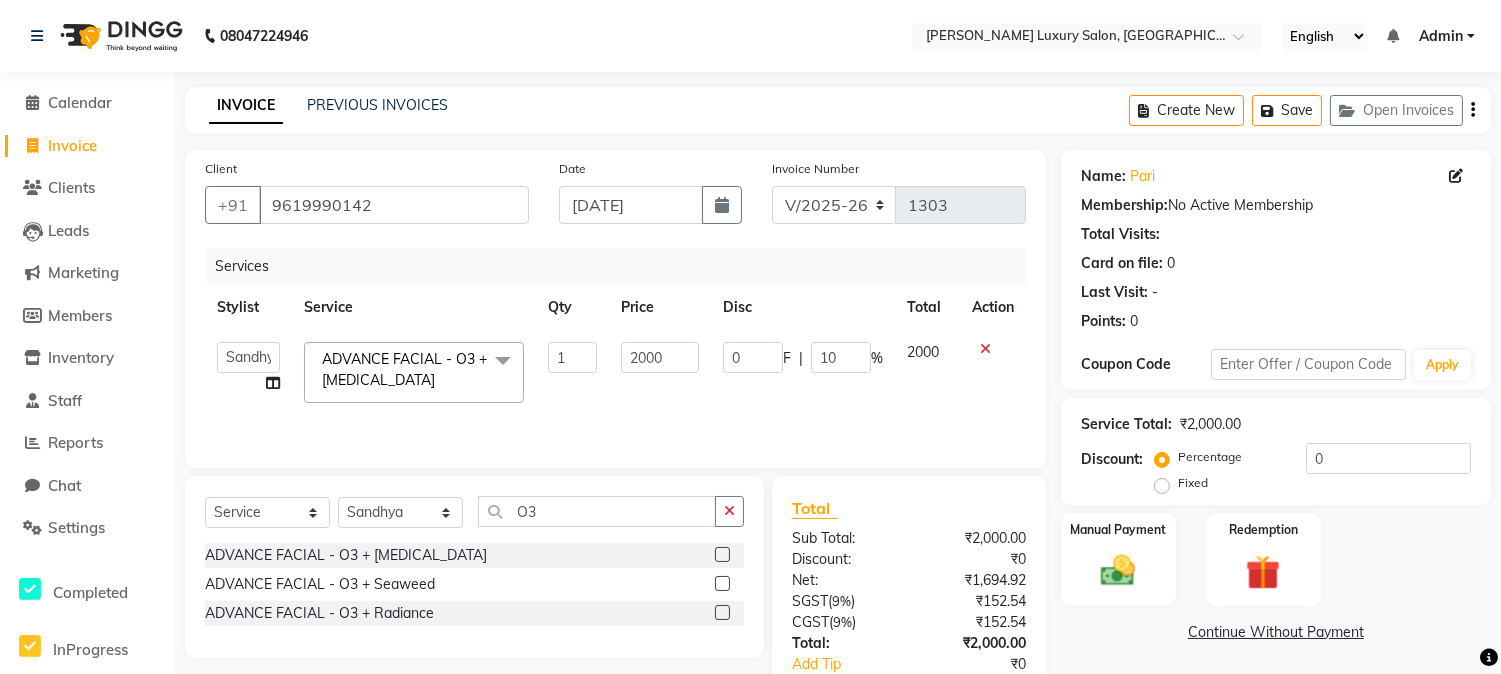 click on "0 F | 10 %" 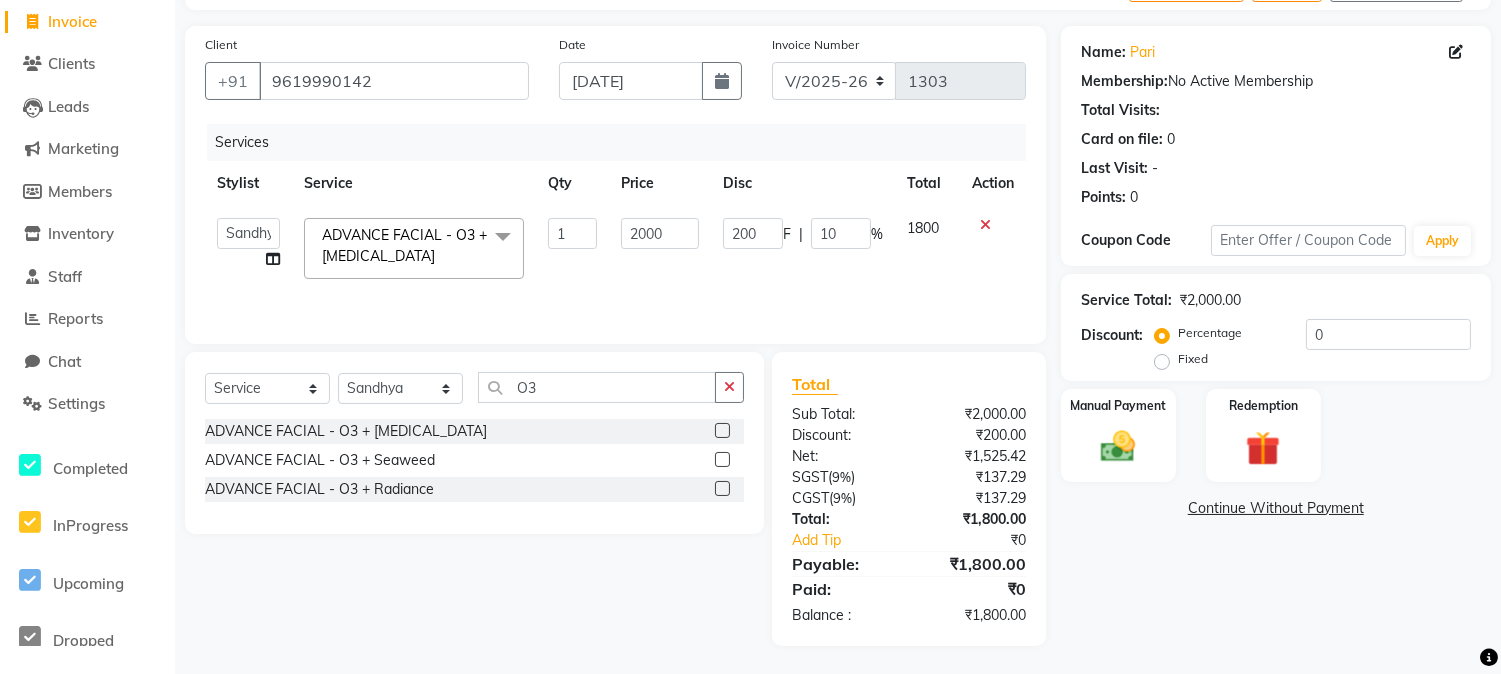 scroll, scrollTop: 125, scrollLeft: 0, axis: vertical 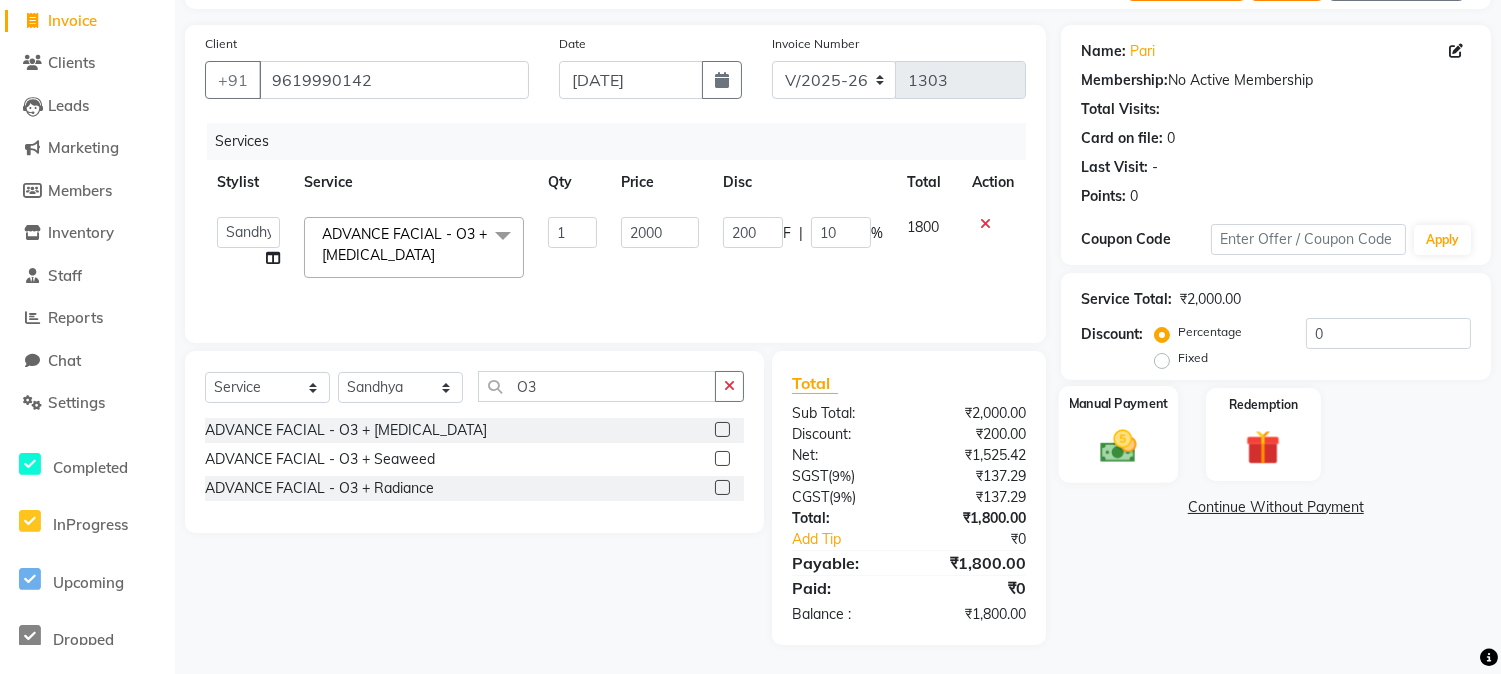 click on "Manual Payment" 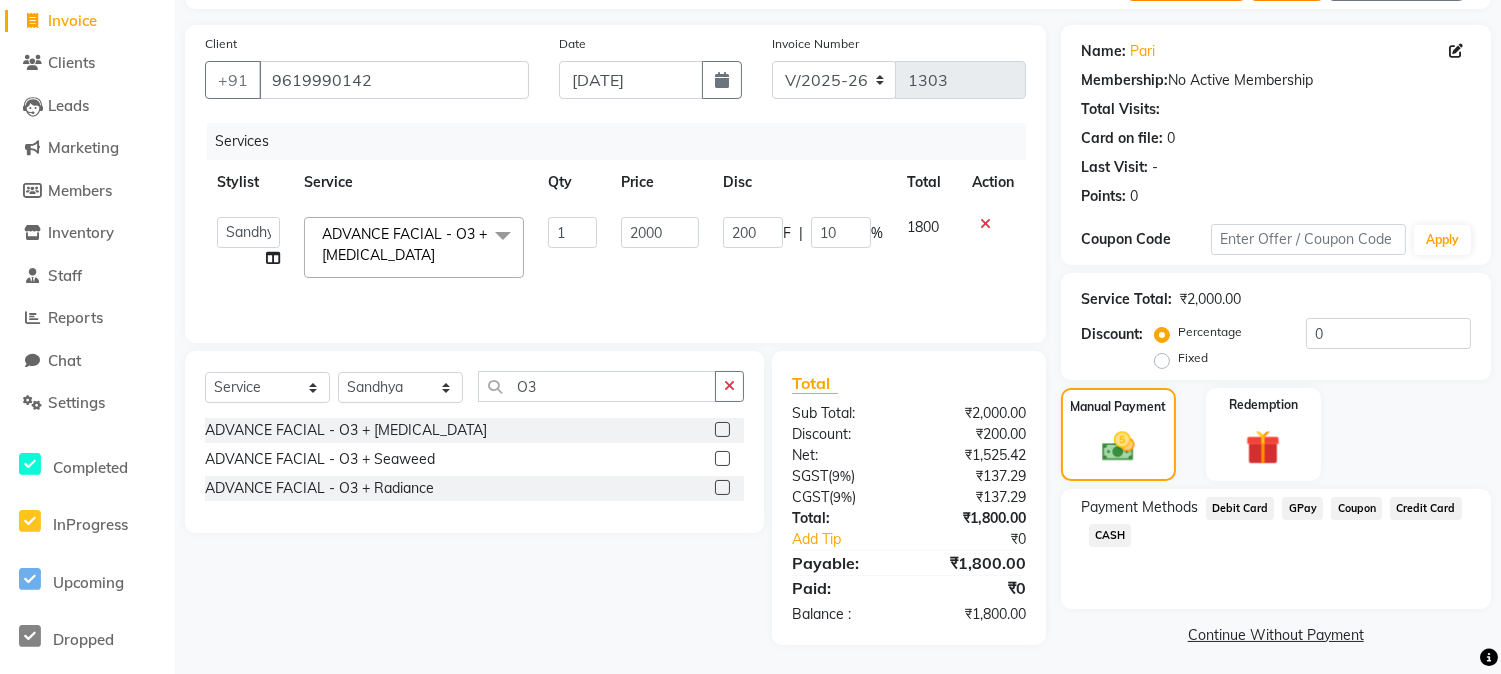 click on "GPay" 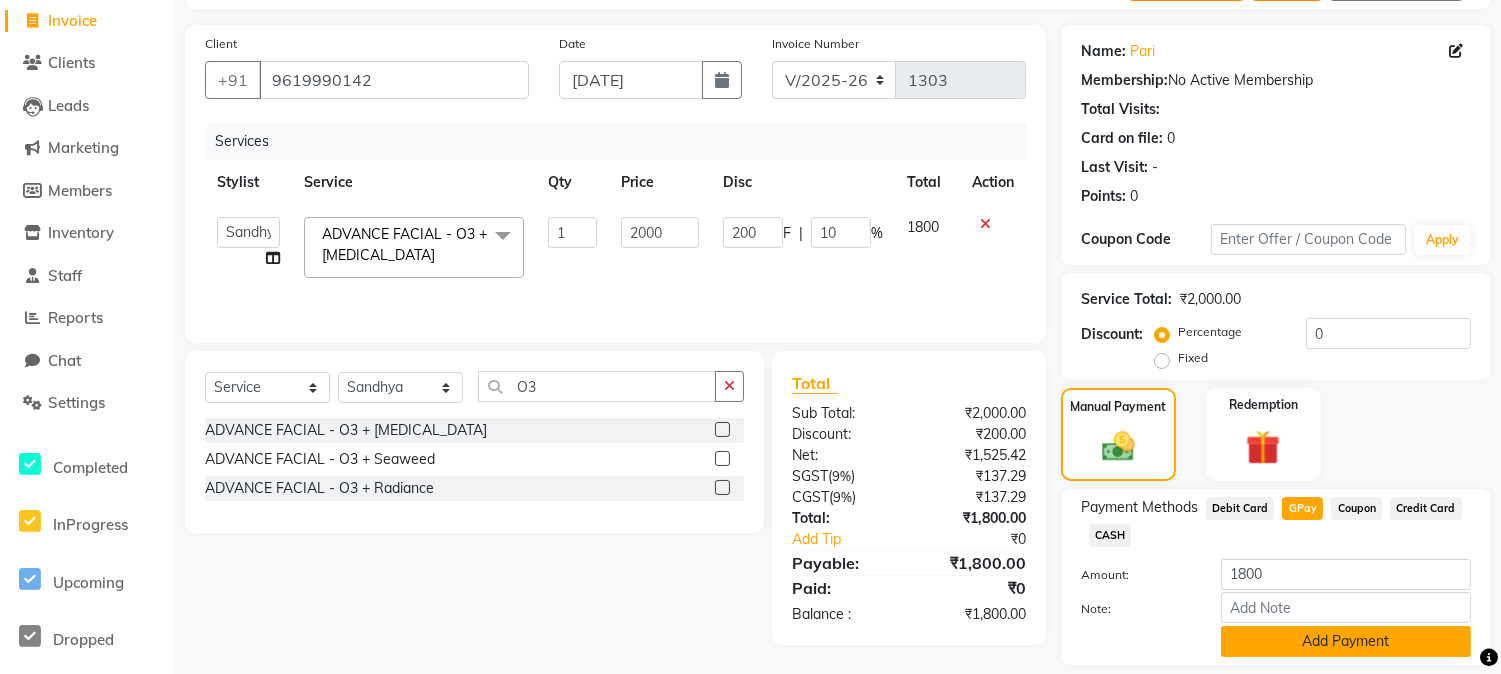 click on "Add Payment" 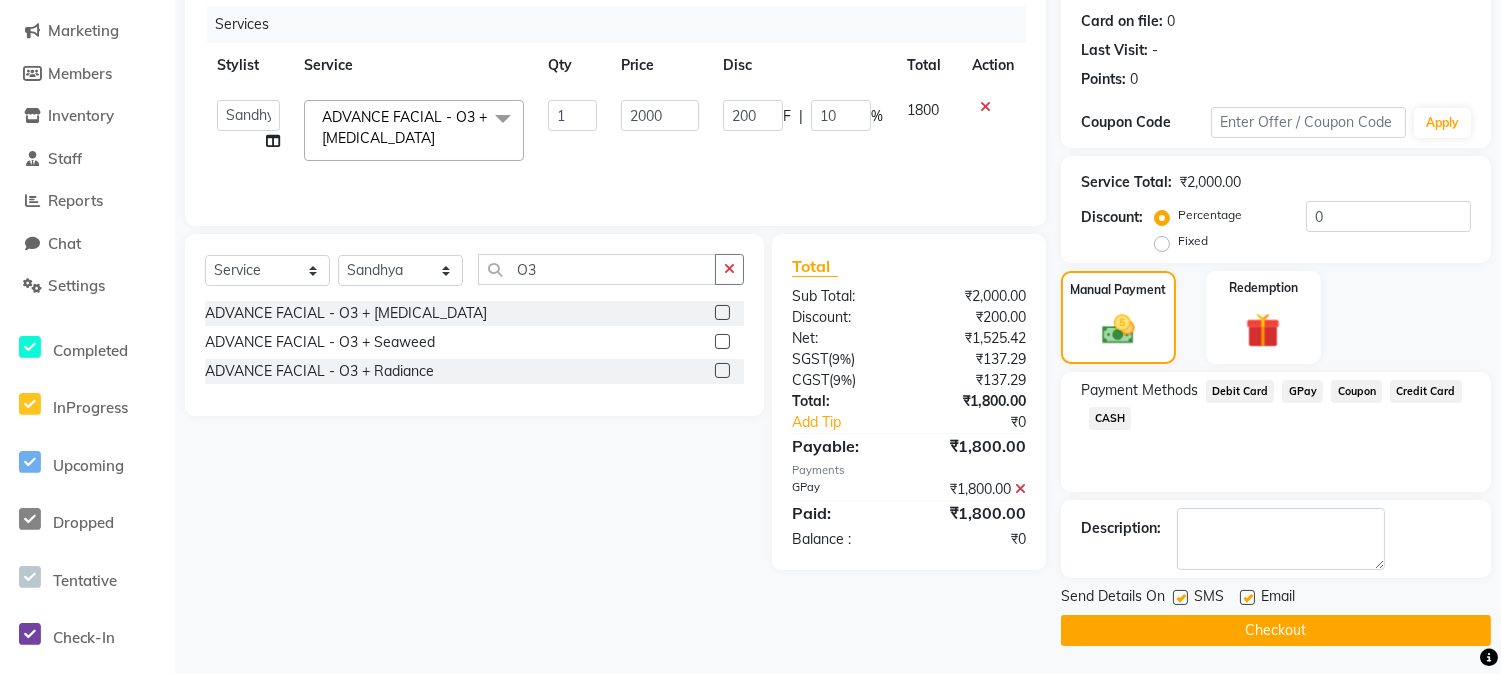 scroll, scrollTop: 243, scrollLeft: 0, axis: vertical 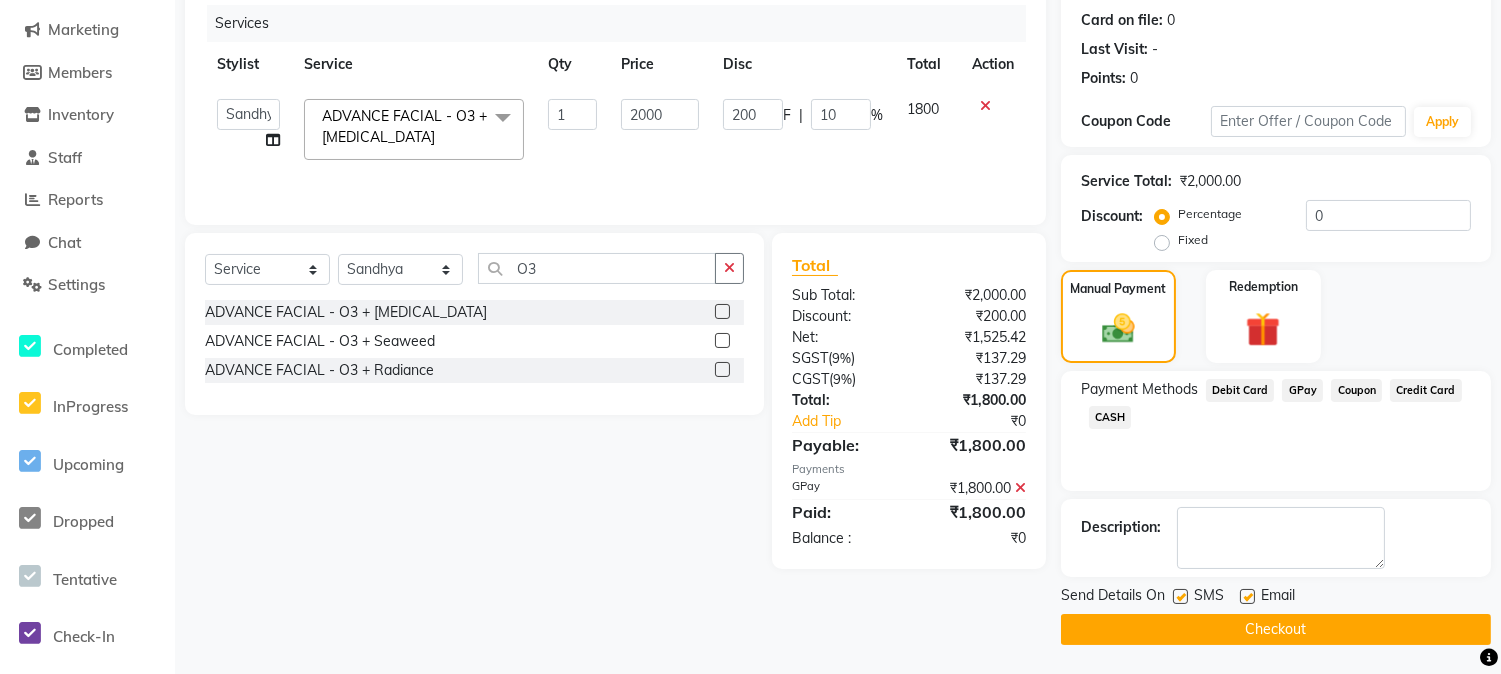 click on "Checkout" 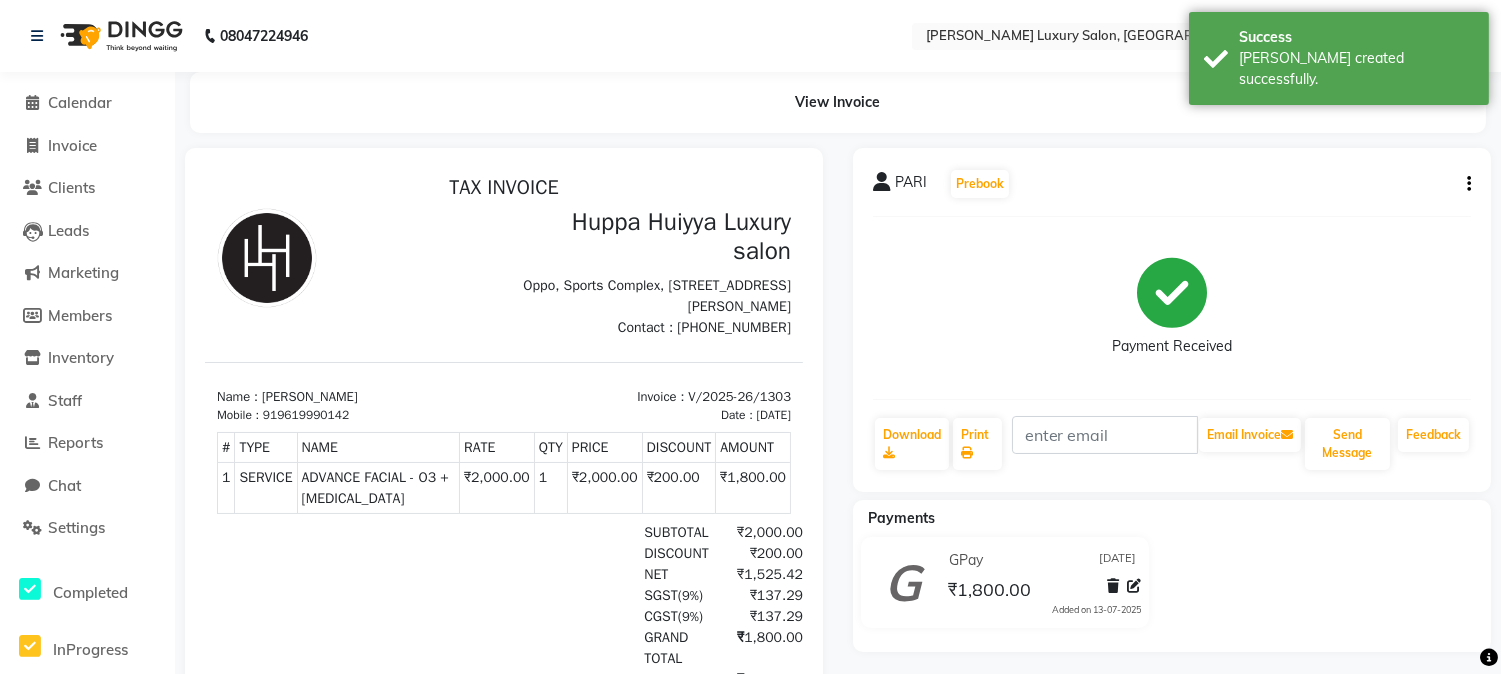 scroll, scrollTop: 0, scrollLeft: 0, axis: both 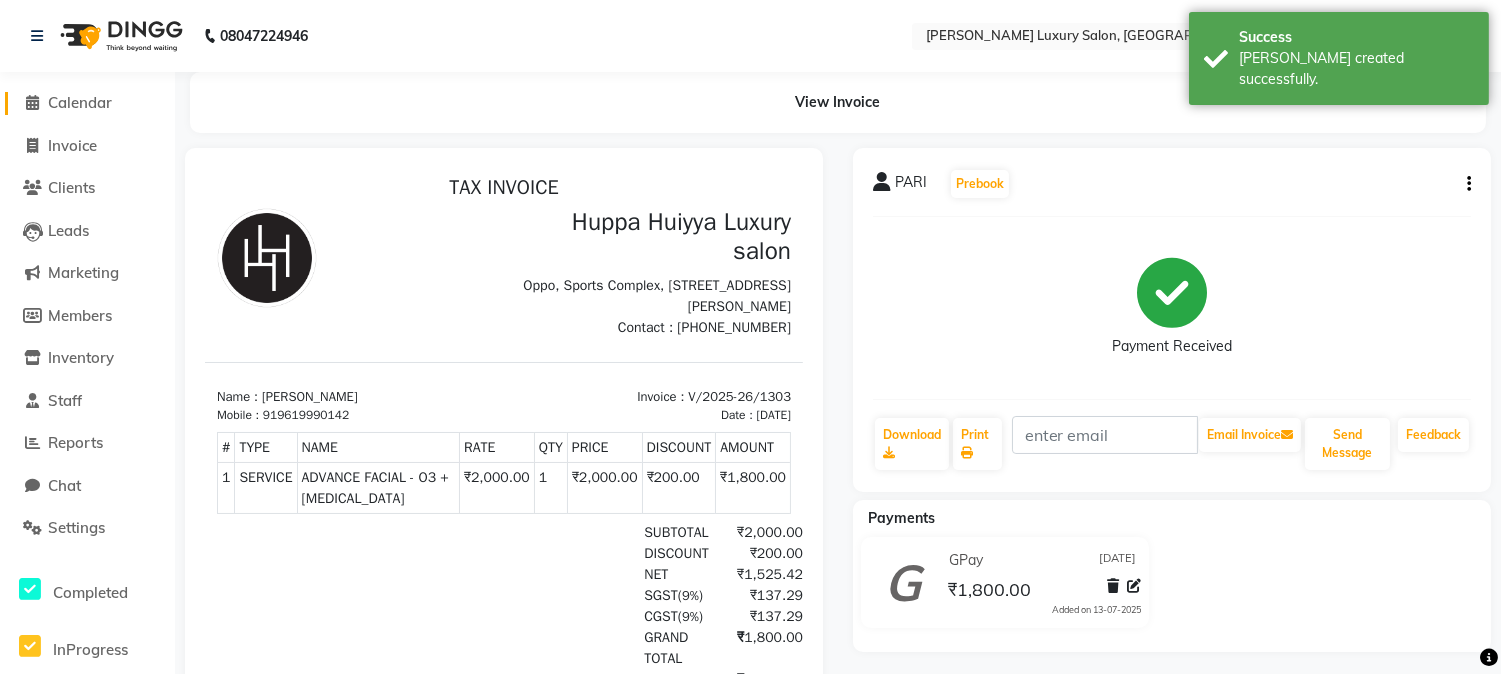 click 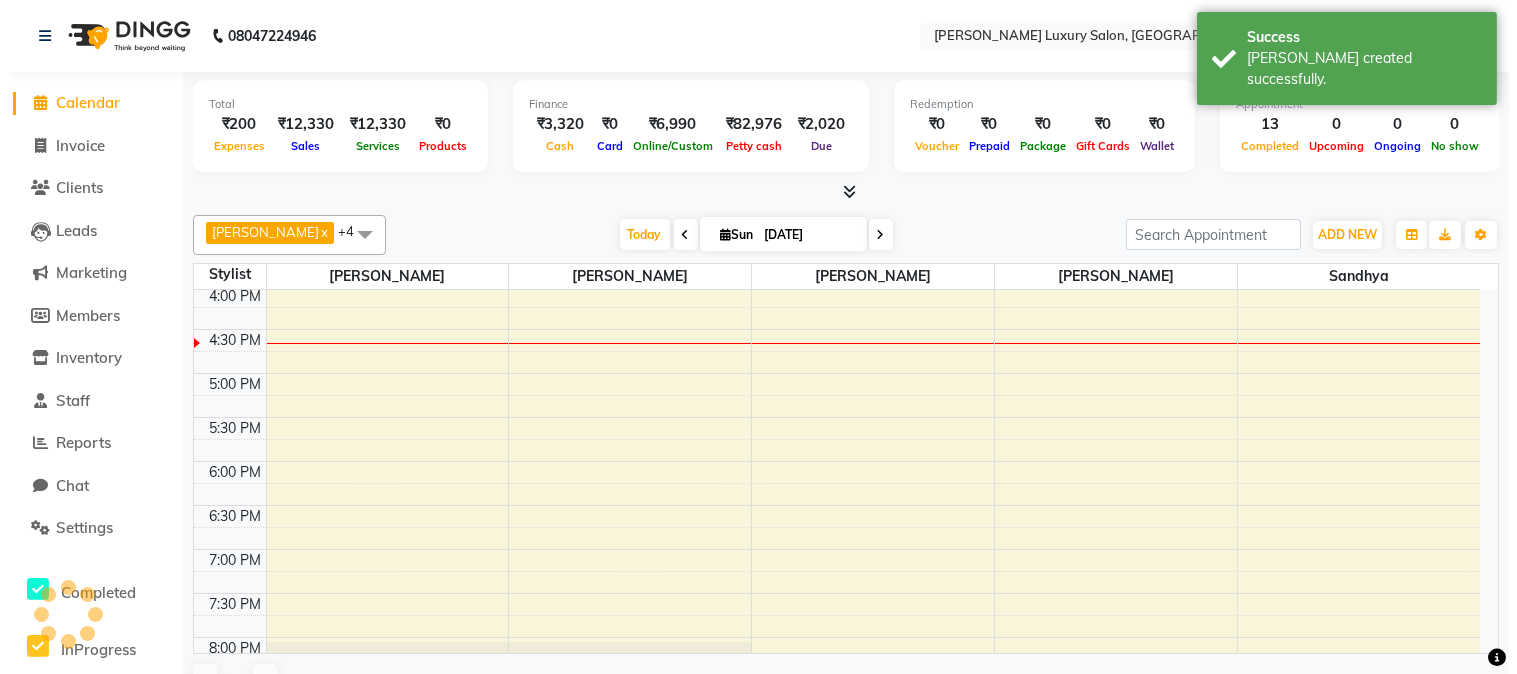 scroll, scrollTop: 0, scrollLeft: 0, axis: both 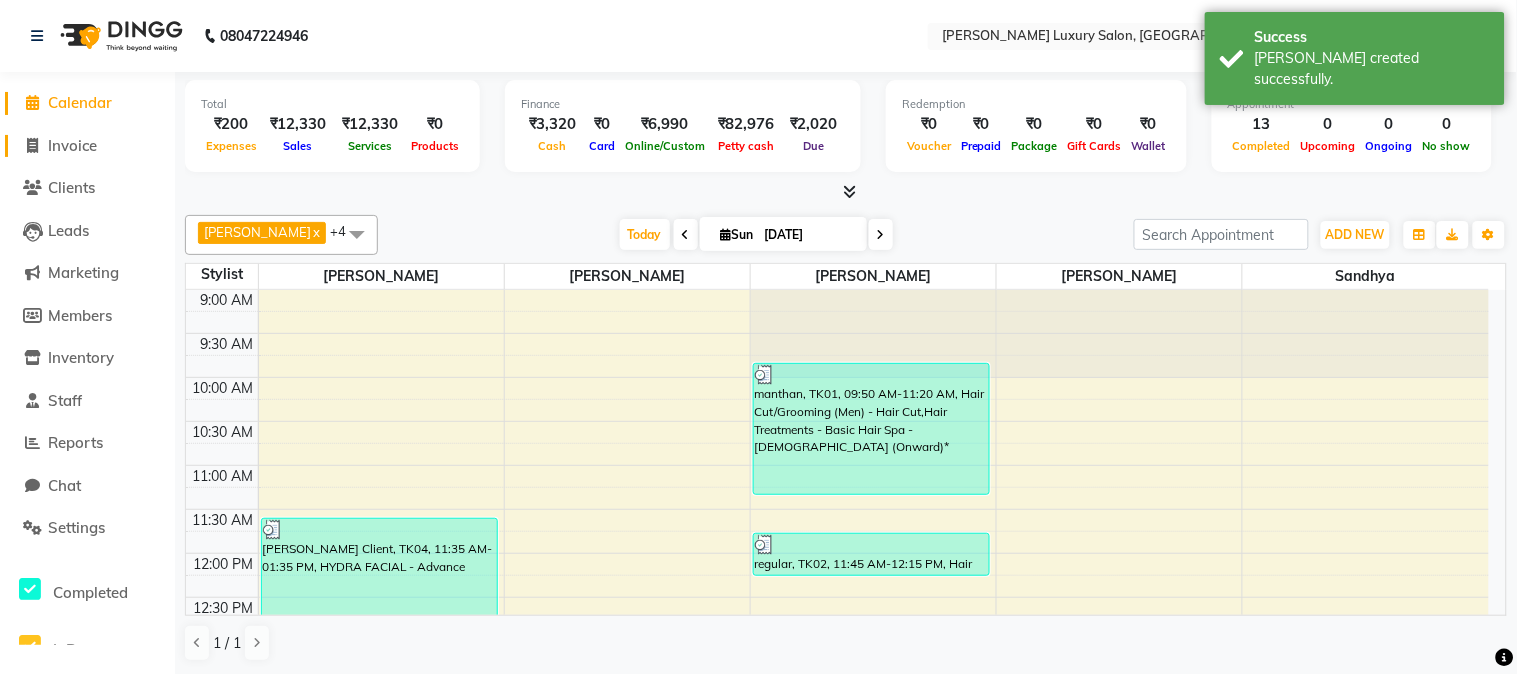 click on "Invoice" 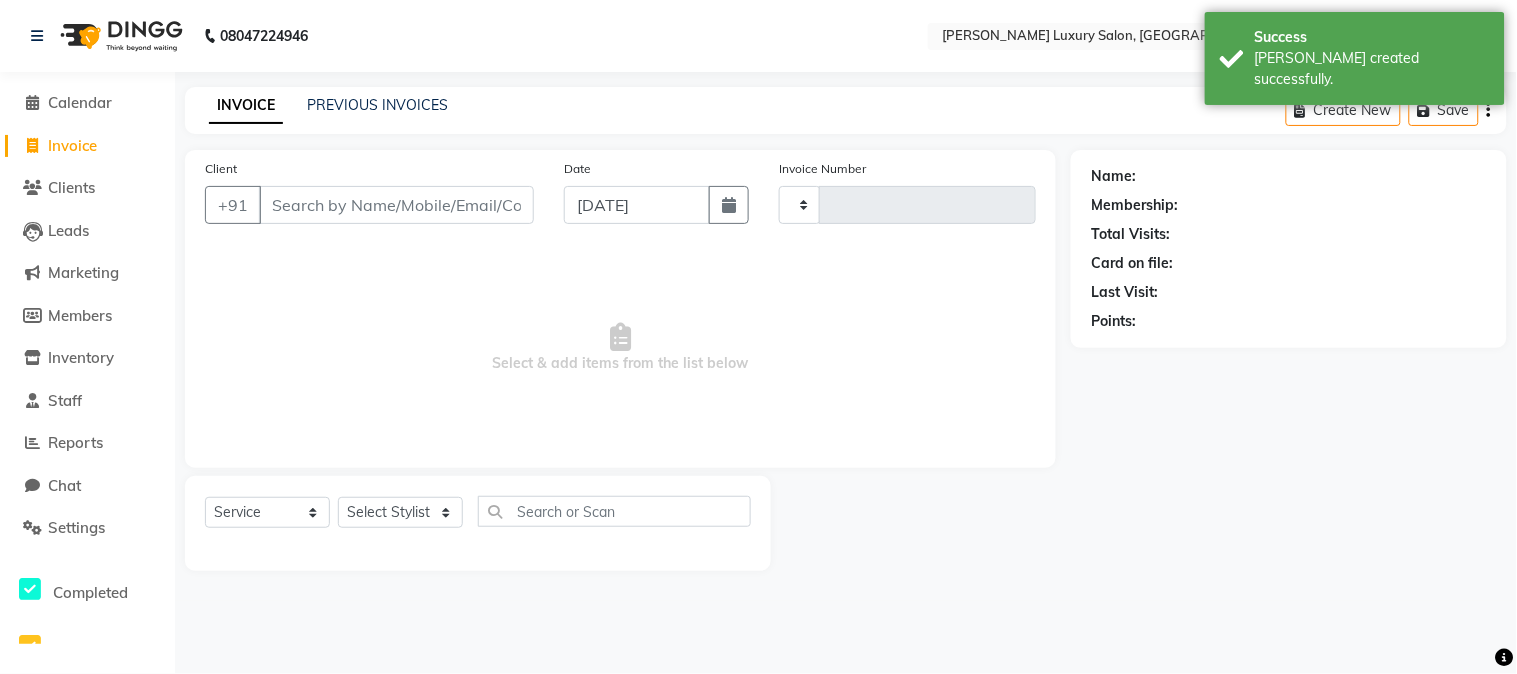 type on "1304" 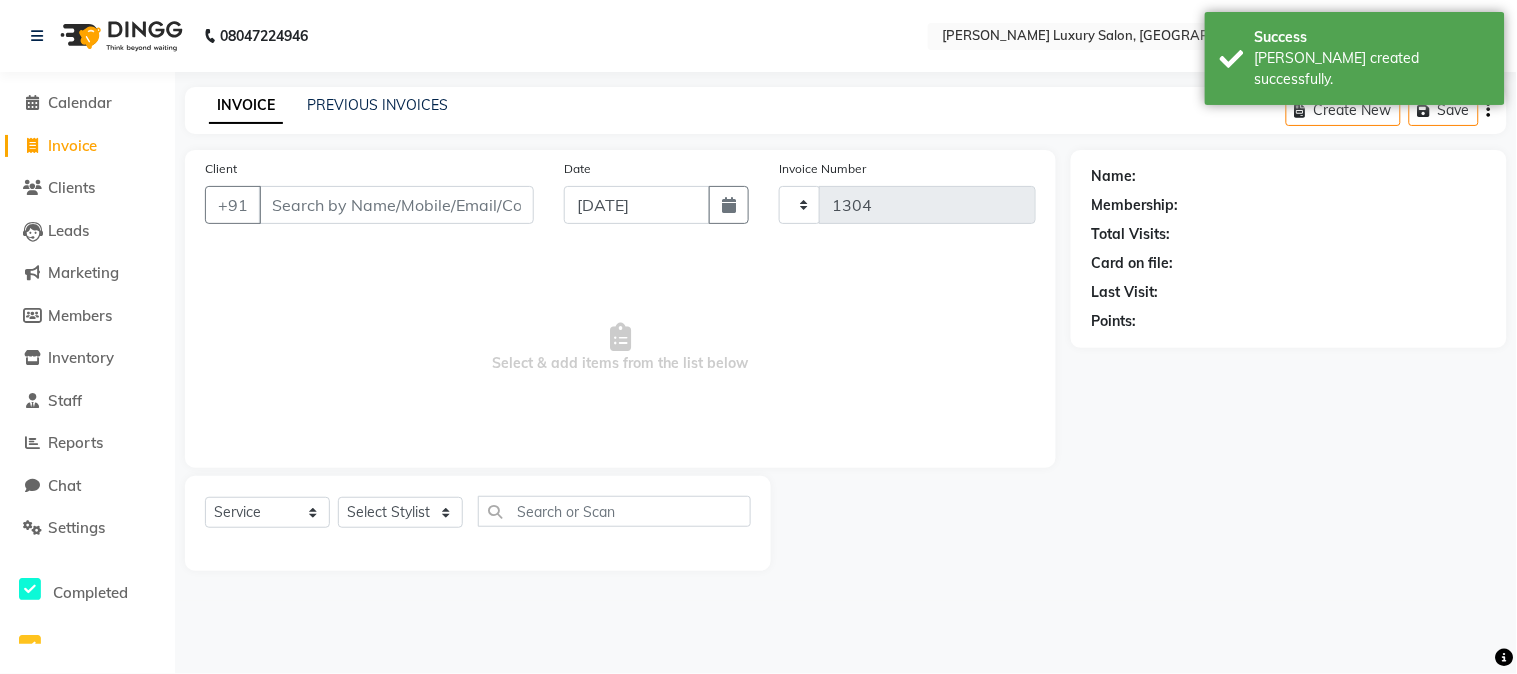 select on "7752" 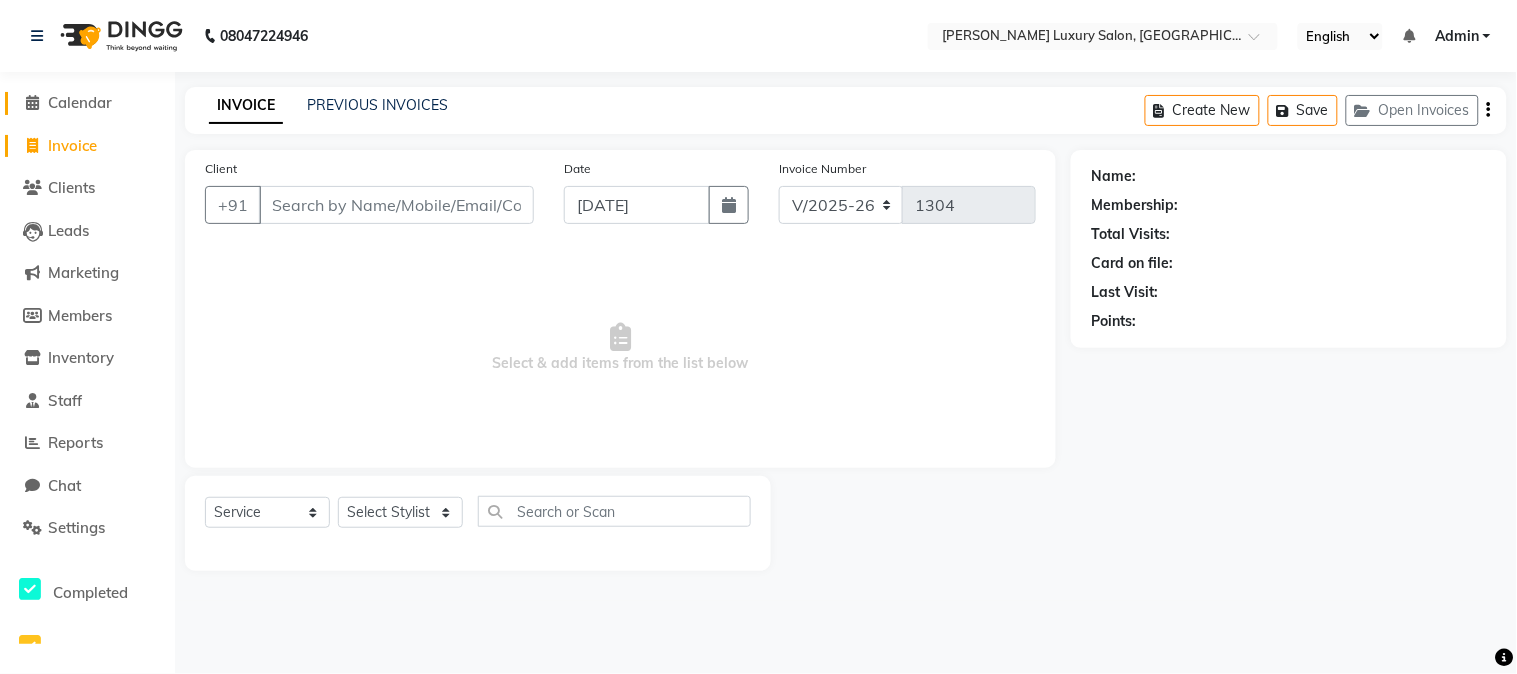 click on "Calendar" 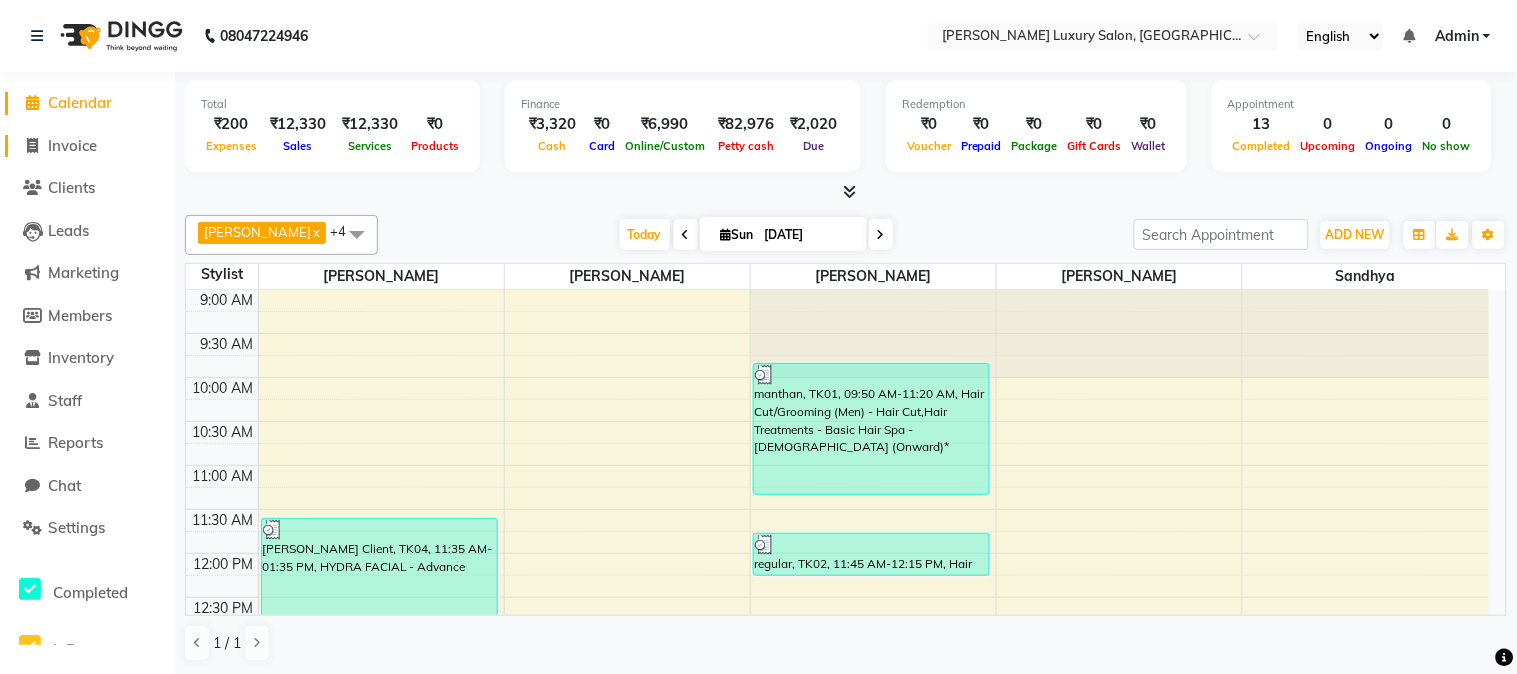 click 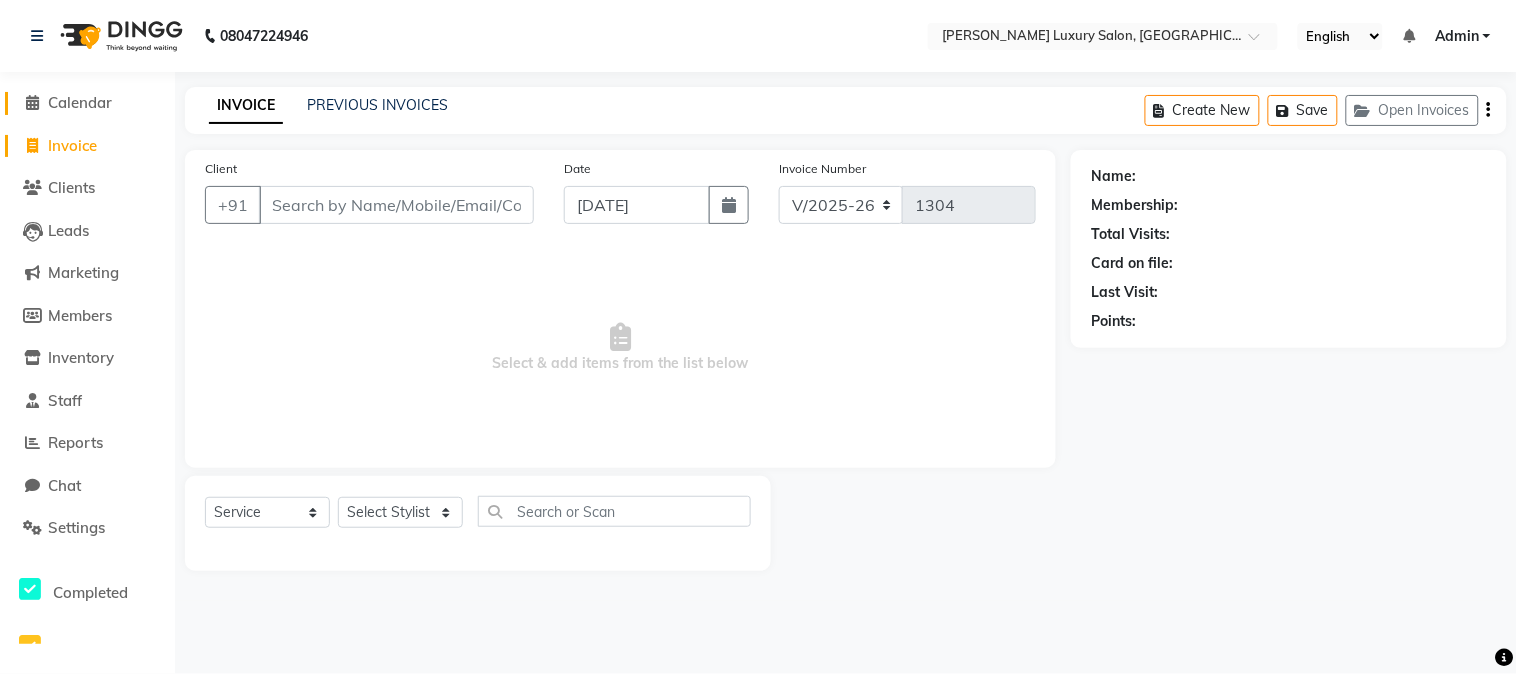 click on "Calendar" 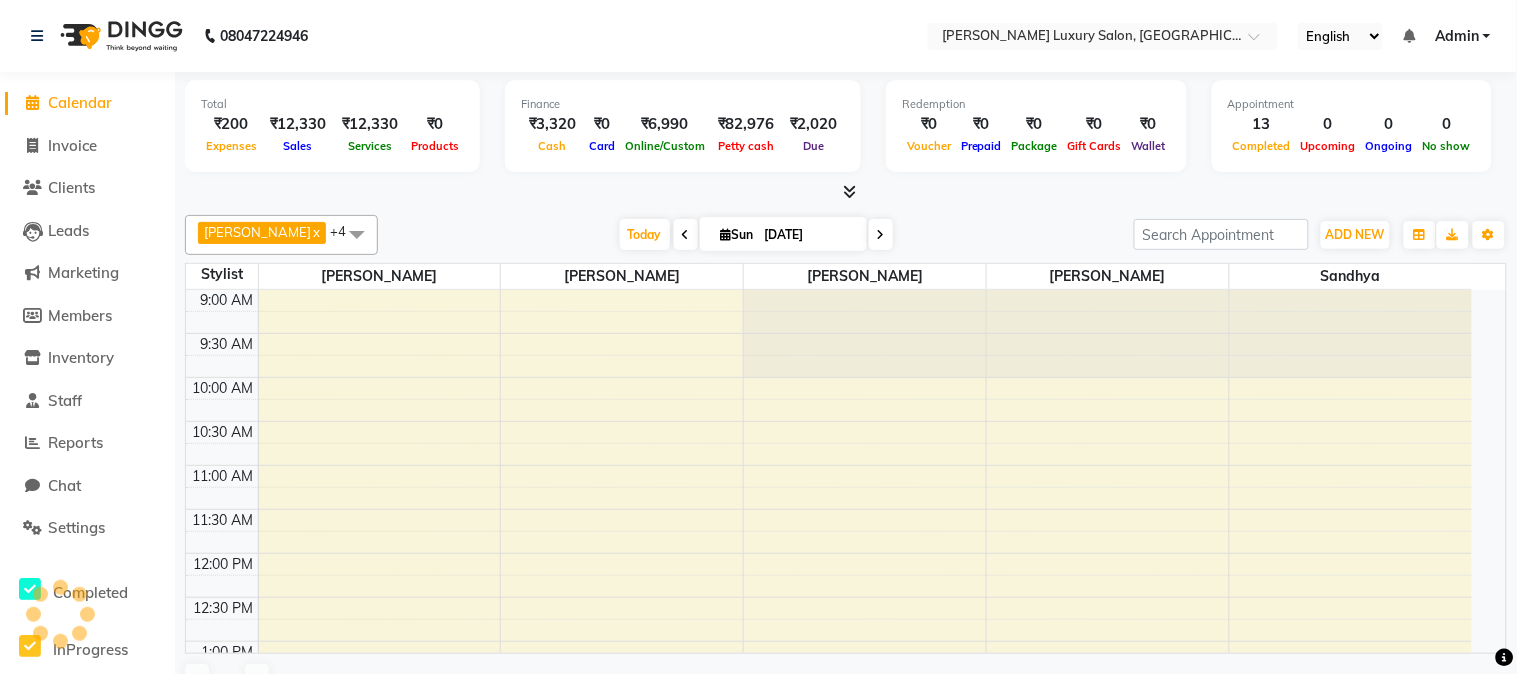 scroll, scrollTop: 0, scrollLeft: 0, axis: both 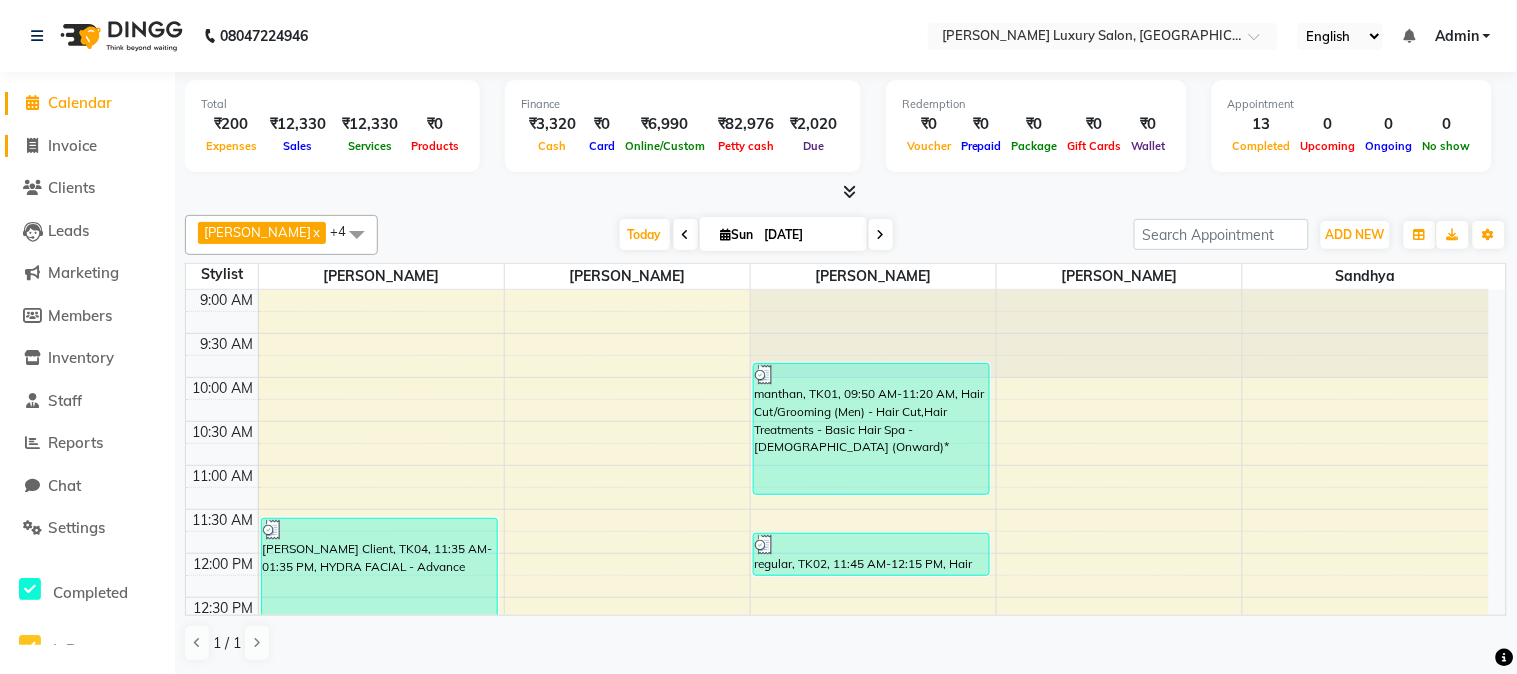 click on "Invoice" 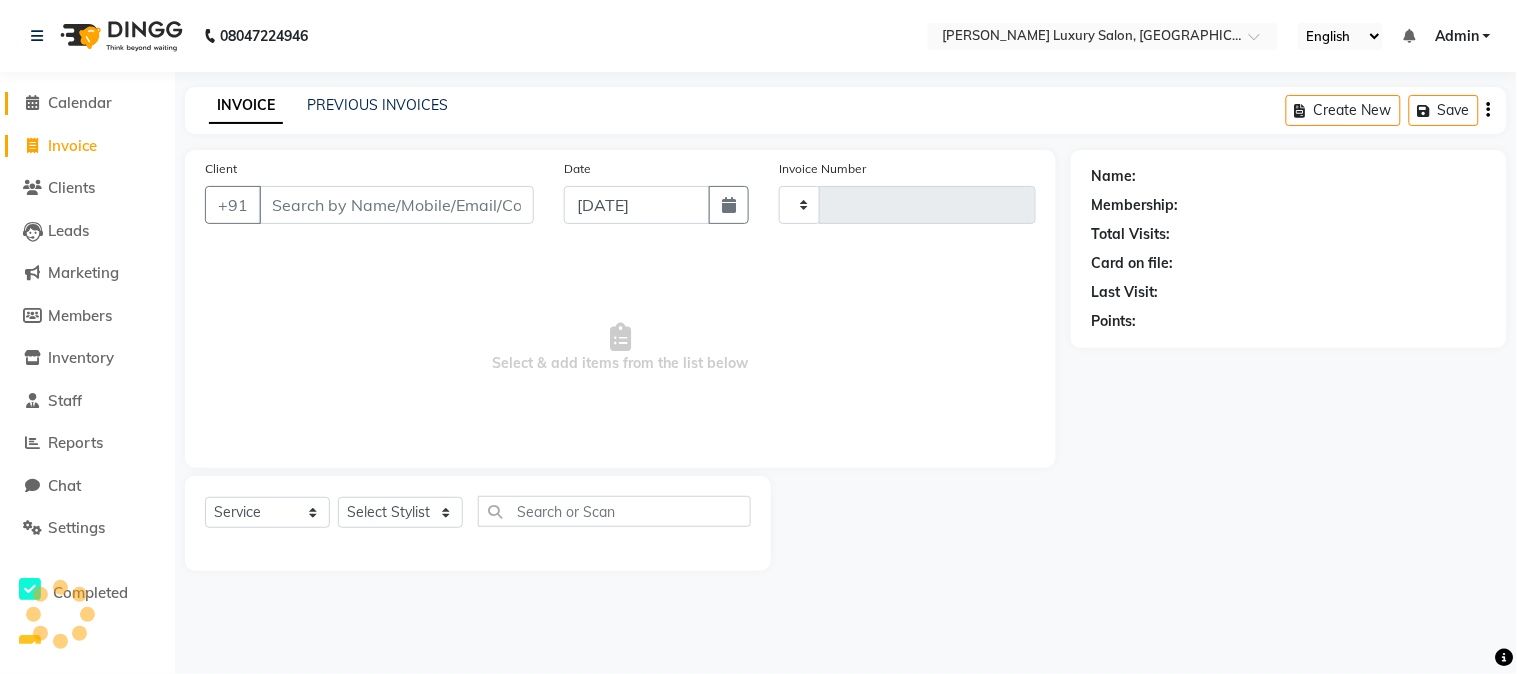 click on "Calendar" 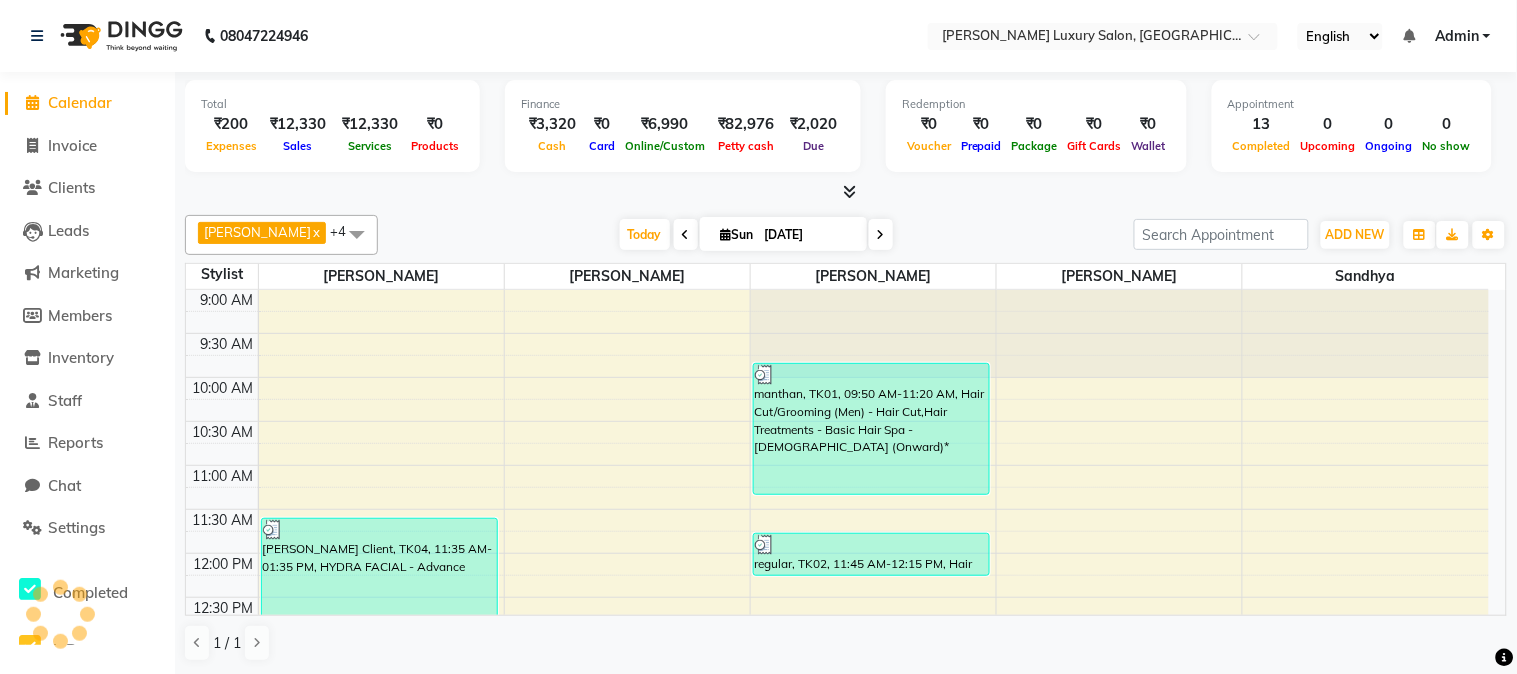 scroll, scrollTop: 0, scrollLeft: 0, axis: both 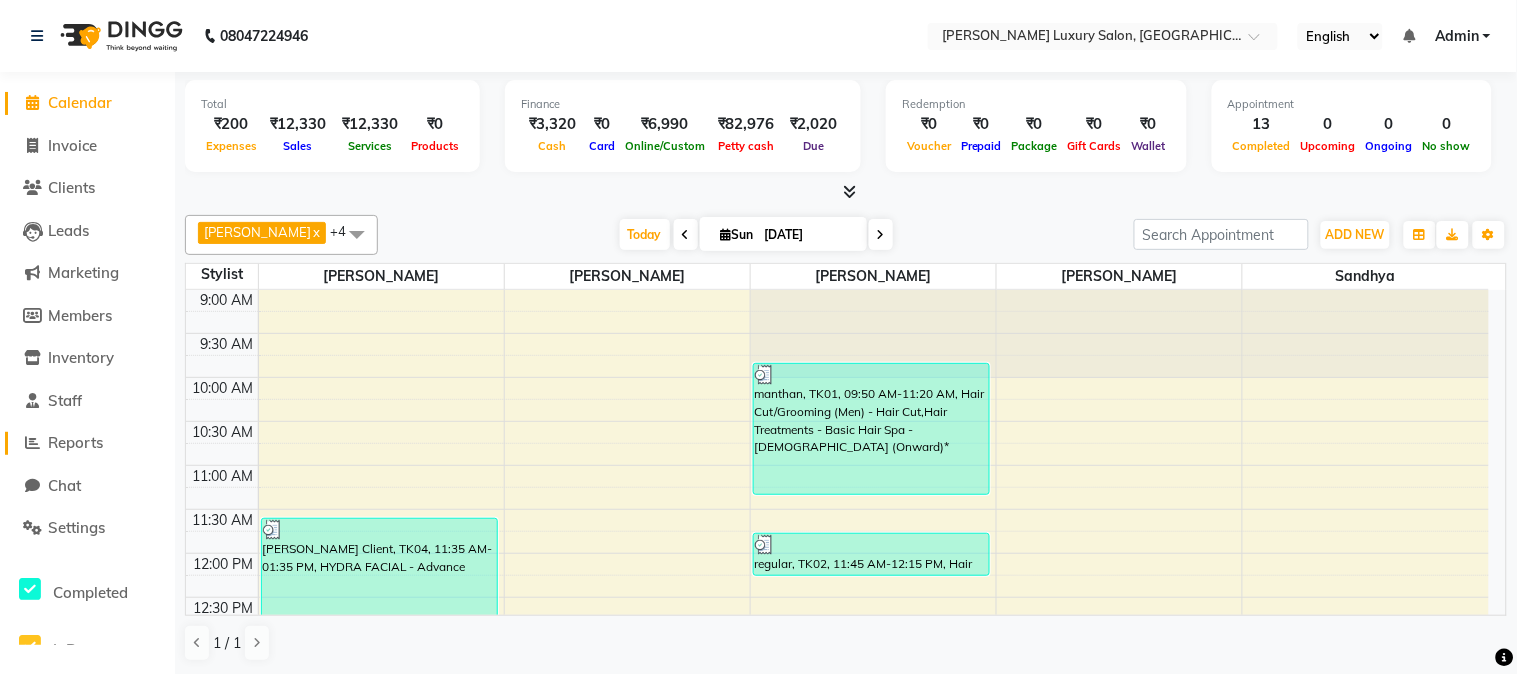 click on "Reports" 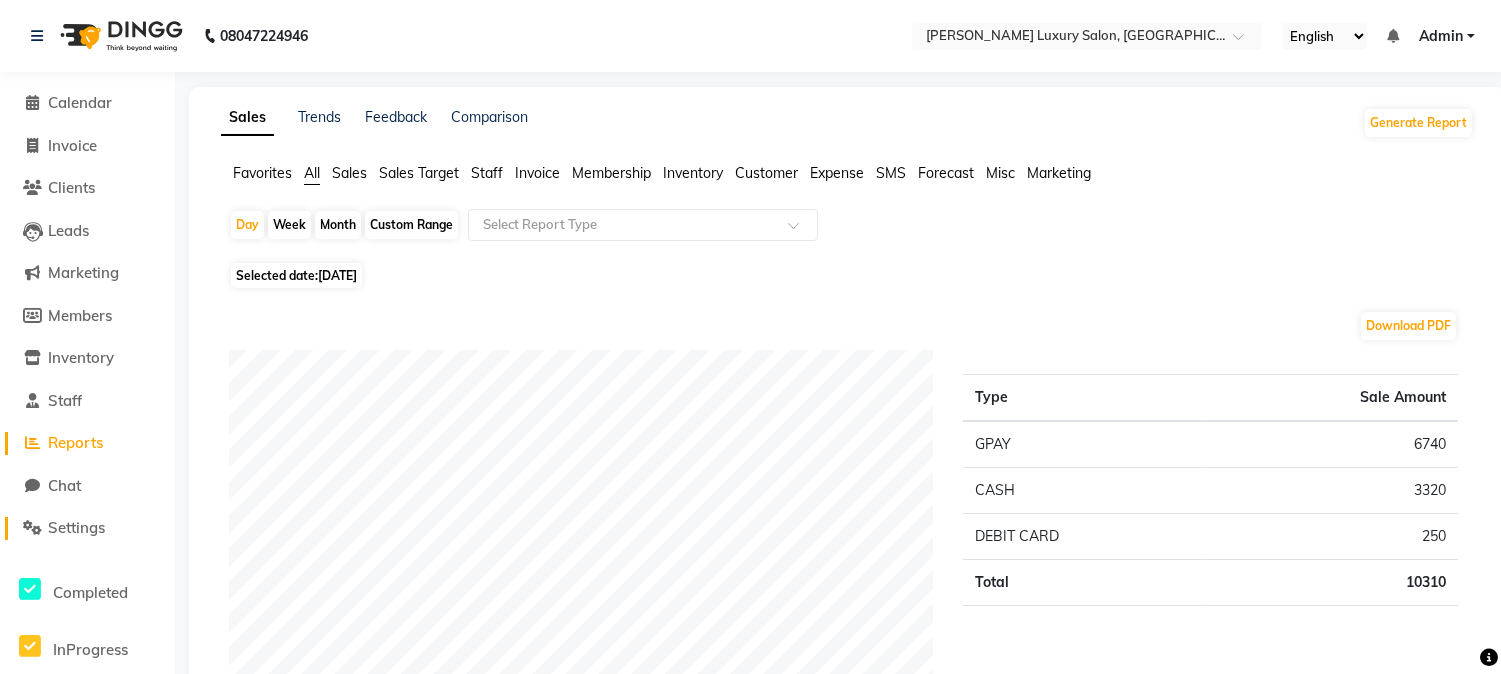click on "Settings" 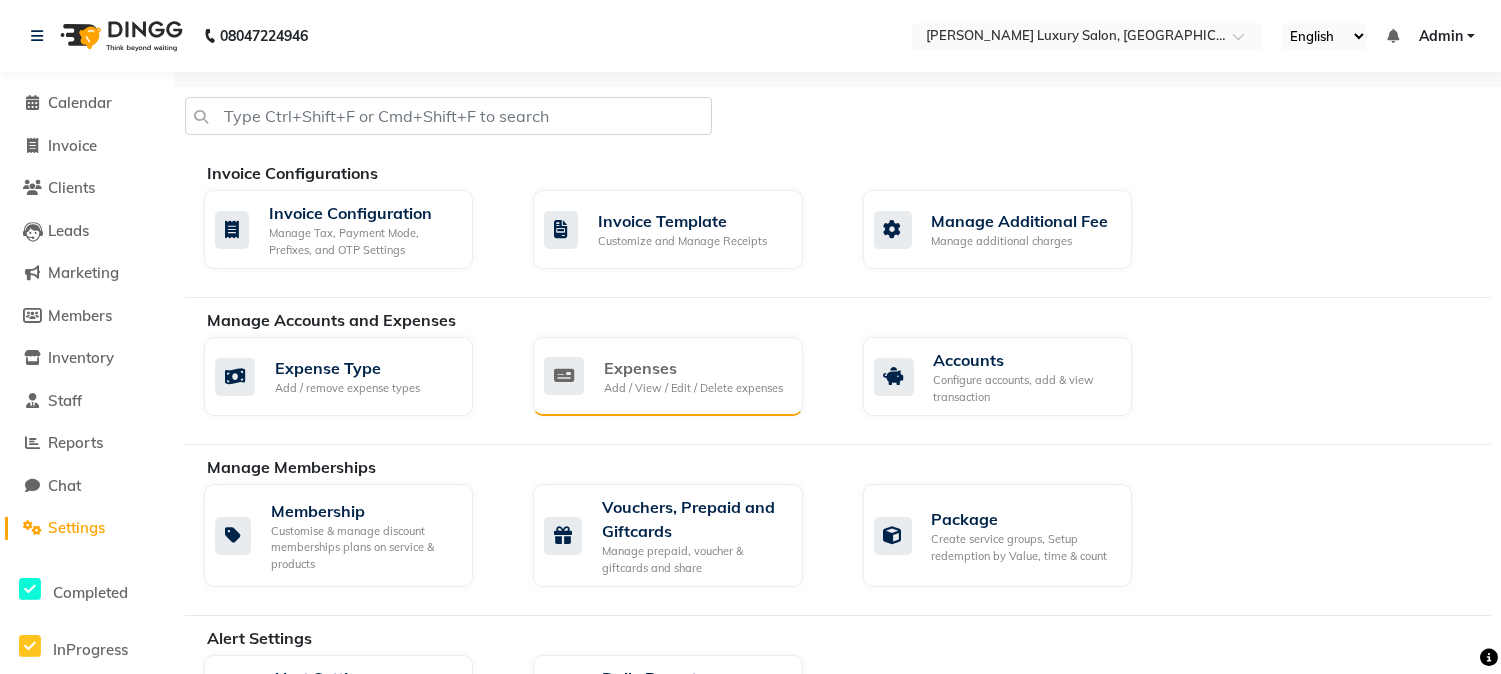 click on "Expenses" 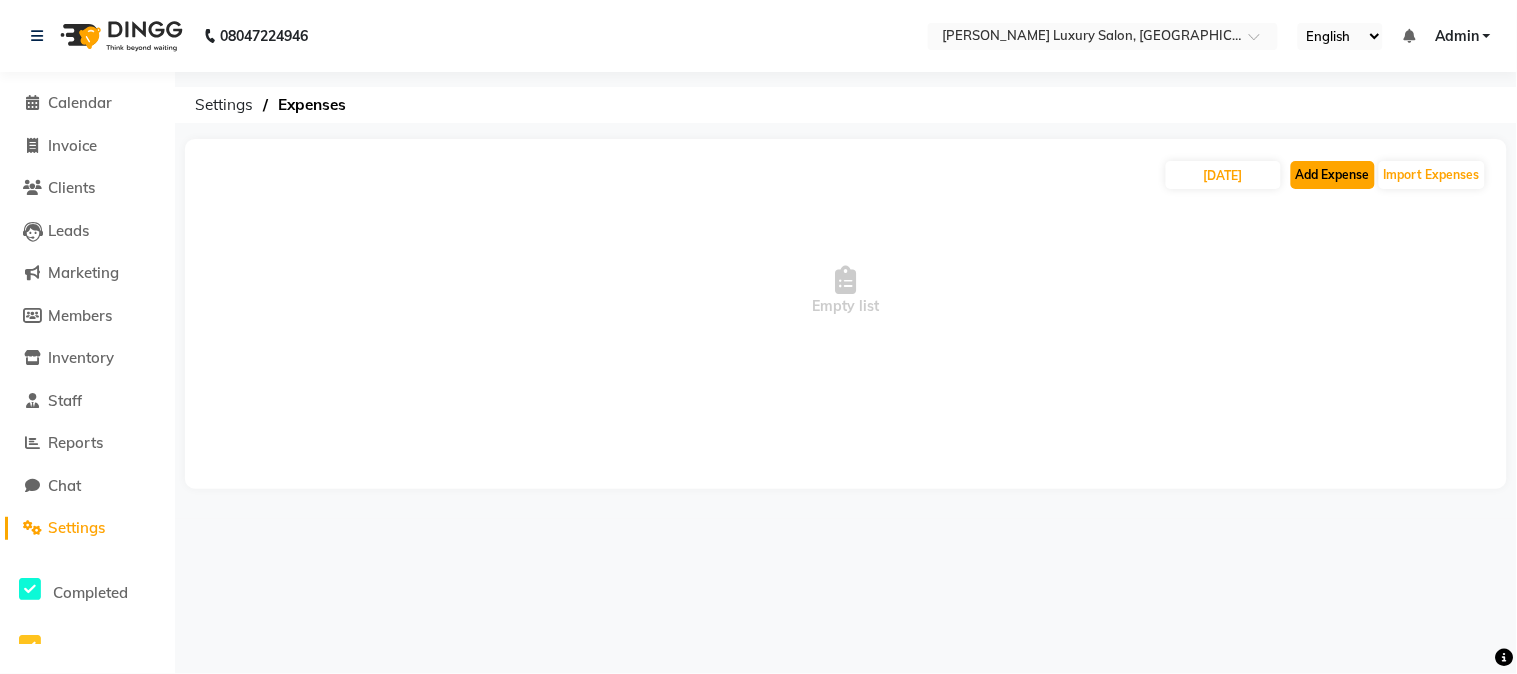 click on "Add Expense" 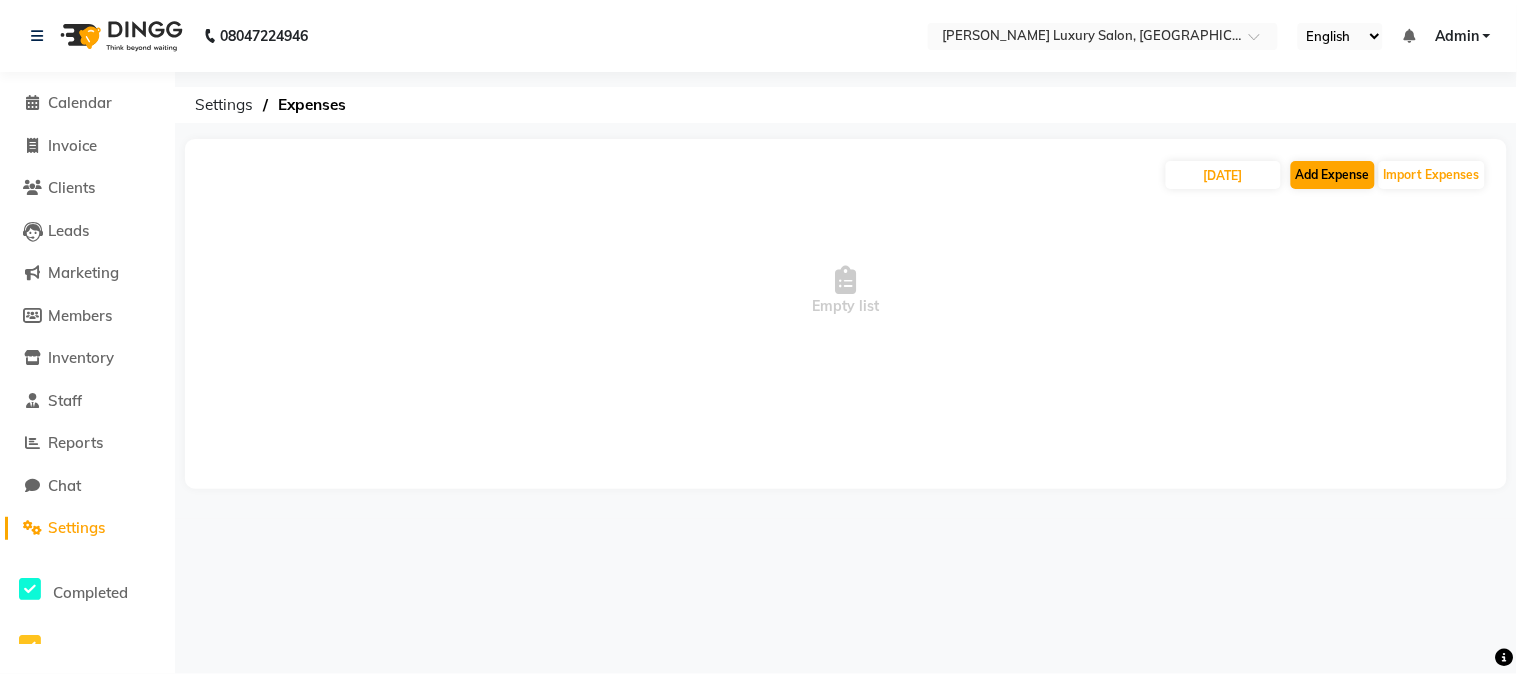 select on "1" 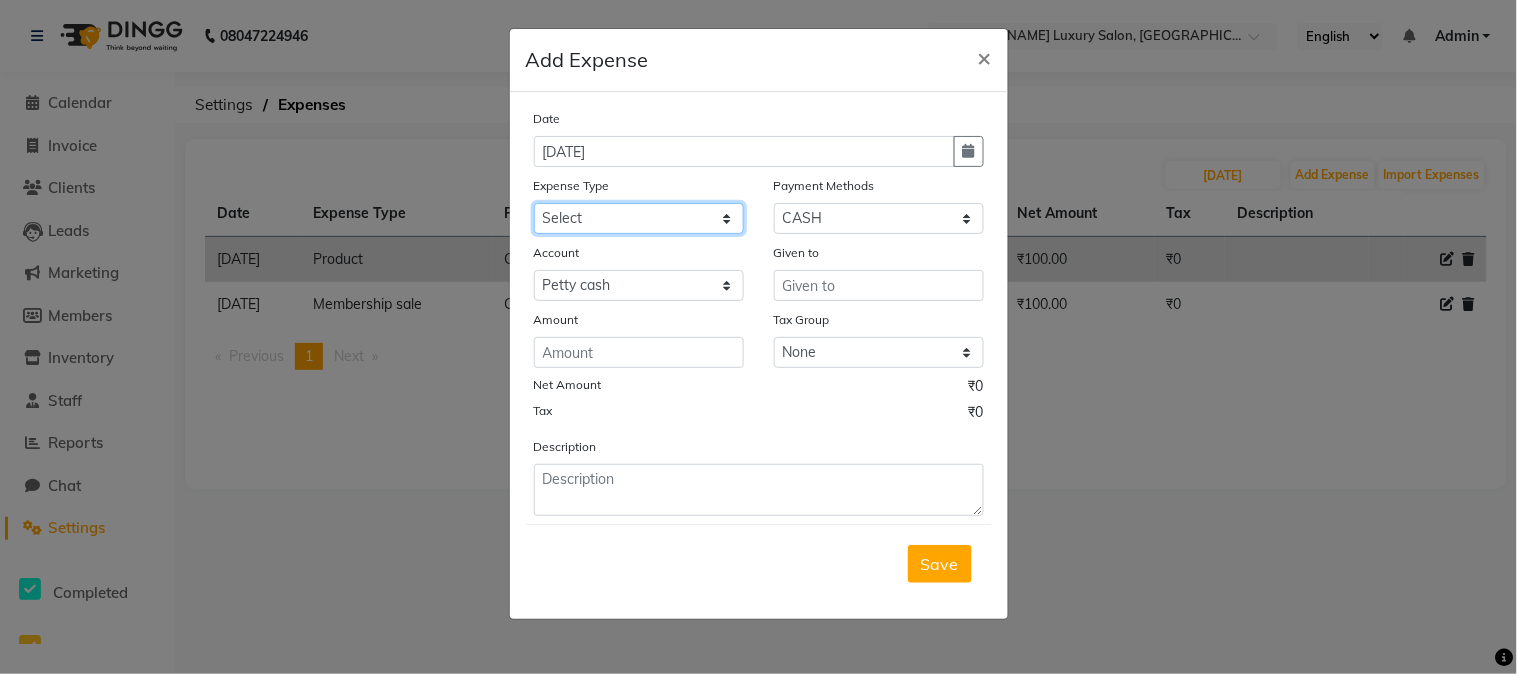 click on "Select Advance money Advance Salary besleri water Client Snacks Clinical charges Equipment Maintenance Marketing Membership sale Membership sale Other Pantry Product Rent Salary Staff Snacks Tax tip- Utilities" 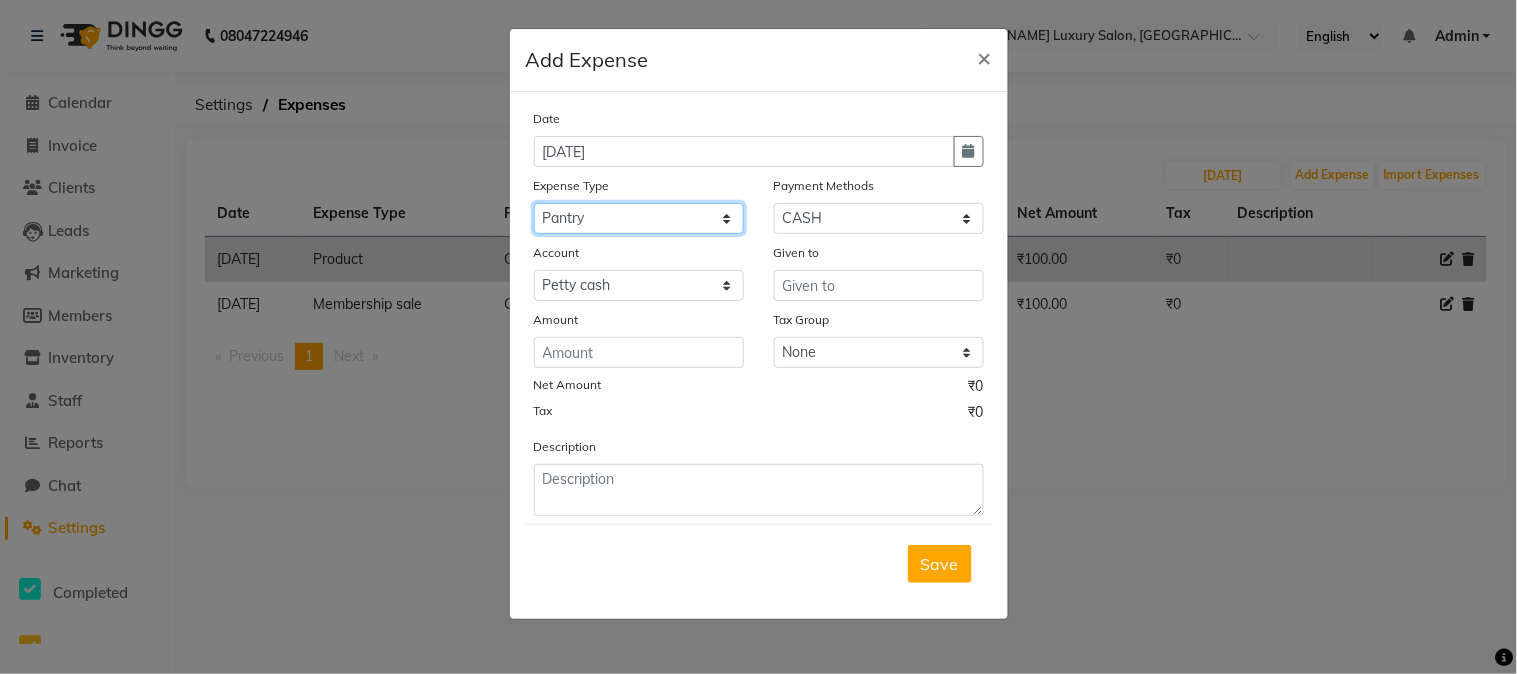 click on "Select Advance money Advance Salary besleri water Client Snacks Clinical charges Equipment Maintenance Marketing Membership sale Membership sale Other Pantry Product Rent Salary Staff Snacks Tax tip- Utilities" 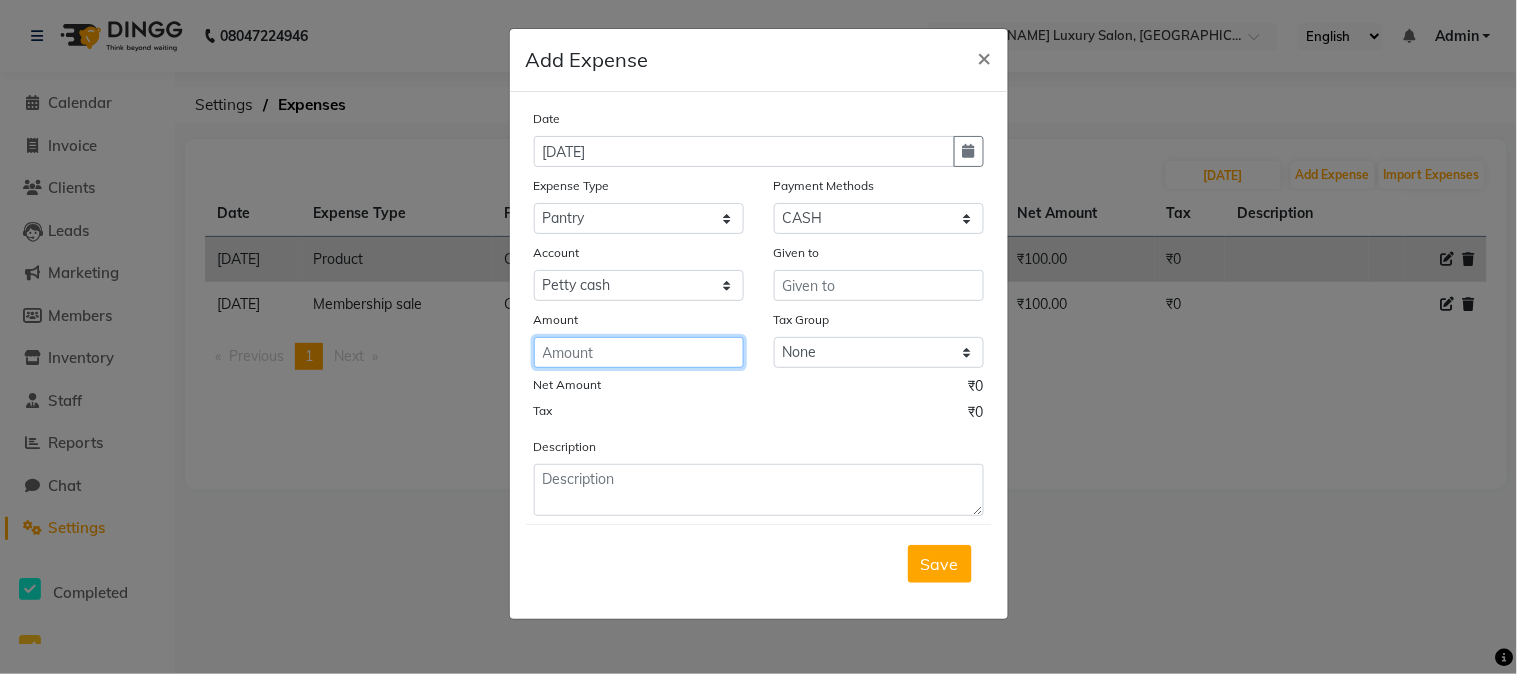 click 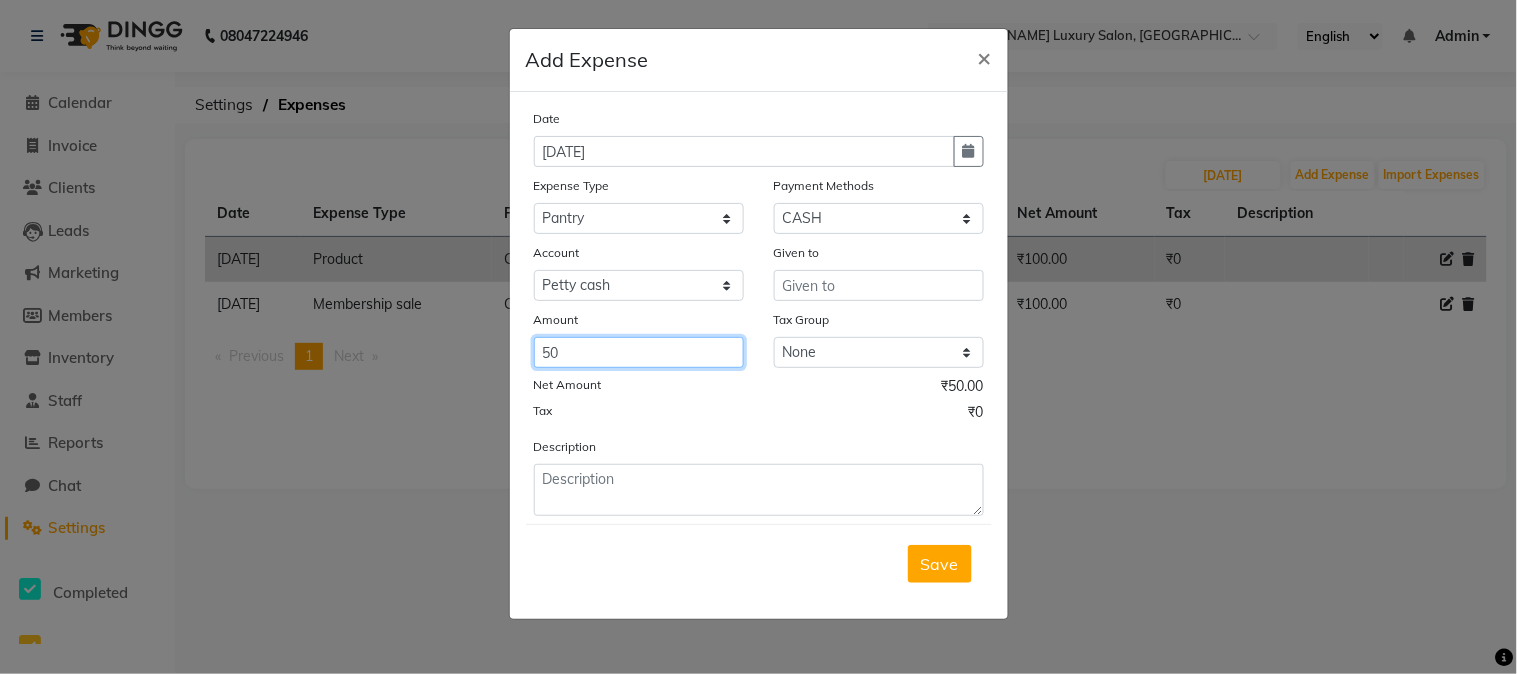 type on "50" 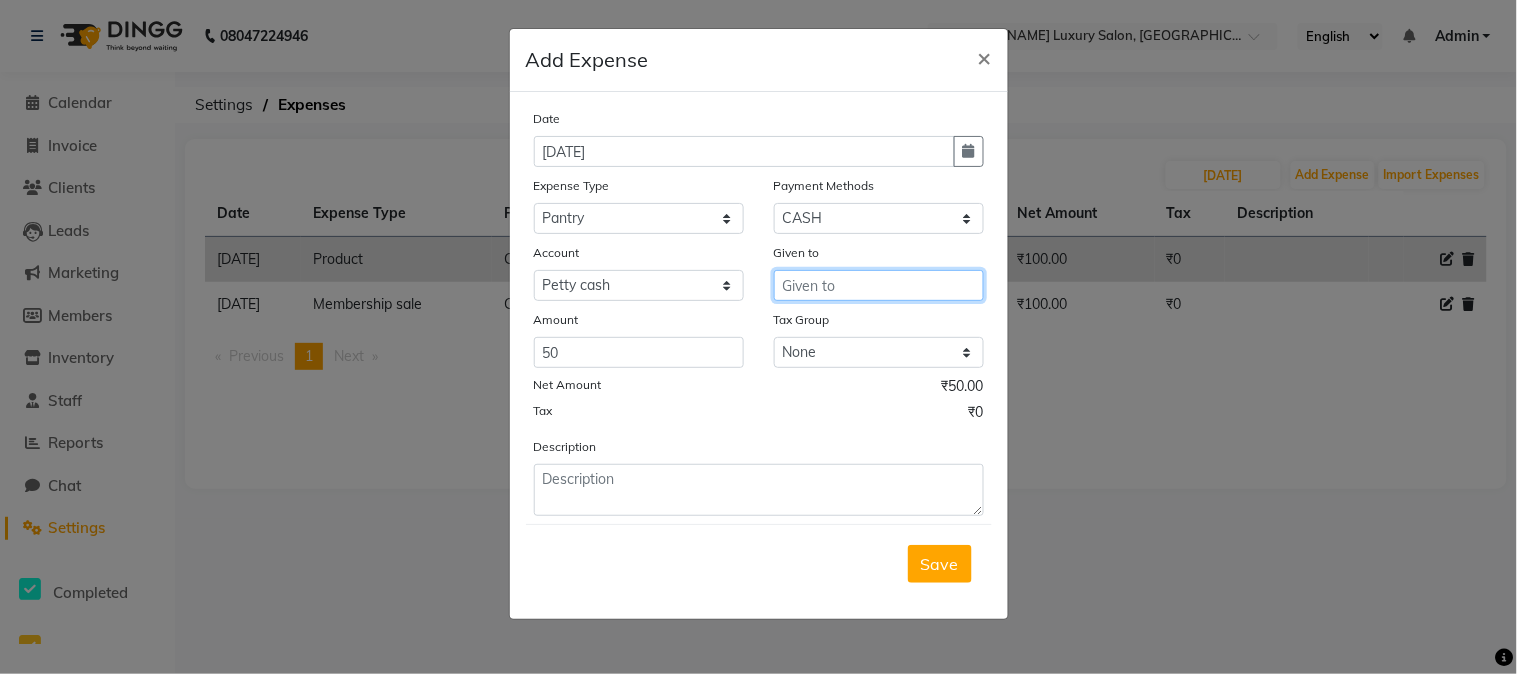 click at bounding box center [879, 285] 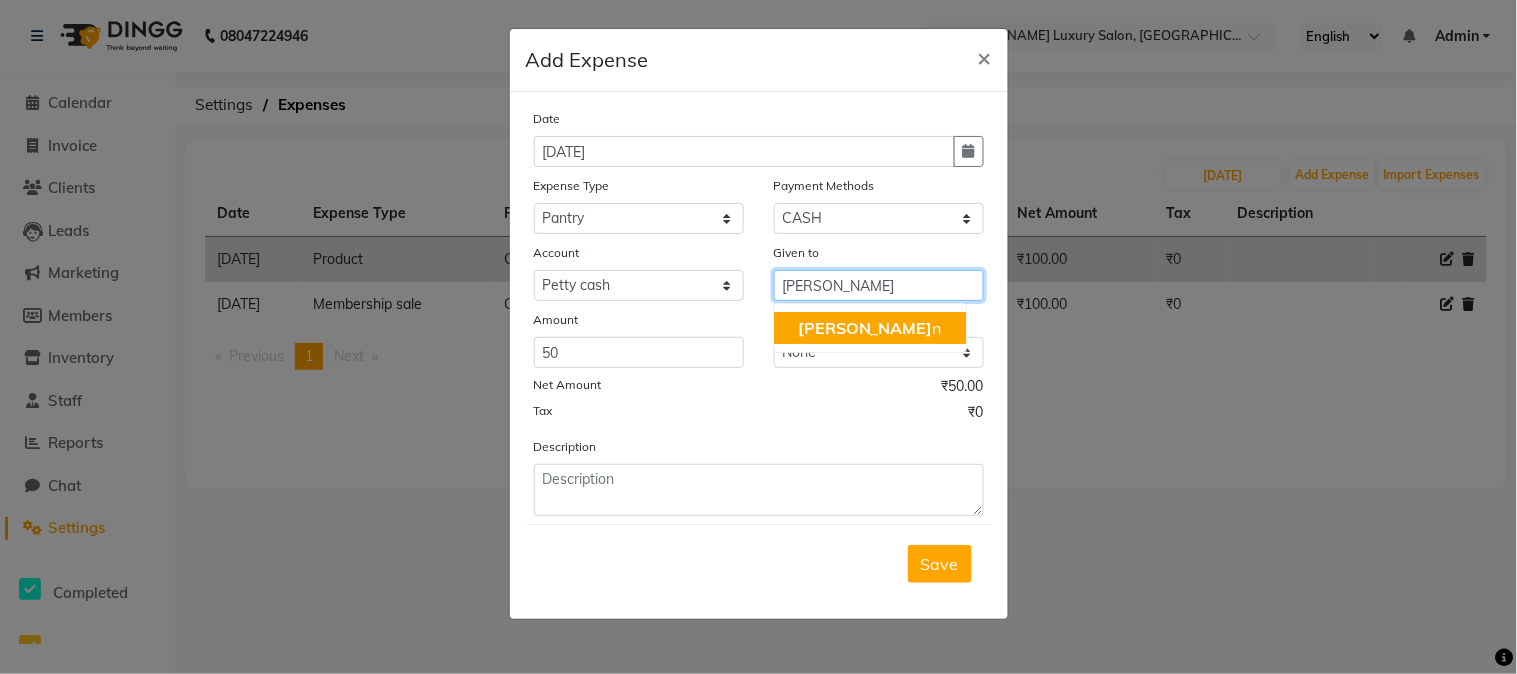 click on "Salo n" at bounding box center (870, 328) 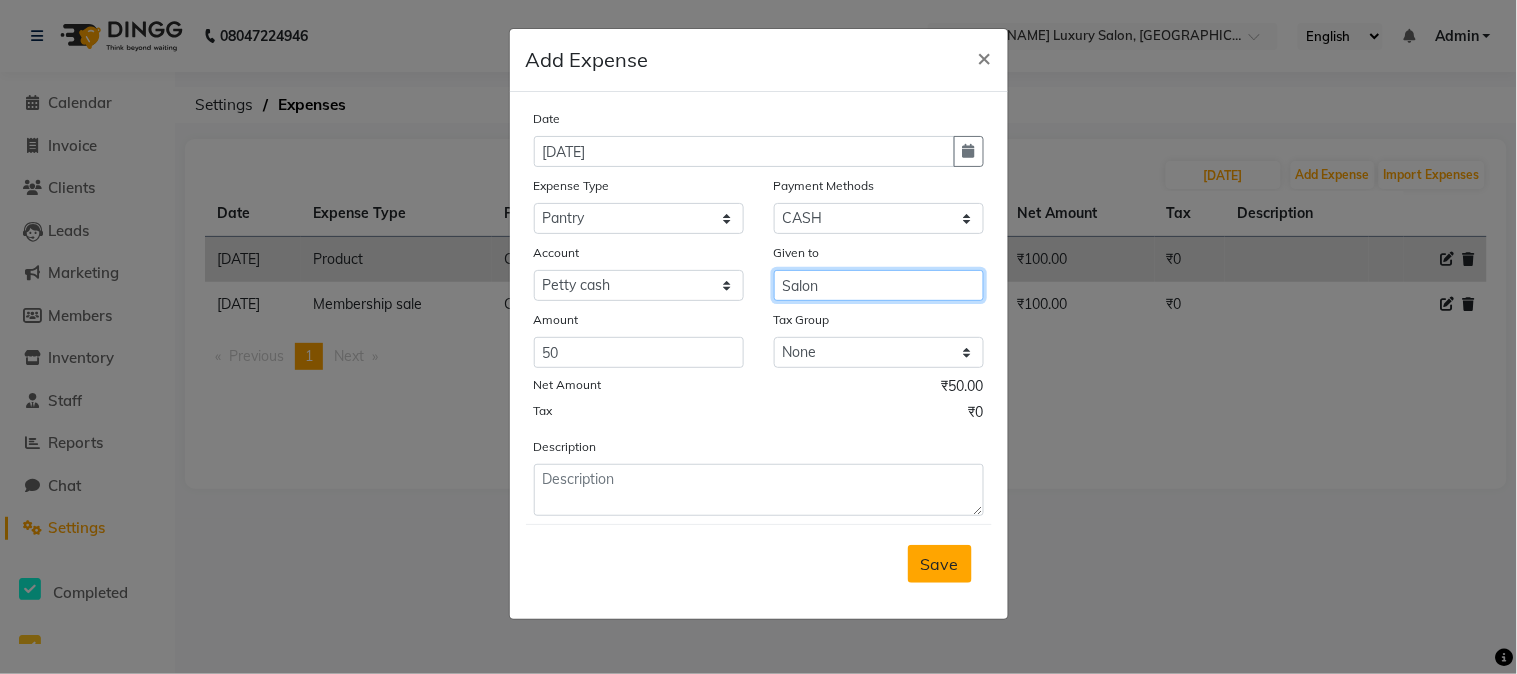 type on "Salon" 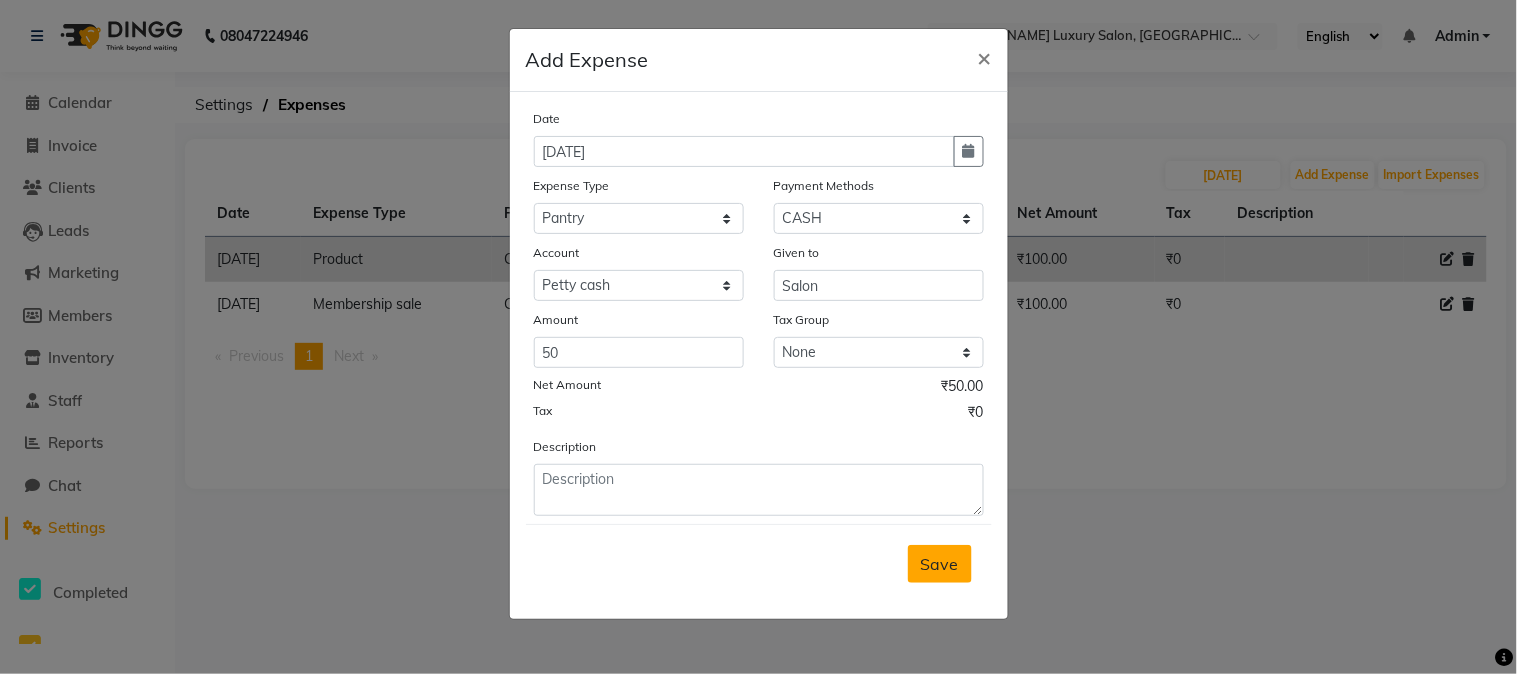 click on "Save" at bounding box center (940, 564) 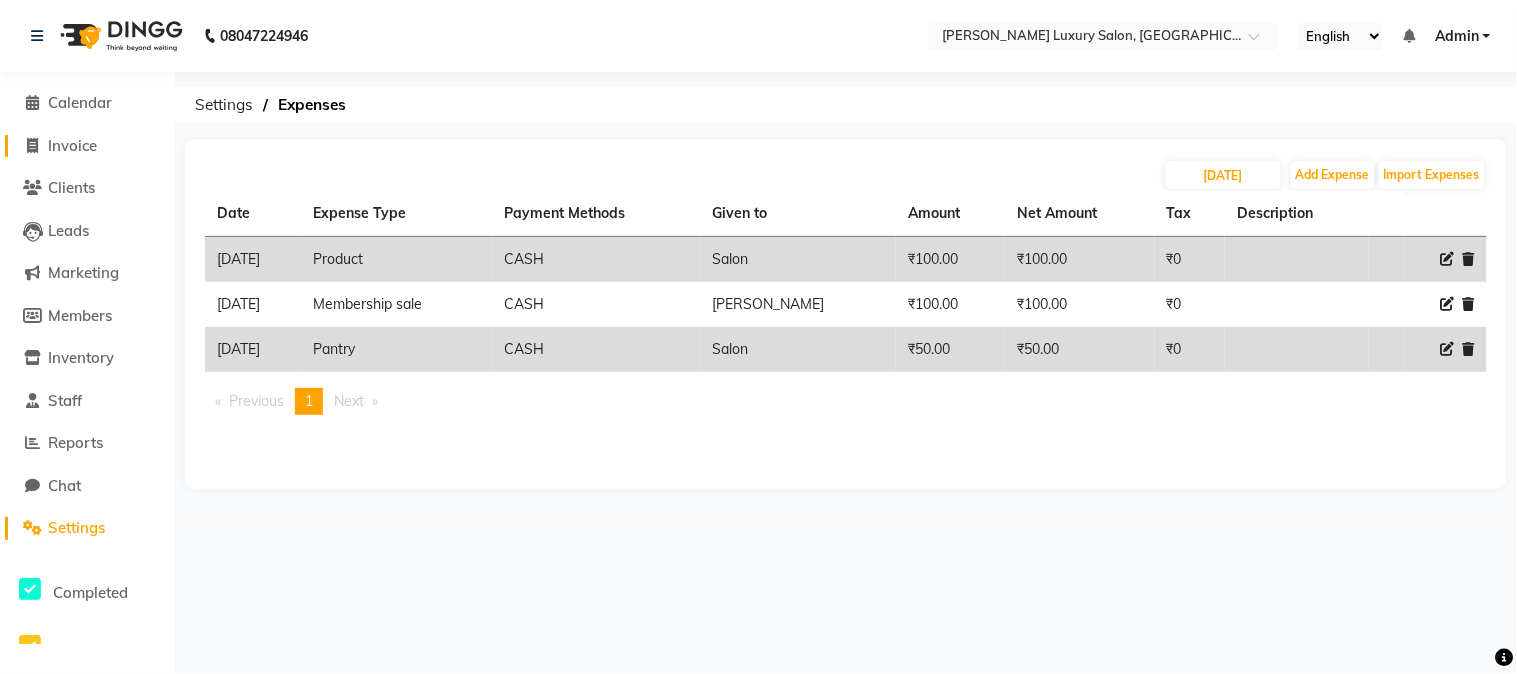 click on "Invoice" 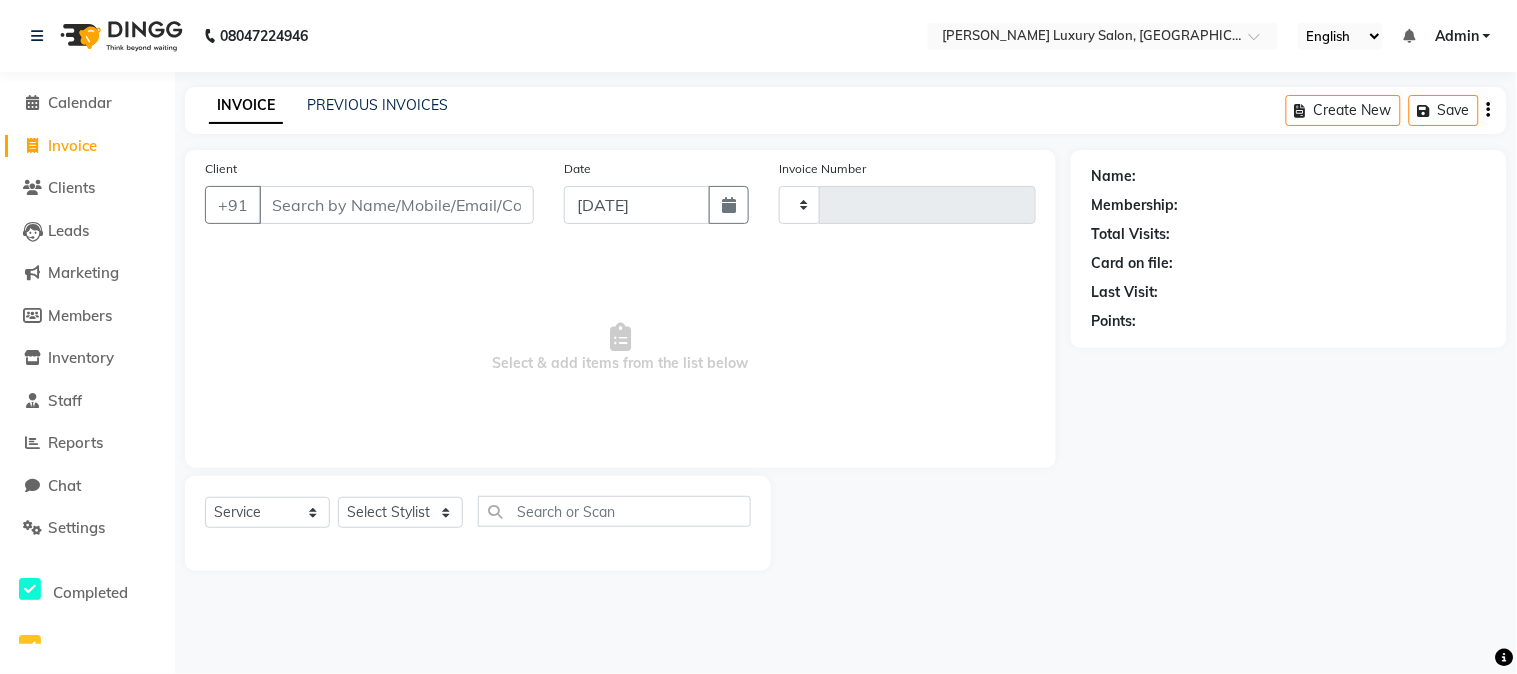 type on "1304" 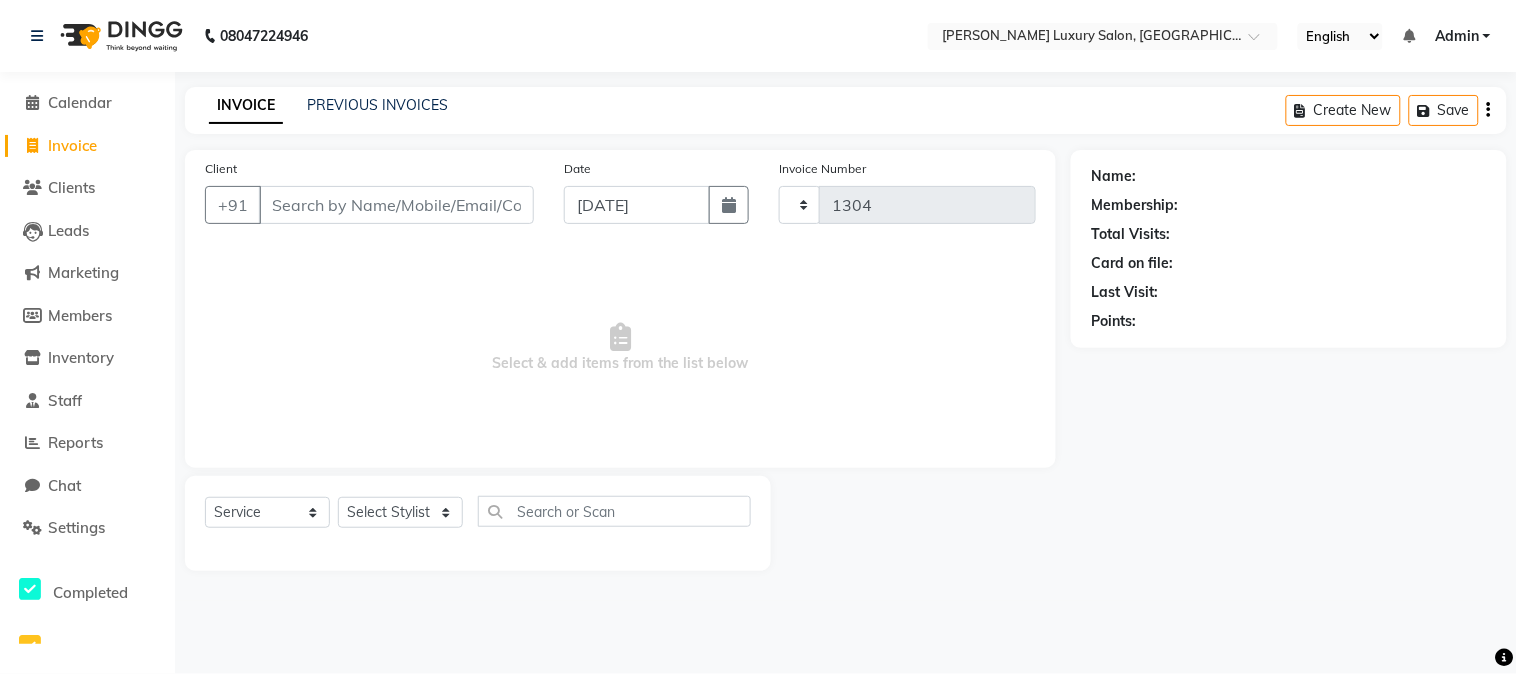 select on "7752" 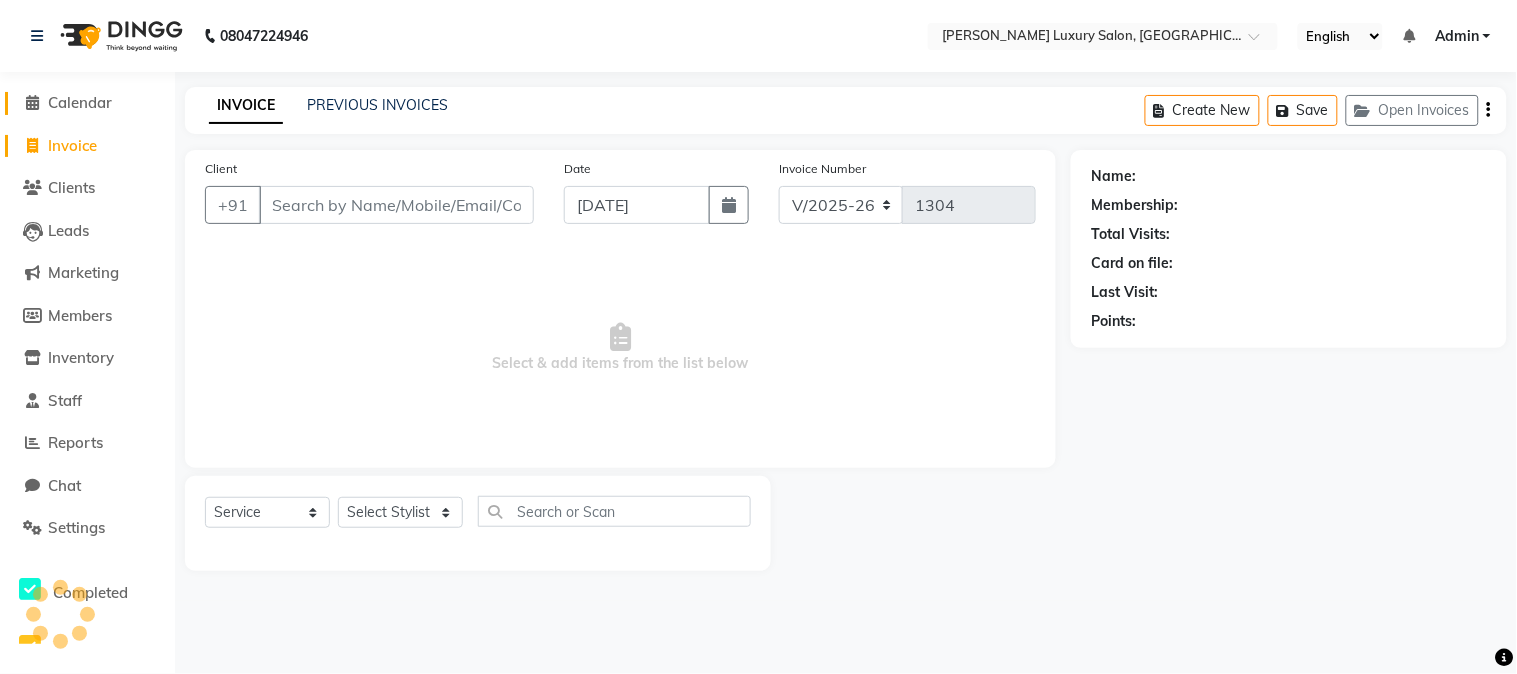 click on "Calendar" 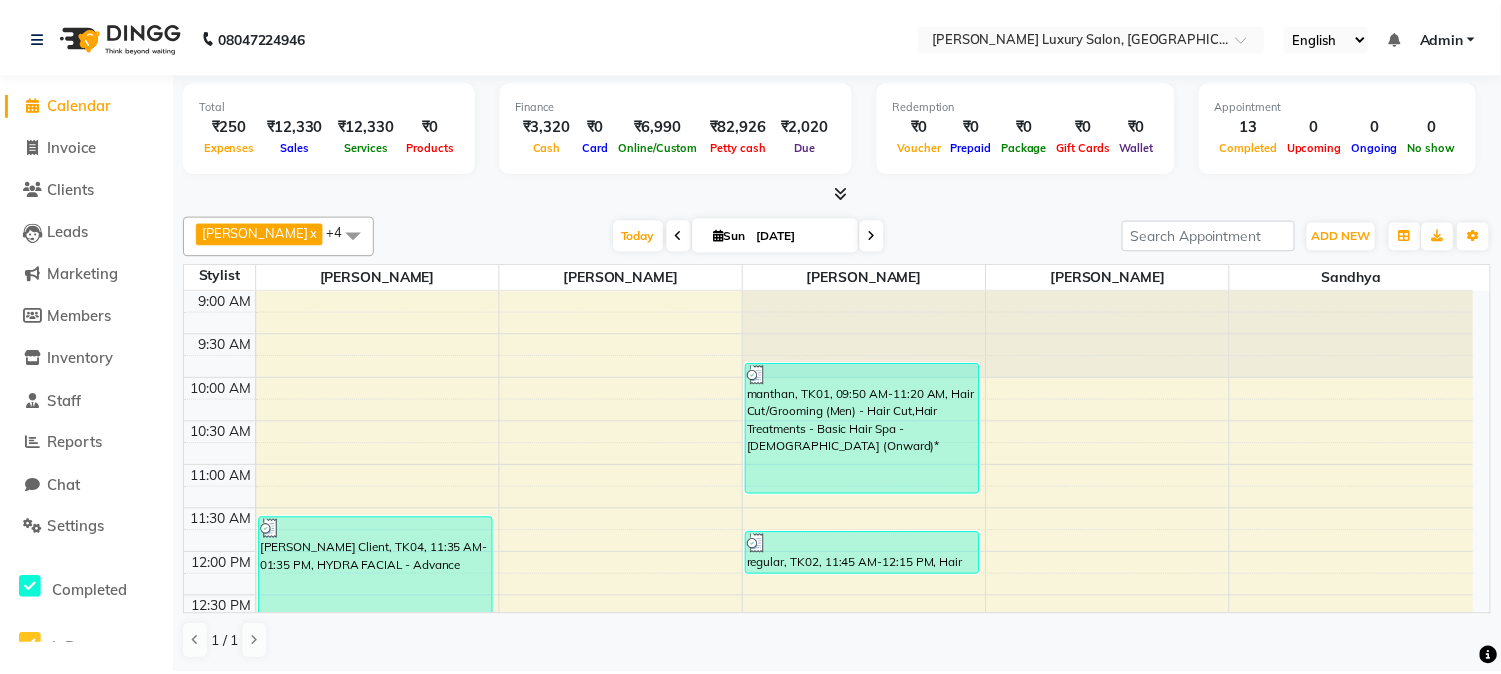 scroll, scrollTop: 620, scrollLeft: 0, axis: vertical 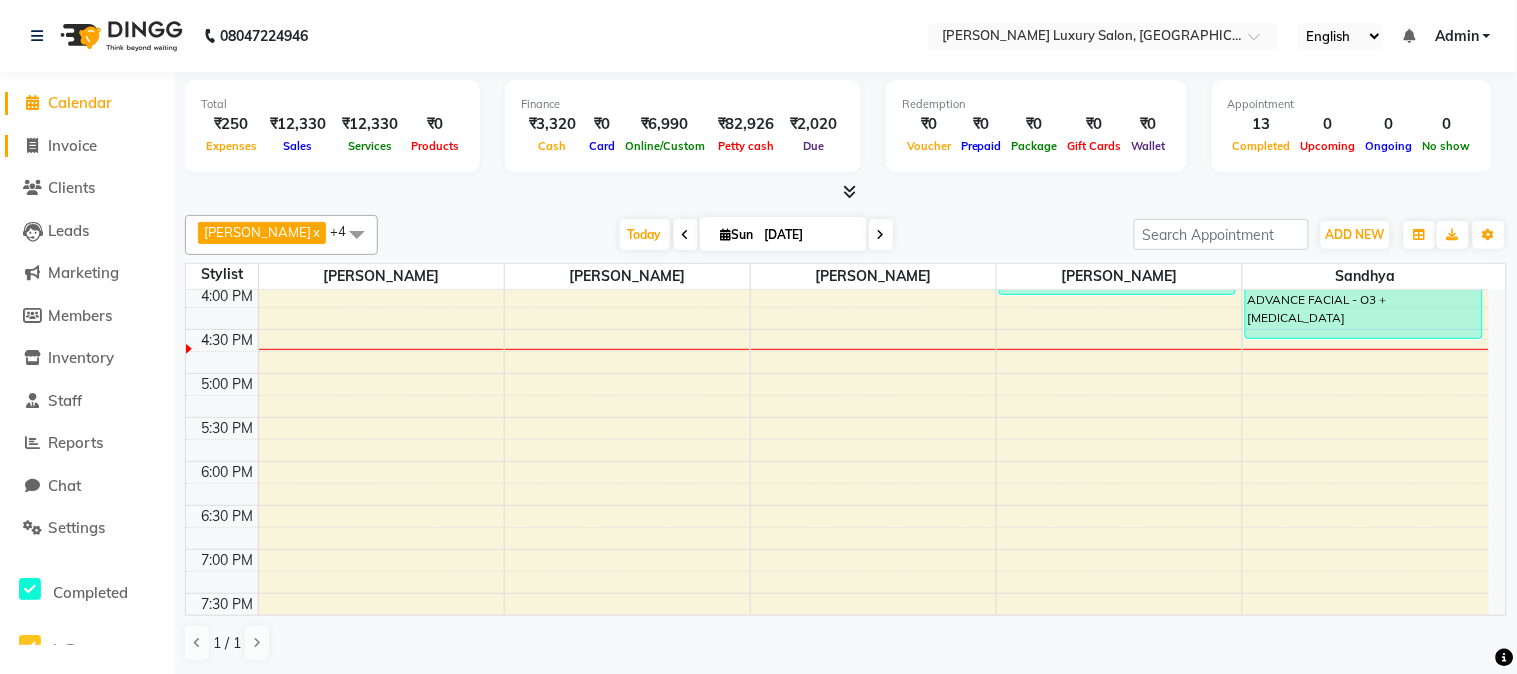click on "Invoice" 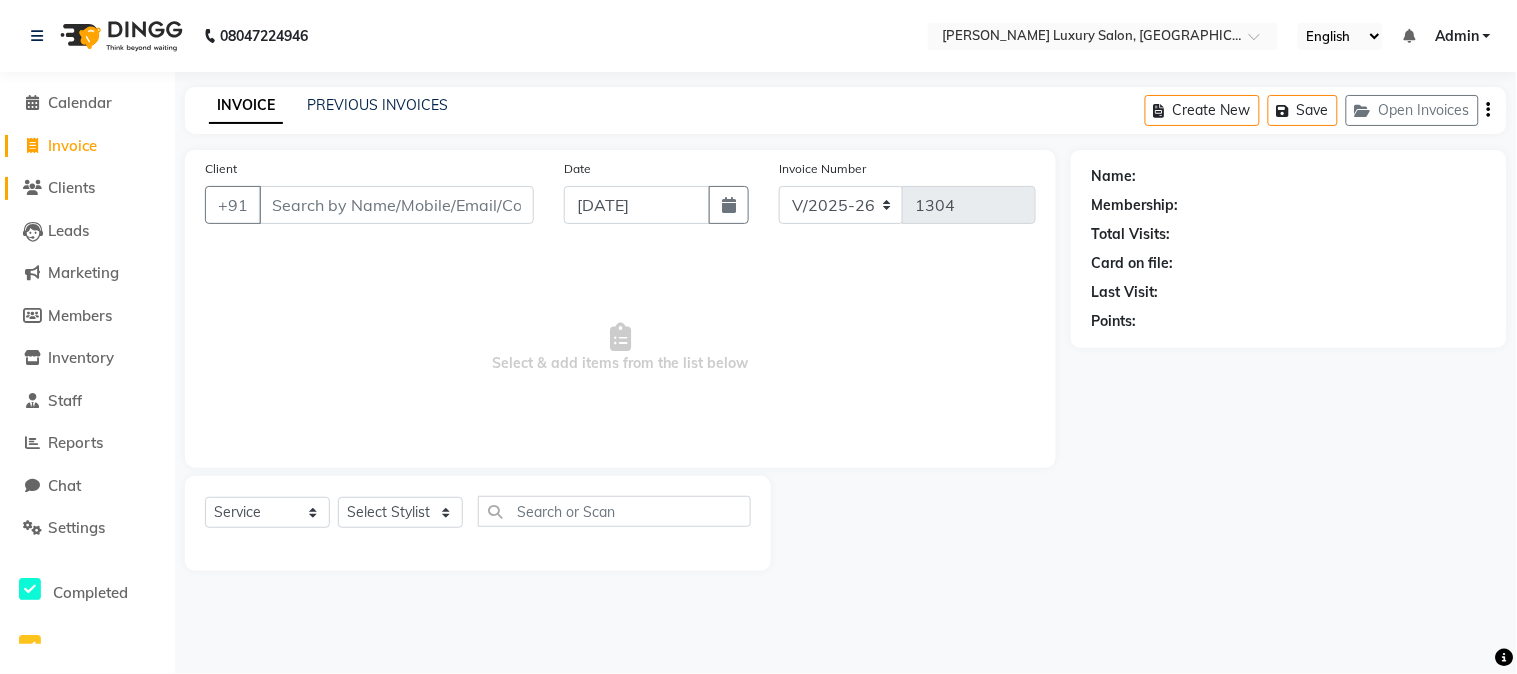 click on "Clients" 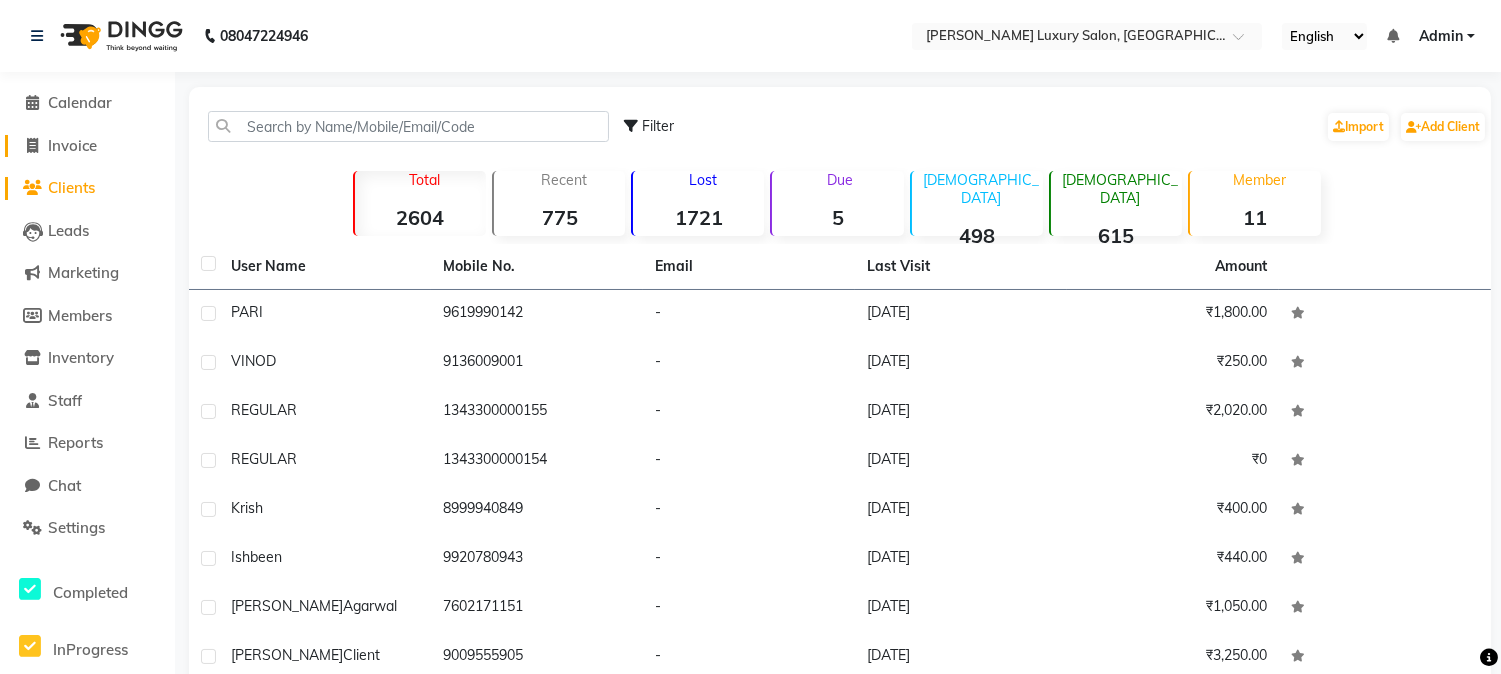 click on "Invoice" 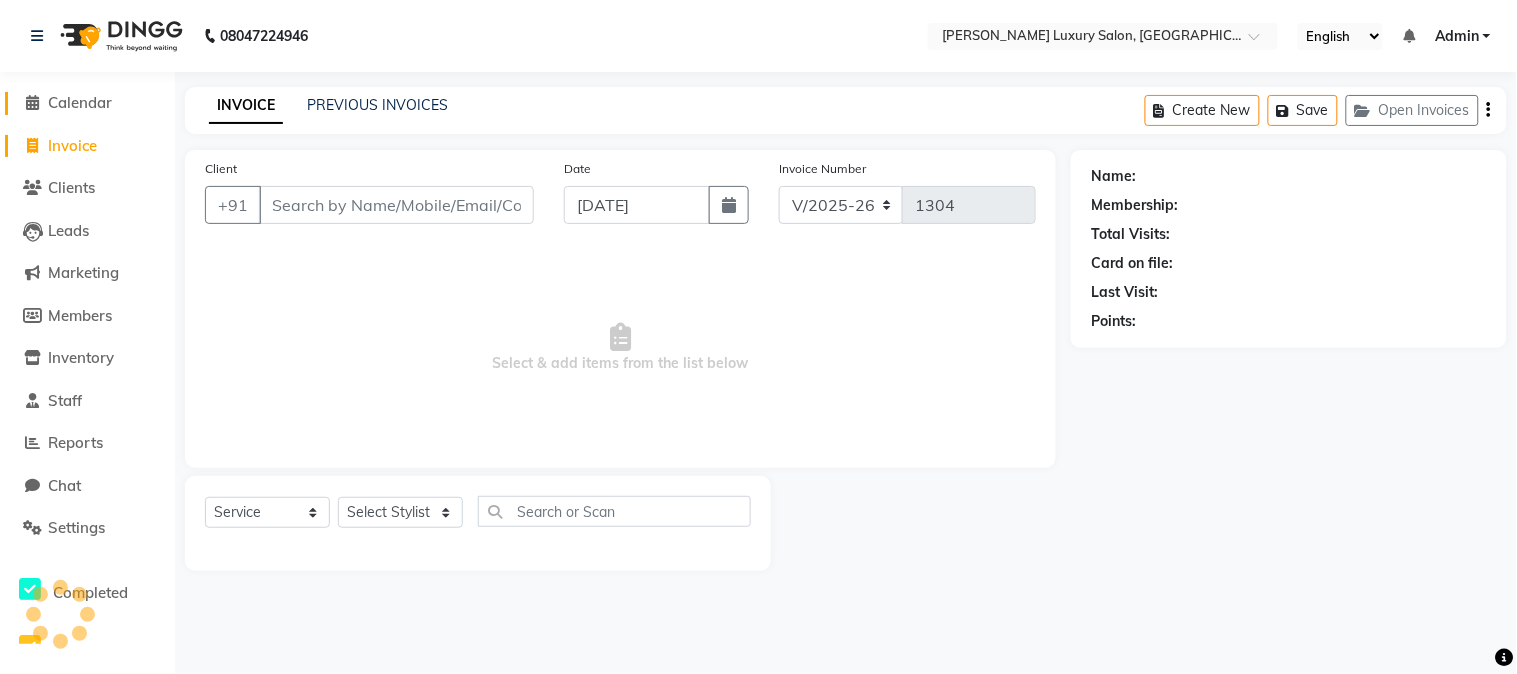 click on "Calendar" 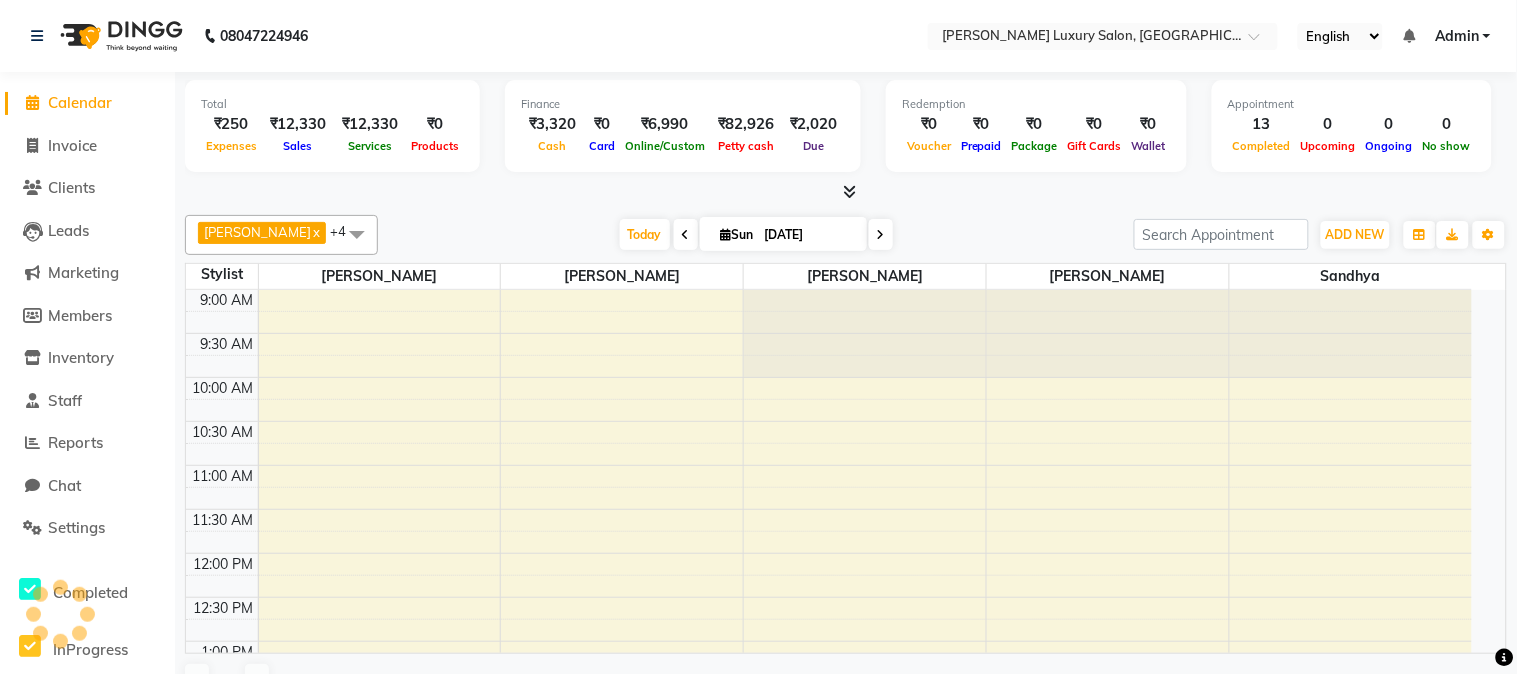 scroll, scrollTop: 0, scrollLeft: 0, axis: both 